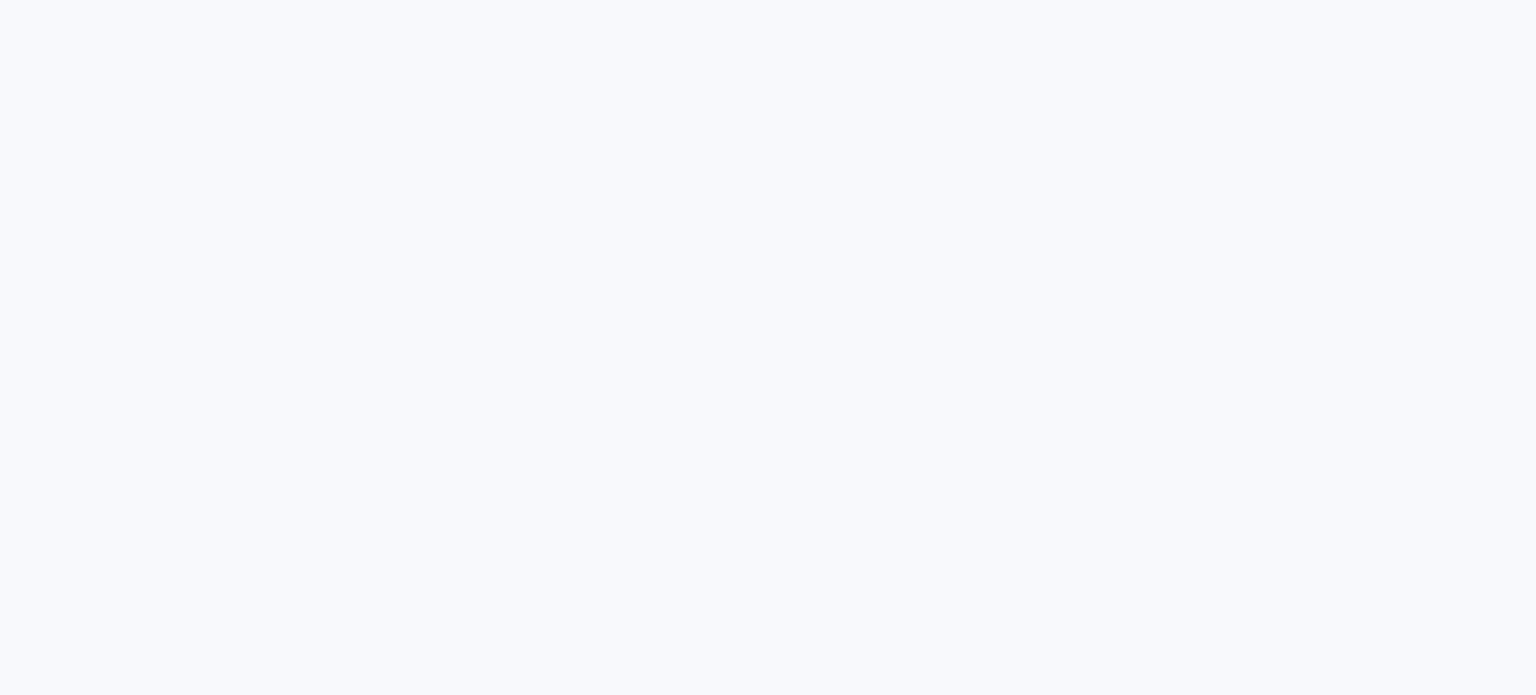 scroll, scrollTop: 0, scrollLeft: 0, axis: both 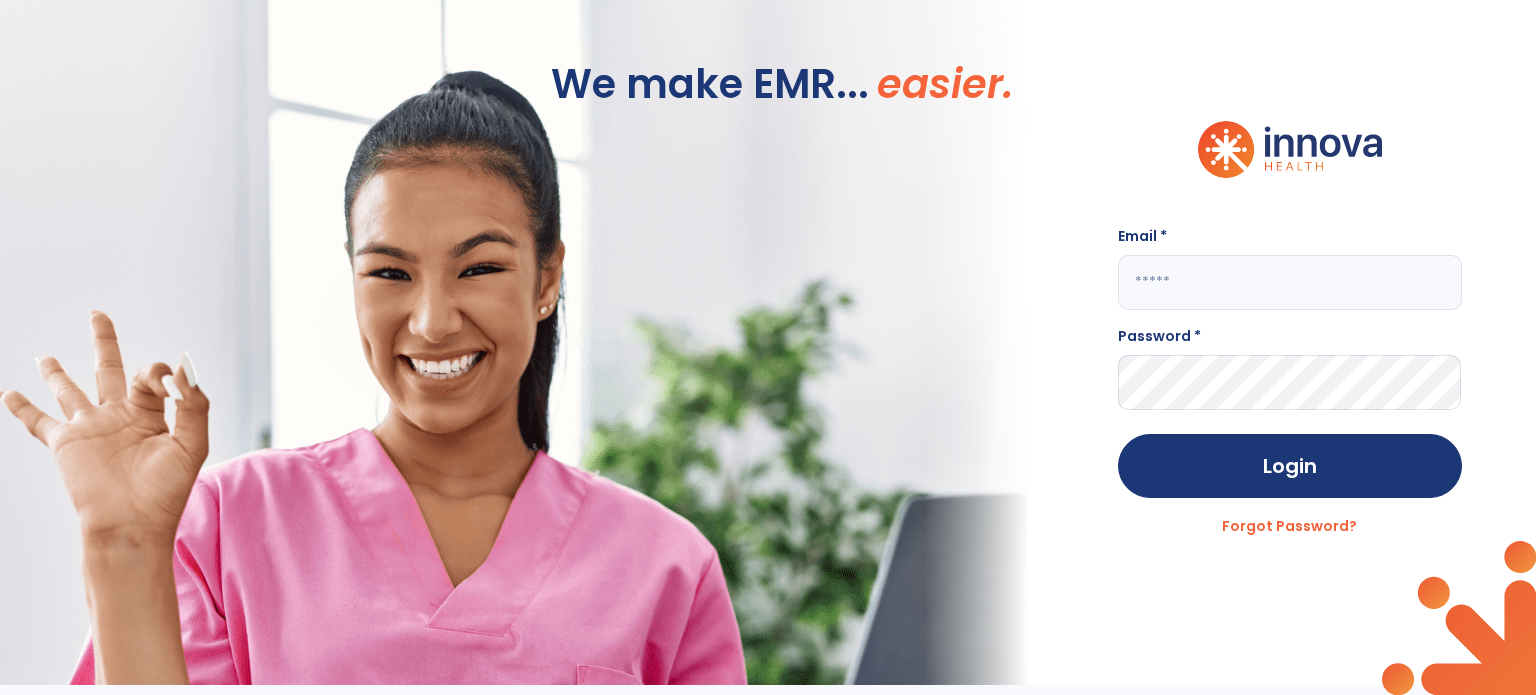click 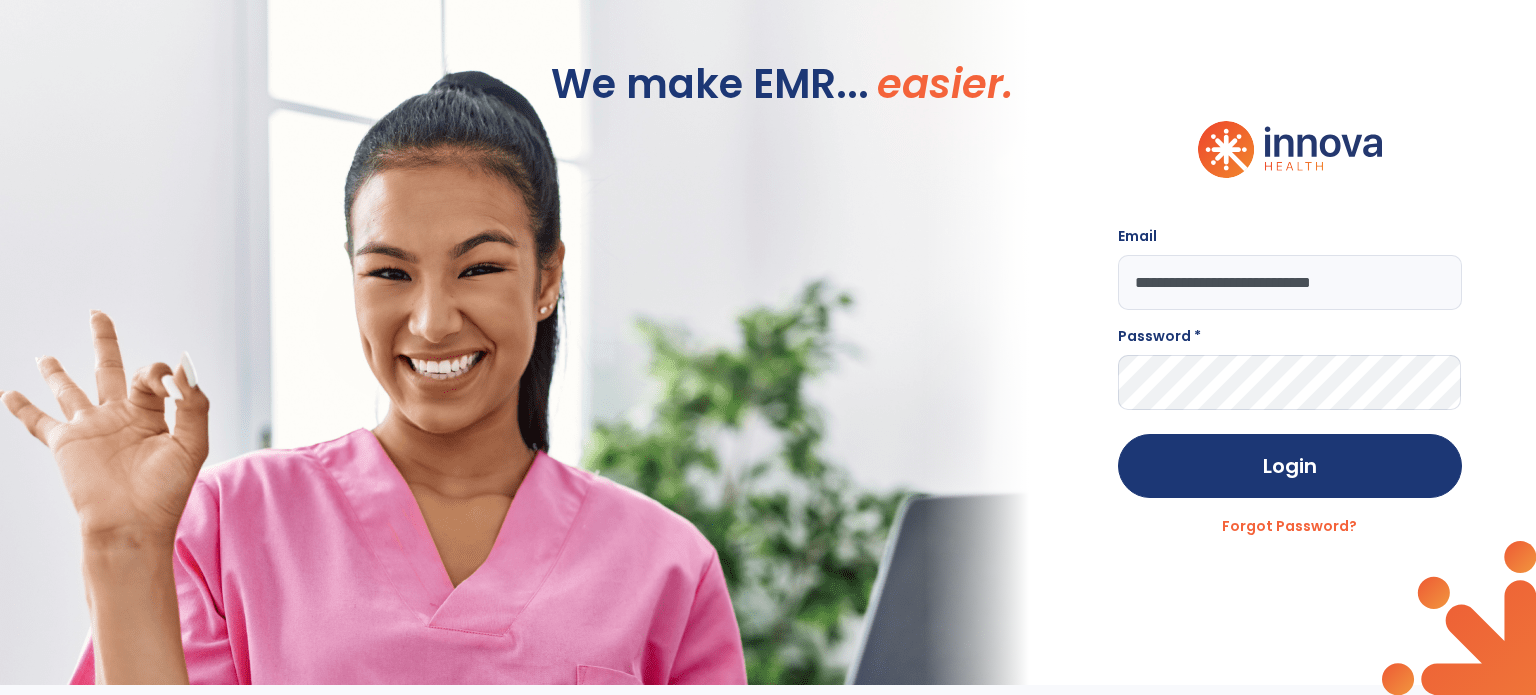 type on "**********" 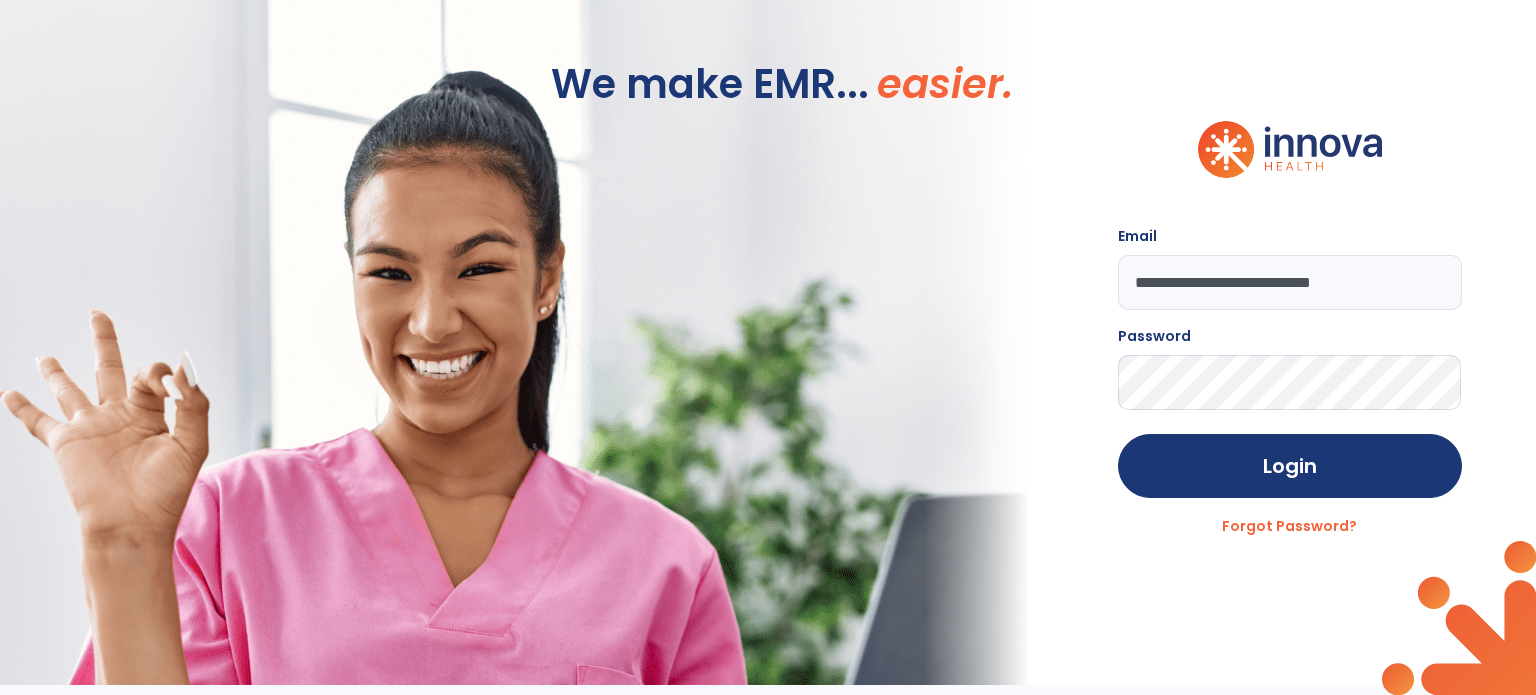 click on "Login" 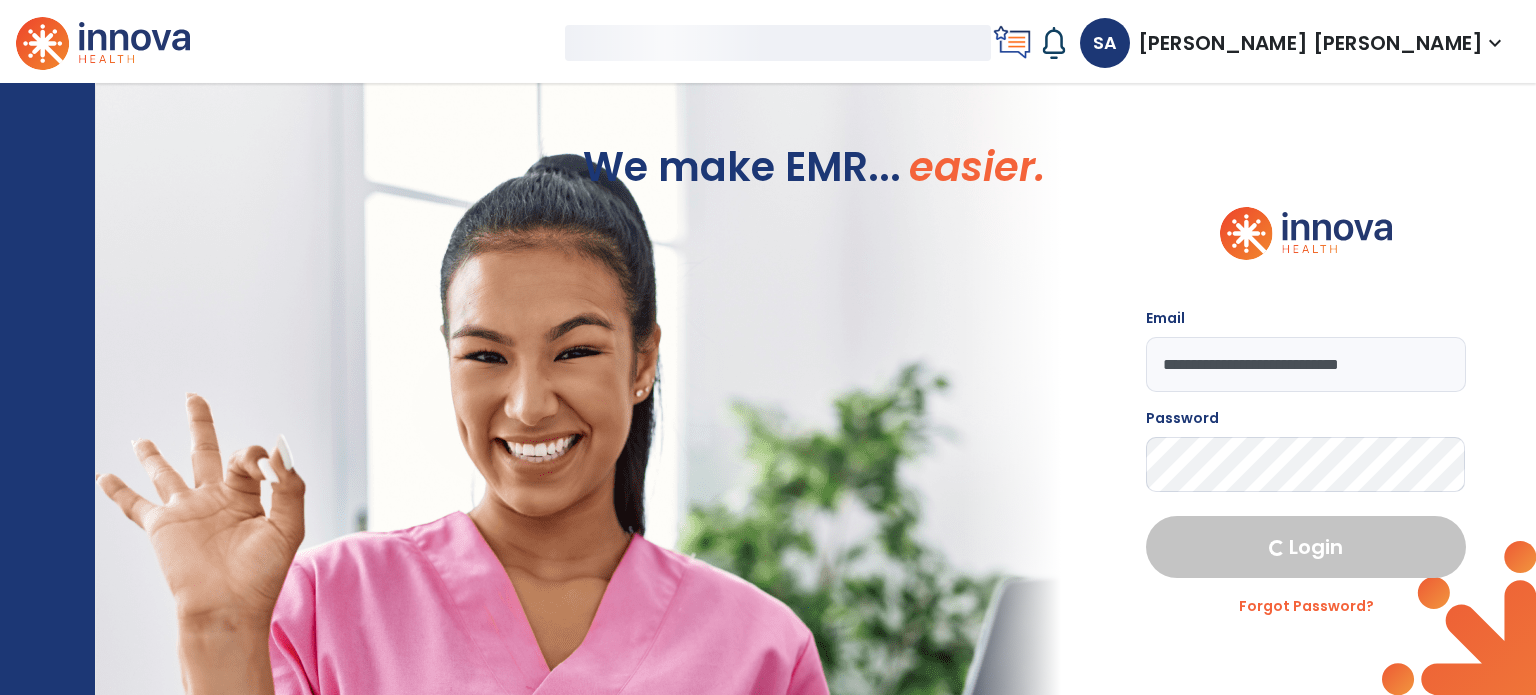 select on "****" 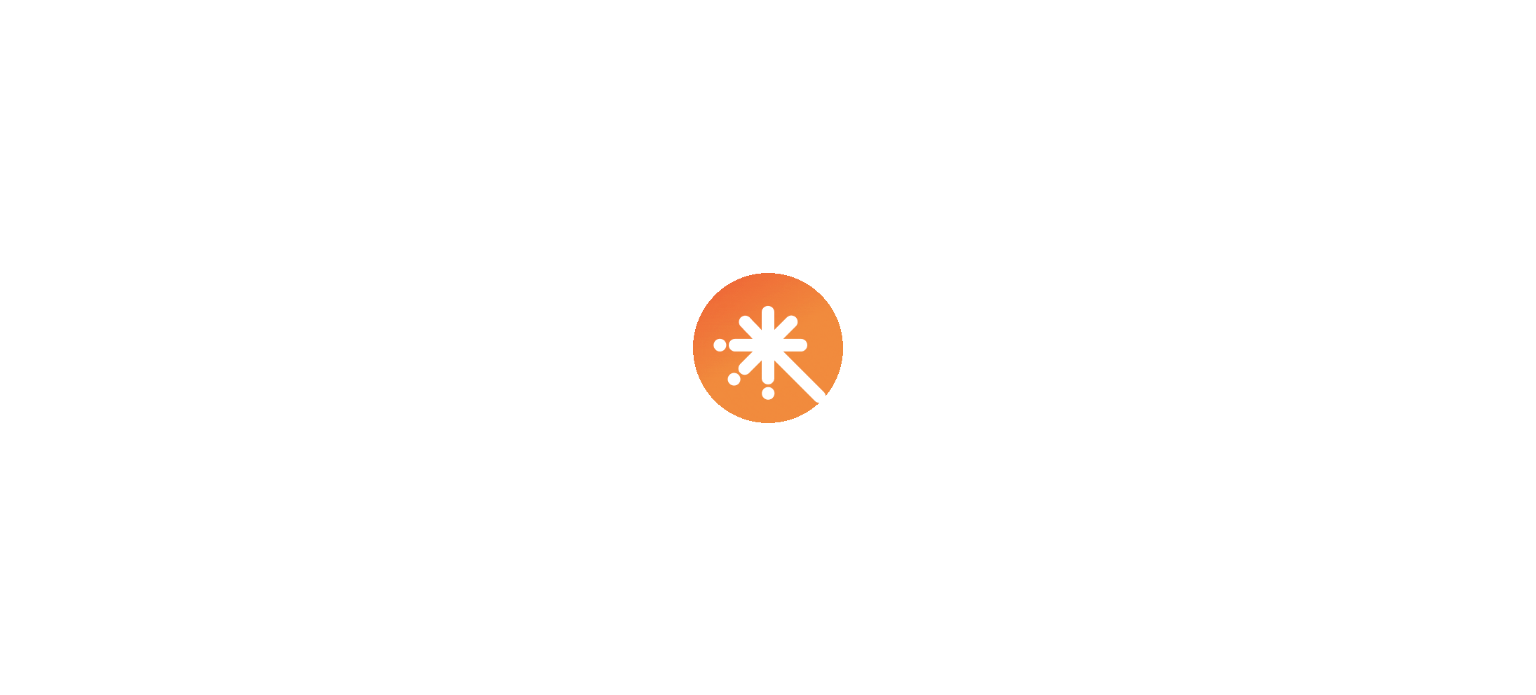 scroll, scrollTop: 0, scrollLeft: 0, axis: both 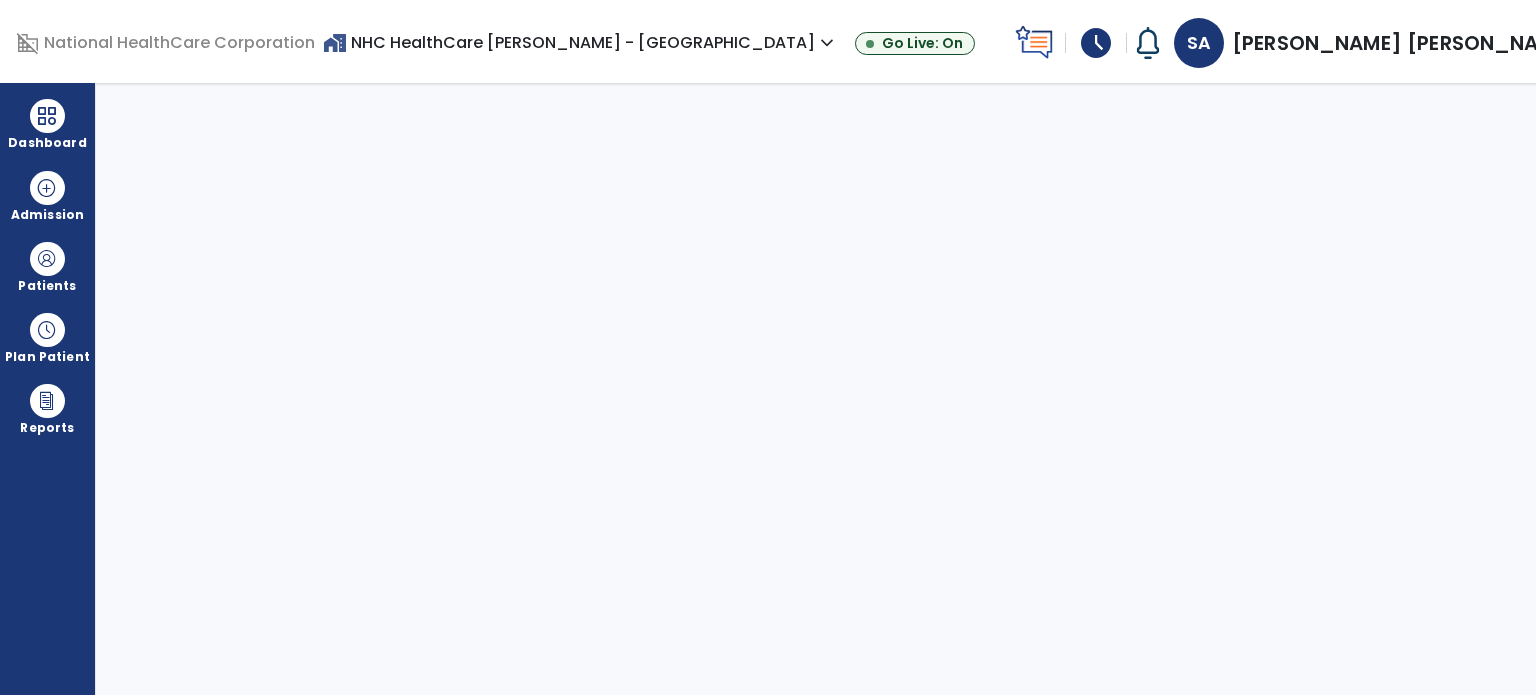 select on "****" 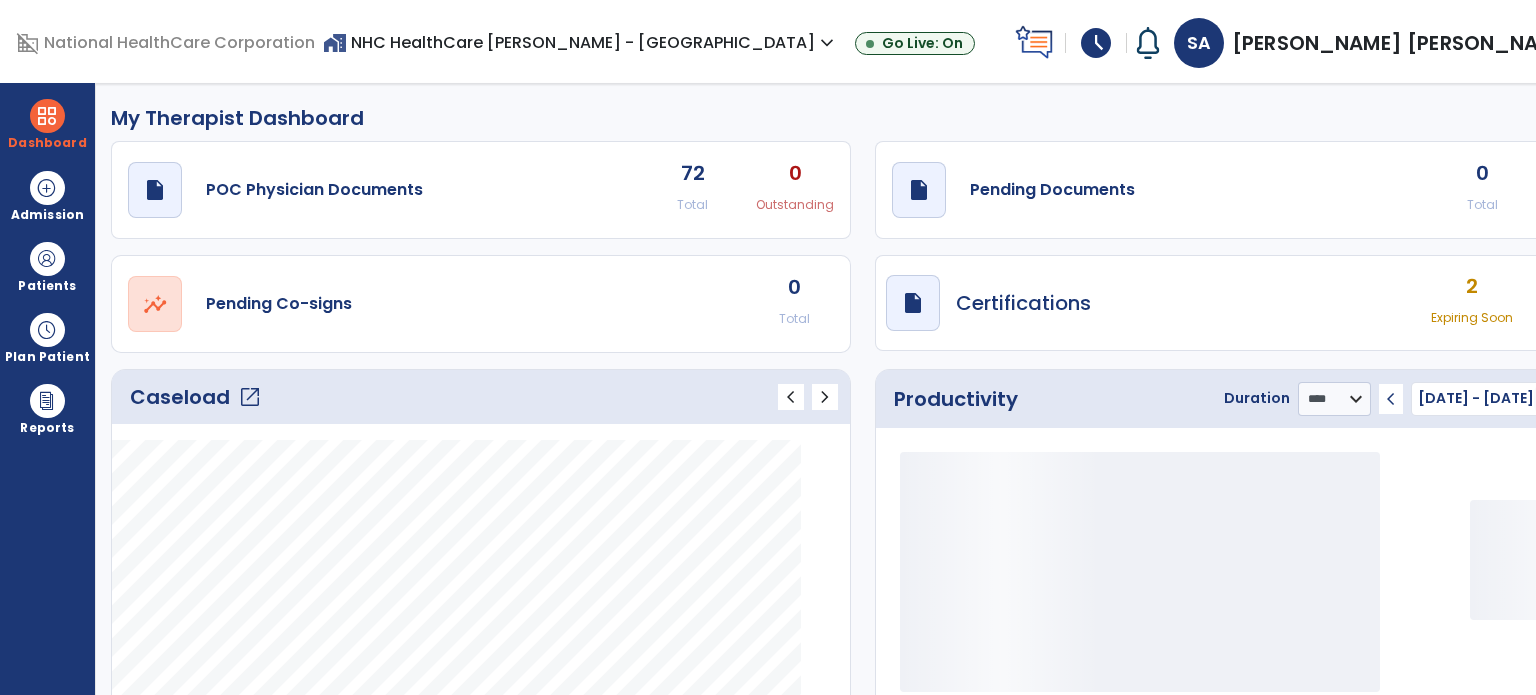 click on "schedule" at bounding box center (1096, 43) 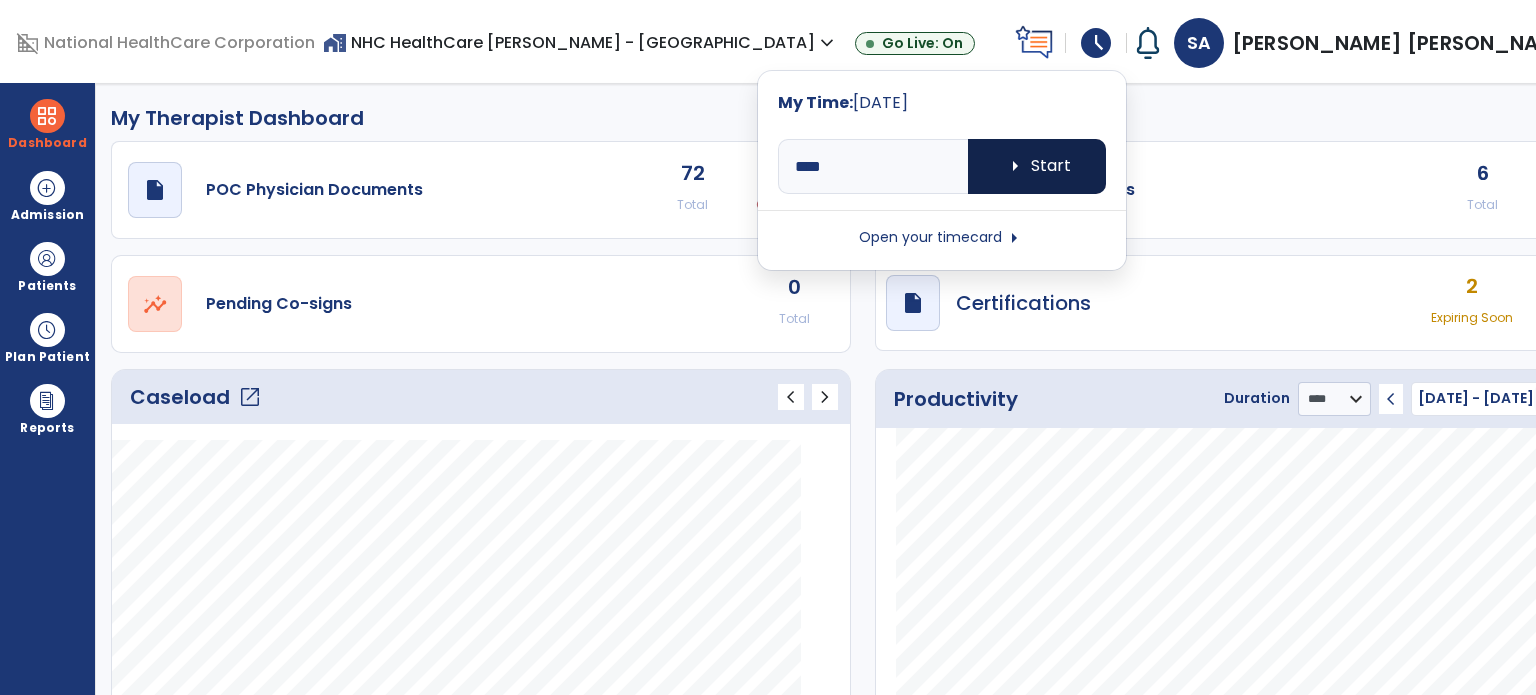 click on "arrow_right  Start" at bounding box center [1037, 166] 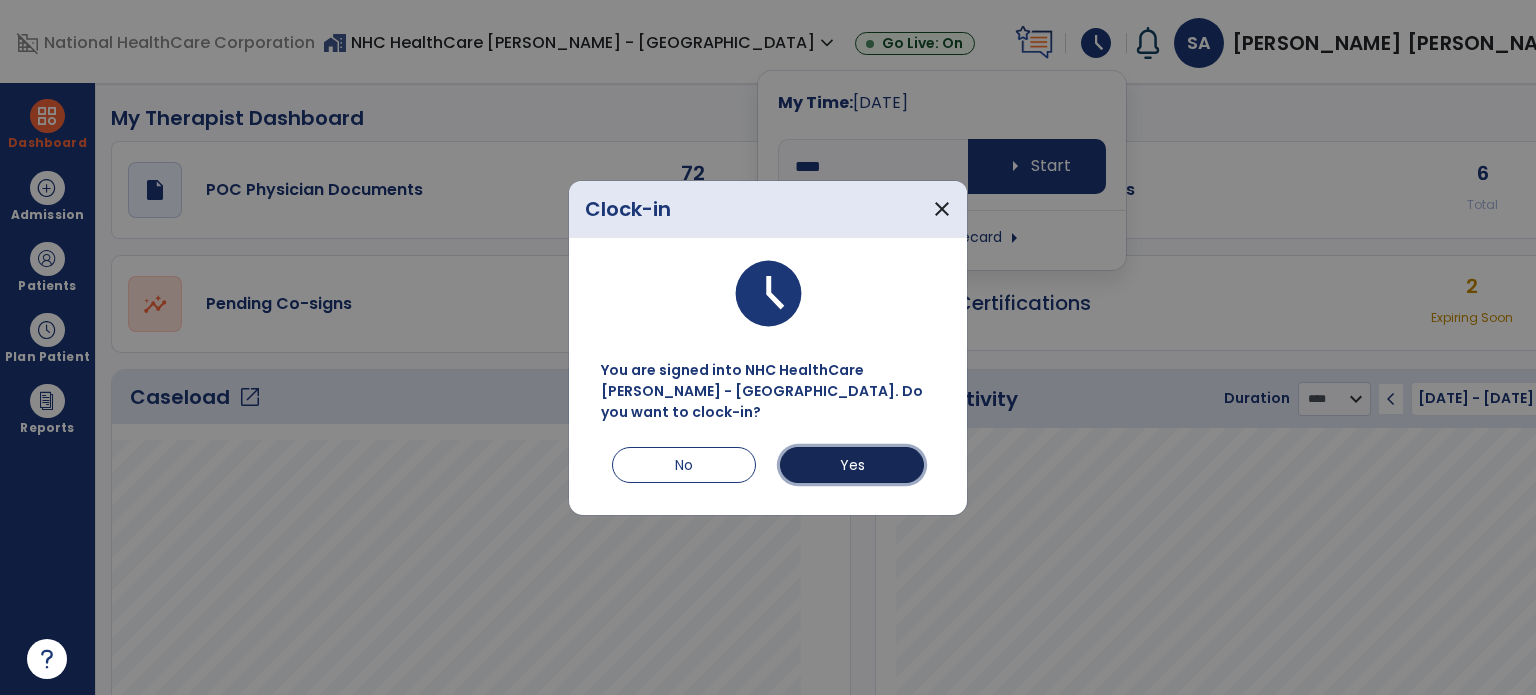 click on "Yes" at bounding box center (852, 465) 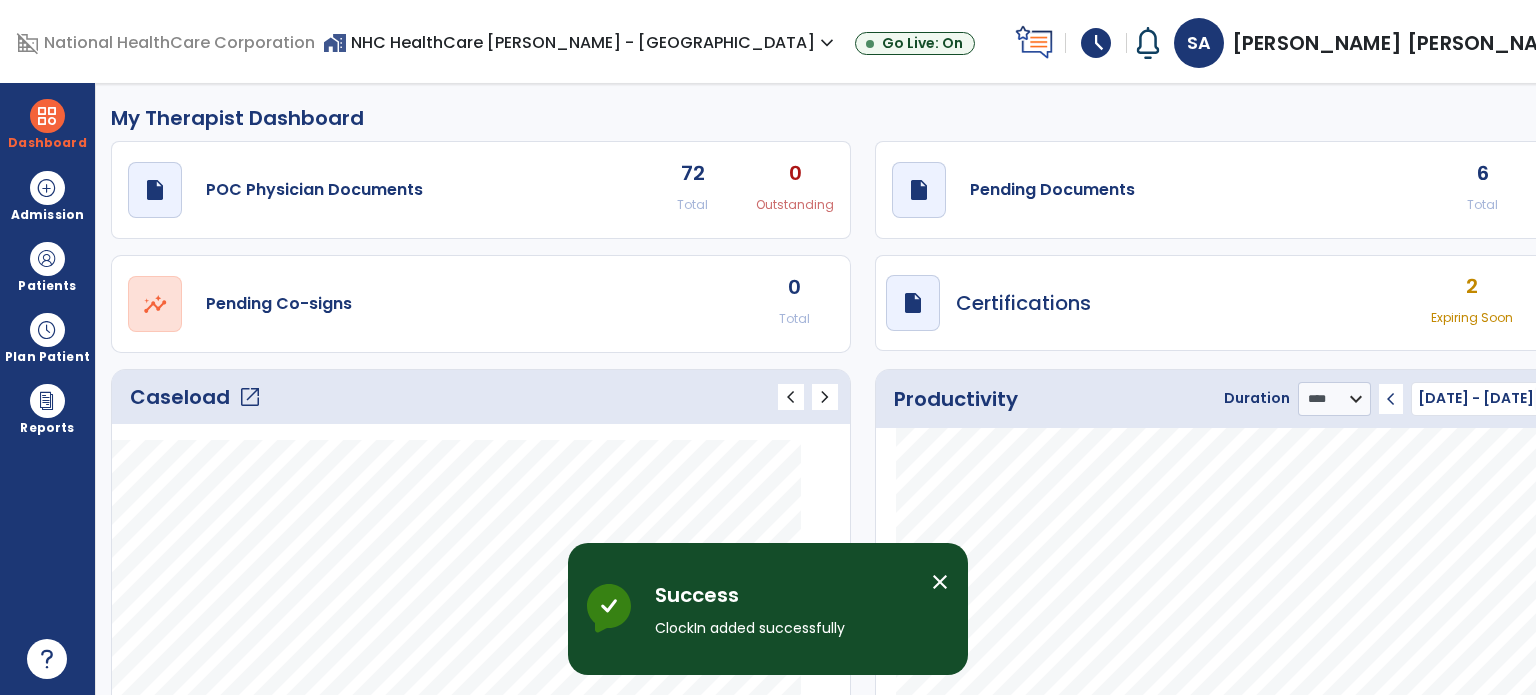 click on "Plan Patient" at bounding box center (47, 286) 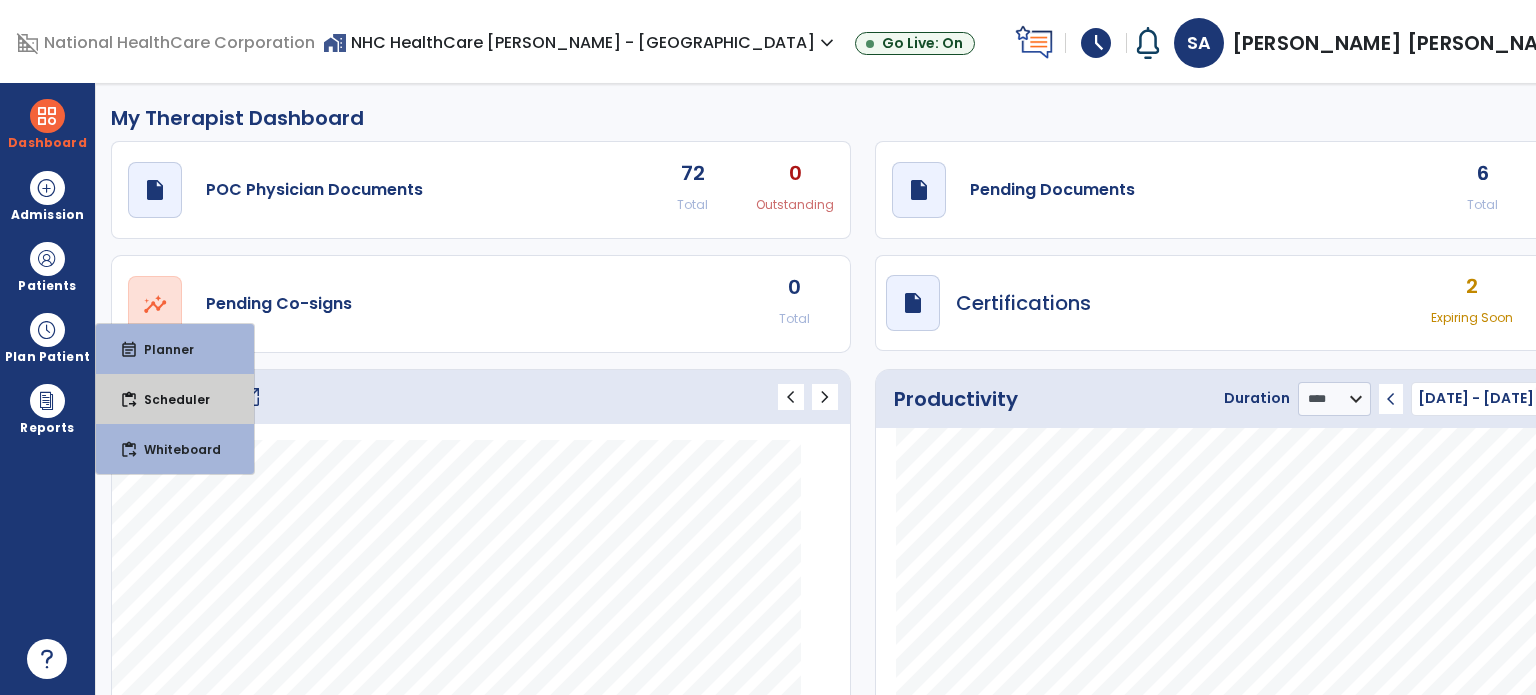 click on "content_paste_go  Scheduler" at bounding box center (175, 399) 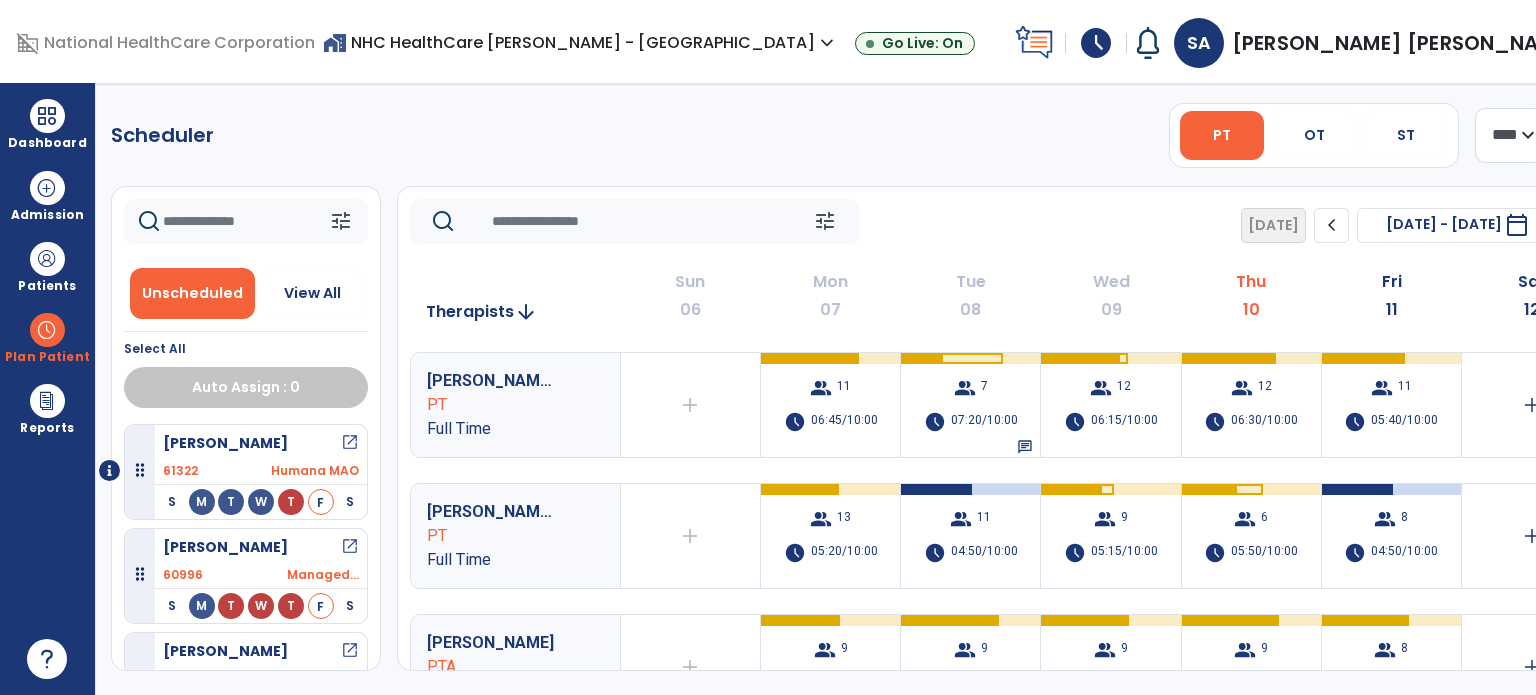 click on "05:50/10:00" at bounding box center [1264, 553] 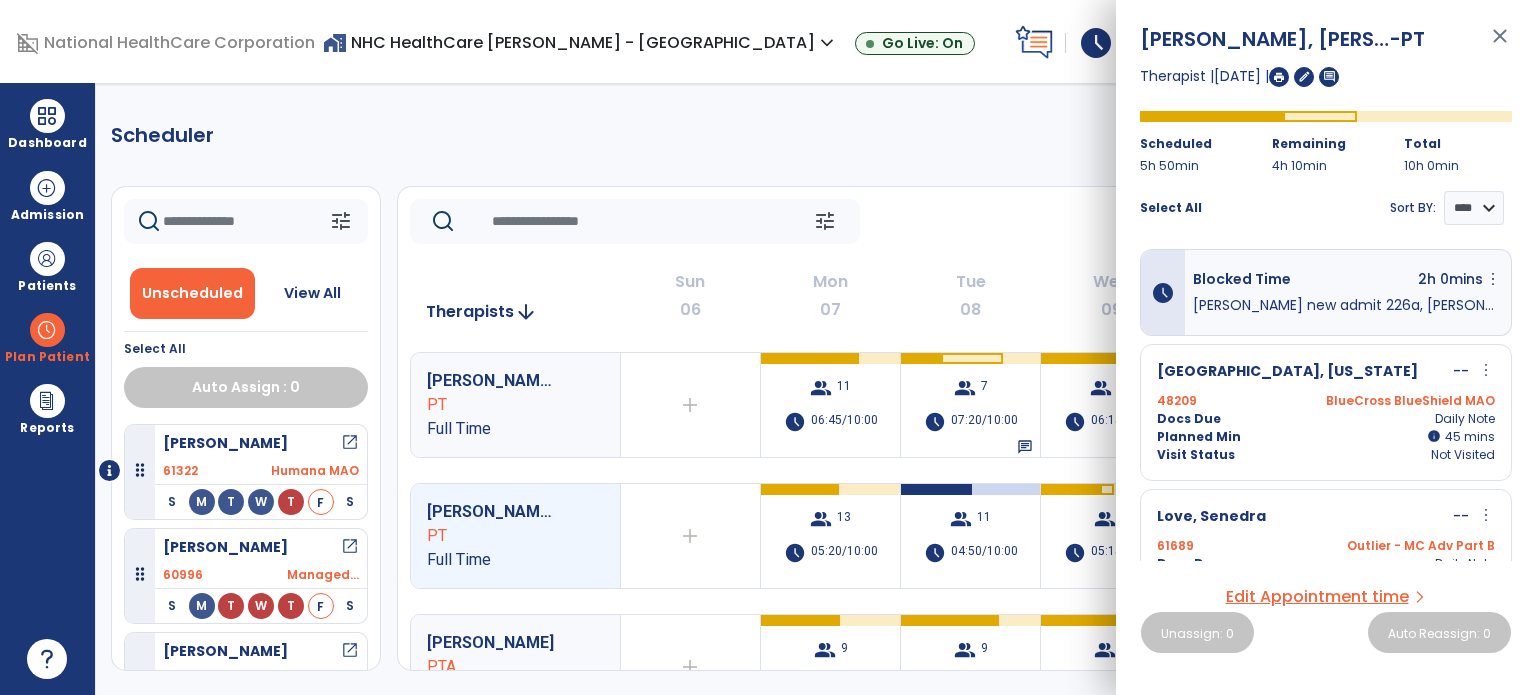 click at bounding box center (1279, 77) 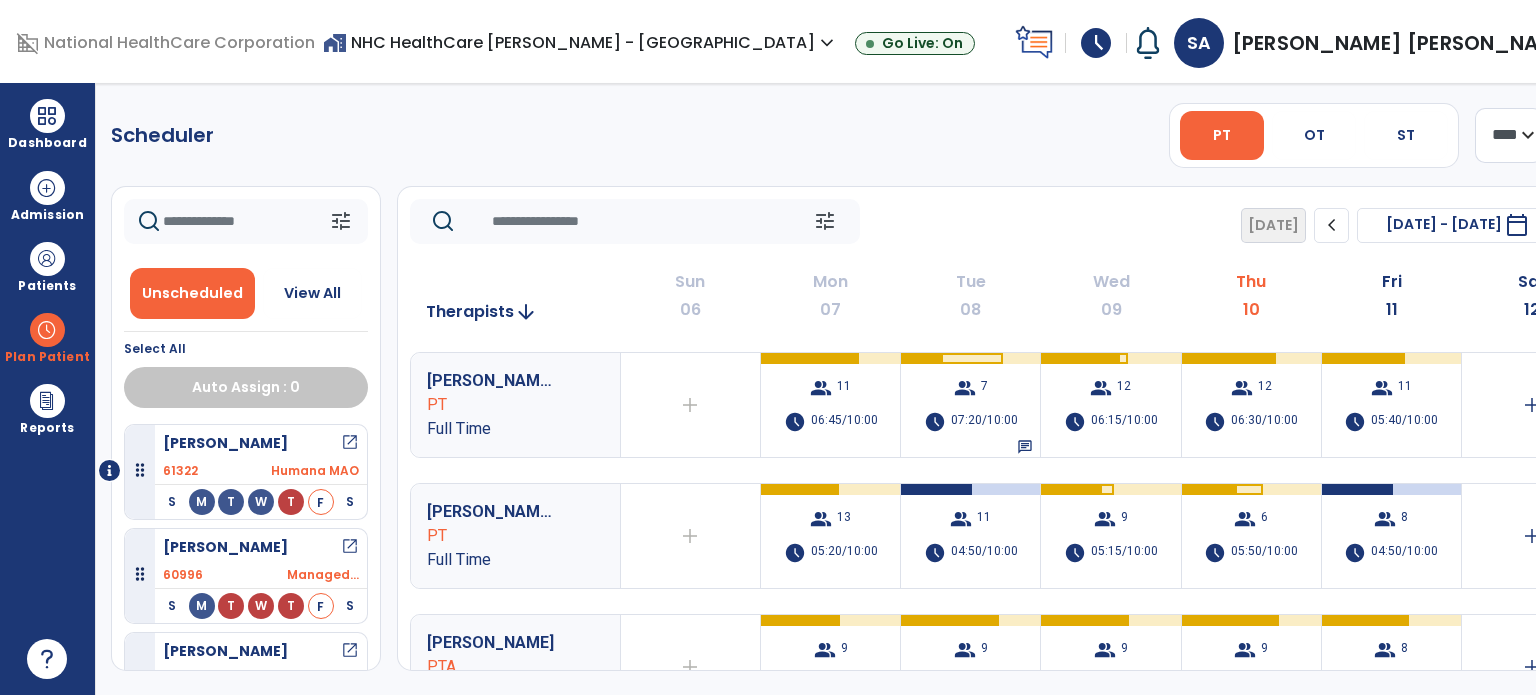 click on "Scheduler   PT   OT   ST  **** *** more_vert  Manage Labor   View All Therapists   Print   tune   Unscheduled   View All  Select All  Auto Assign : 0   [PERSON_NAME]   open_in_new  61322 Humana MAO  S M T W T F S  [PERSON_NAME]   open_in_new  60996 Managed...  S M T W T F S  [PERSON_NAME]   open_in_new  61537 Humana MAO  S M T W T F S  tune   [DATE]  chevron_left [DATE] - [DATE]  *********  calendar_today  chevron_right   Therapists  arrow_downward Sun  06  Mon  07  Tue  08  Wed  09  Thu  10  Fri  11  Sat  12  [PERSON_NAME][GEOGRAPHIC_DATA]  PT Full Time  add  Therapist not available for the day  group  11  schedule  06:45/10:00   group  7  schedule  07:20/10:00   chat   group  12  schedule  06:15/10:00   group  12  schedule  06:30/10:00   group  11  schedule  05:40/10:00   add  [PERSON_NAME], [PERSON_NAME]  PT Full Time  add  Therapist not available for the day  group  13  schedule  05:20/10:00   group  11  schedule  04:50/10:00   group  9  schedule  05:15/10:00   group  6  schedule  05:50/10:00   group  8 PTA" at bounding box center [863, 389] 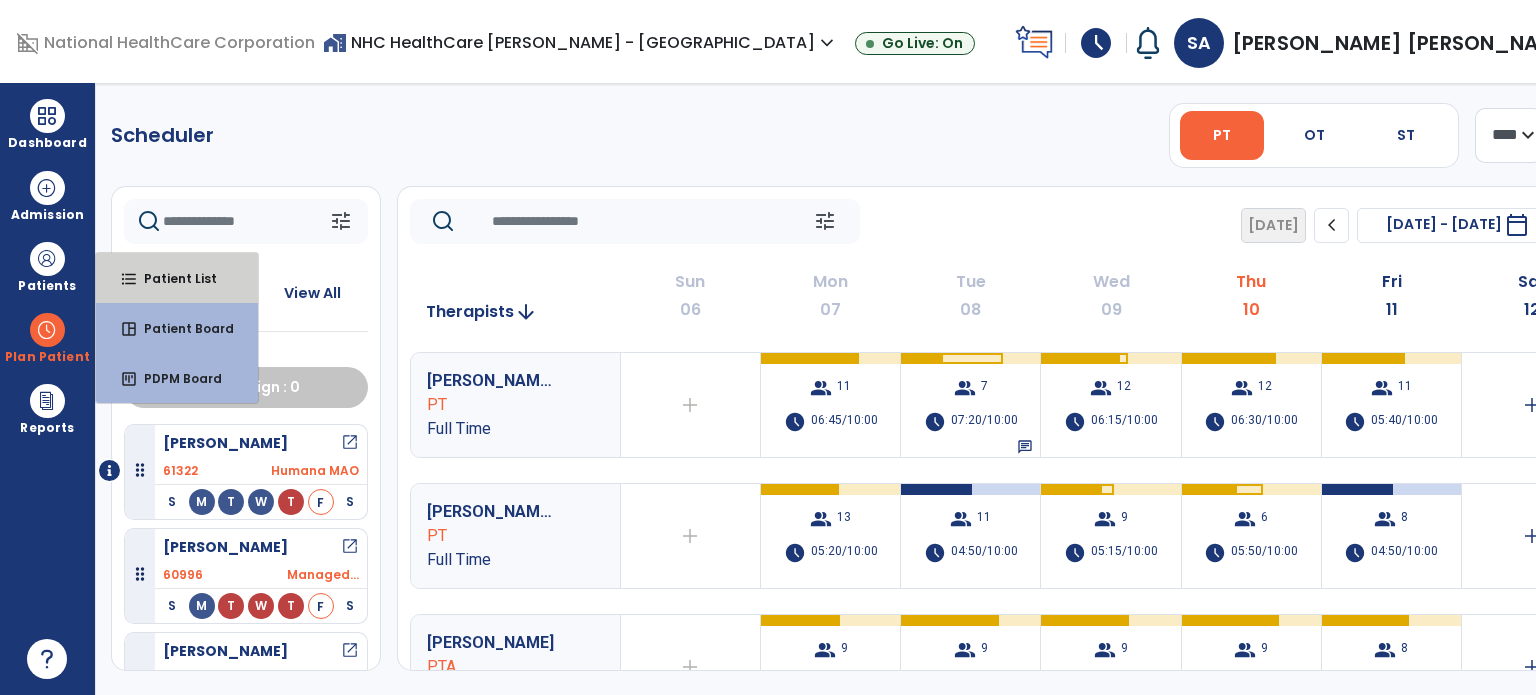 click on "format_list_bulleted  Patient List" at bounding box center [177, 278] 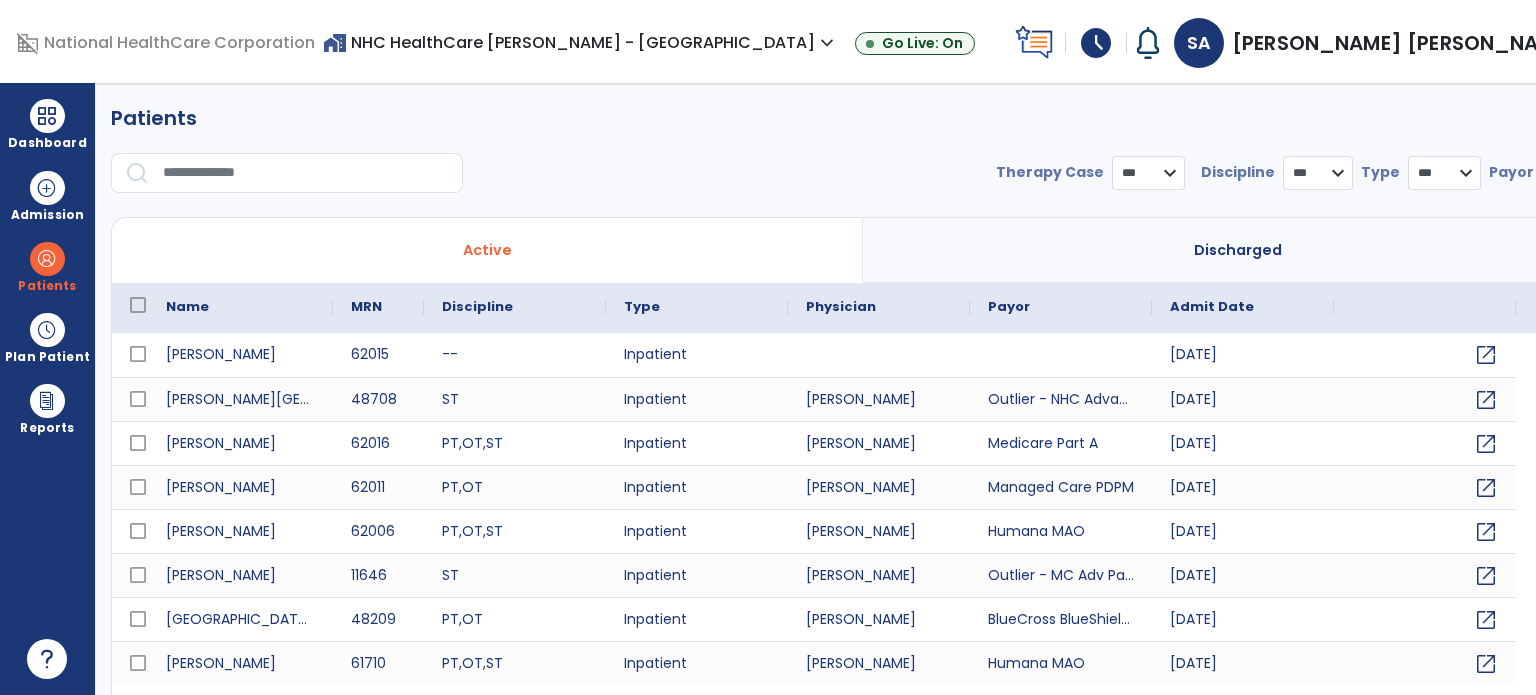 click at bounding box center [306, 173] 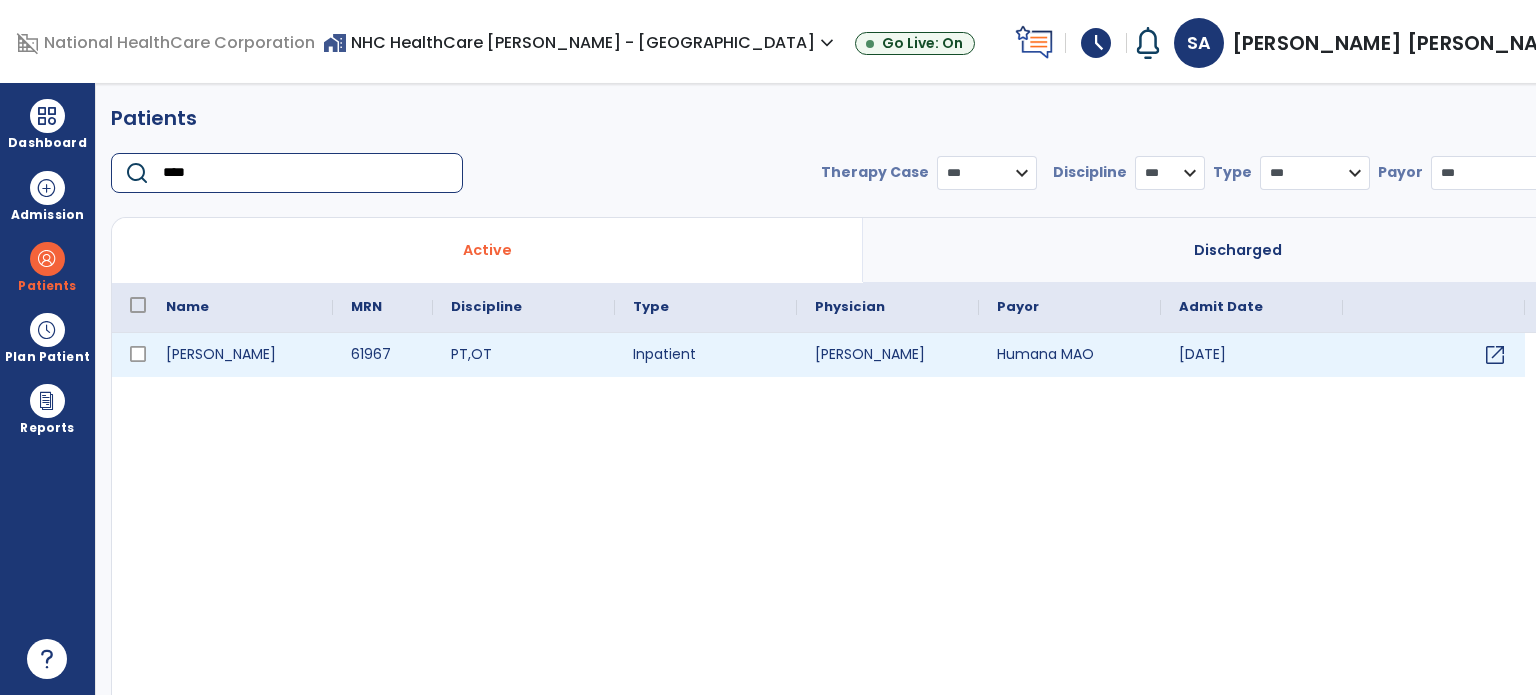 type on "****" 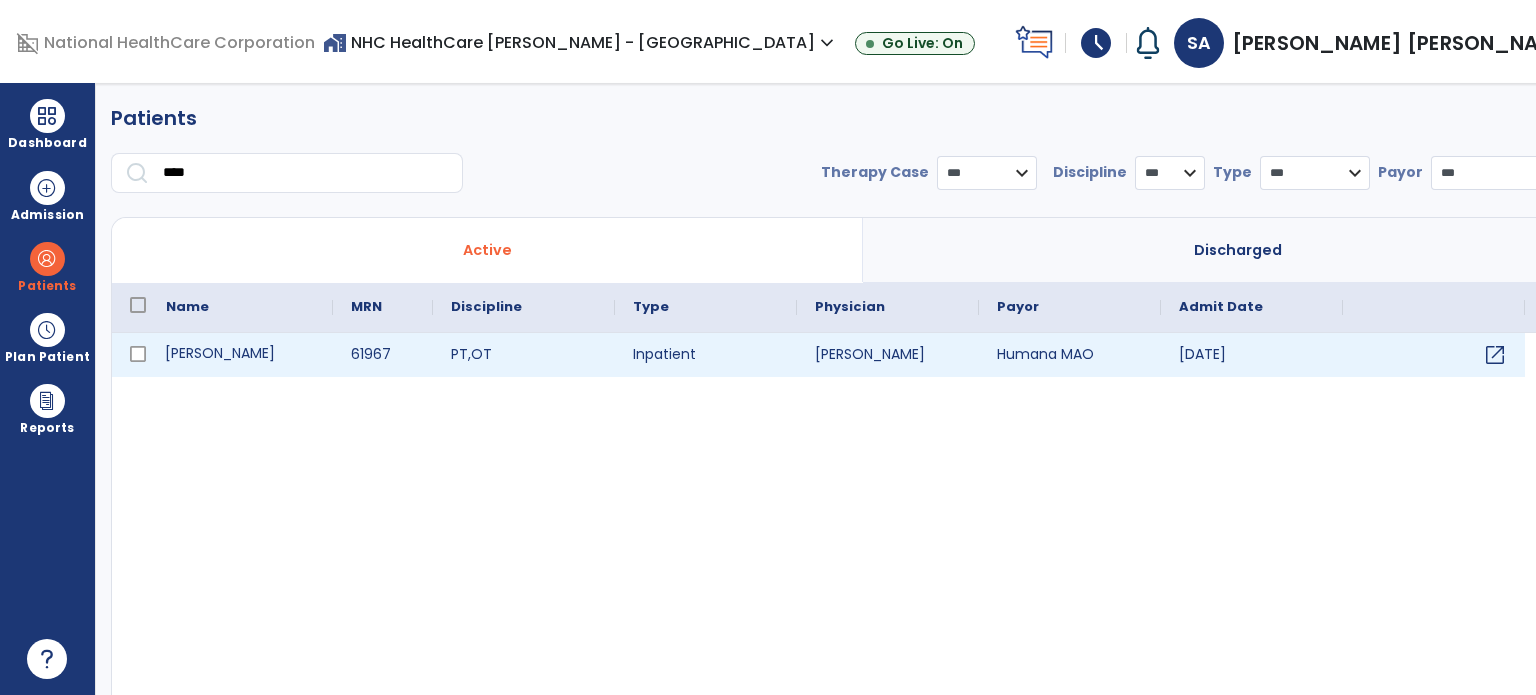 click on "[PERSON_NAME]" at bounding box center (240, 355) 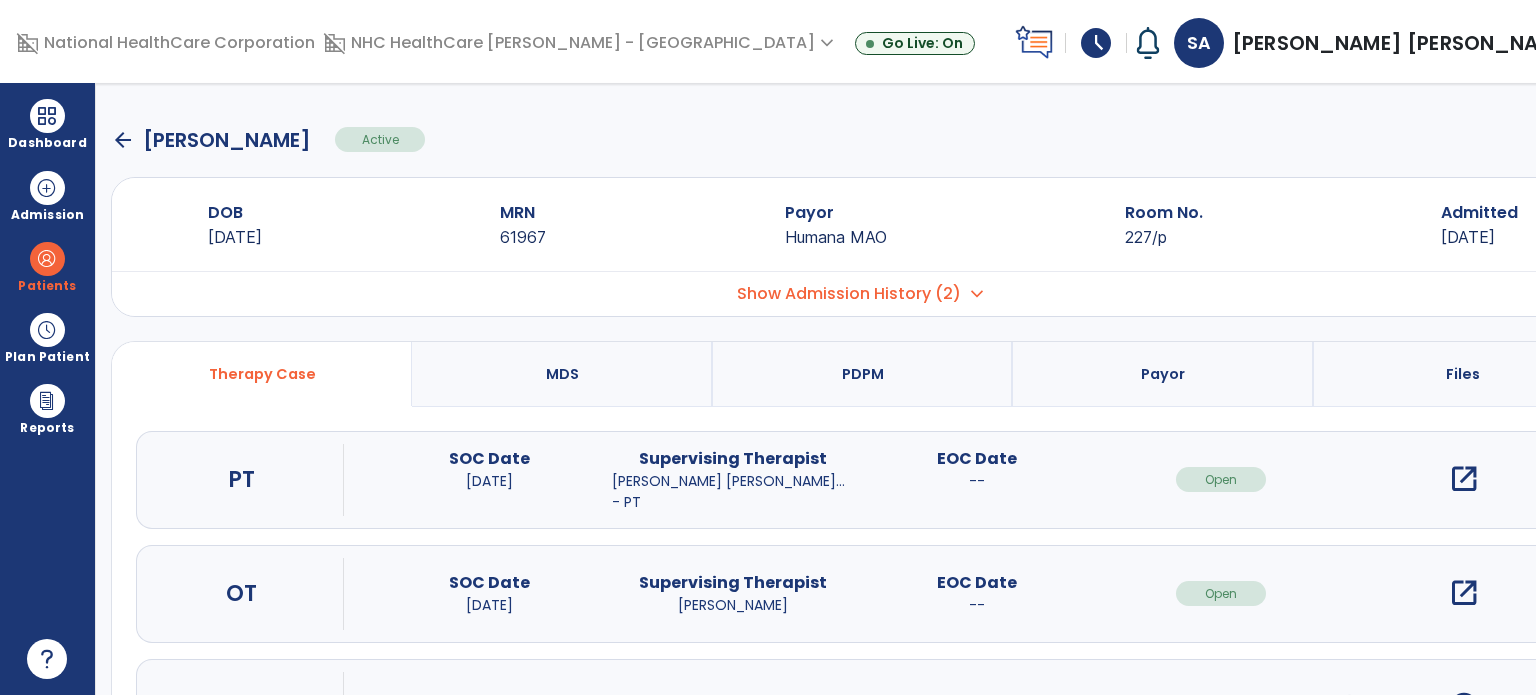 click on "open_in_new" at bounding box center [1464, 479] 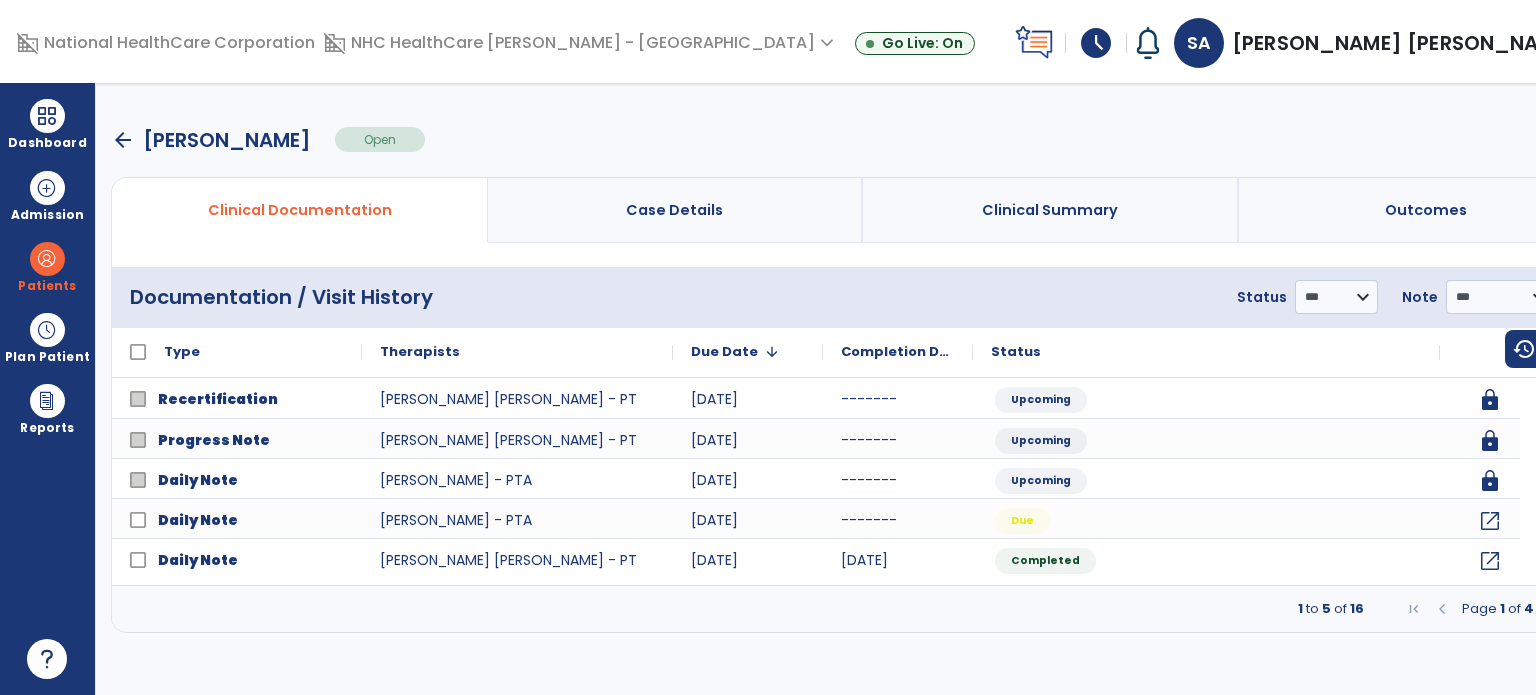 click at bounding box center (47, 330) 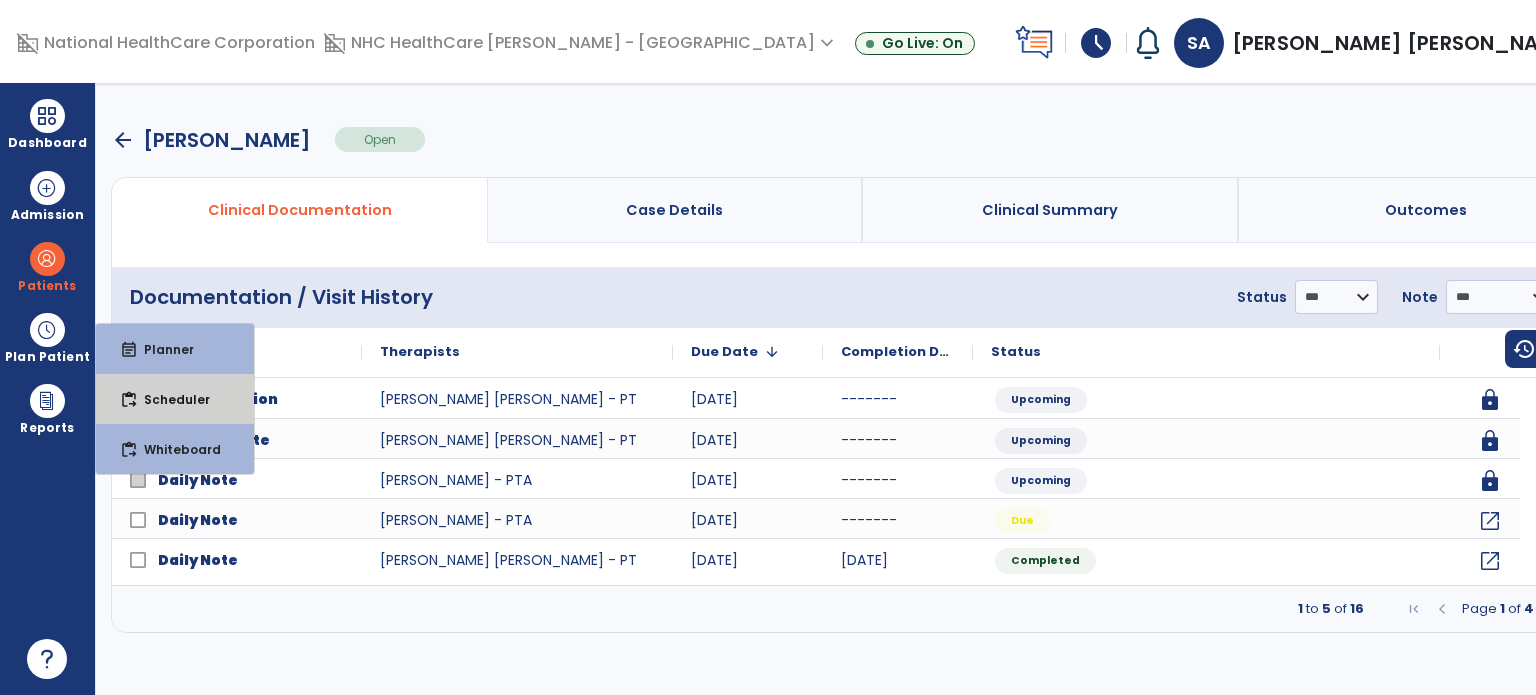 click on "content_paste_go  Scheduler" at bounding box center [175, 399] 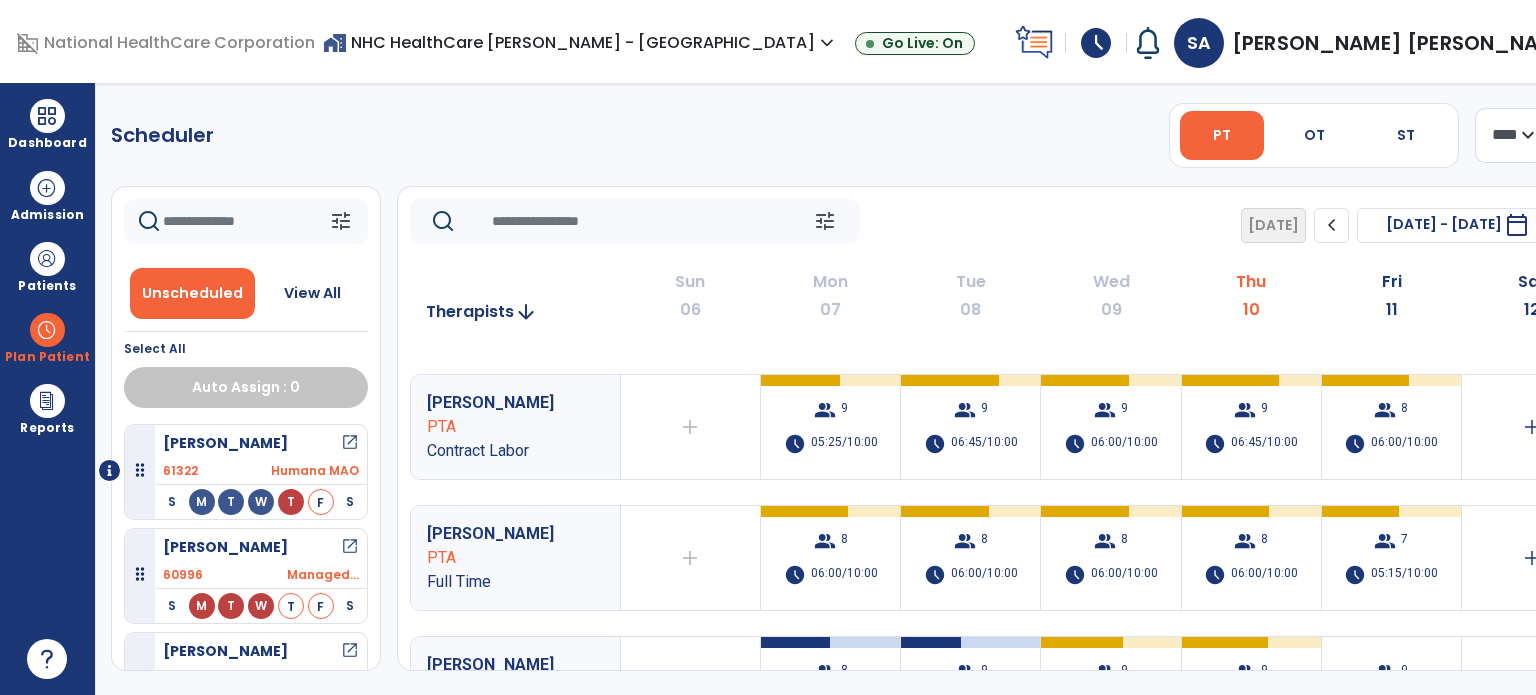 scroll, scrollTop: 0, scrollLeft: 0, axis: both 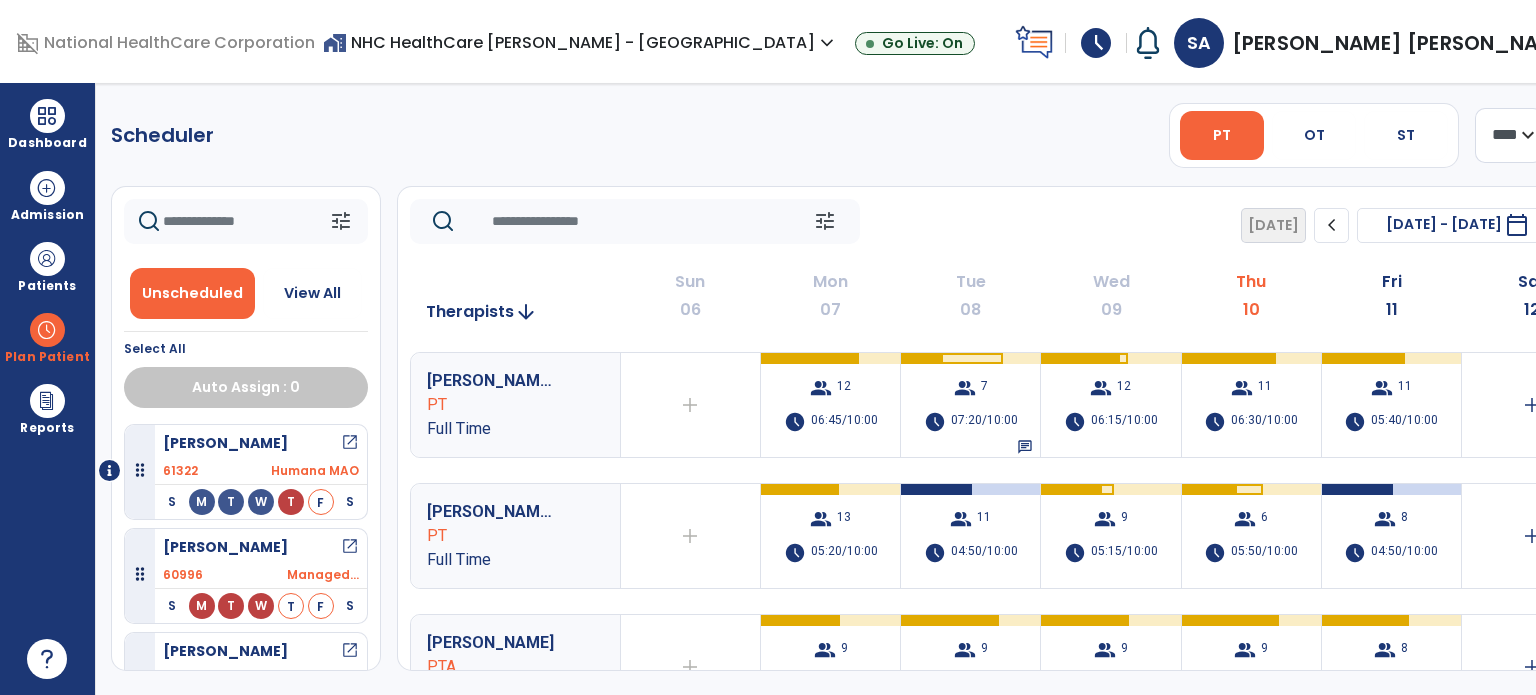 click on "OT" at bounding box center [1314, 135] 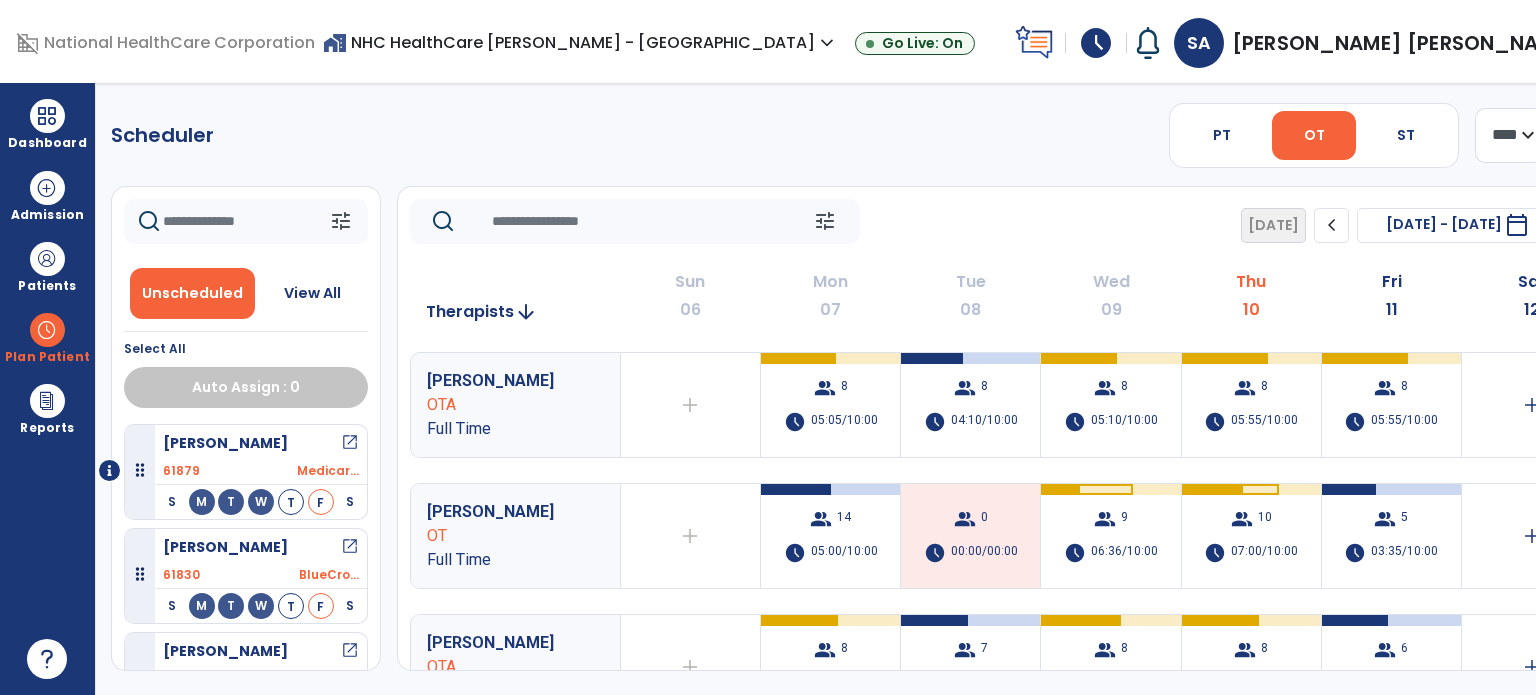 click on "tune   [DATE]  chevron_left [DATE] - [DATE]  *********  calendar_today  chevron_right" 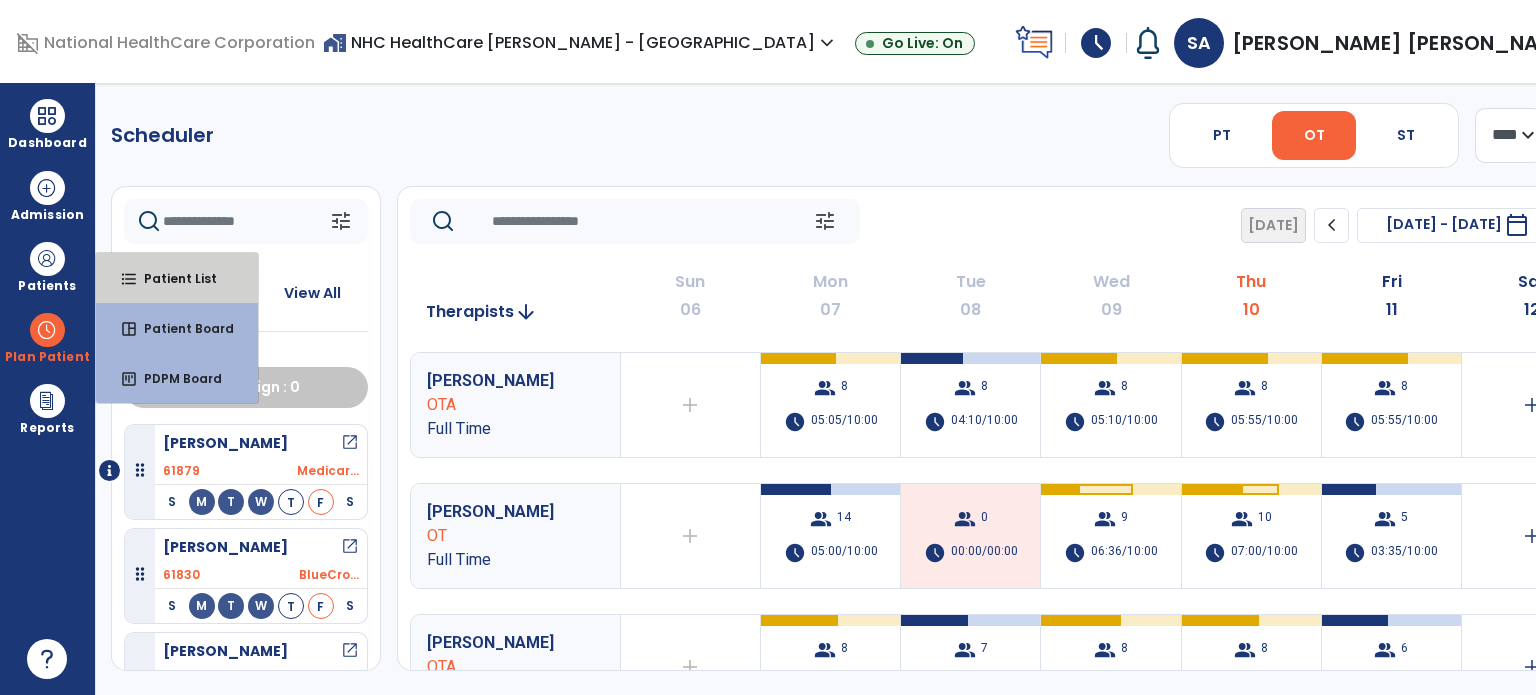 click on "Patient List" at bounding box center [172, 278] 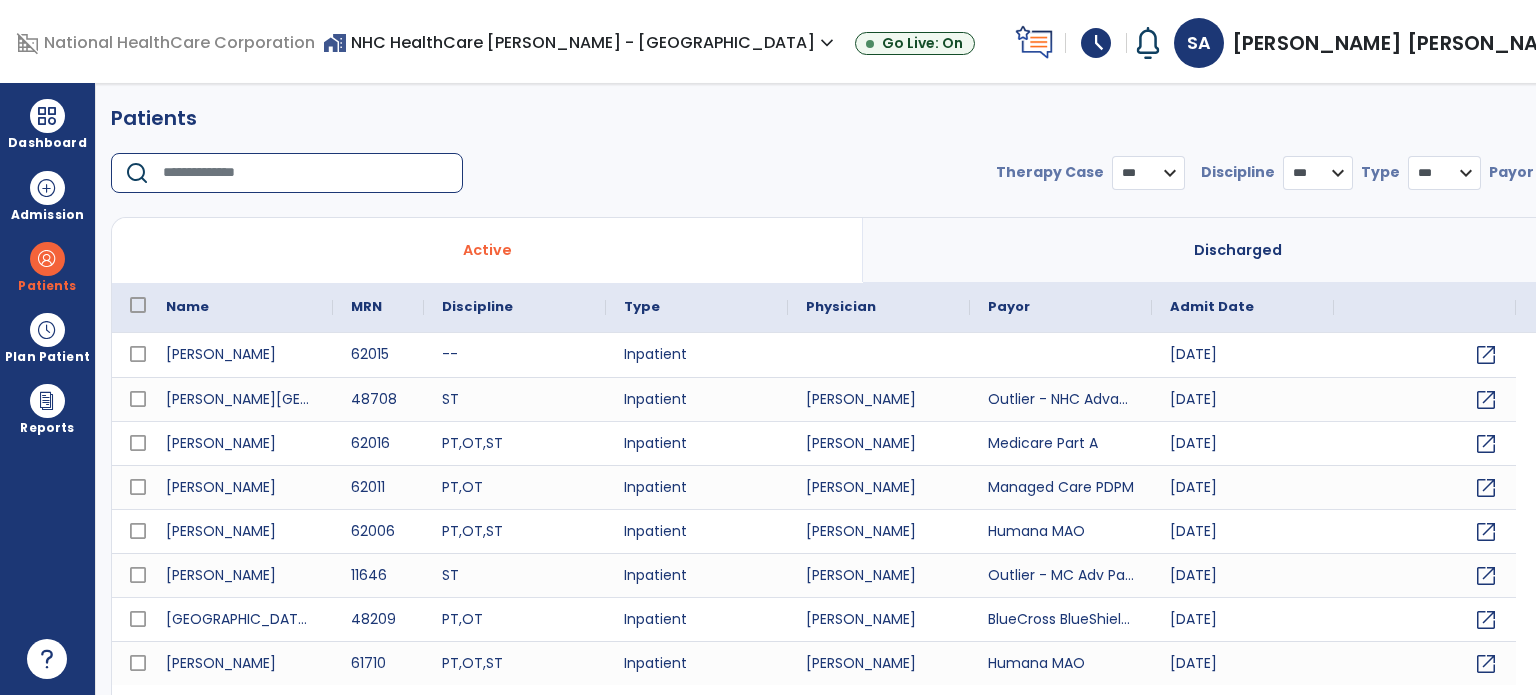 click at bounding box center [306, 173] 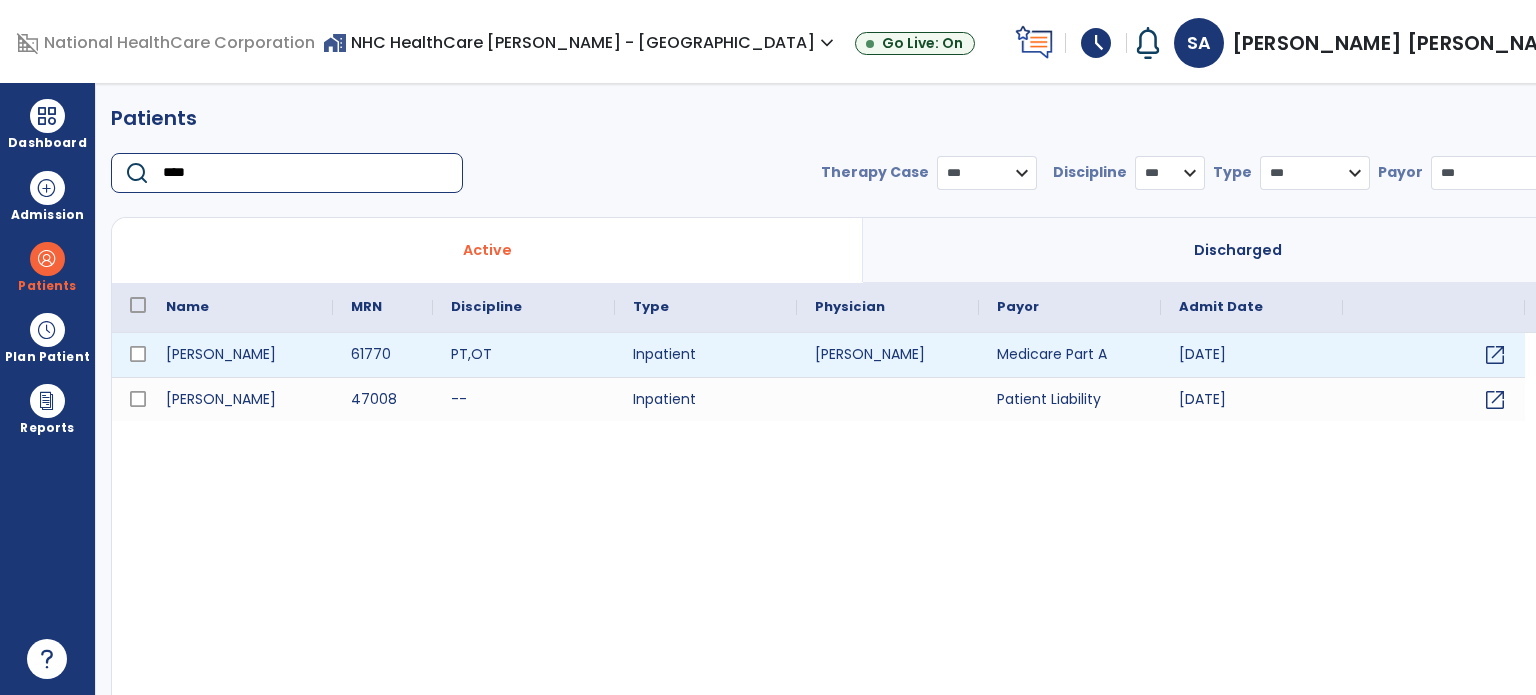 type on "****" 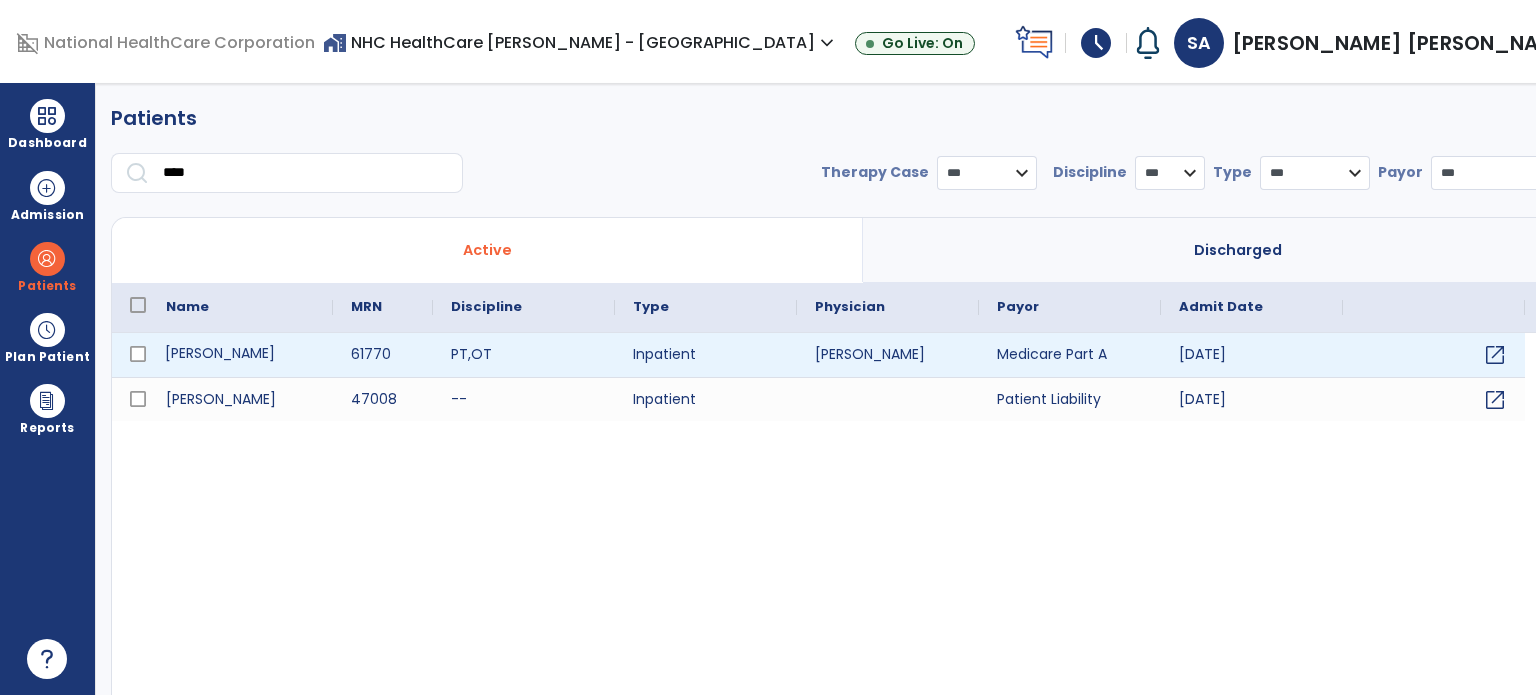 click on "[PERSON_NAME]" at bounding box center (240, 355) 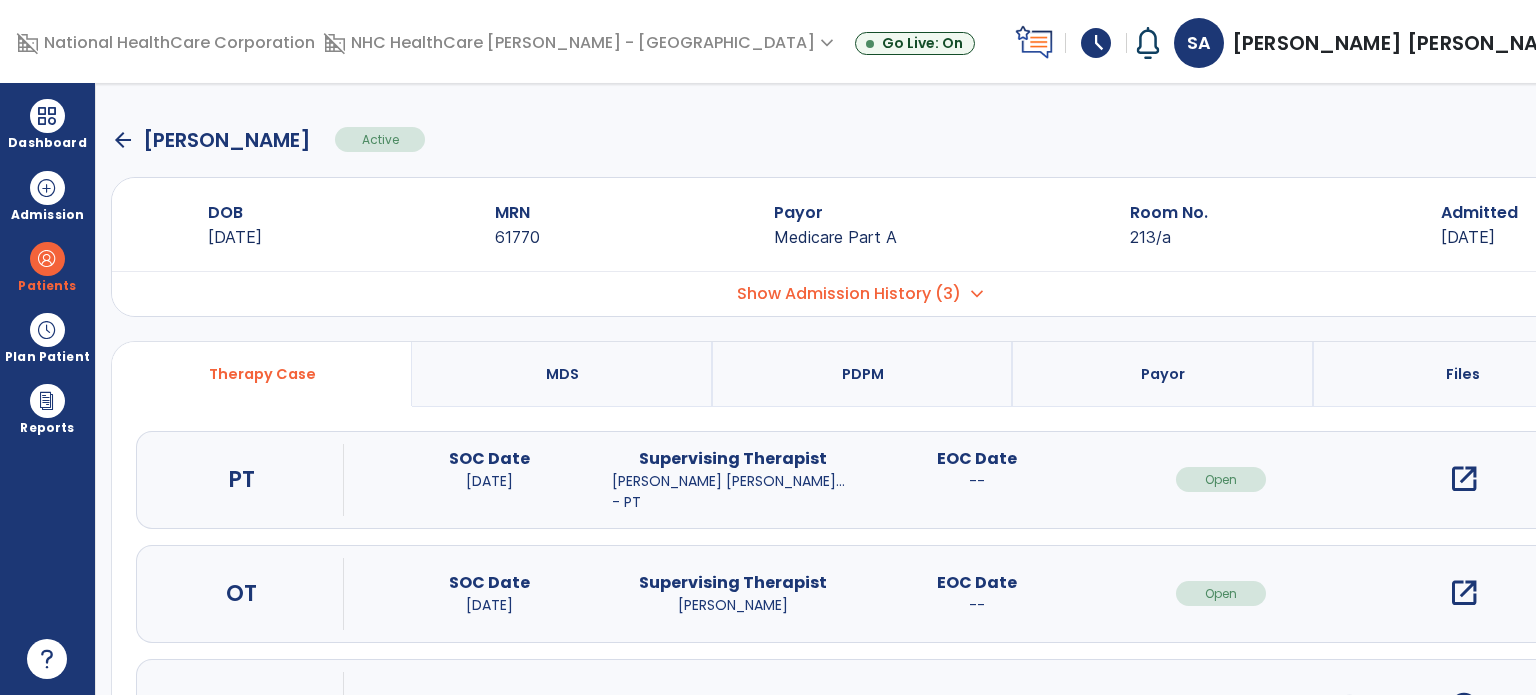 click on "open_in_new" at bounding box center (1464, 479) 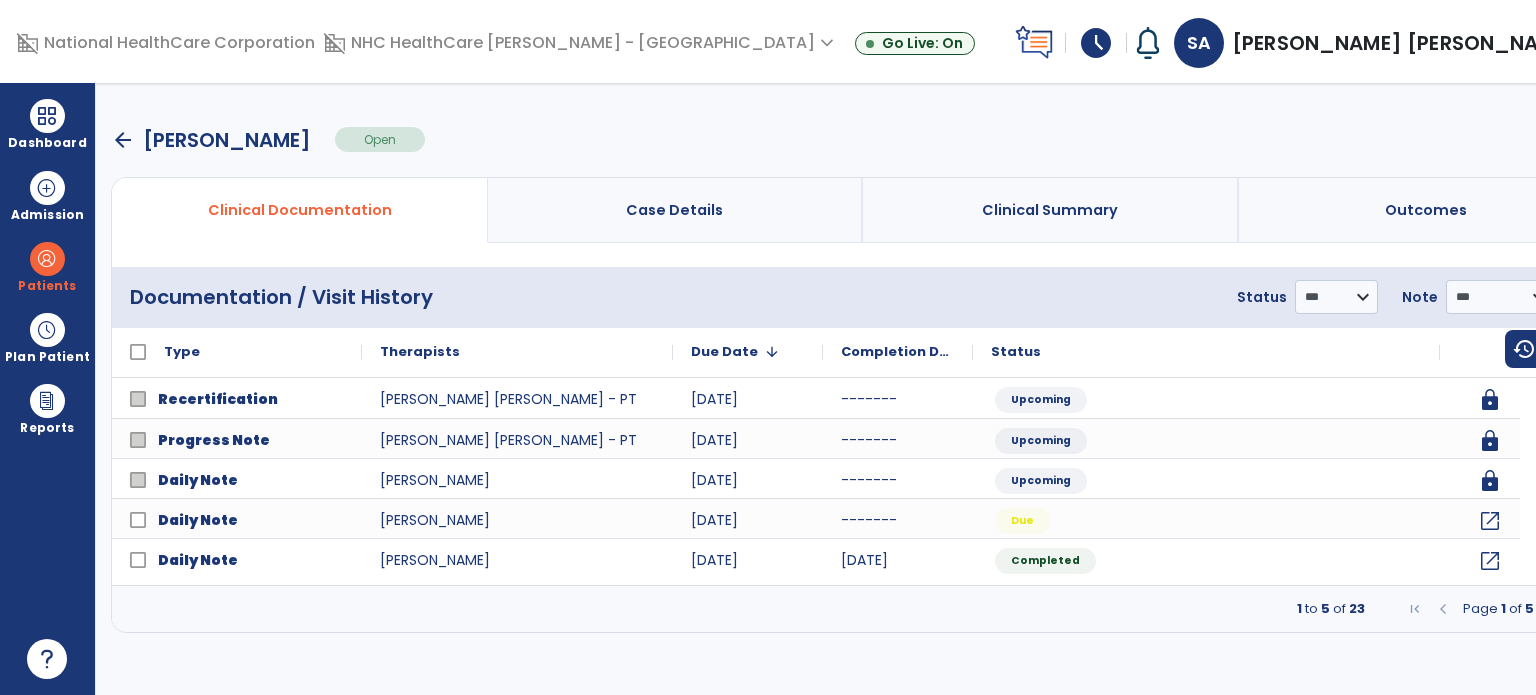 drag, startPoint x: 1280, startPoint y: 92, endPoint x: 56, endPoint y: 248, distance: 1233.9011 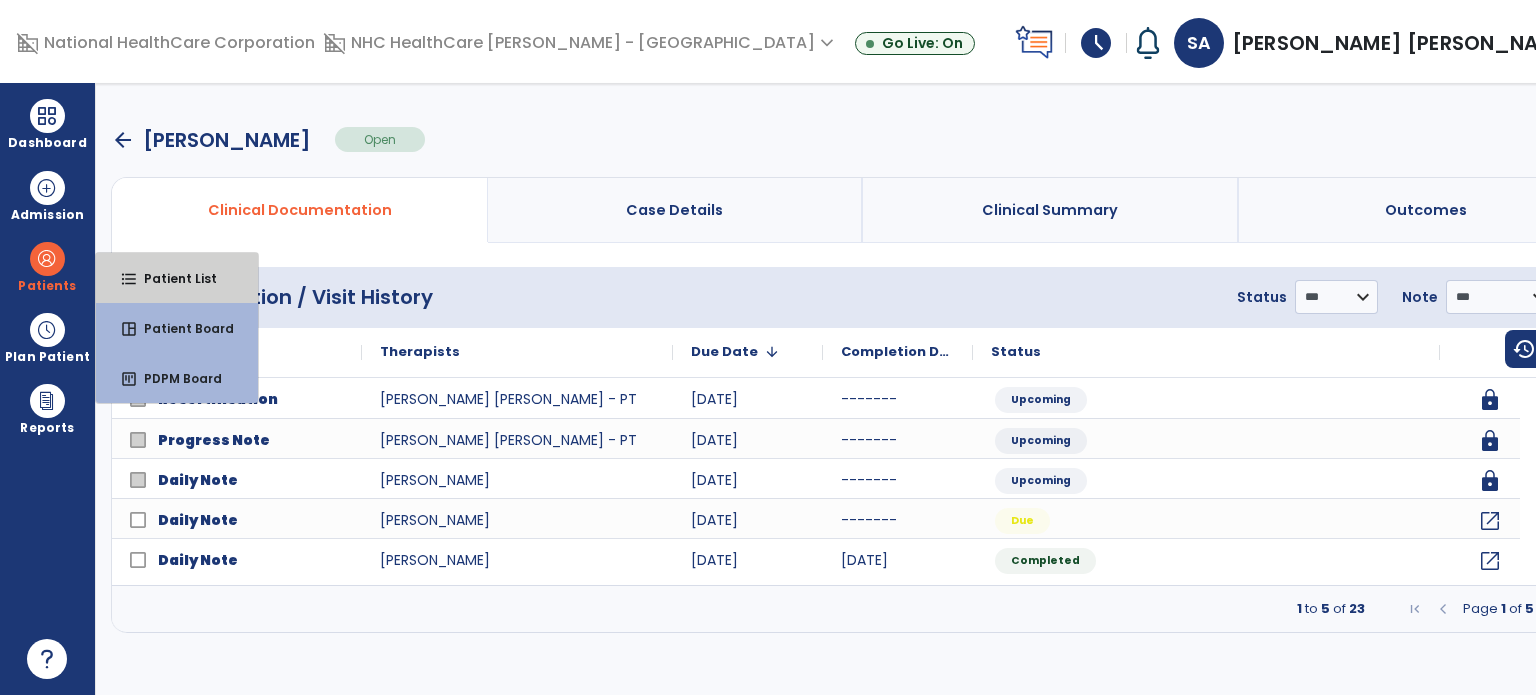 click on "Patient List" at bounding box center [172, 278] 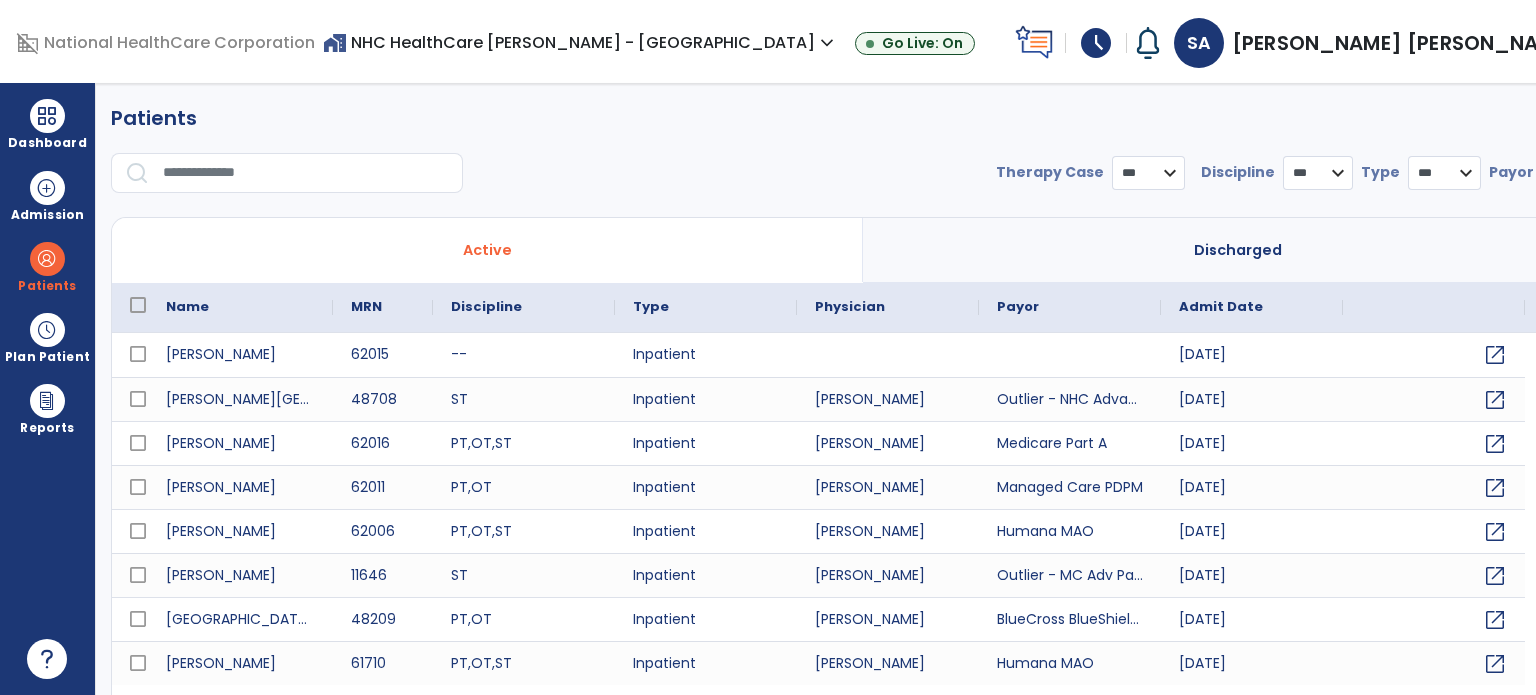 select on "***" 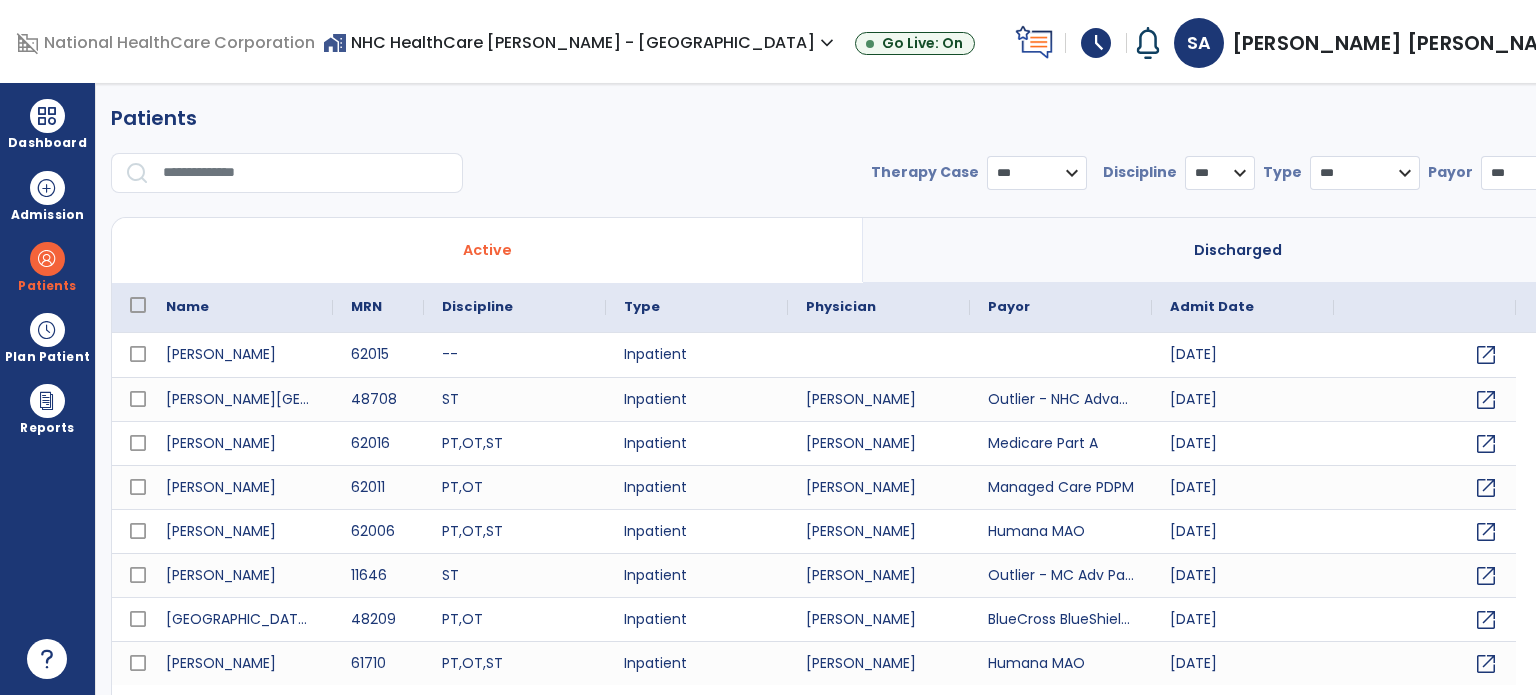 click at bounding box center (306, 173) 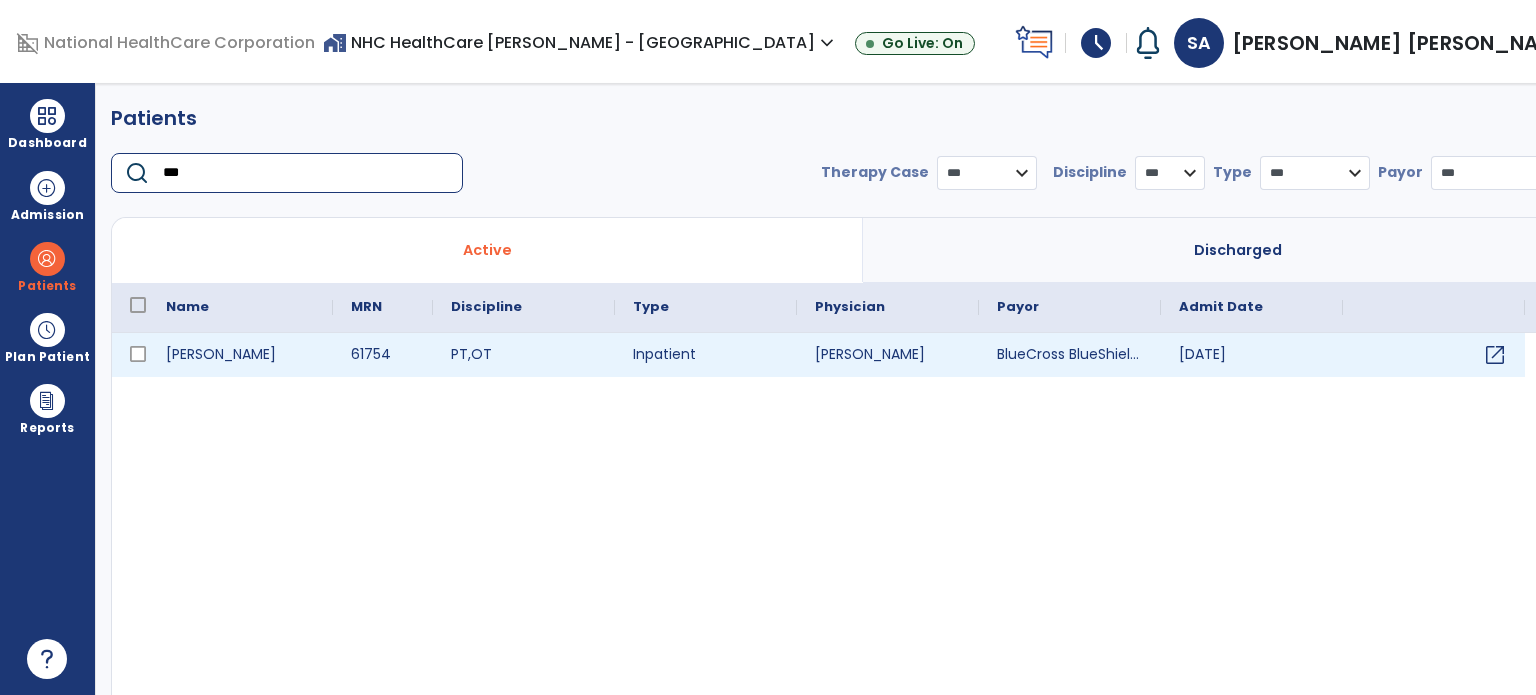 type on "***" 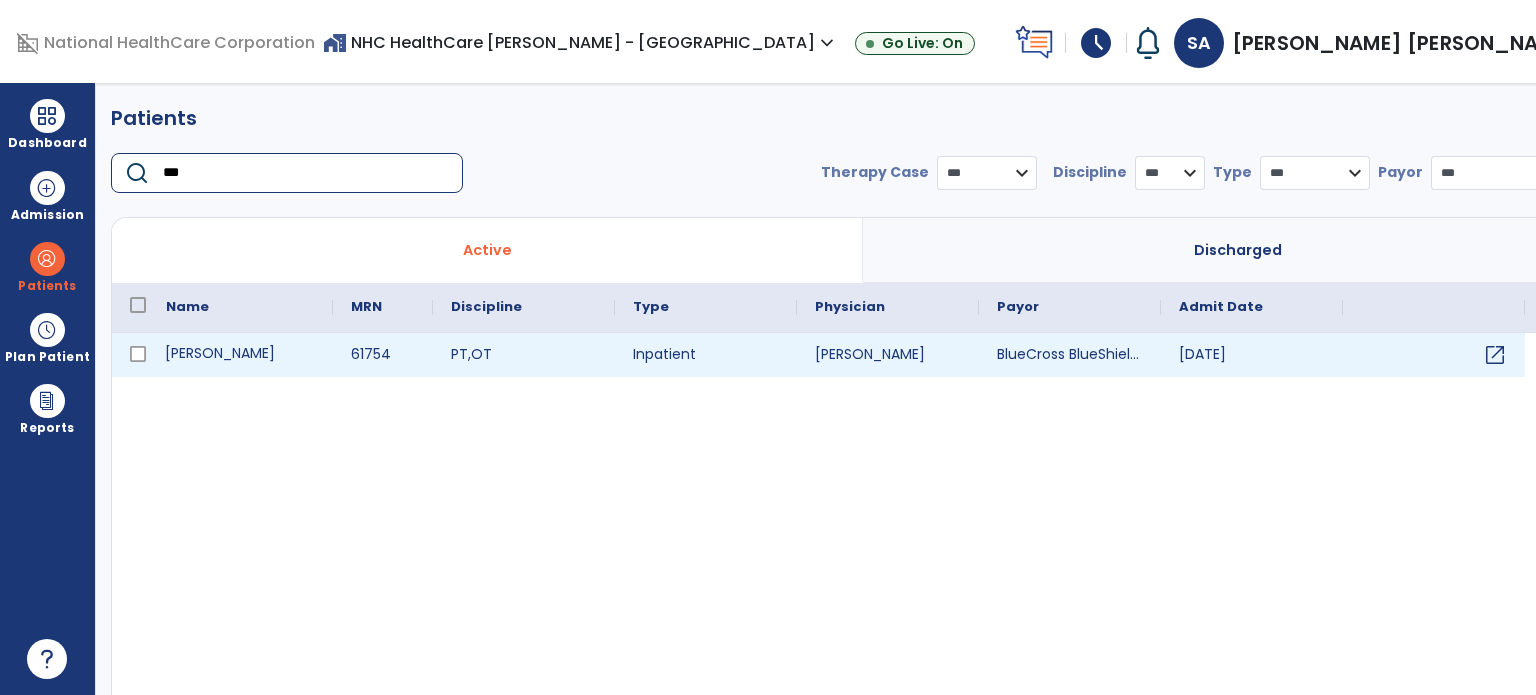 click on "[PERSON_NAME]" at bounding box center (240, 355) 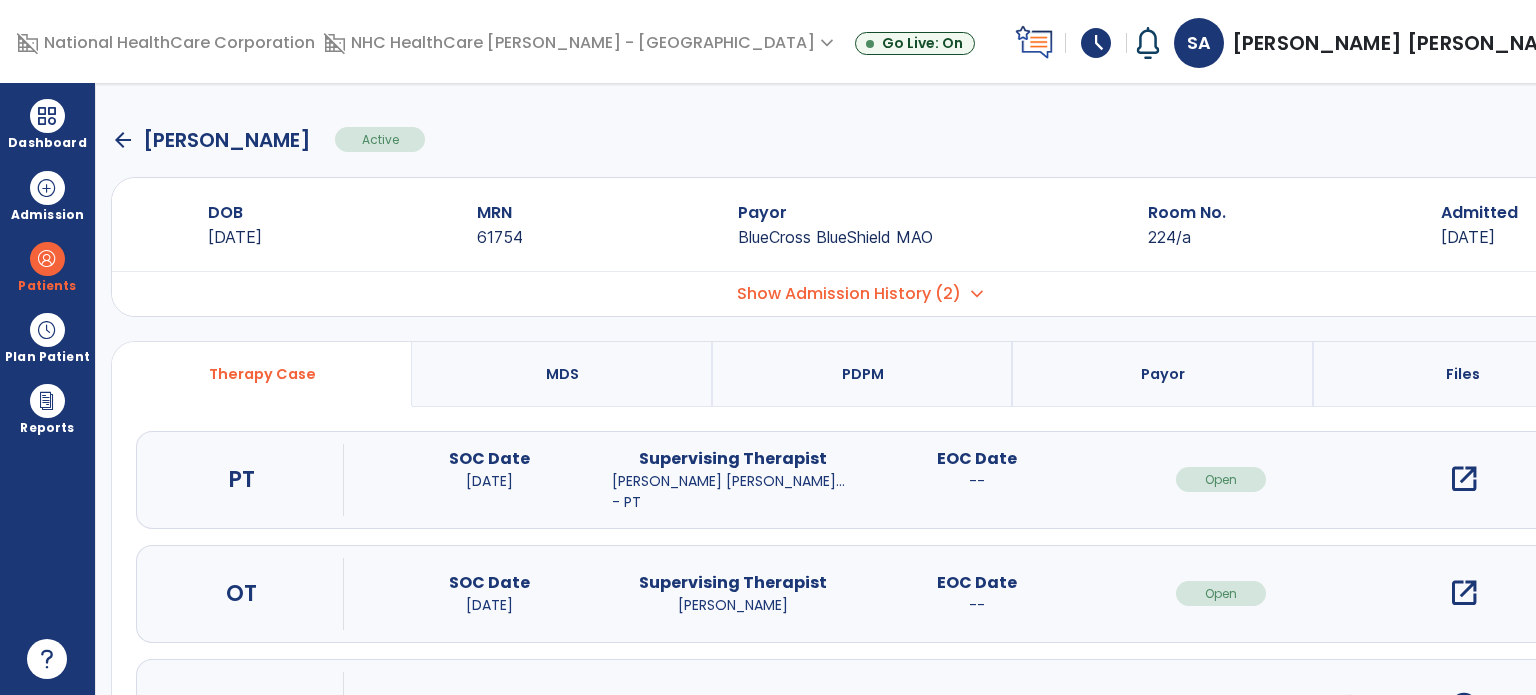 click on "open_in_new" at bounding box center (1464, 479) 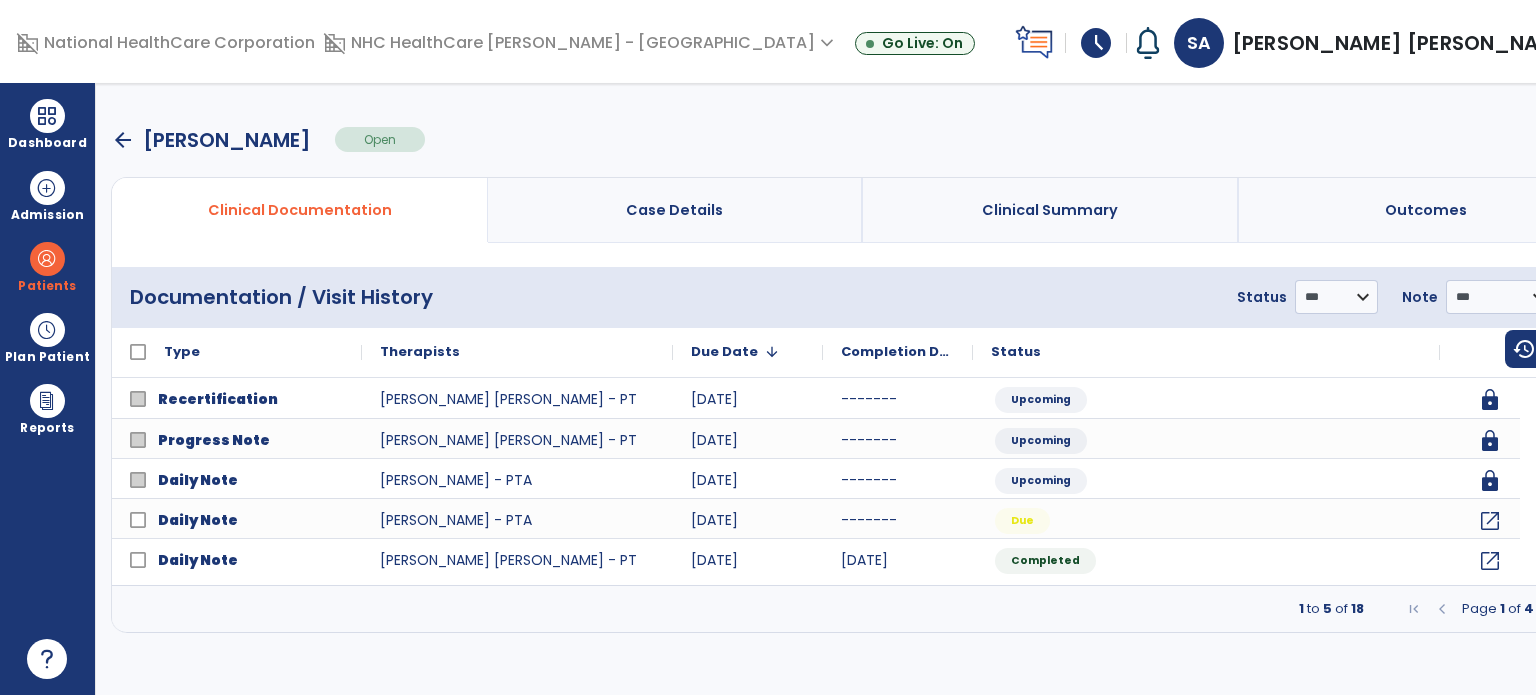 click on "arrow_back   [PERSON_NAME]  Open  menu   Edit Therapy Case   Delete Therapy Case   Close Therapy Case" at bounding box center (863, 140) 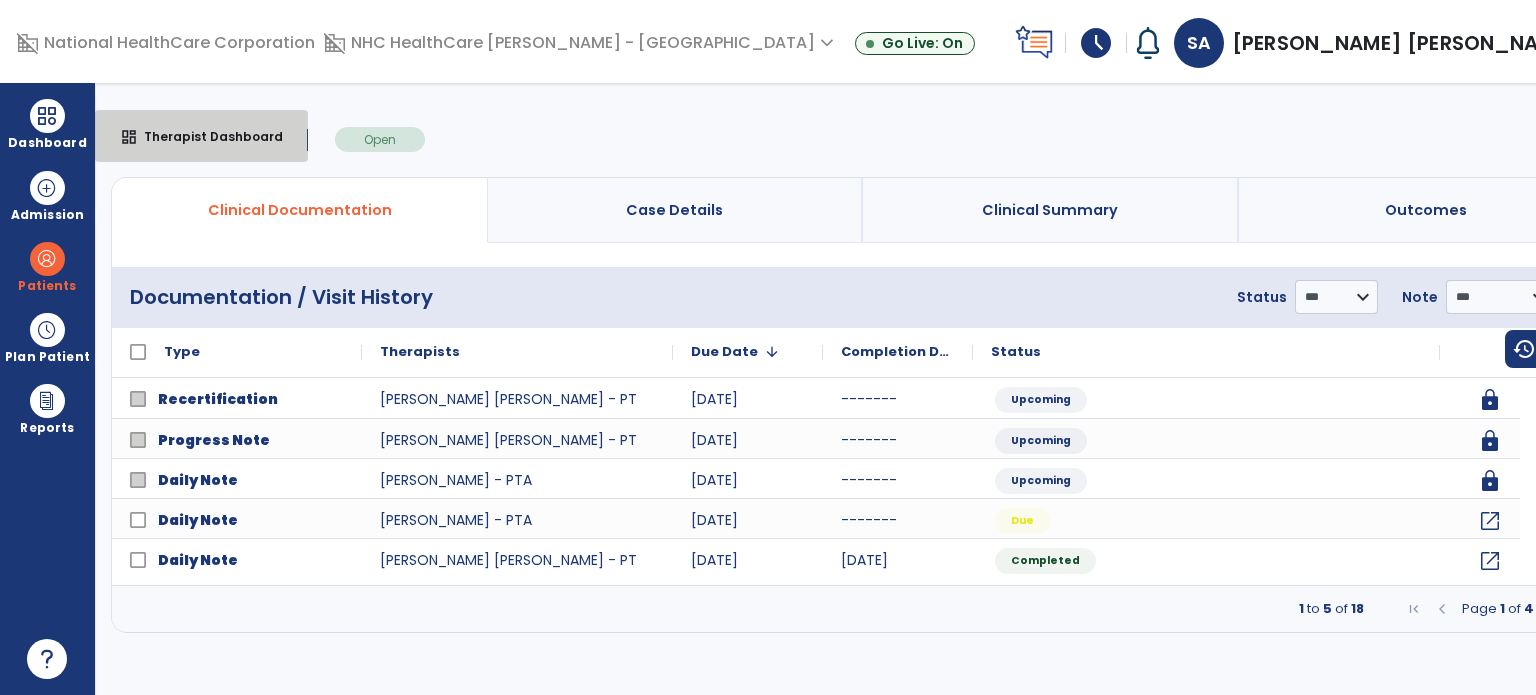 click on "Therapist Dashboard" at bounding box center [205, 136] 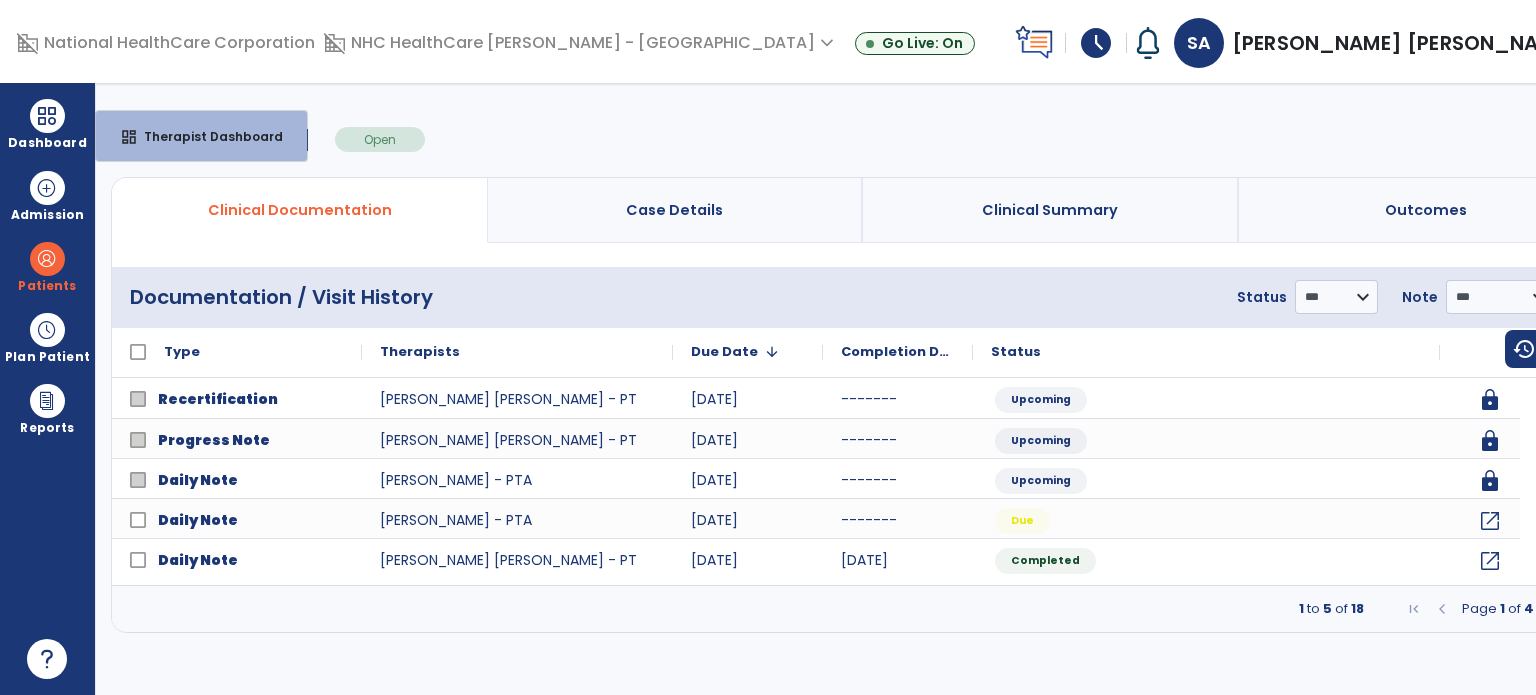 select on "****" 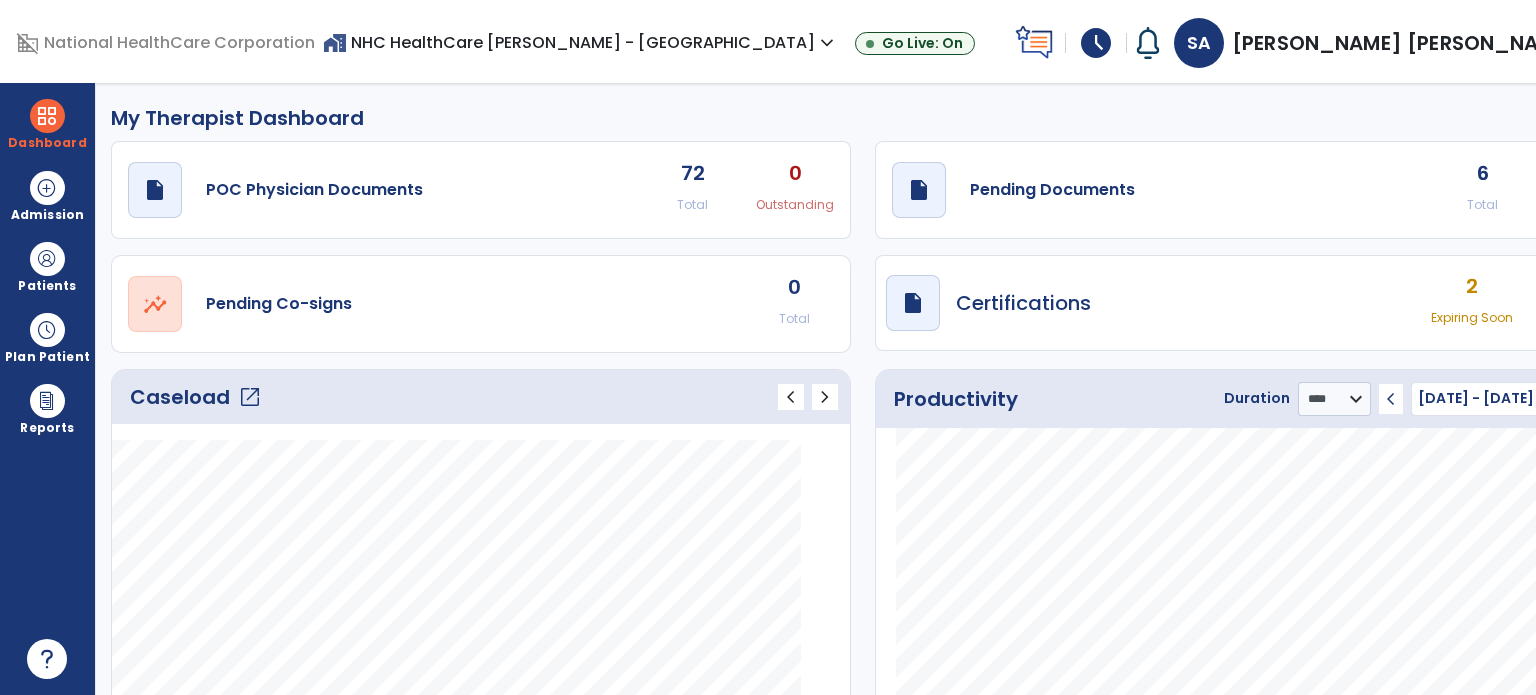 click at bounding box center (47, 330) 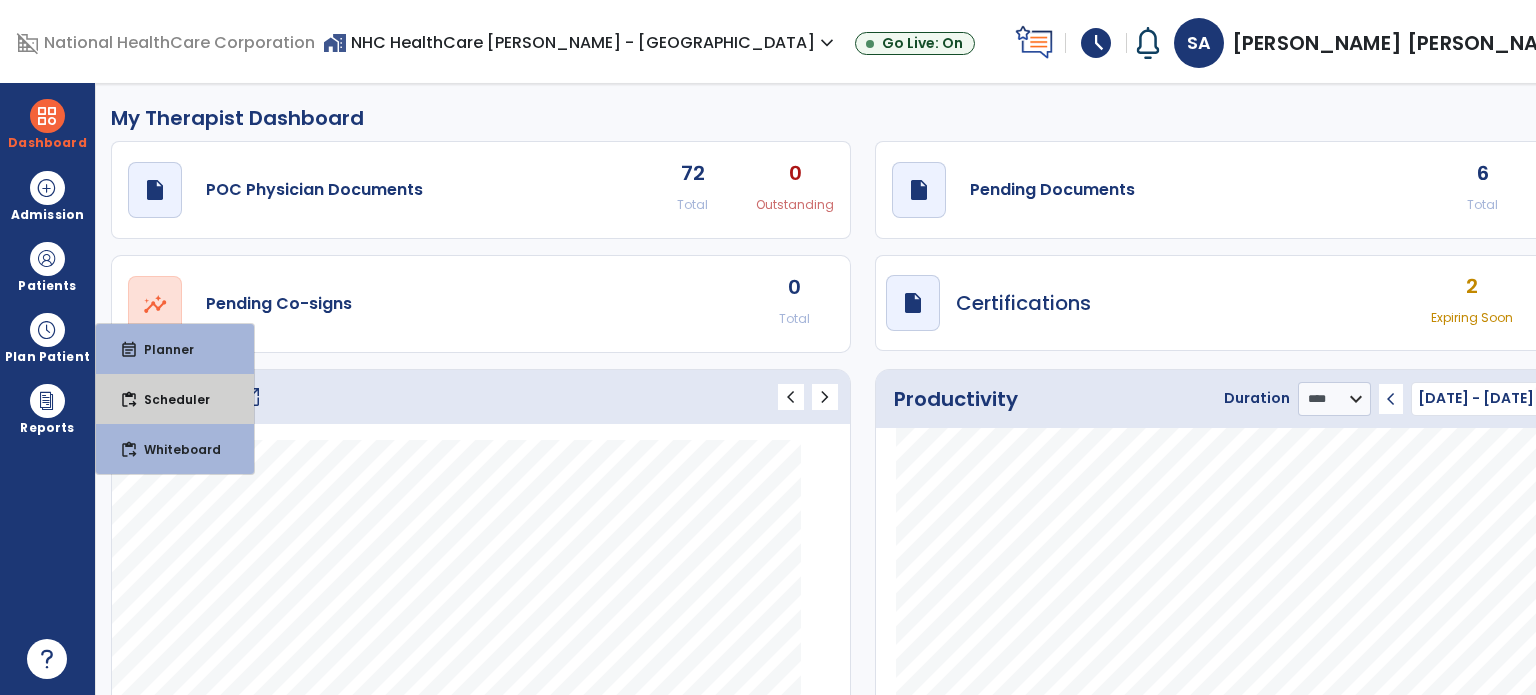click on "Scheduler" at bounding box center [169, 399] 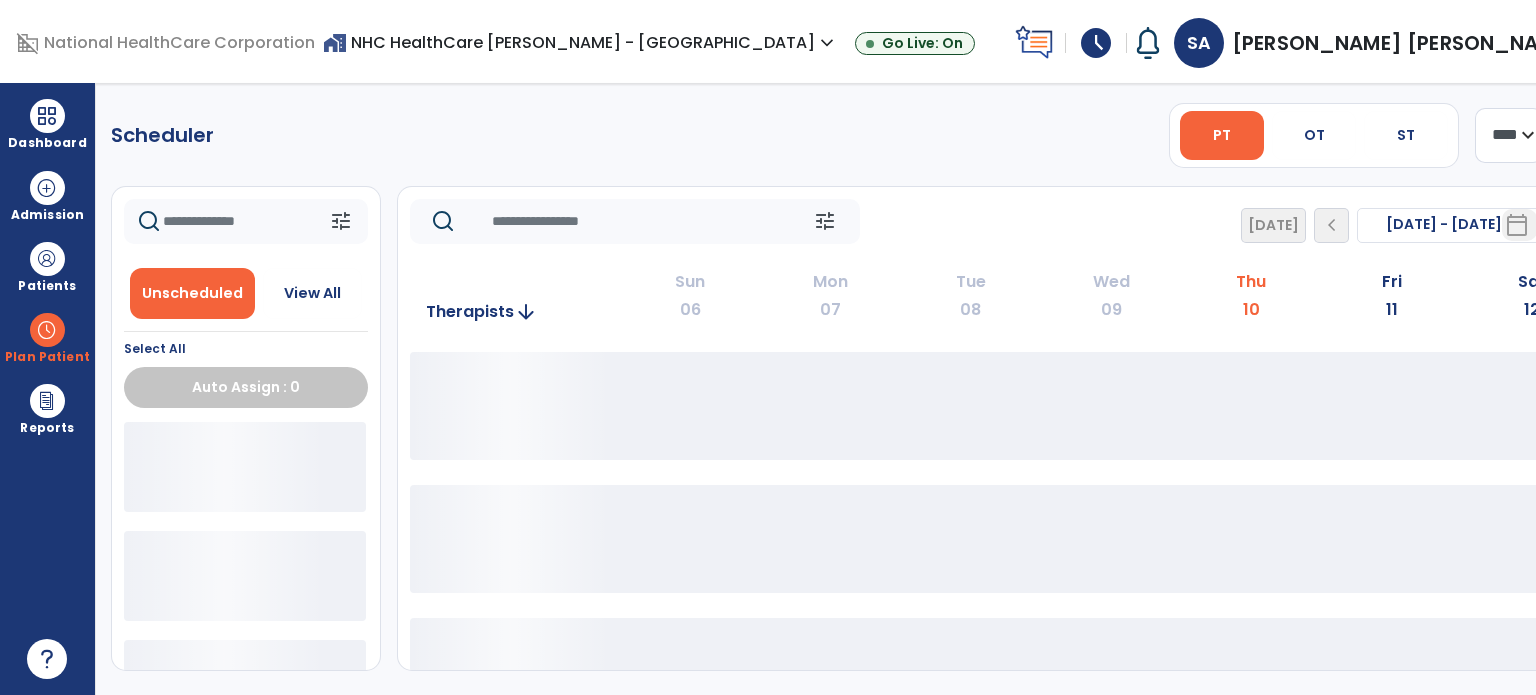 click on "OT" at bounding box center (1314, 135) 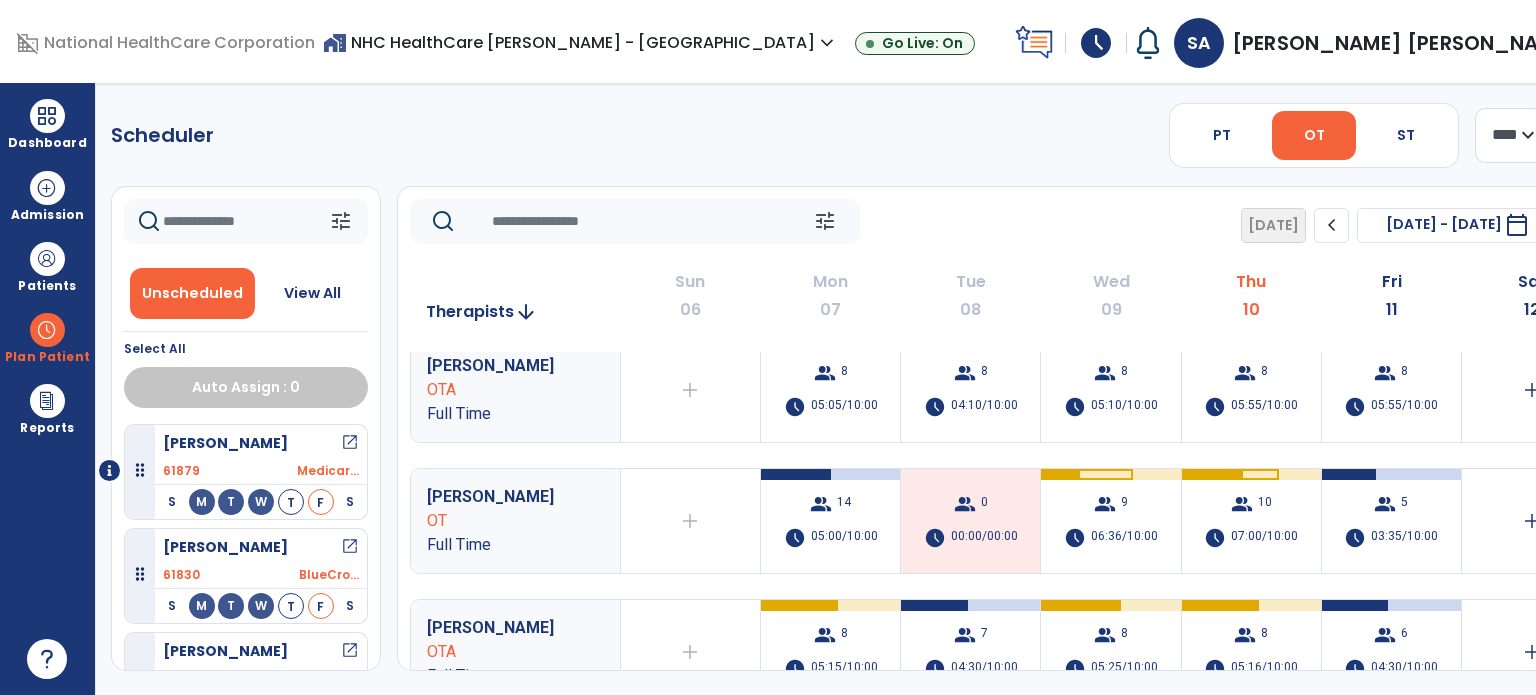 scroll, scrollTop: 16, scrollLeft: 0, axis: vertical 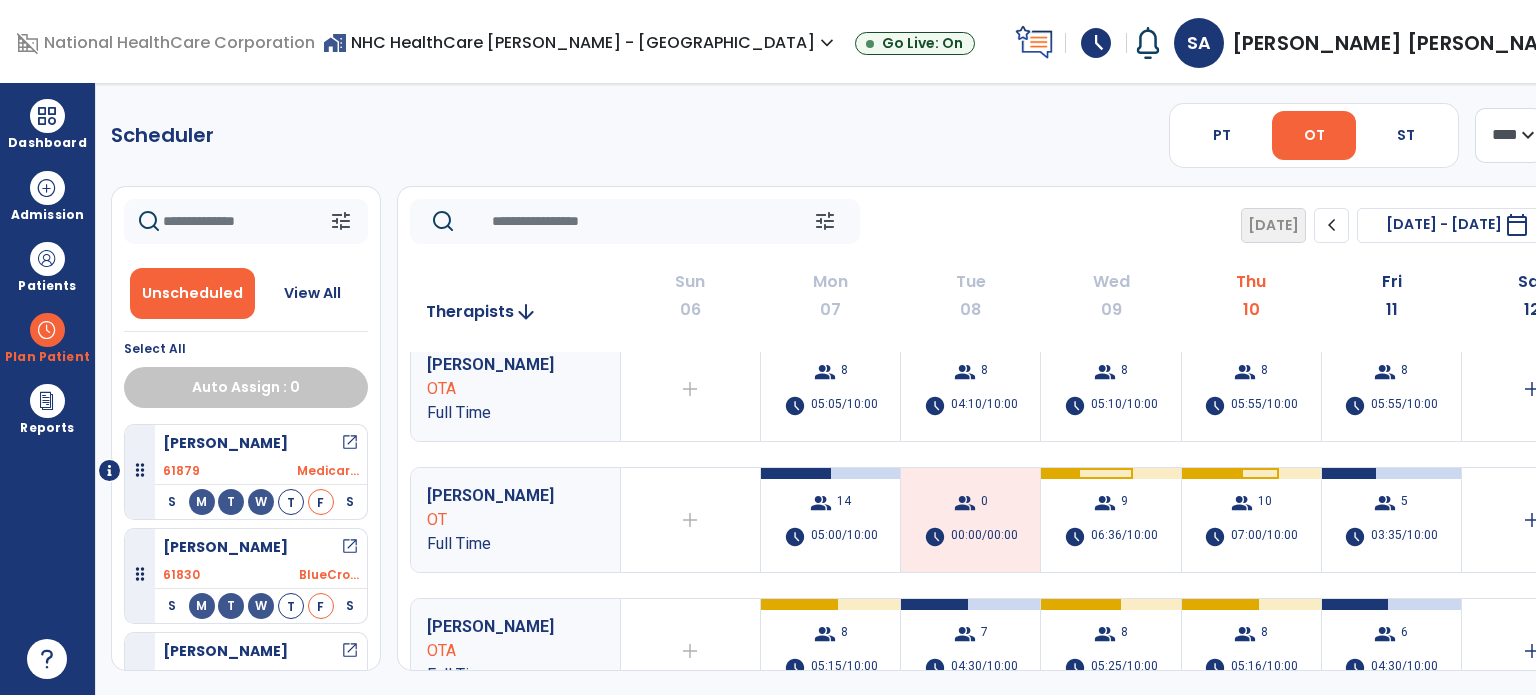 click on "group  10  schedule  07:00/10:00" at bounding box center (1251, 520) 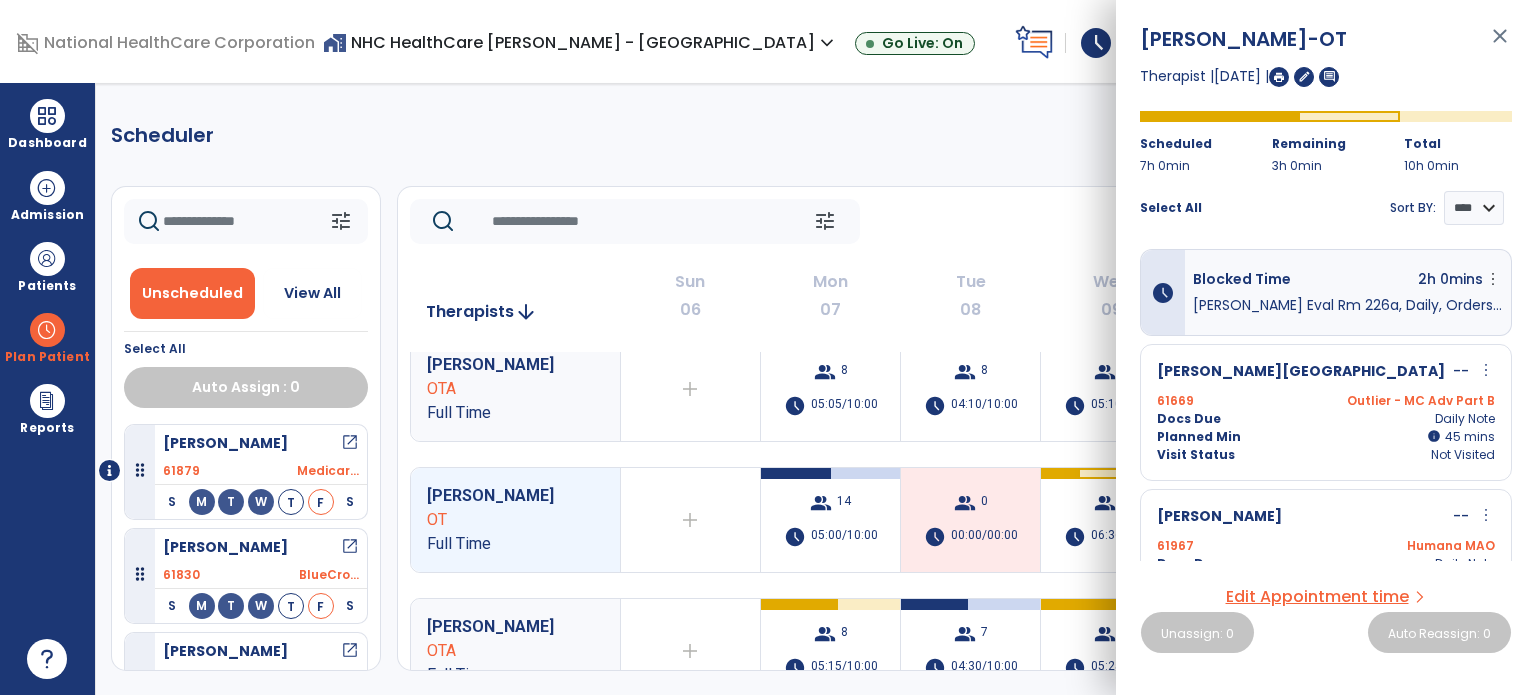 click on "tune   [DATE]  chevron_left [DATE] - [DATE]  *********  calendar_today  chevron_right" 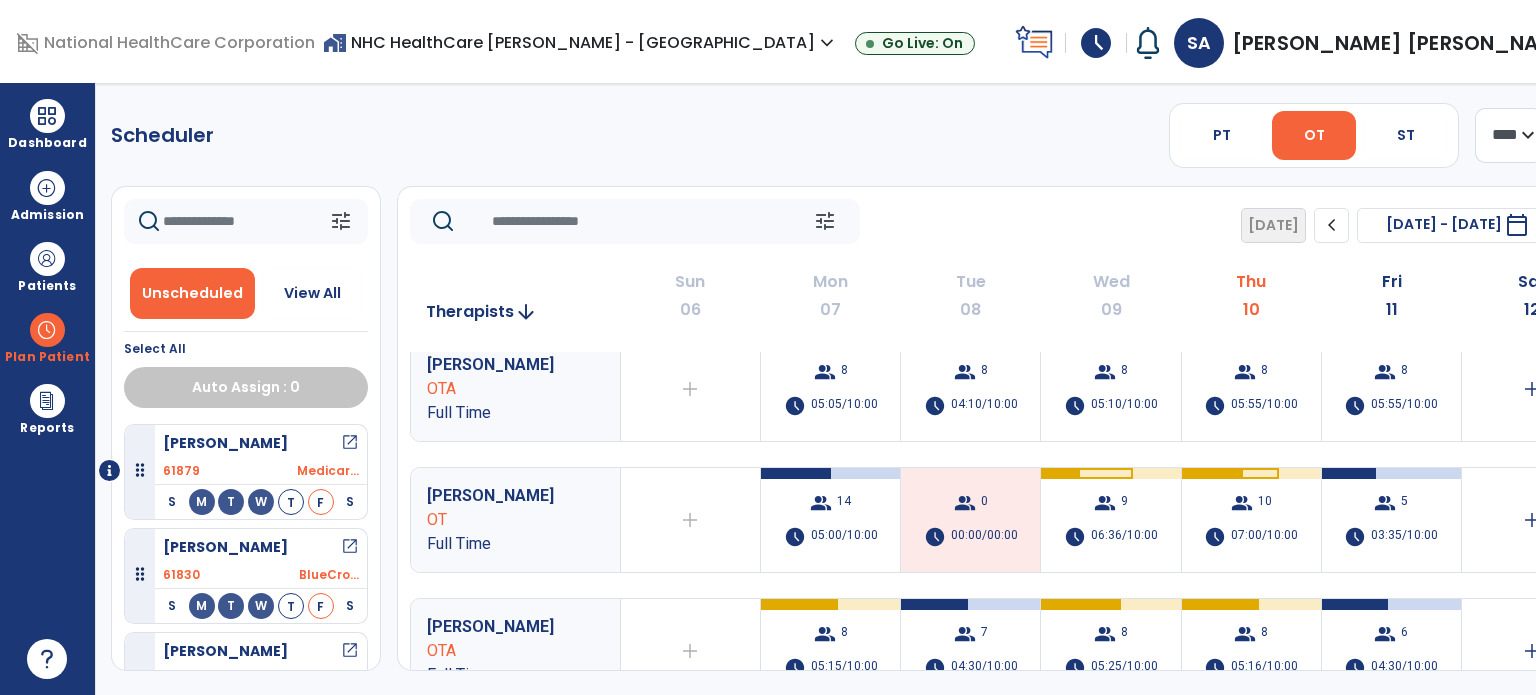click on "Patients" at bounding box center (47, 266) 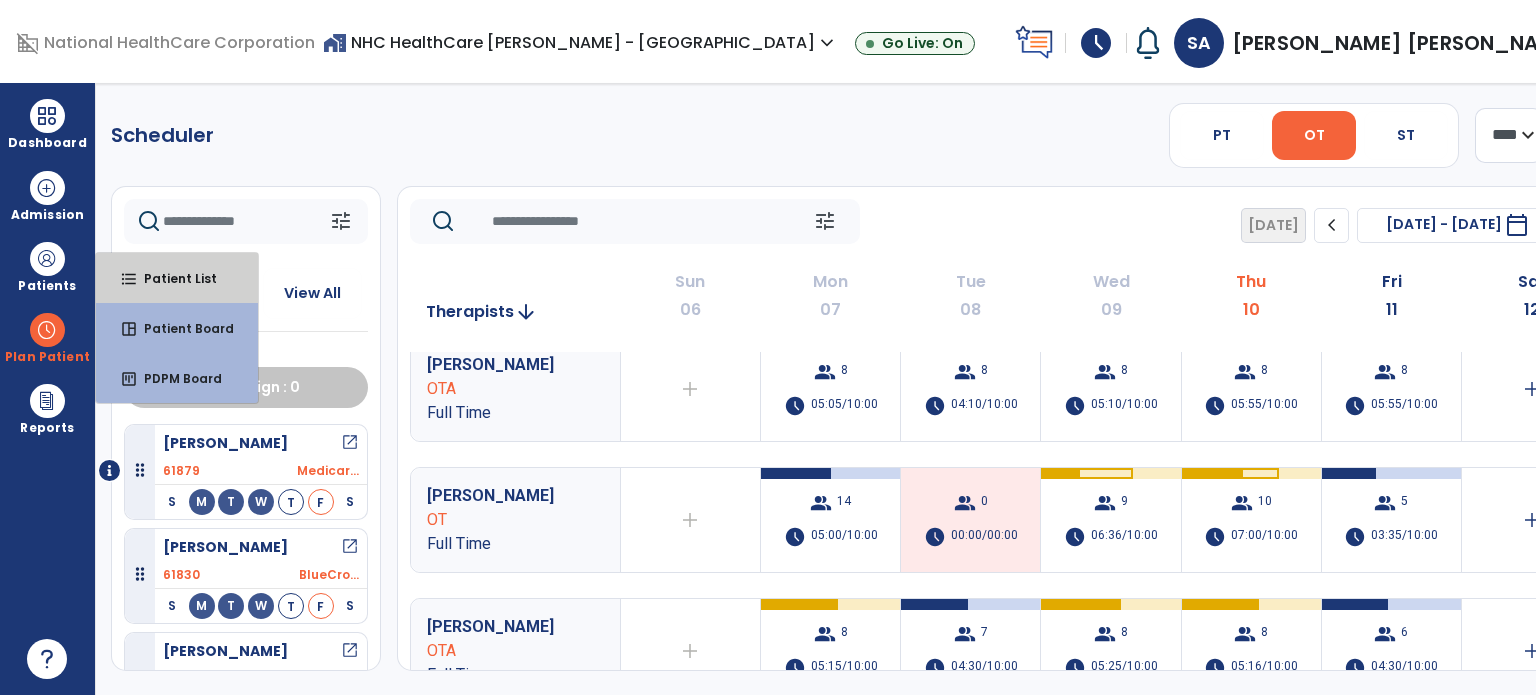 click on "Patient List" at bounding box center (172, 278) 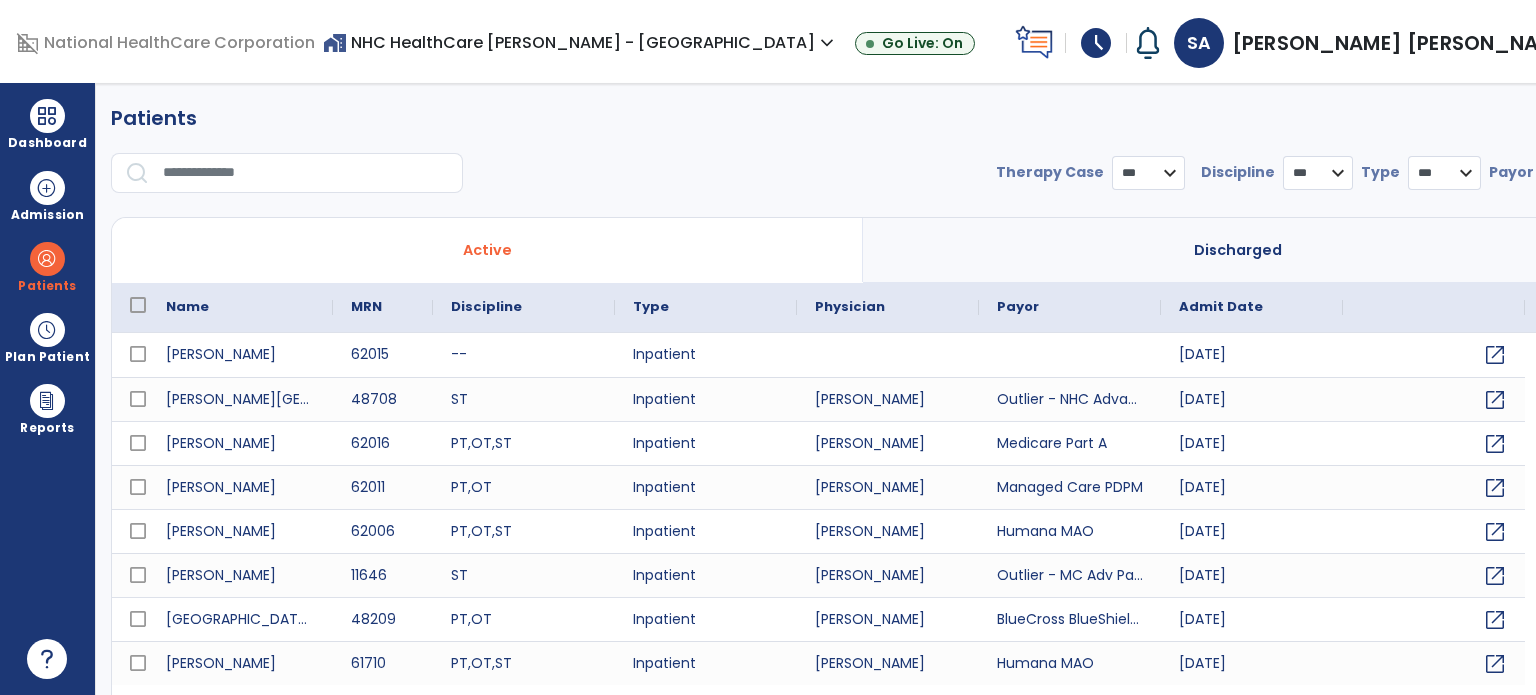 select on "***" 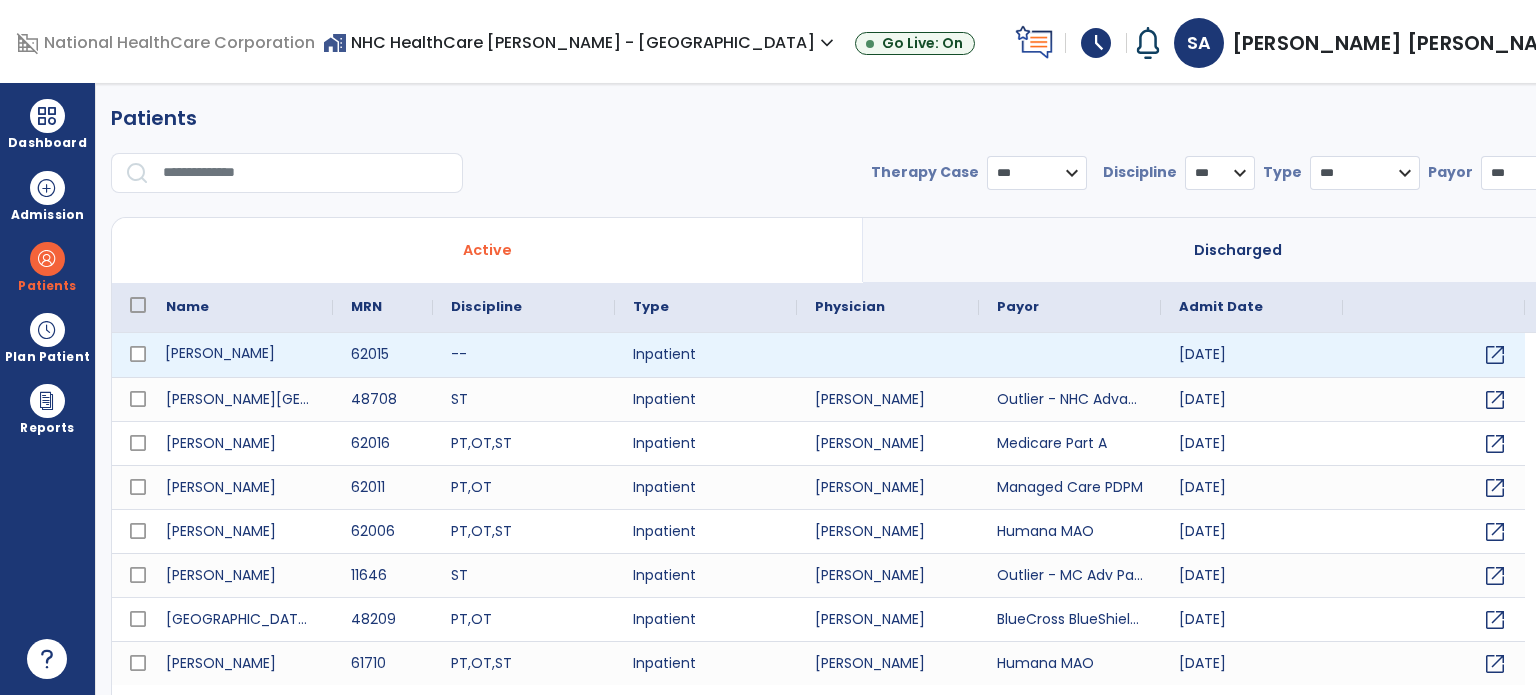 click on "[PERSON_NAME]" at bounding box center (240, 355) 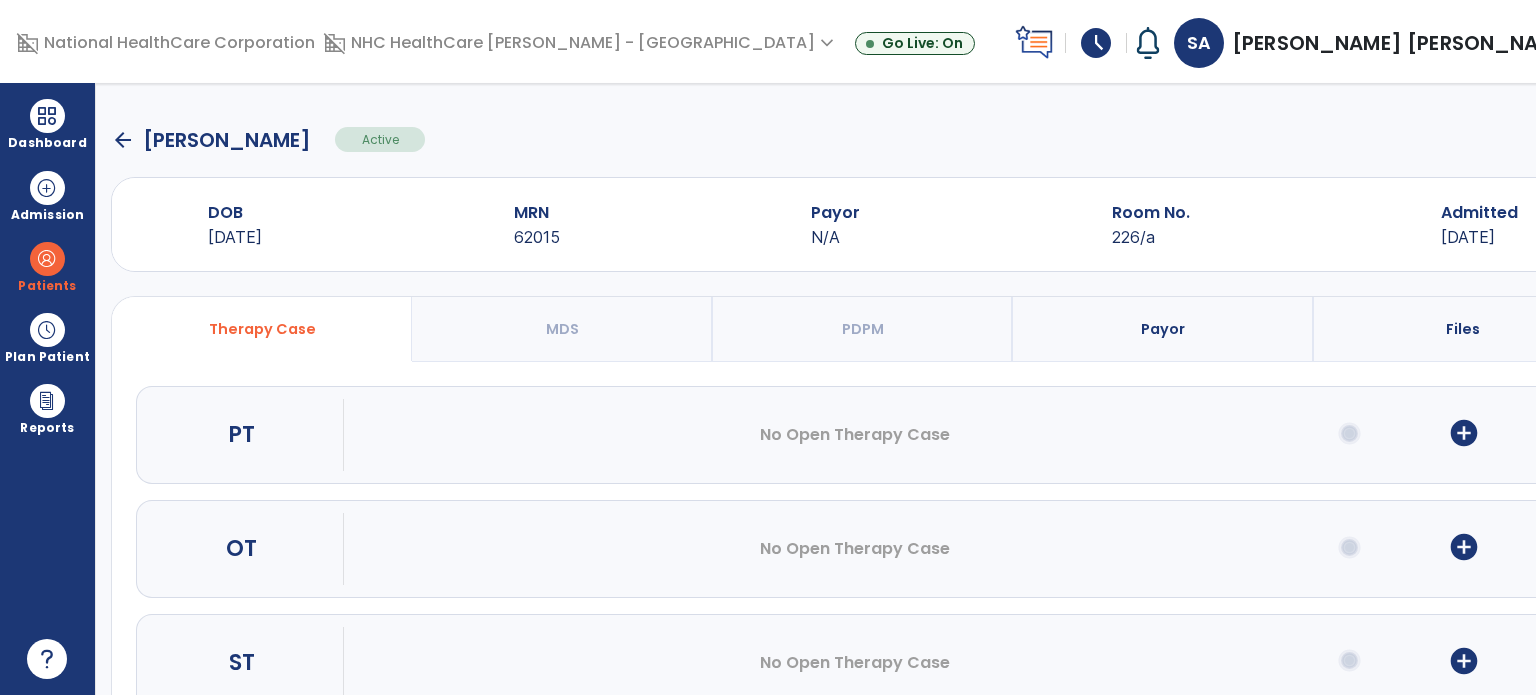 click on "add_circle" at bounding box center [1464, 433] 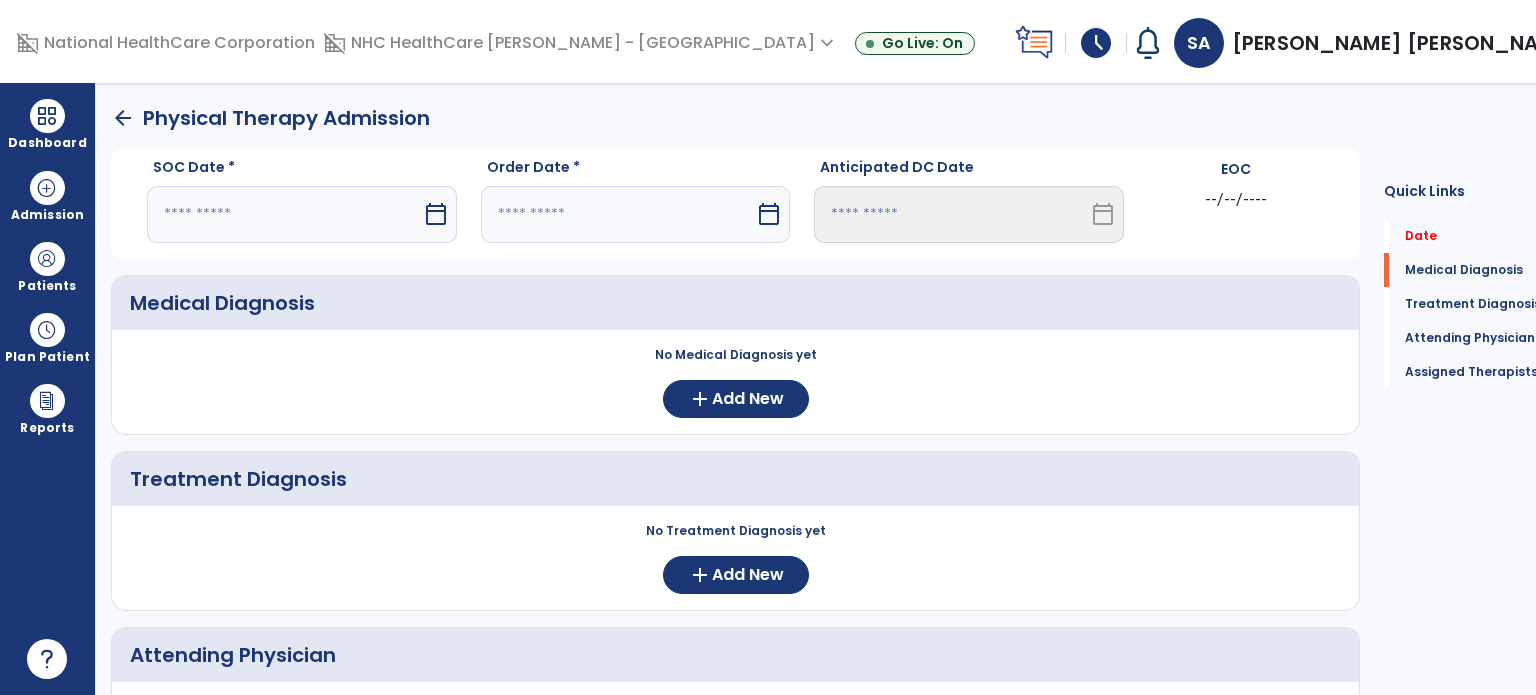 click at bounding box center [284, 214] 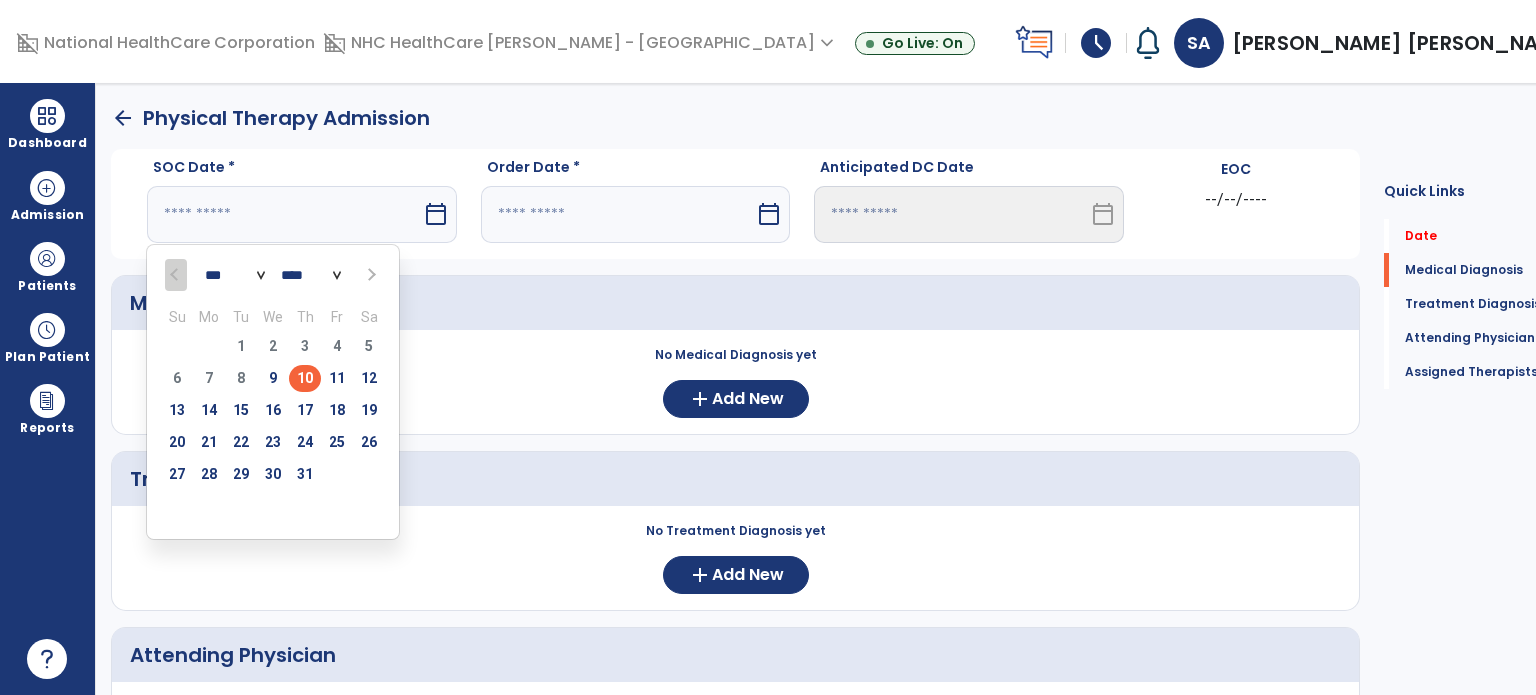 click on "10" at bounding box center (305, 378) 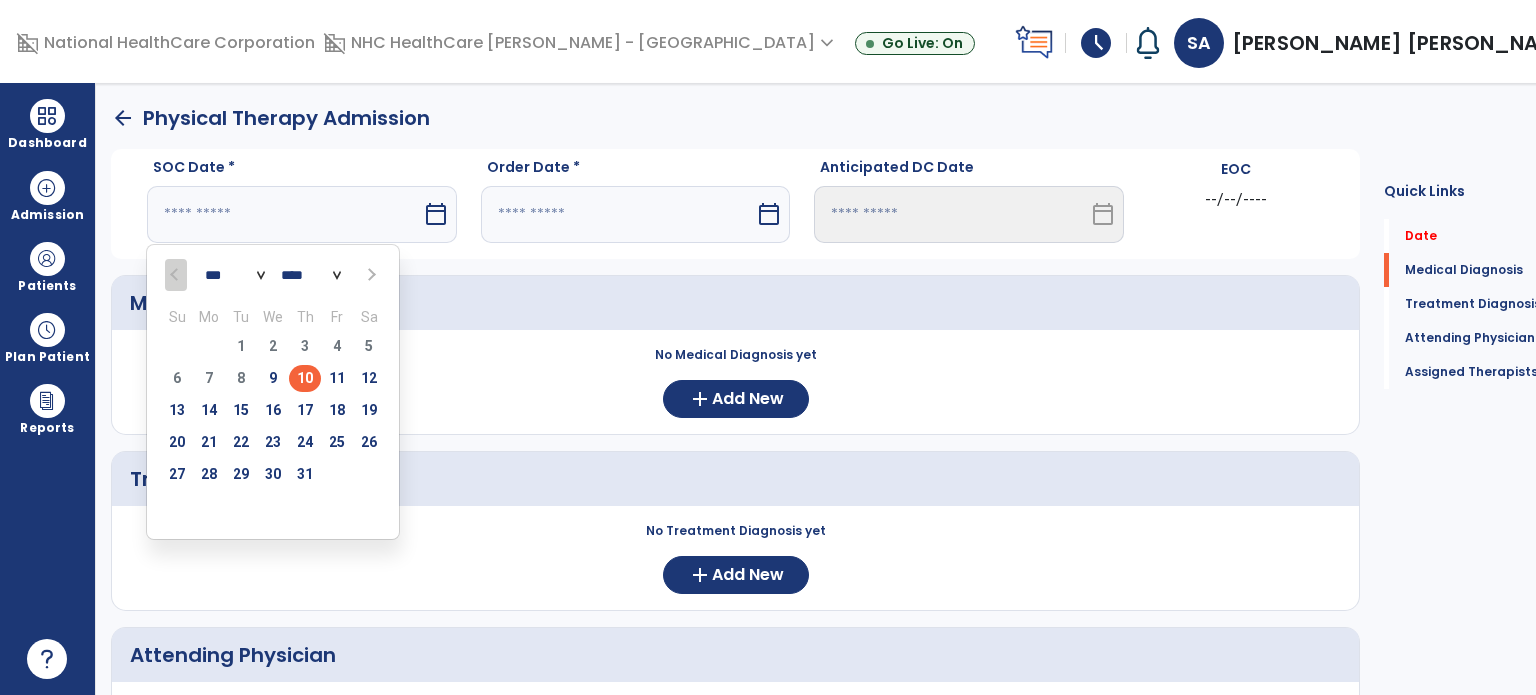 type on "*********" 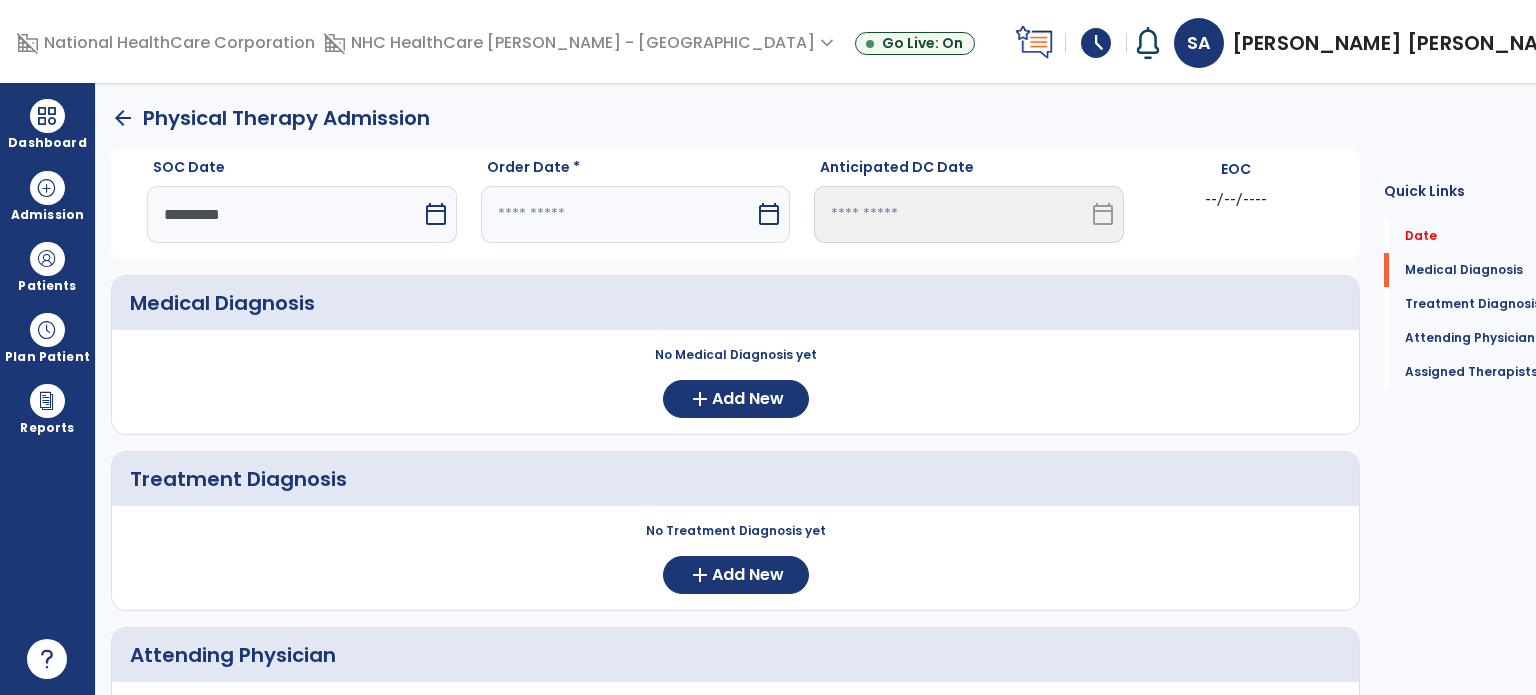 click at bounding box center (618, 214) 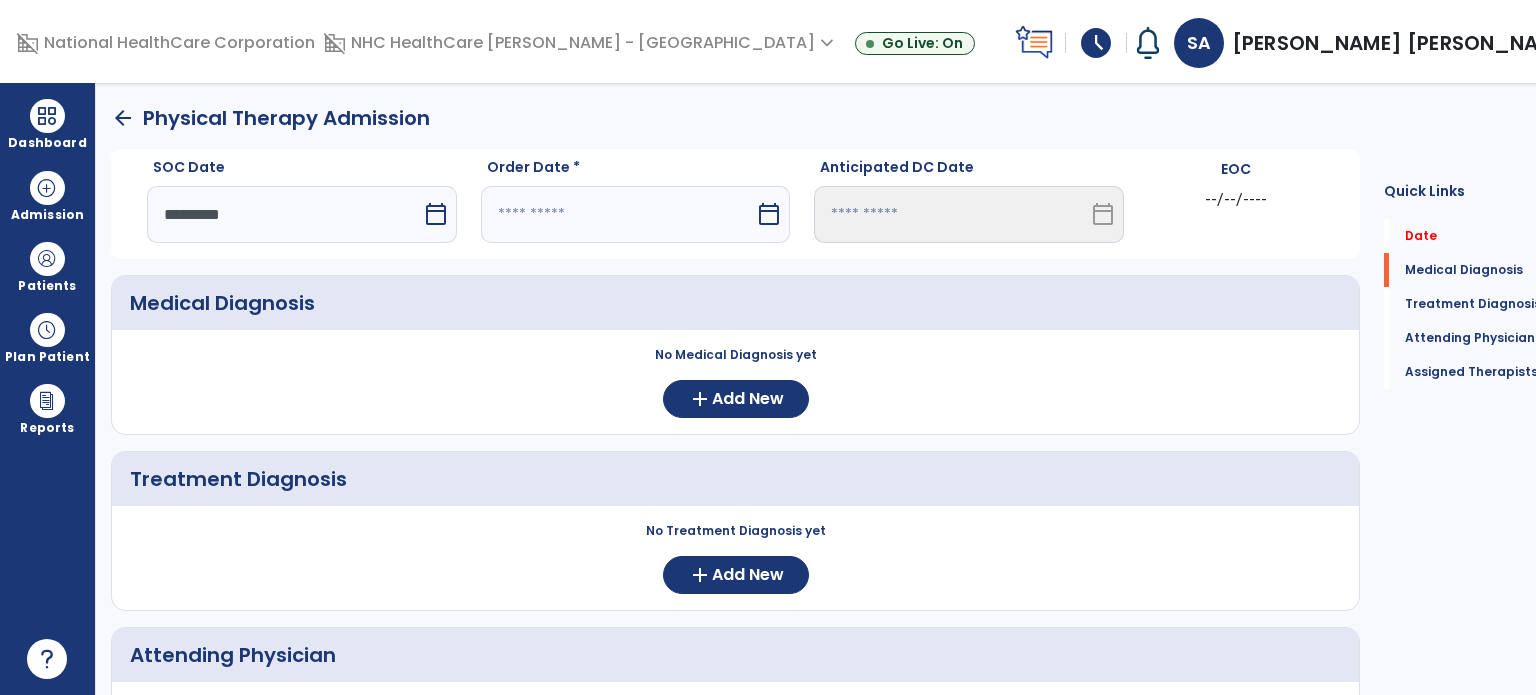select on "*" 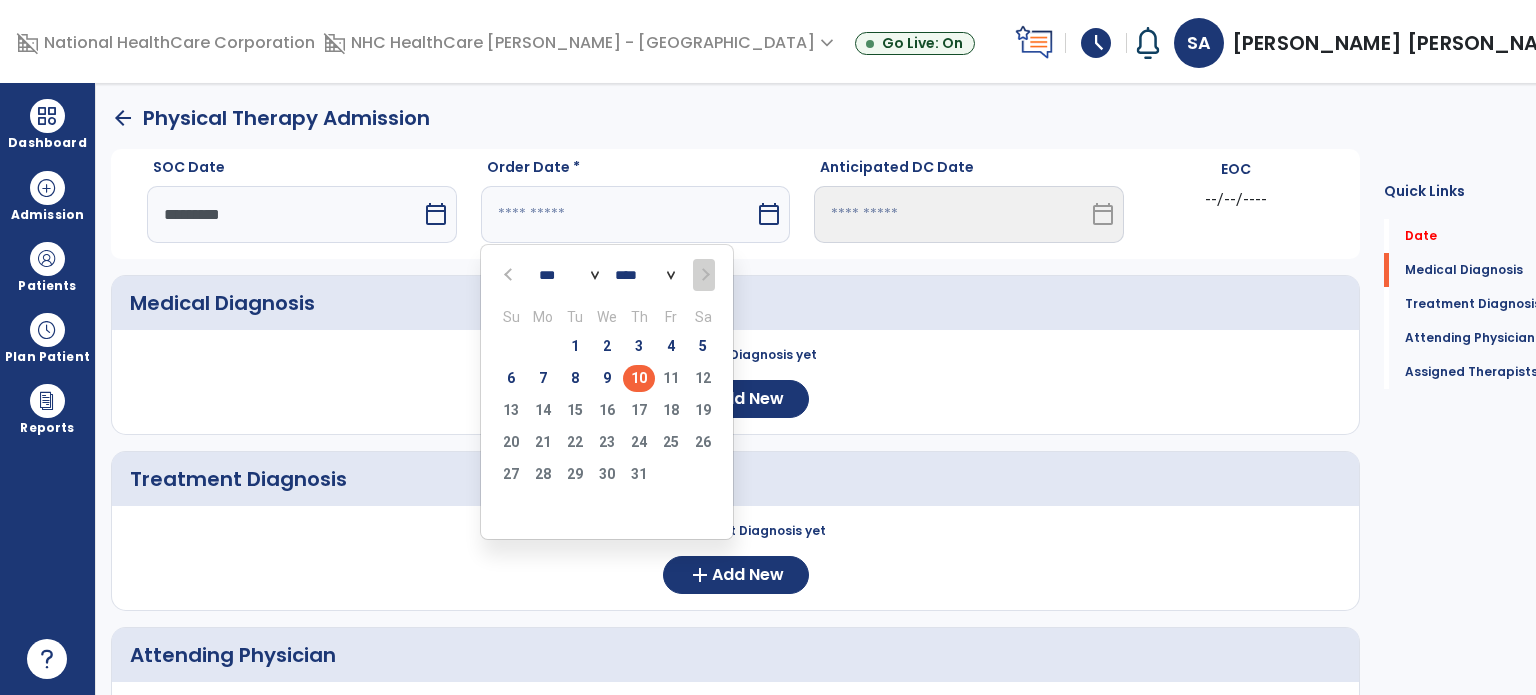 click on "9" at bounding box center (607, 378) 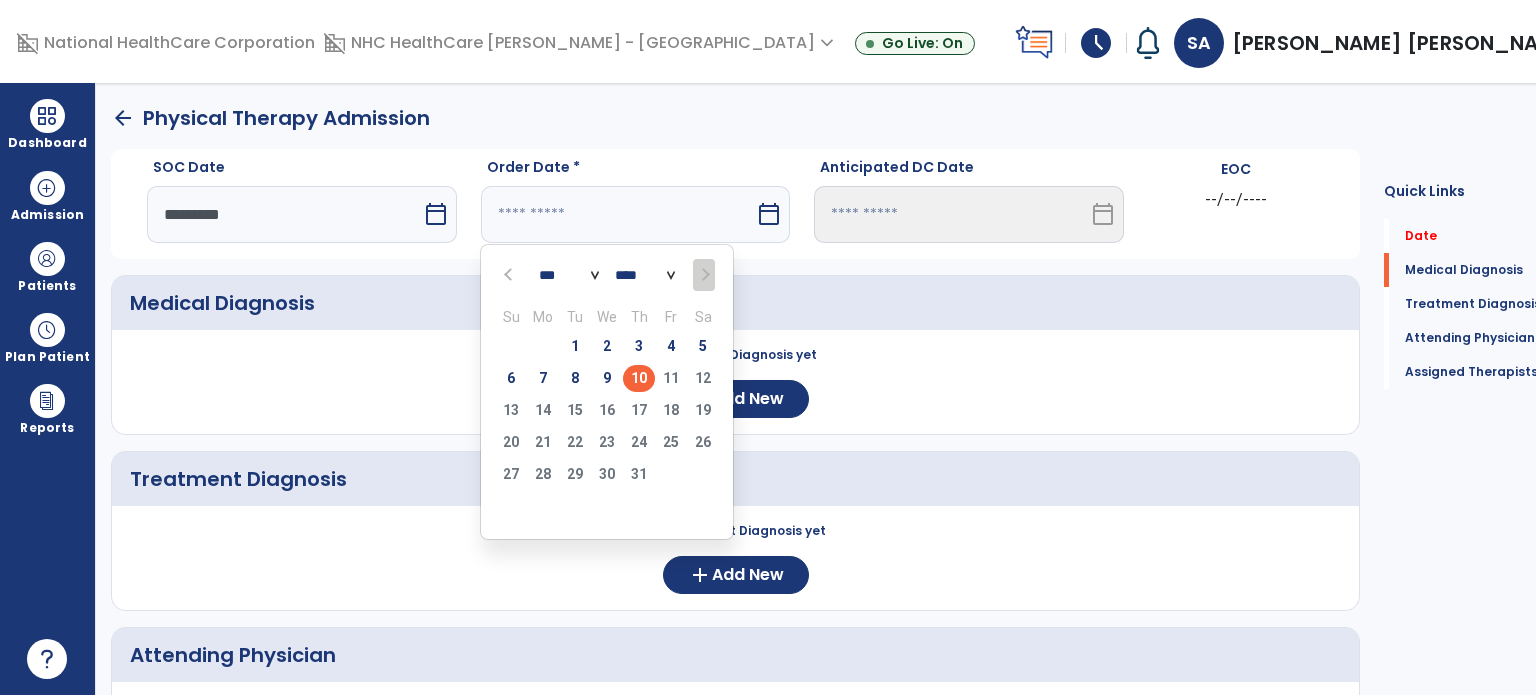 type on "********" 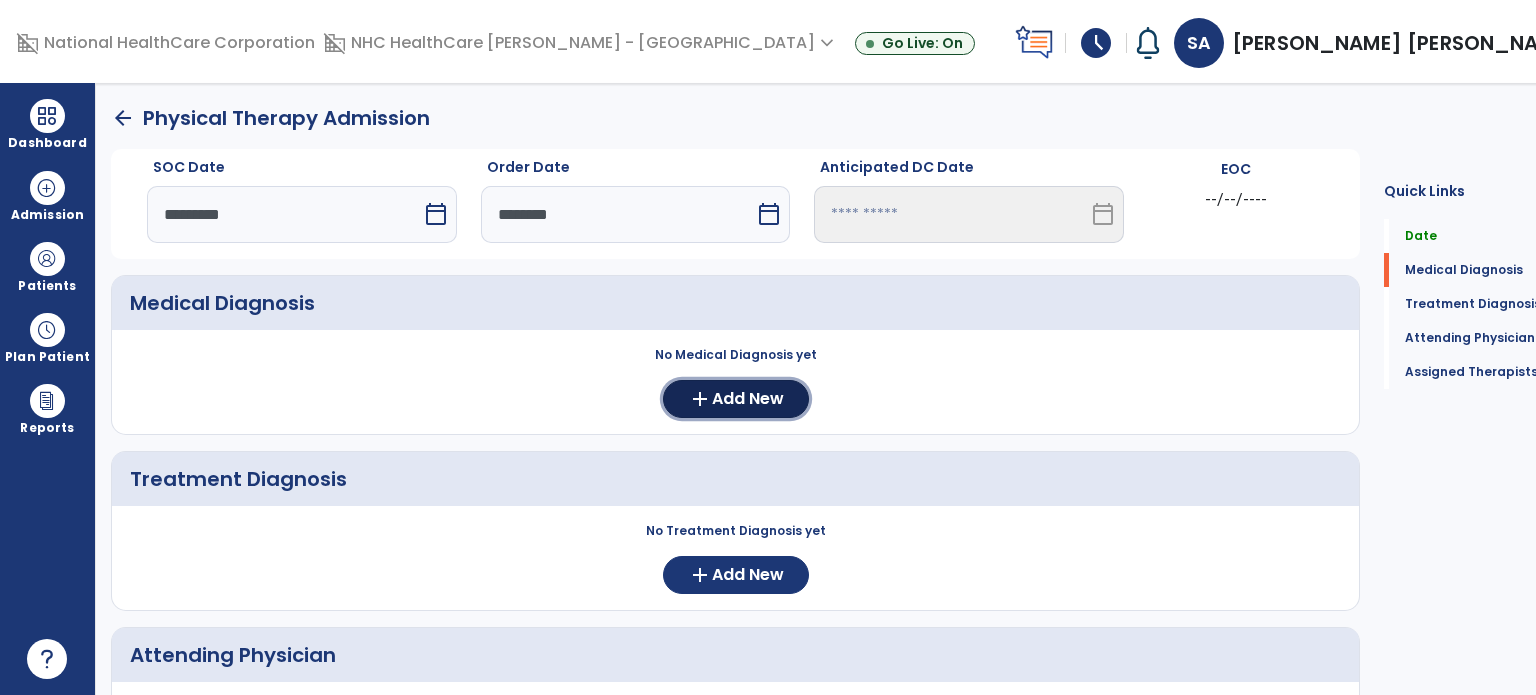 click on "Add New" 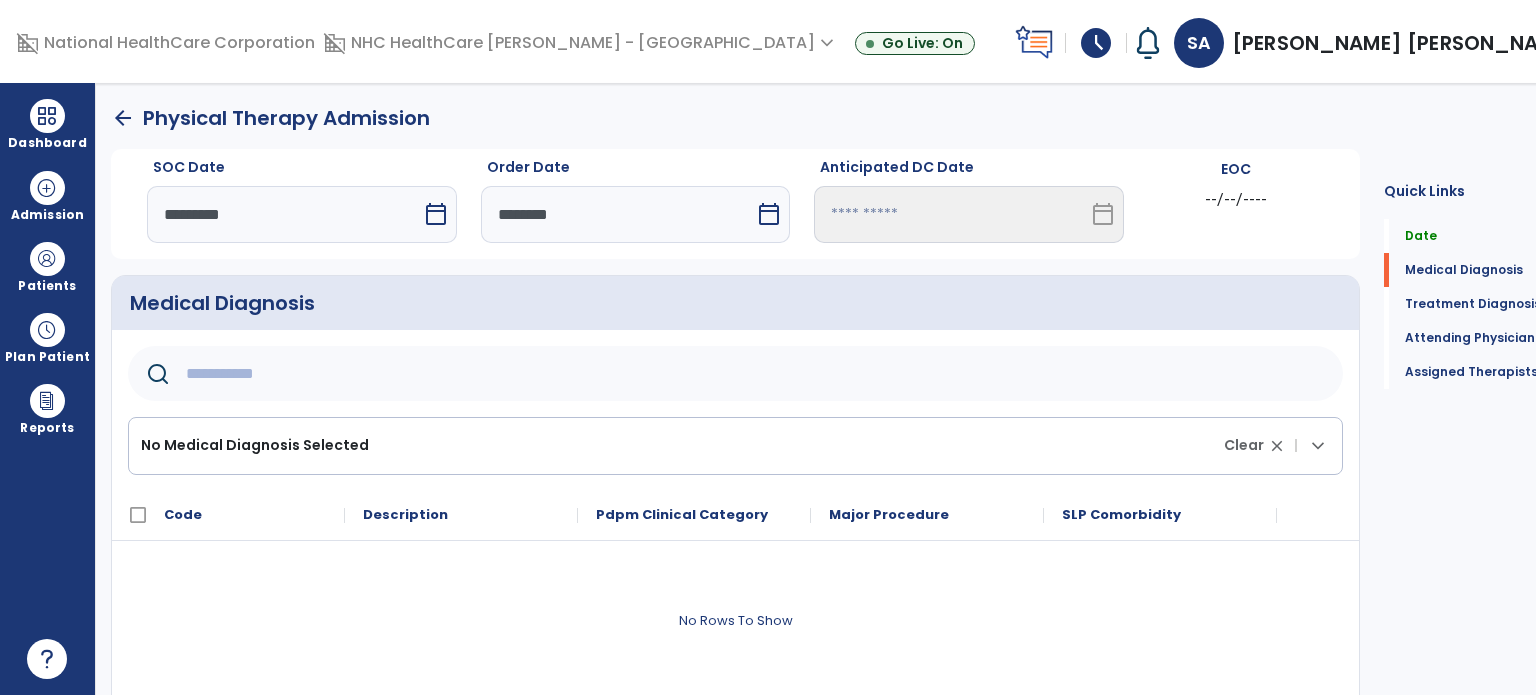 click on "arrow_back   Physical Therapy Admission  SOC Date  *********  calendar_today  Order Date  ********  calendar_today  Anticipated DC Date   calendar_today  EOC --/--/---- Medical Diagnosis      No Medical Diagnosis Selected Clear close |  keyboard_arrow_down
Code
Description
to" 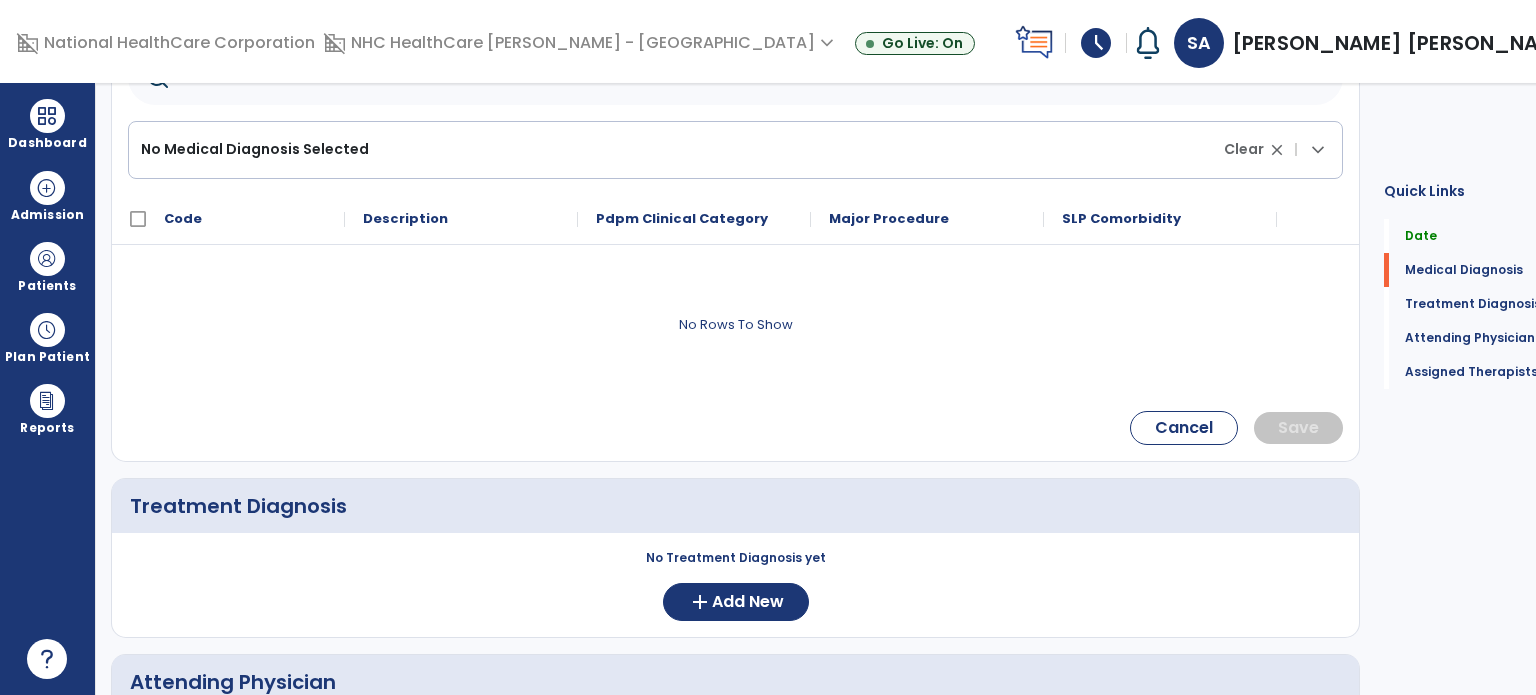 scroll, scrollTop: 288, scrollLeft: 0, axis: vertical 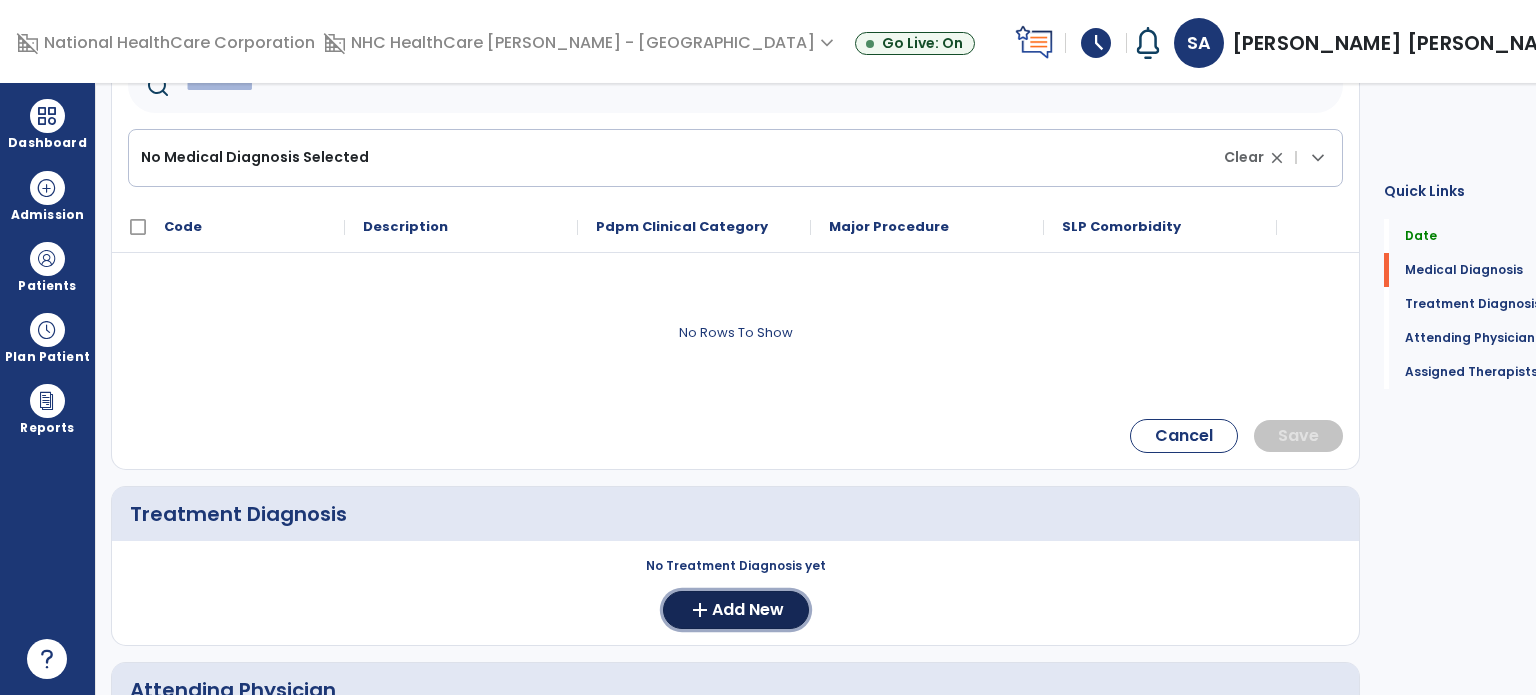 click on "Add New" 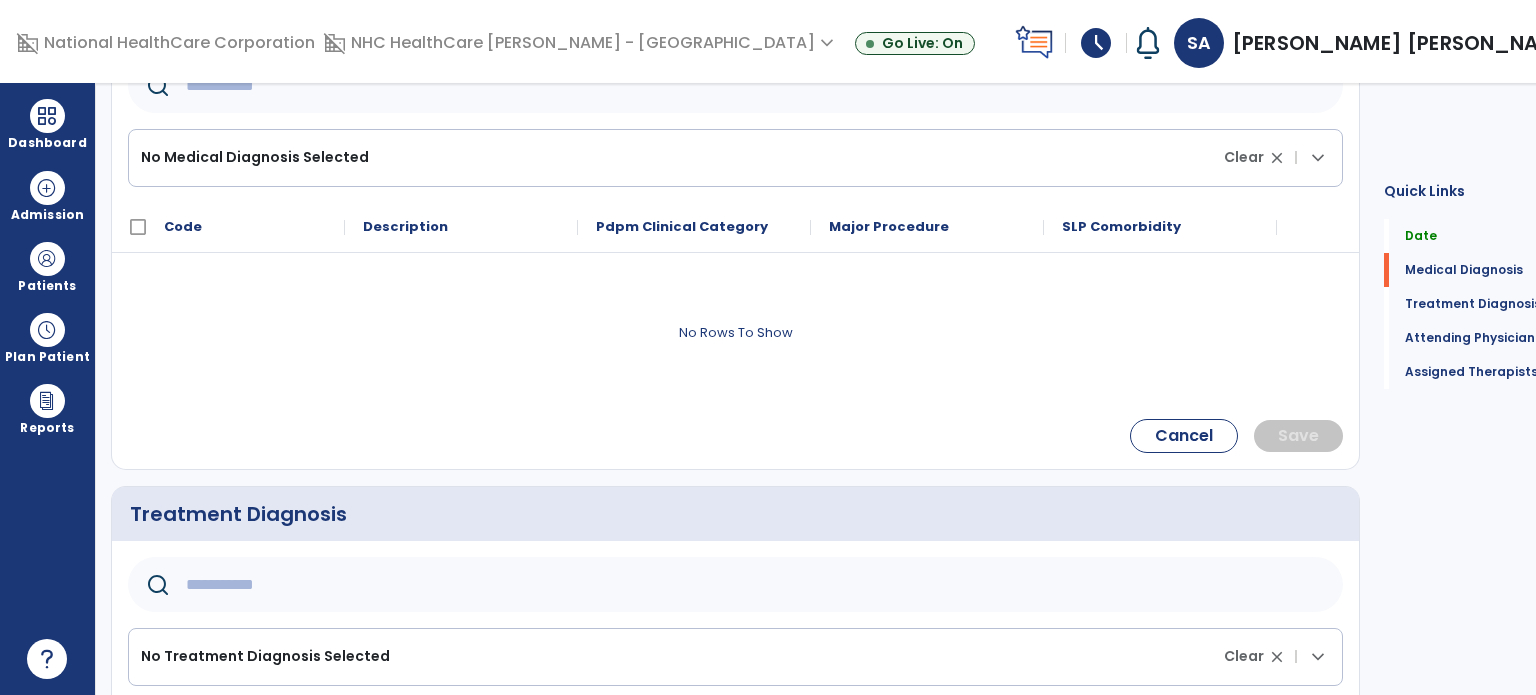click 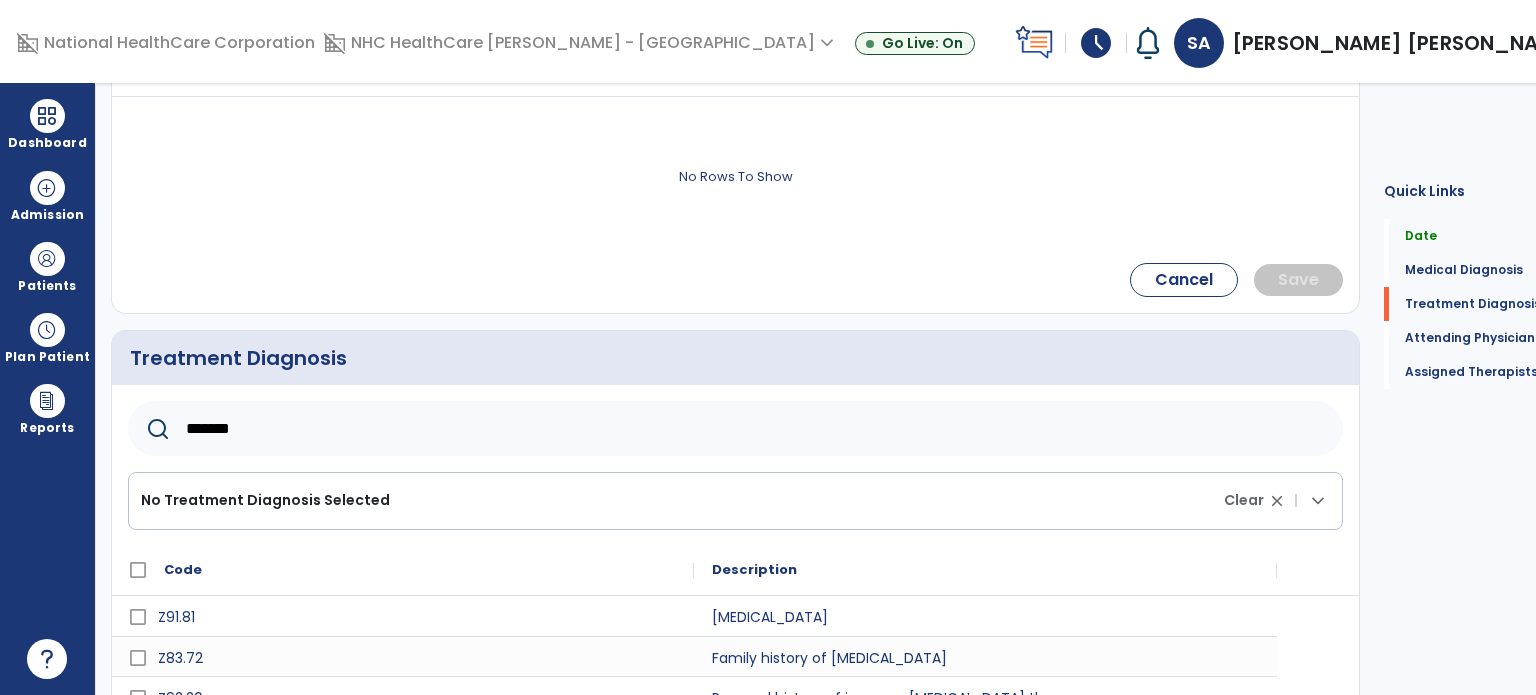 scroll, scrollTop: 447, scrollLeft: 0, axis: vertical 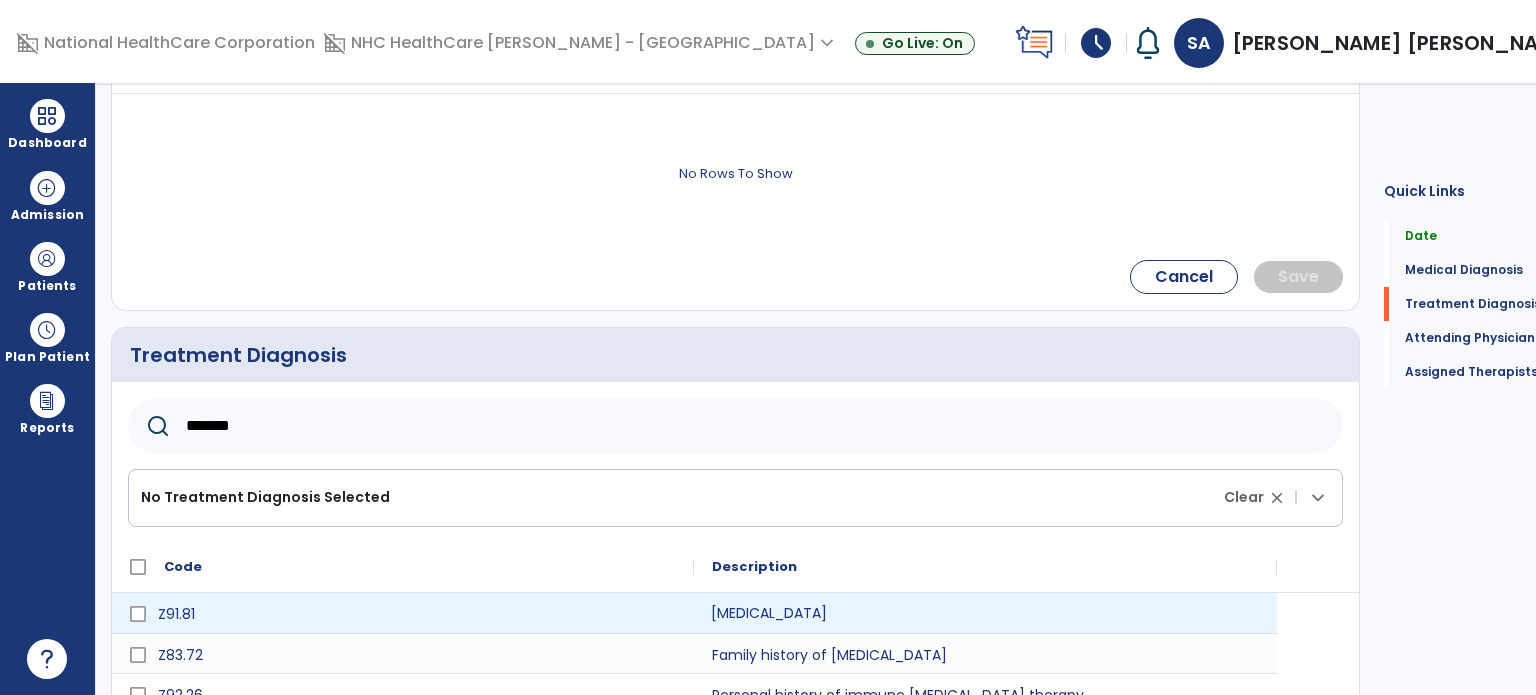 click on "[MEDICAL_DATA]" 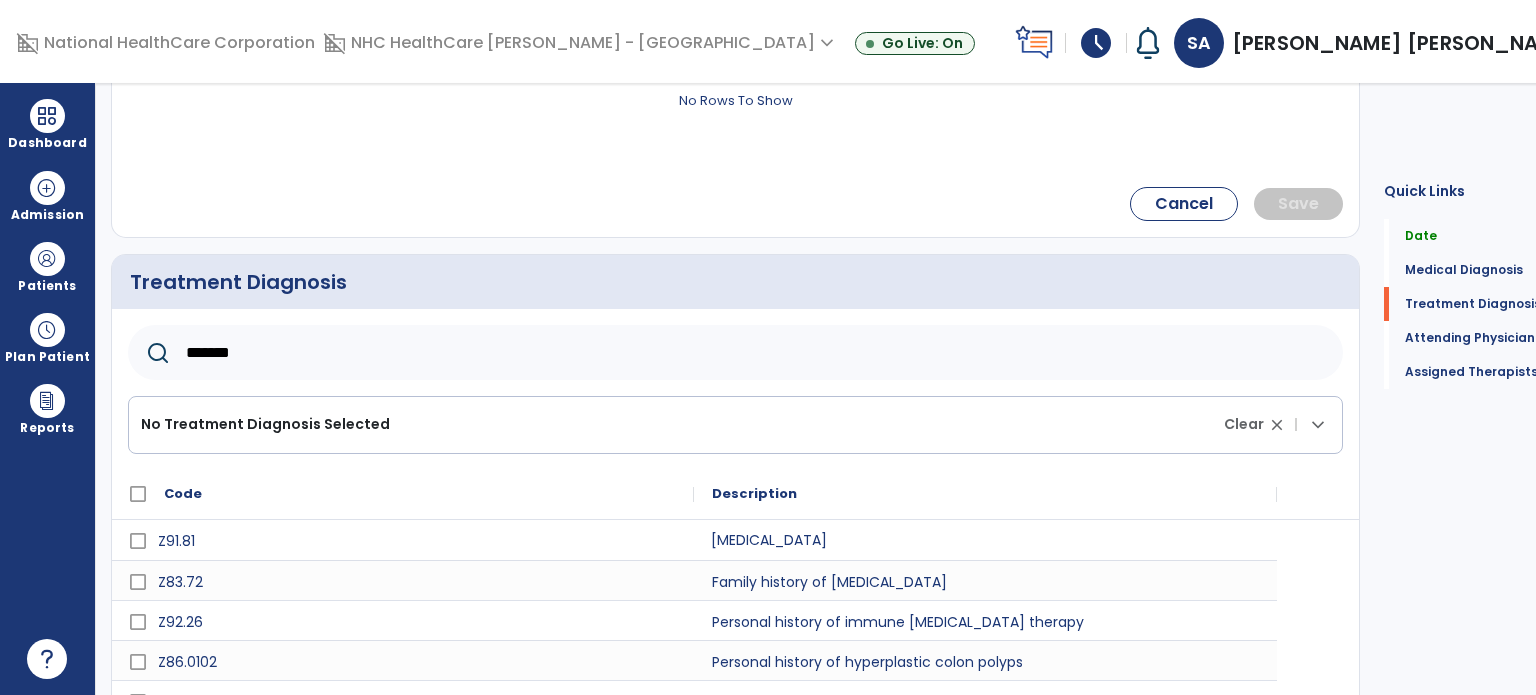 scroll, scrollTop: 523, scrollLeft: 0, axis: vertical 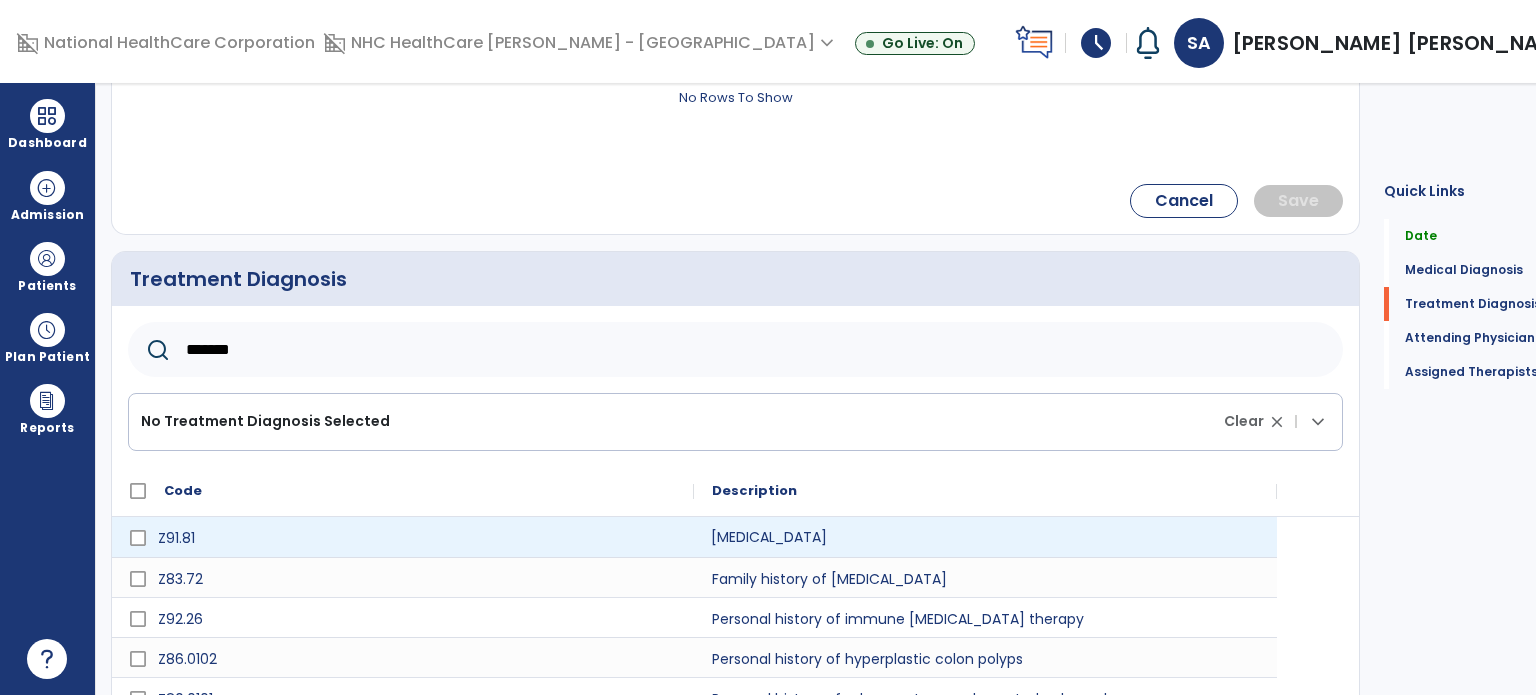click on "[MEDICAL_DATA]" 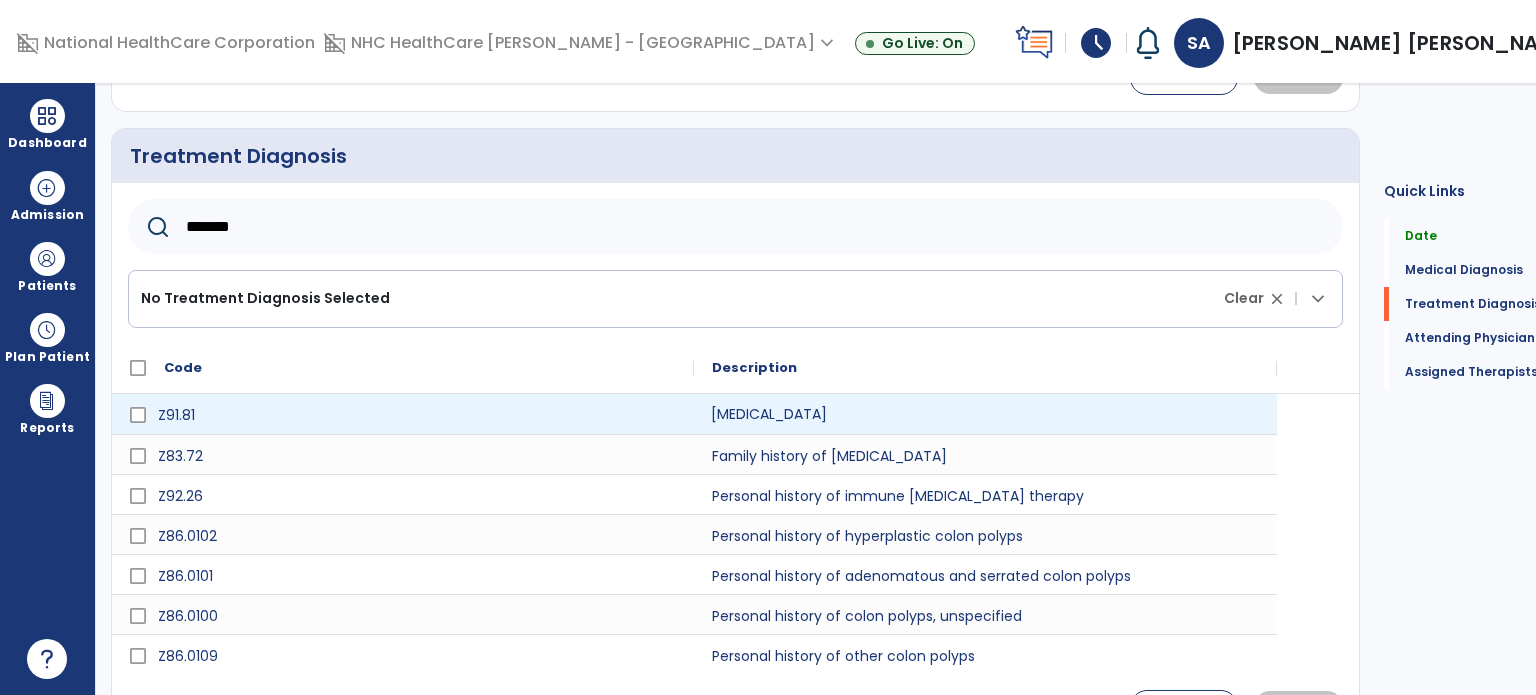 click on "[MEDICAL_DATA]" 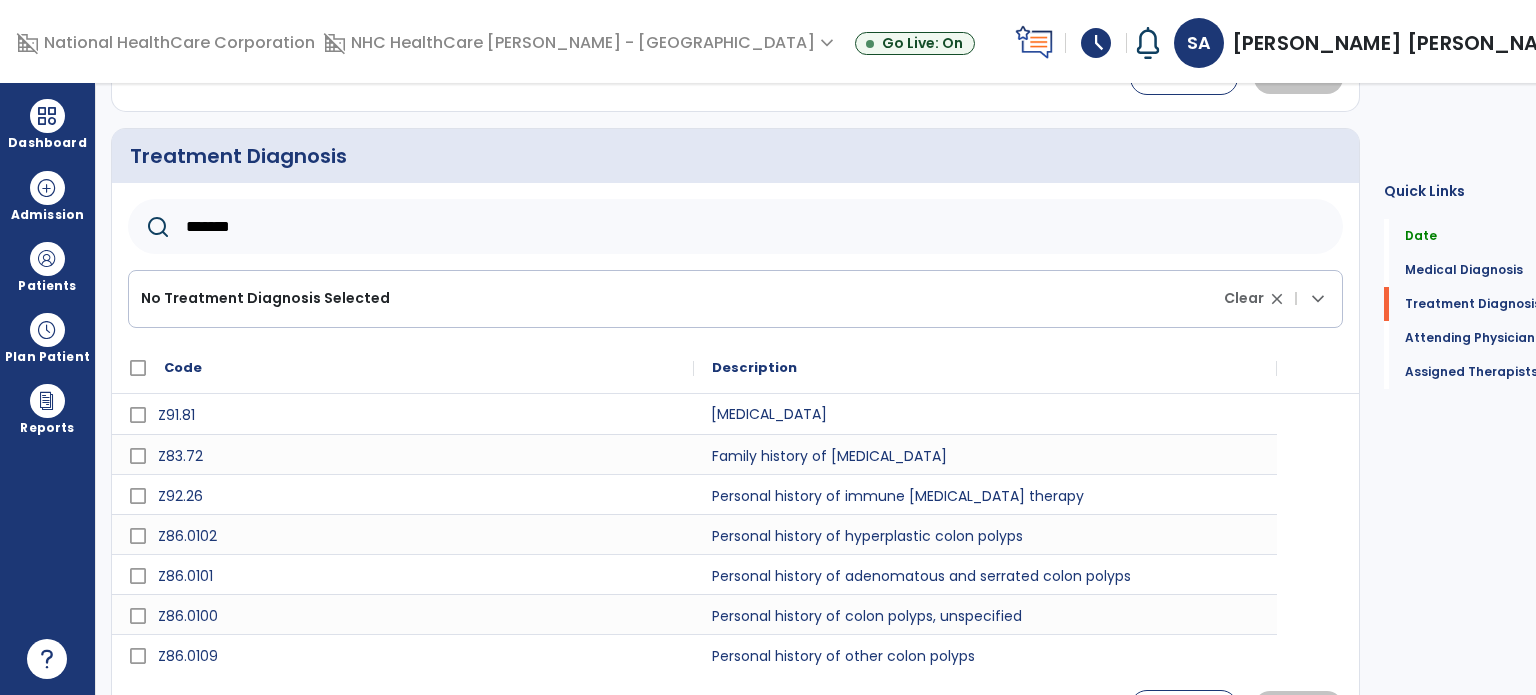 drag, startPoint x: 336, startPoint y: 220, endPoint x: 100, endPoint y: 244, distance: 237.2172 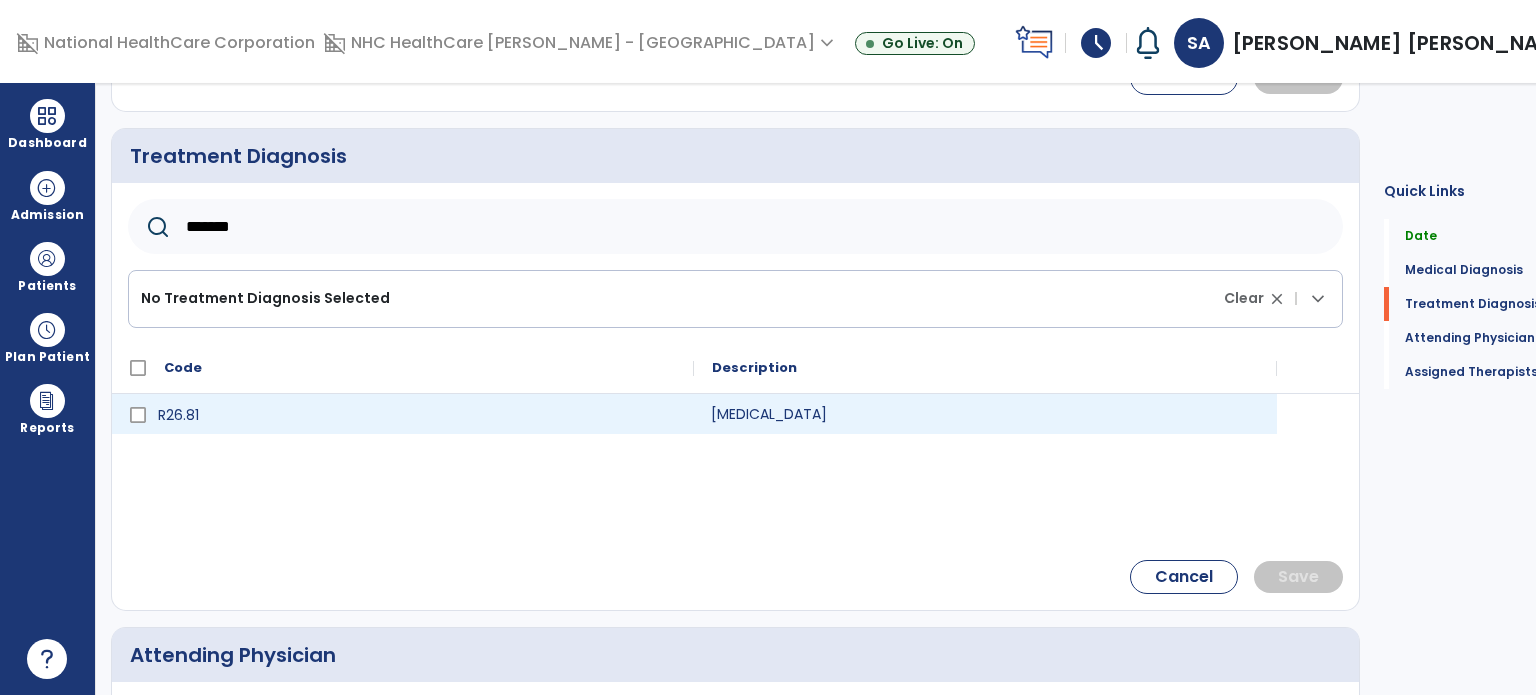 type on "*******" 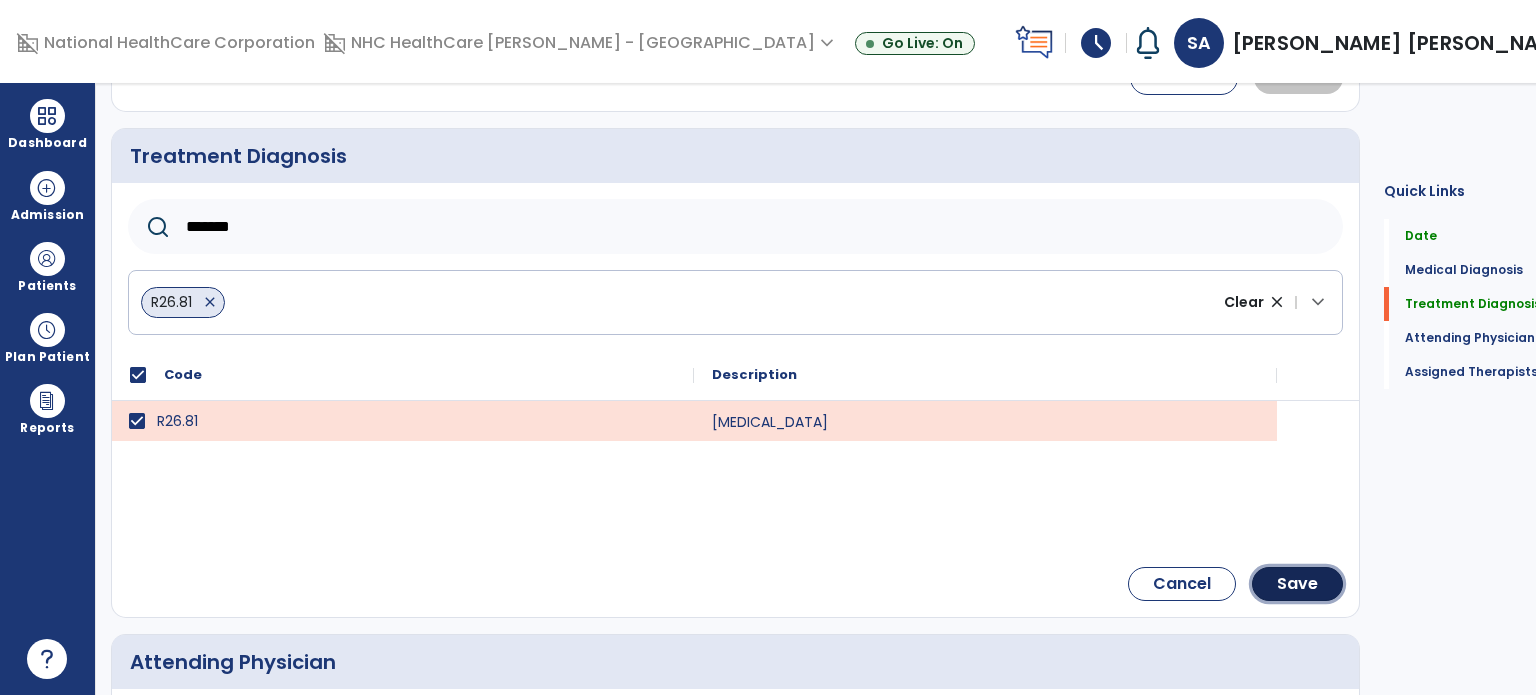 click on "Save" 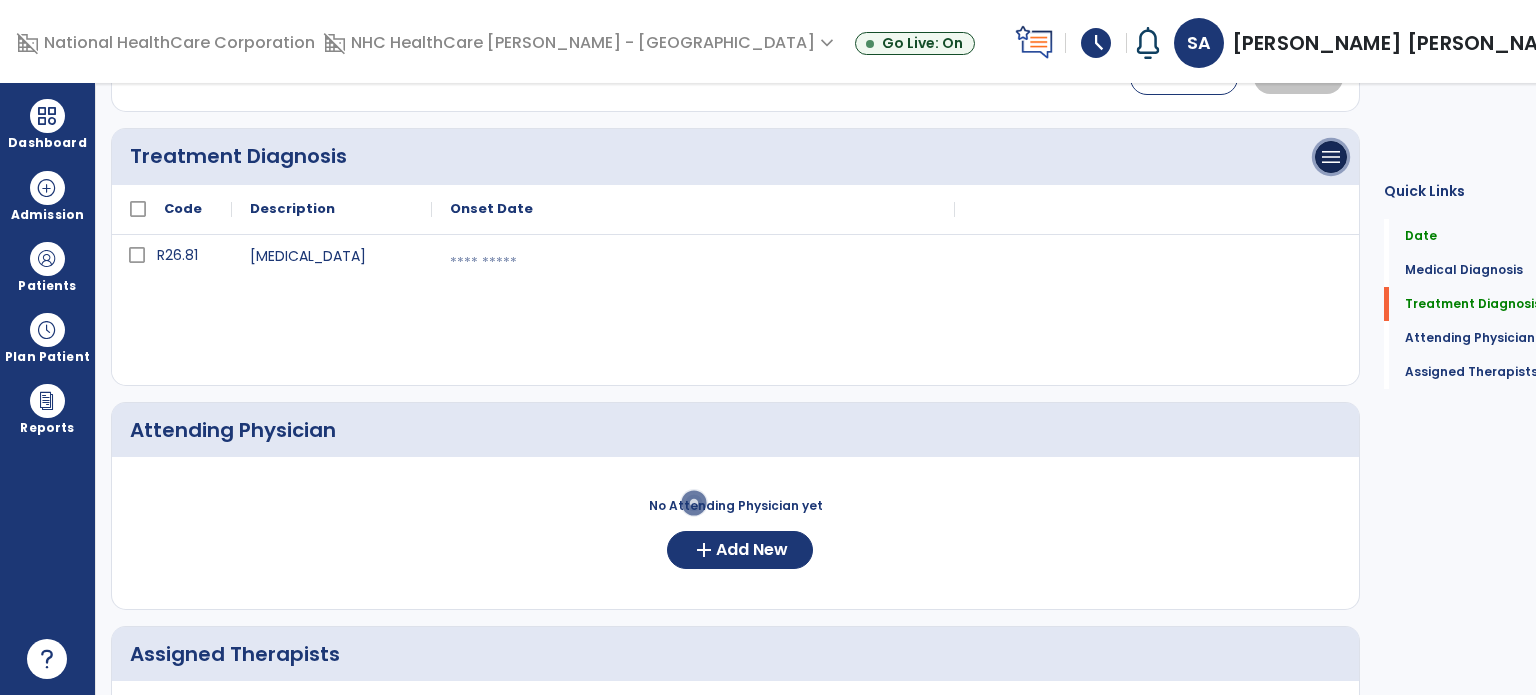 click on "menu" at bounding box center (1331, 157) 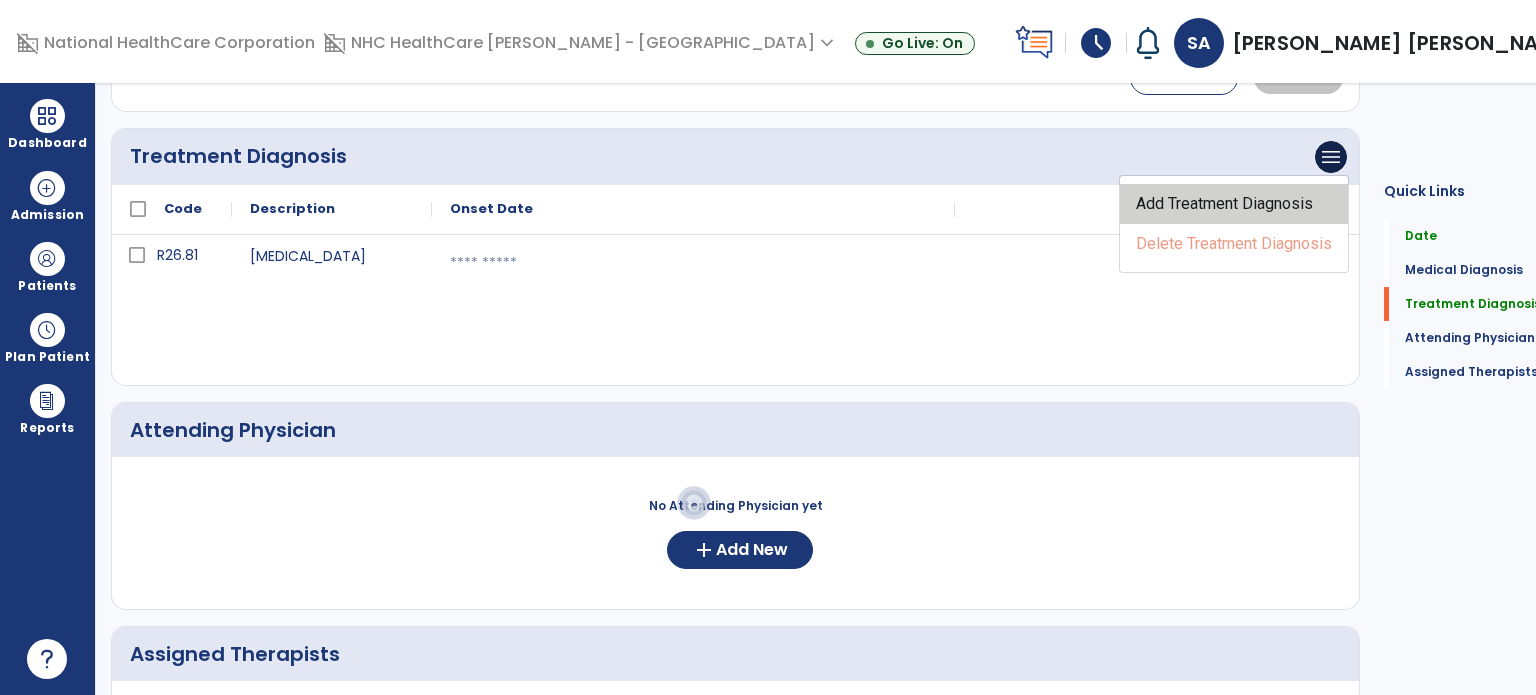 click on "Add Treatment Diagnosis" 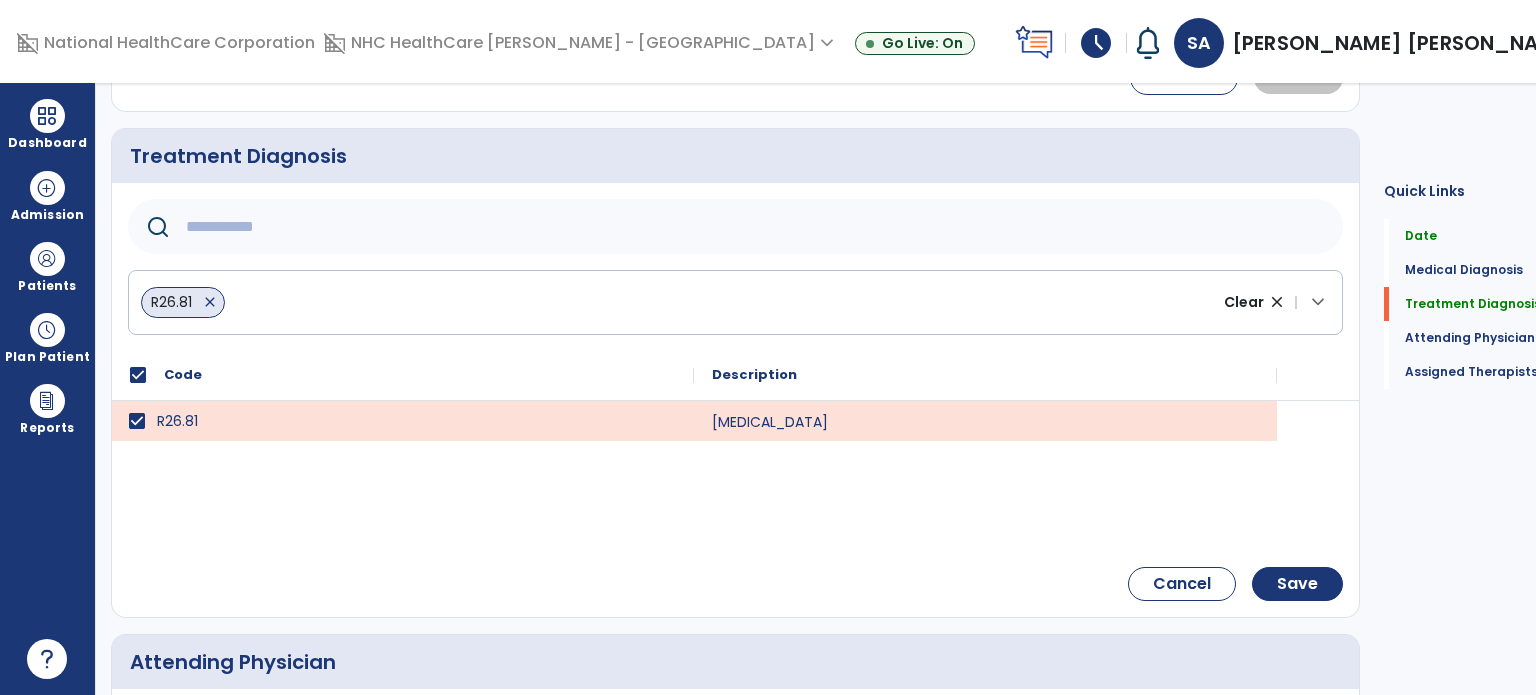 click 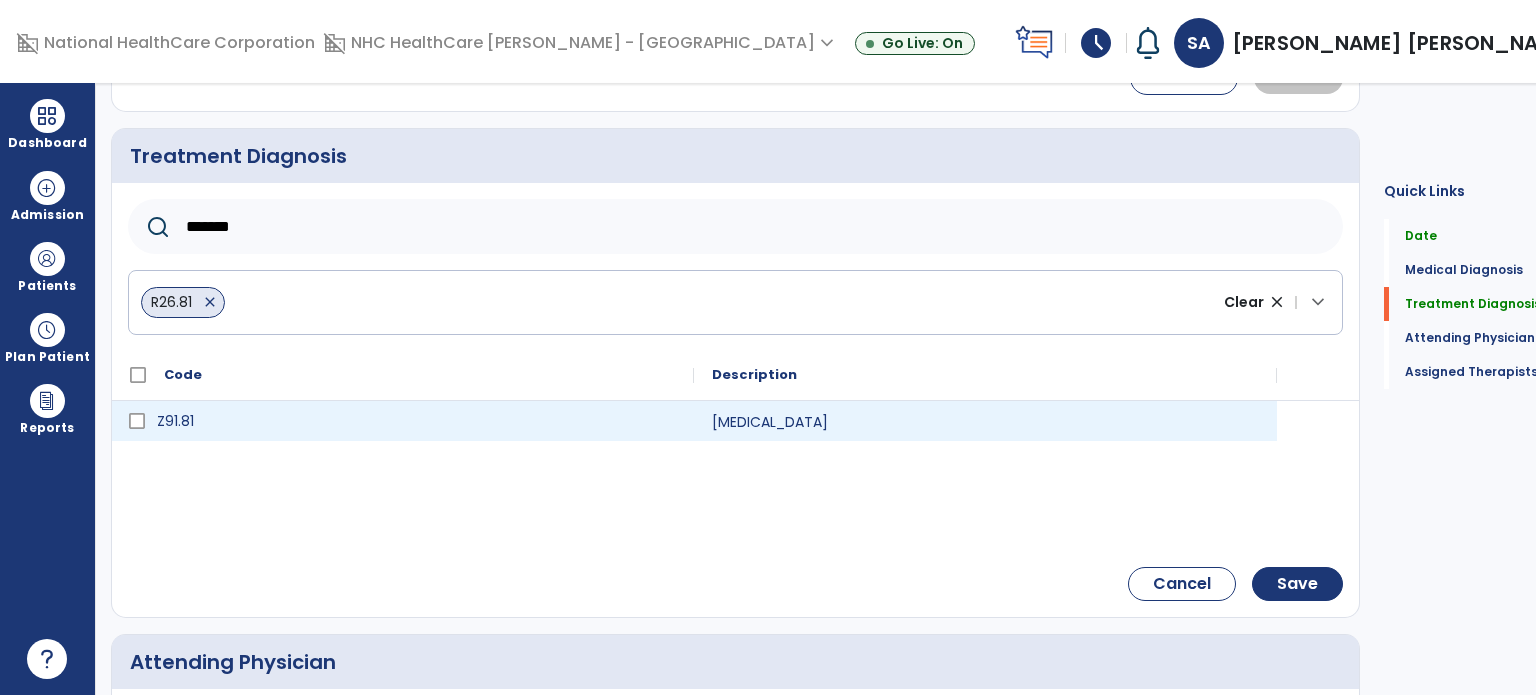 type on "*******" 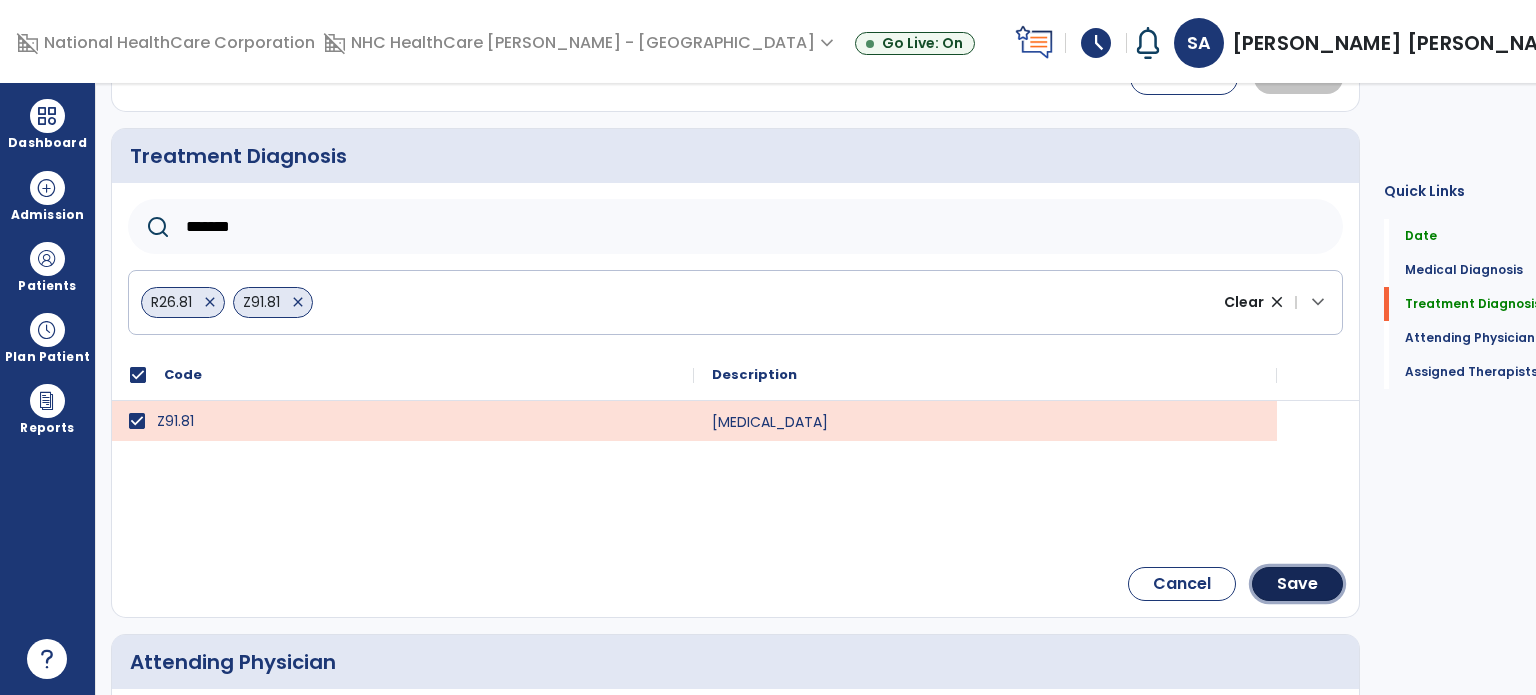 click on "Save" 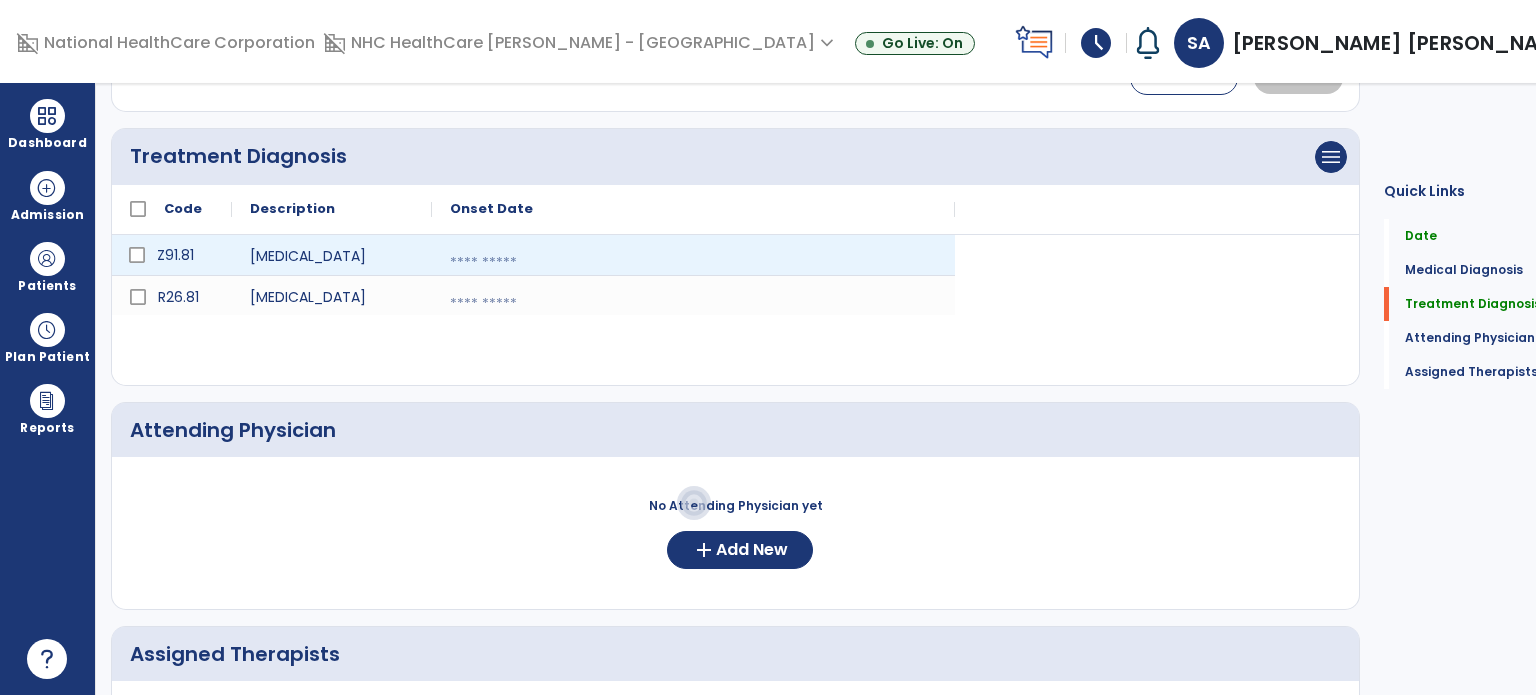 click at bounding box center (693, 263) 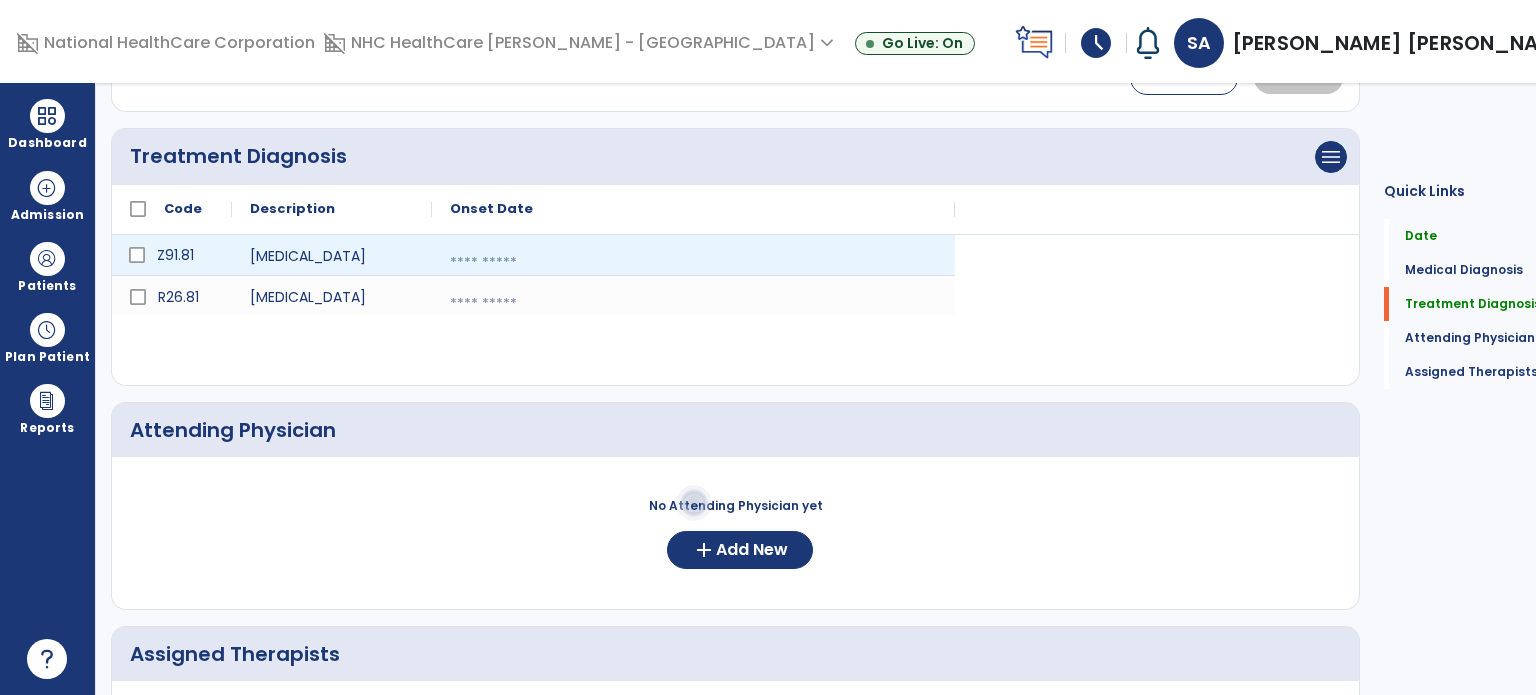 select on "*" 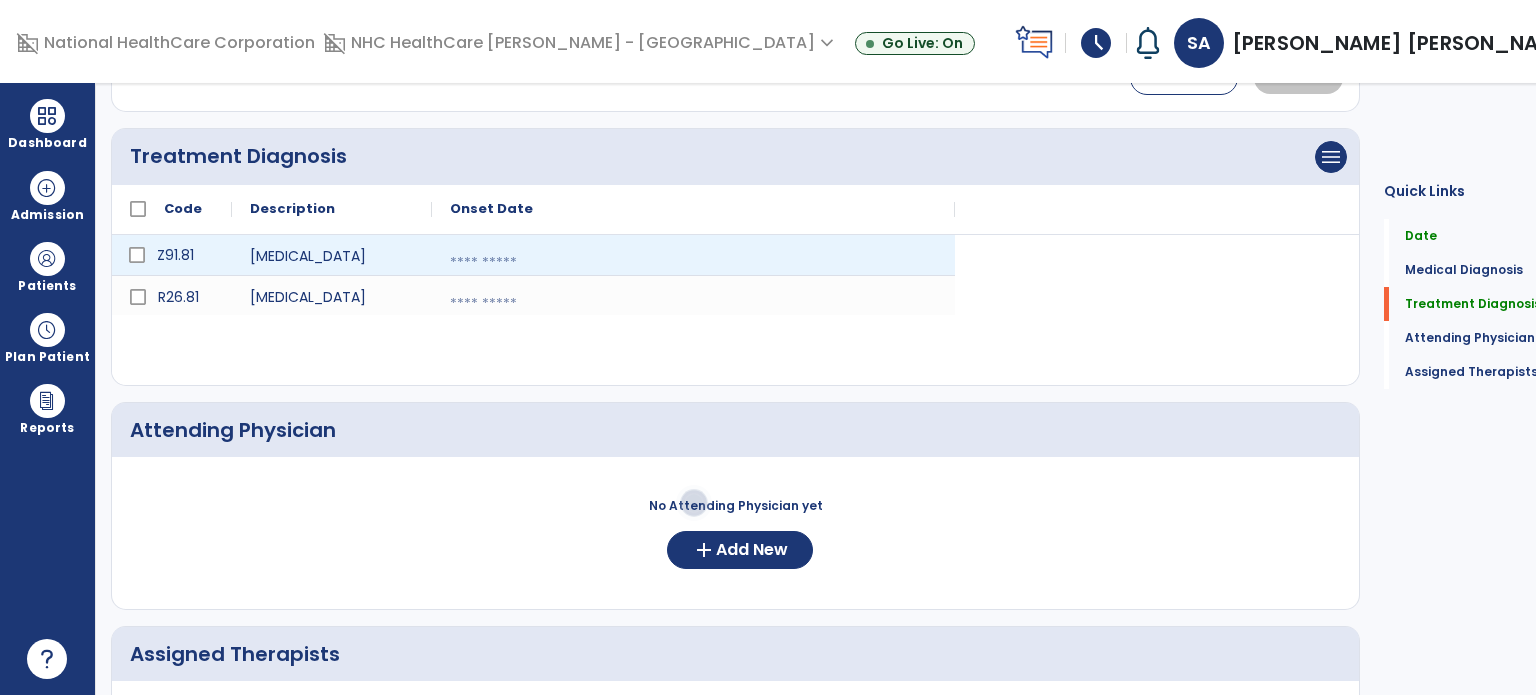 select on "****" 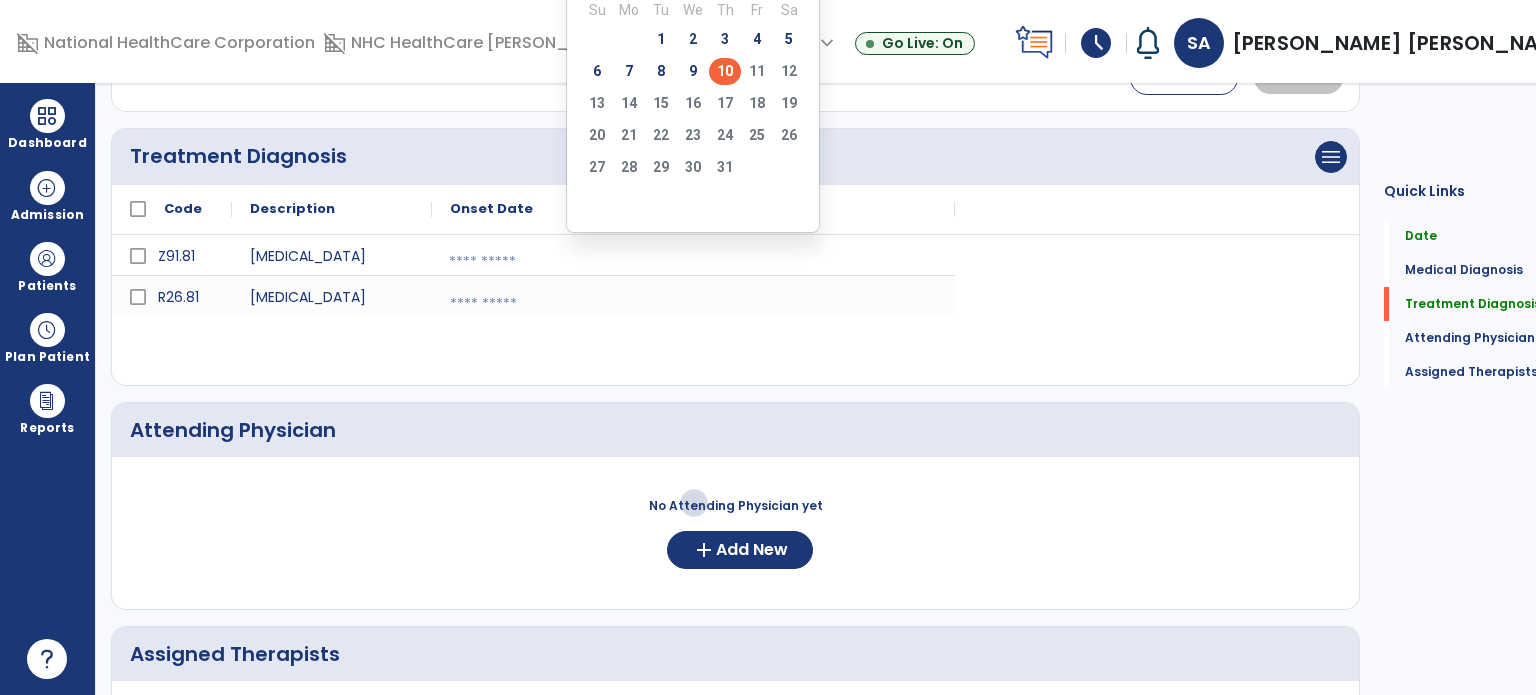 click on "10" 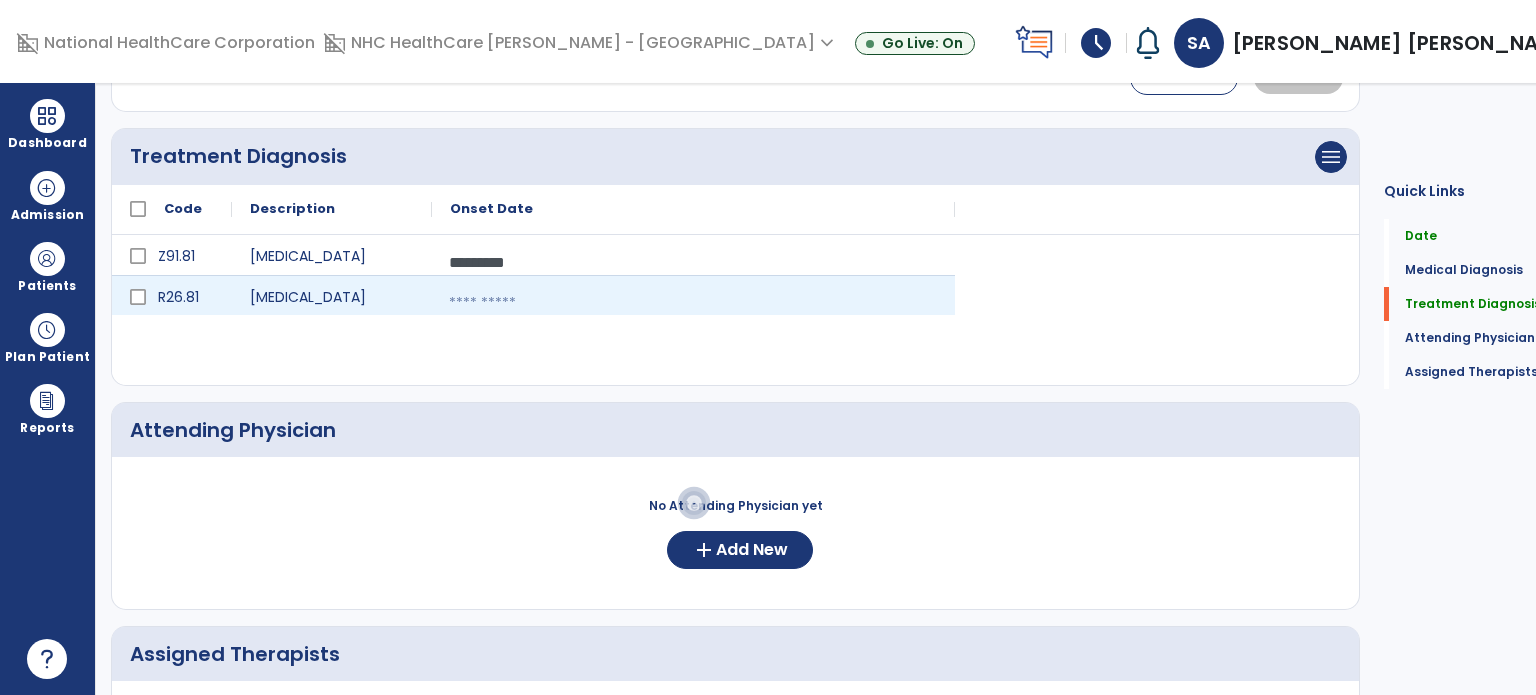 click on "calendar_today" 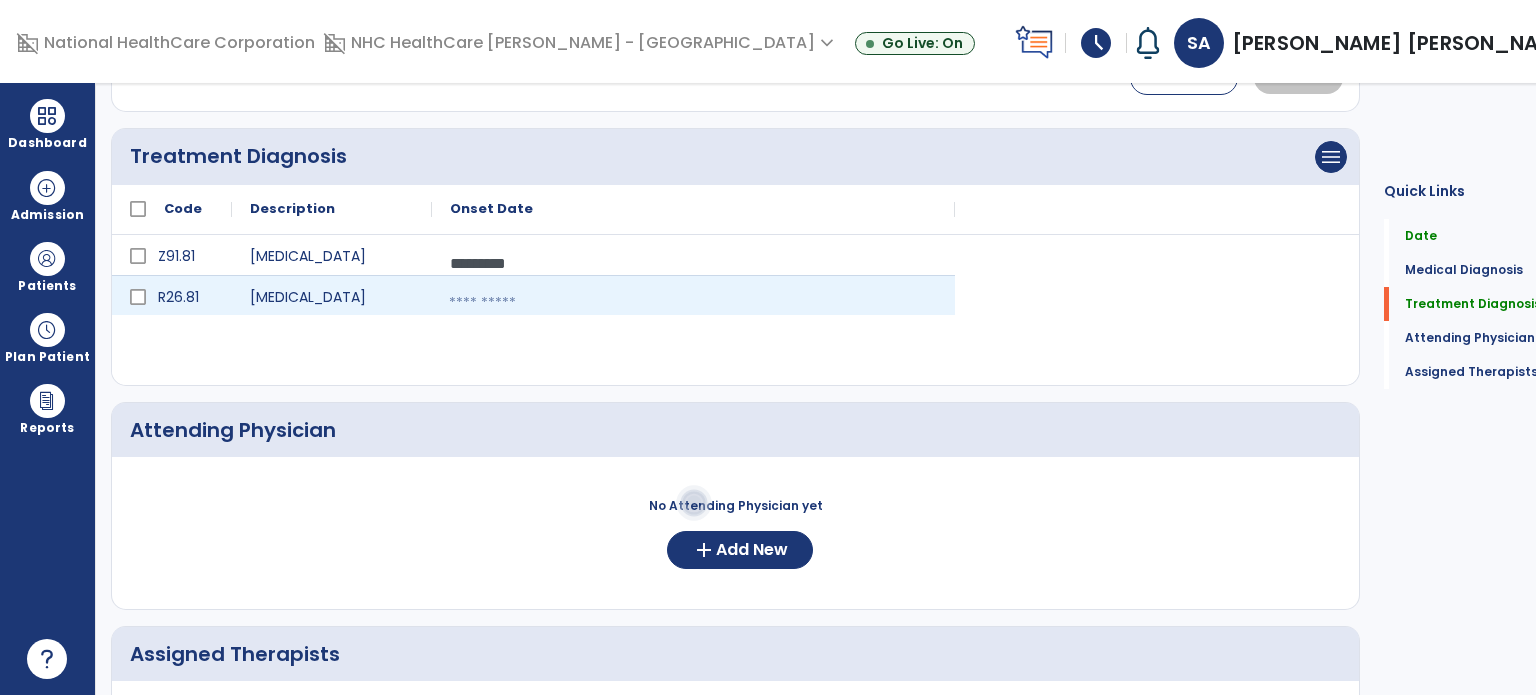click at bounding box center (693, 303) 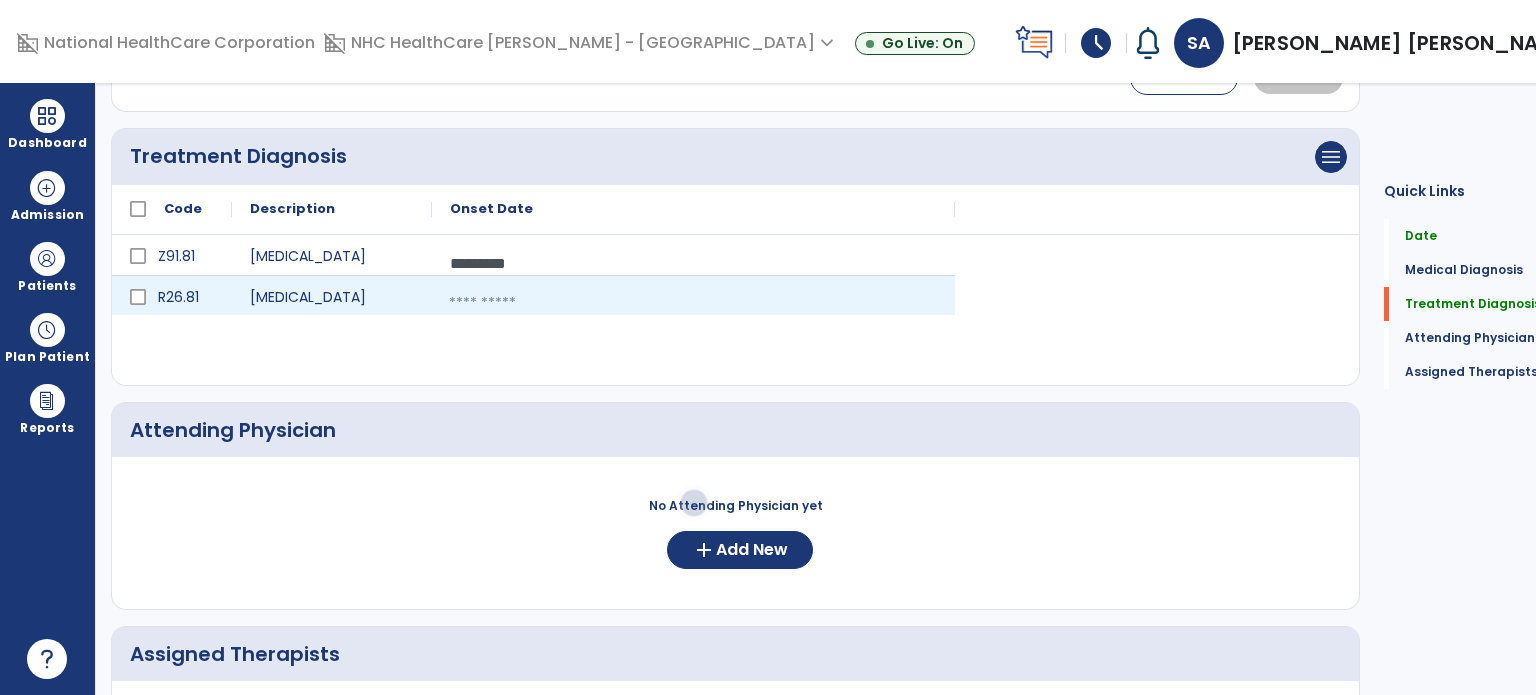 select on "*" 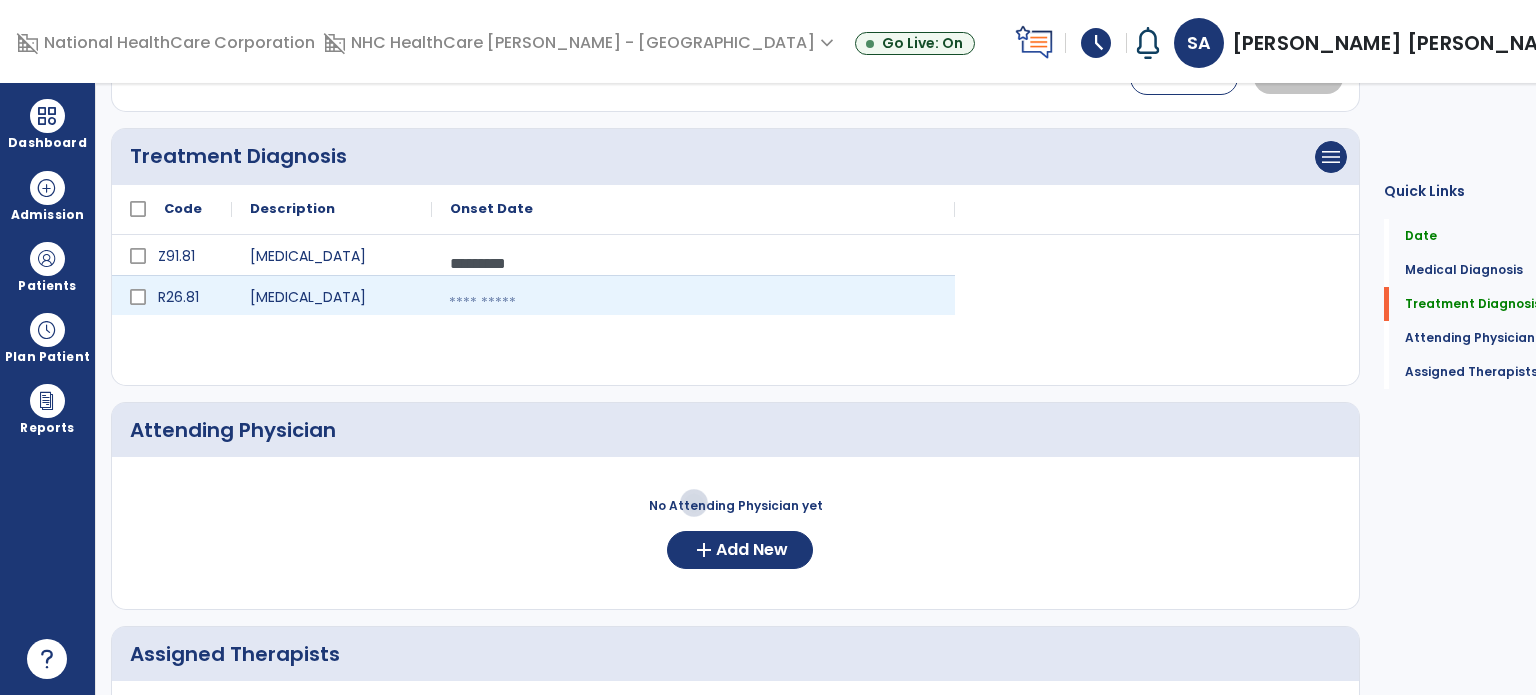 select on "****" 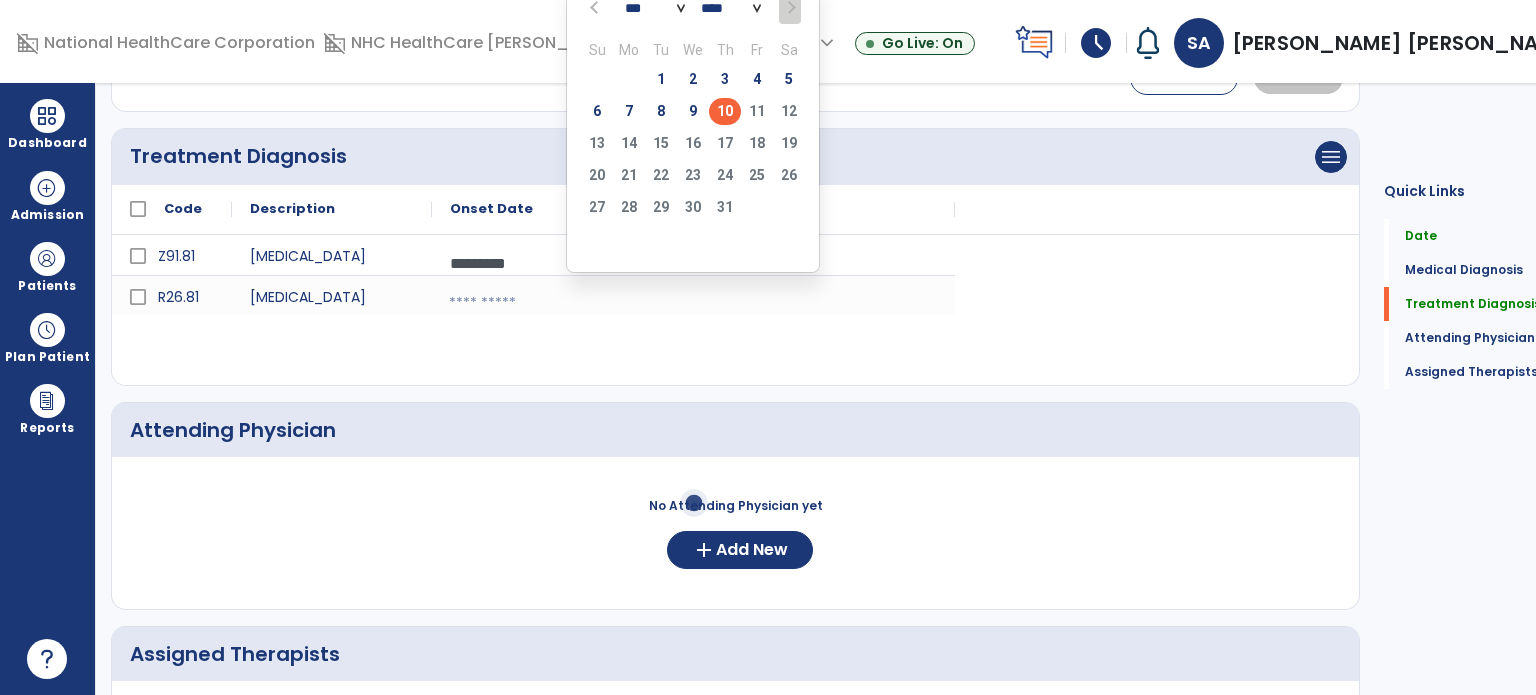 click on "10" 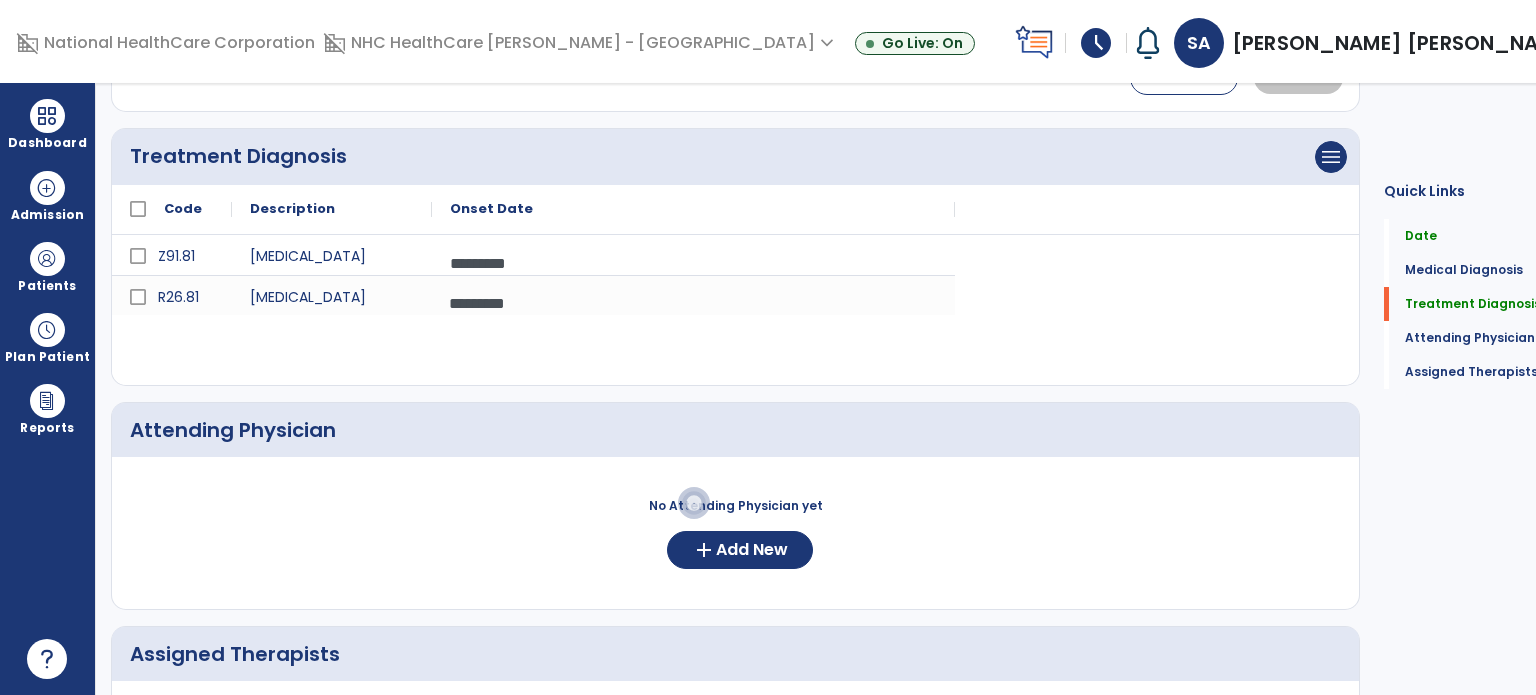 click on "Attending Physician" 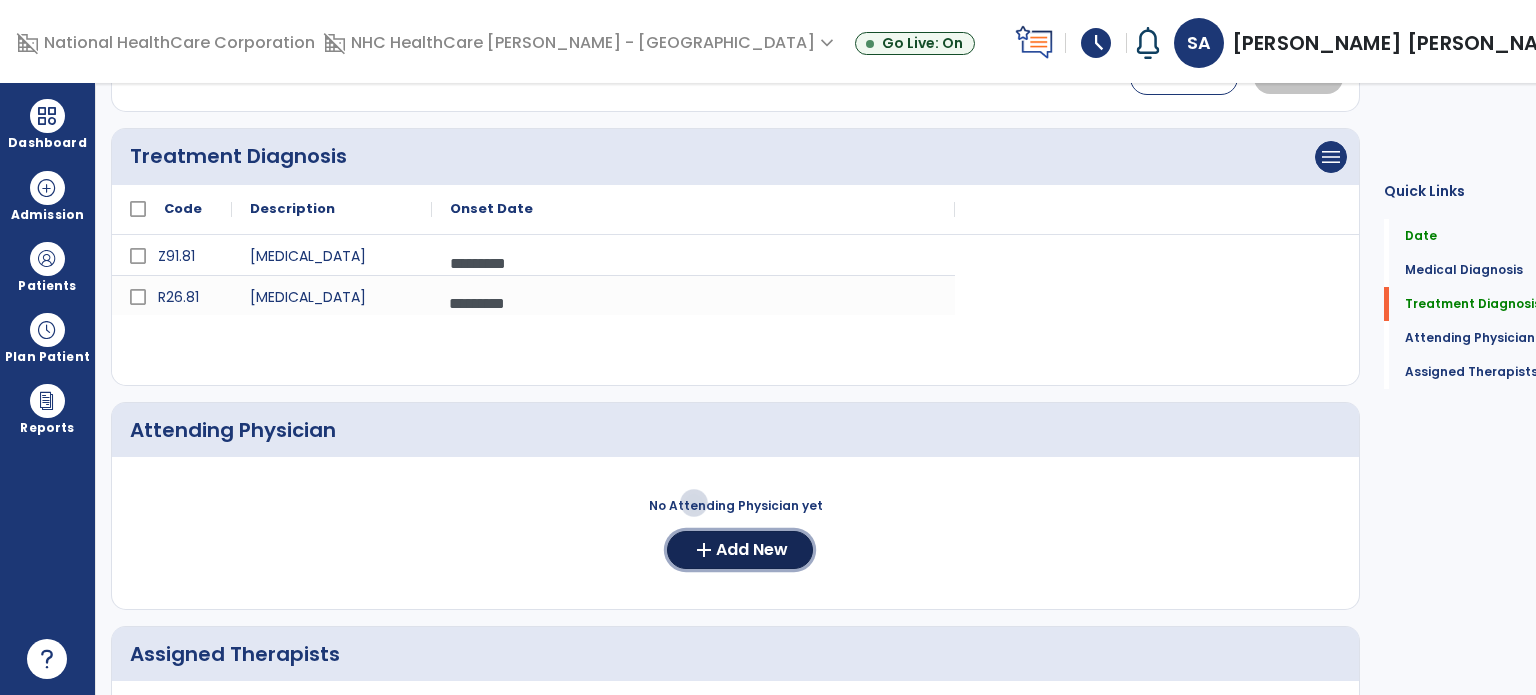 click on "Add New" 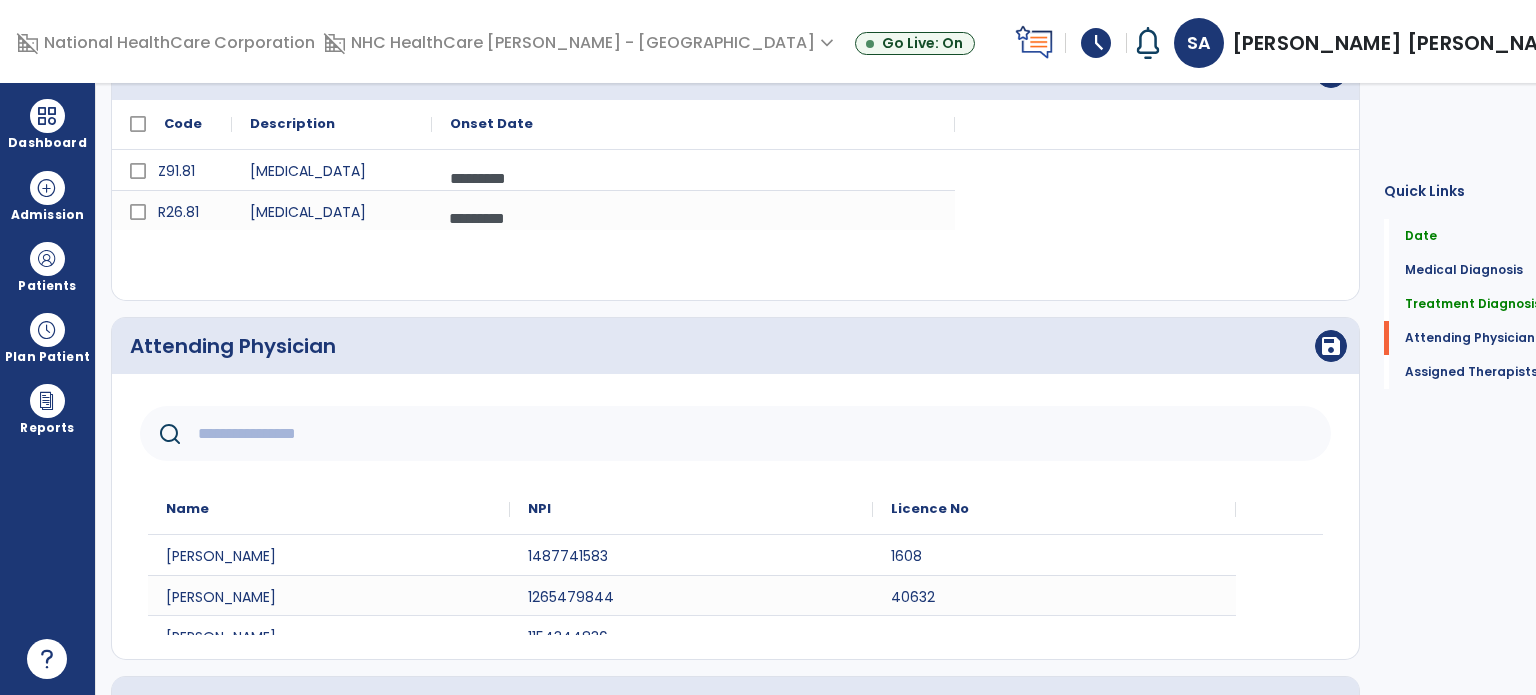 scroll, scrollTop: 818, scrollLeft: 0, axis: vertical 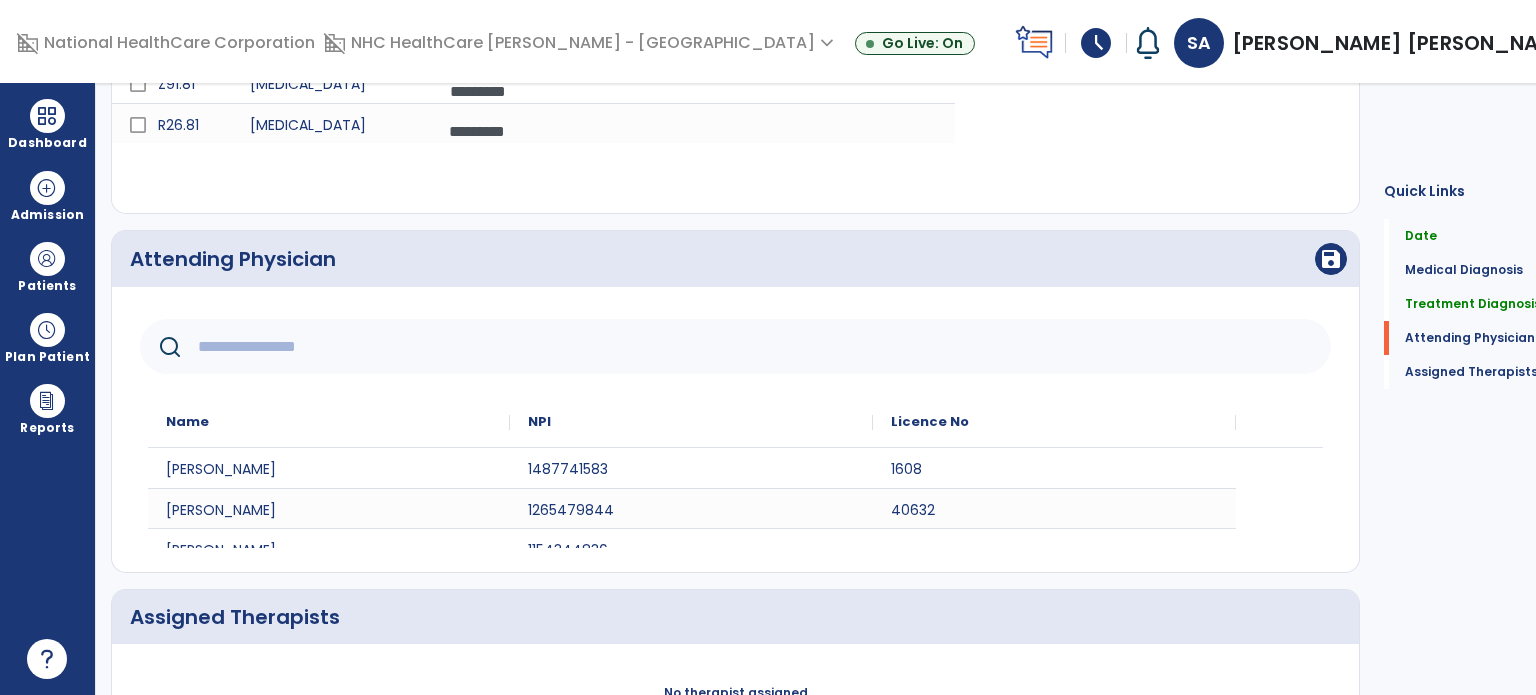 click 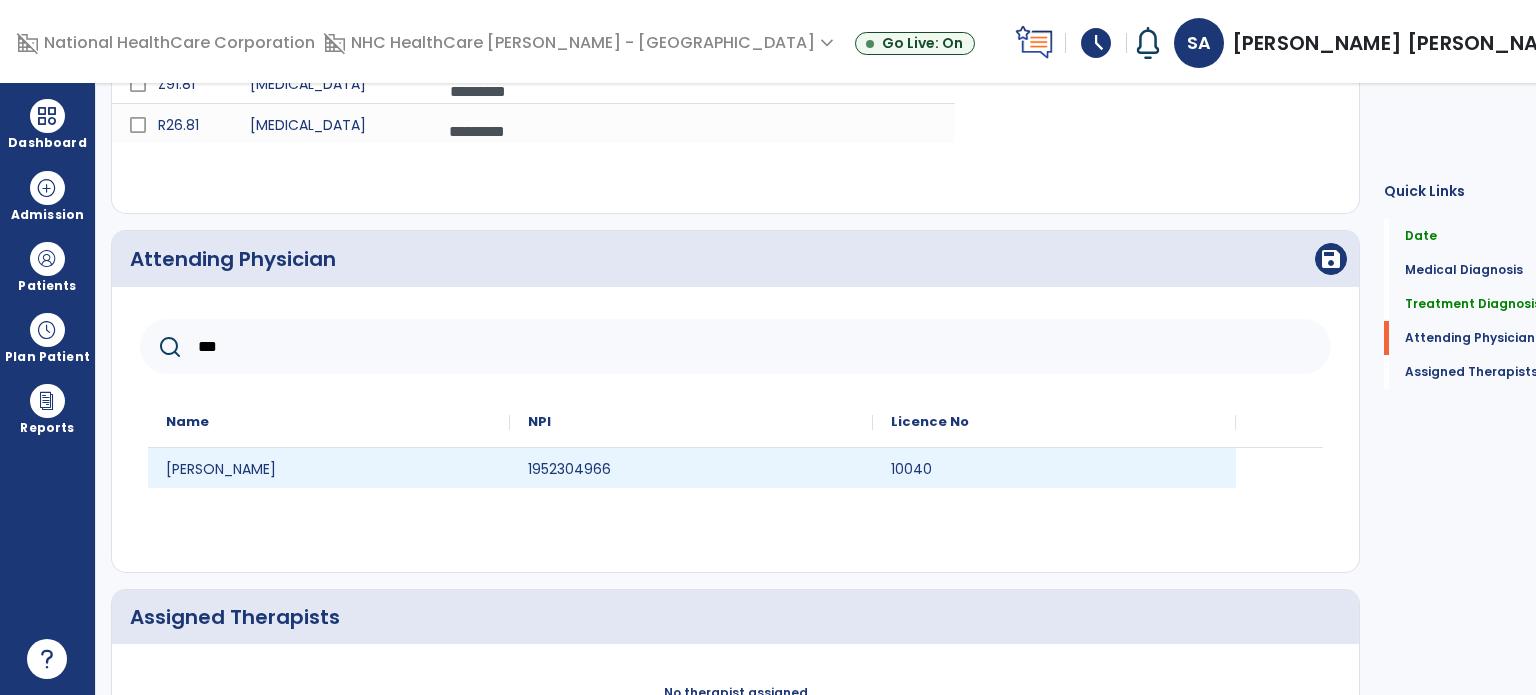 type on "***" 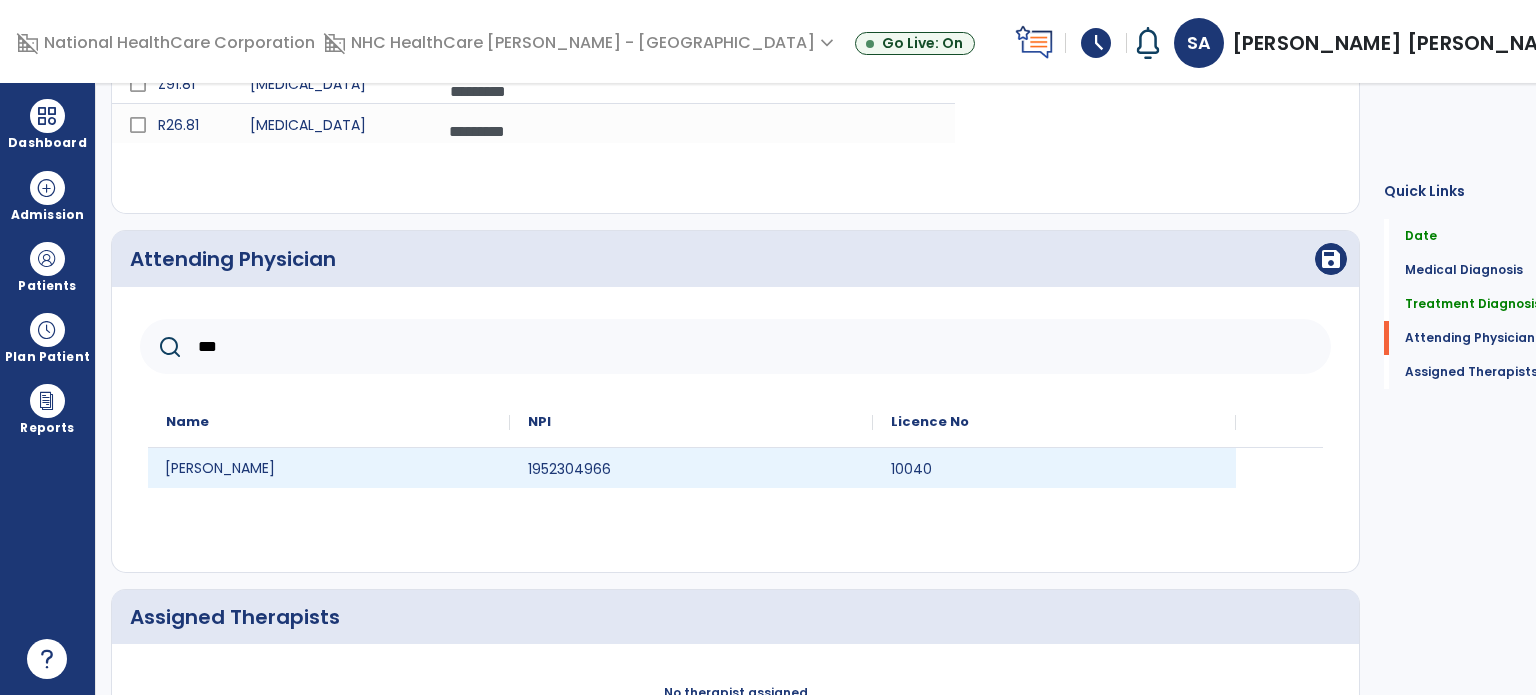 click on "[PERSON_NAME]" 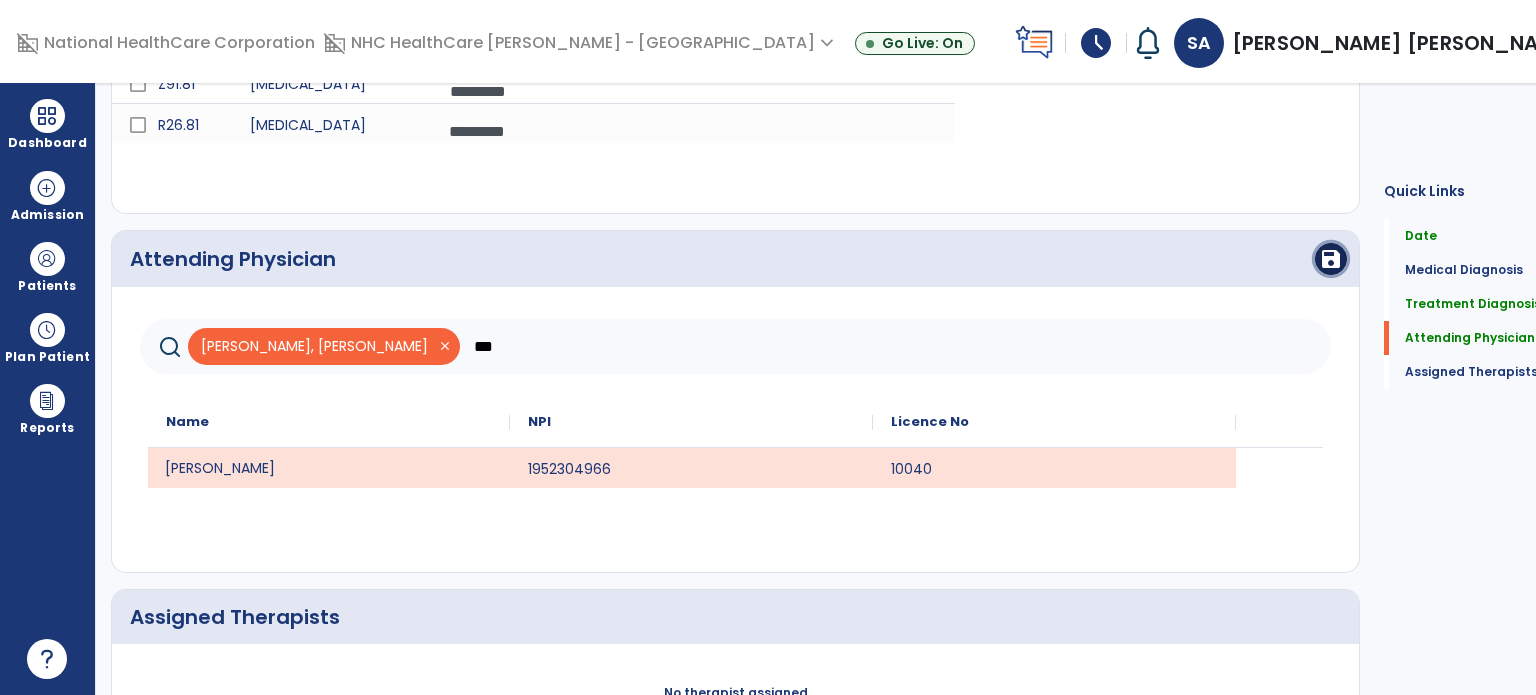 click on "save" 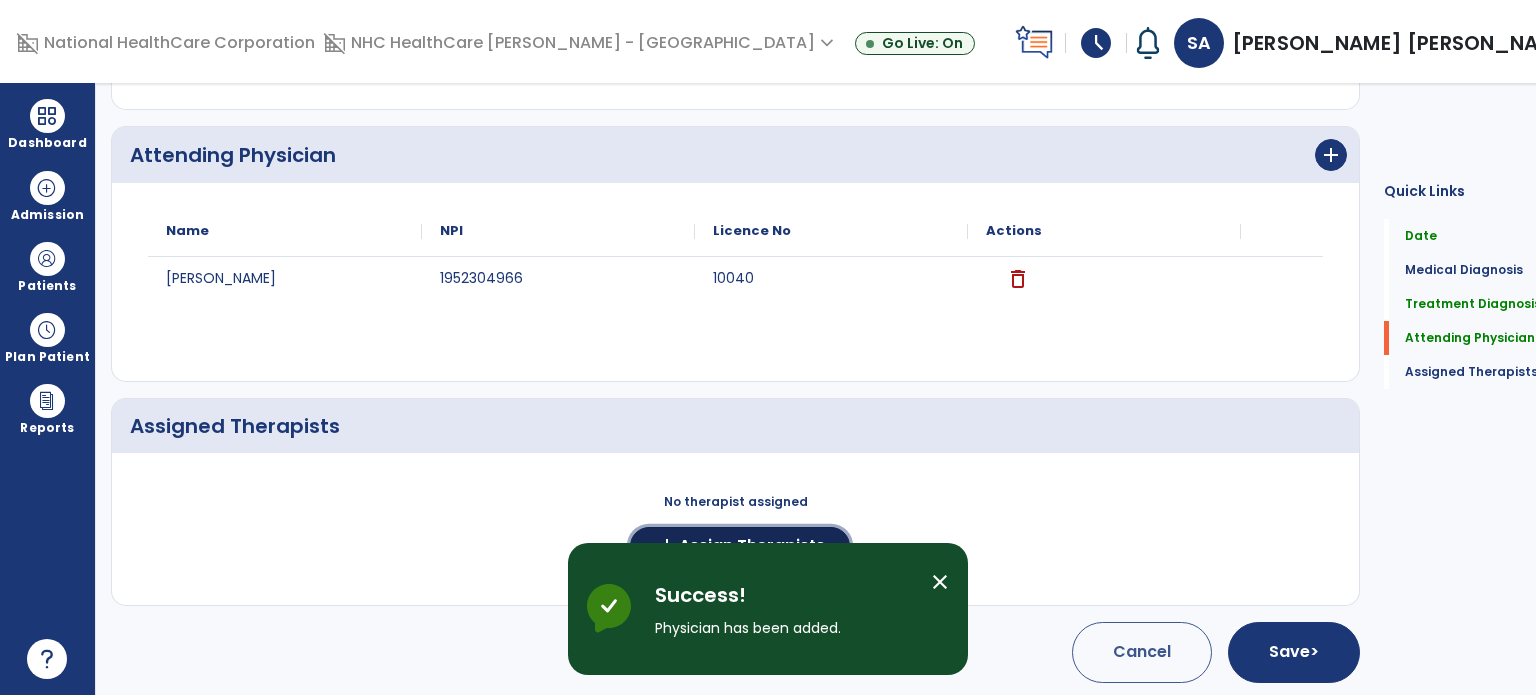 click on "Assign Therapists" 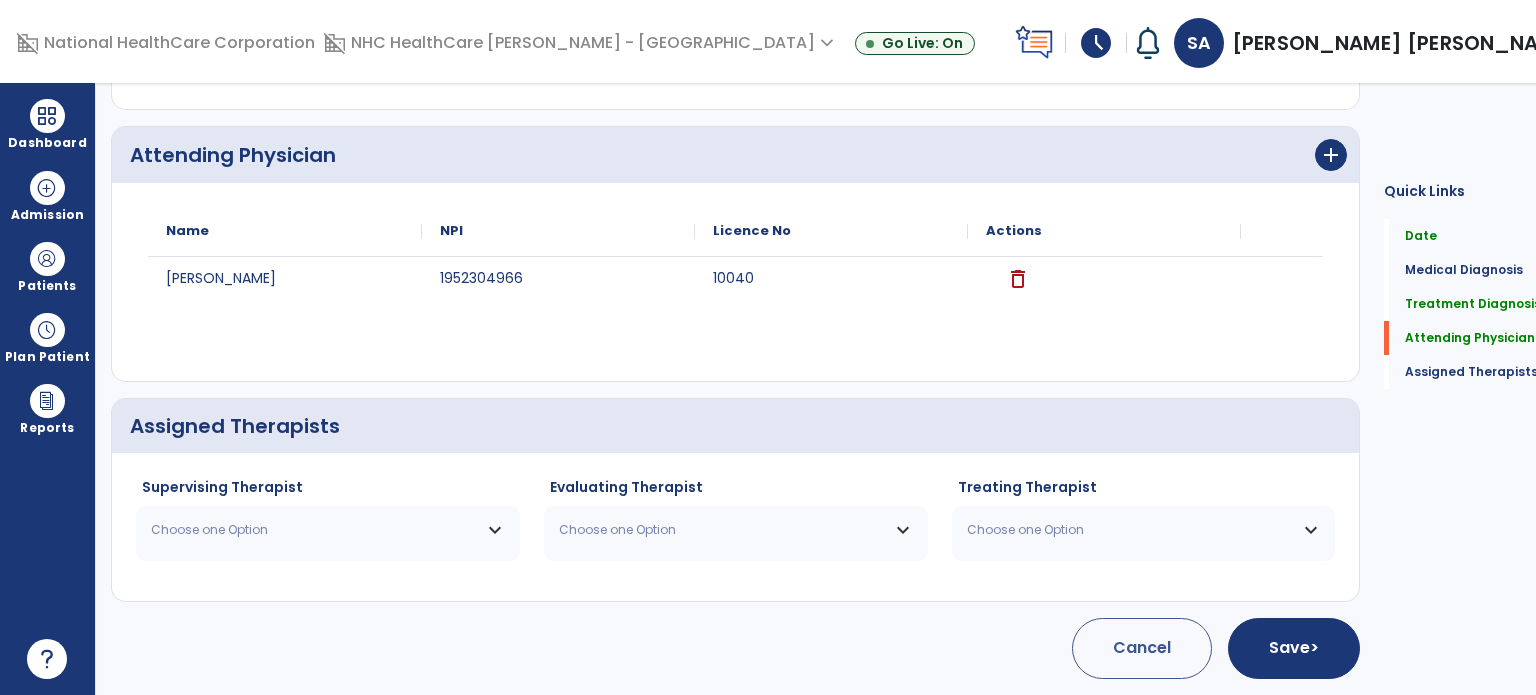 scroll, scrollTop: 918, scrollLeft: 0, axis: vertical 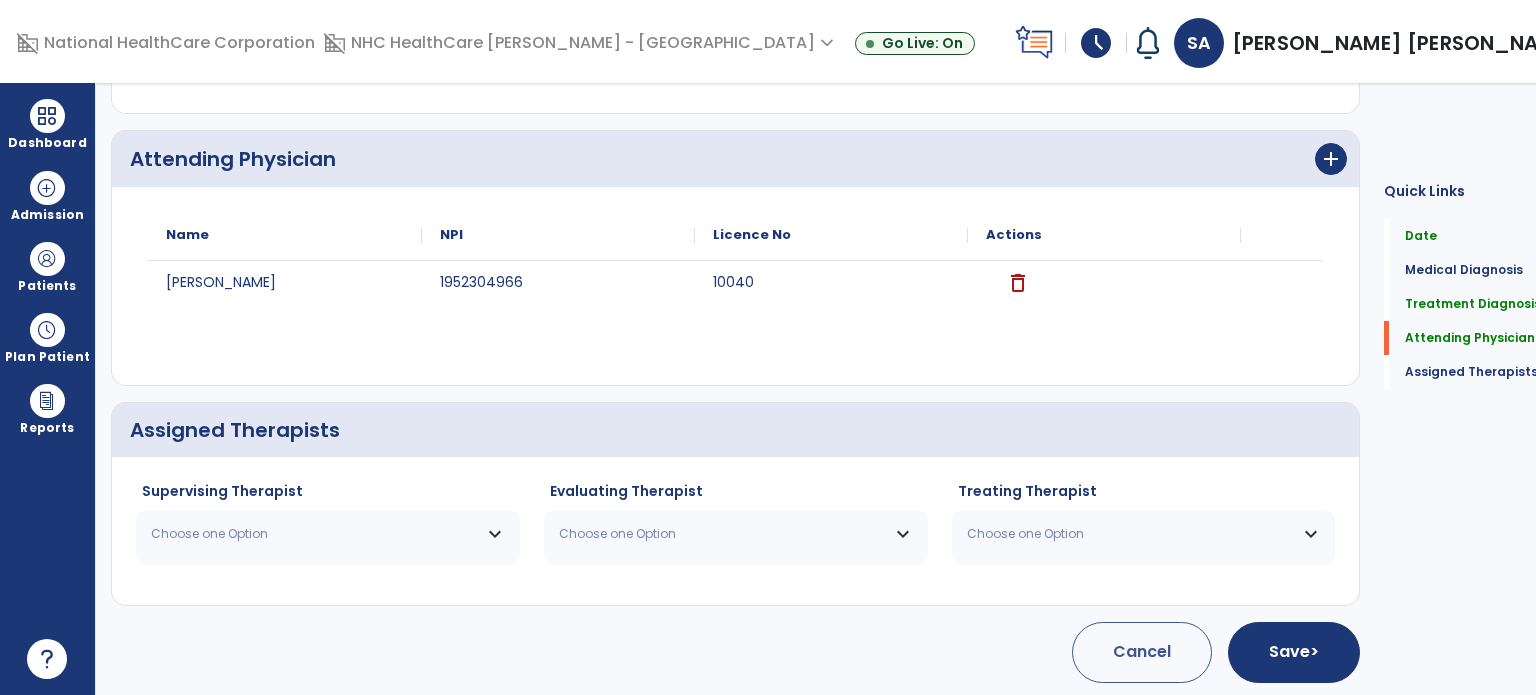 click on "Choose one Option" at bounding box center [315, 534] 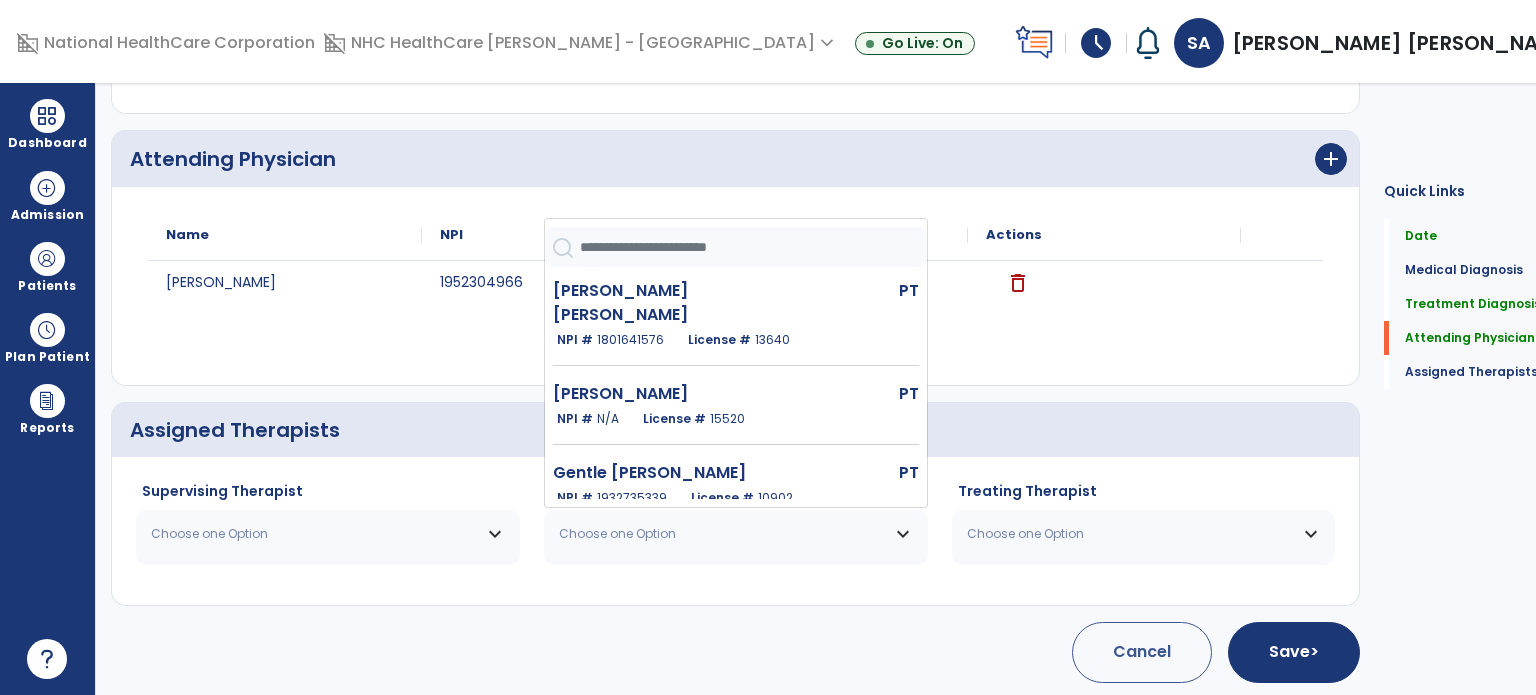 click on "[PERSON_NAME] [PERSON_NAME]" 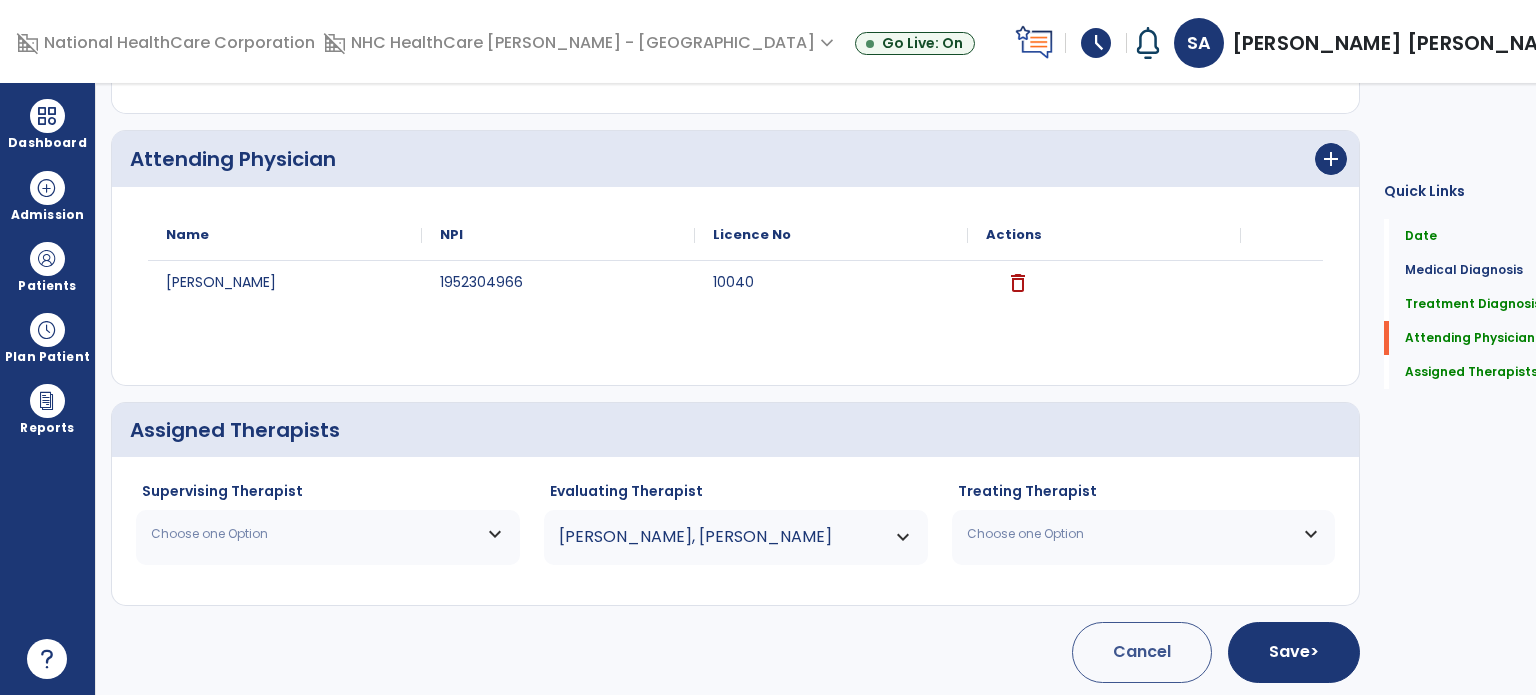 click on "Choose one Option" at bounding box center [328, 534] 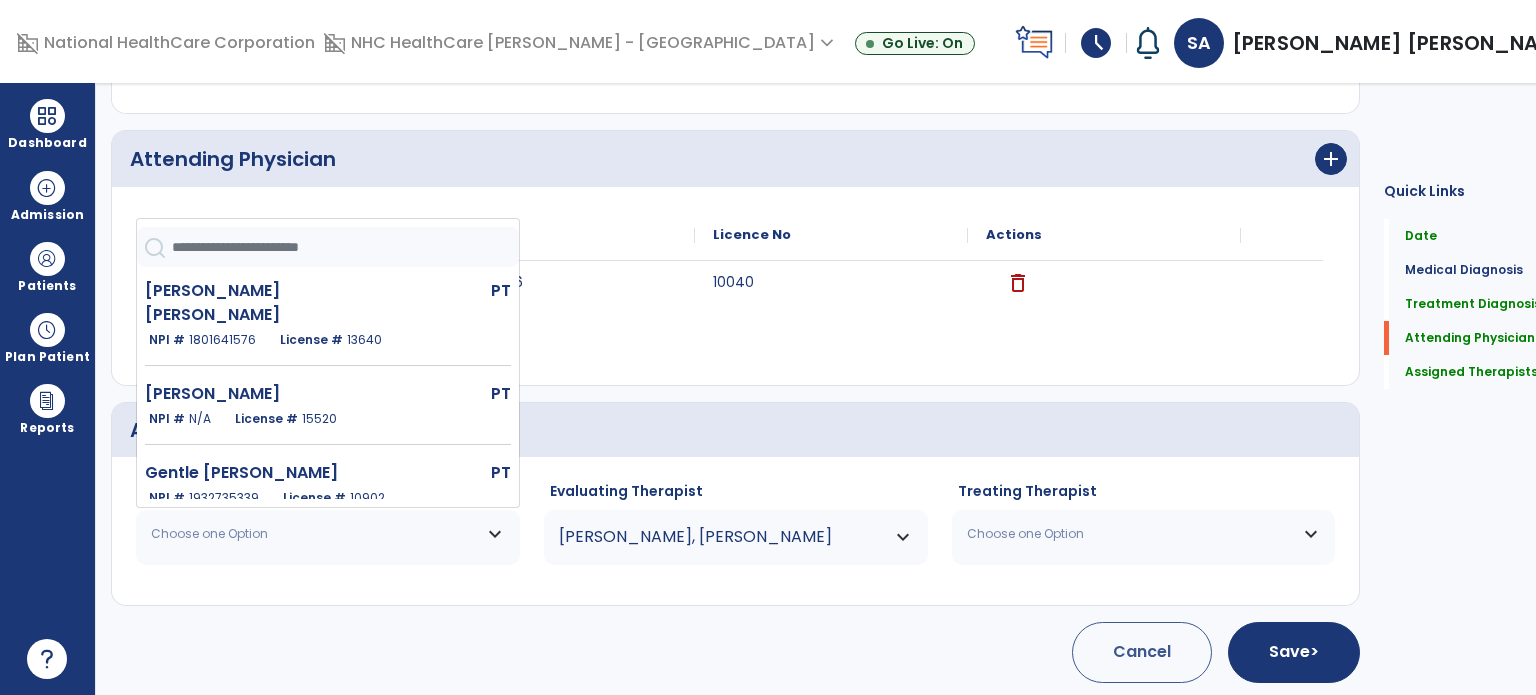 click on "[PERSON_NAME] [PERSON_NAME]   PT   NPI #  [US_HEALTHCARE_NPI]  License #  13640" 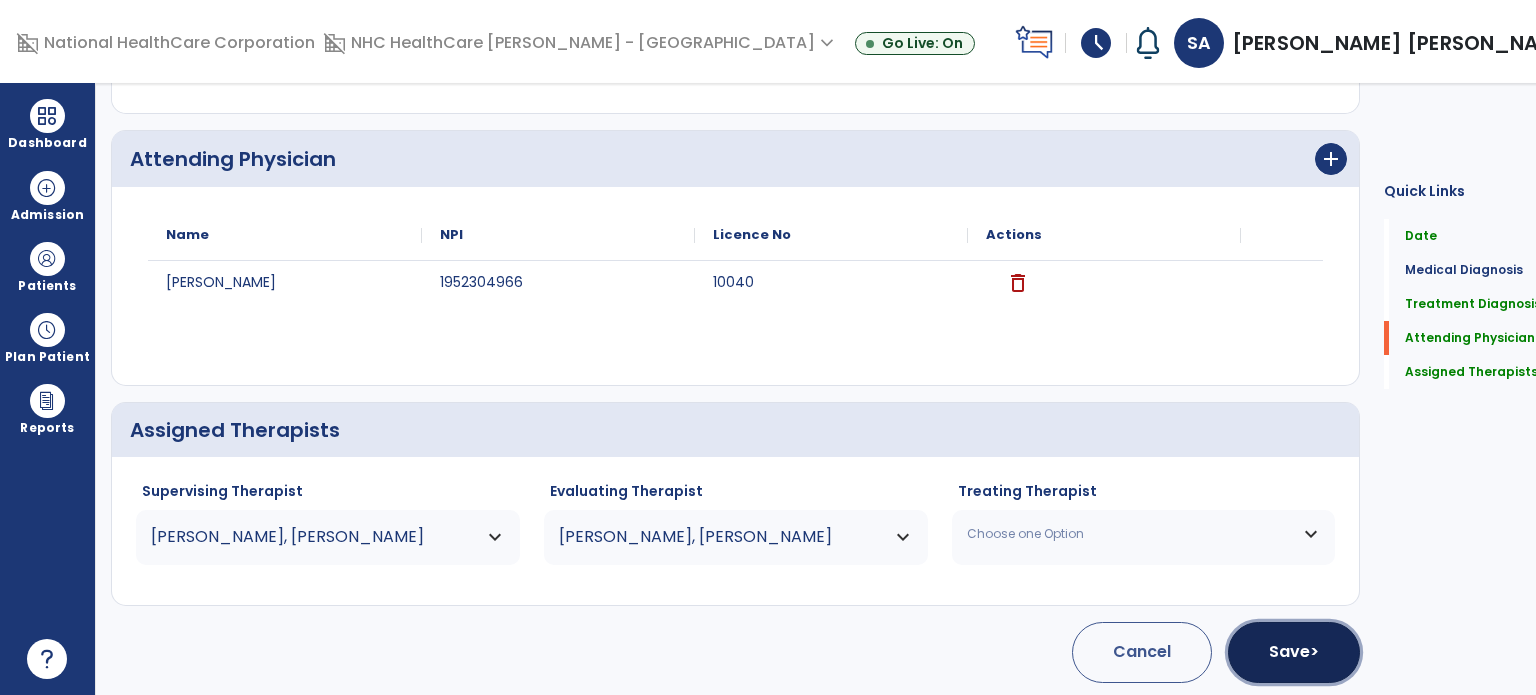 click on "Save  >" 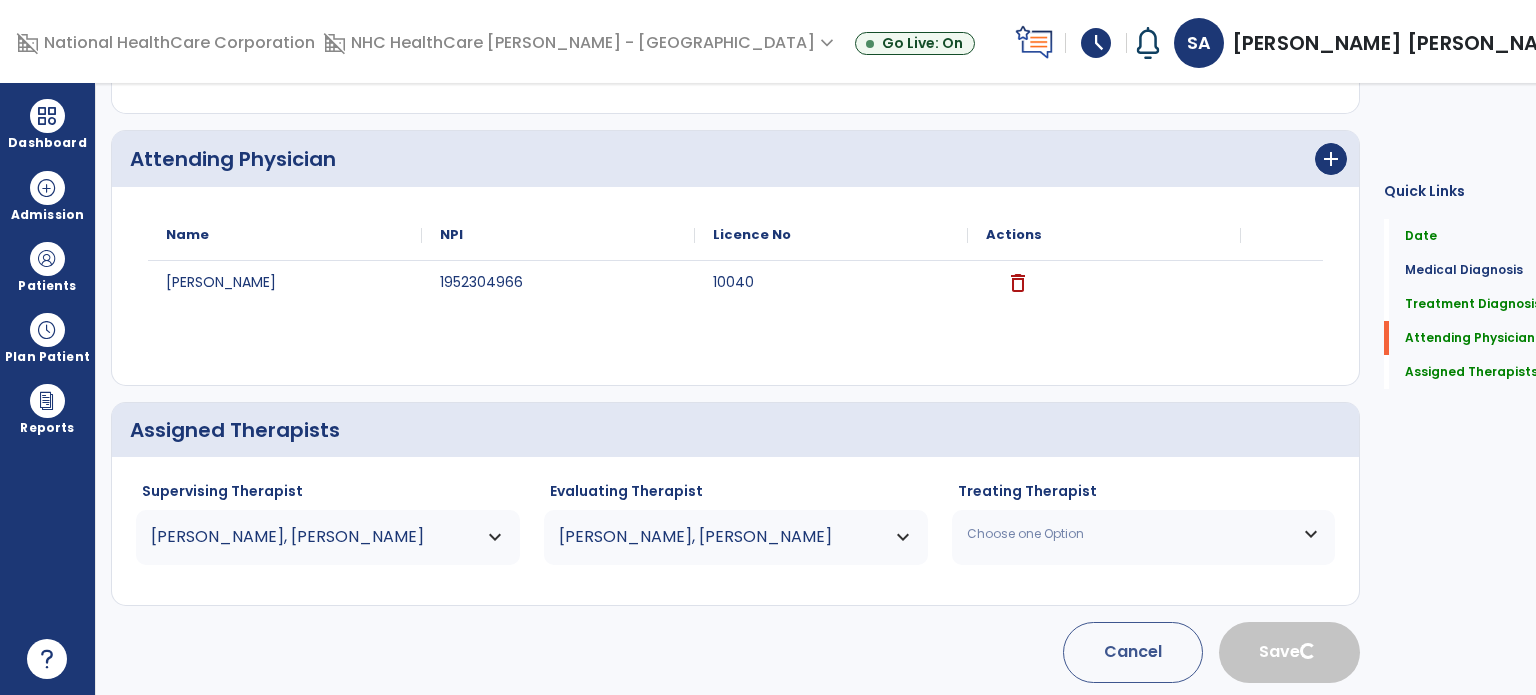 type 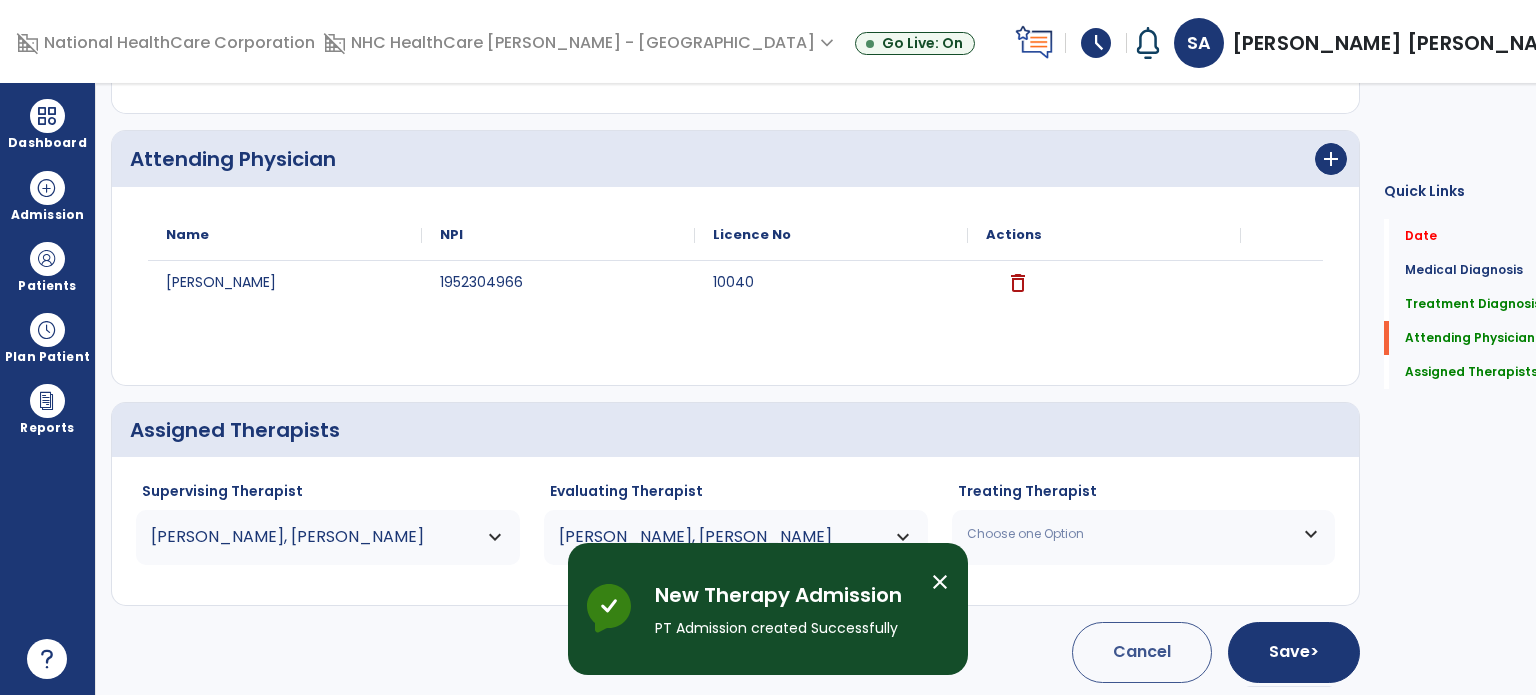 scroll, scrollTop: 62, scrollLeft: 0, axis: vertical 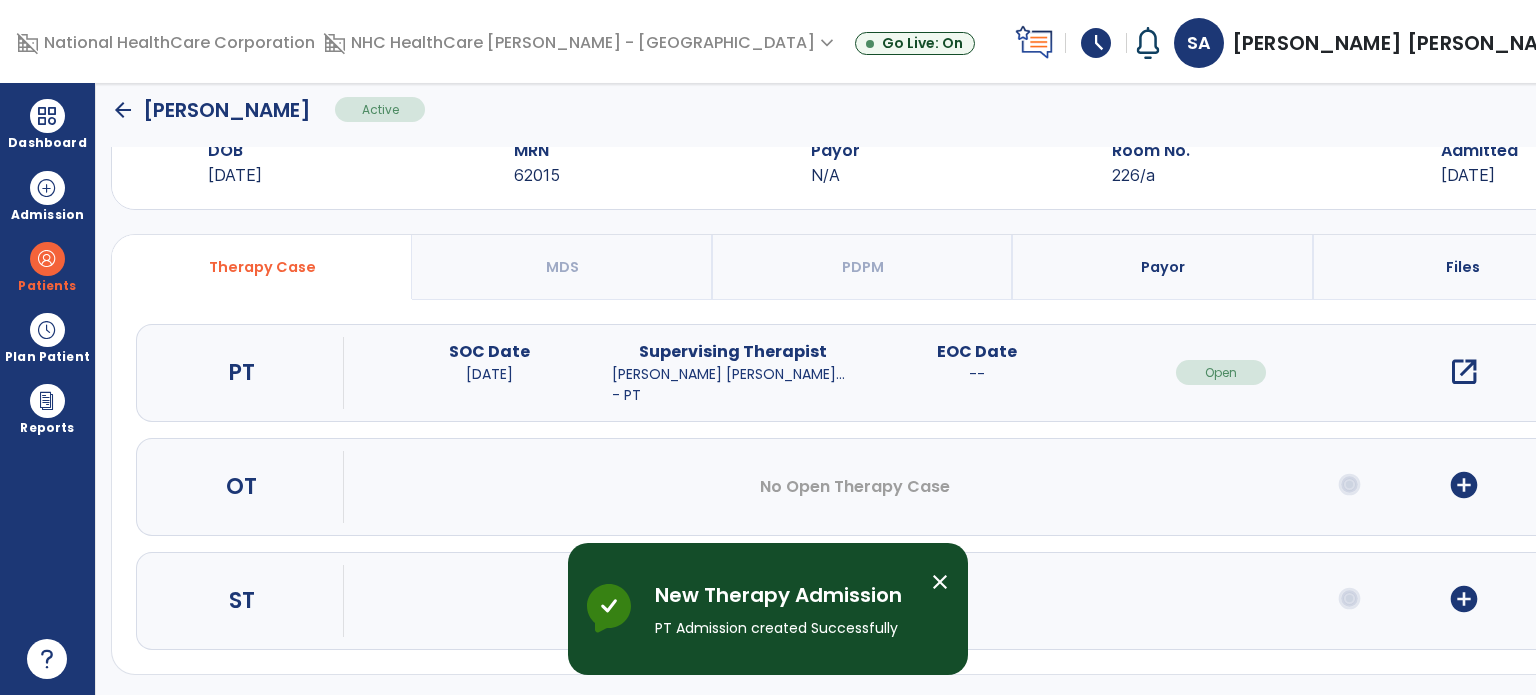 click on "open_in_new" at bounding box center [1464, 372] 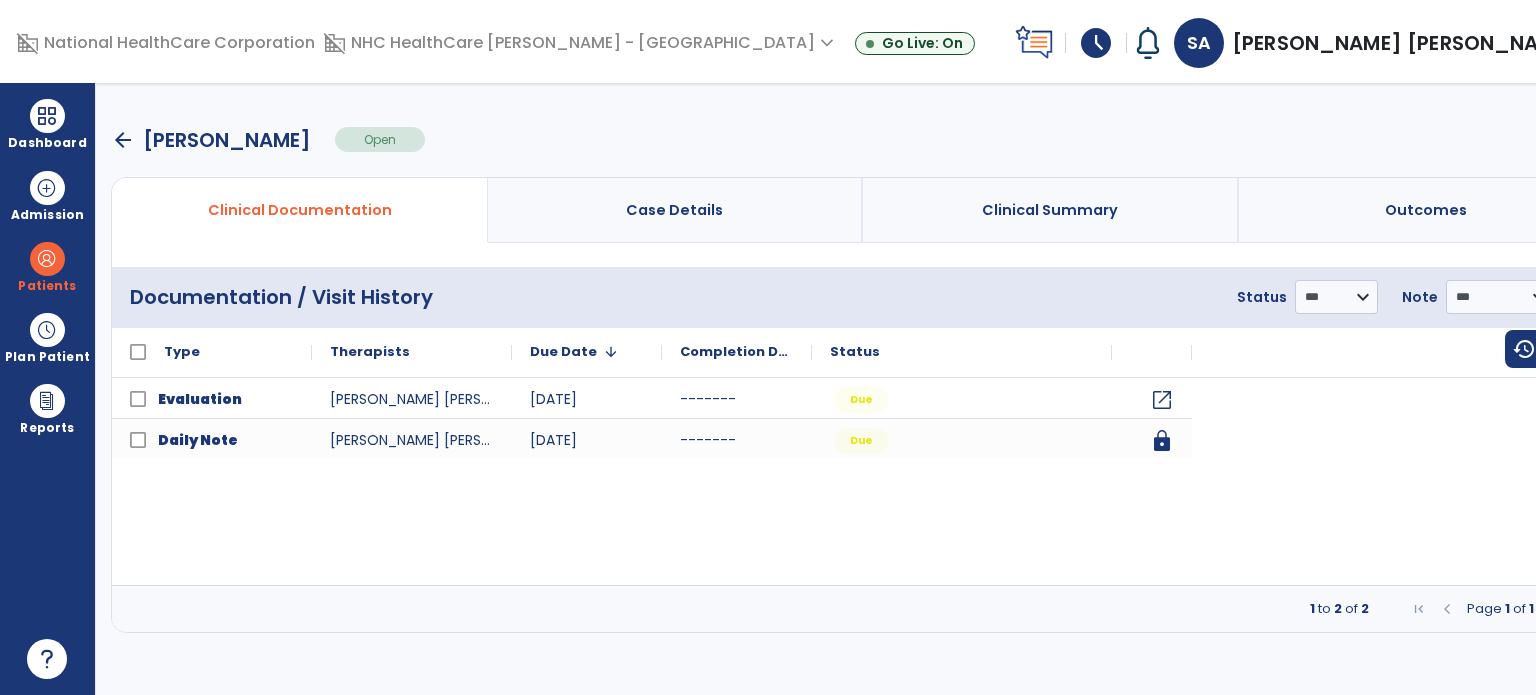 scroll, scrollTop: 0, scrollLeft: 0, axis: both 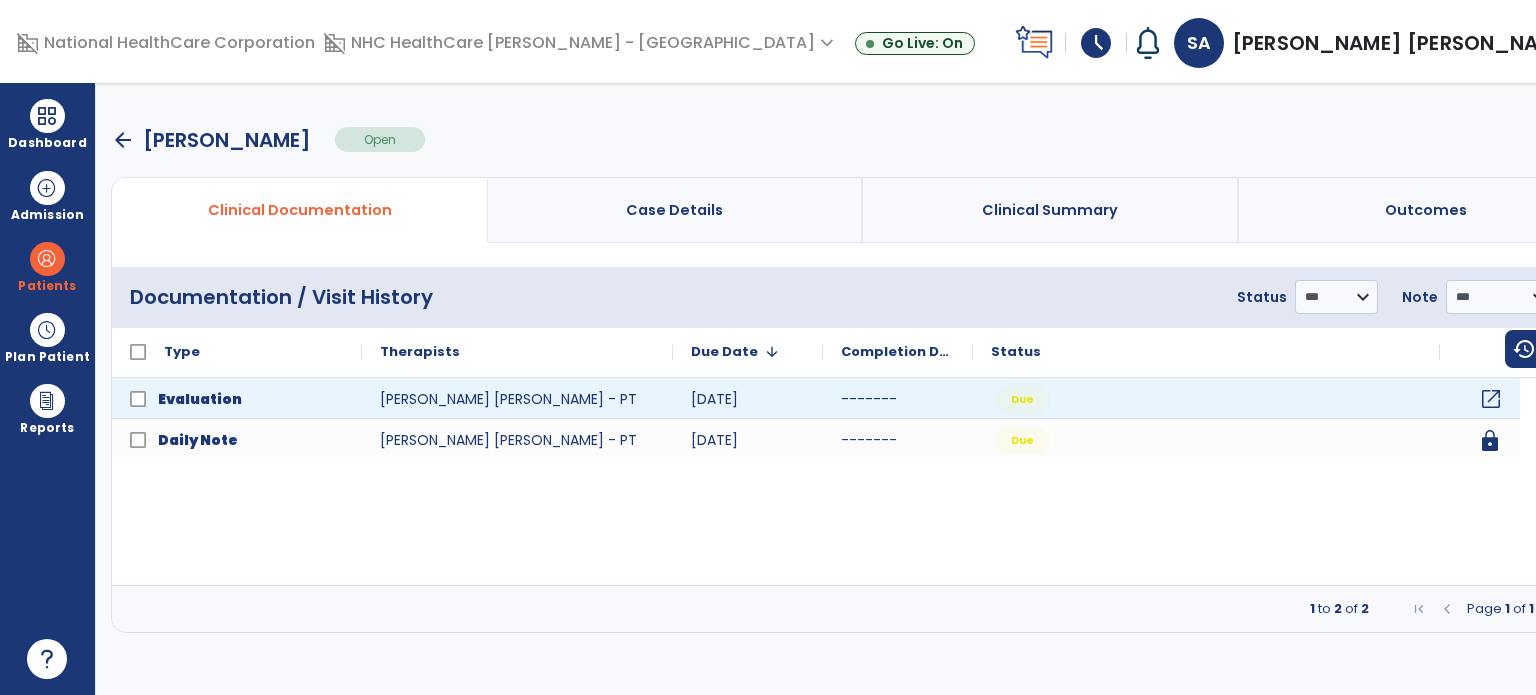click on "open_in_new" 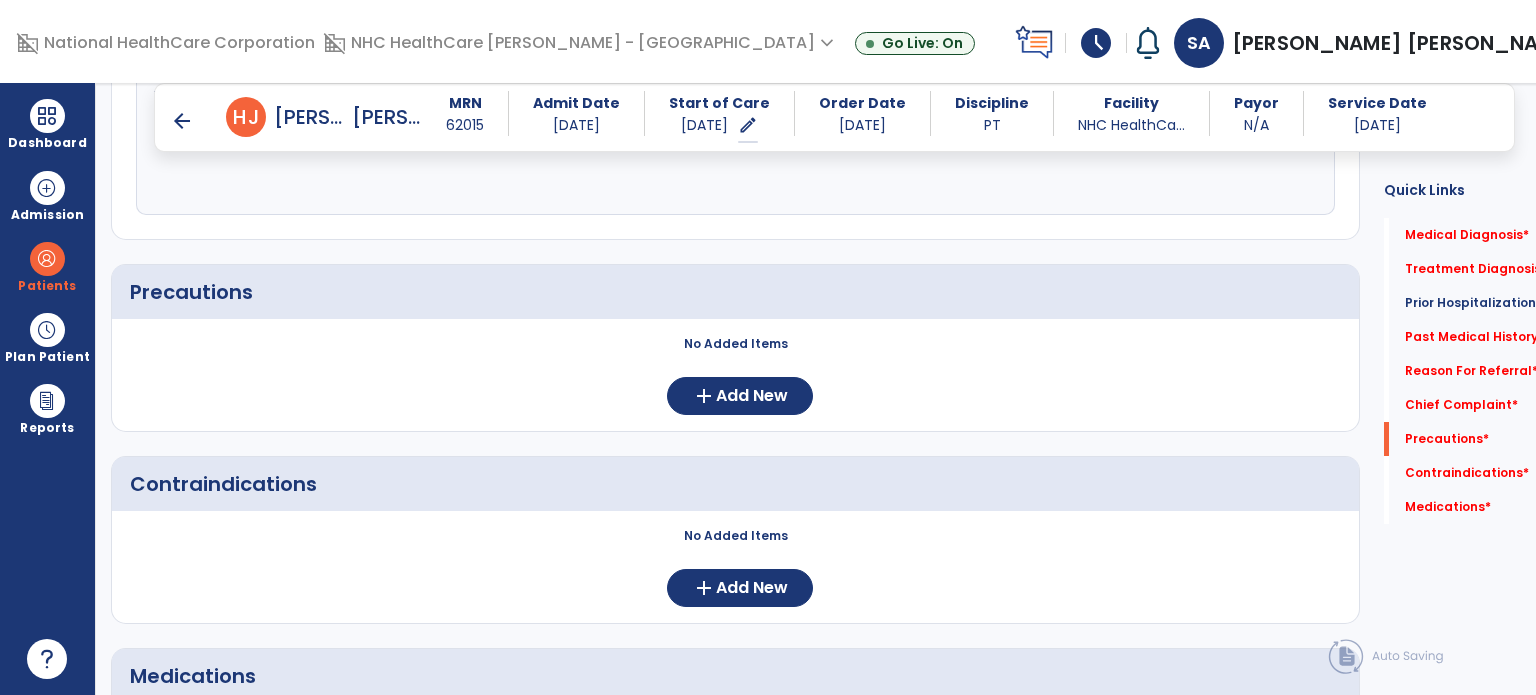 scroll, scrollTop: 1508, scrollLeft: 0, axis: vertical 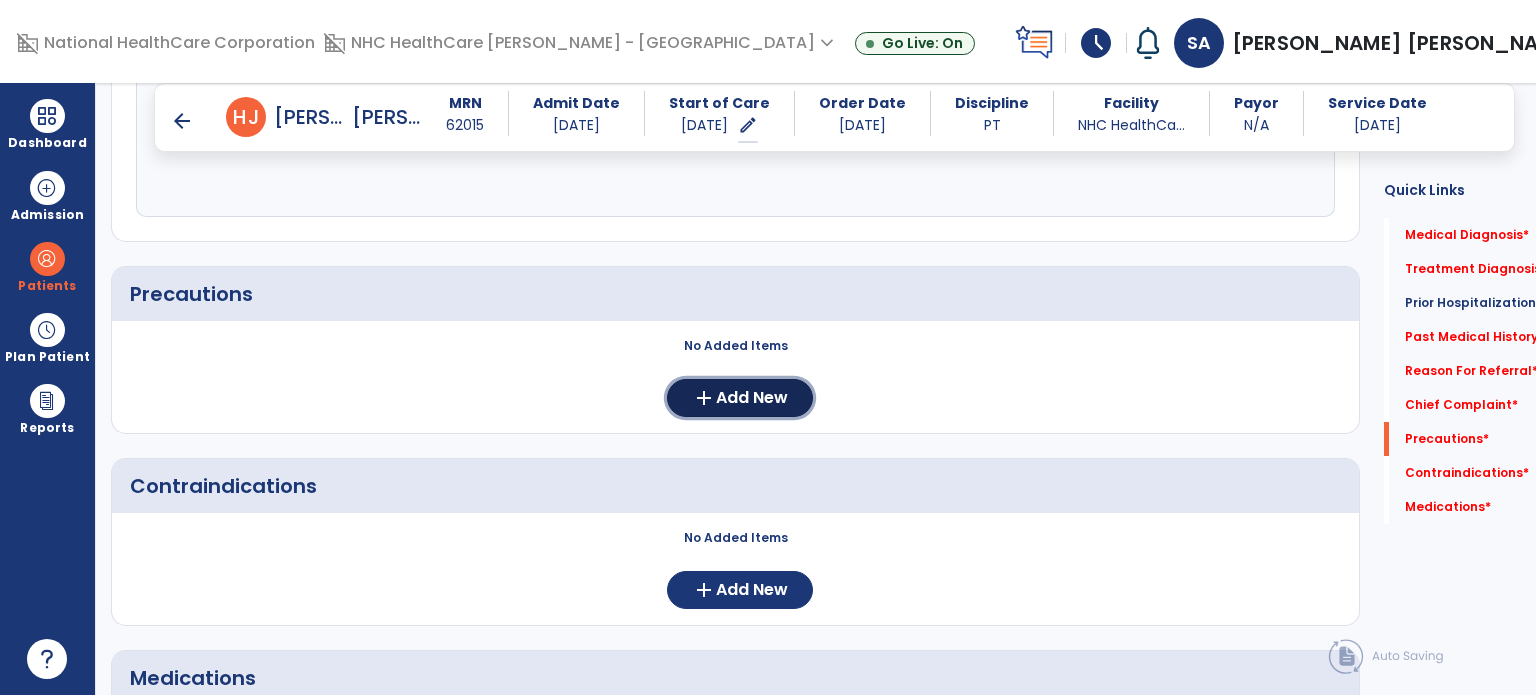 click on "Add New" 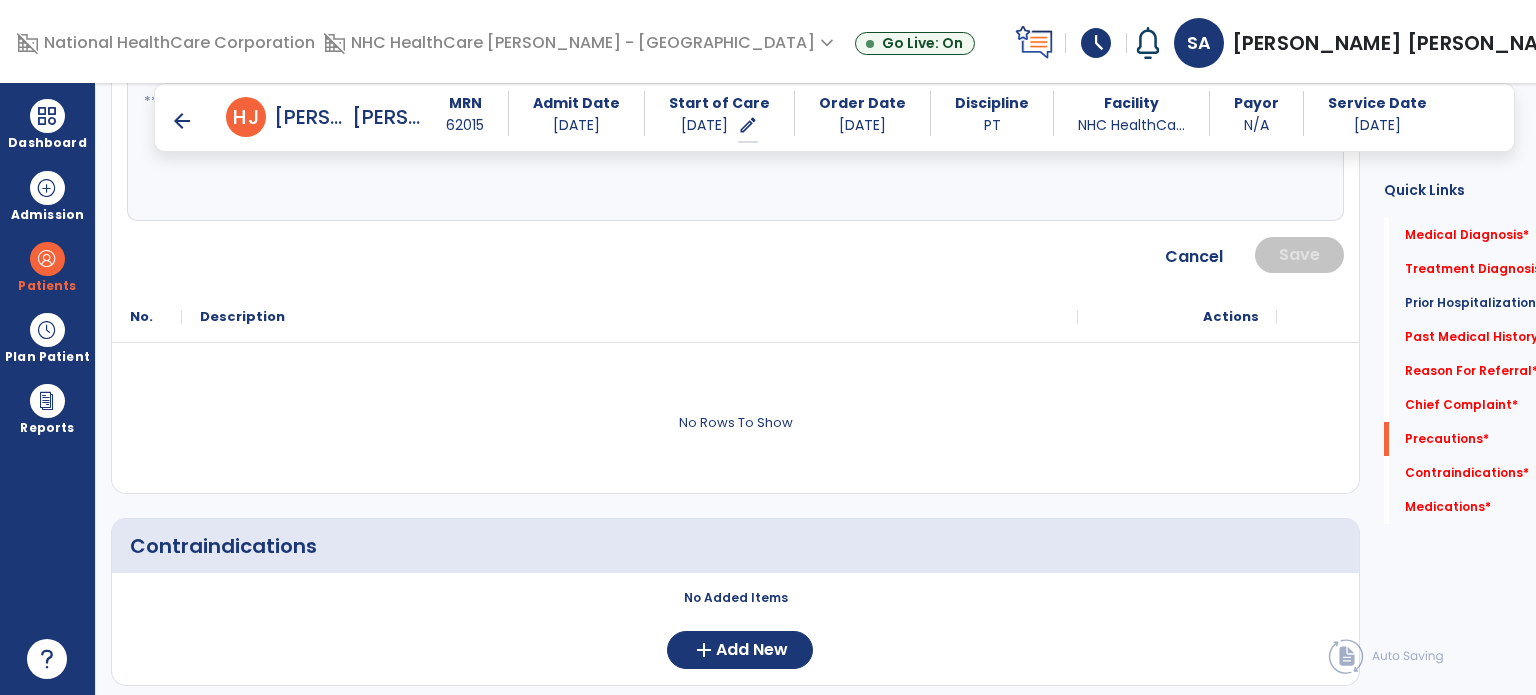 scroll, scrollTop: 1784, scrollLeft: 0, axis: vertical 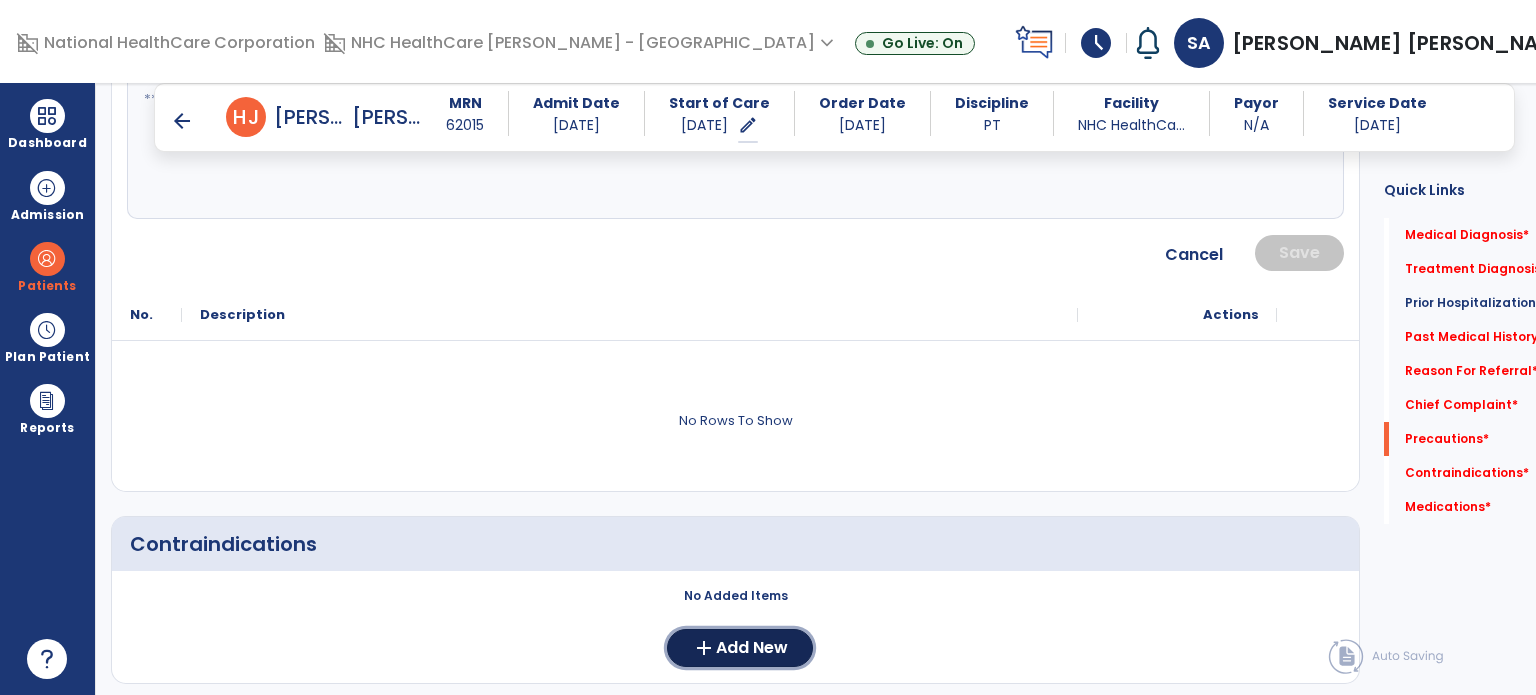 click on "Add New" 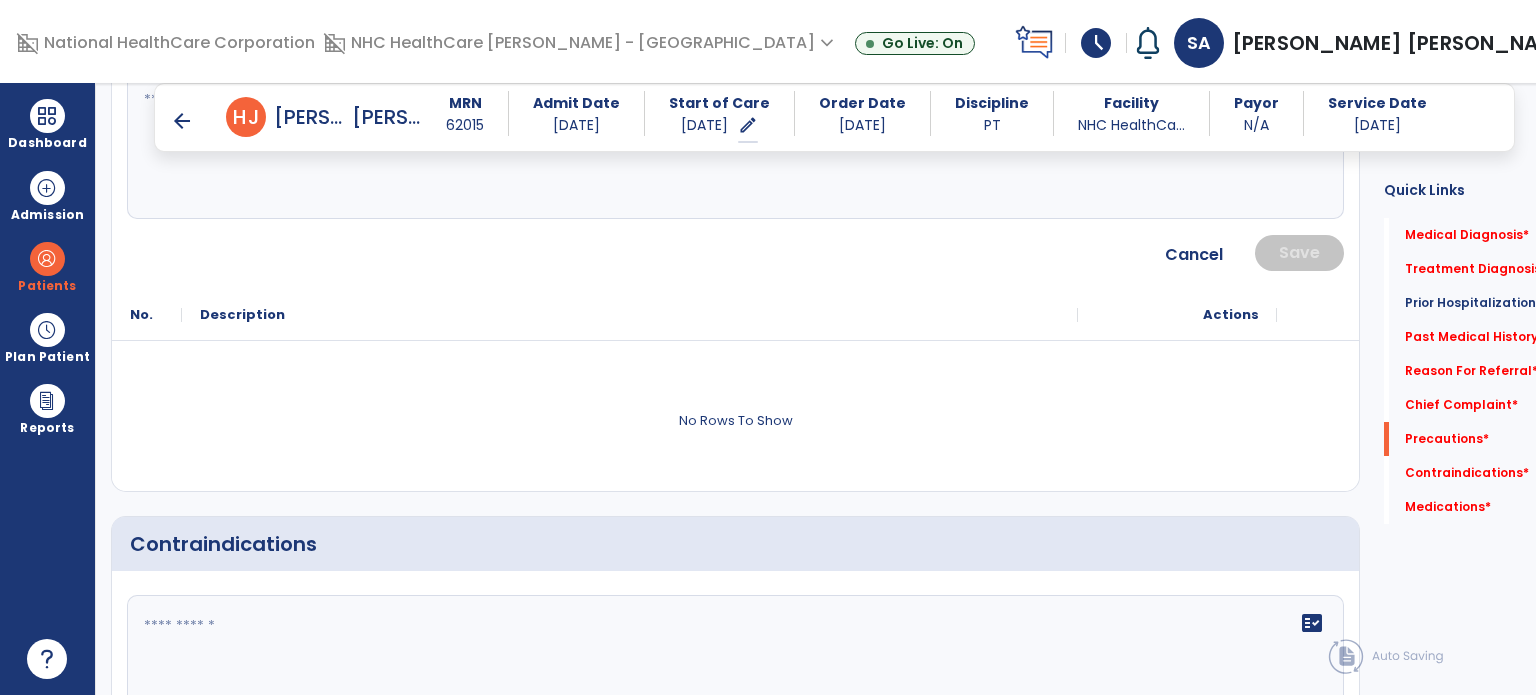 click 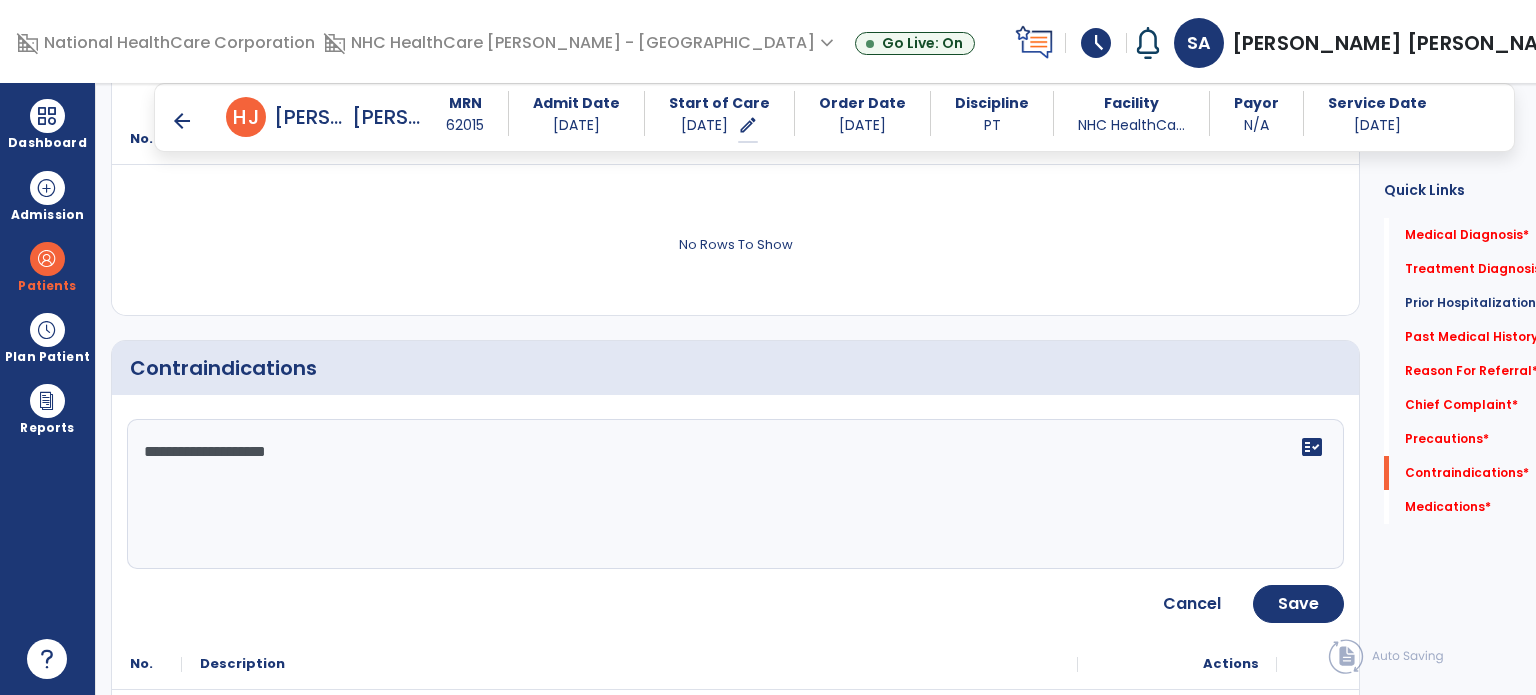 scroll, scrollTop: 1964, scrollLeft: 0, axis: vertical 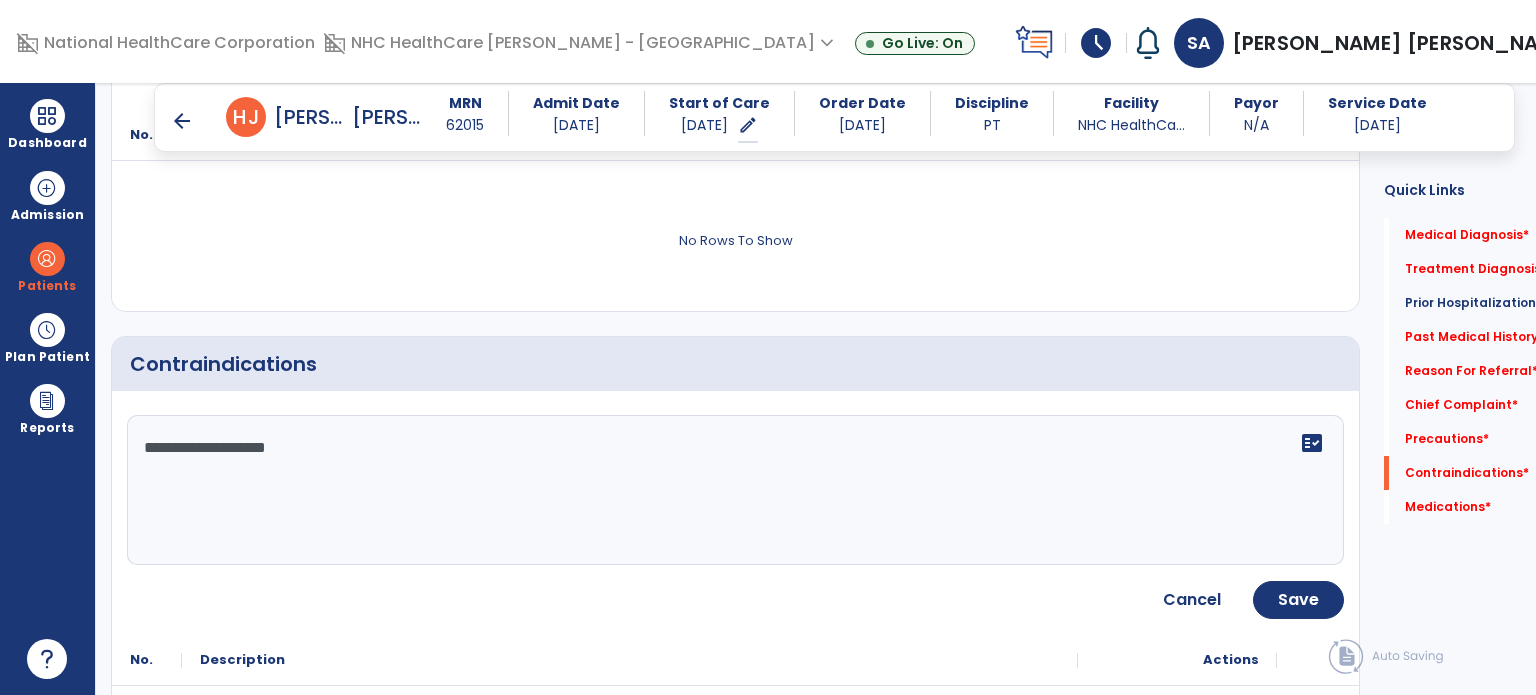 type on "**********" 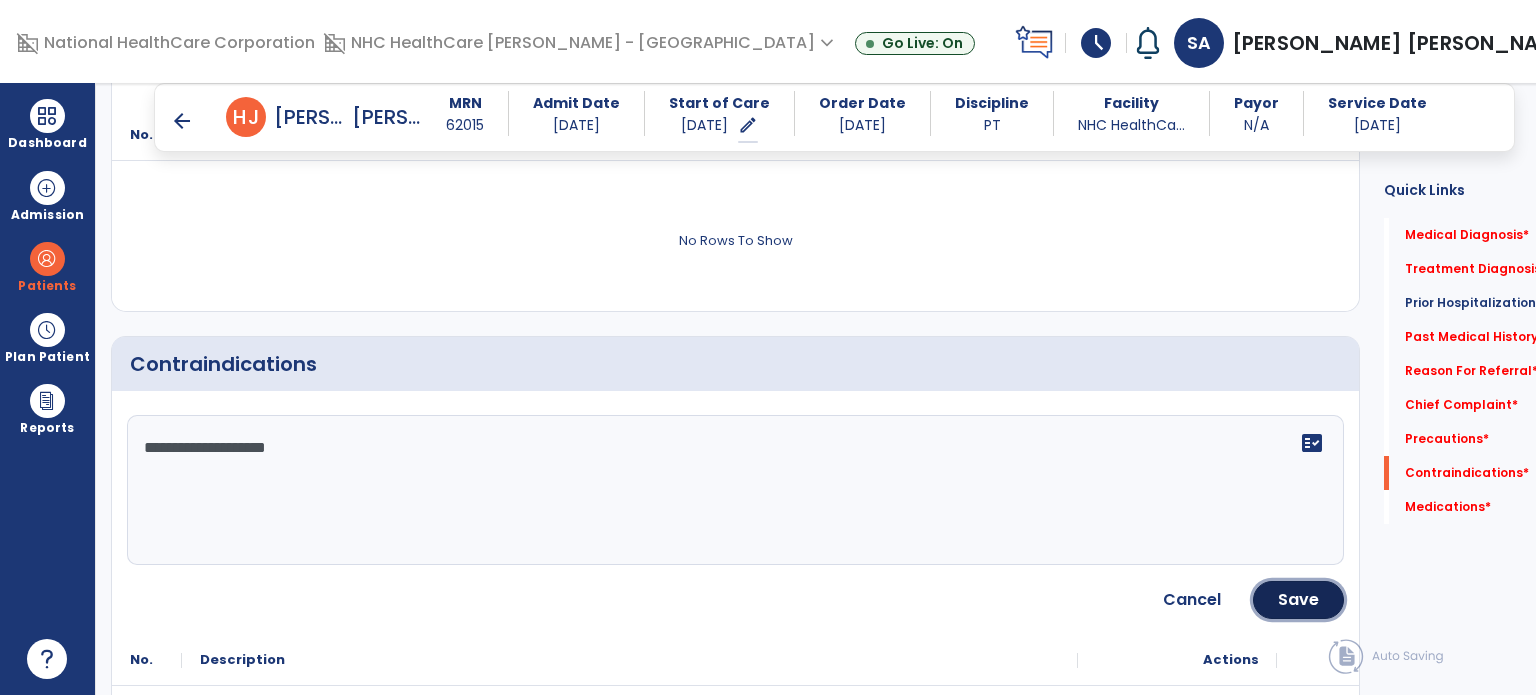 click on "Save" 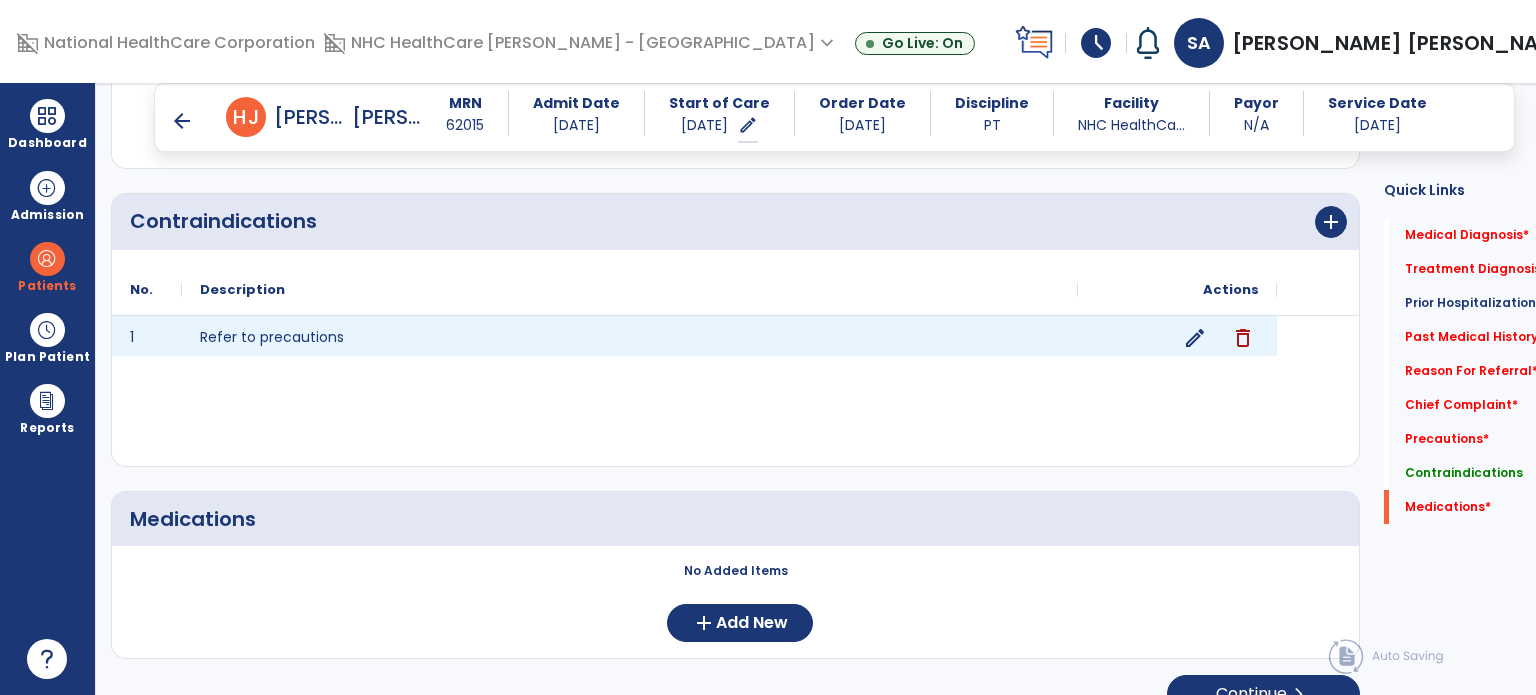 scroll, scrollTop: 2108, scrollLeft: 0, axis: vertical 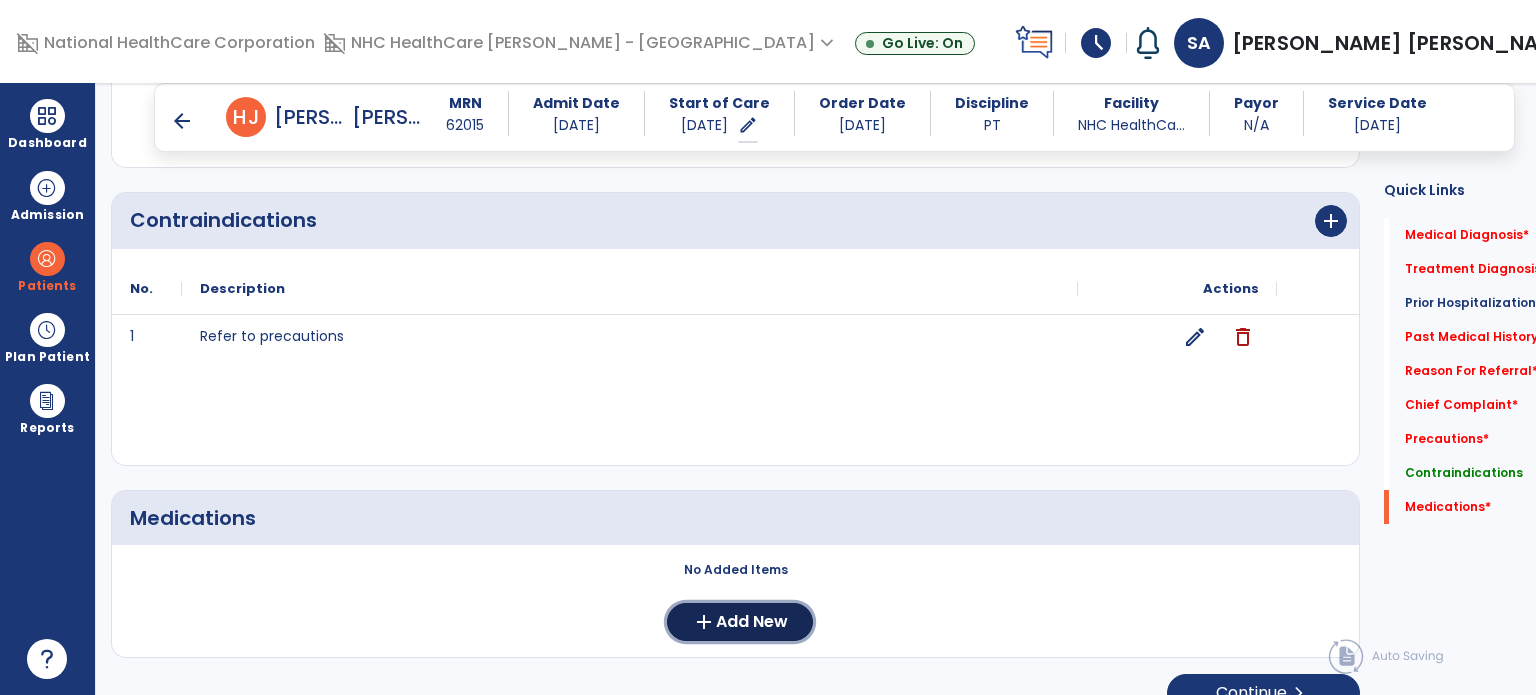 click on "add" 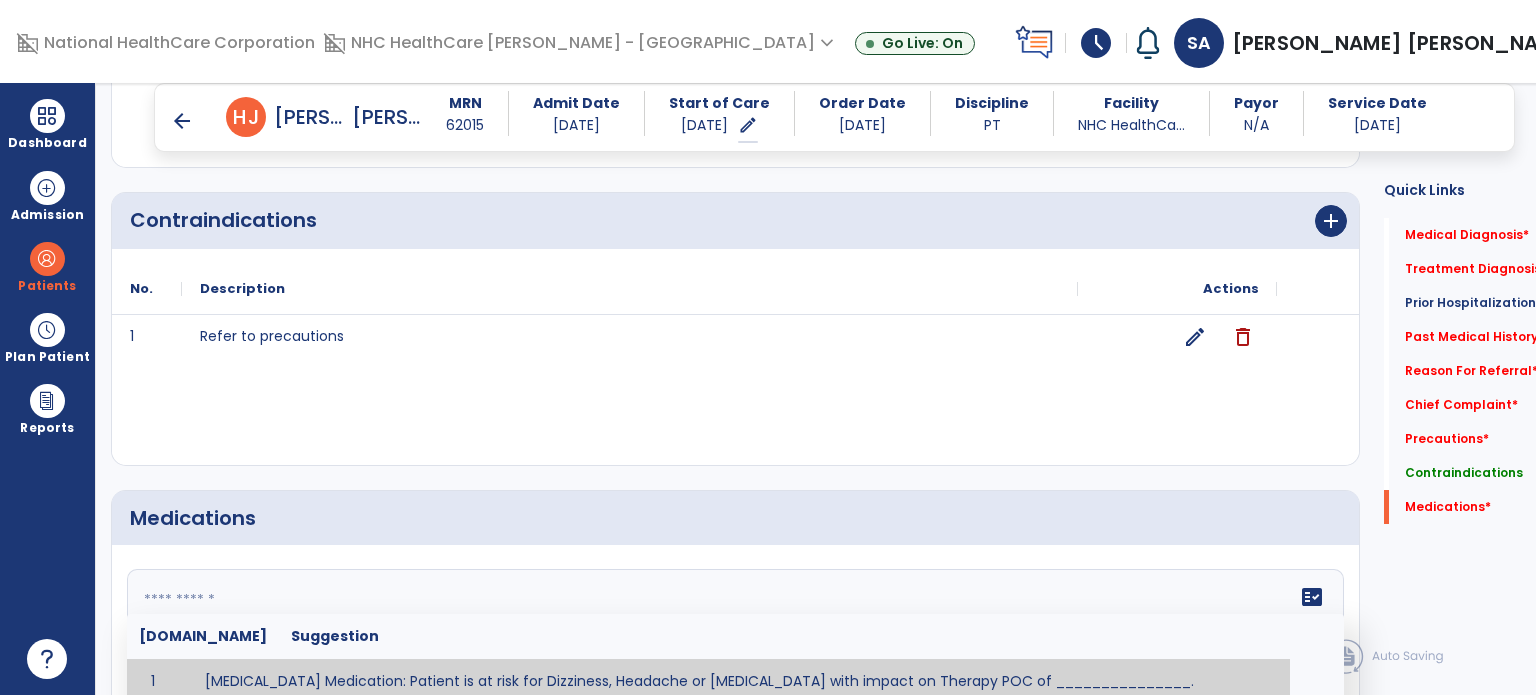 click 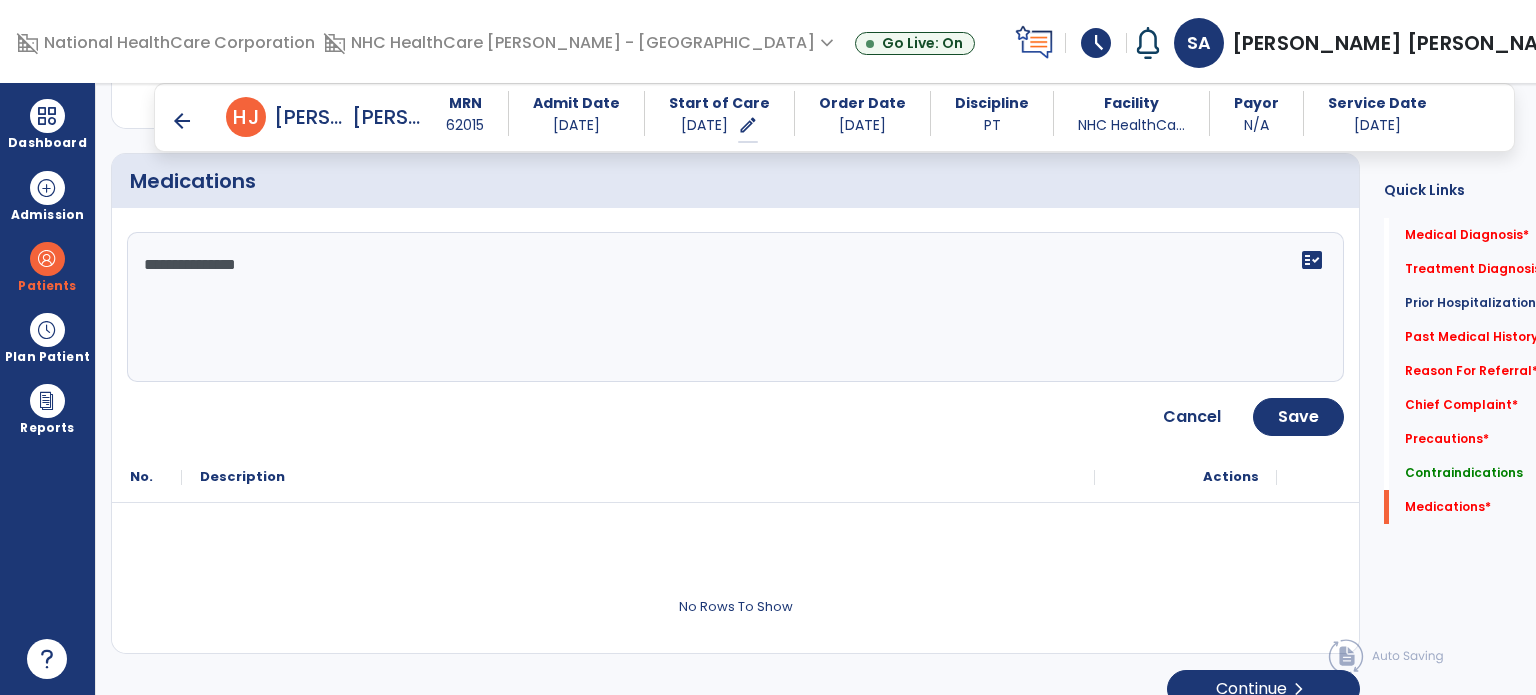 scroll, scrollTop: 2466, scrollLeft: 0, axis: vertical 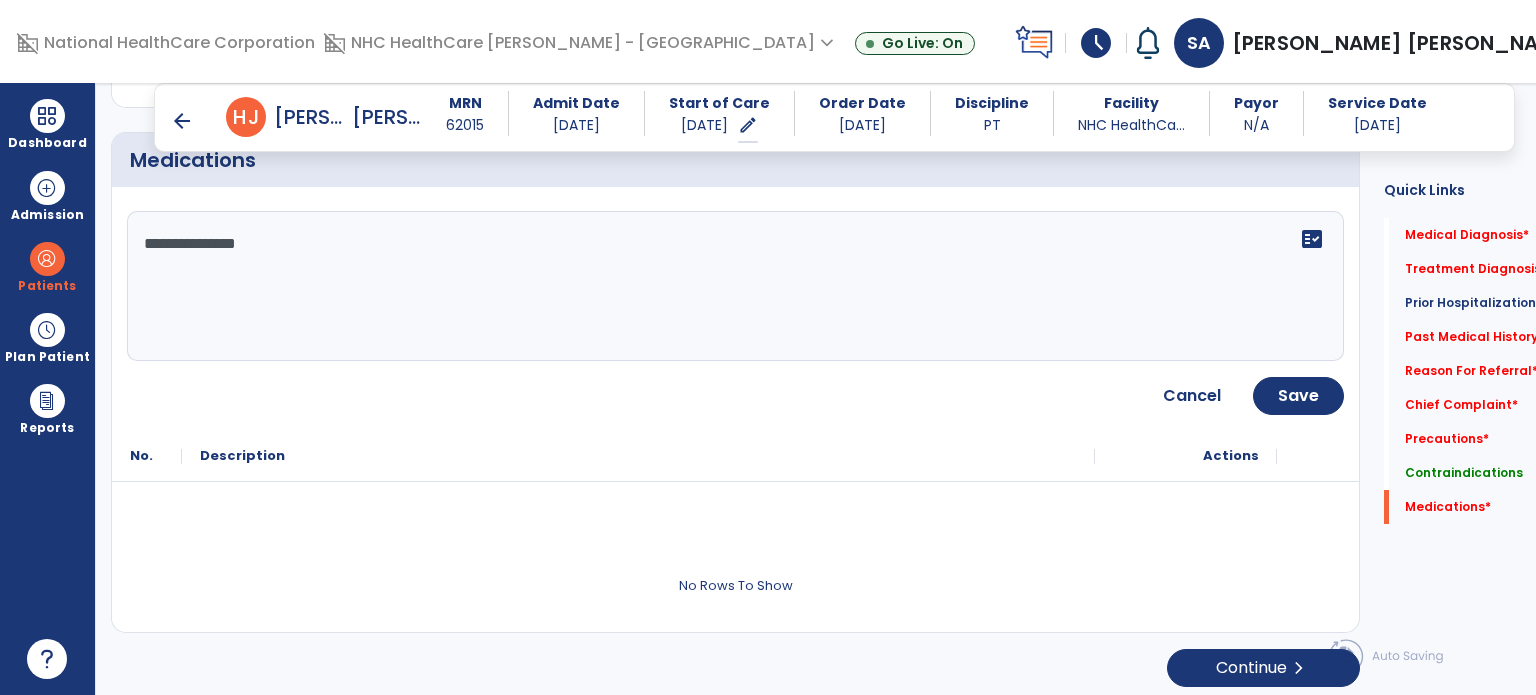 type on "**********" 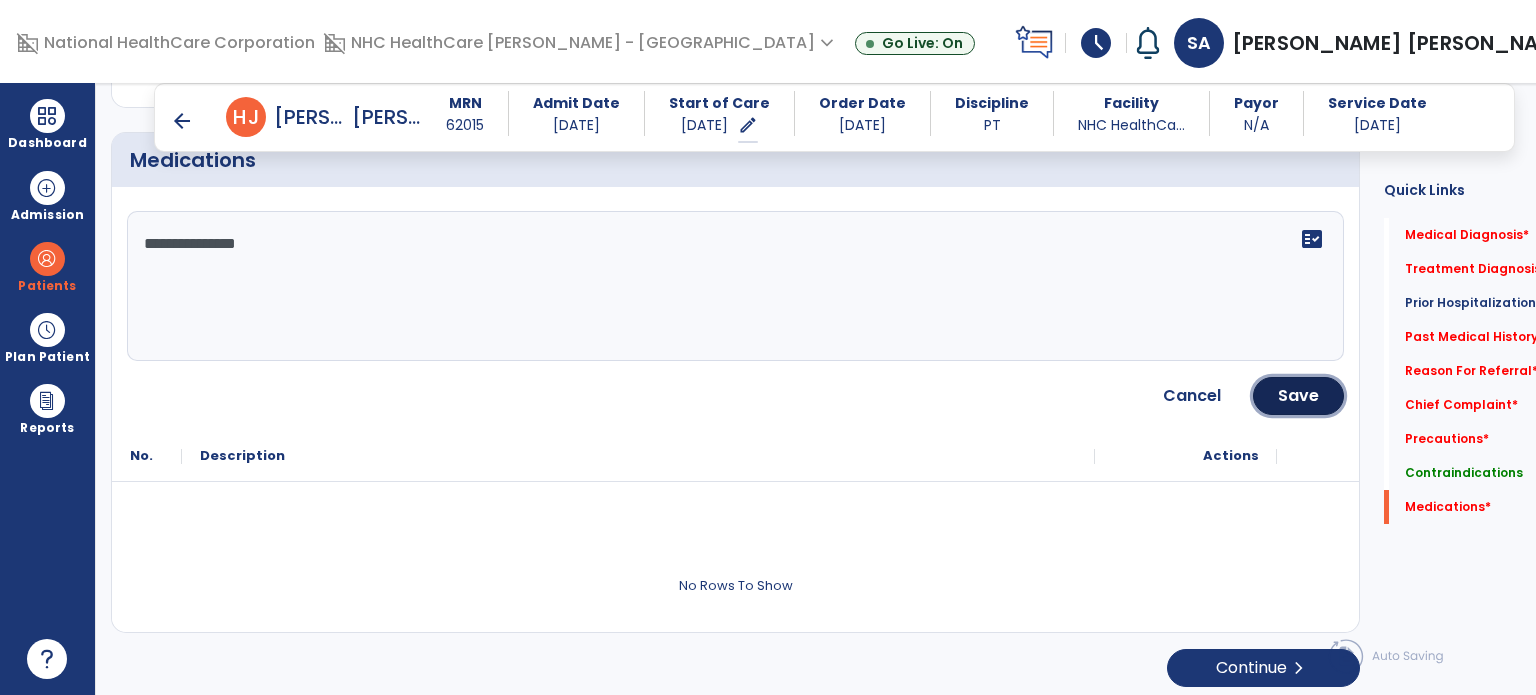 click on "Save" 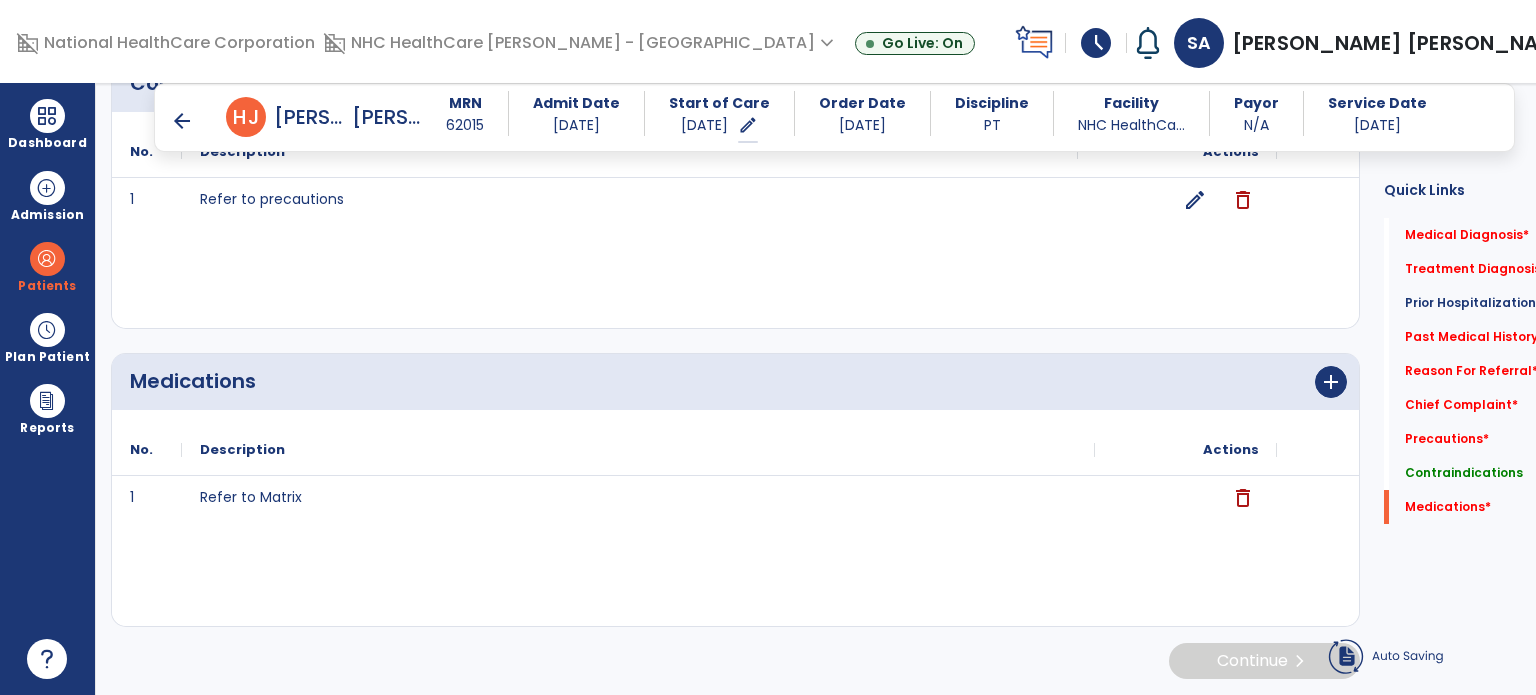 scroll, scrollTop: 2240, scrollLeft: 0, axis: vertical 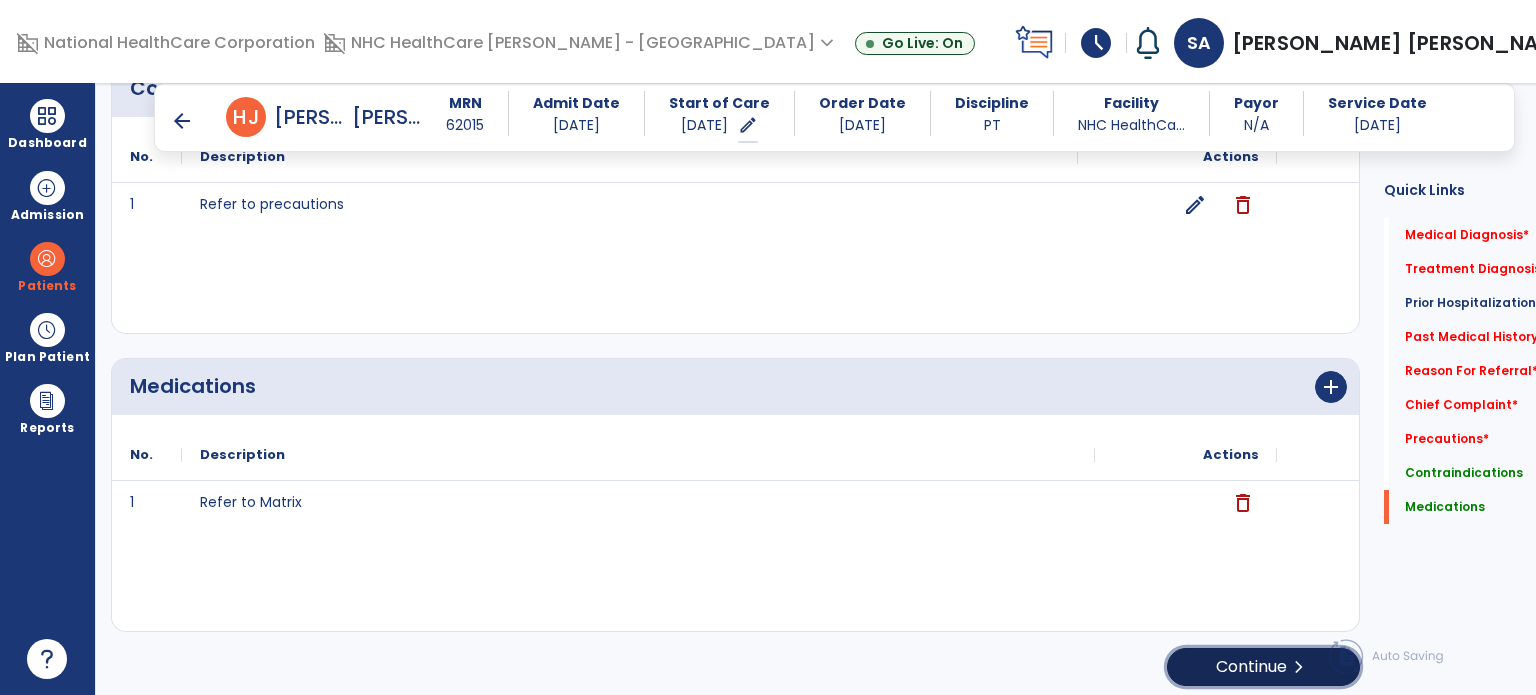 click on "Continue  chevron_right" 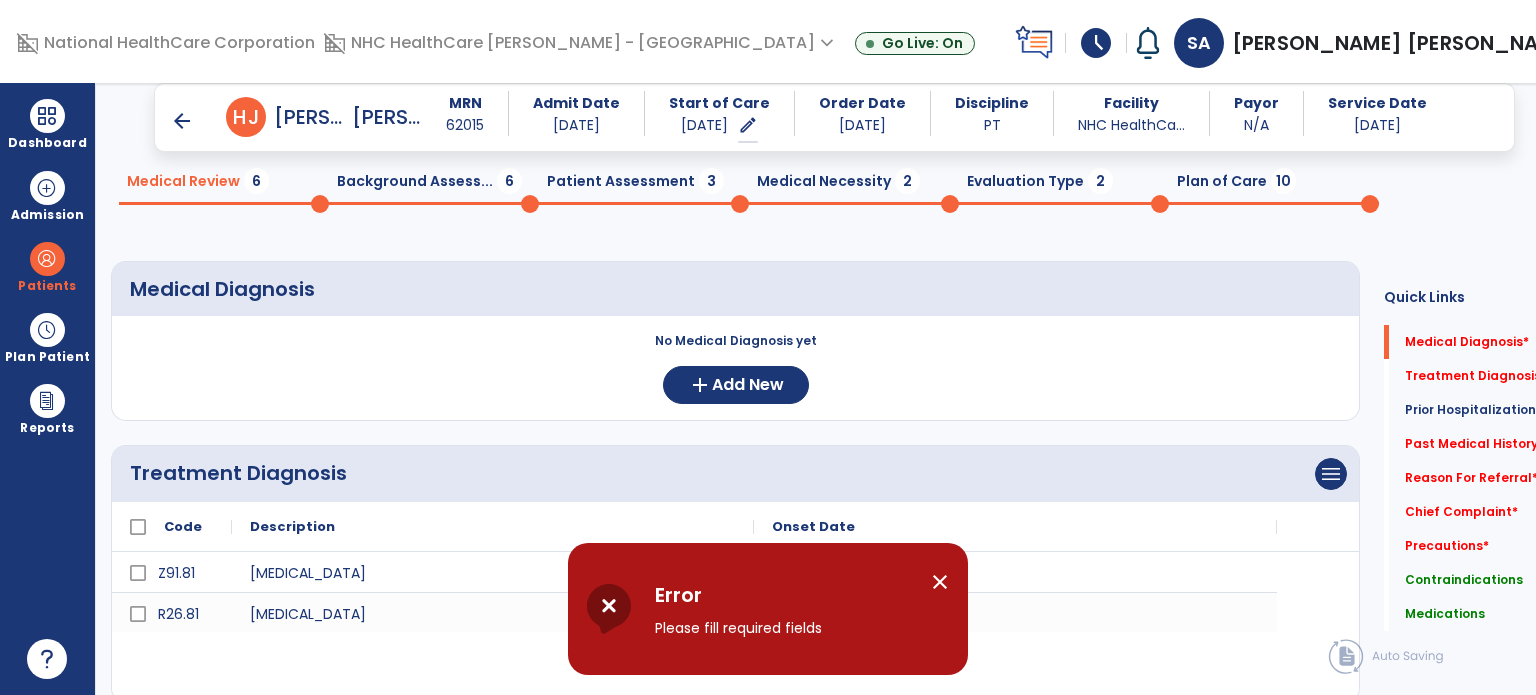 scroll, scrollTop: 58, scrollLeft: 0, axis: vertical 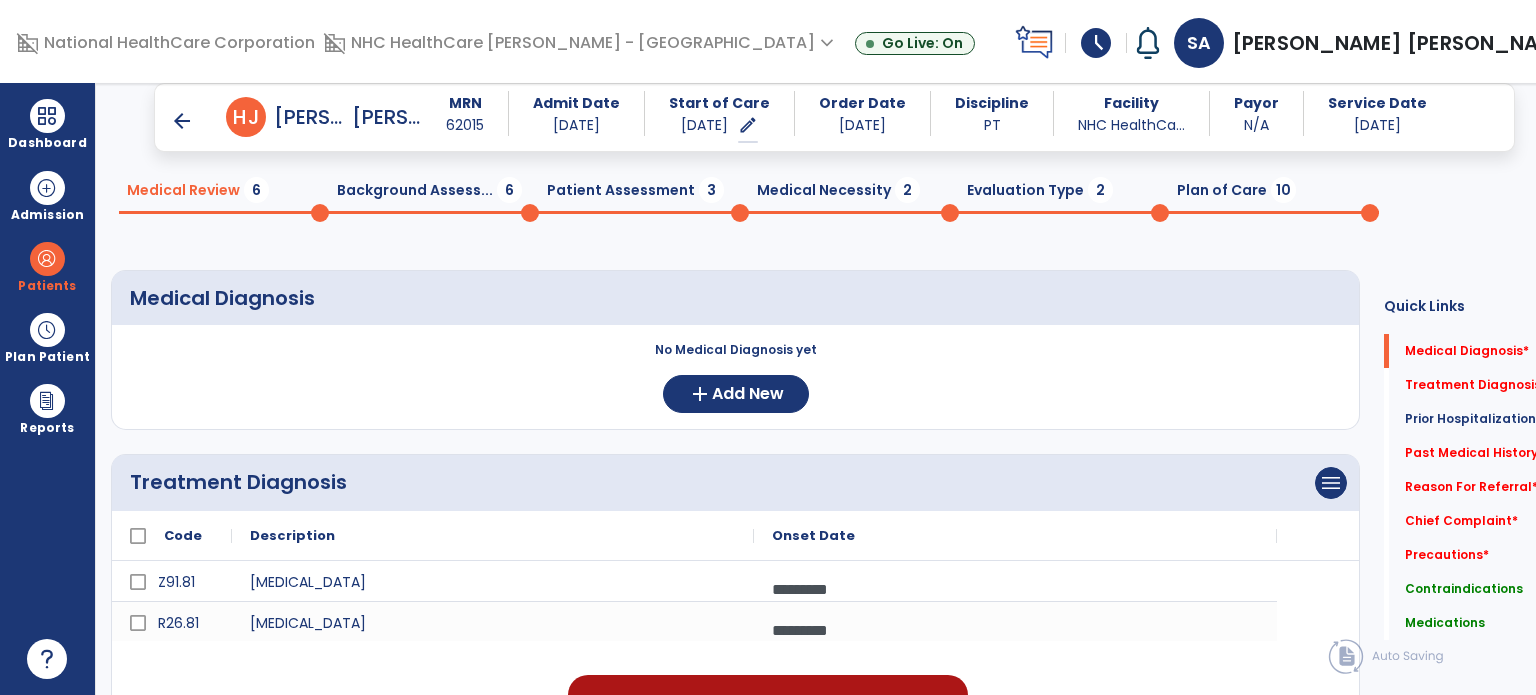 click on "Background Assess...  6" 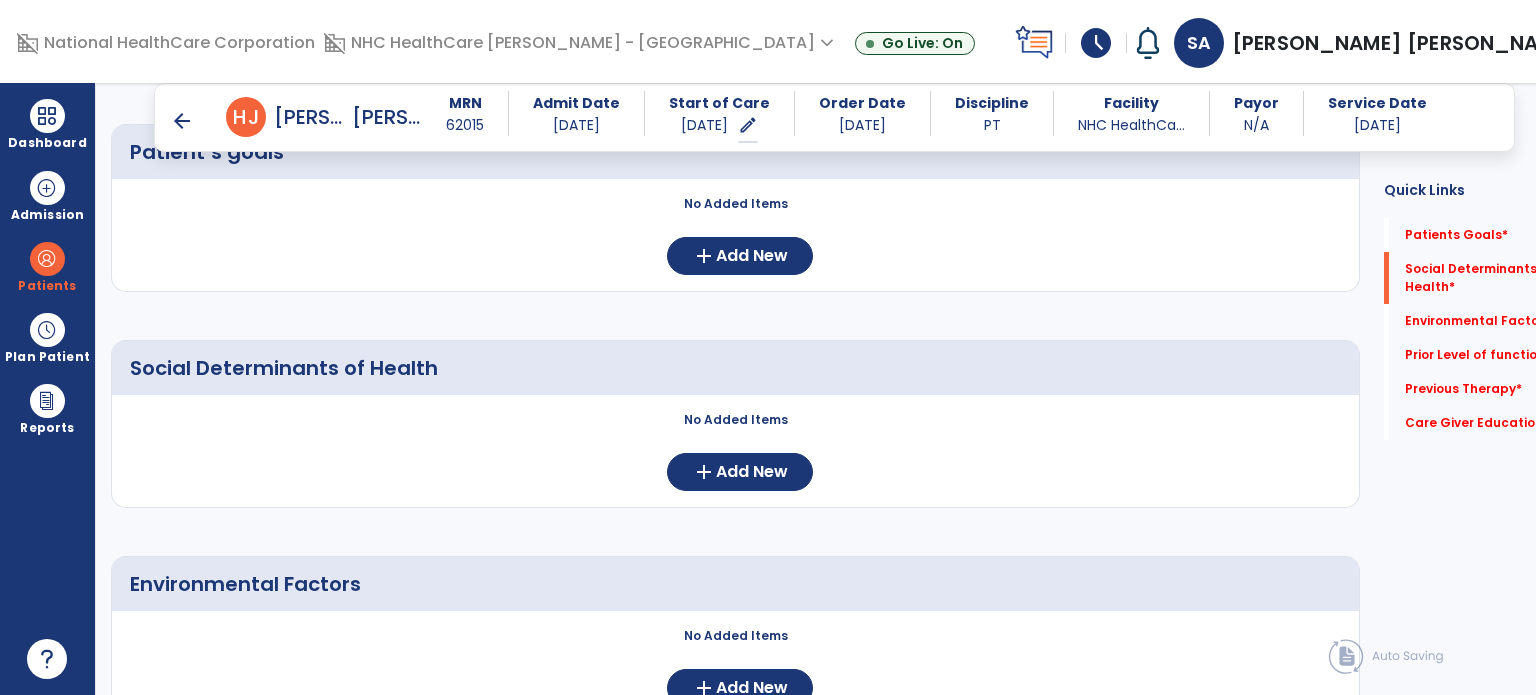 scroll, scrollTop: 203, scrollLeft: 0, axis: vertical 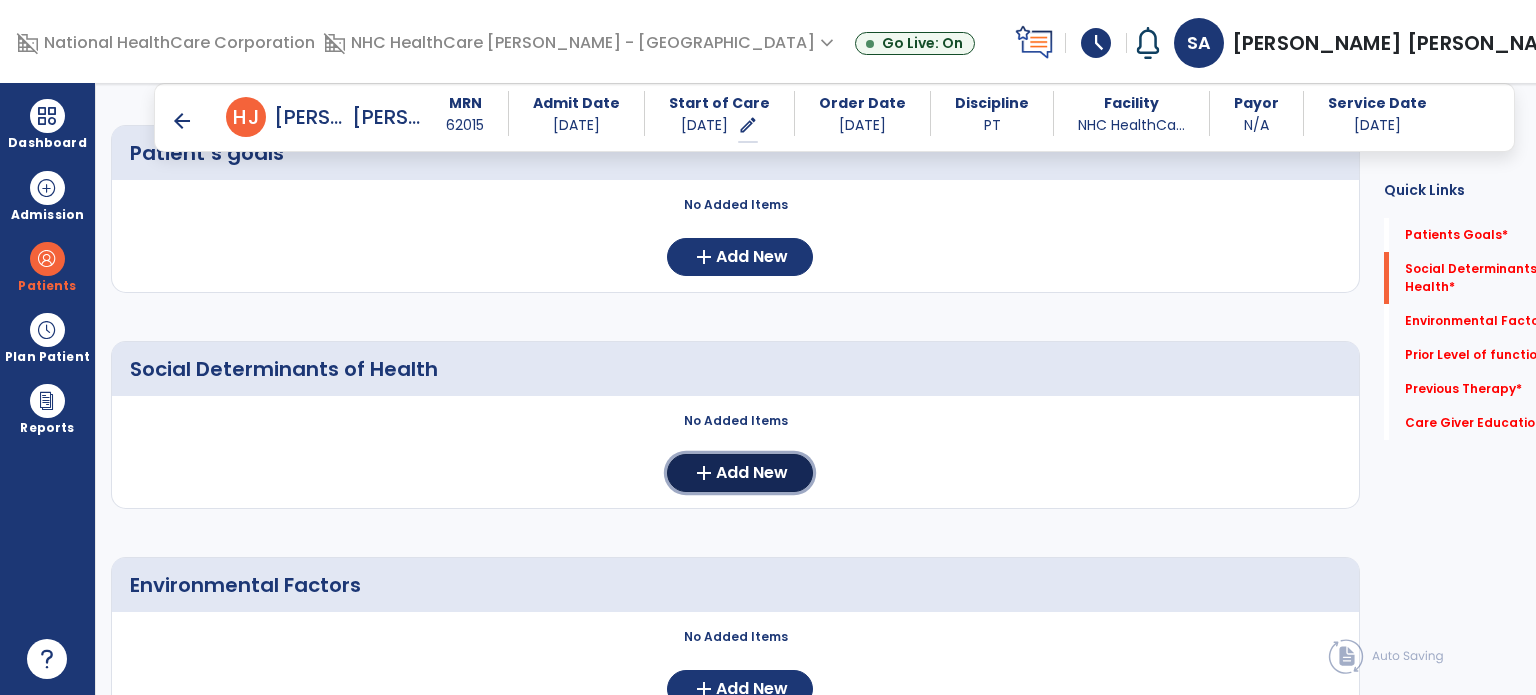 click on "add  Add New" 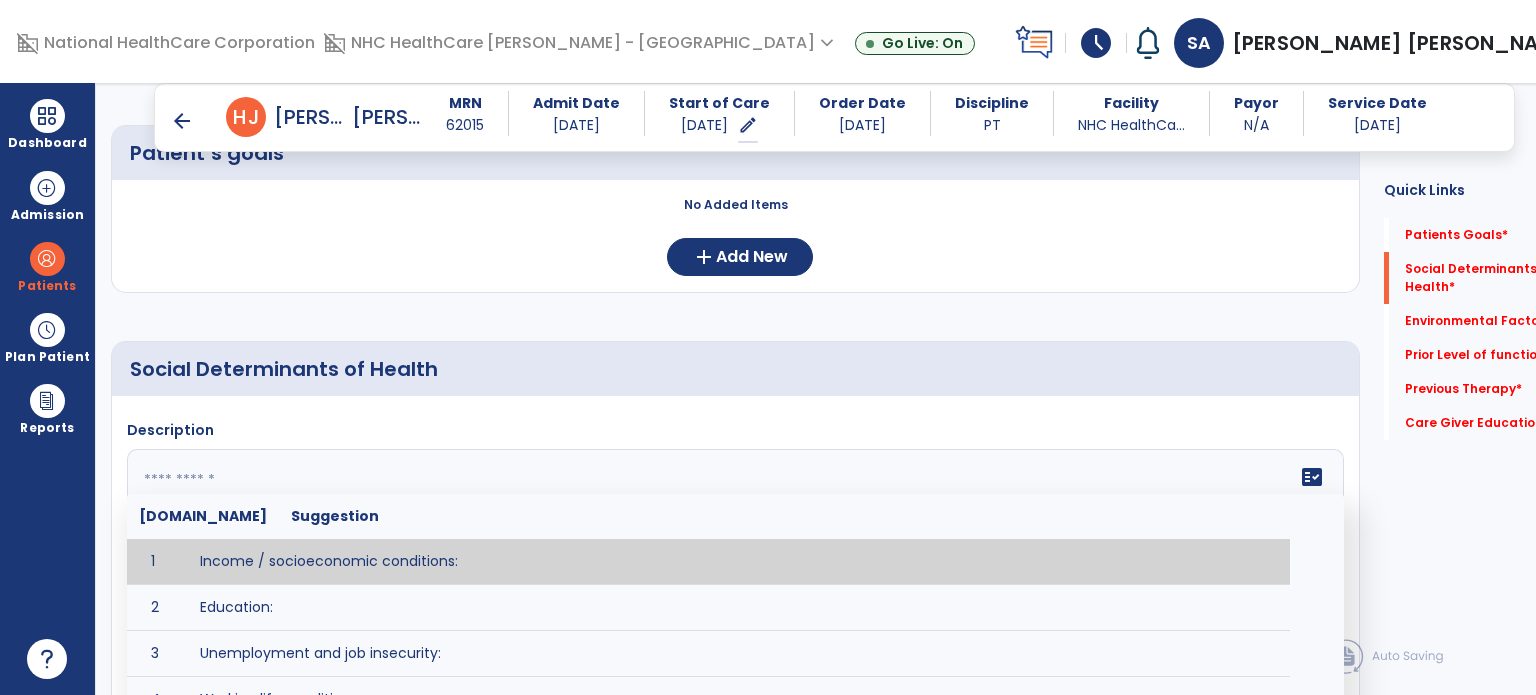 click 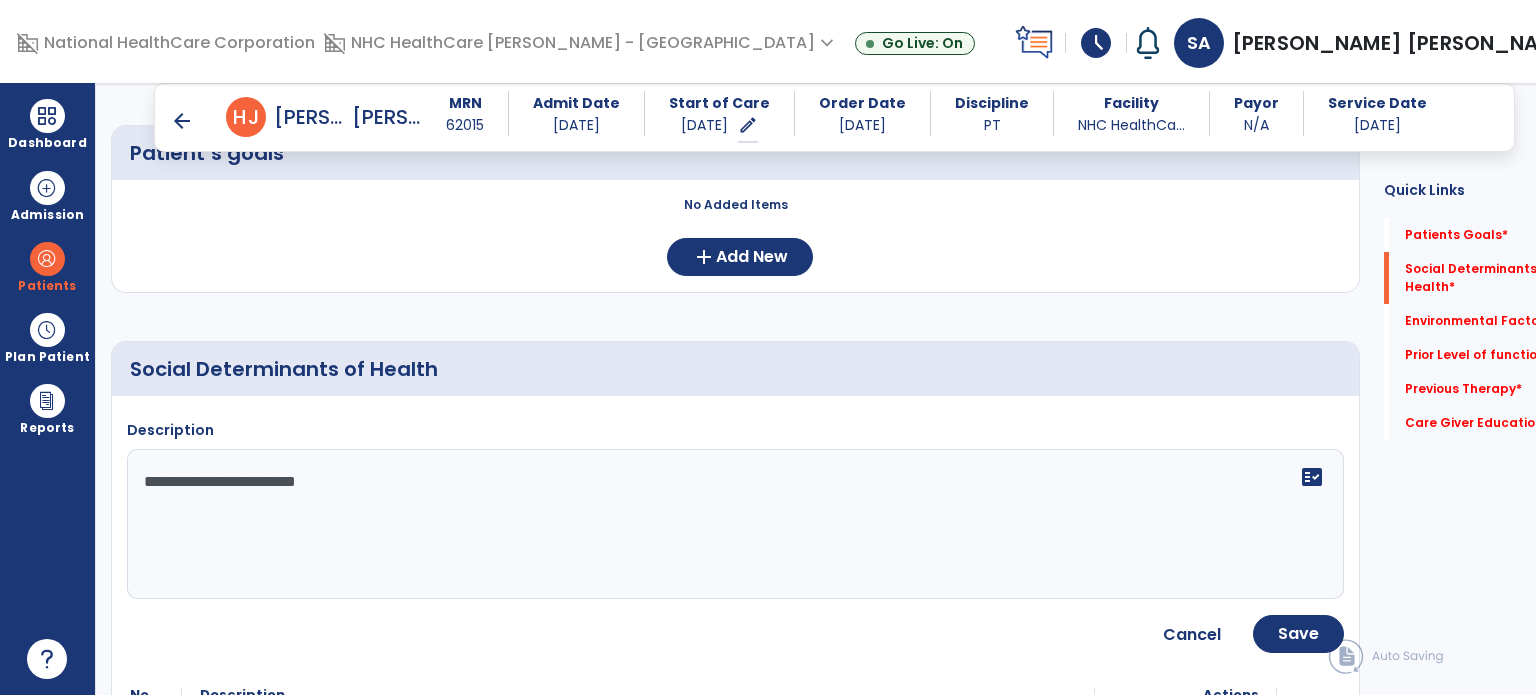 type on "**********" 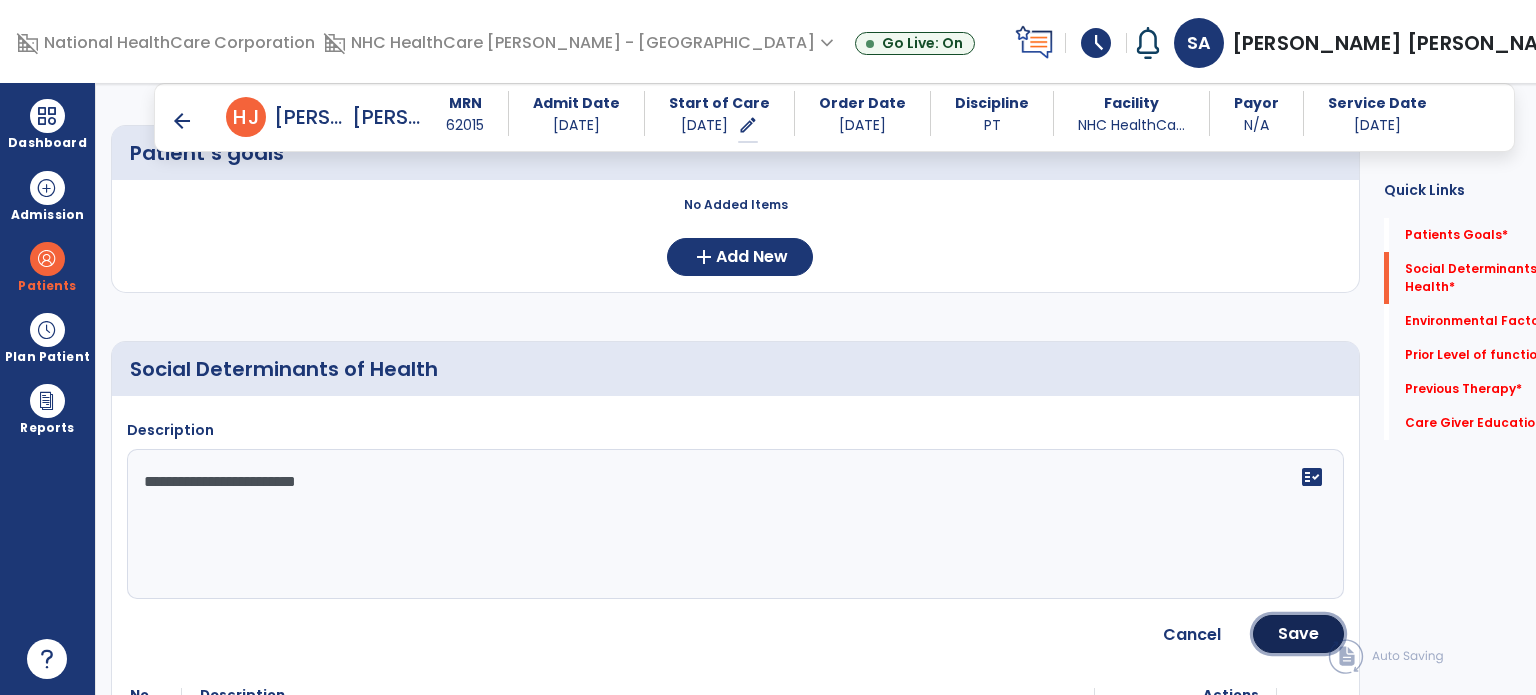 click on "Save" 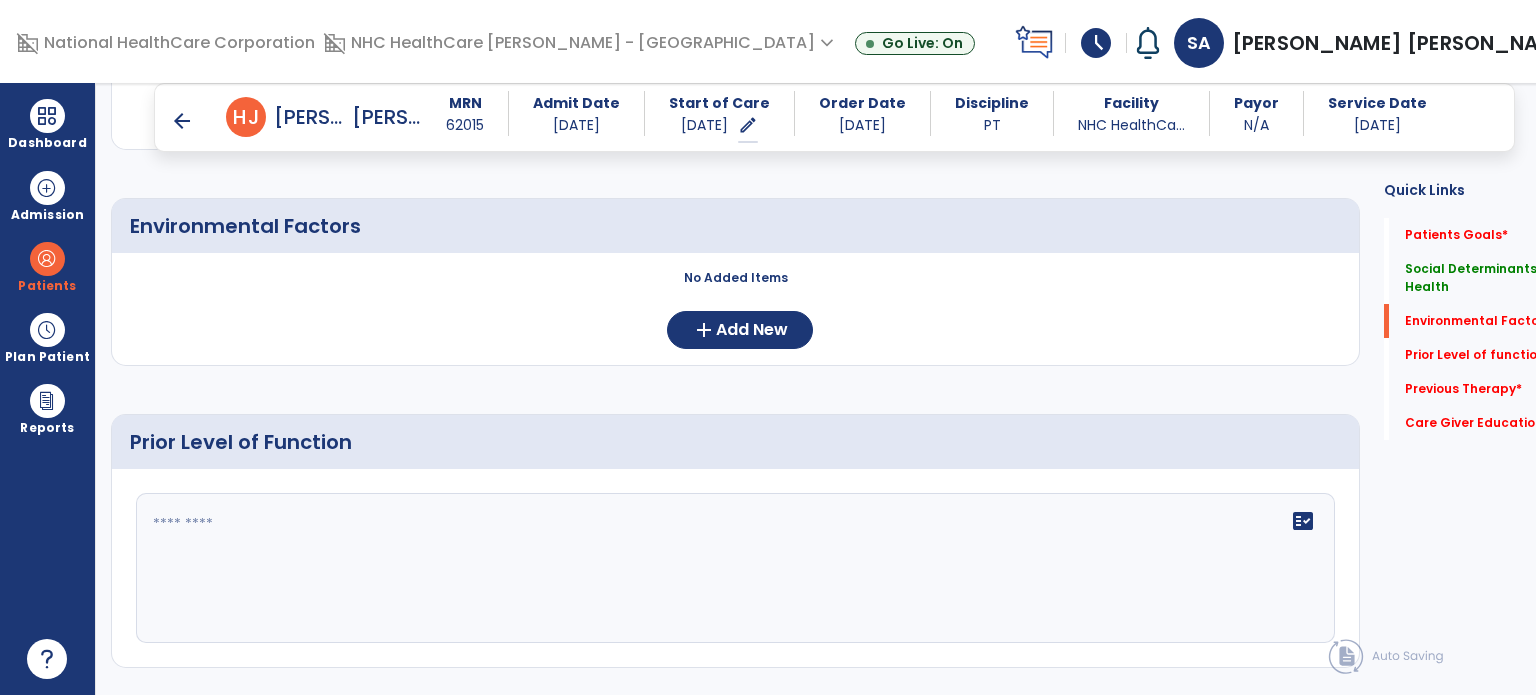 scroll, scrollTop: 682, scrollLeft: 0, axis: vertical 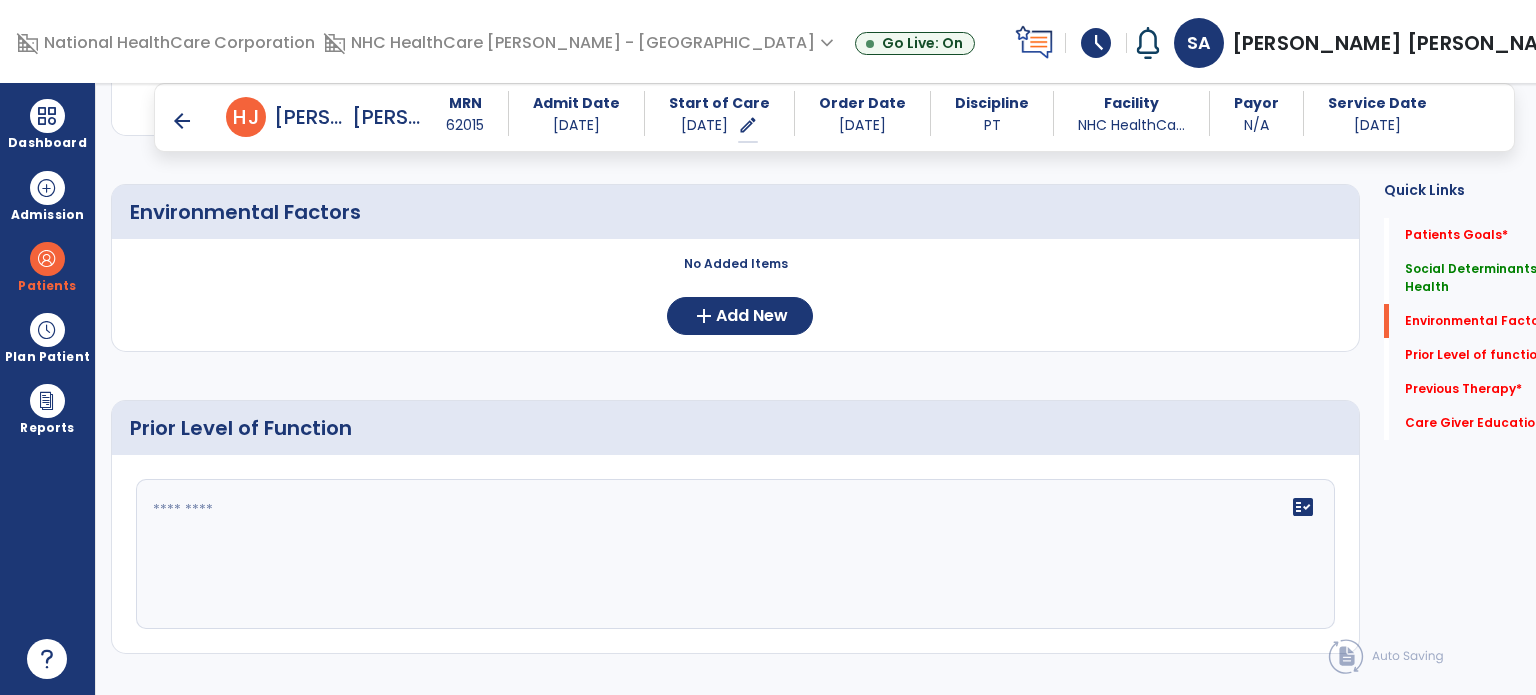 click on "fact_check" 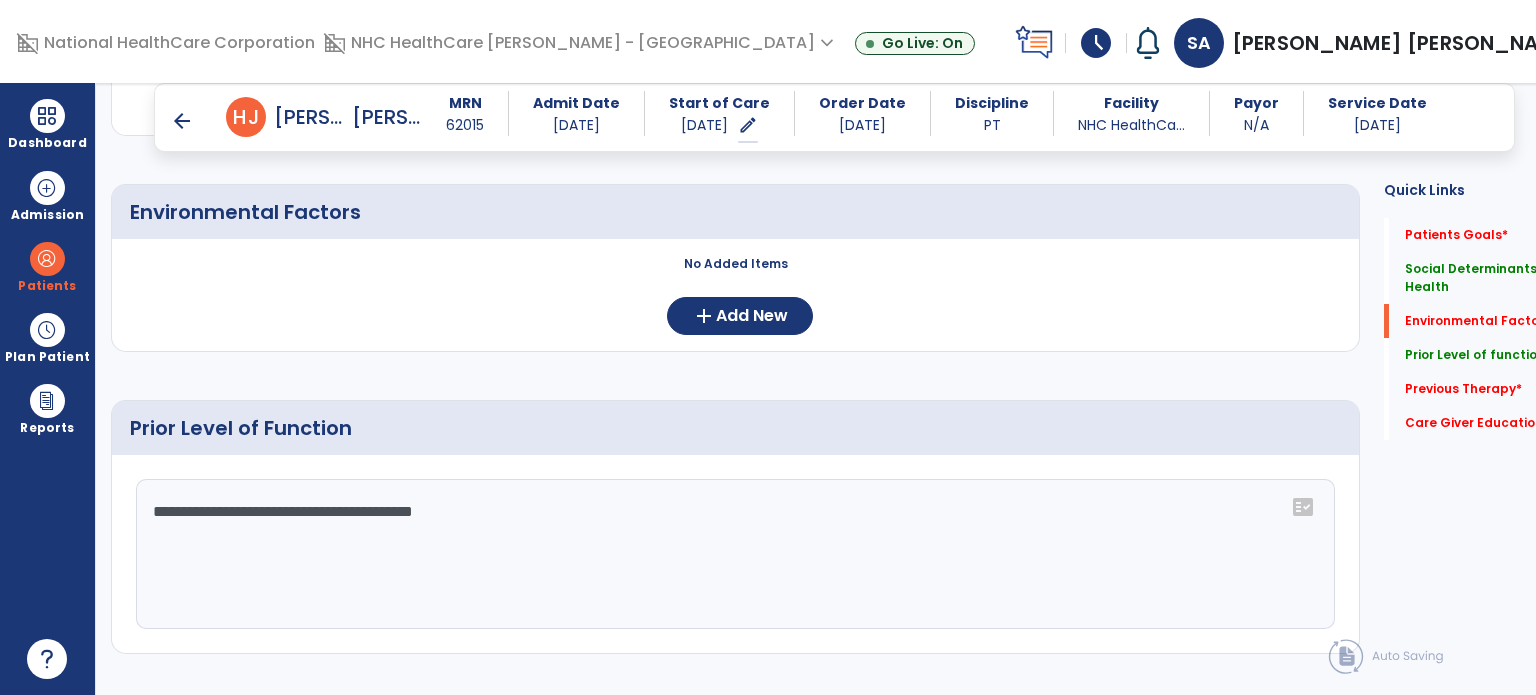 type on "**********" 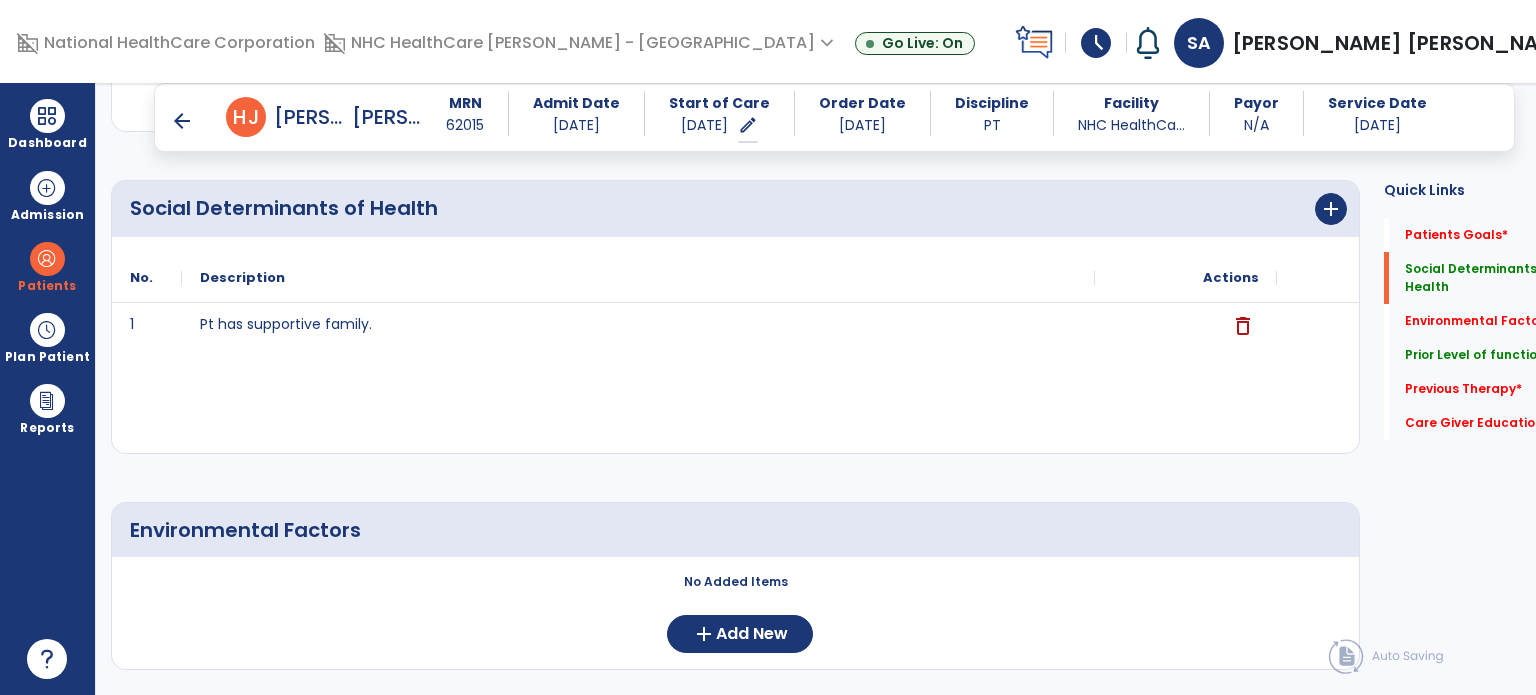 scroll, scrollTop: 346, scrollLeft: 0, axis: vertical 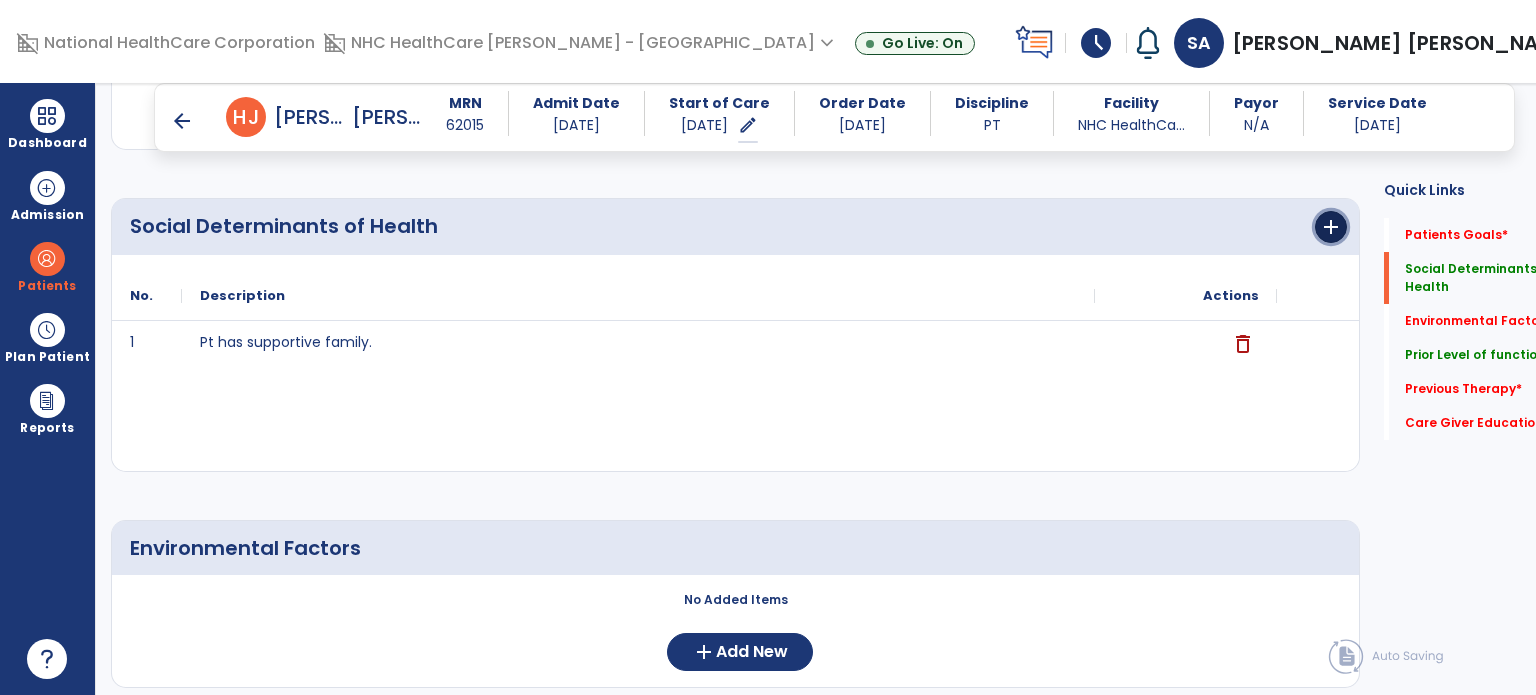 click on "add" 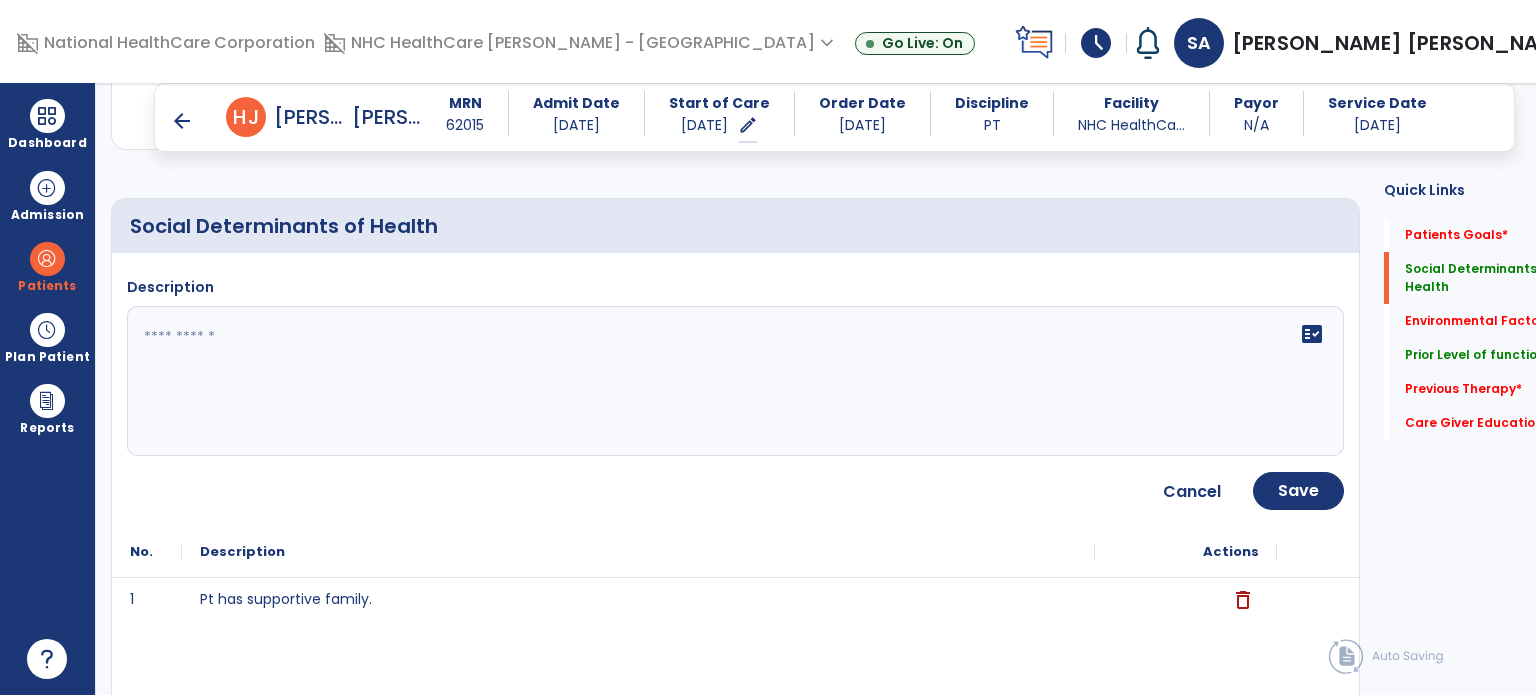 click on "fact_check" 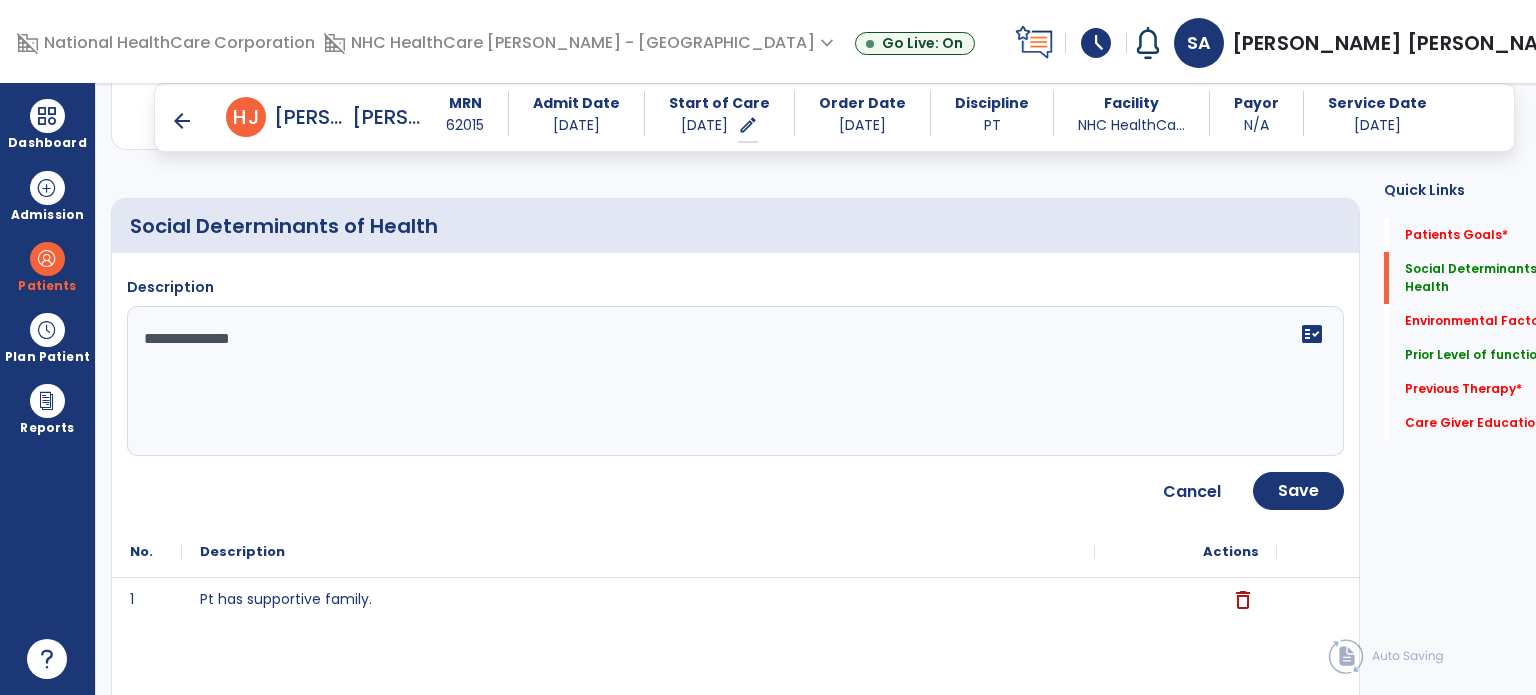 type on "**********" 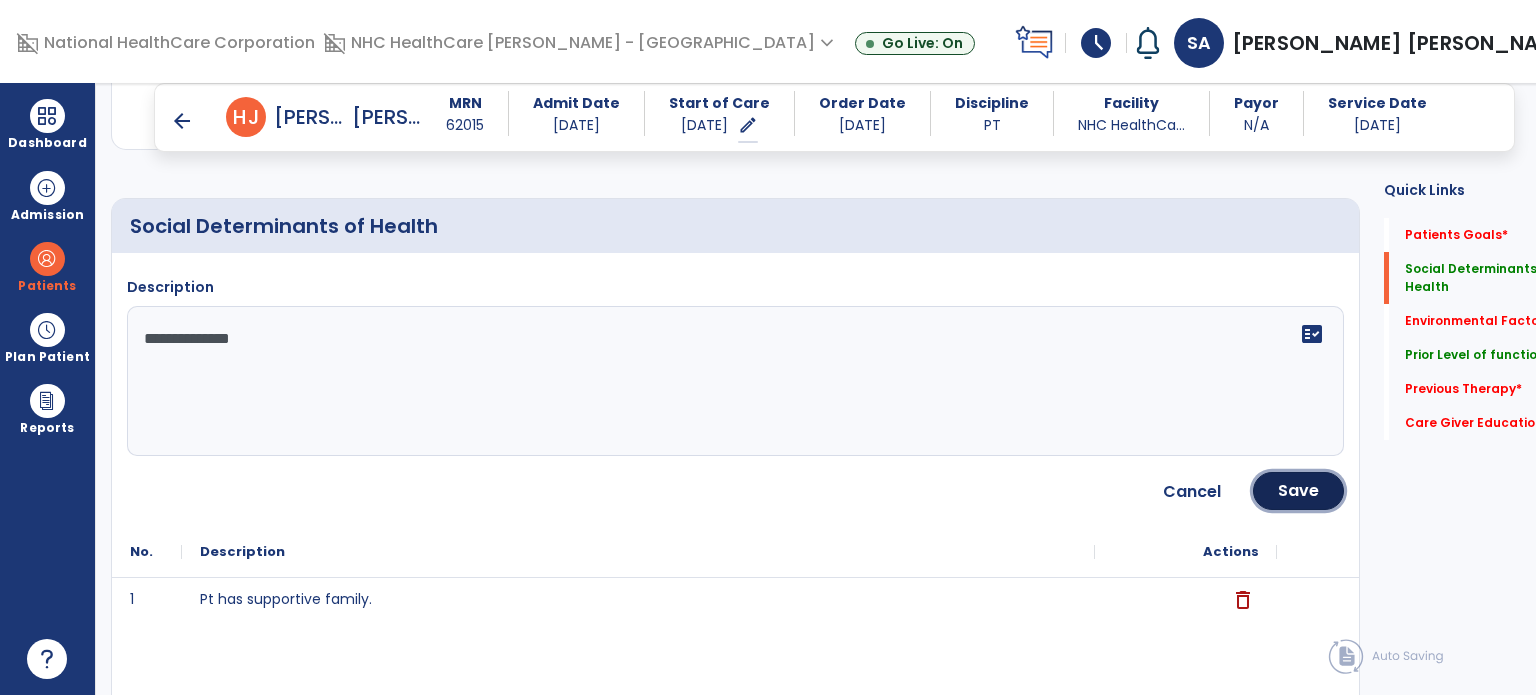 click on "Save" 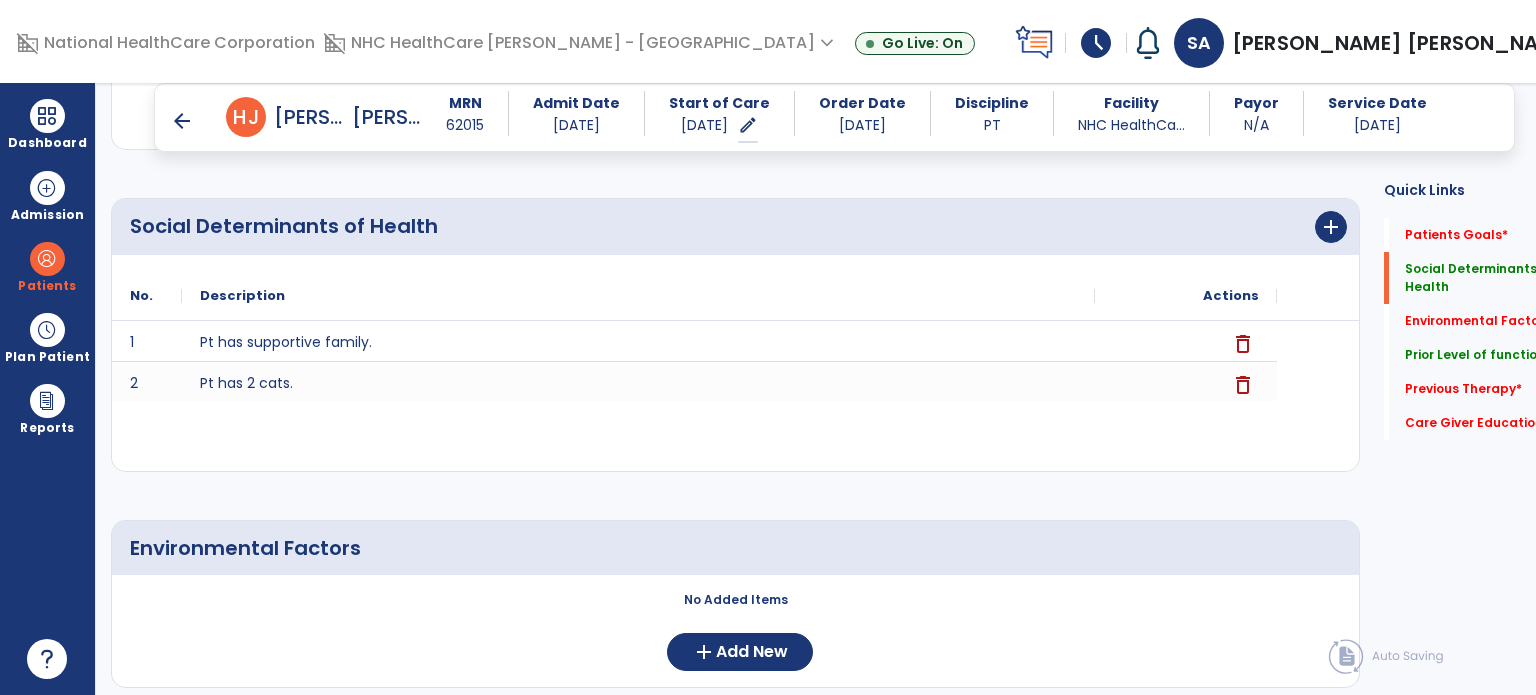 click on "Environmental Factors" 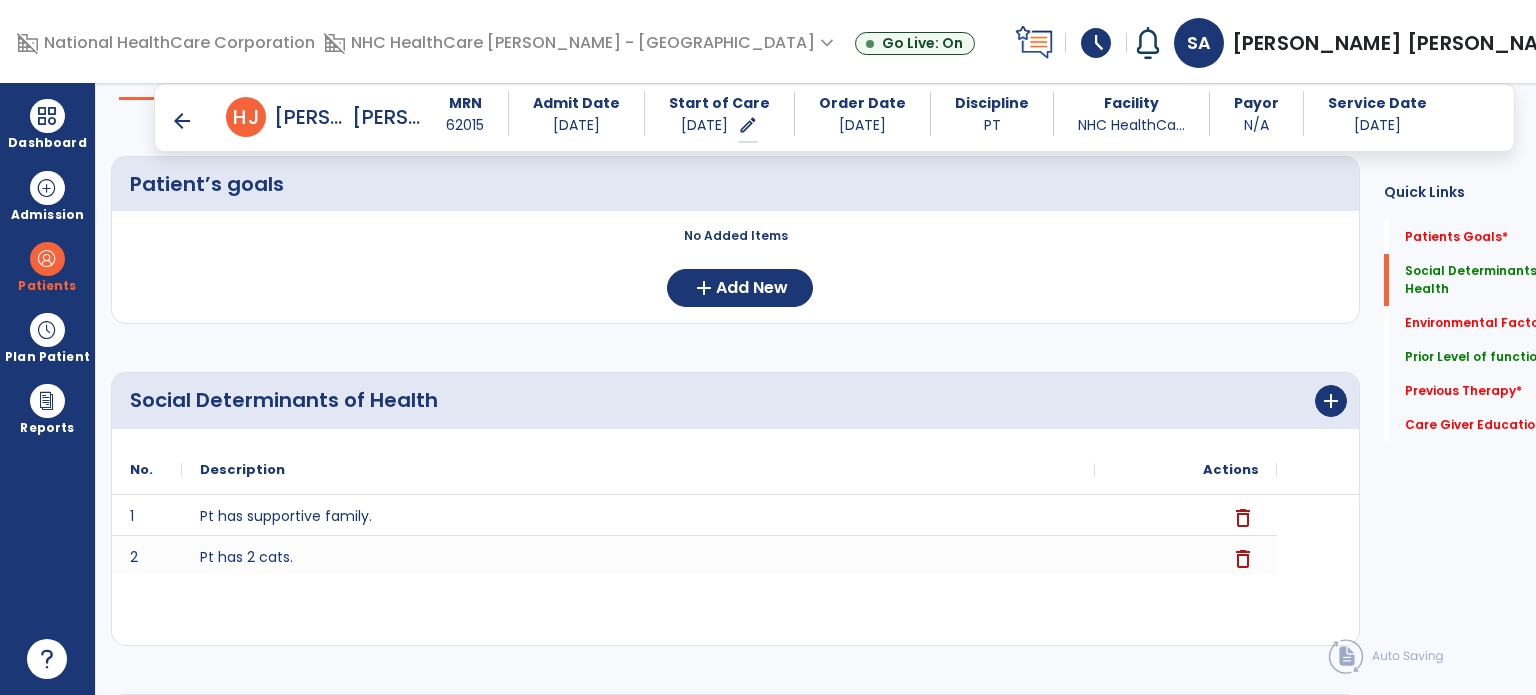 scroll, scrollTop: 172, scrollLeft: 0, axis: vertical 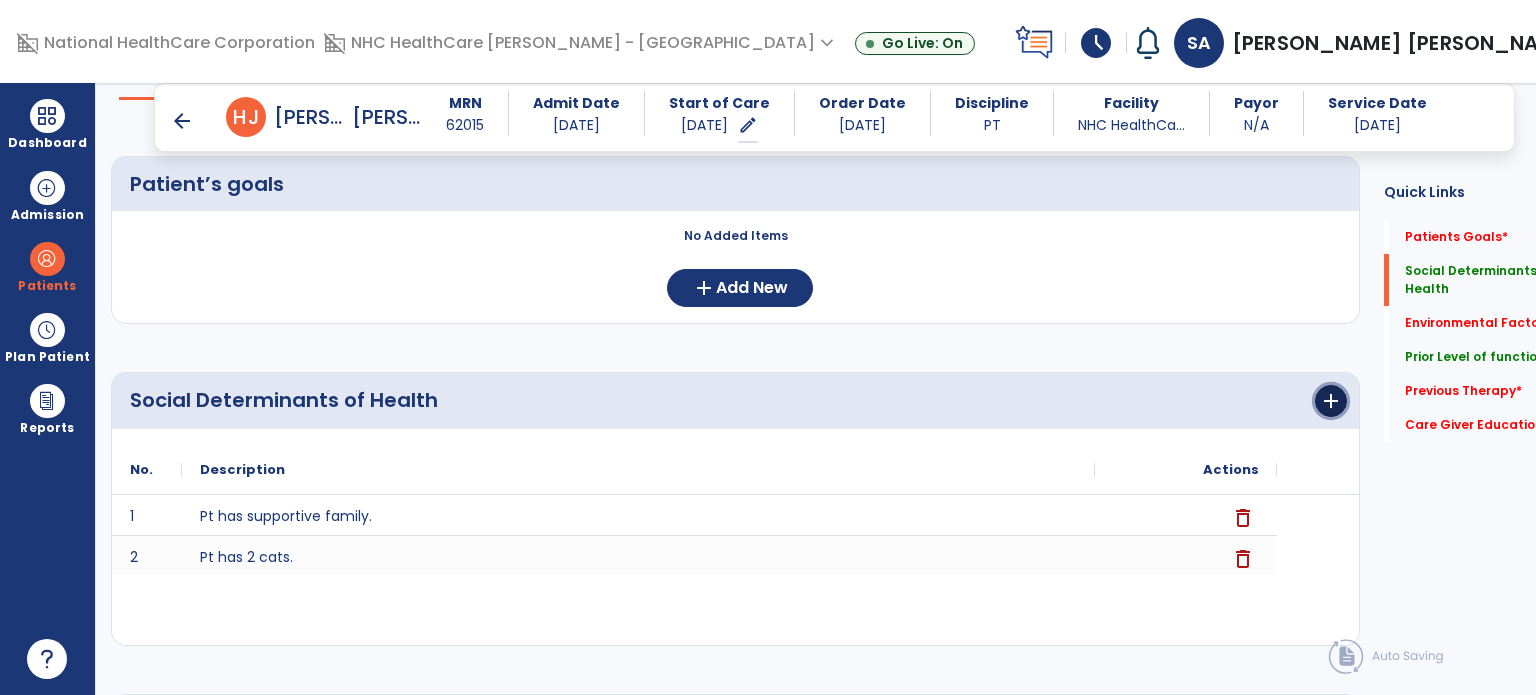 click on "add" 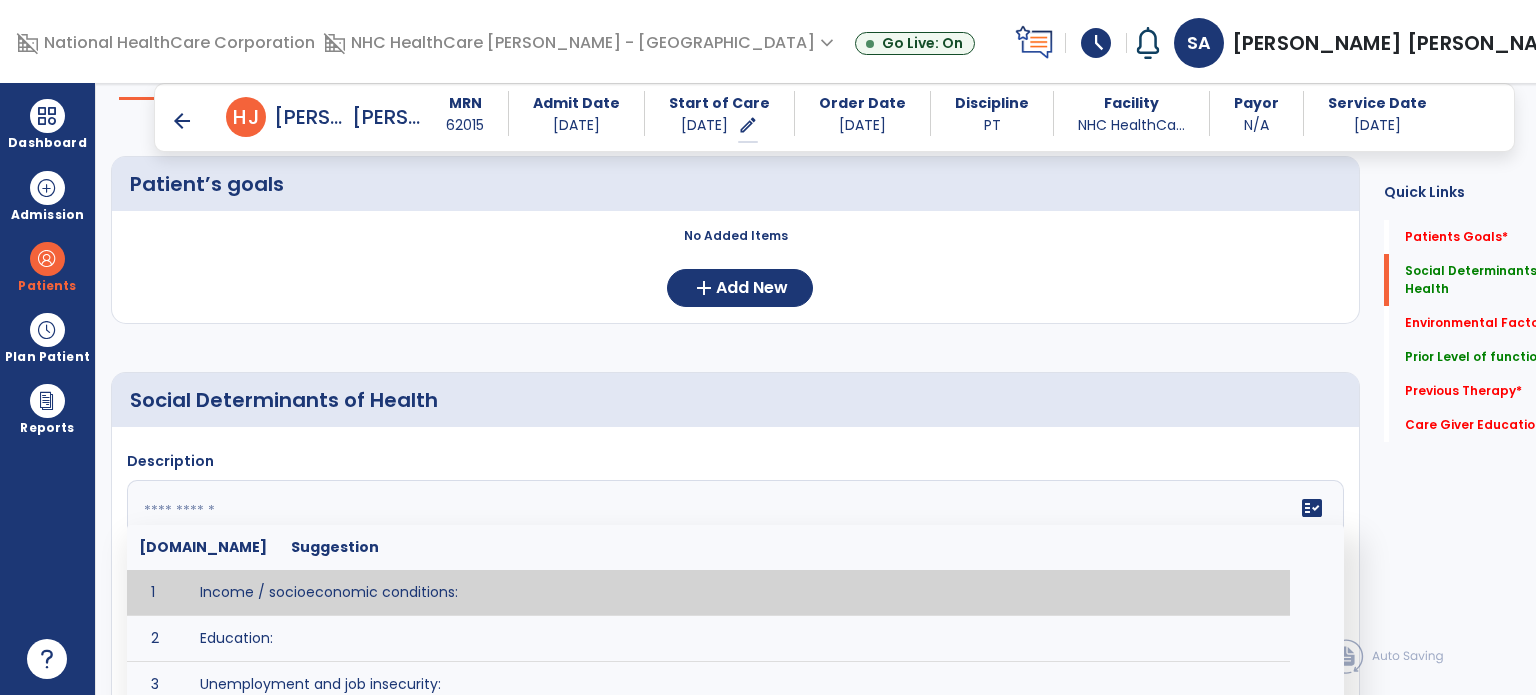 click 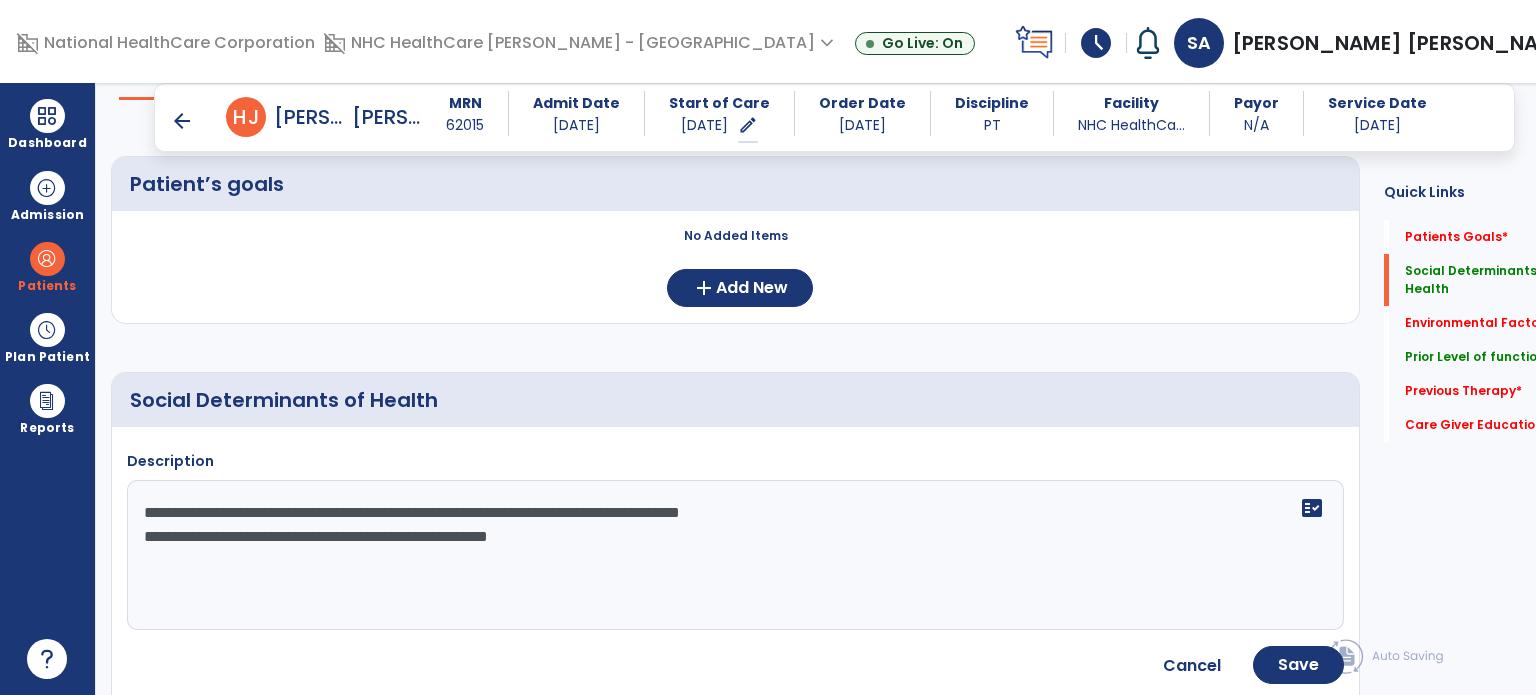 click on "**********" 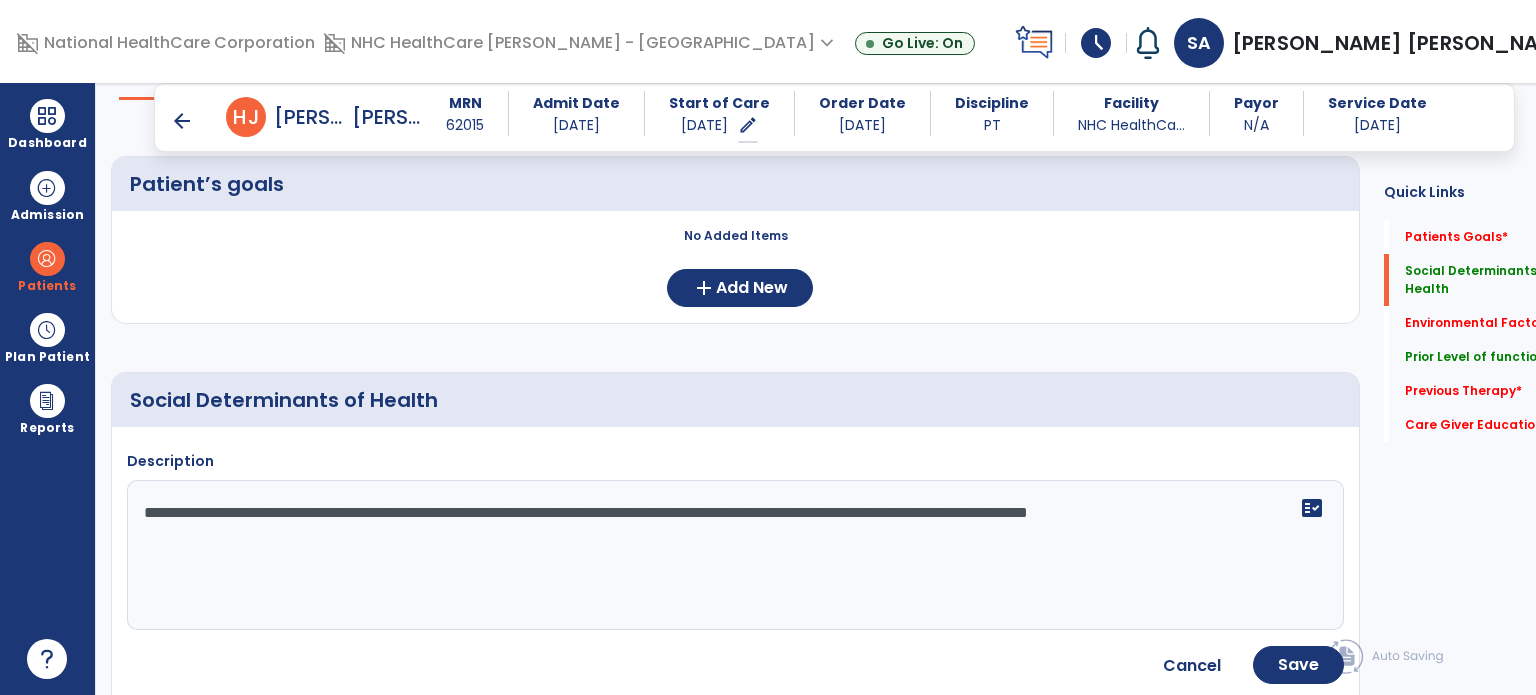 click on "**********" 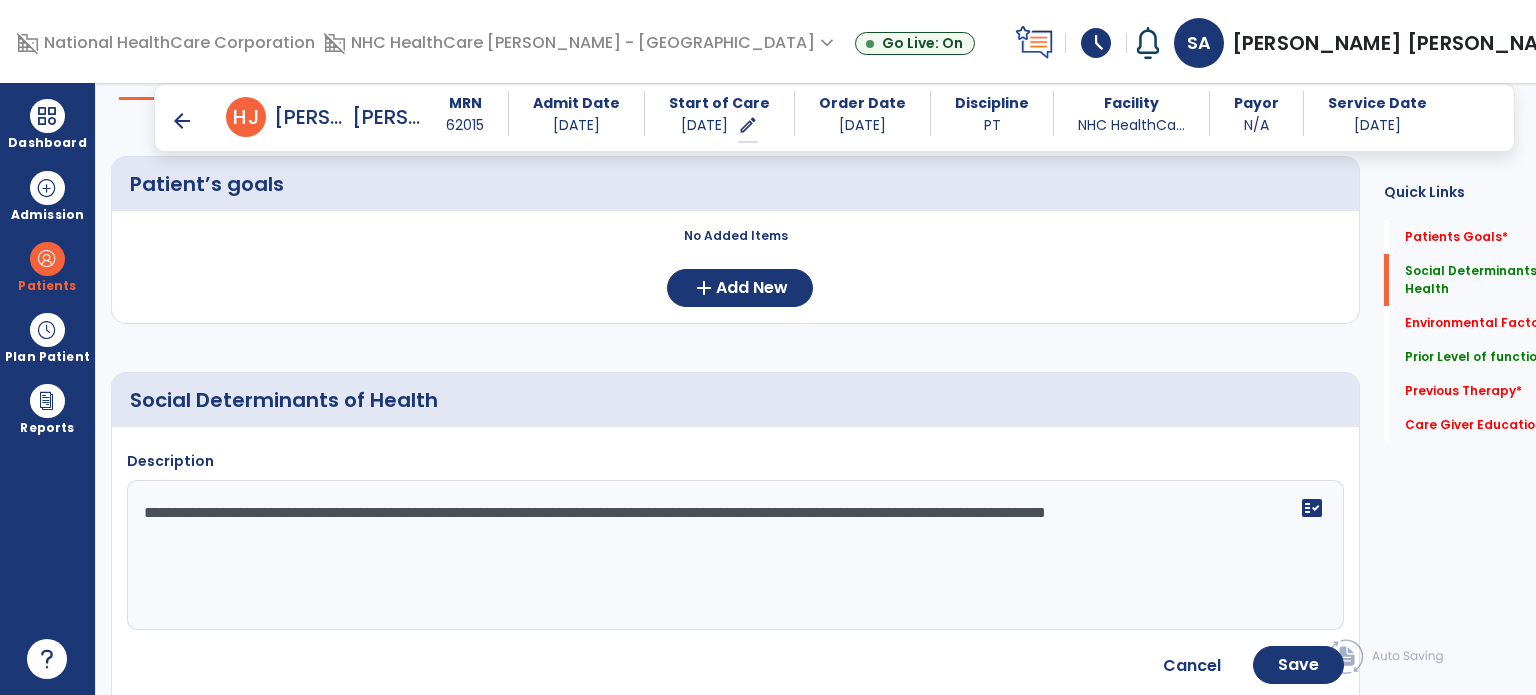 type on "**********" 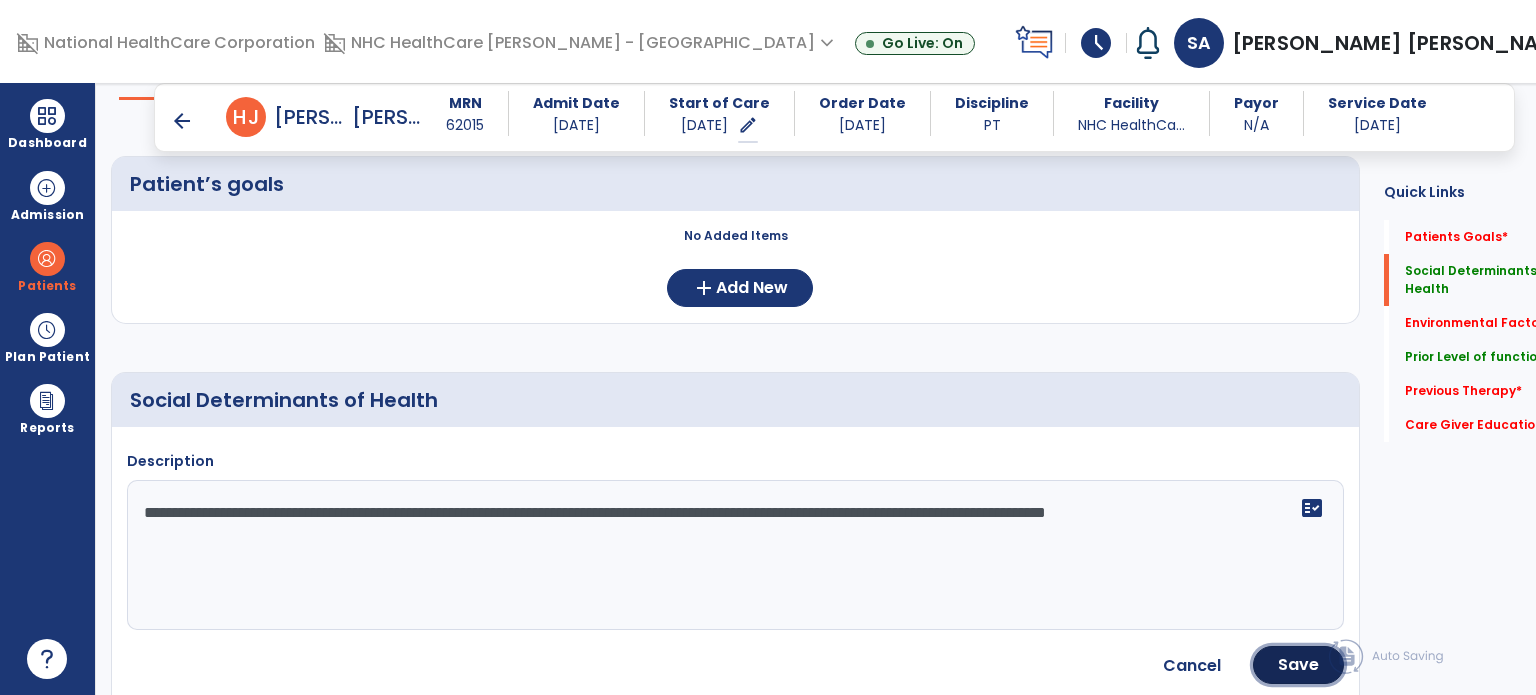click on "Save" 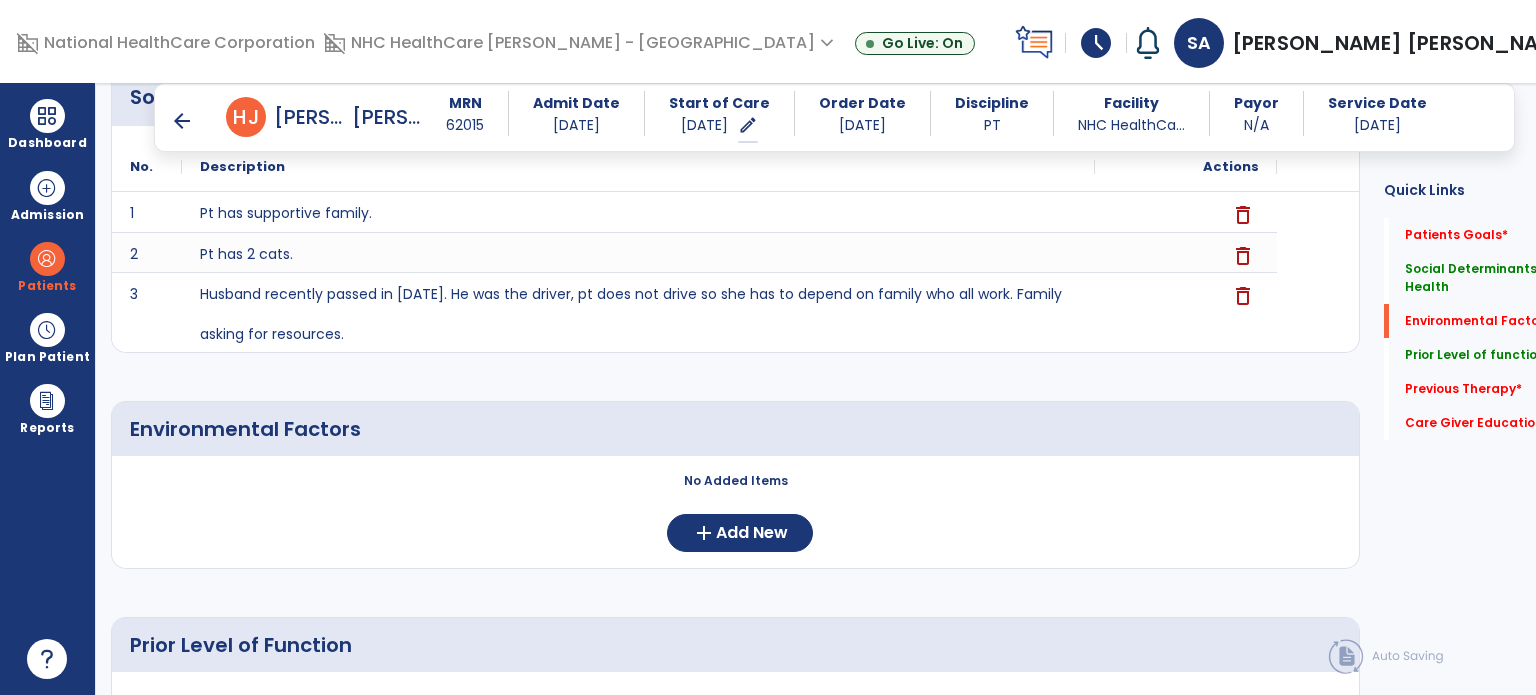 scroll, scrollTop: 480, scrollLeft: 0, axis: vertical 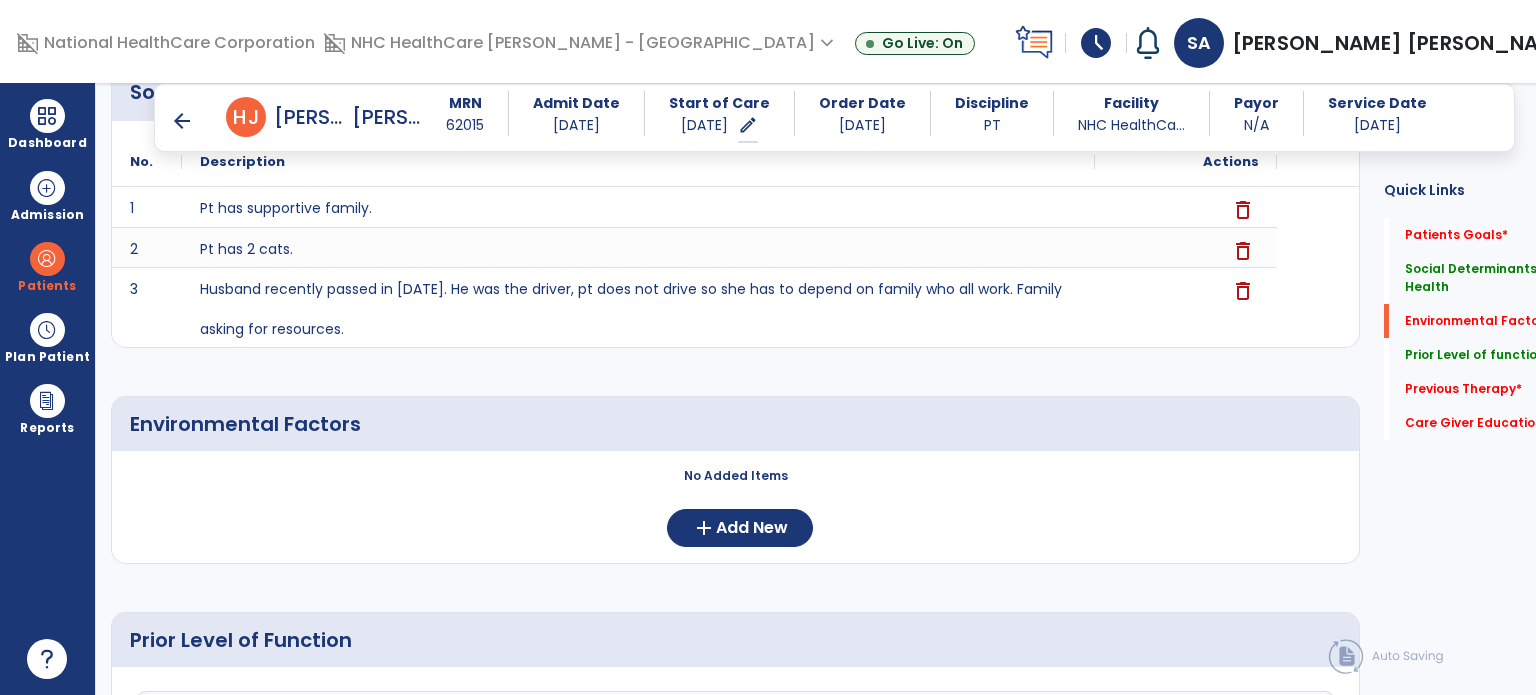 click on "Environmental Factors     No Added Items  add  Add New" 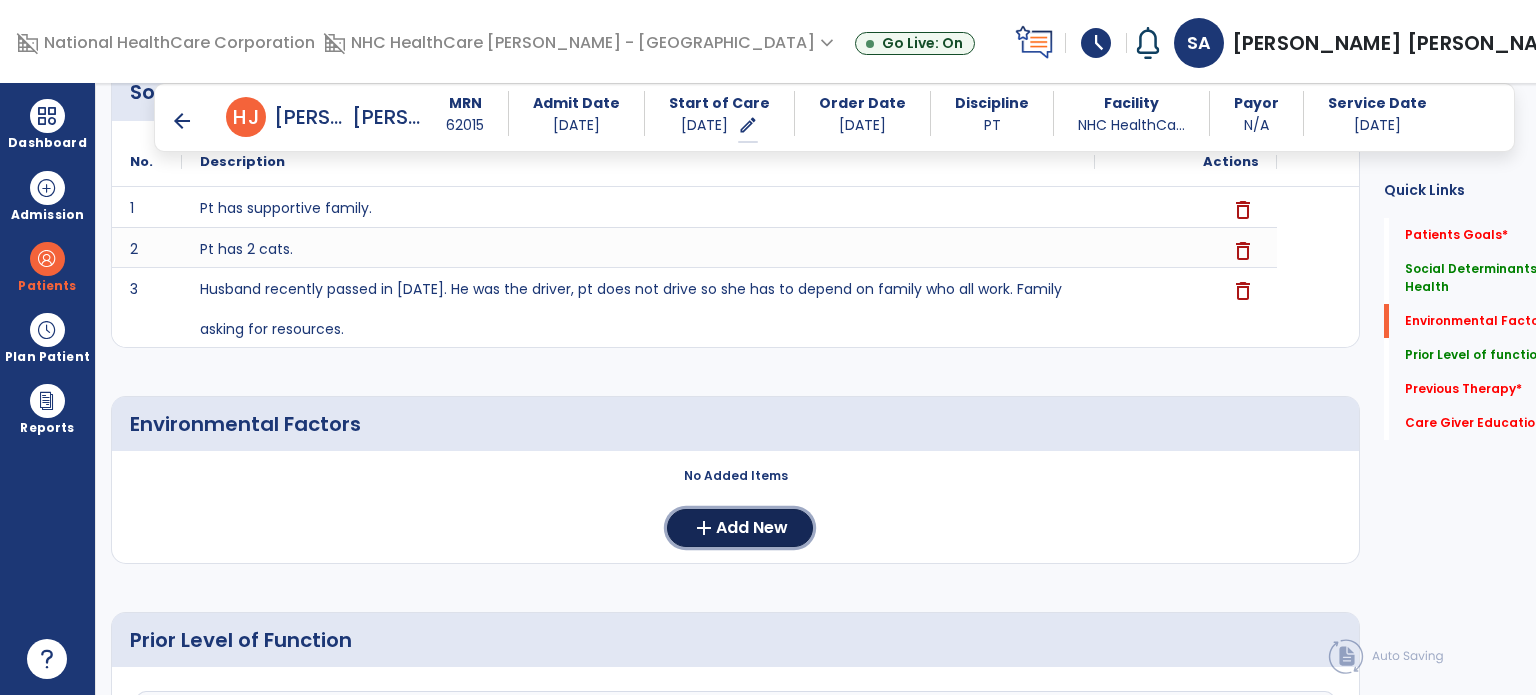 click on "Add New" 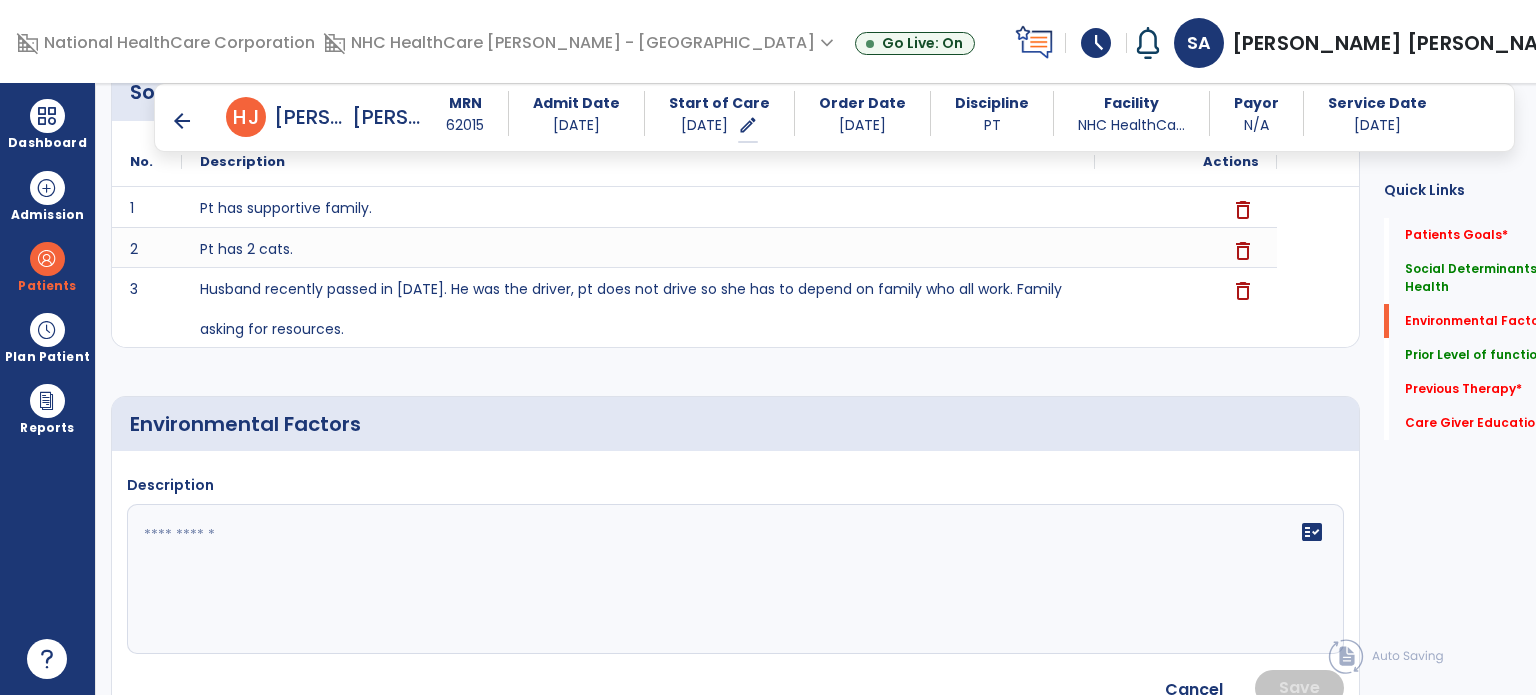 click 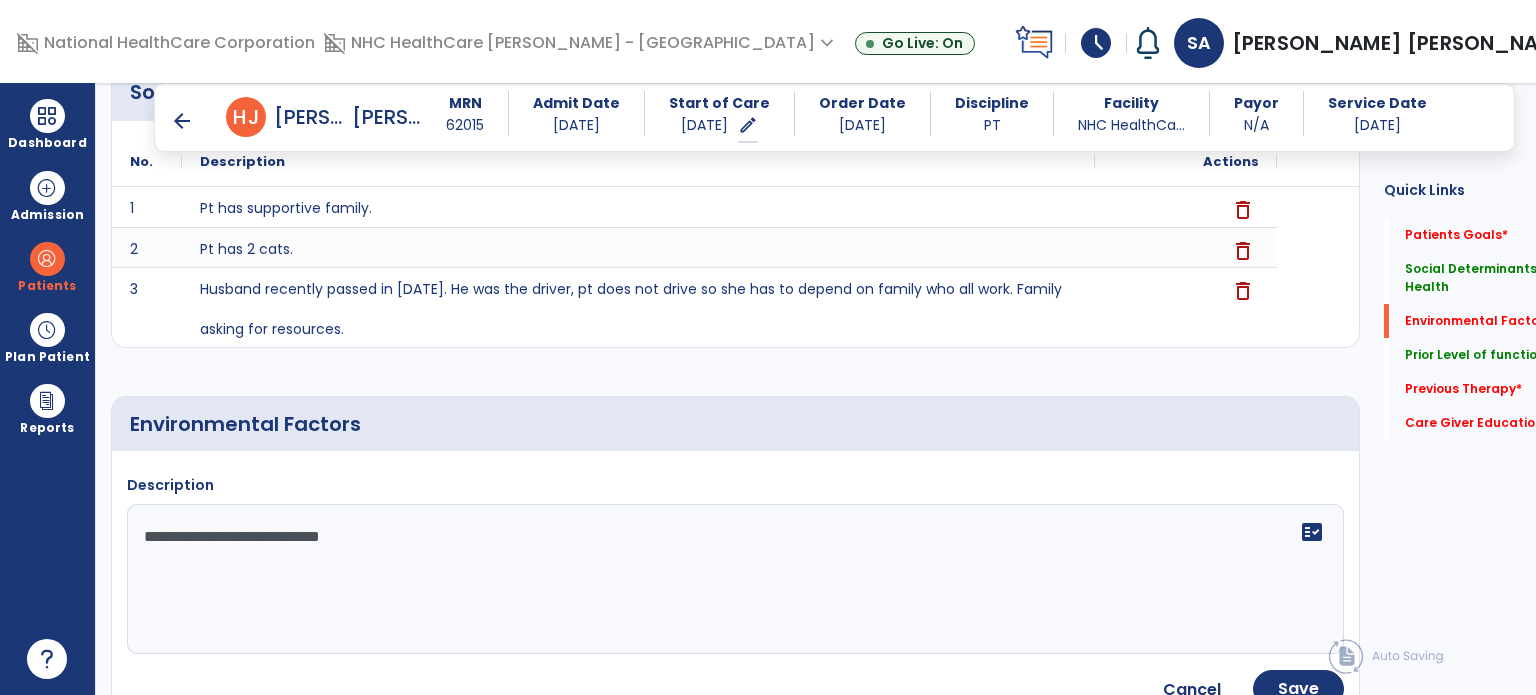type on "**********" 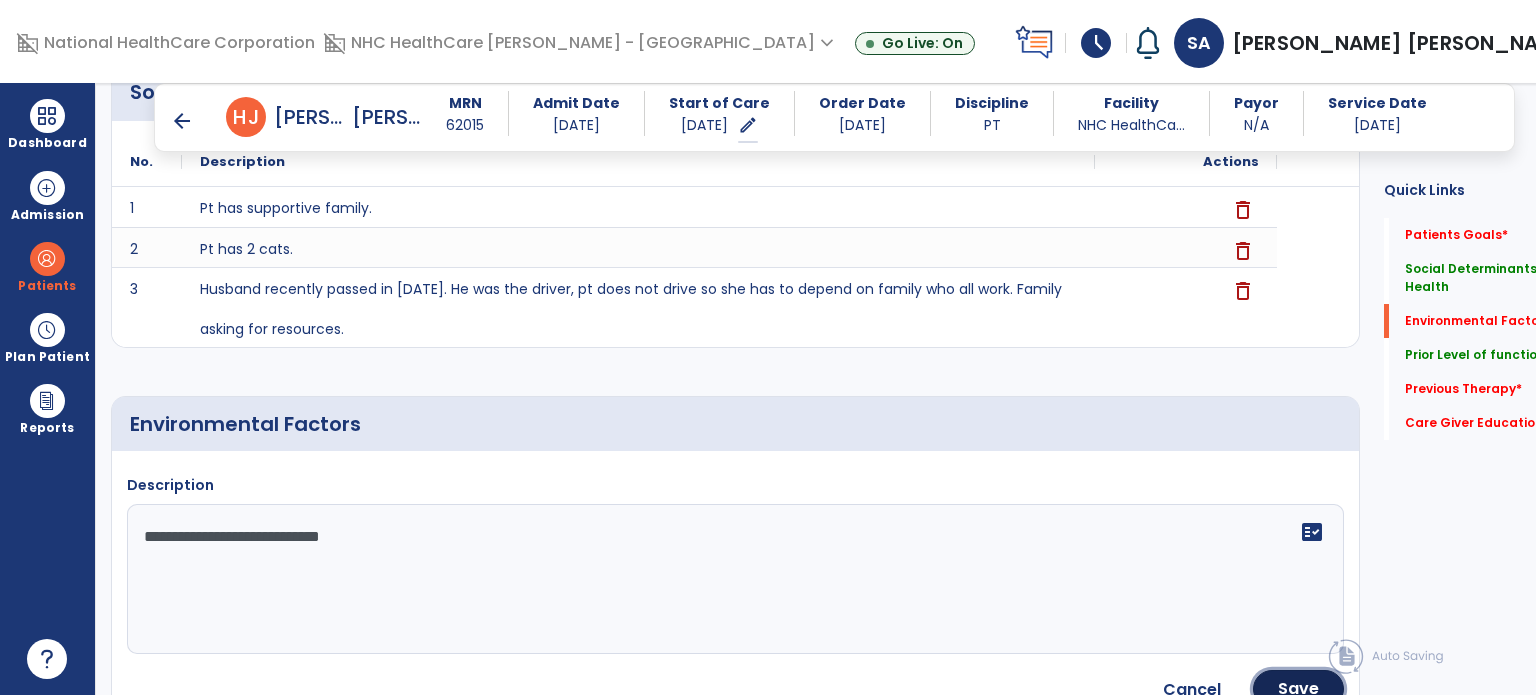 click on "Save" 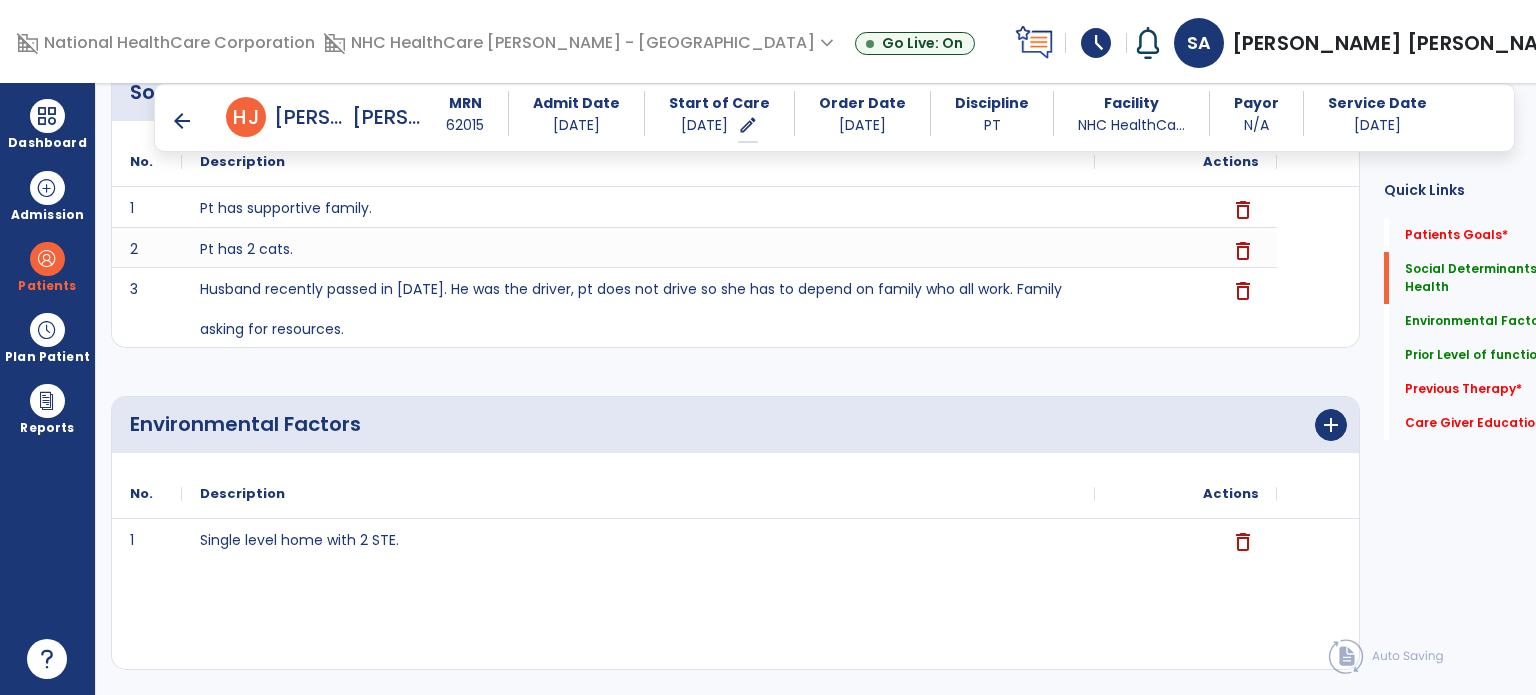 click on "Environmental Factors" 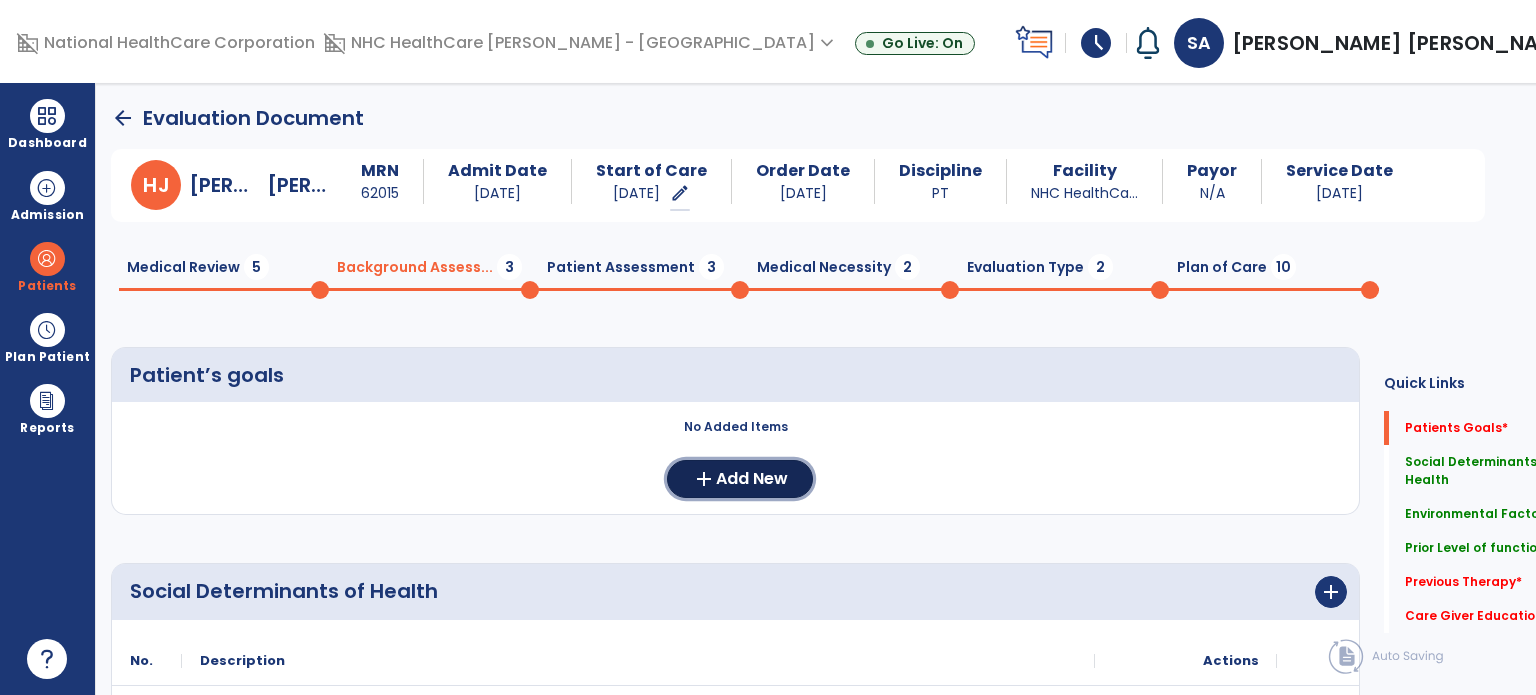 click on "Add New" 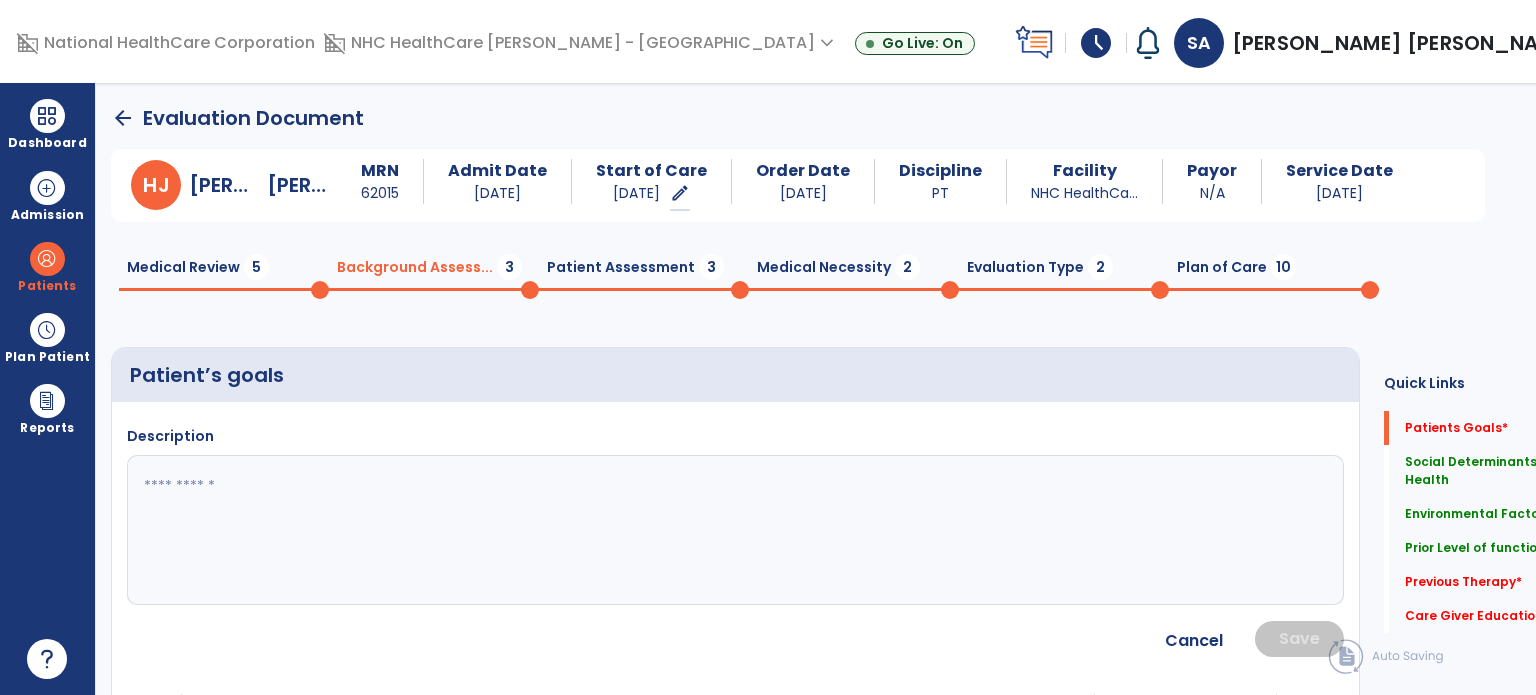 click 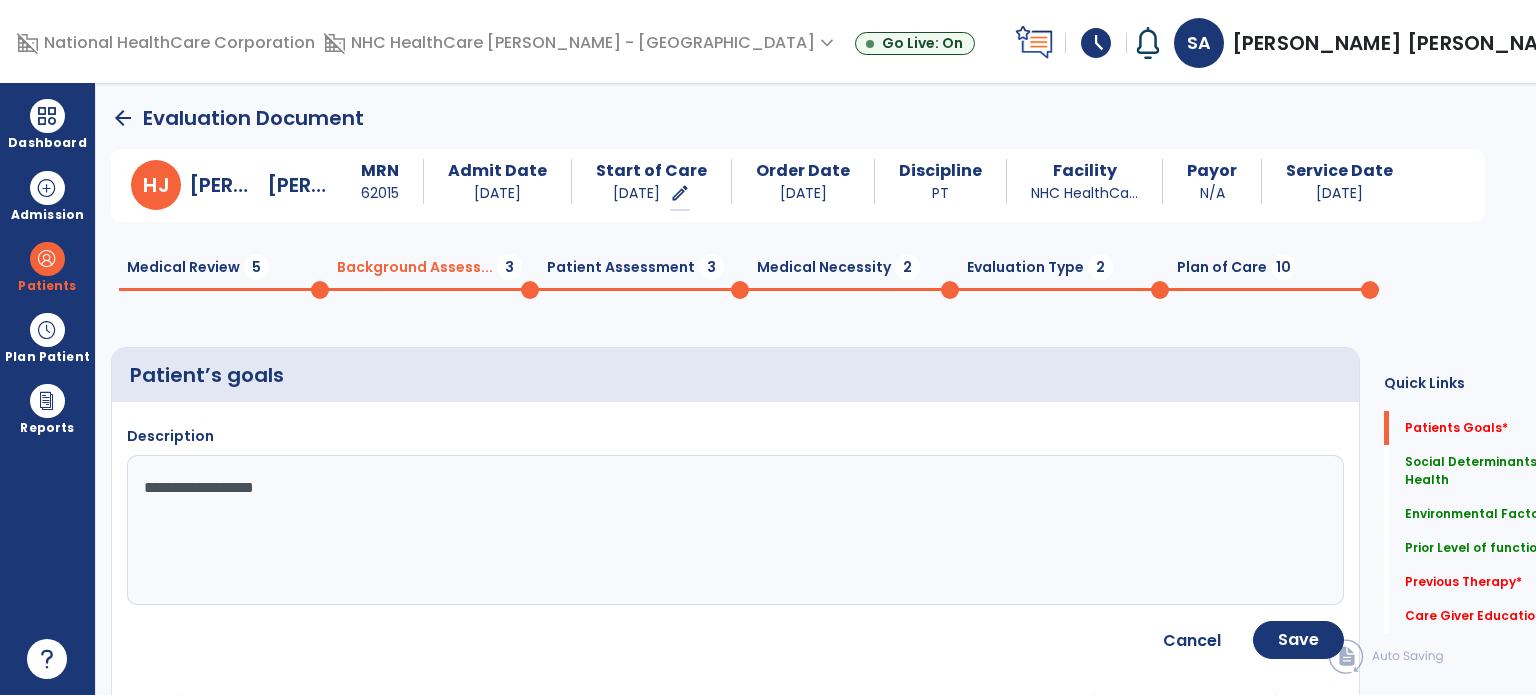 type on "**********" 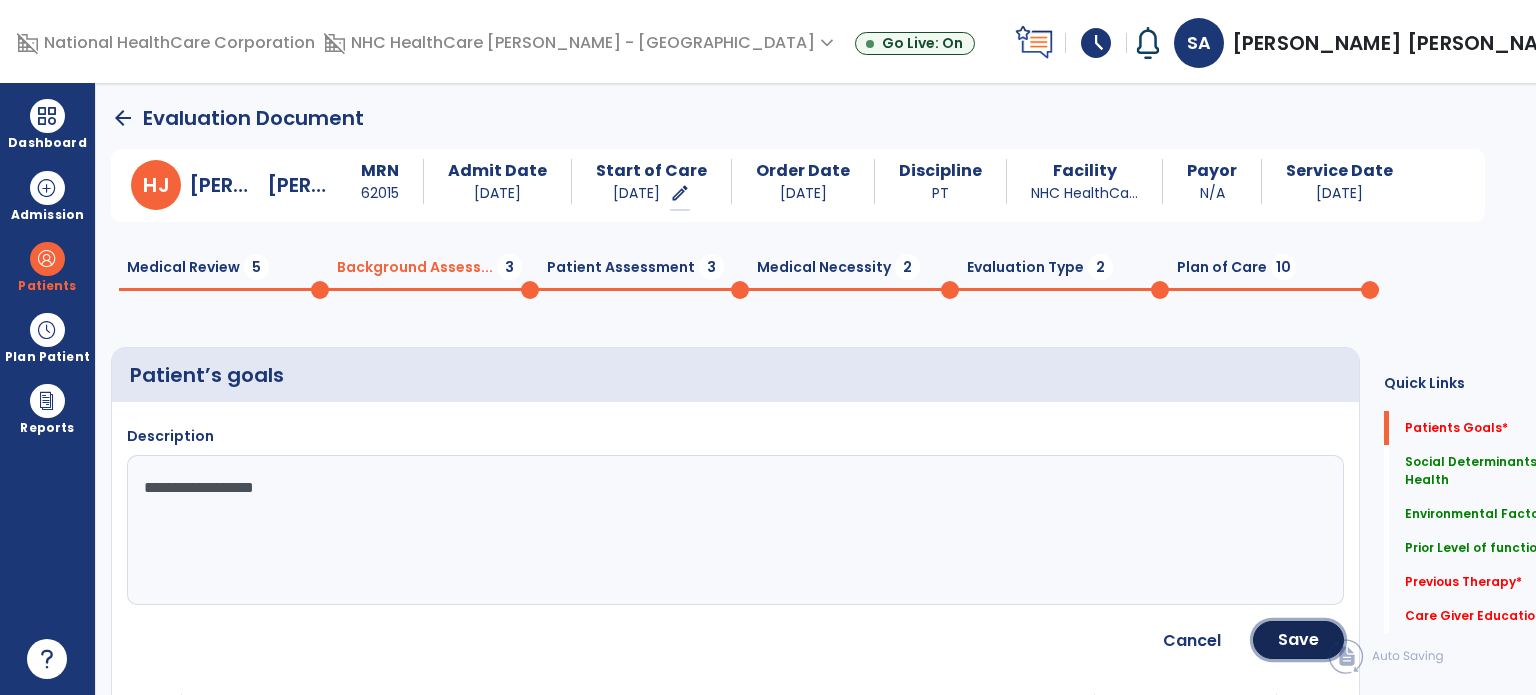 click on "Save" 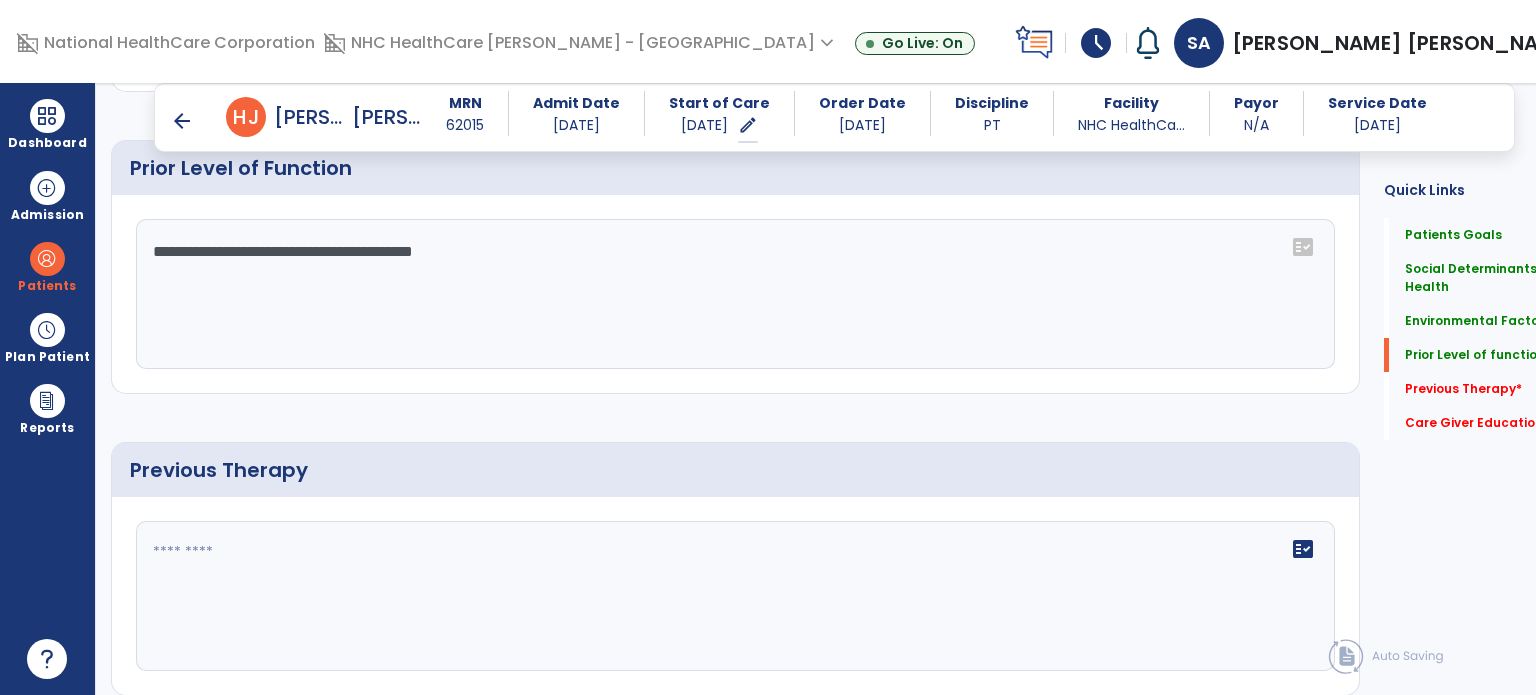 scroll, scrollTop: 1166, scrollLeft: 0, axis: vertical 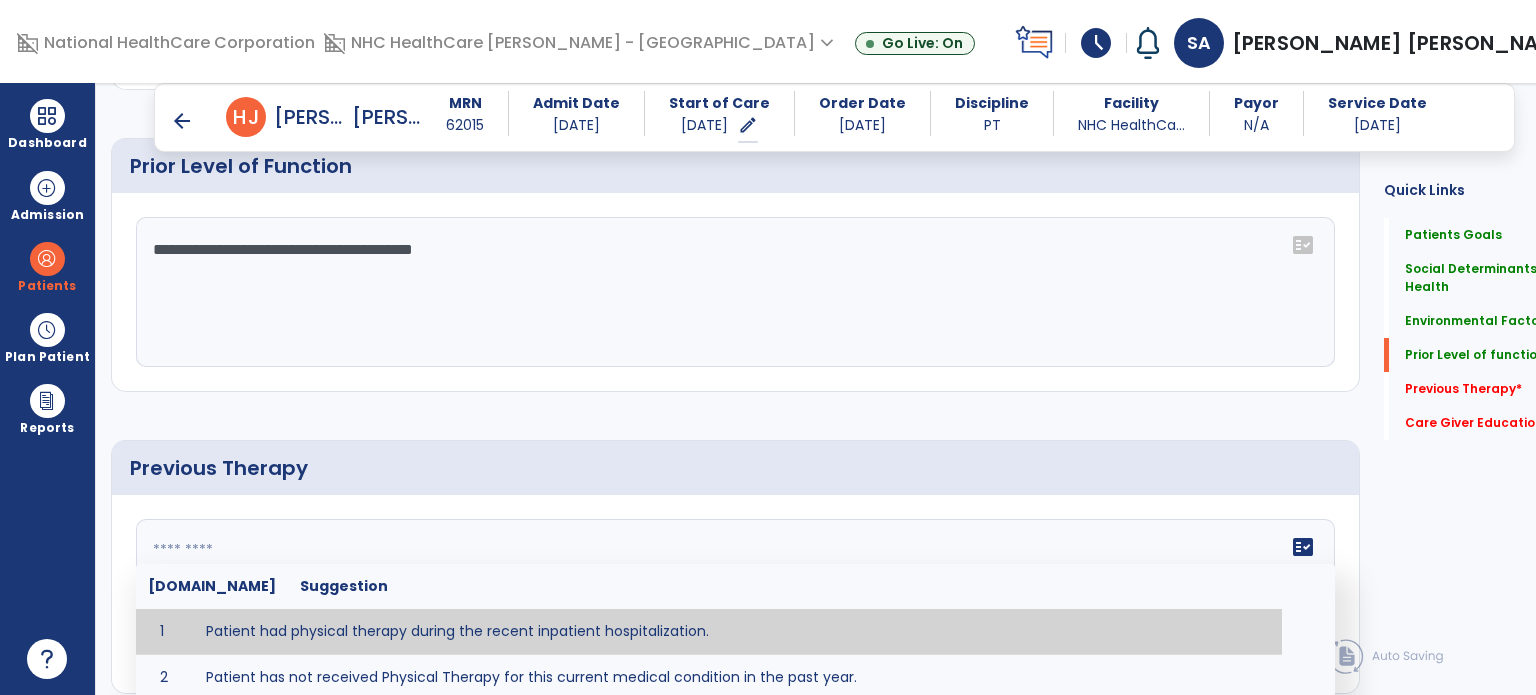click on "fact_check  [DOMAIN_NAME] Suggestion 1 Patient had physical therapy during the recent inpatient hospitalization. 2 Patient has not received Physical Therapy for this current medical condition in the past year. 3 Prior Physical Therapy received on [DATE] for ___________. 4 Prior Physical Therapy for [CONDITION] included [TYPE of THERAPY] in [MONTH/YEAR] with good results. 5 Patient has not received Physical Therapy for this current medical condition in the past year and had yet to achieve LTGs prior to being hospitalized. 6 Prior to this recent hospitalization, the patient had been on therapy case load for [TIME]and was still working to achieve LTGs before being hospitalized." 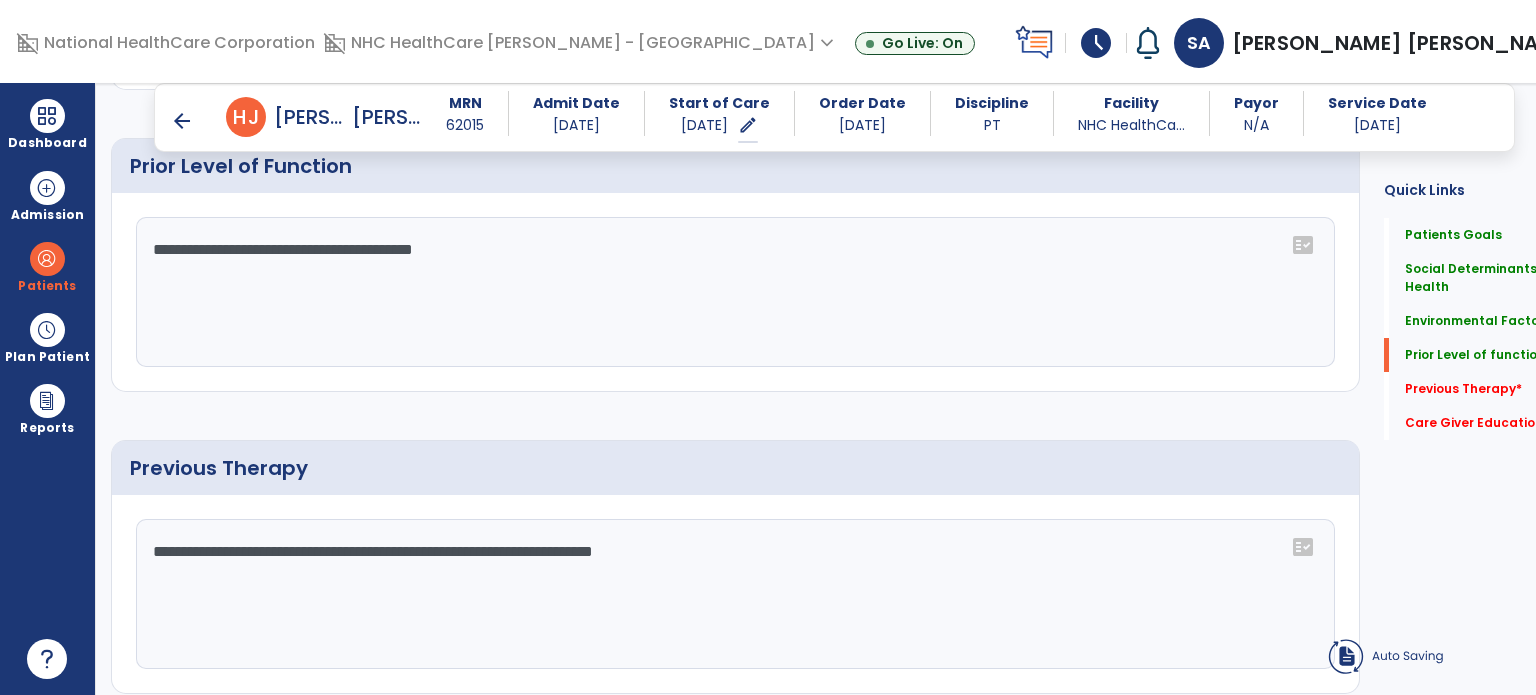 scroll, scrollTop: 1166, scrollLeft: 0, axis: vertical 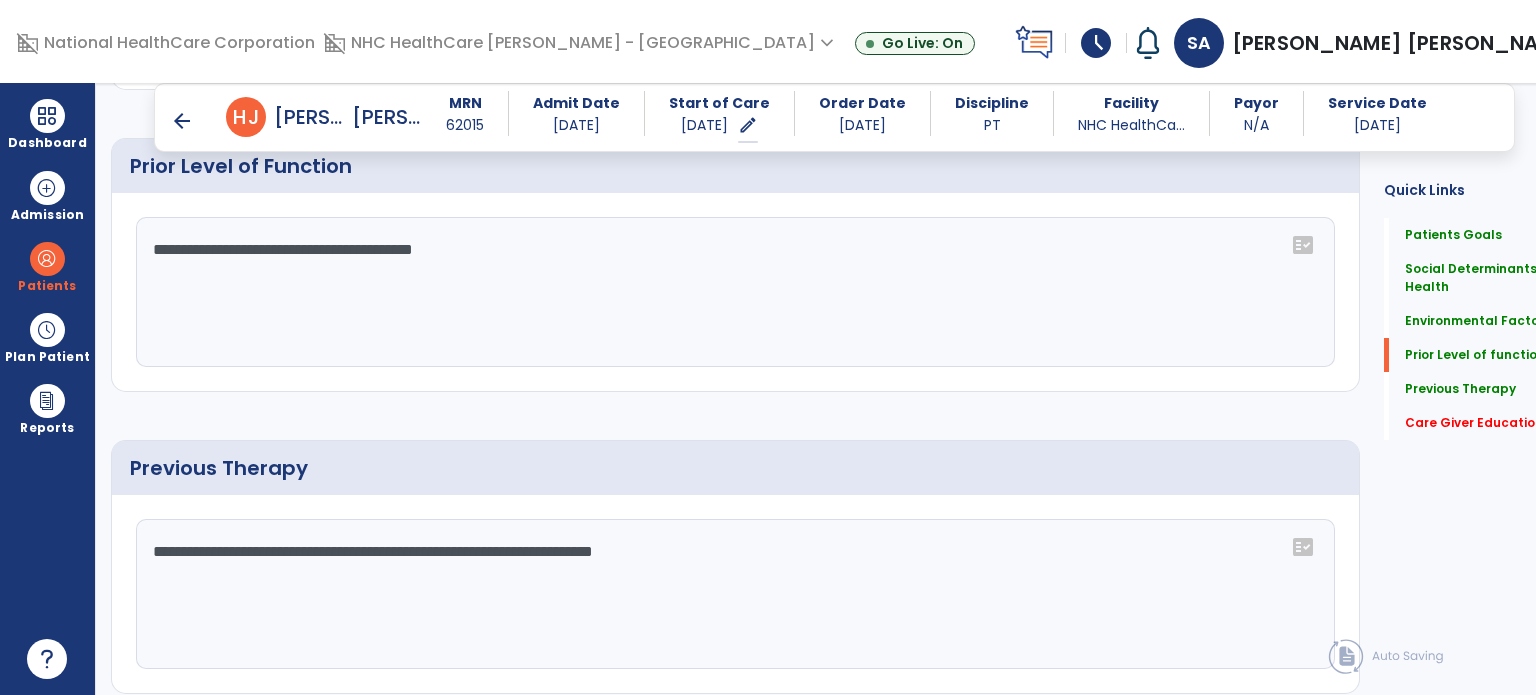 click on "**********" 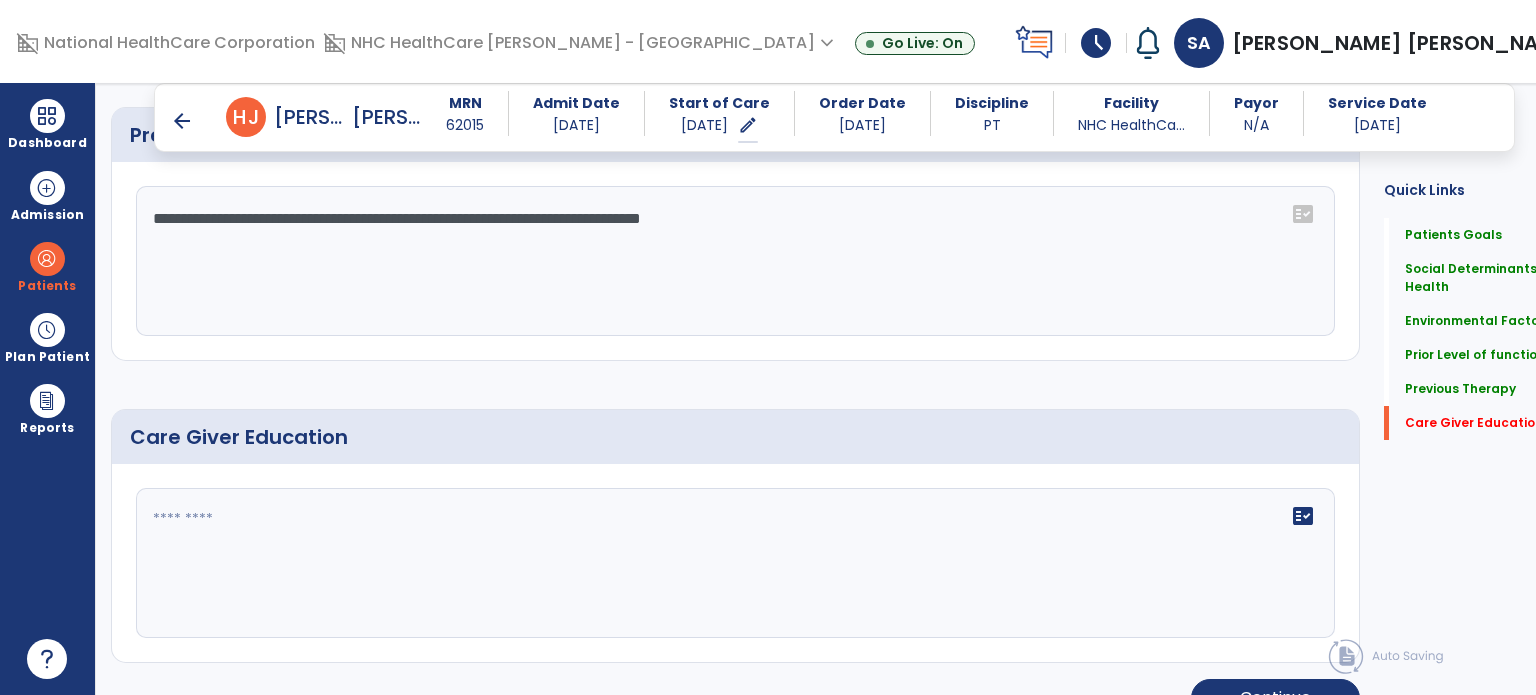 scroll, scrollTop: 1498, scrollLeft: 0, axis: vertical 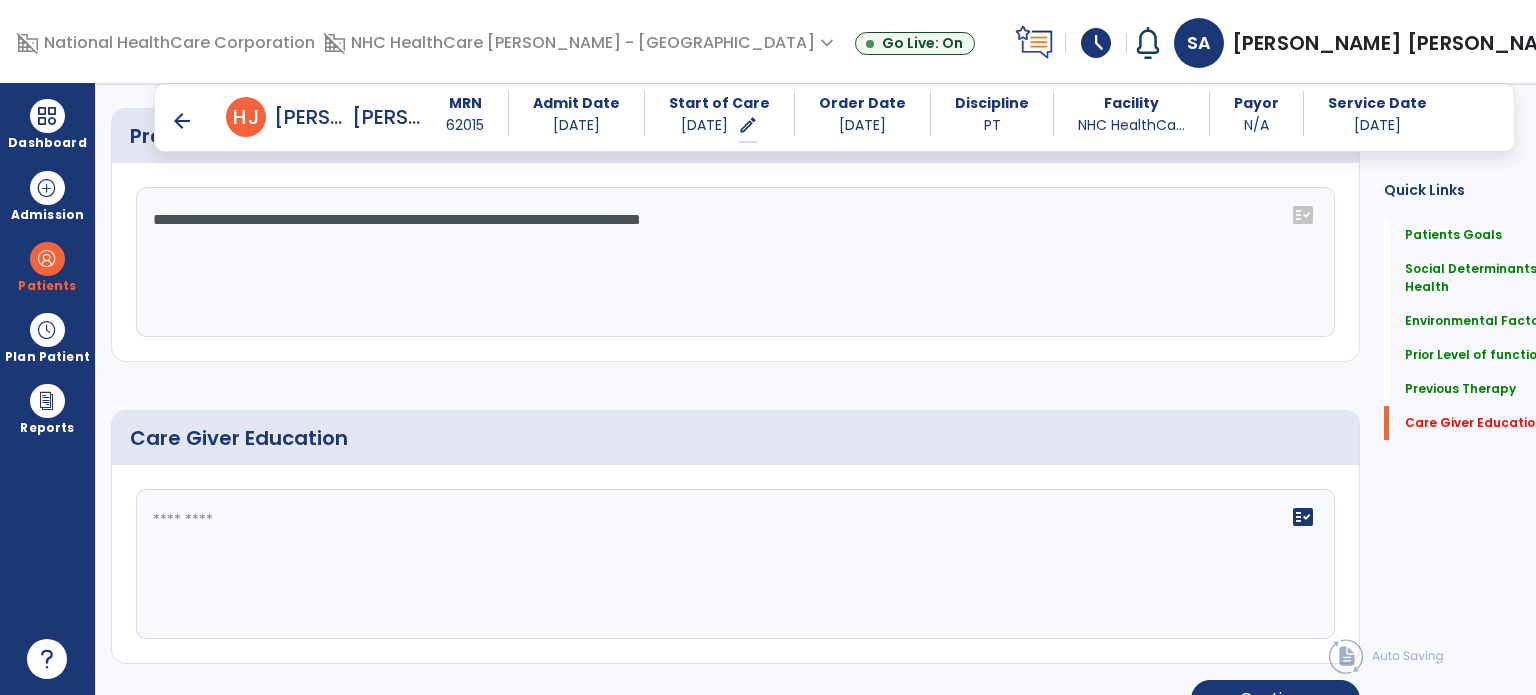 type on "**********" 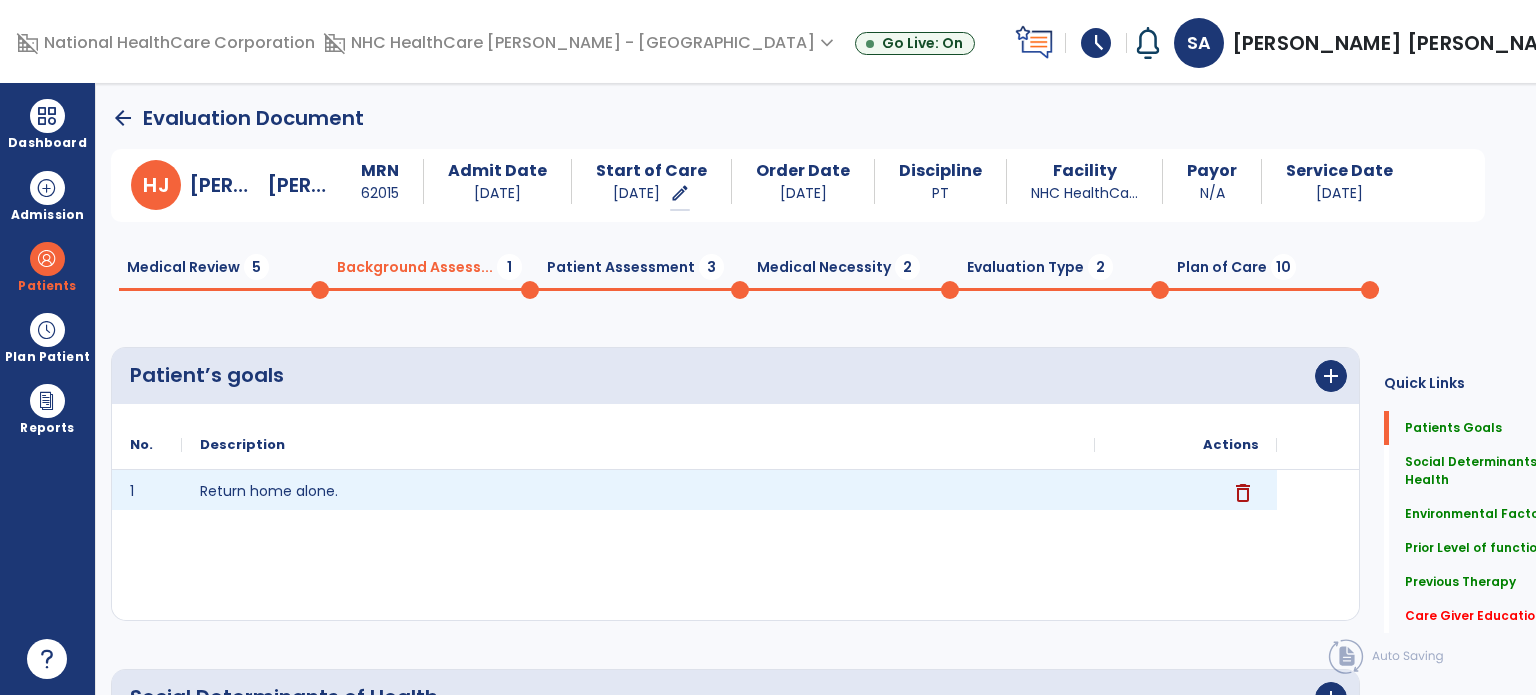 scroll, scrollTop: 0, scrollLeft: 0, axis: both 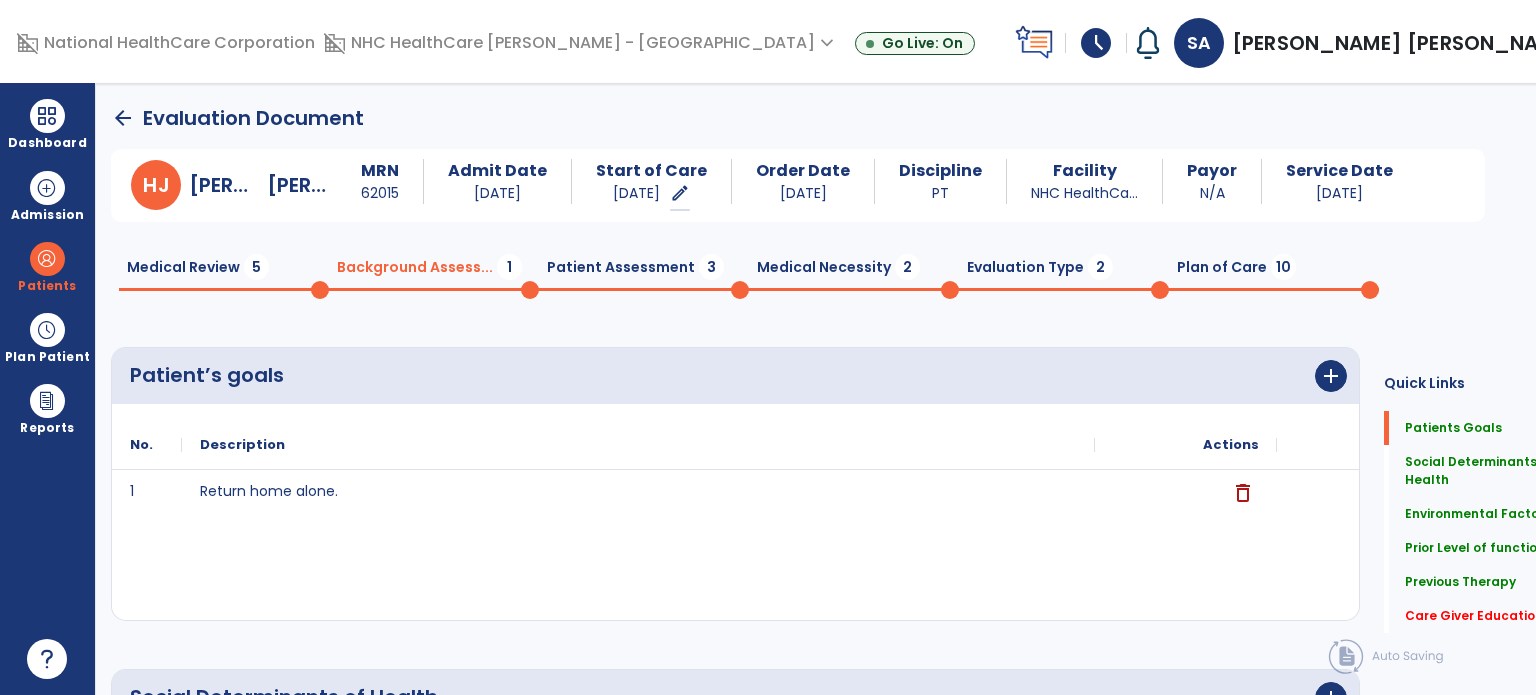 click on "Patient’s goals" 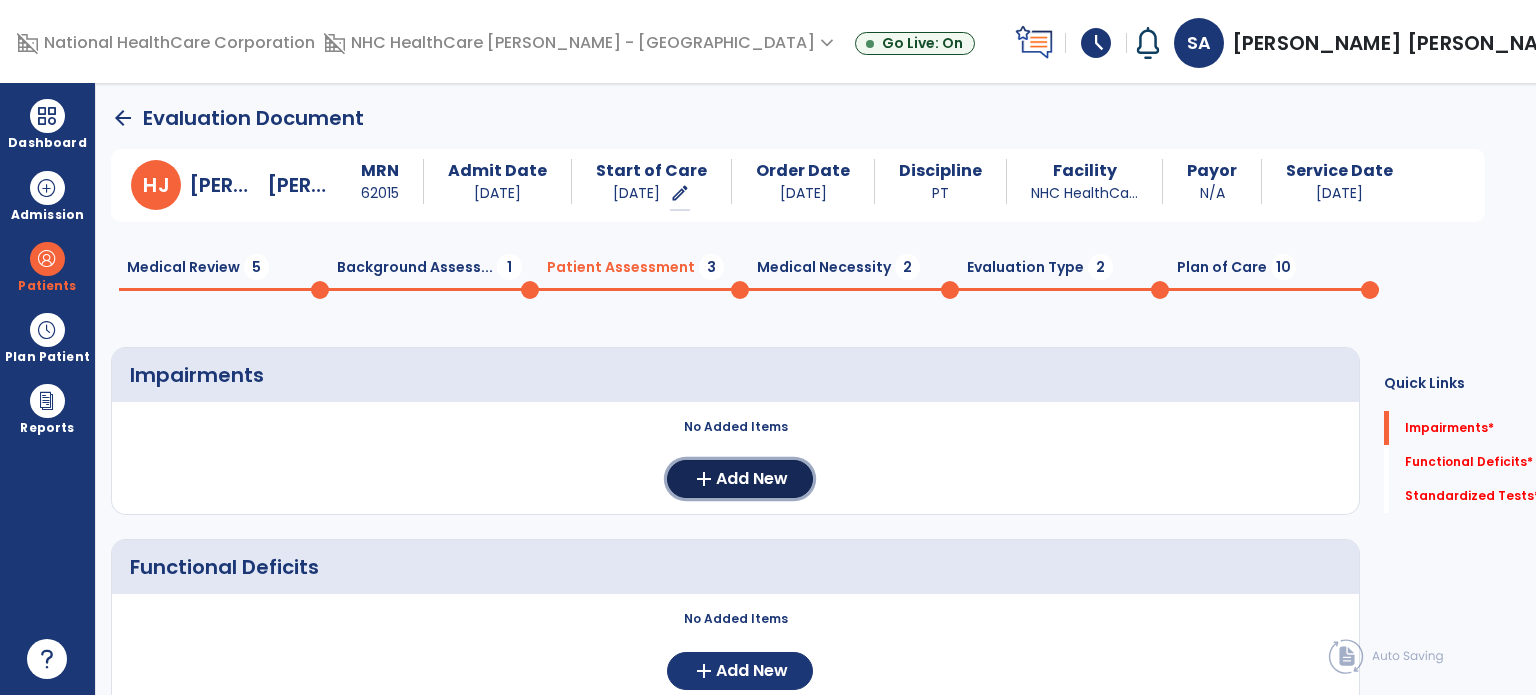 click on "add" 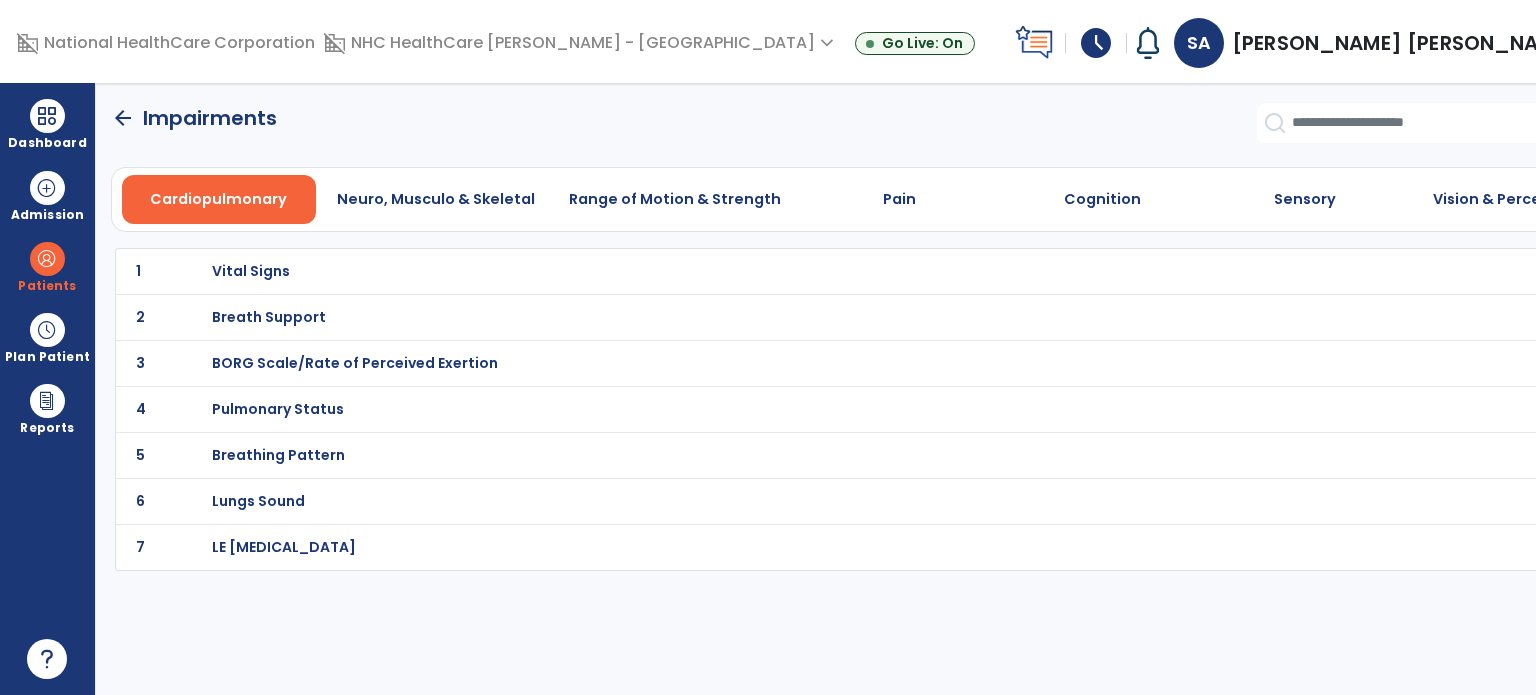 scroll, scrollTop: 0, scrollLeft: 0, axis: both 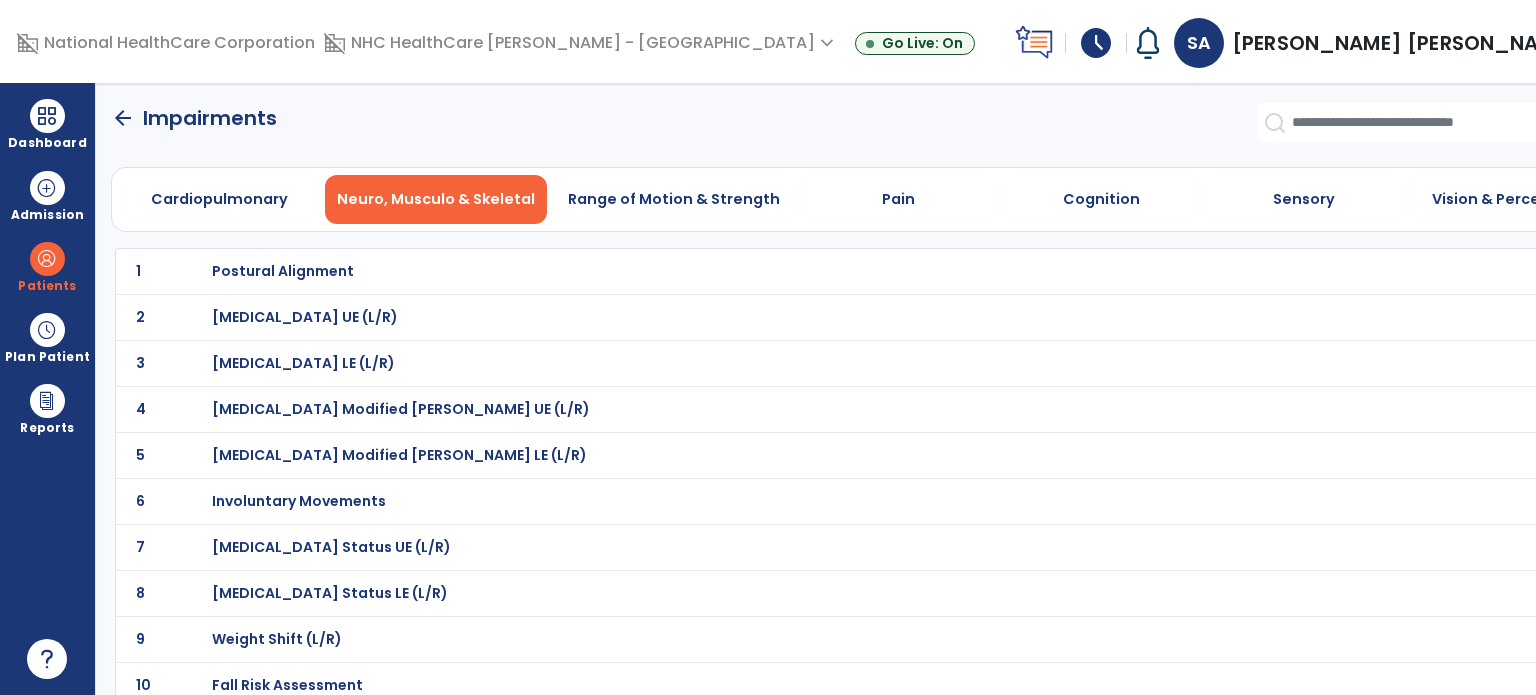 click on "Range of Motion & Strength" at bounding box center (674, 199) 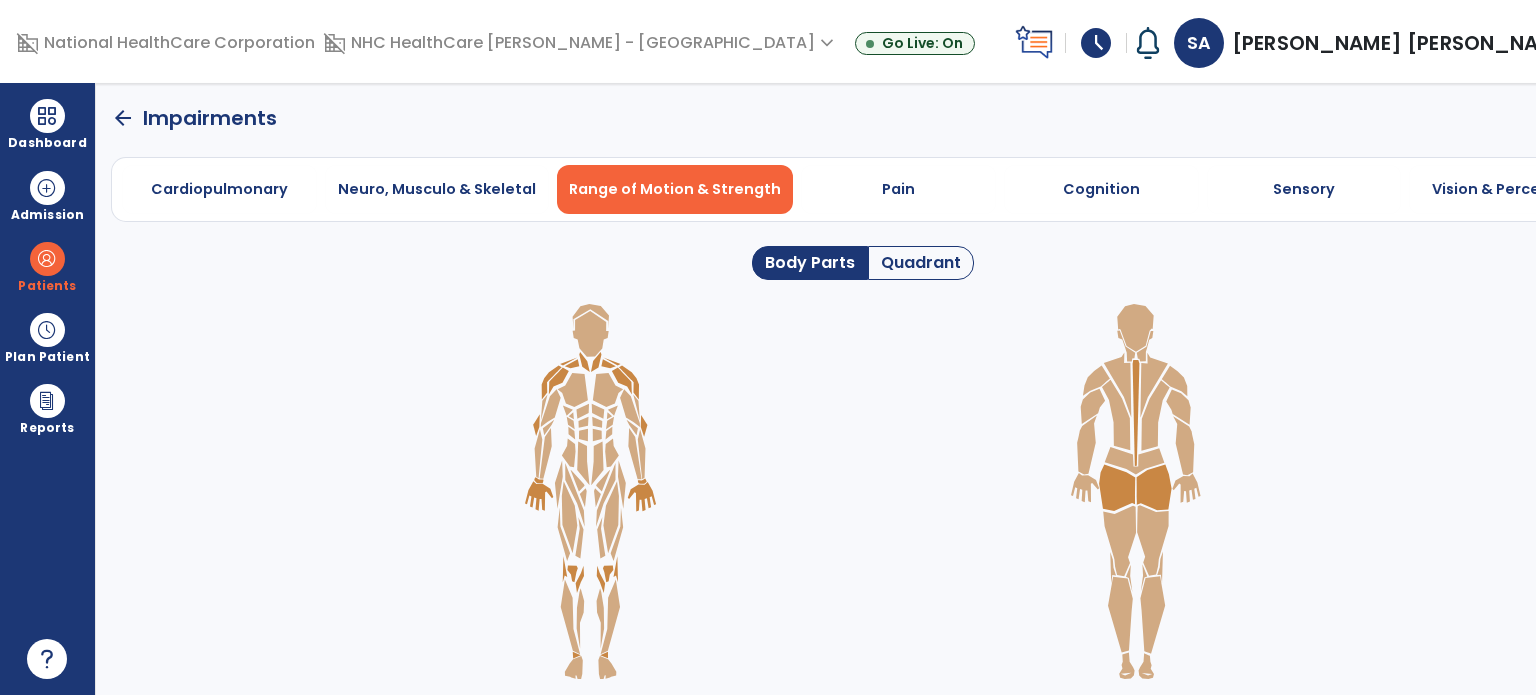 click on "Neuro, Musculo & Skeletal" at bounding box center (437, 189) 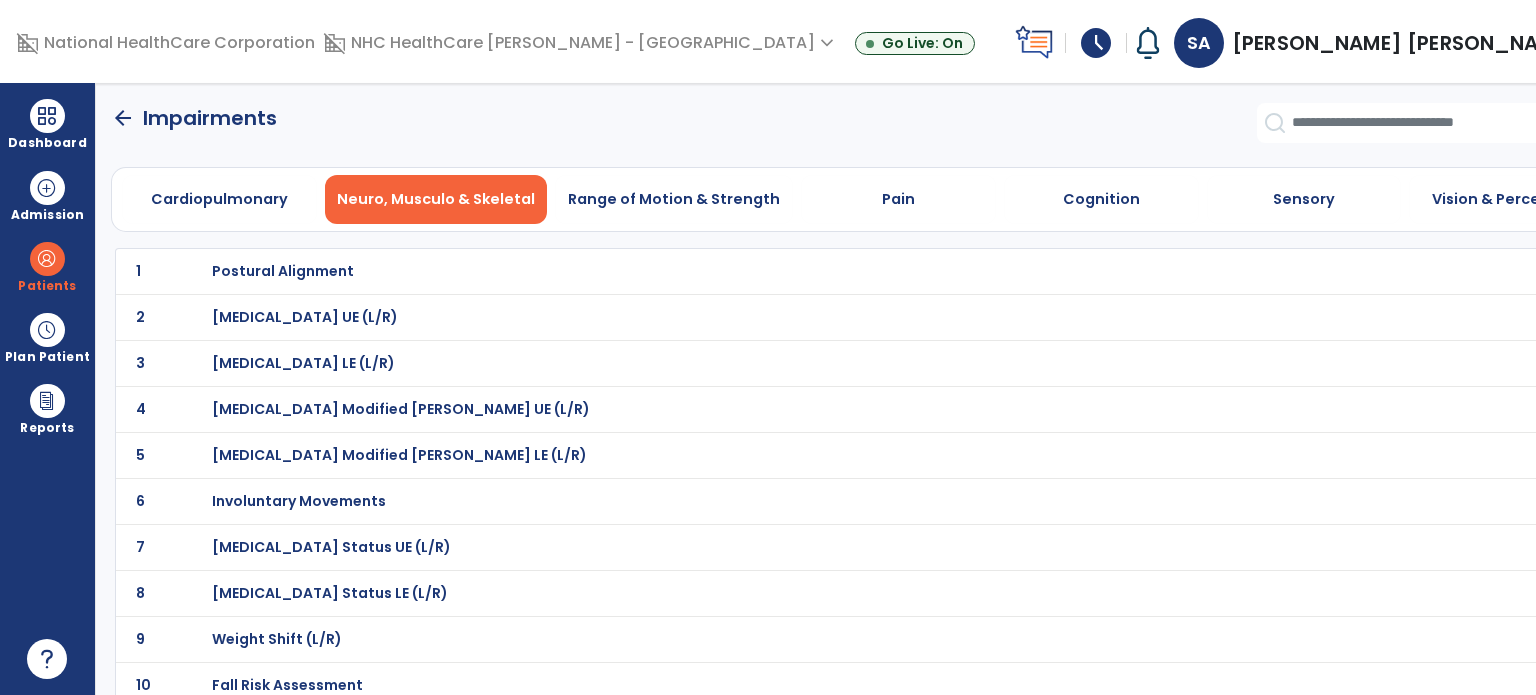 scroll, scrollTop: 80, scrollLeft: 0, axis: vertical 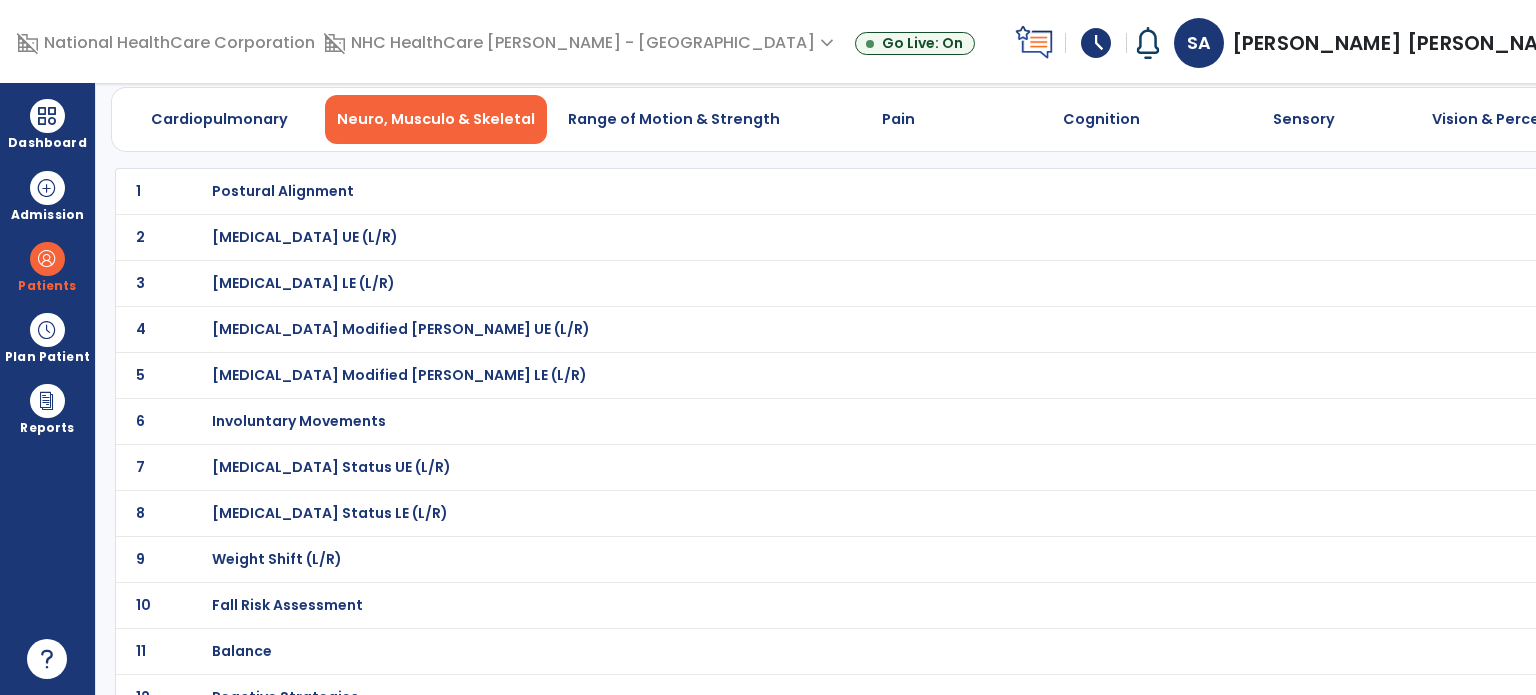 click on "Fall Risk Assessment" at bounding box center (283, 191) 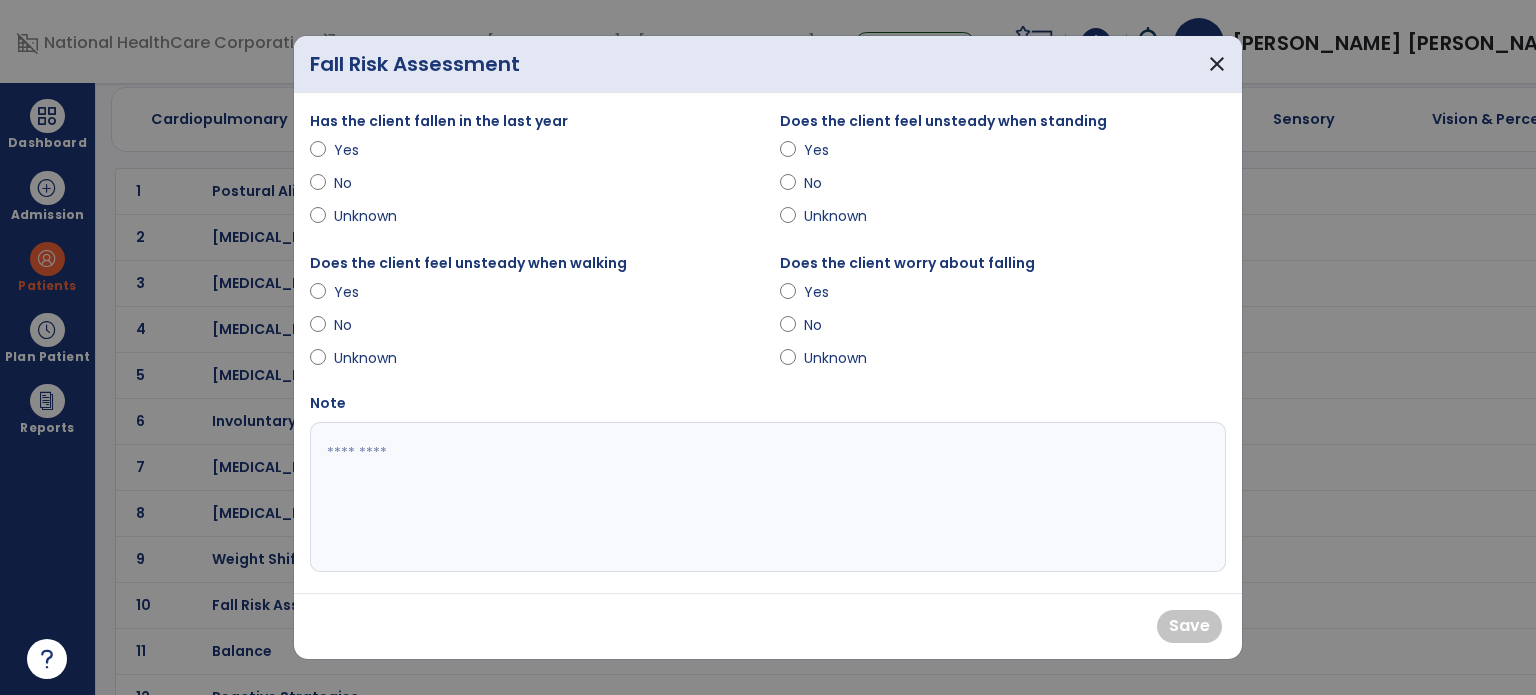 click on "Yes" at bounding box center [369, 150] 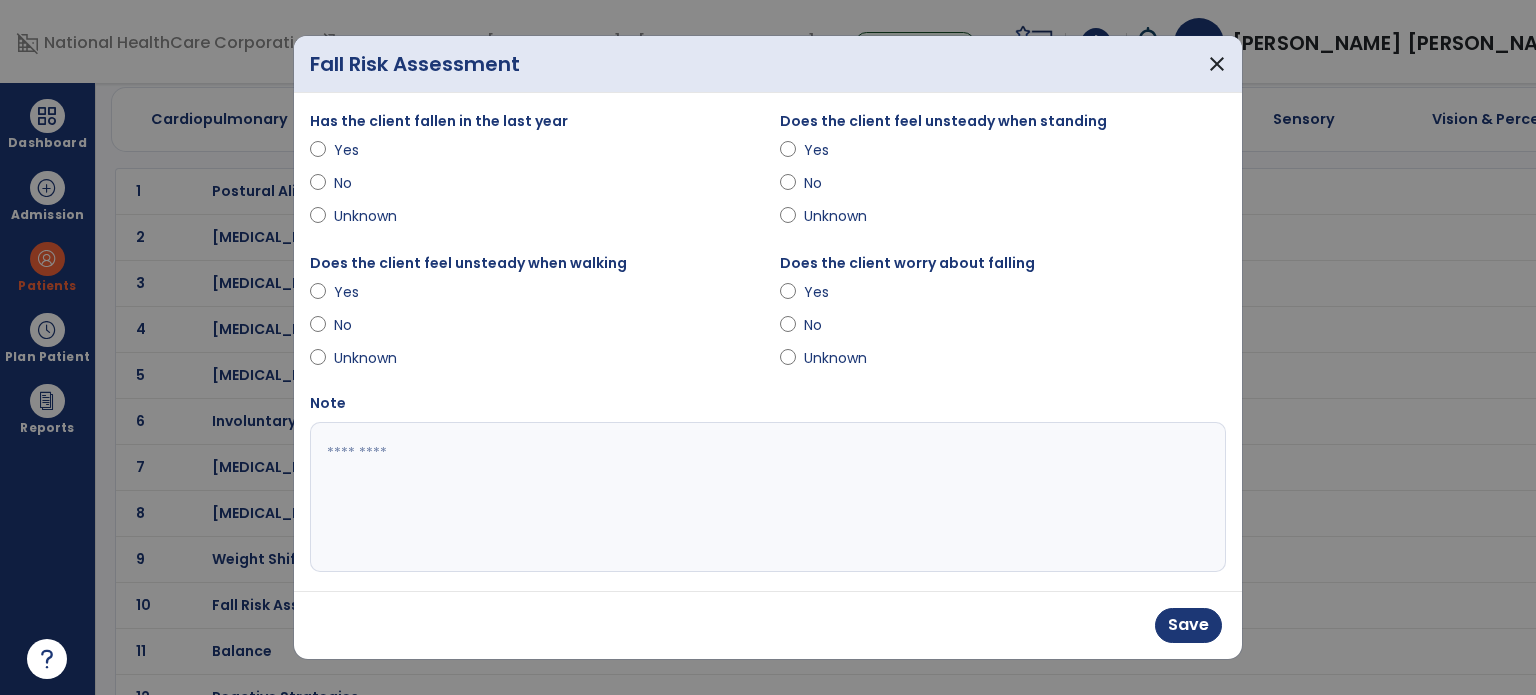click at bounding box center [766, 497] 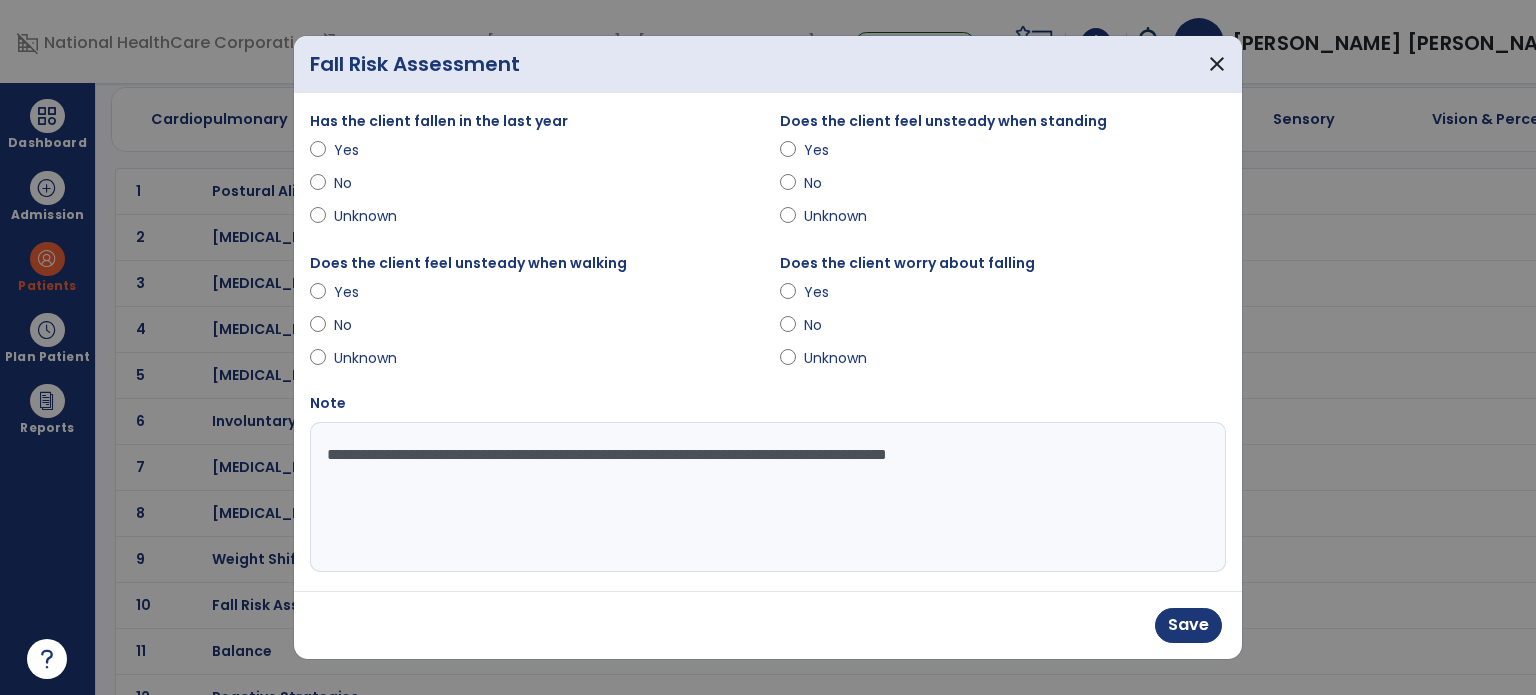 type on "**********" 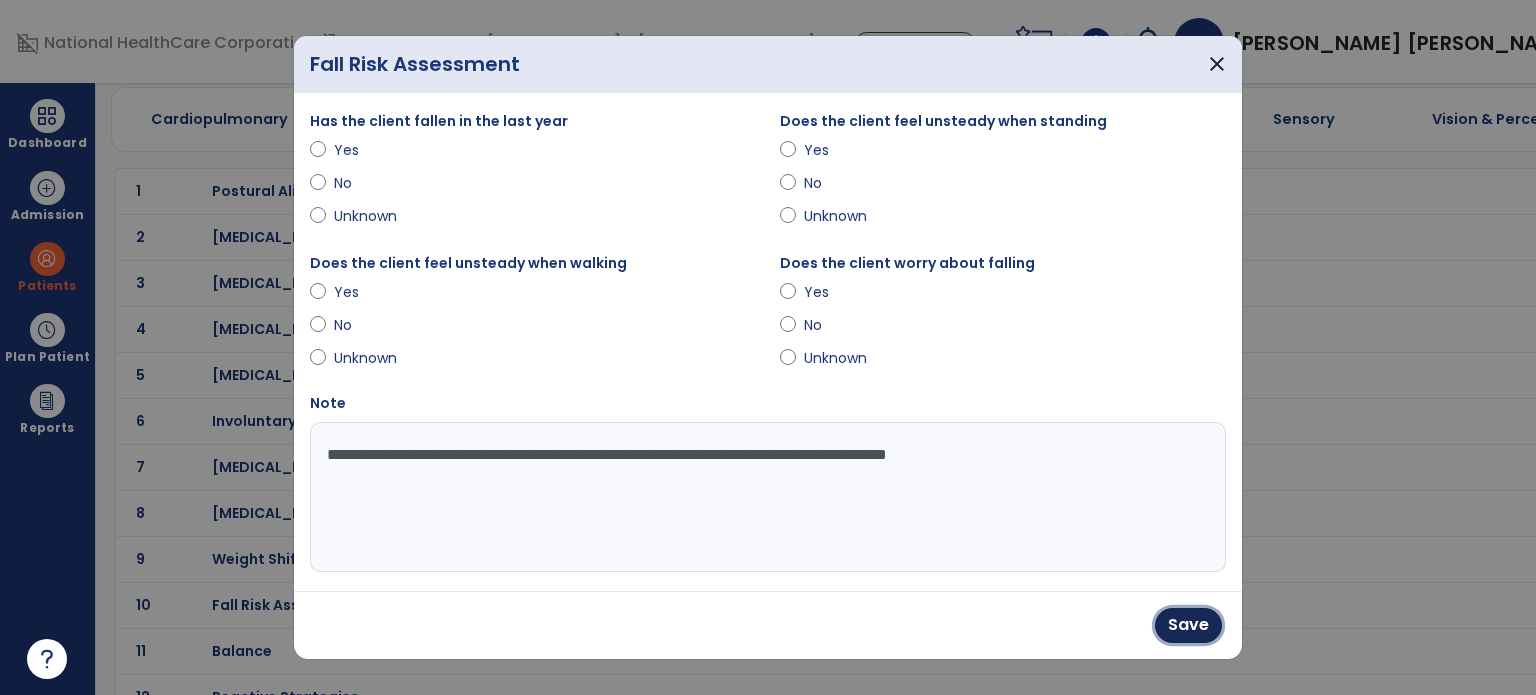 click on "Save" at bounding box center (1188, 625) 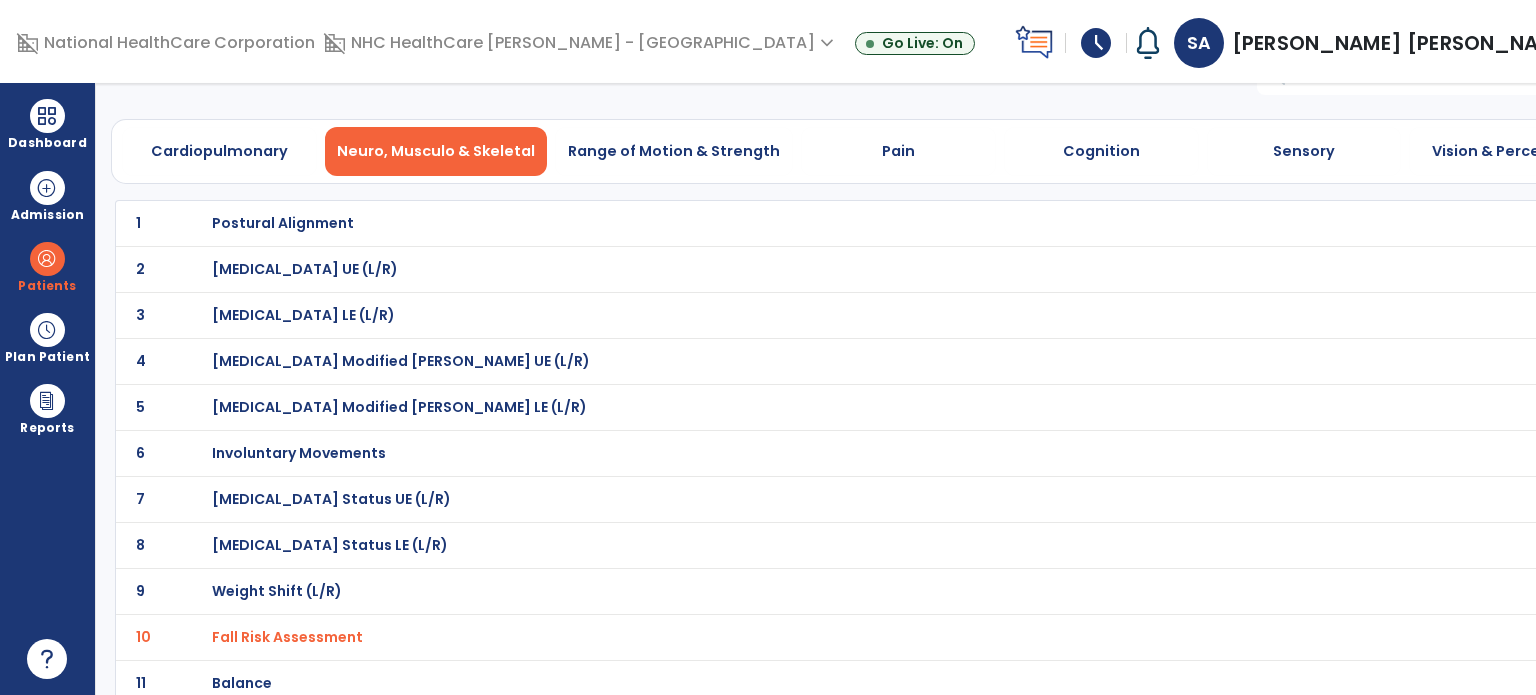 scroll, scrollTop: 0, scrollLeft: 0, axis: both 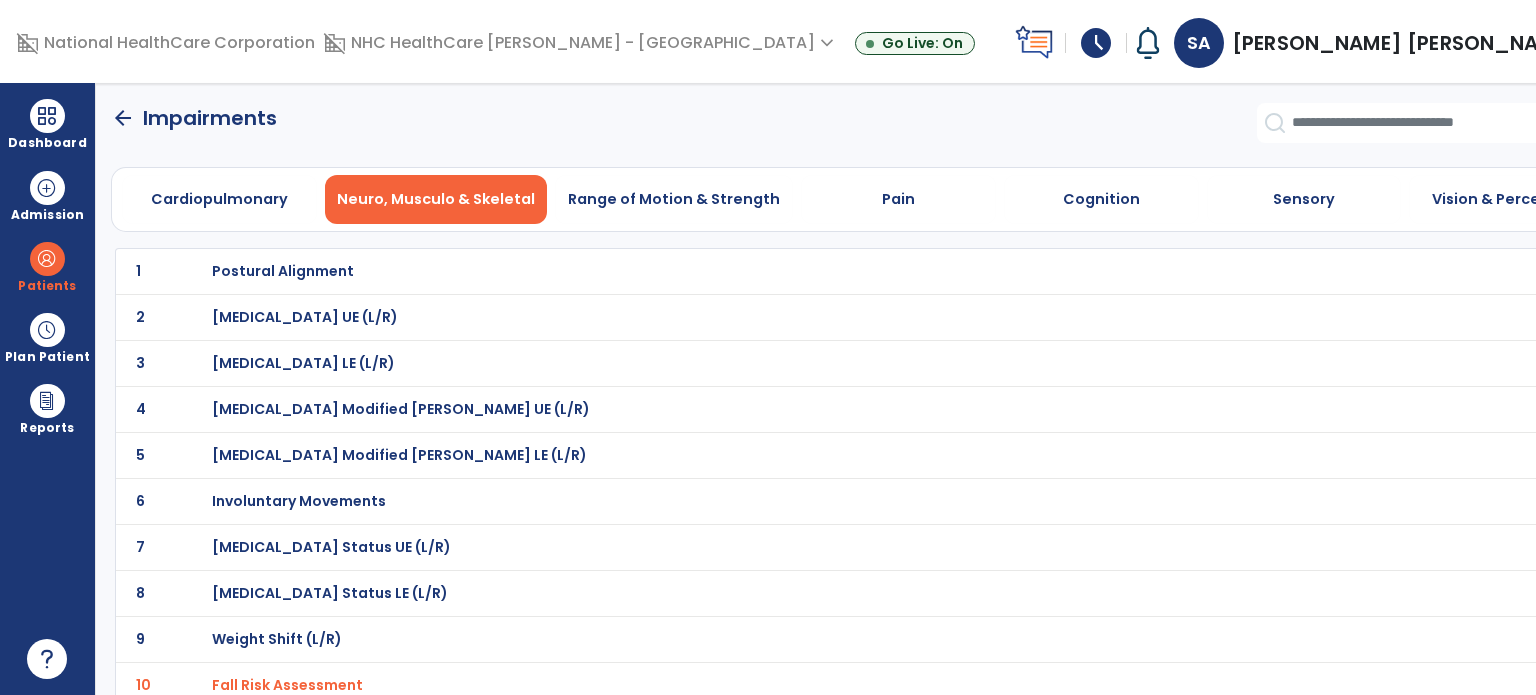 click on "arrow_back" 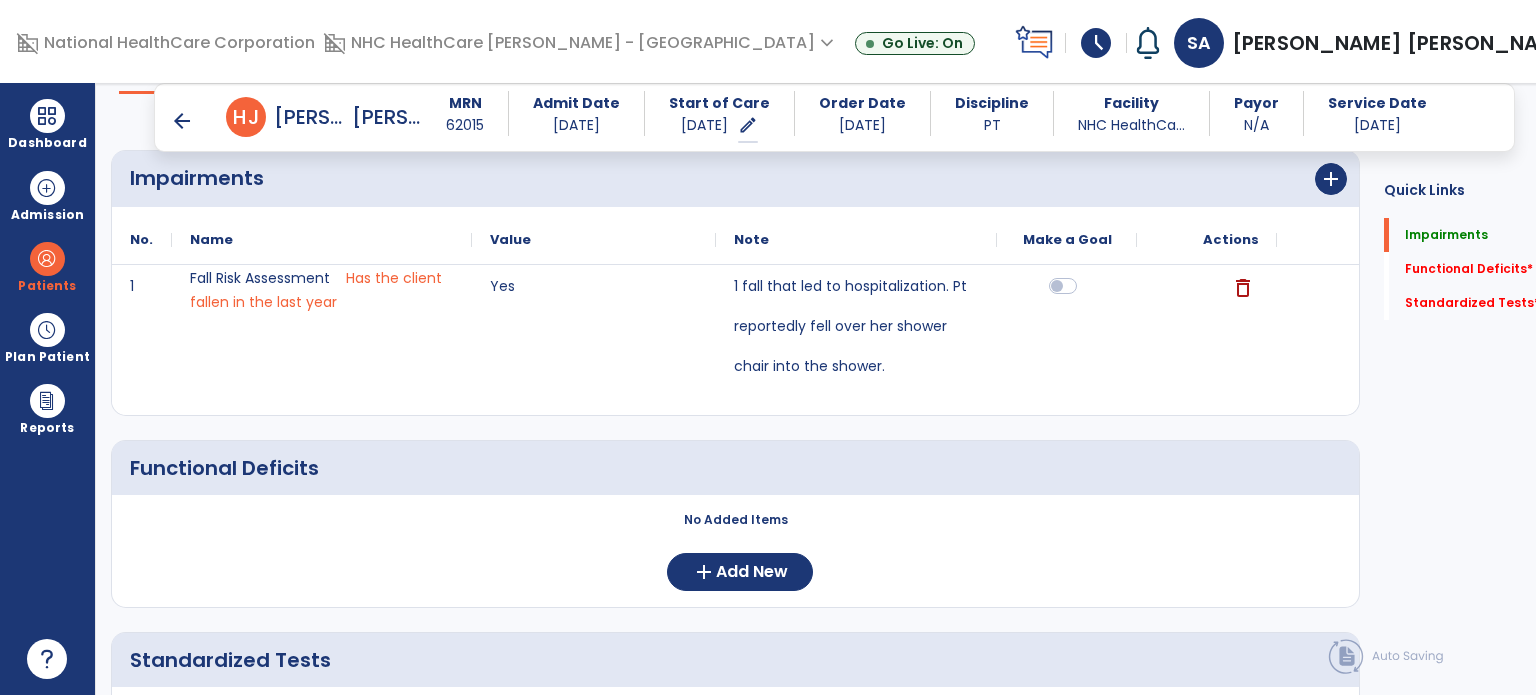 scroll, scrollTop: 0, scrollLeft: 0, axis: both 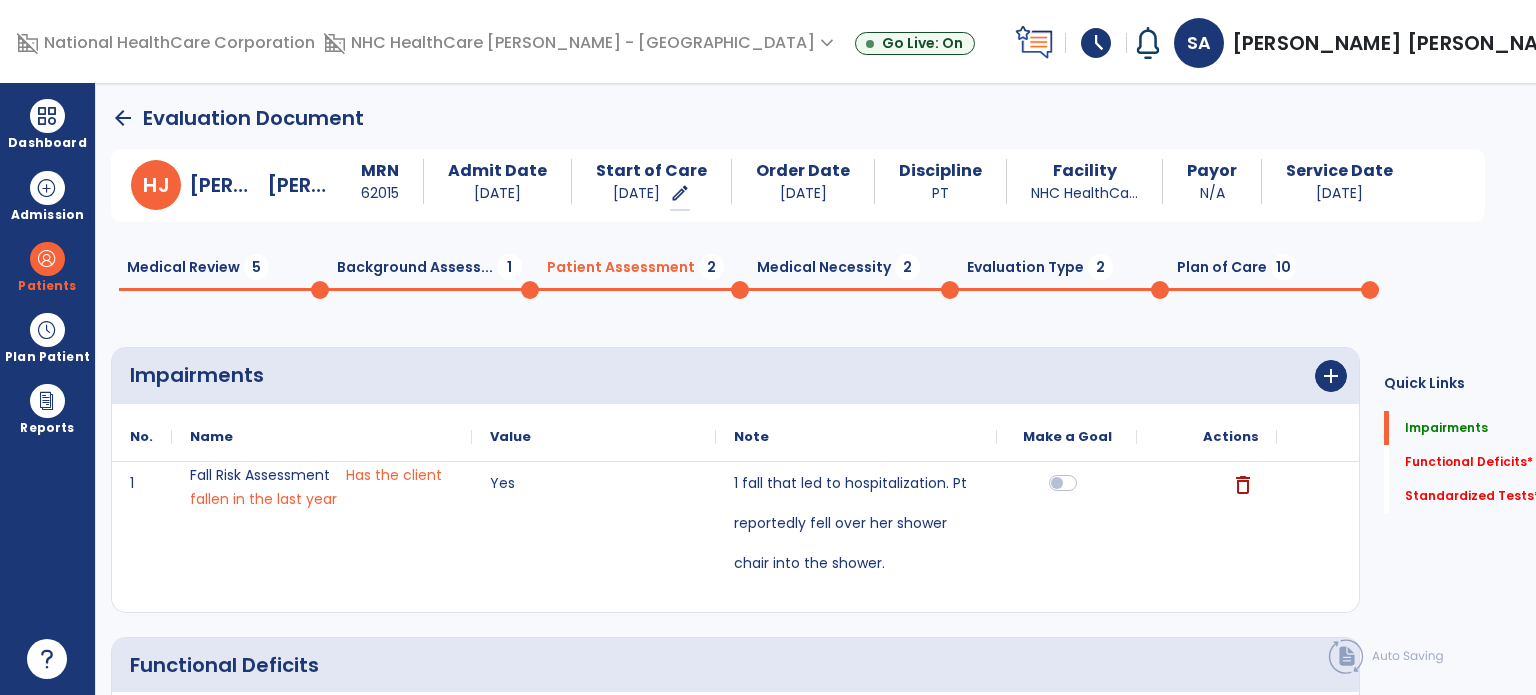 click on "1" 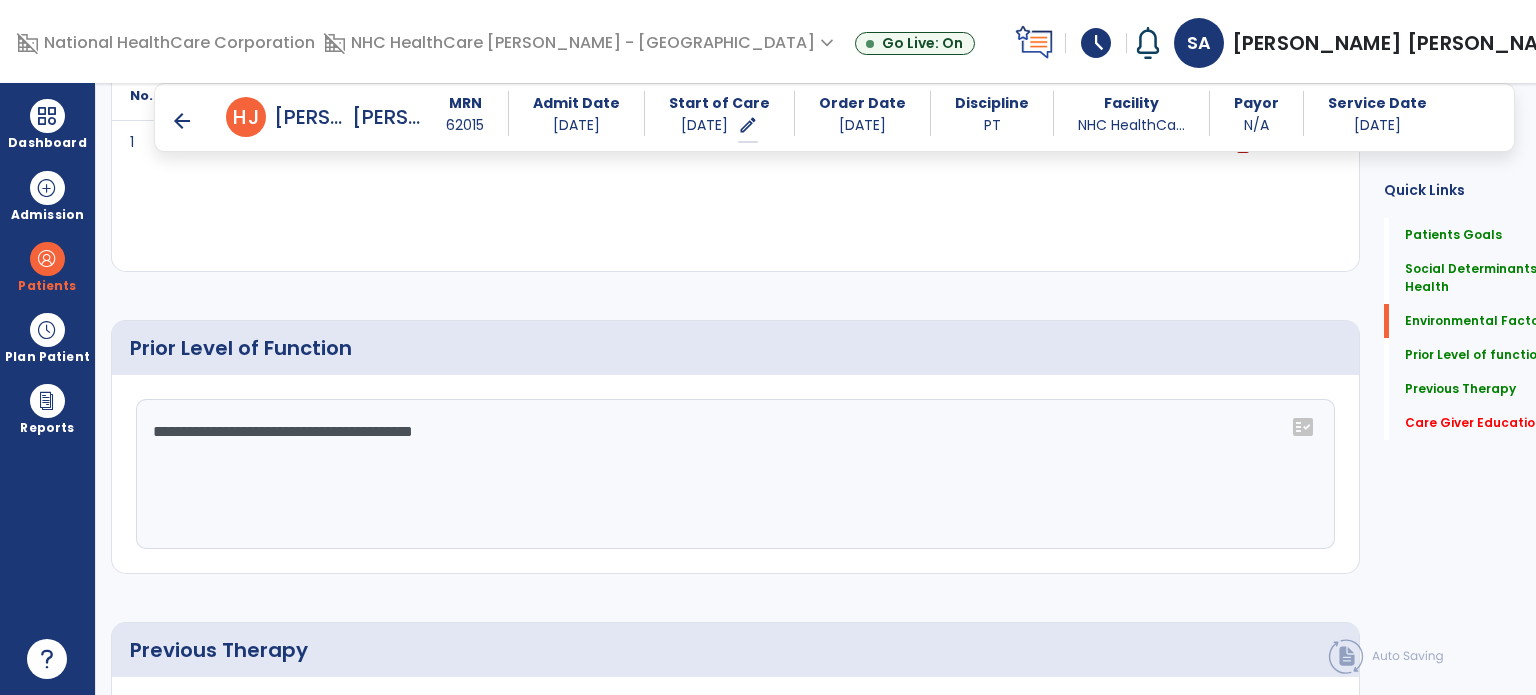 scroll, scrollTop: 1006, scrollLeft: 0, axis: vertical 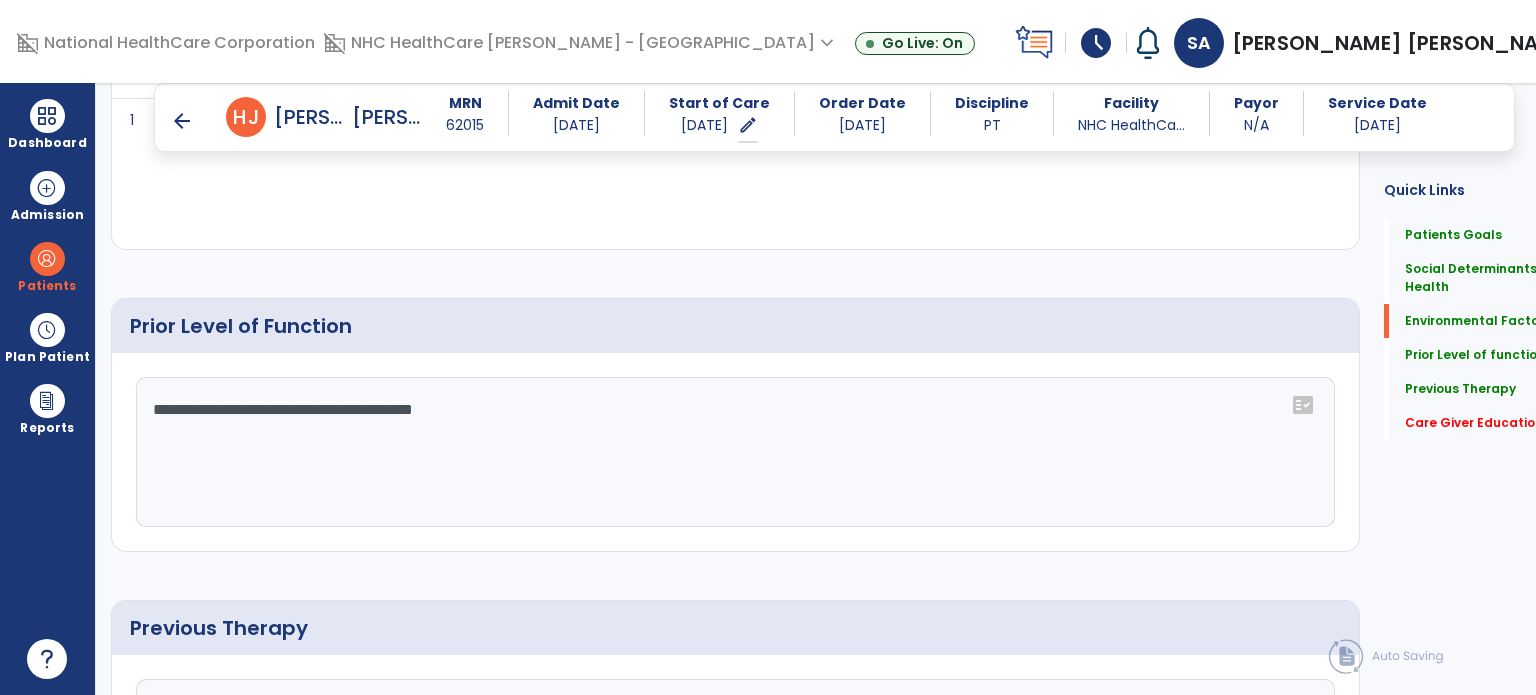 click on "**********" 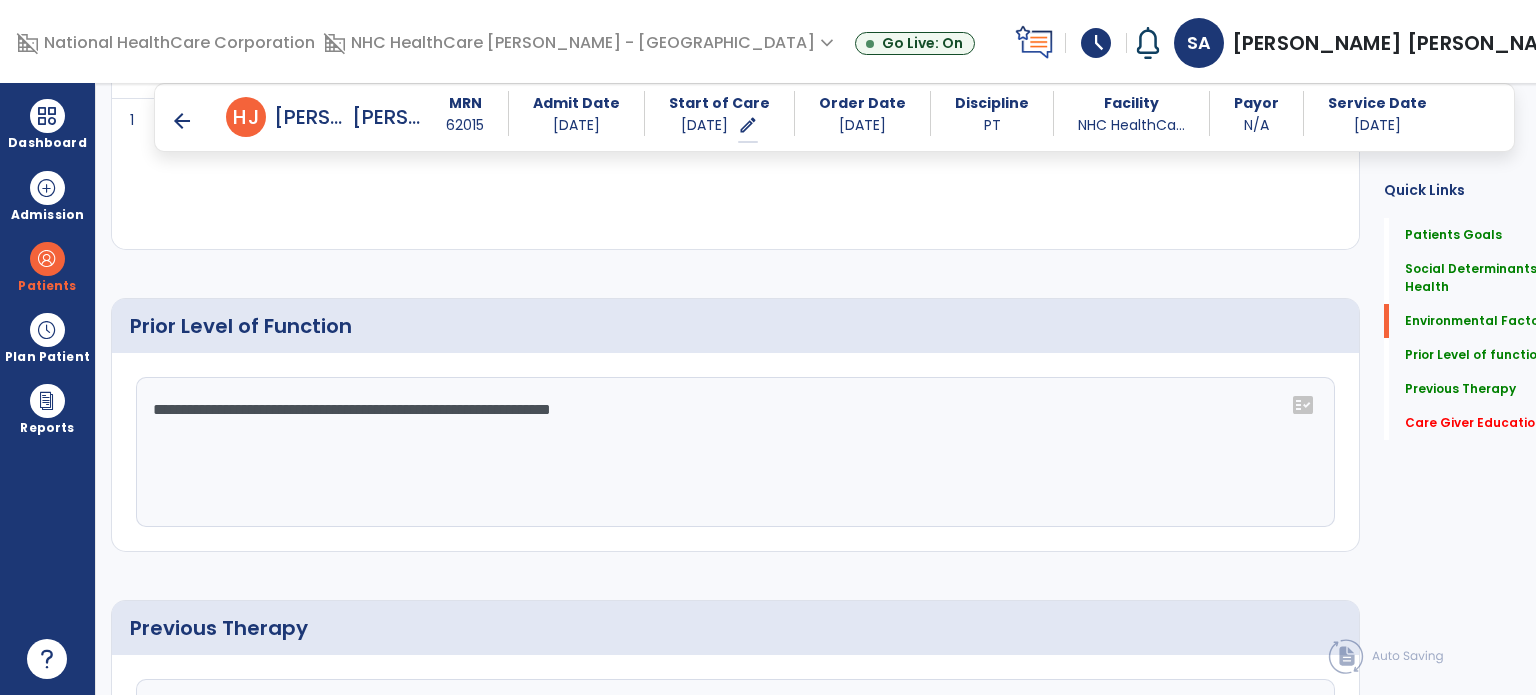 type on "**********" 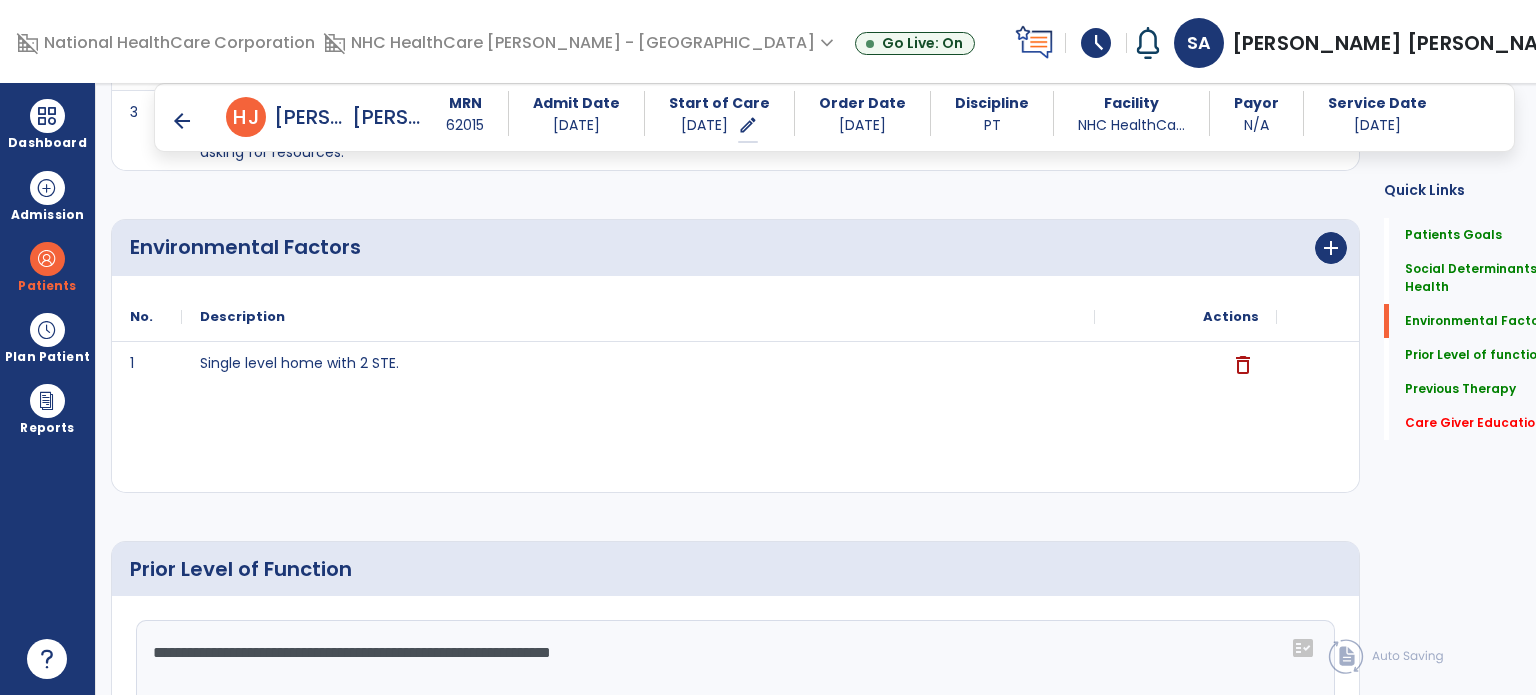 scroll, scrollTop: 728, scrollLeft: 0, axis: vertical 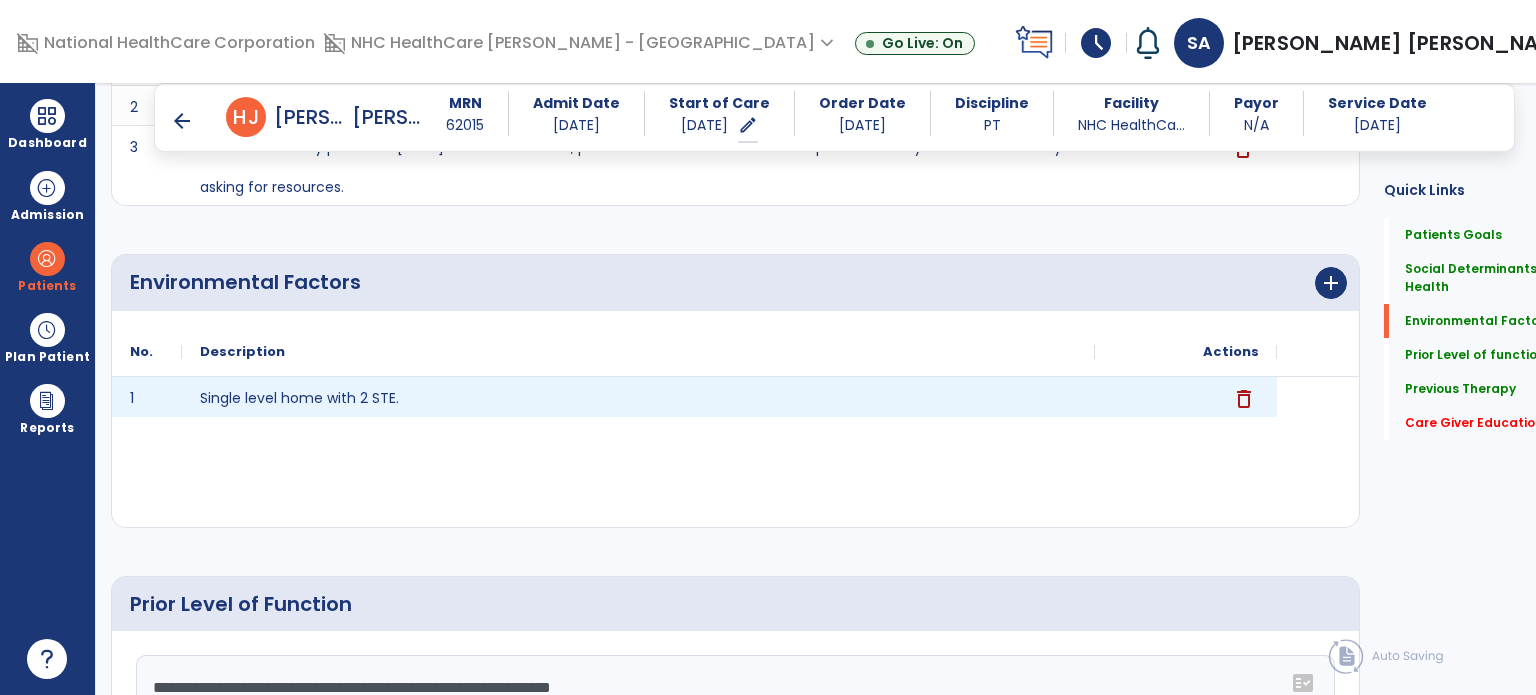 click on "delete" 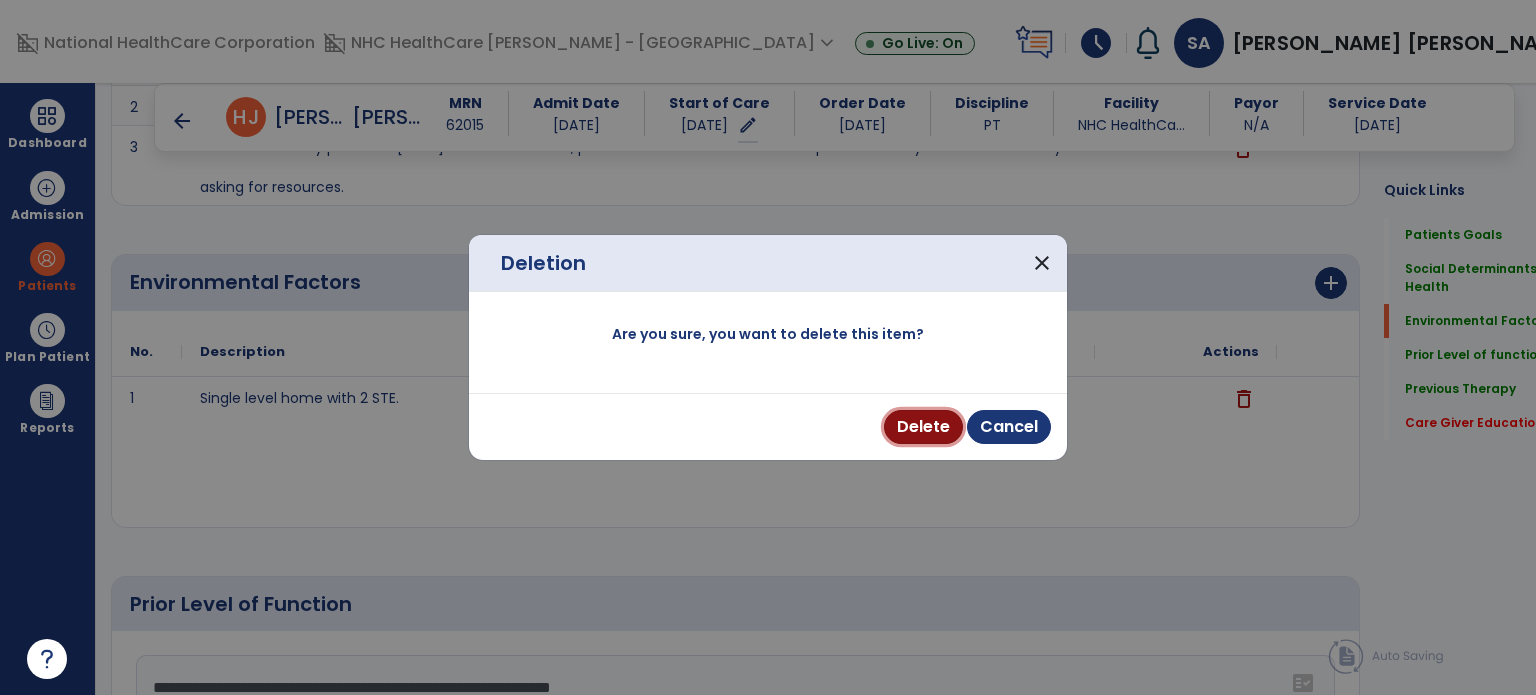 click on "Delete" at bounding box center (923, 427) 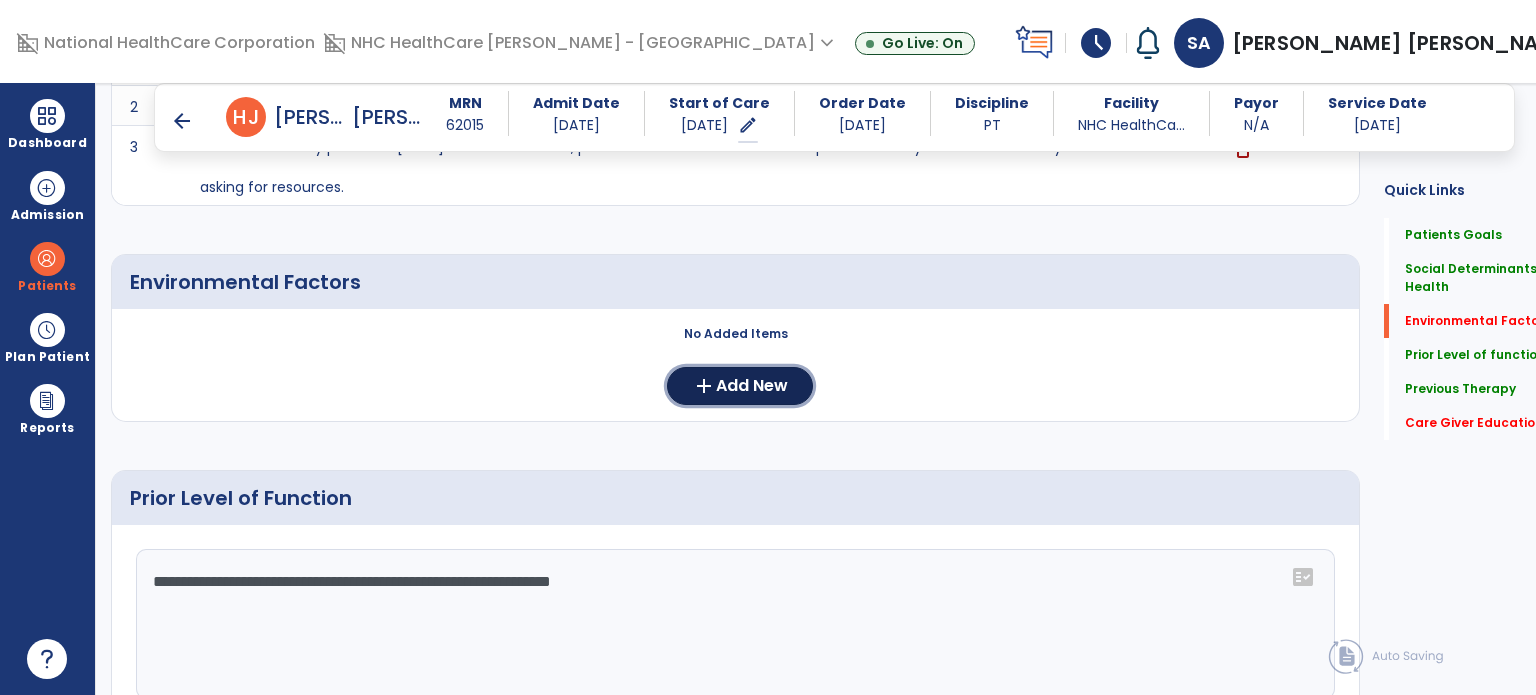 click on "add" 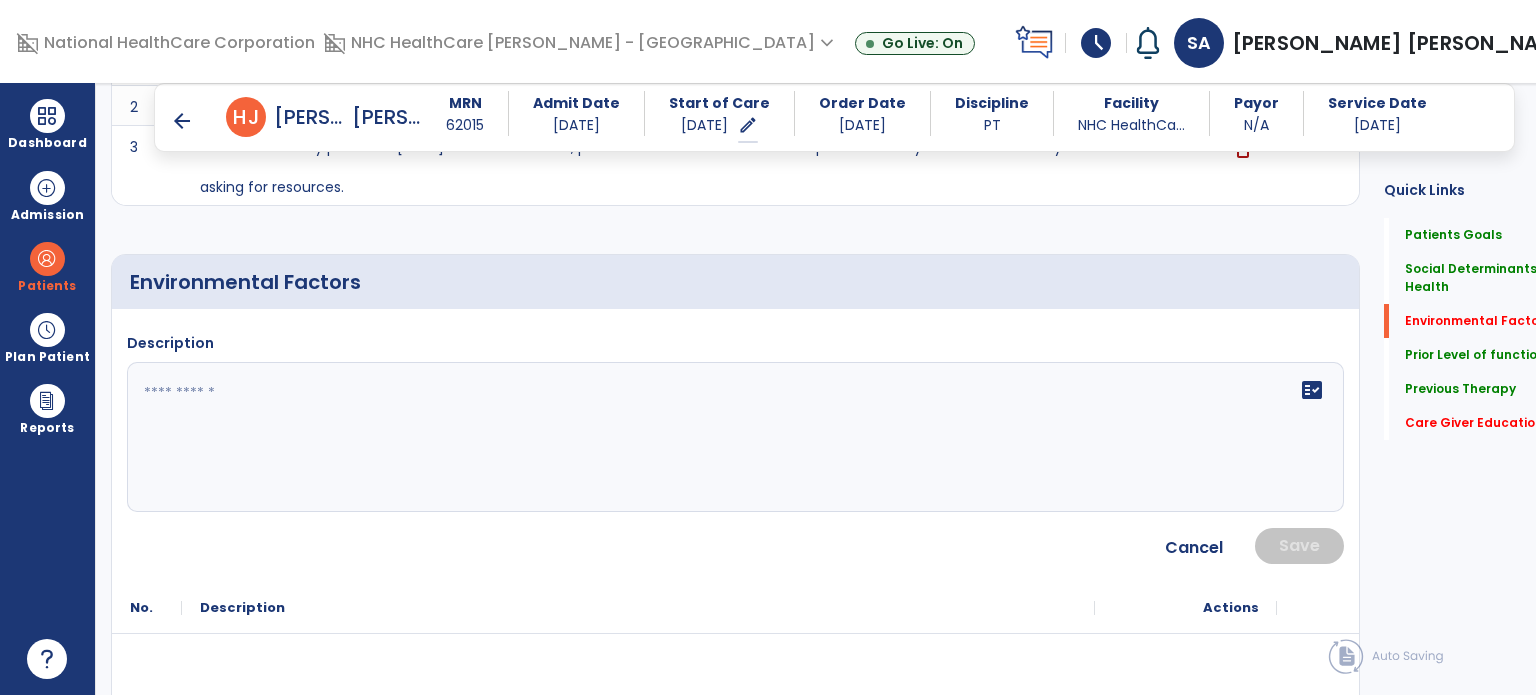 click 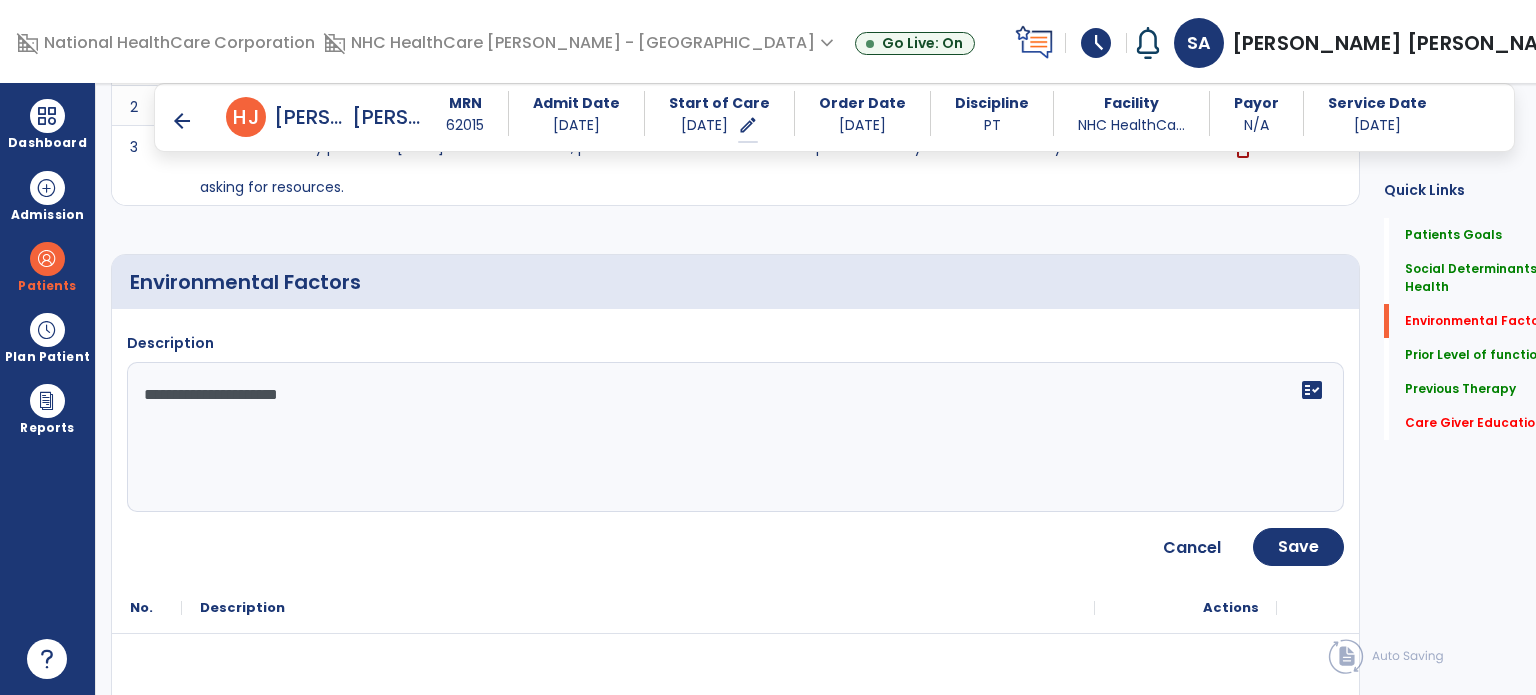 type on "**********" 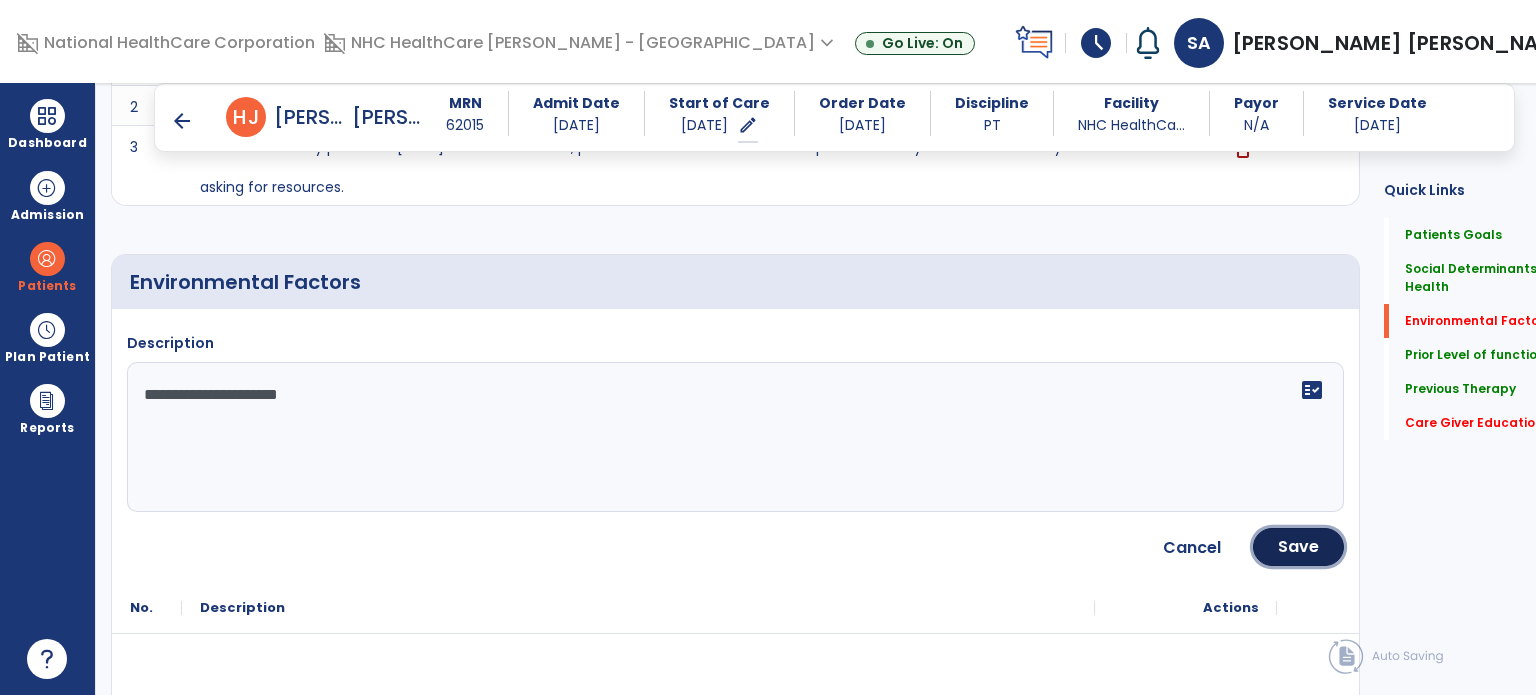 click on "Save" 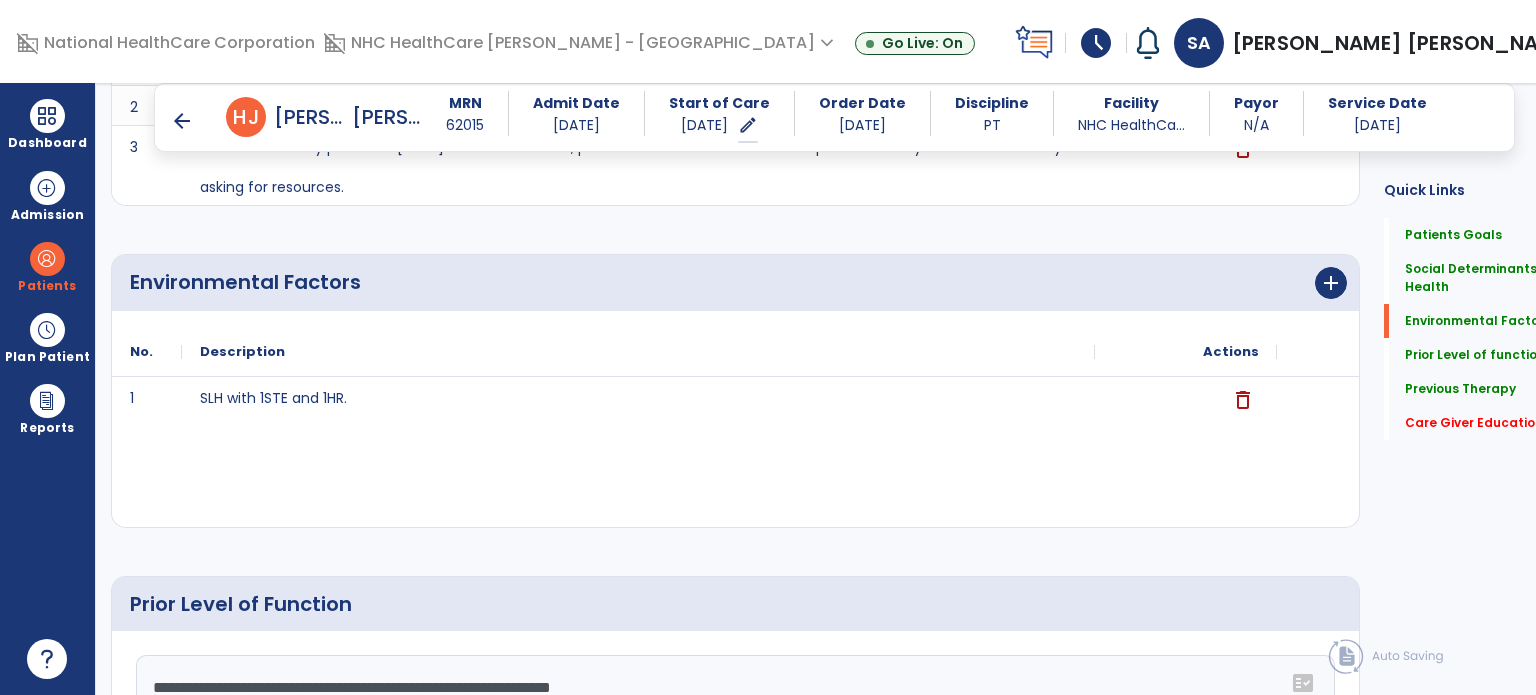 click on "add" 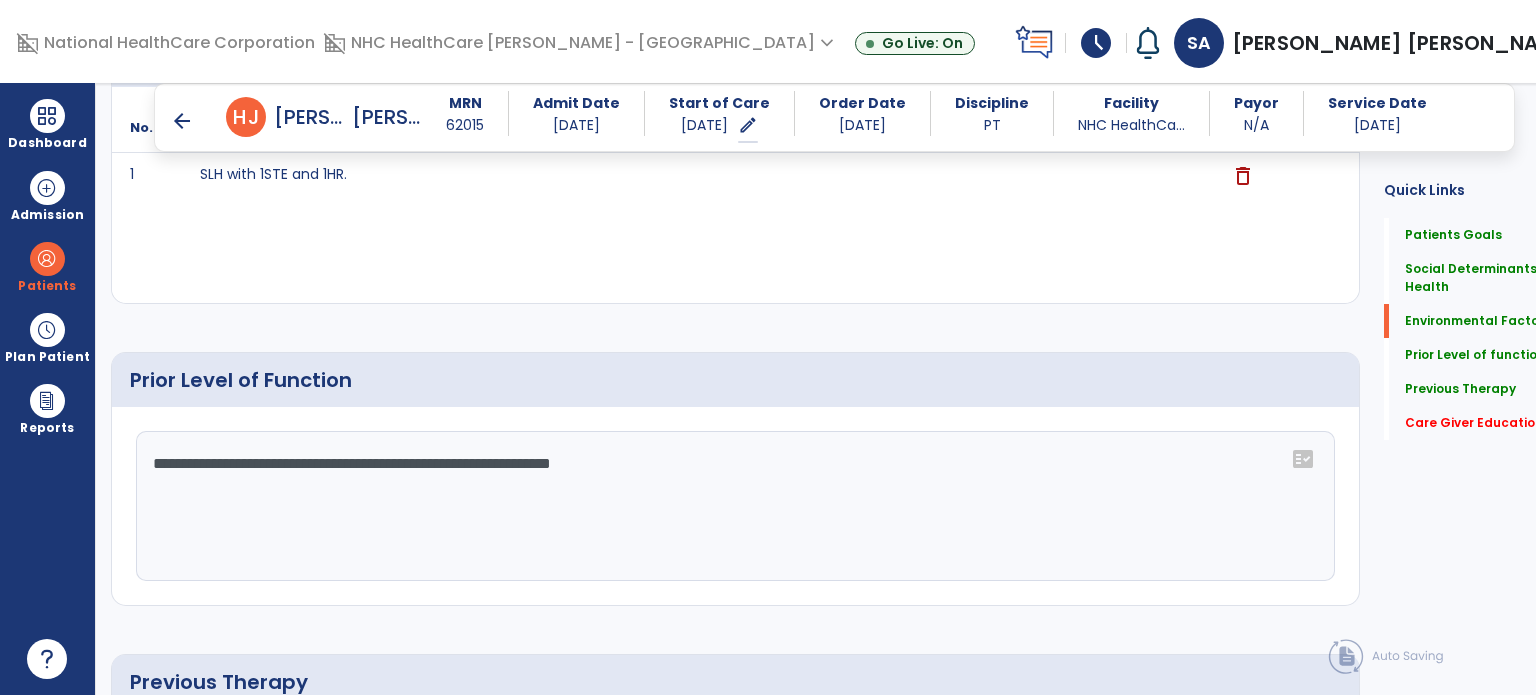 scroll, scrollTop: 956, scrollLeft: 0, axis: vertical 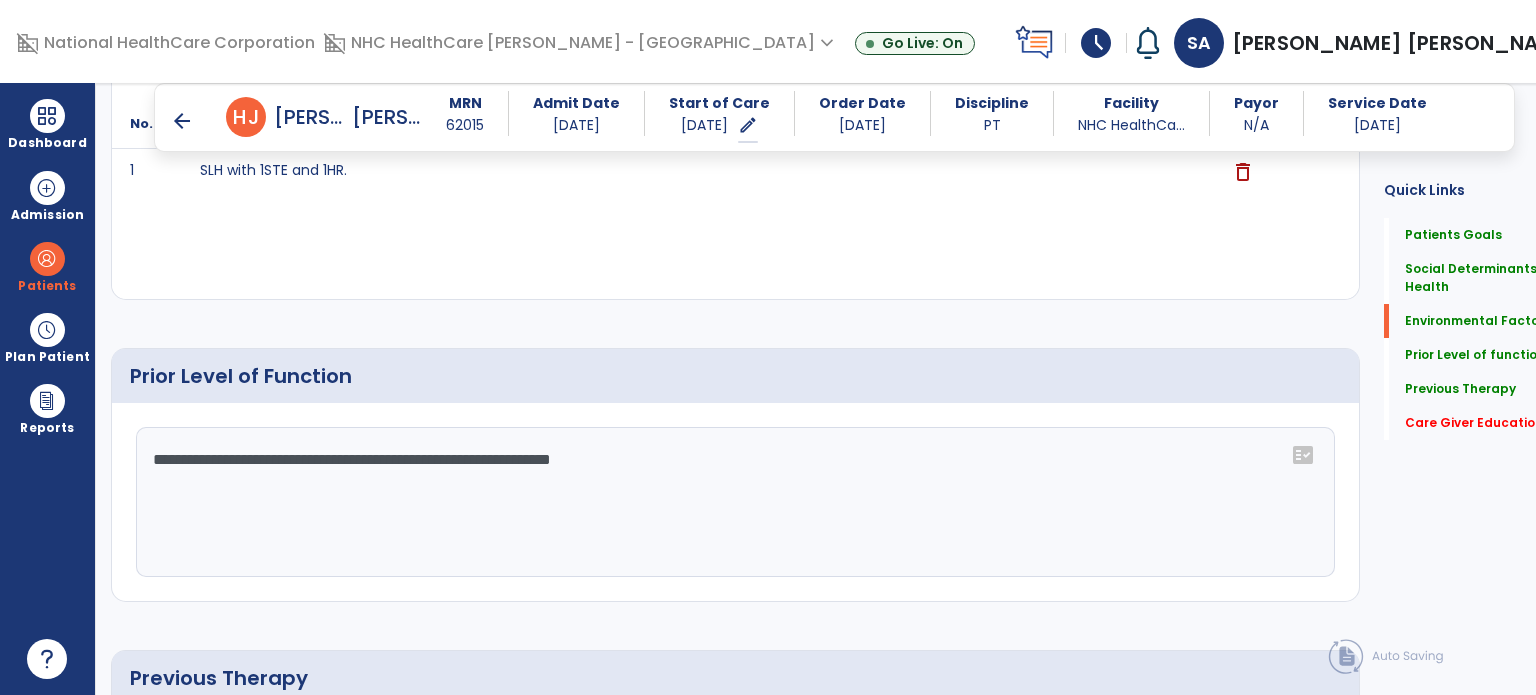 click on "**********" 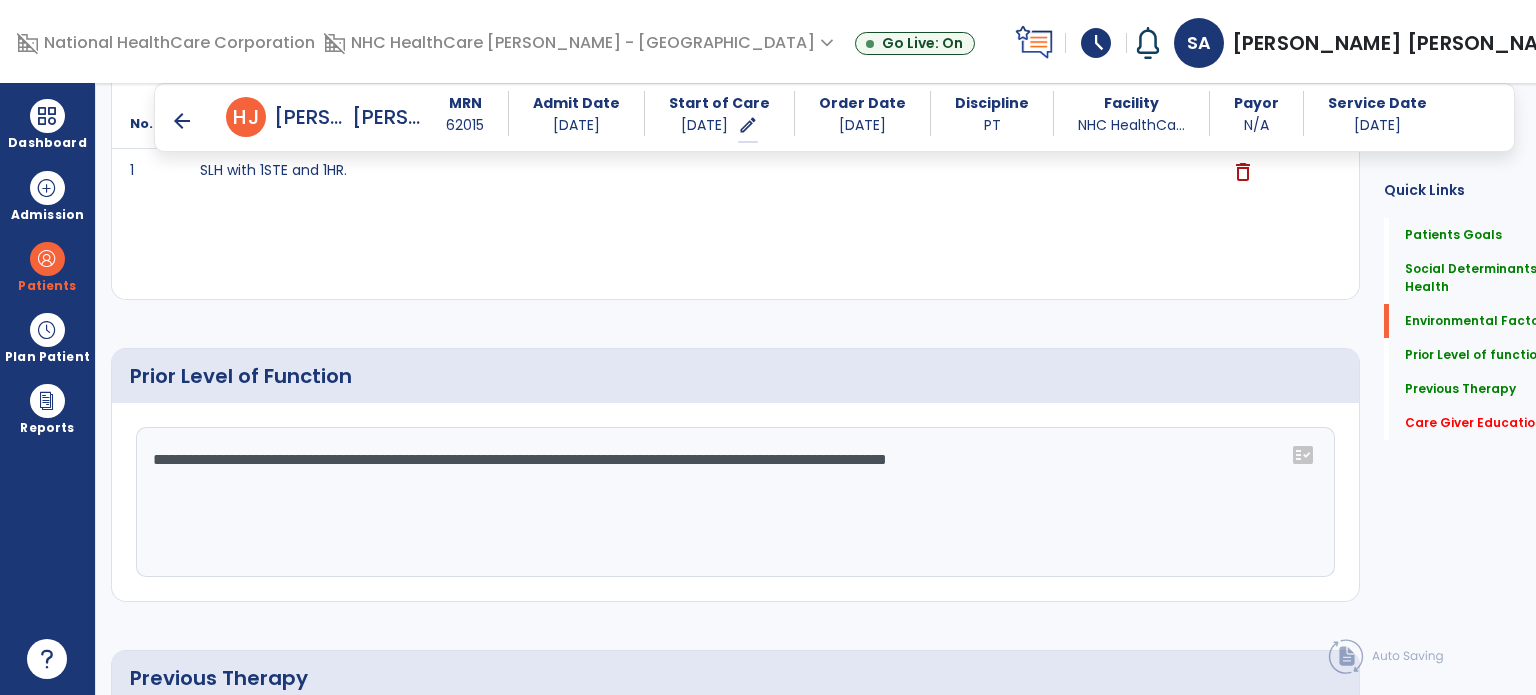 scroll, scrollTop: 956, scrollLeft: 0, axis: vertical 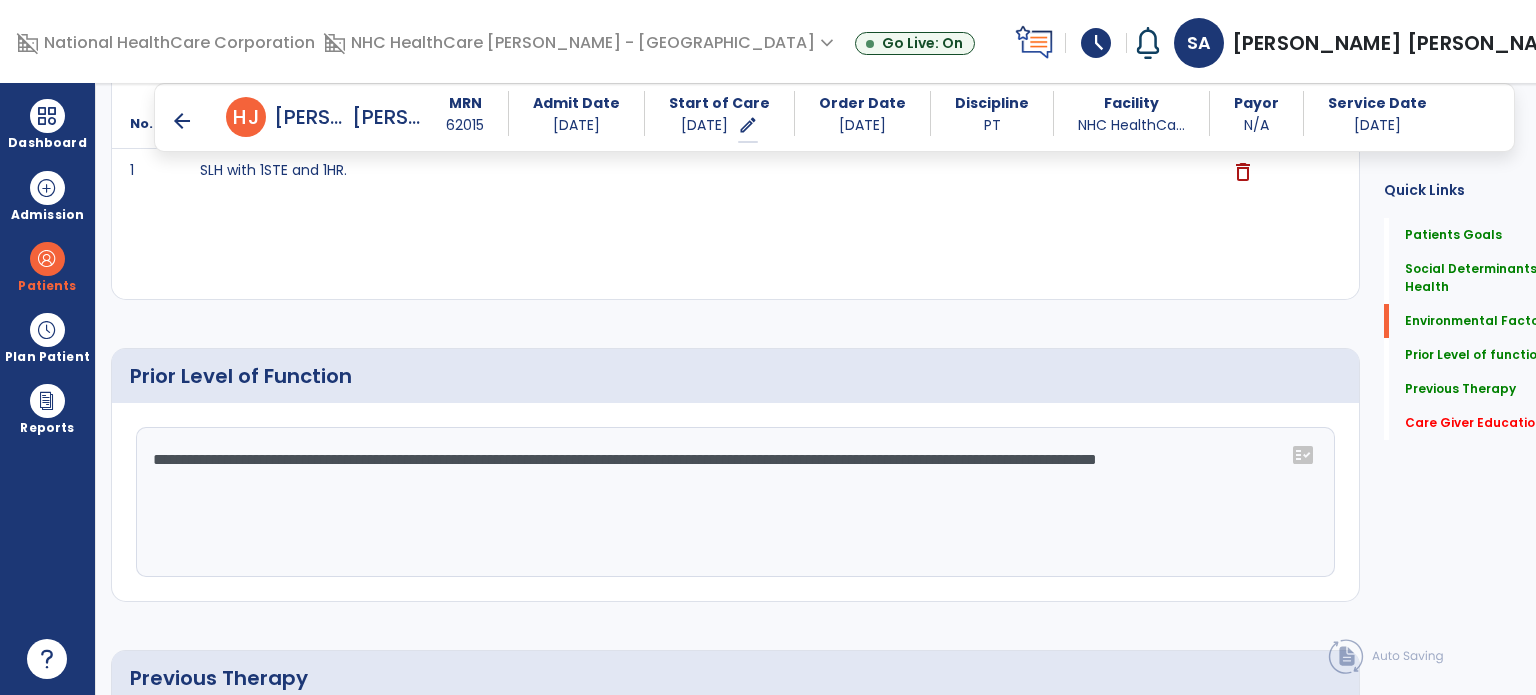 type on "**********" 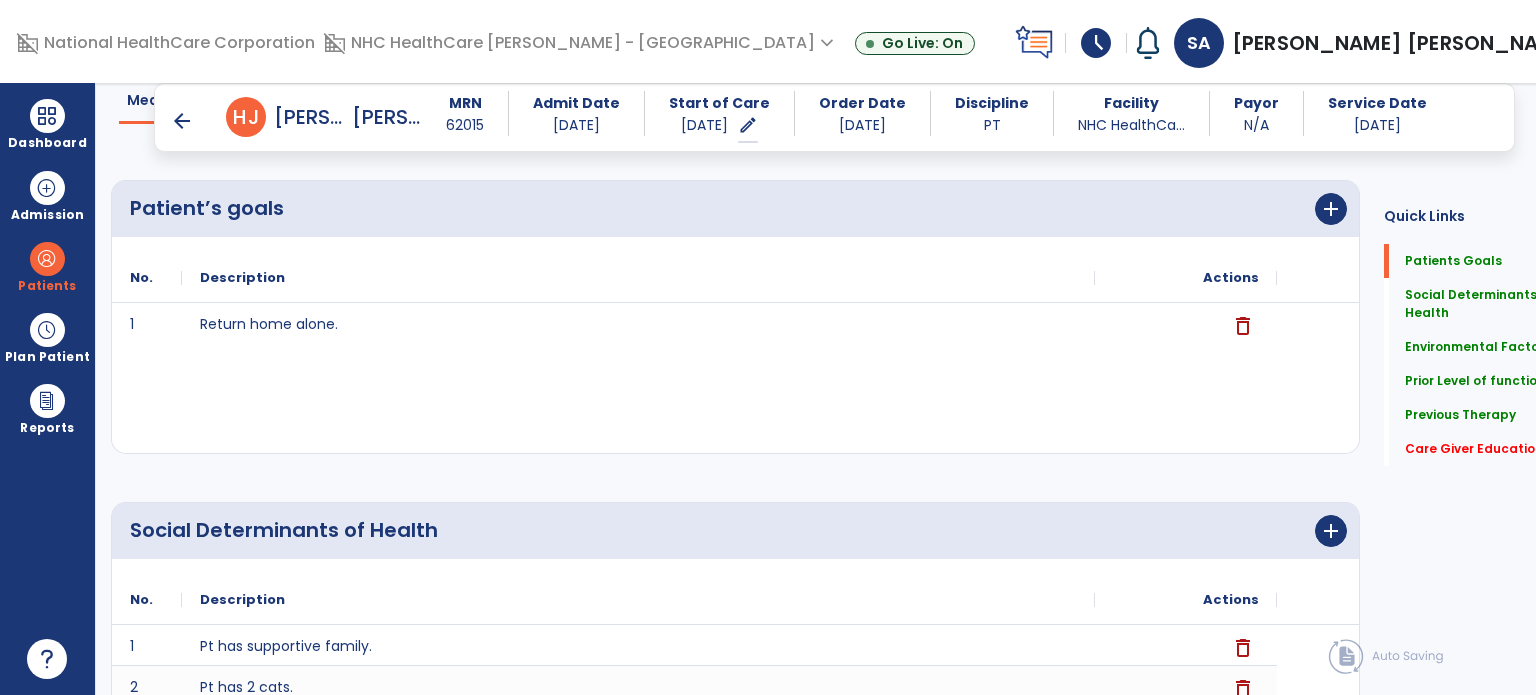 scroll, scrollTop: 0, scrollLeft: 0, axis: both 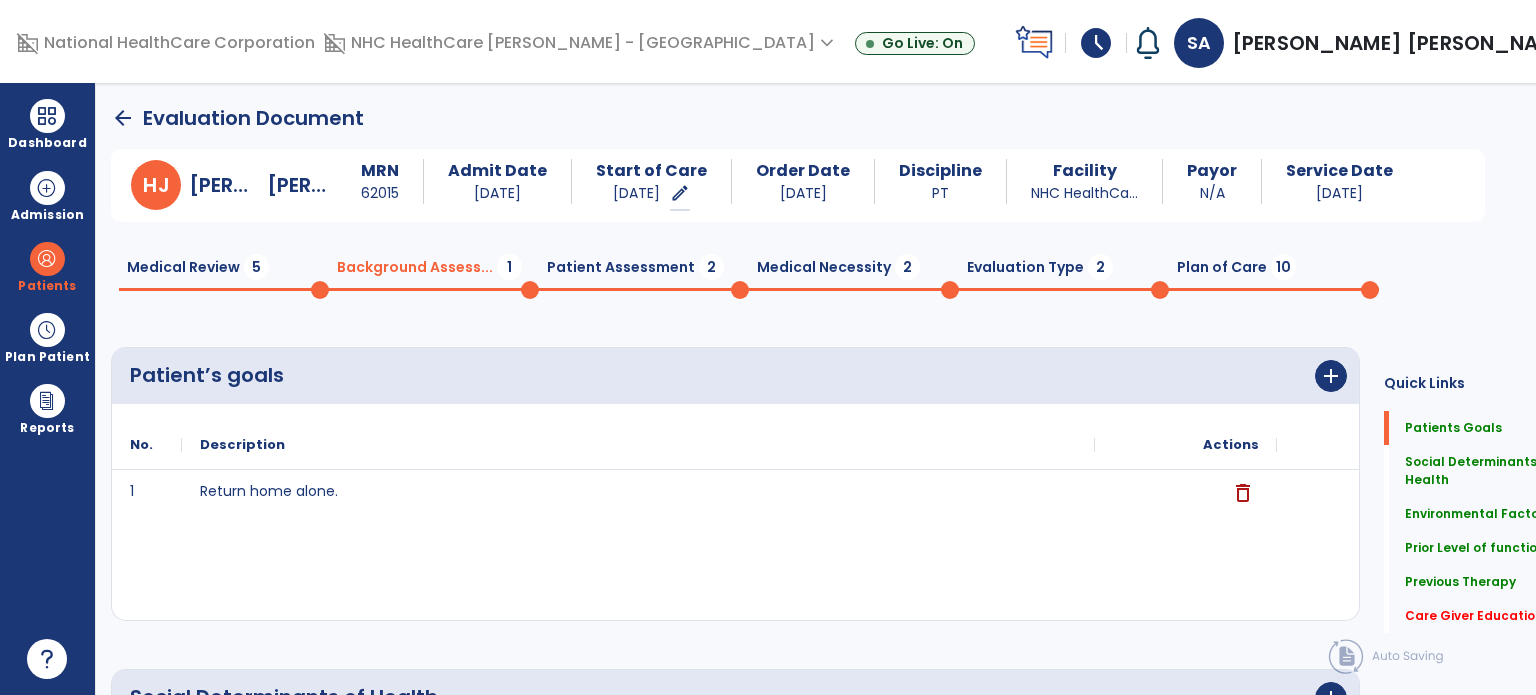 click on "Medical Review  5" 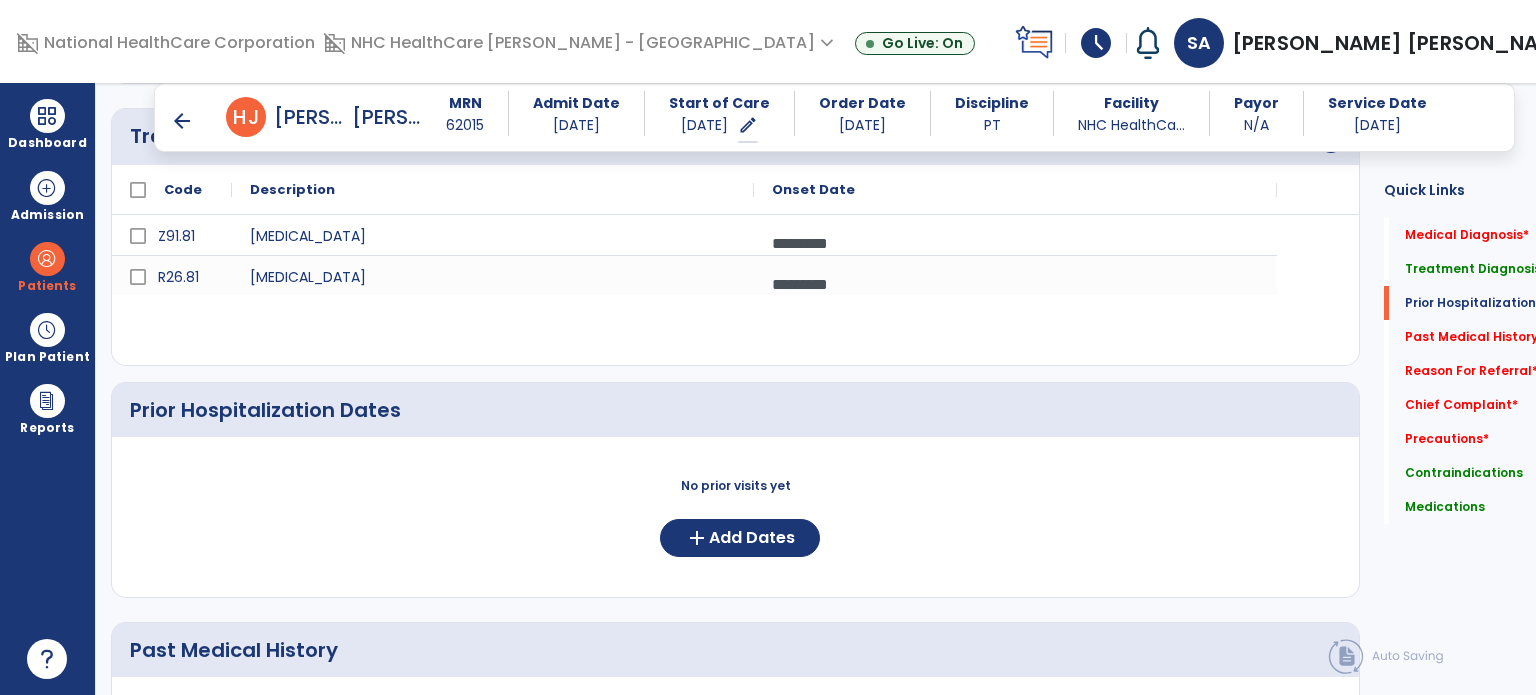 scroll, scrollTop: 524, scrollLeft: 0, axis: vertical 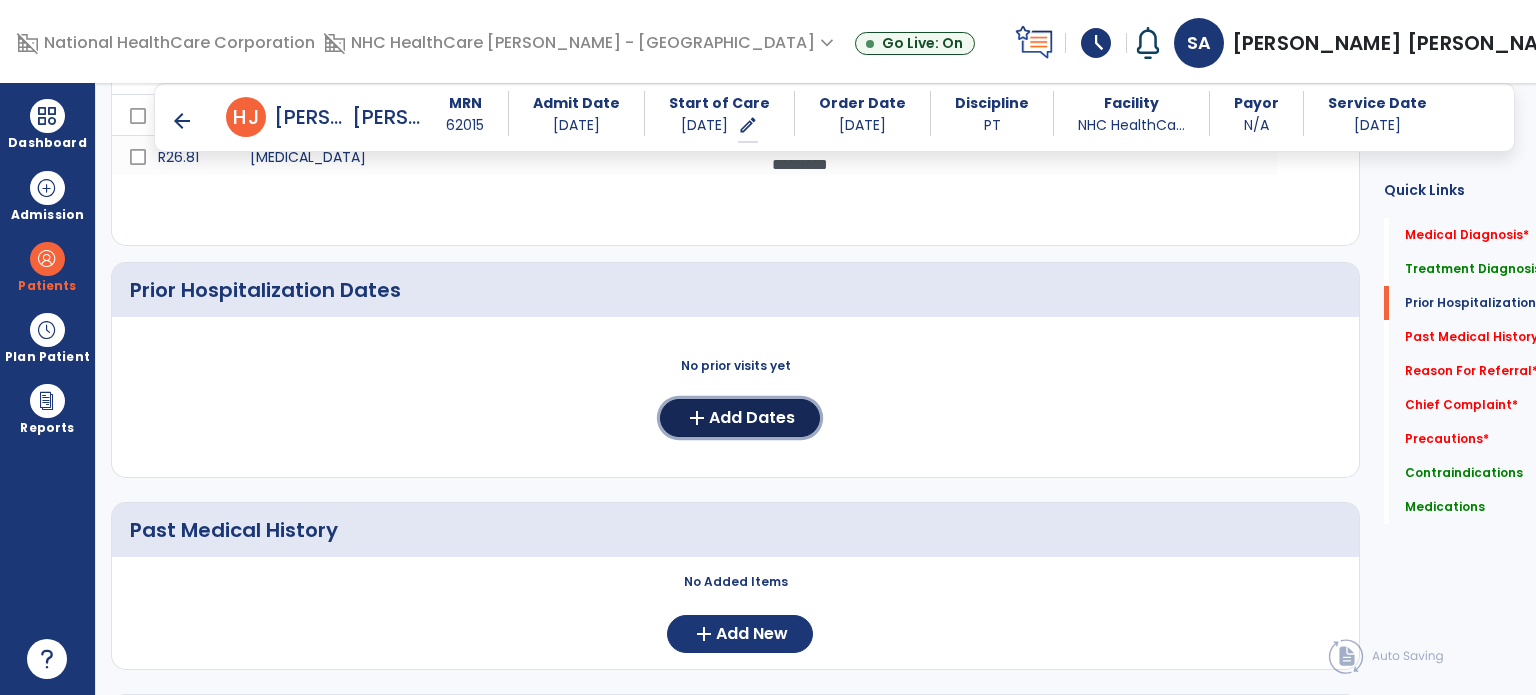 click on "add  Add Dates" 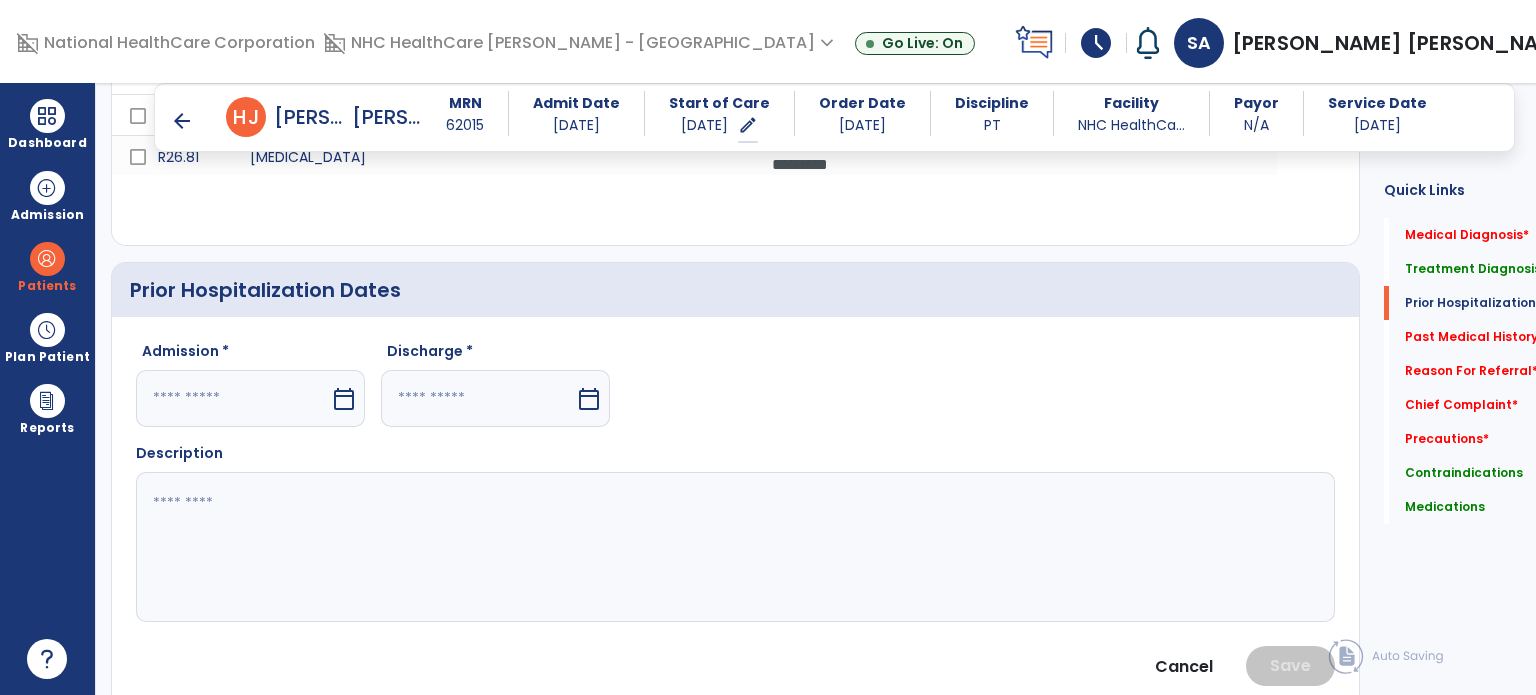 click at bounding box center [233, 398] 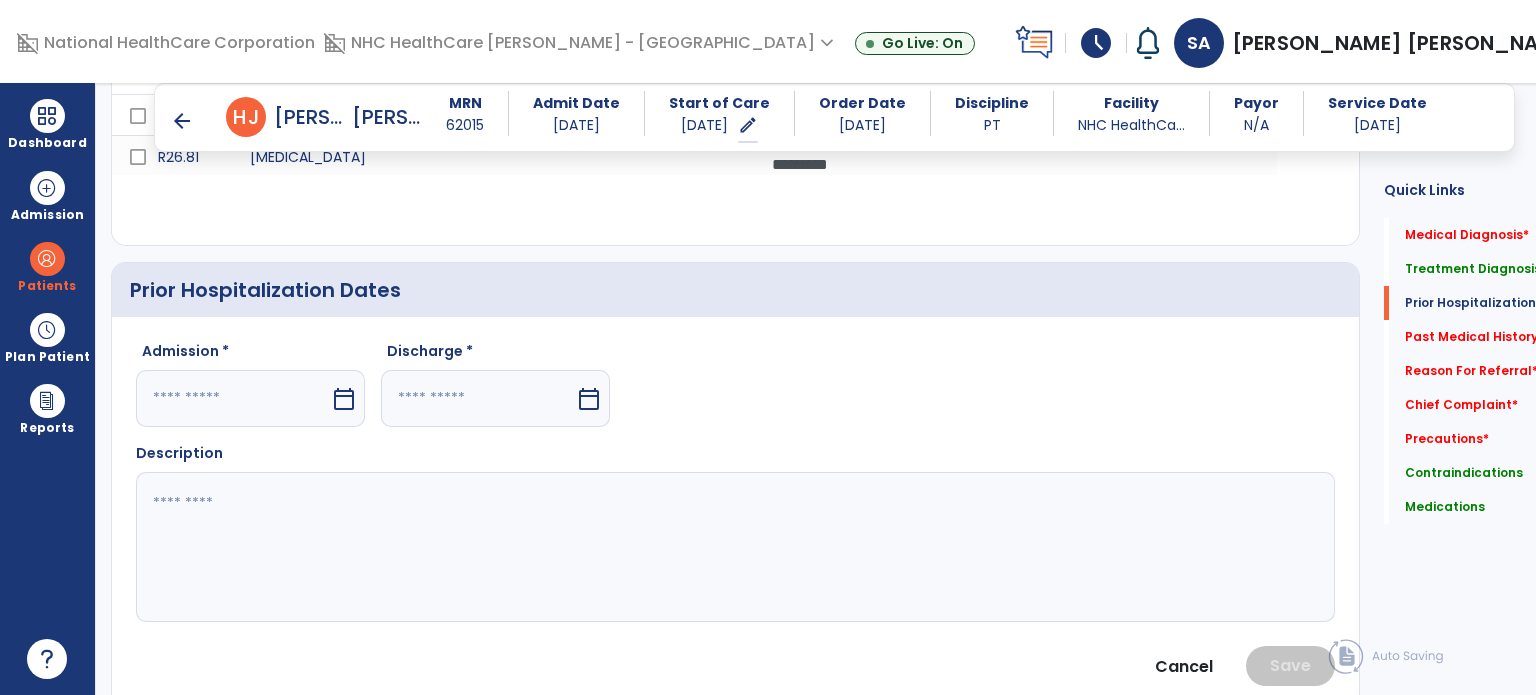 select on "*" 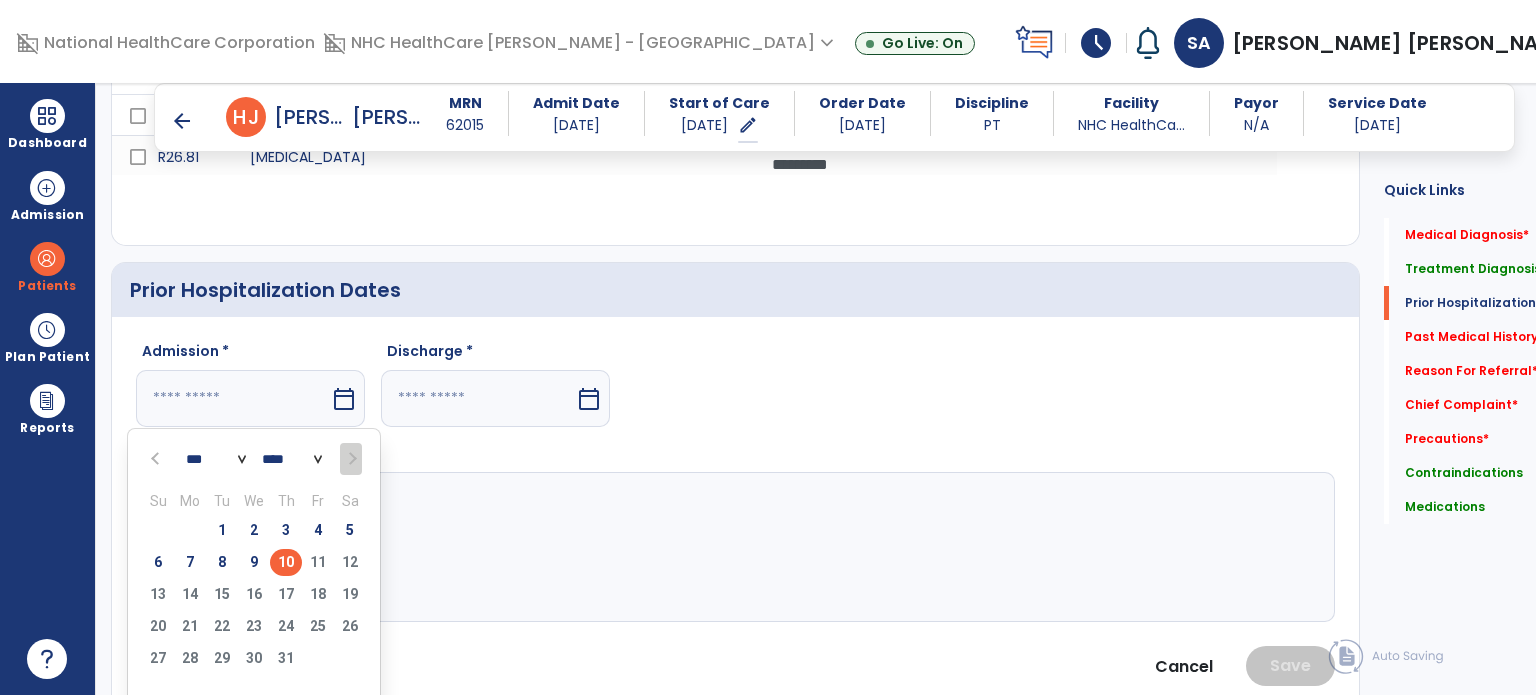 click on "1" at bounding box center (222, 530) 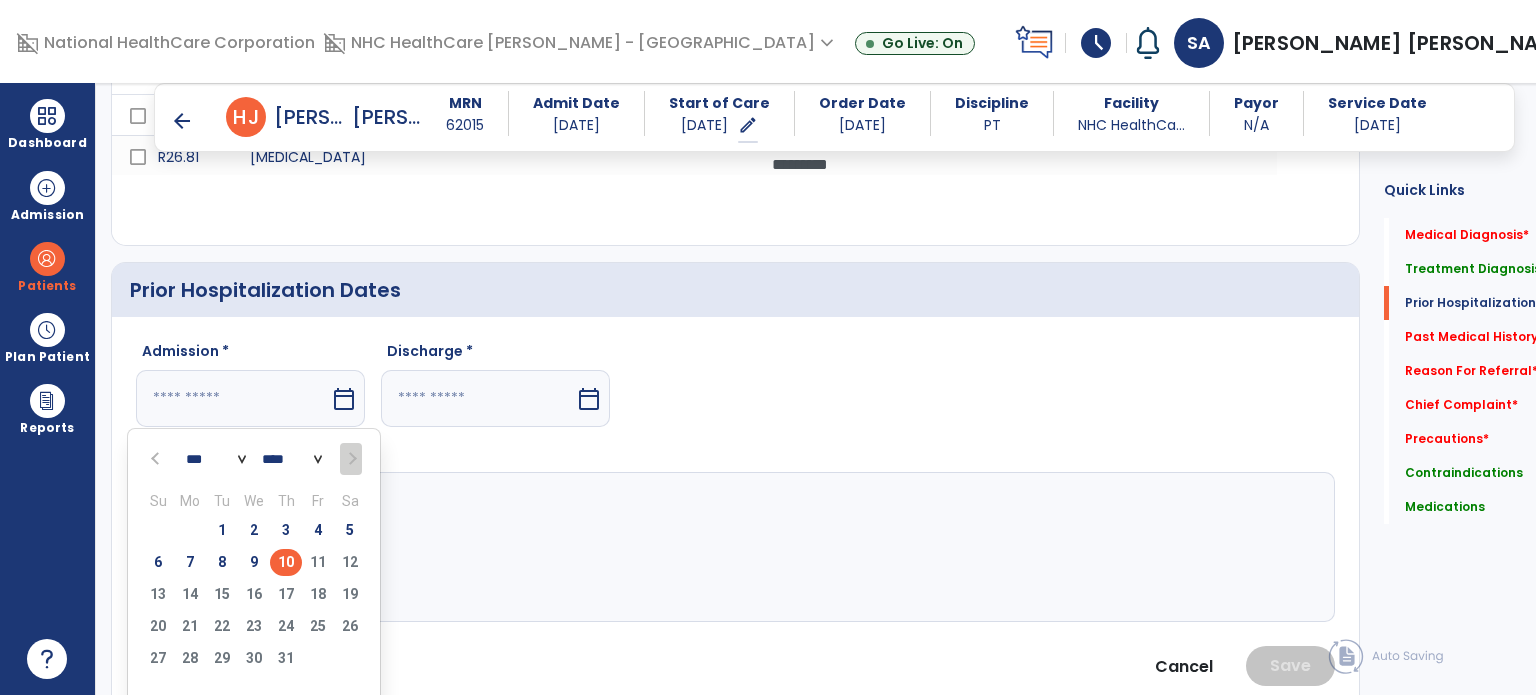 type on "********" 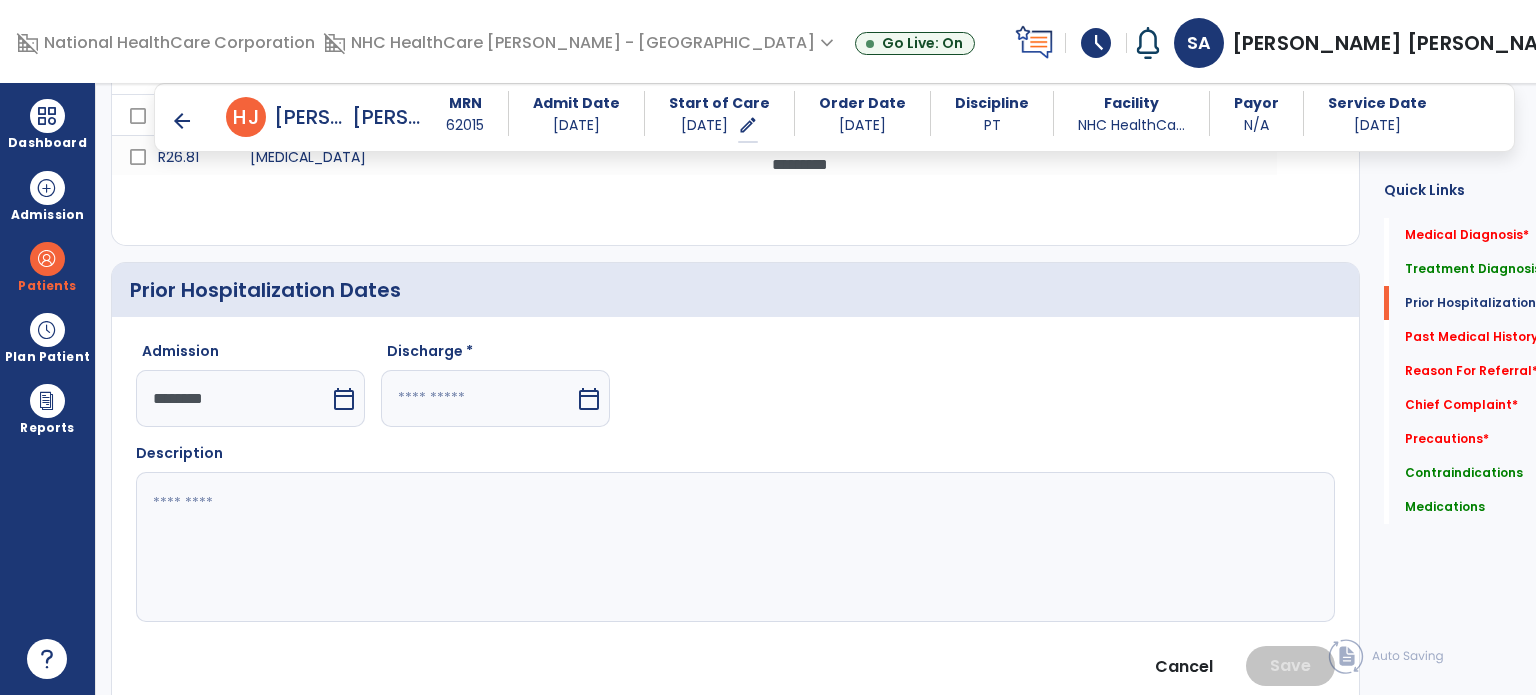 click at bounding box center [478, 398] 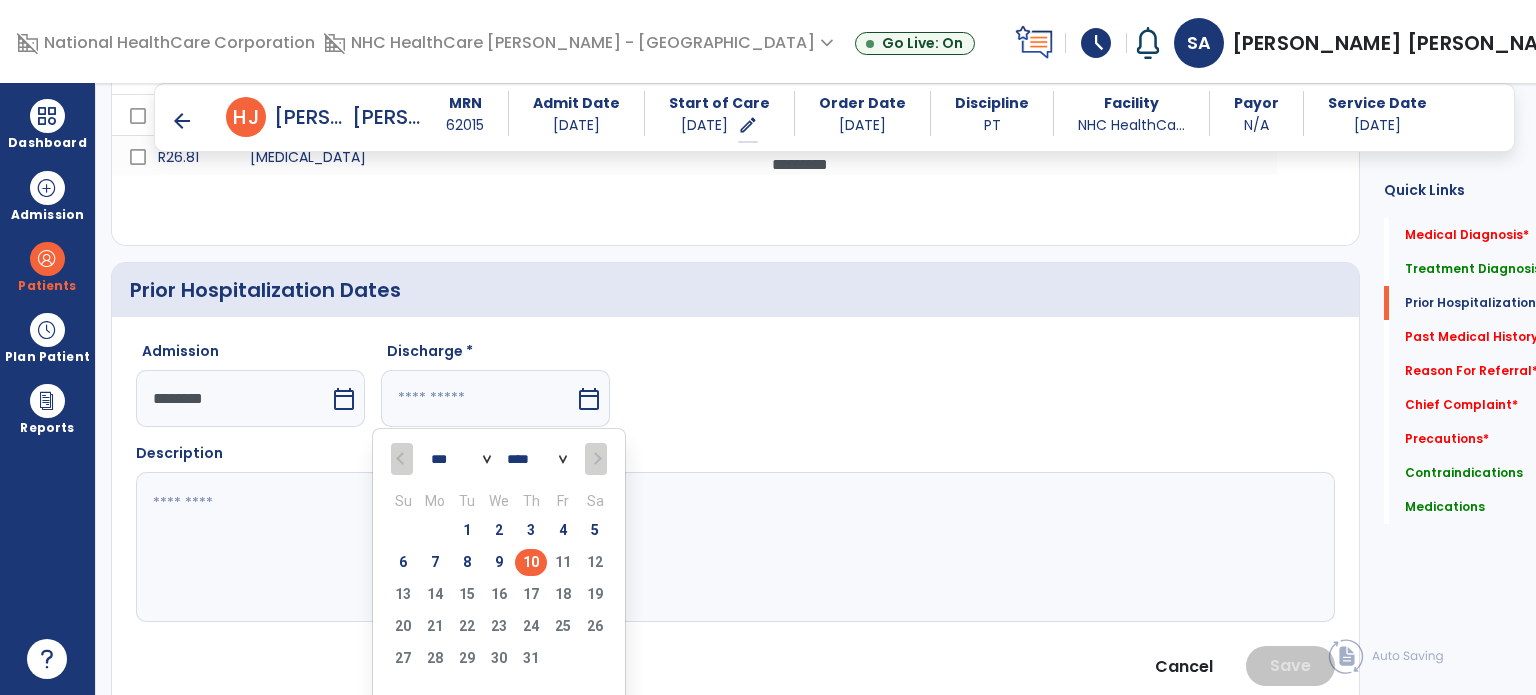 click on "9" at bounding box center [499, 562] 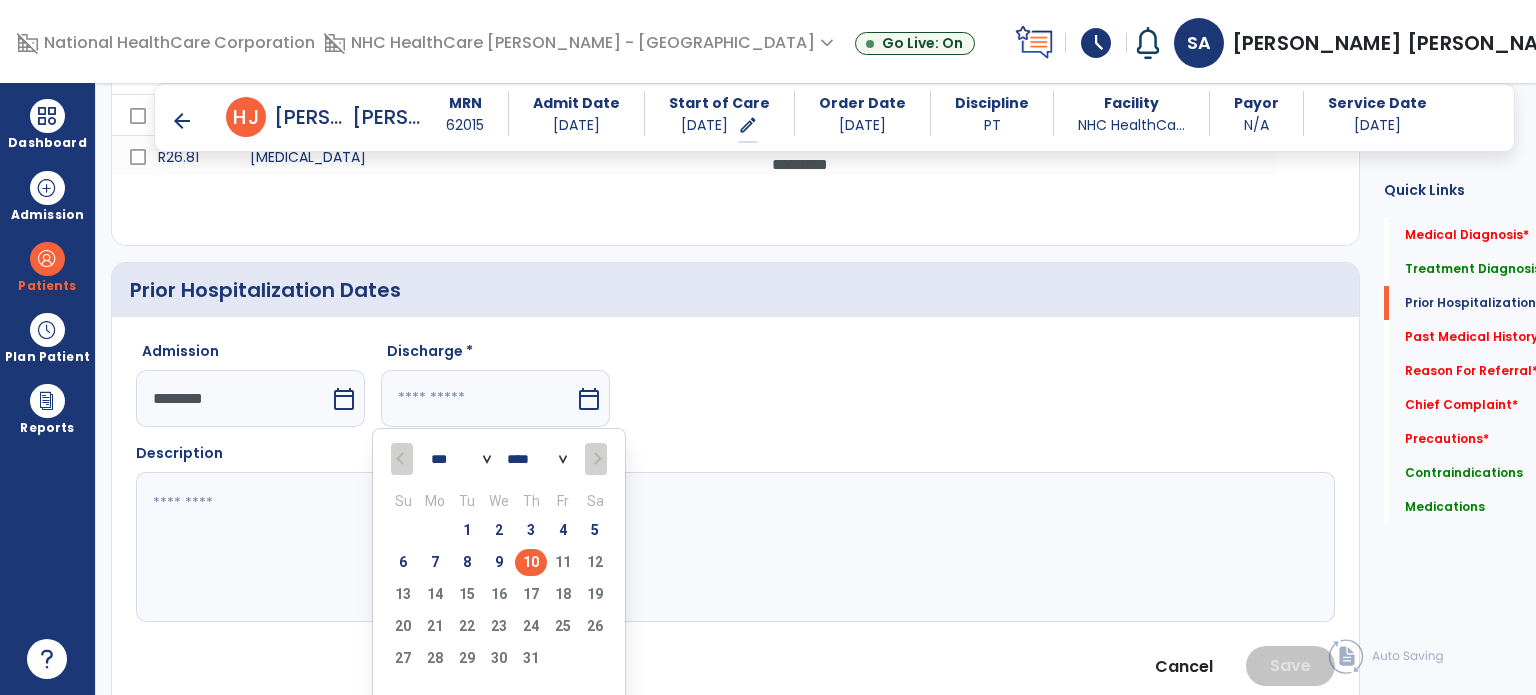type on "********" 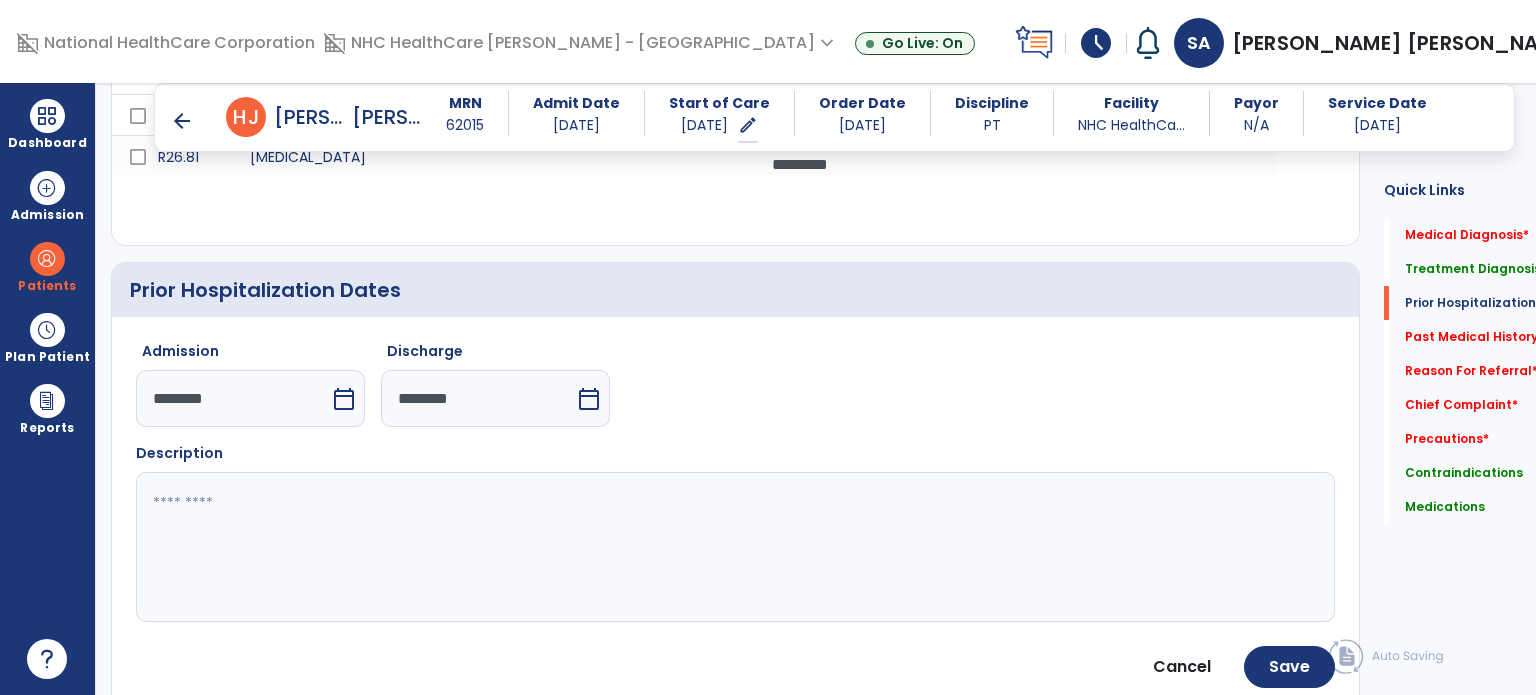 click 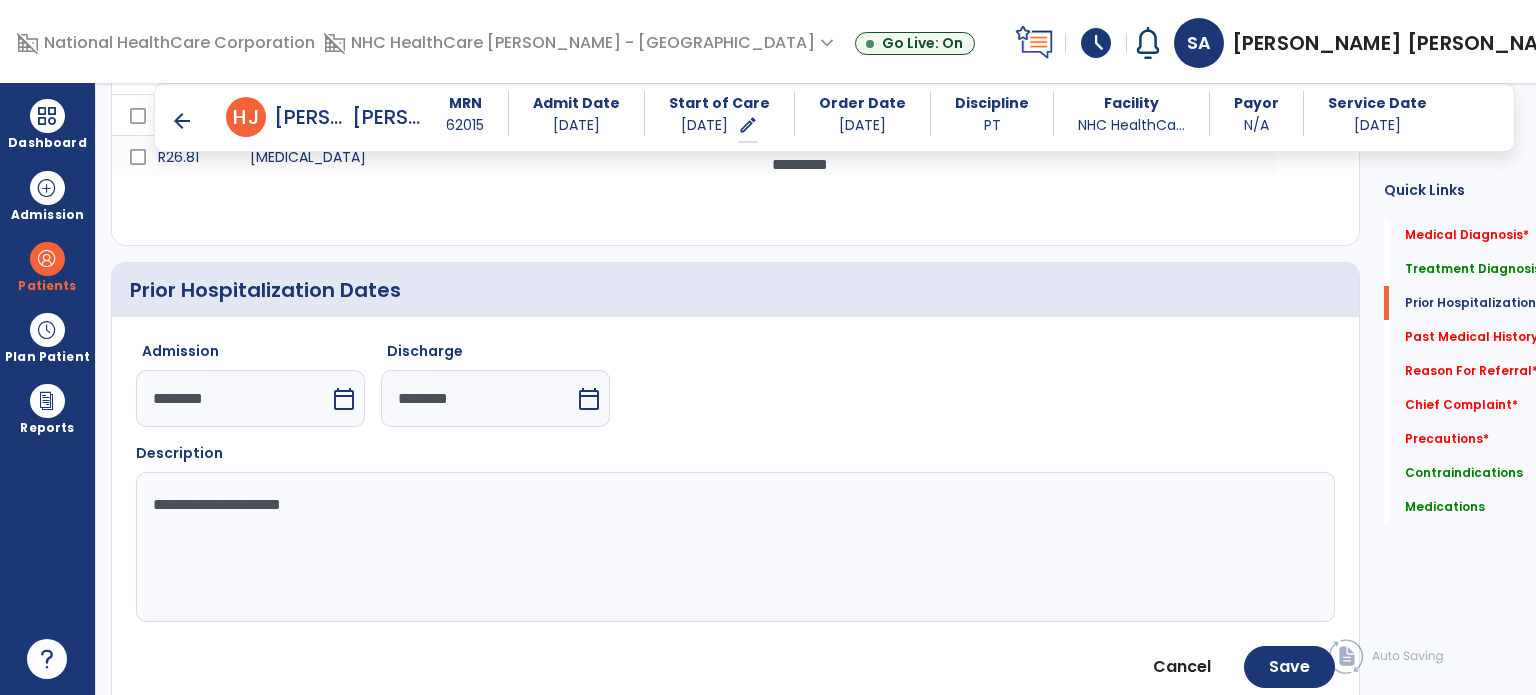 type on "**********" 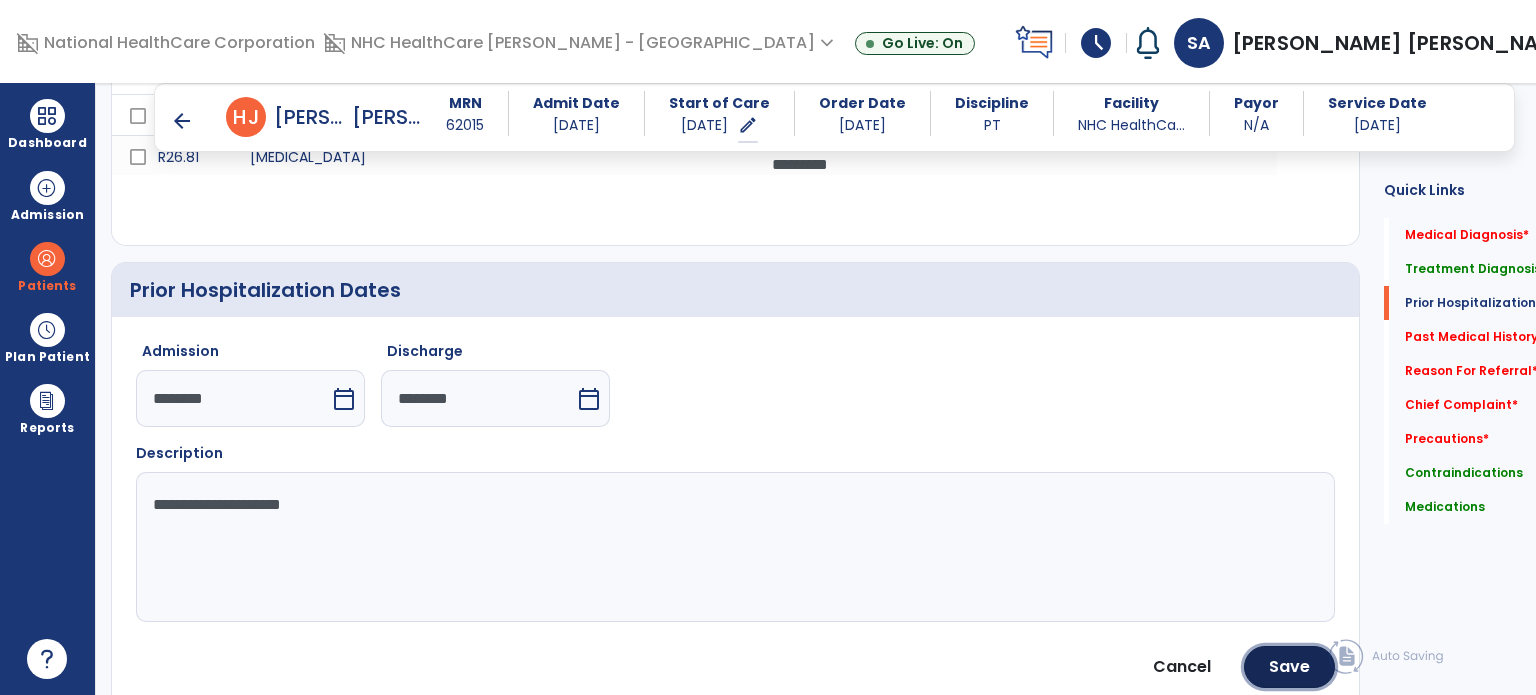 click on "Save" 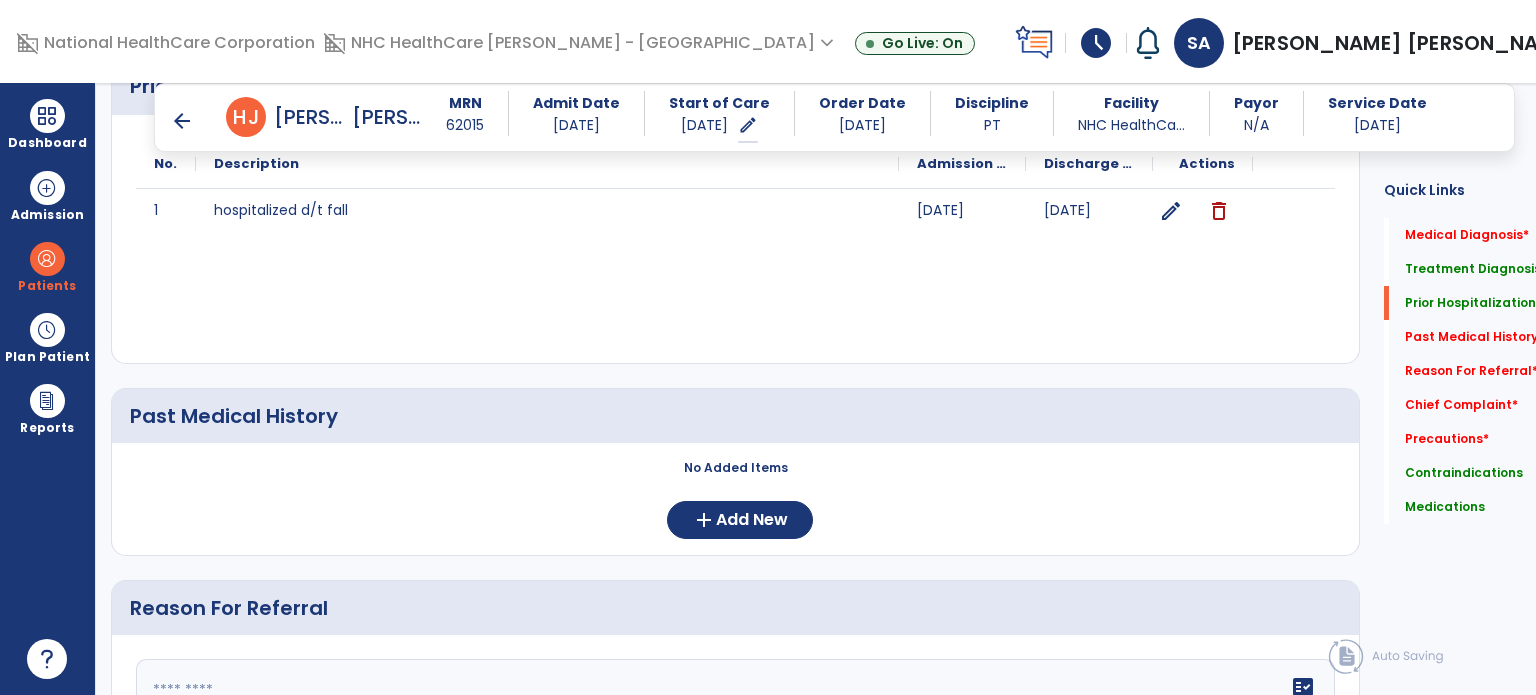 scroll, scrollTop: 739, scrollLeft: 0, axis: vertical 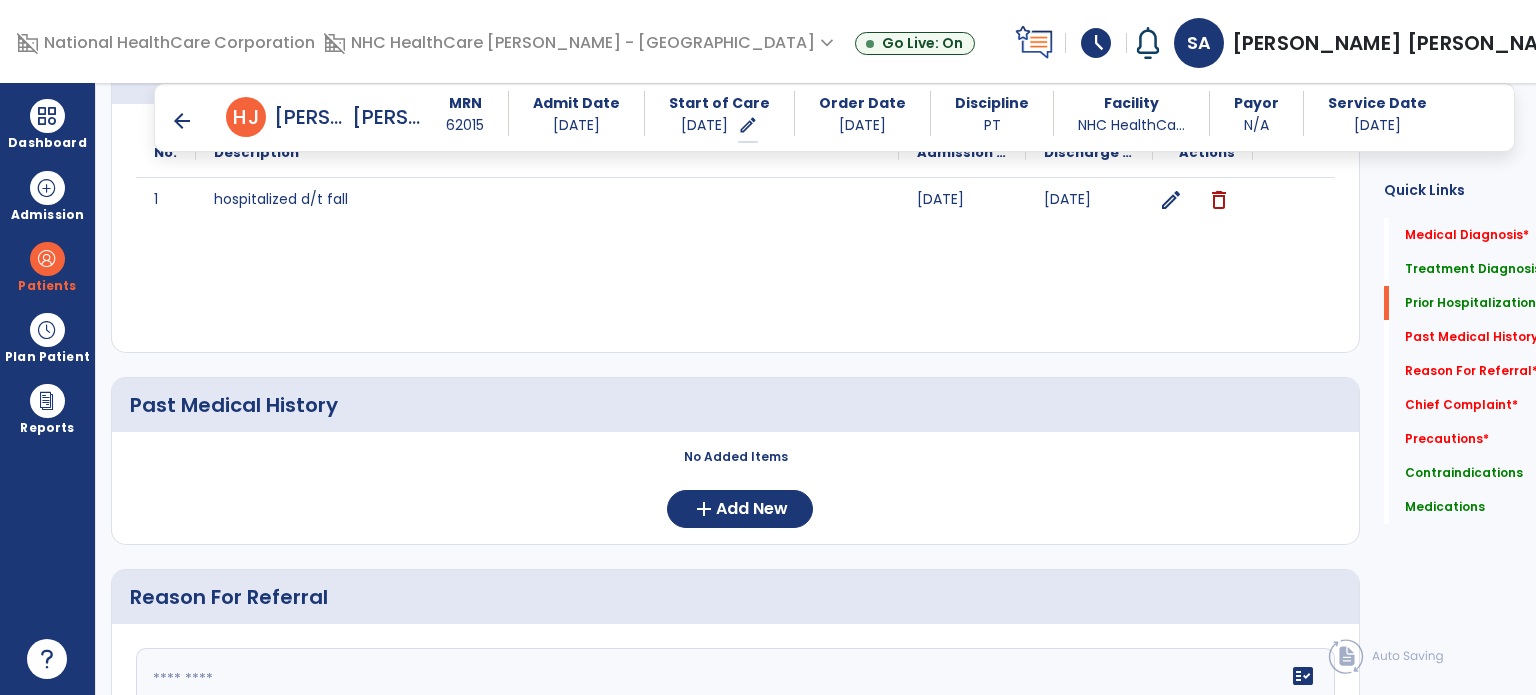 click on "No Added Items  add  Add New" 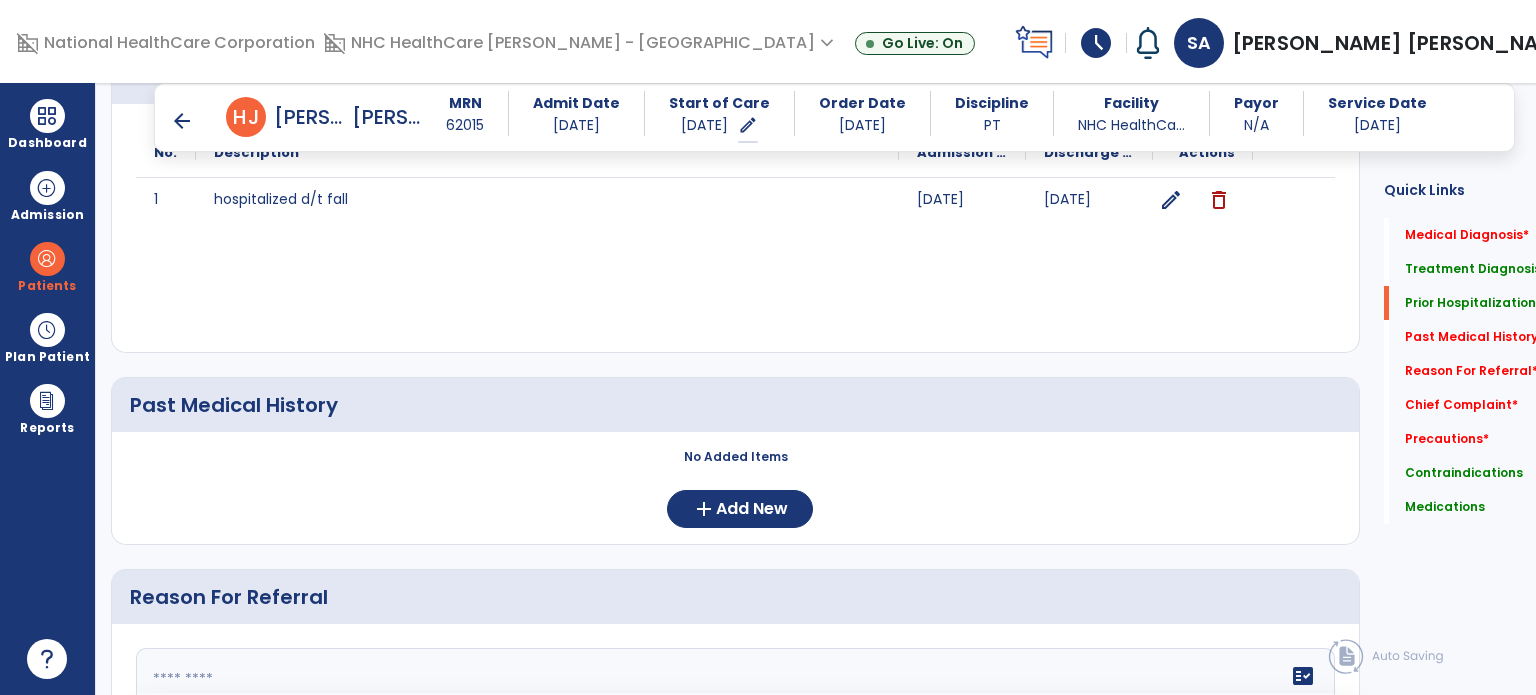 paste on "**********" 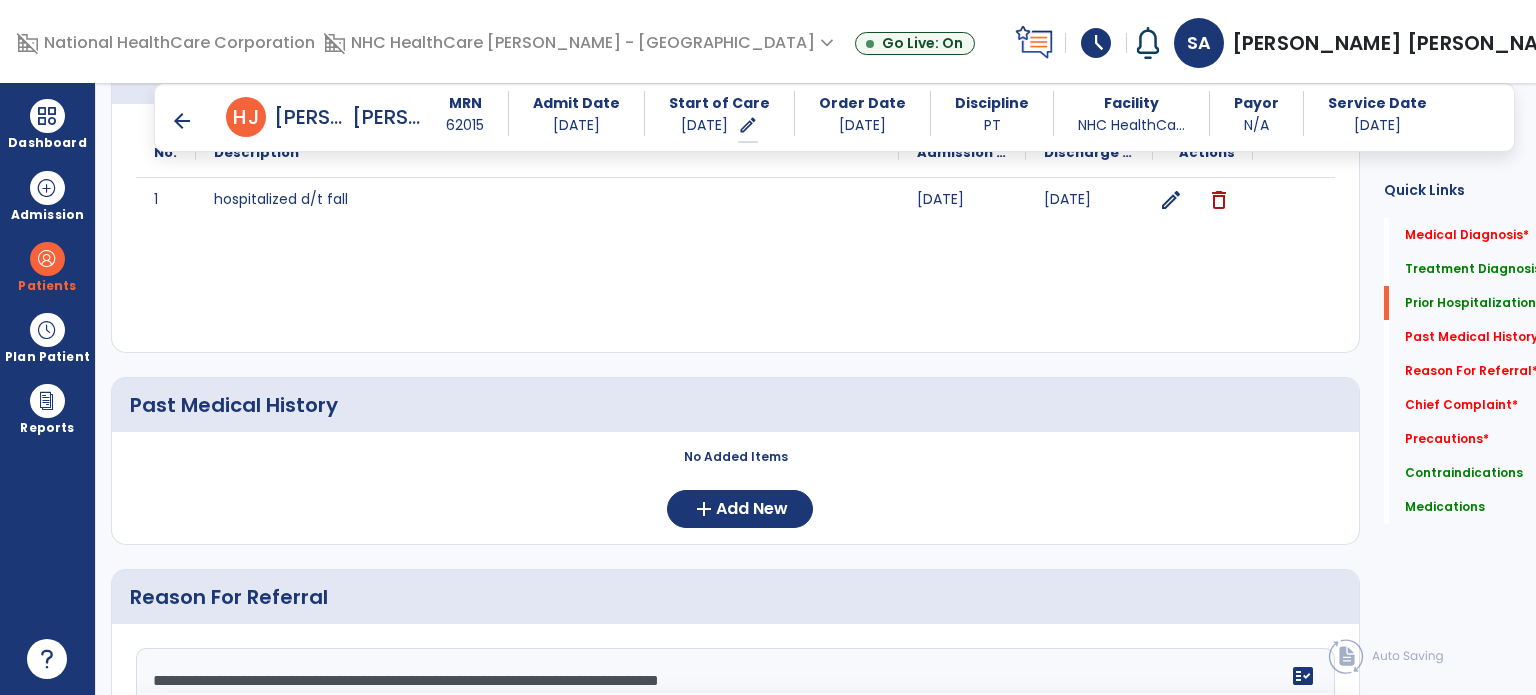 scroll, scrollTop: 838, scrollLeft: 0, axis: vertical 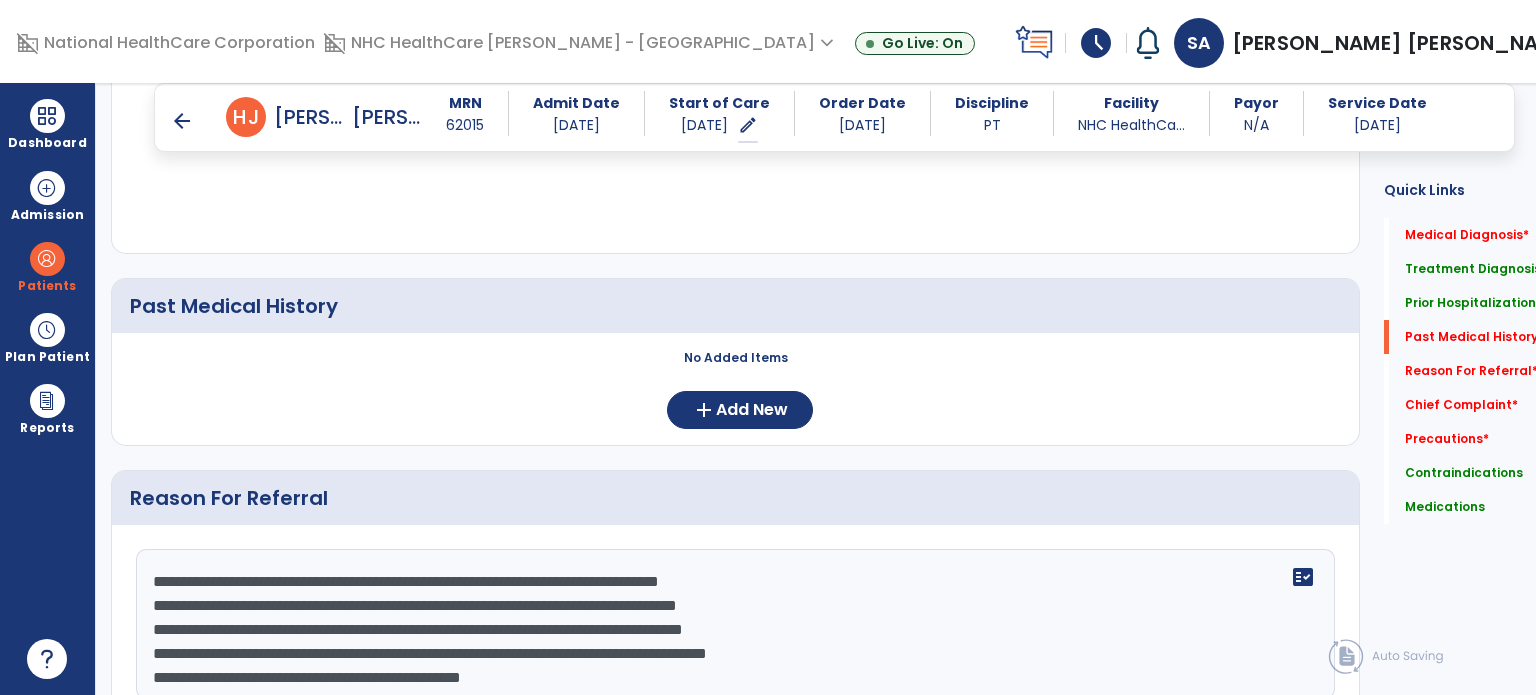 click on "**********" 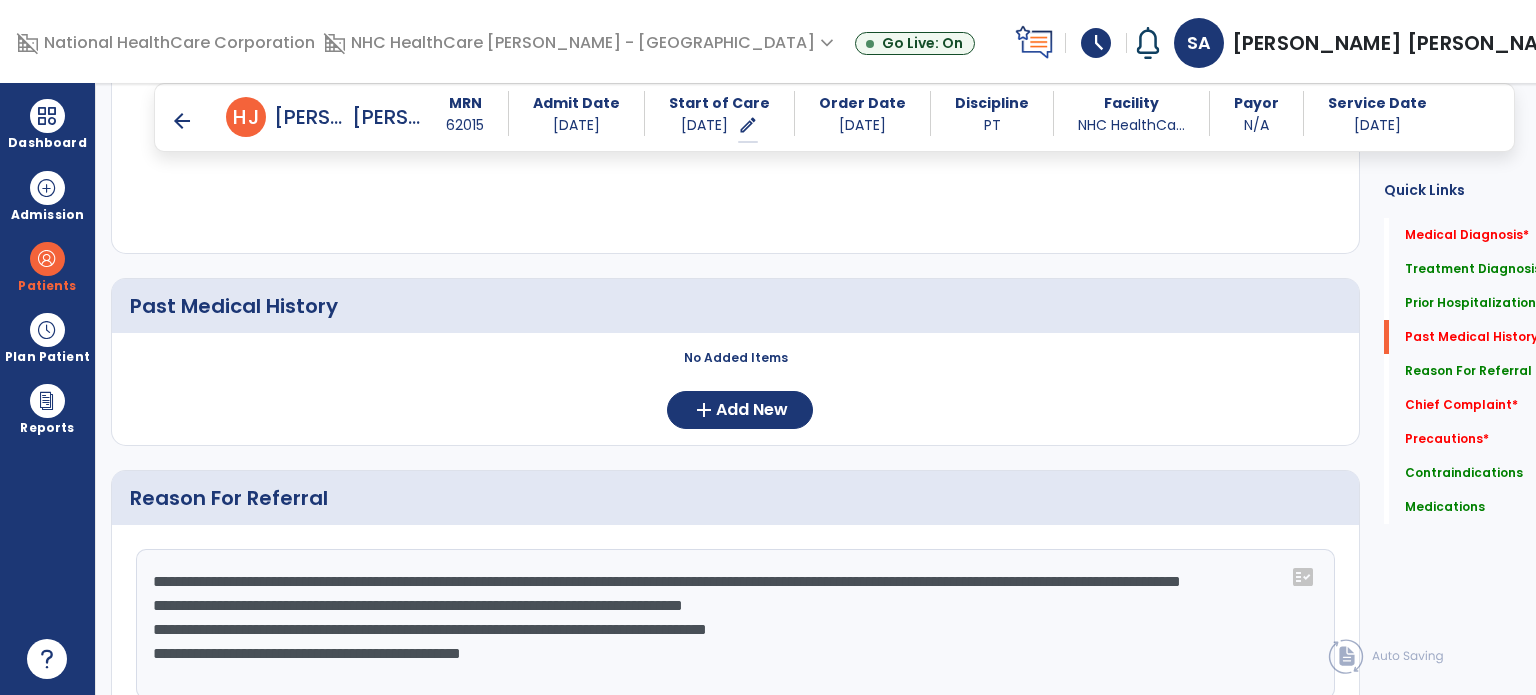 scroll, scrollTop: 0, scrollLeft: 0, axis: both 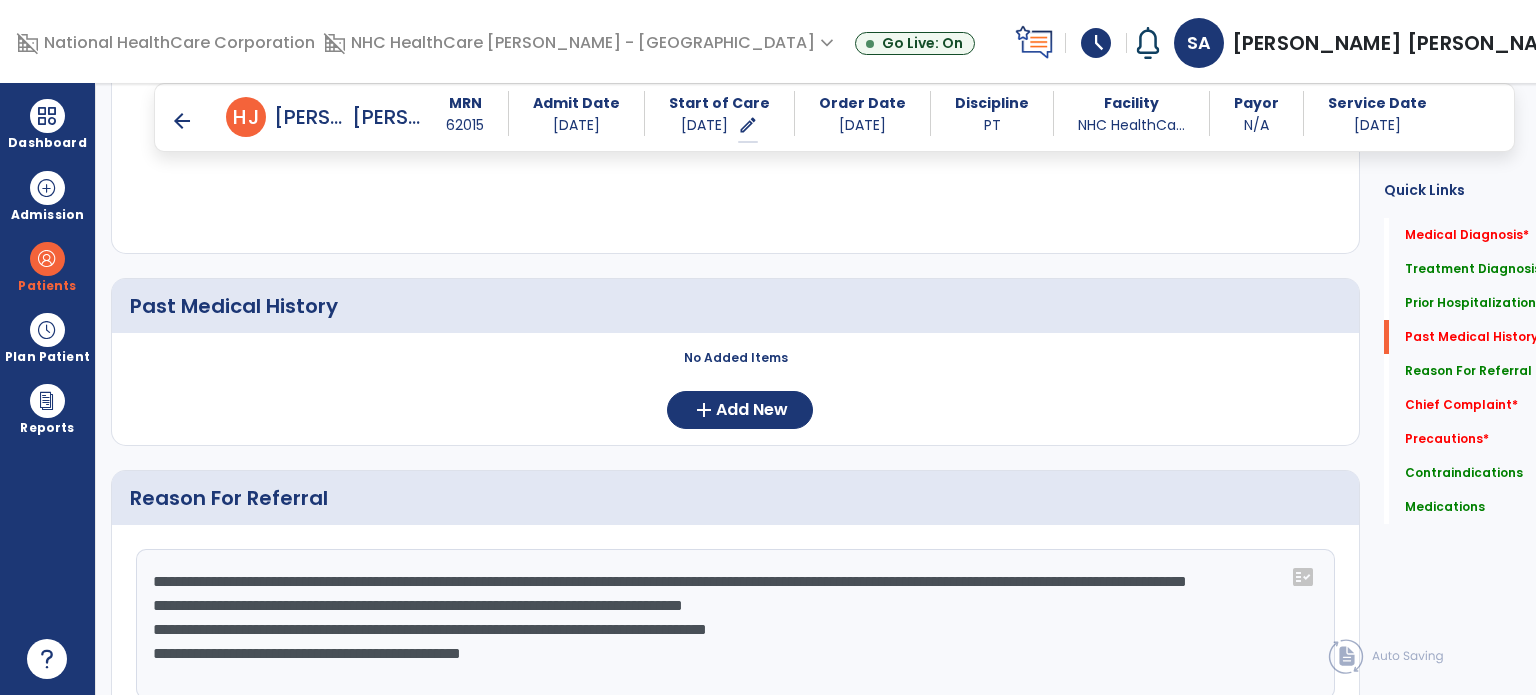 click on "**********" 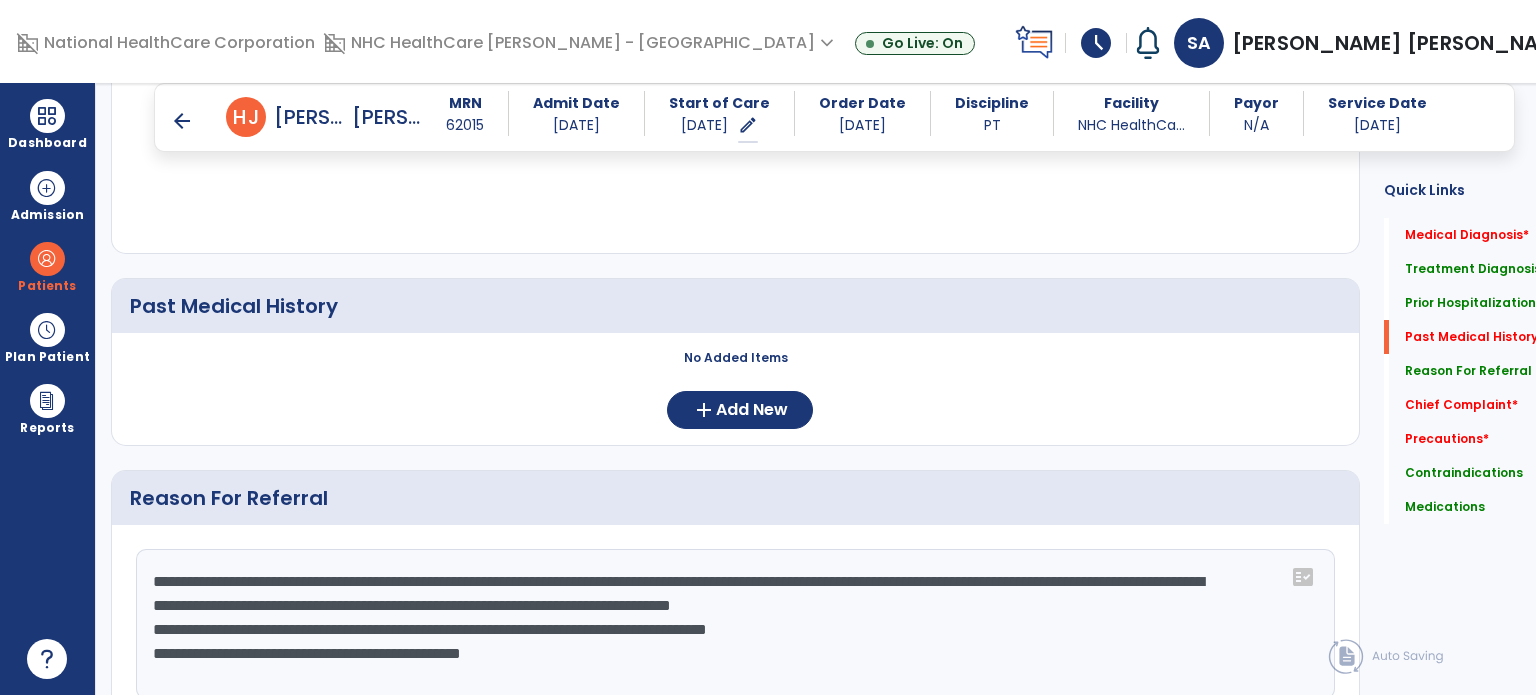 click on "**********" 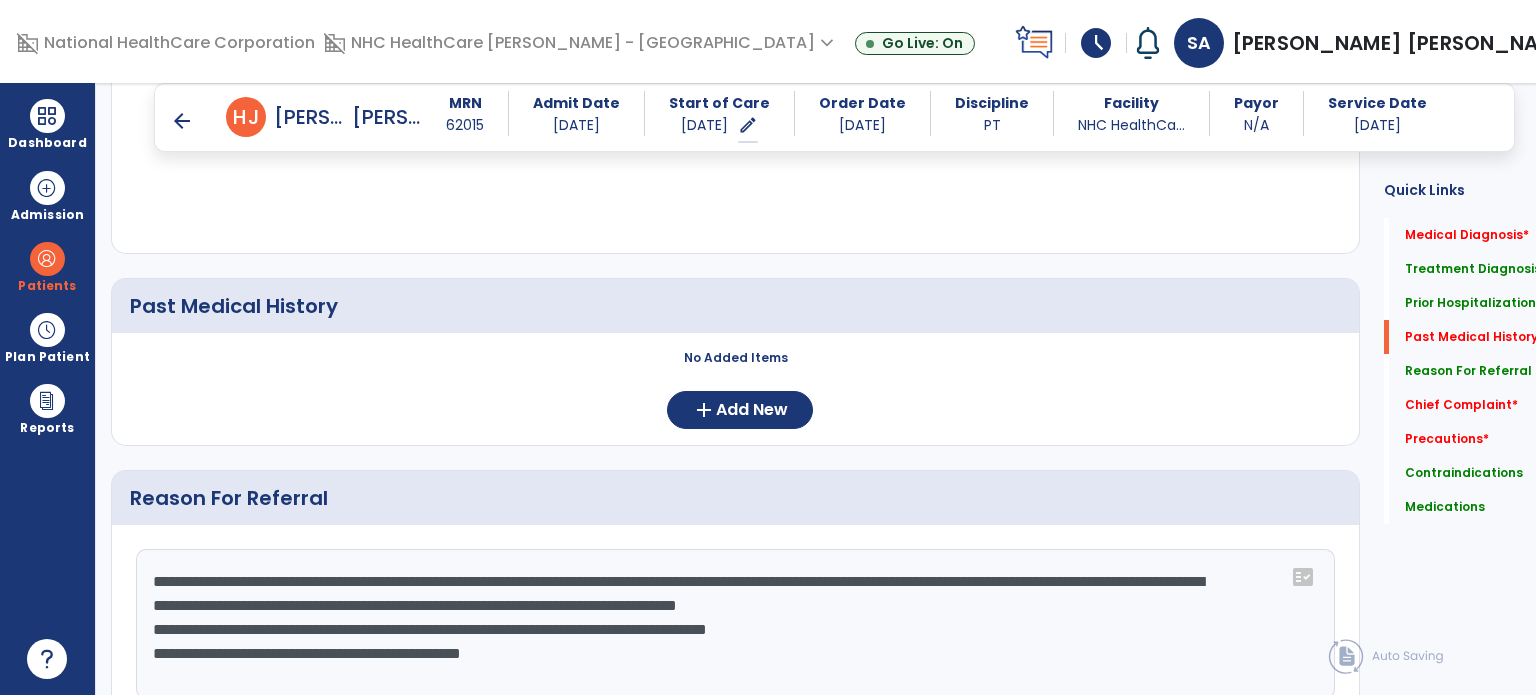 click on "**********" 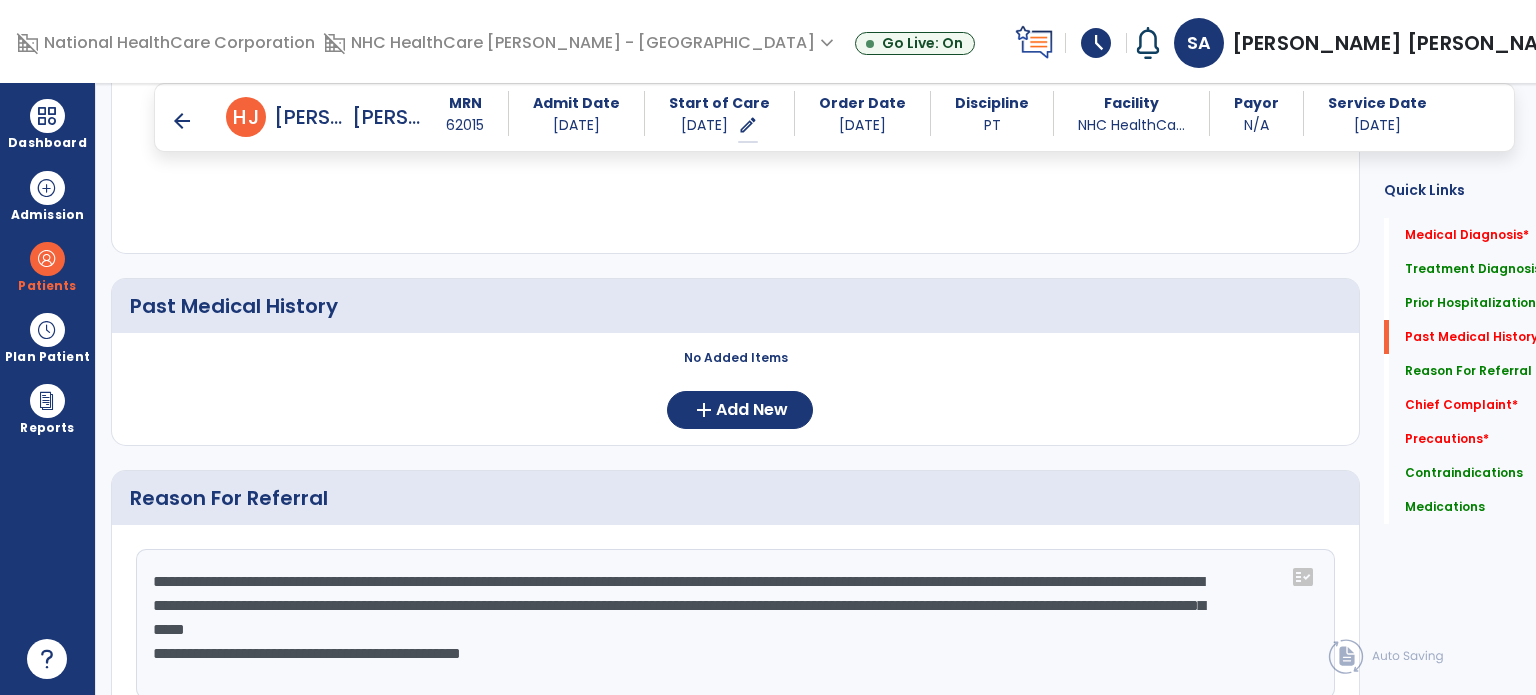 click on "**********" 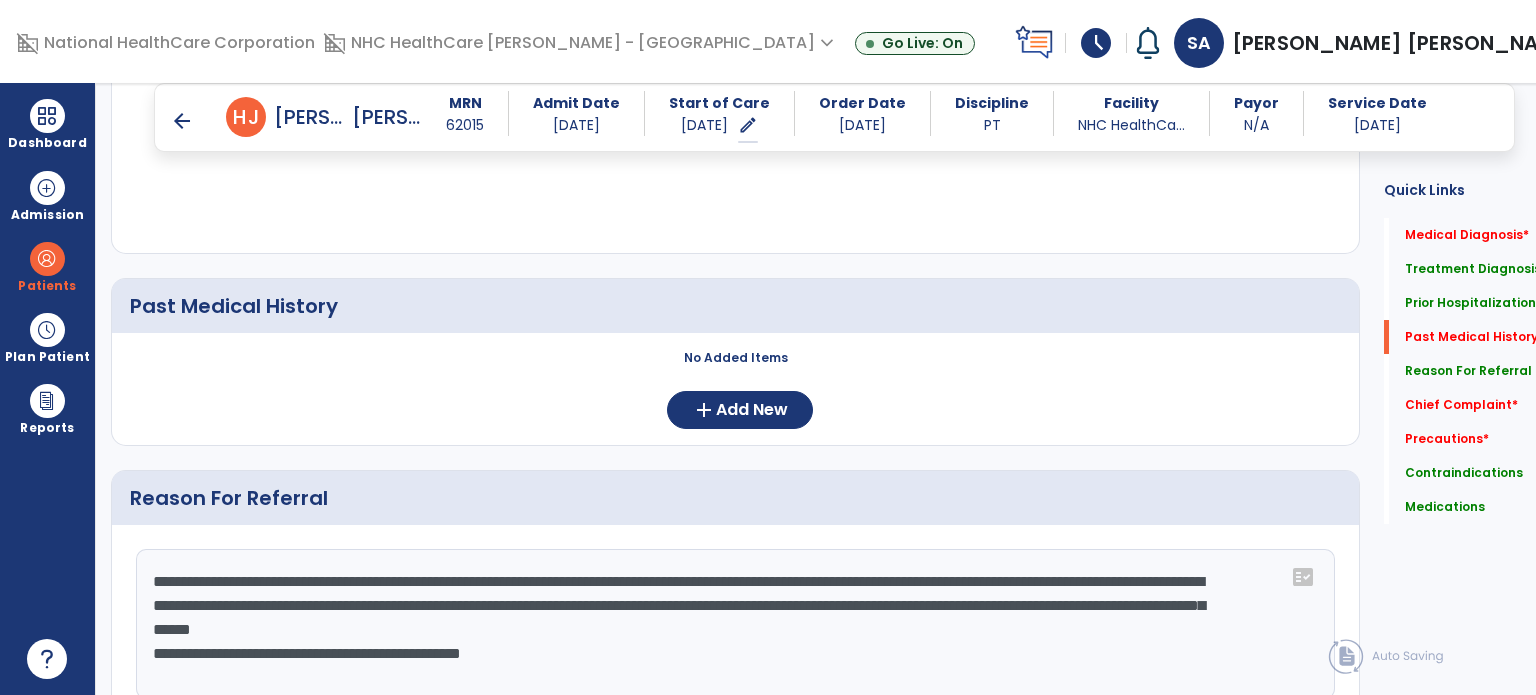 click on "**********" 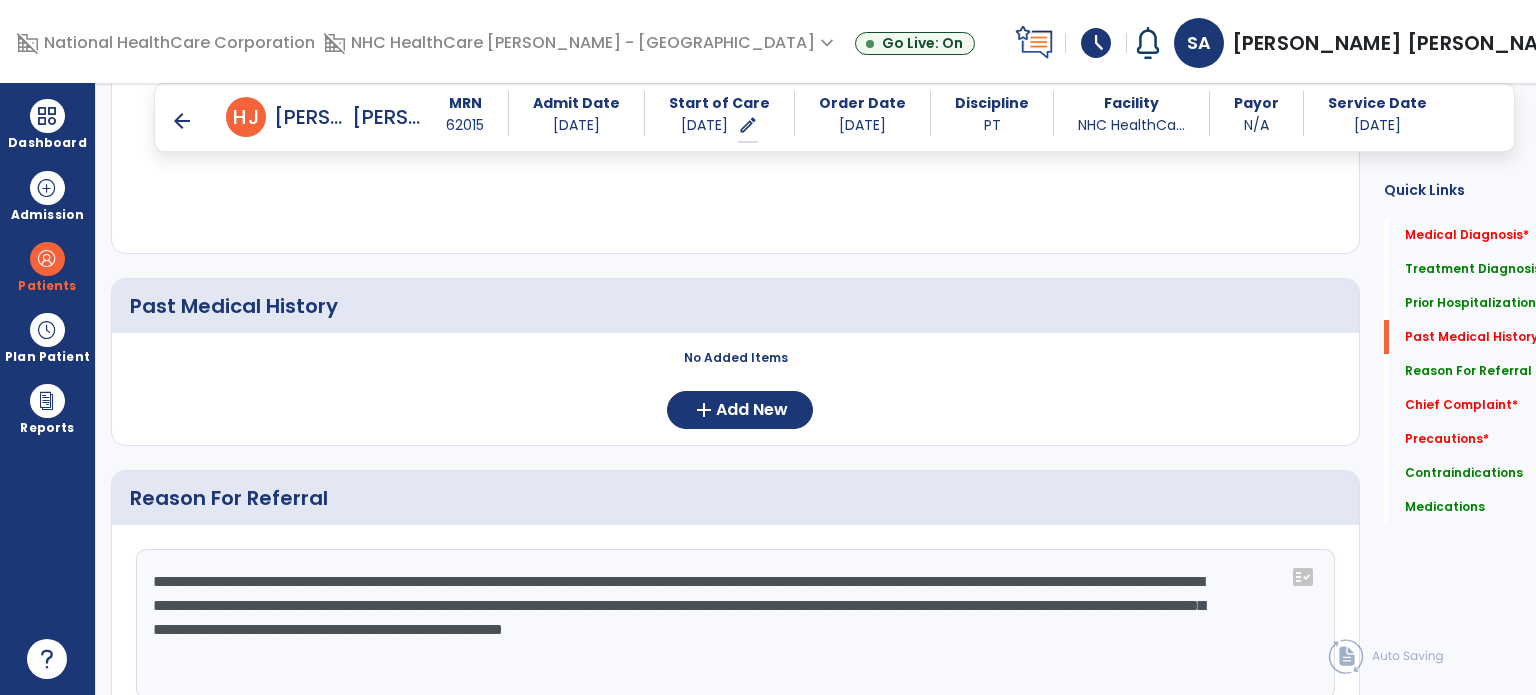 click on "**********" 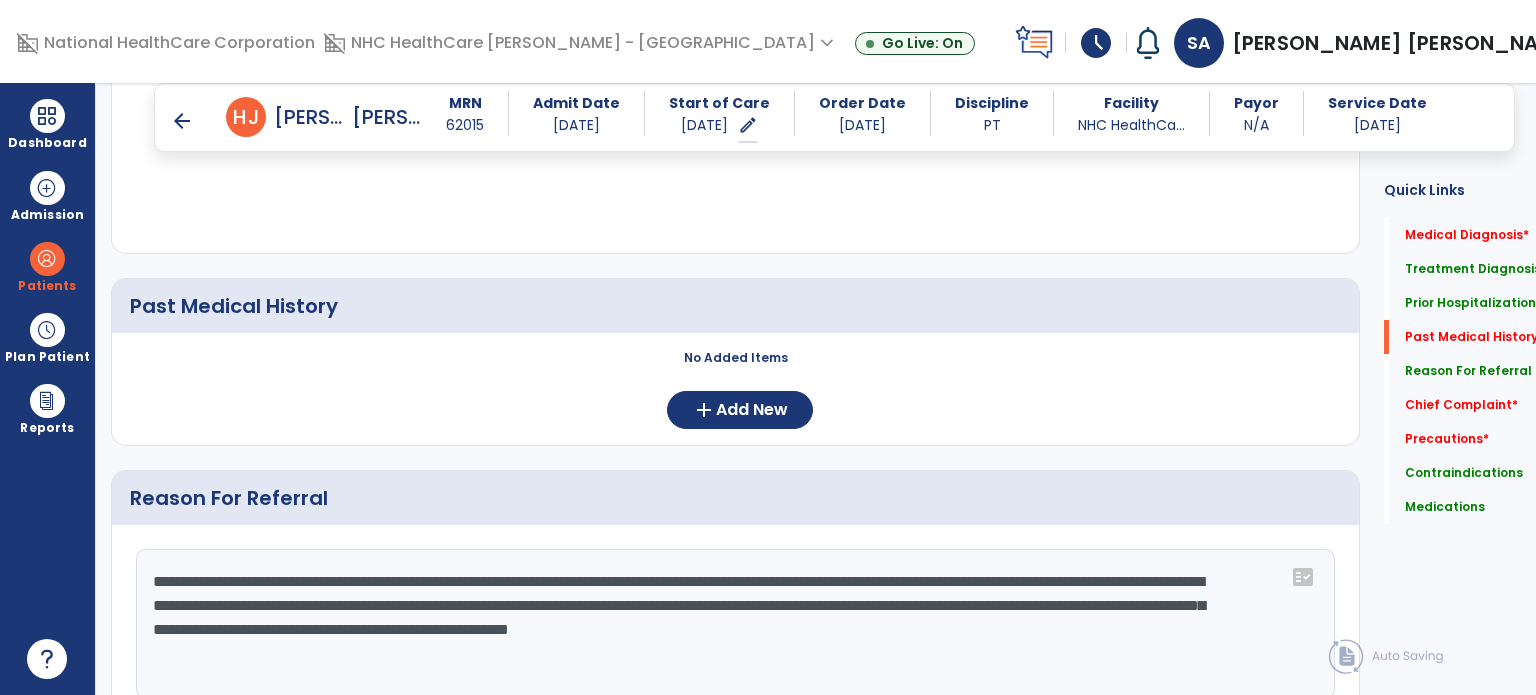 click on "**********" 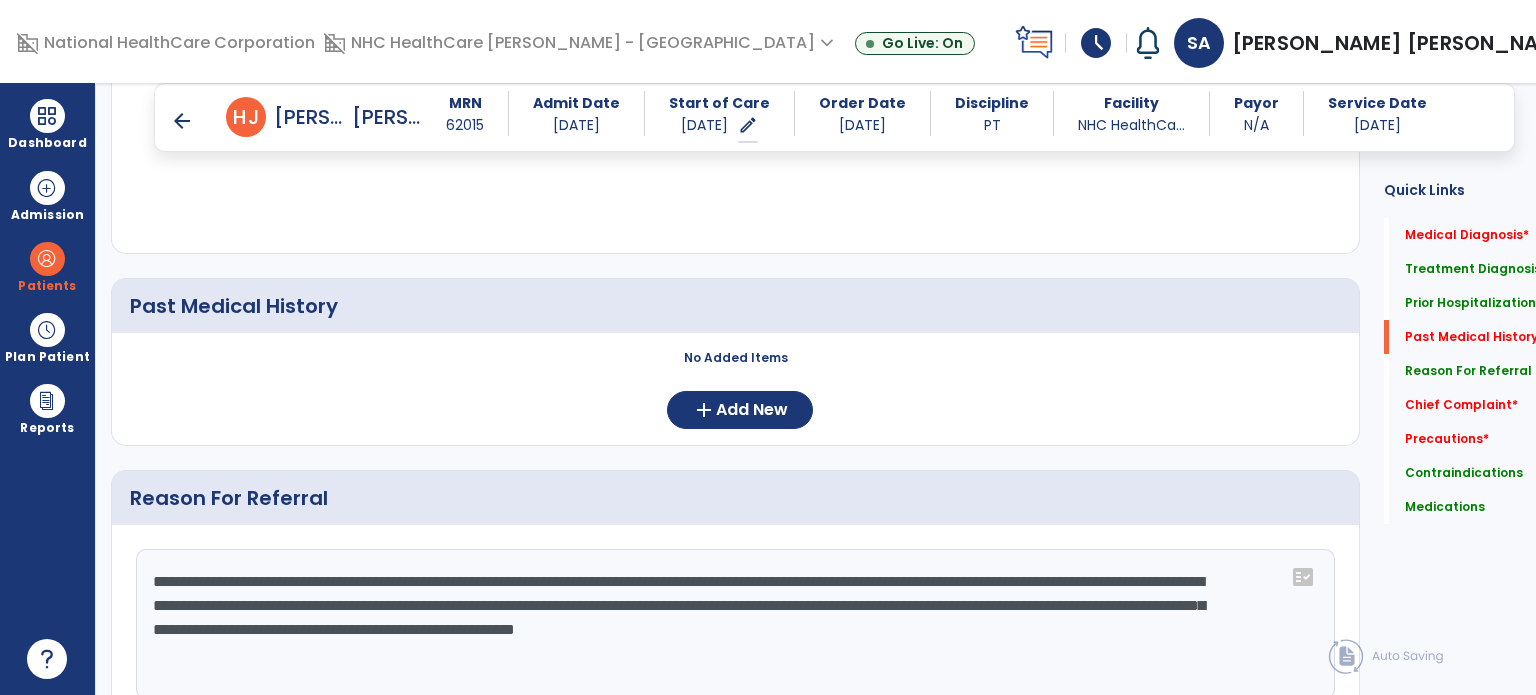 paste on "**********" 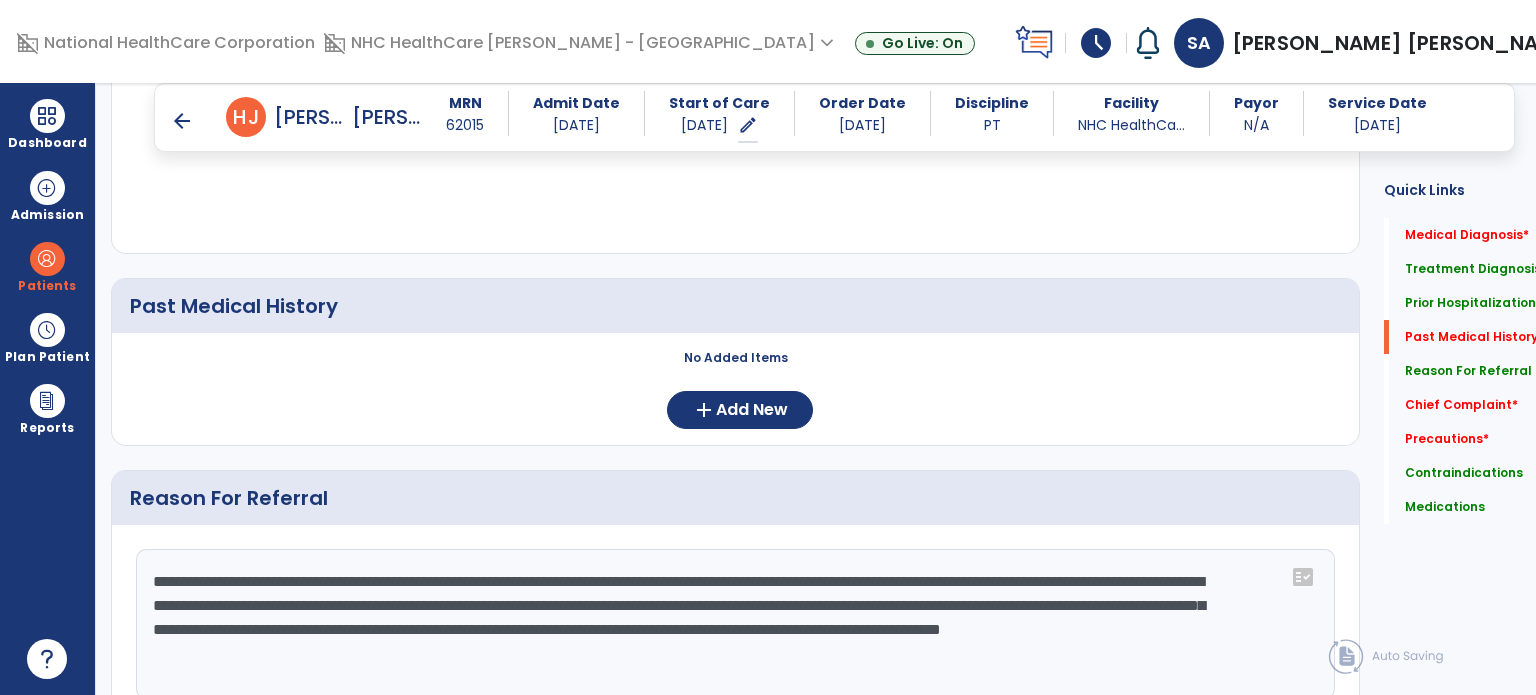 click on "**********" 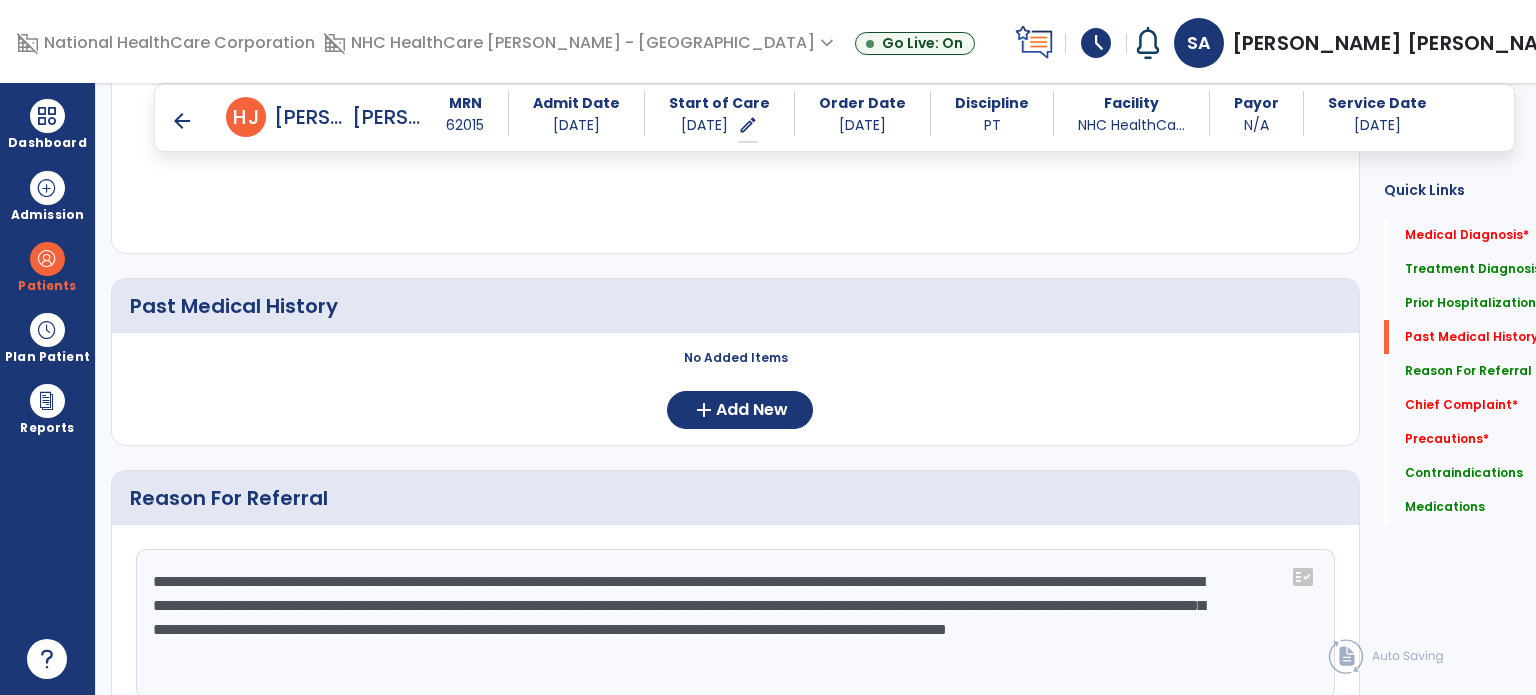 click on "**********" 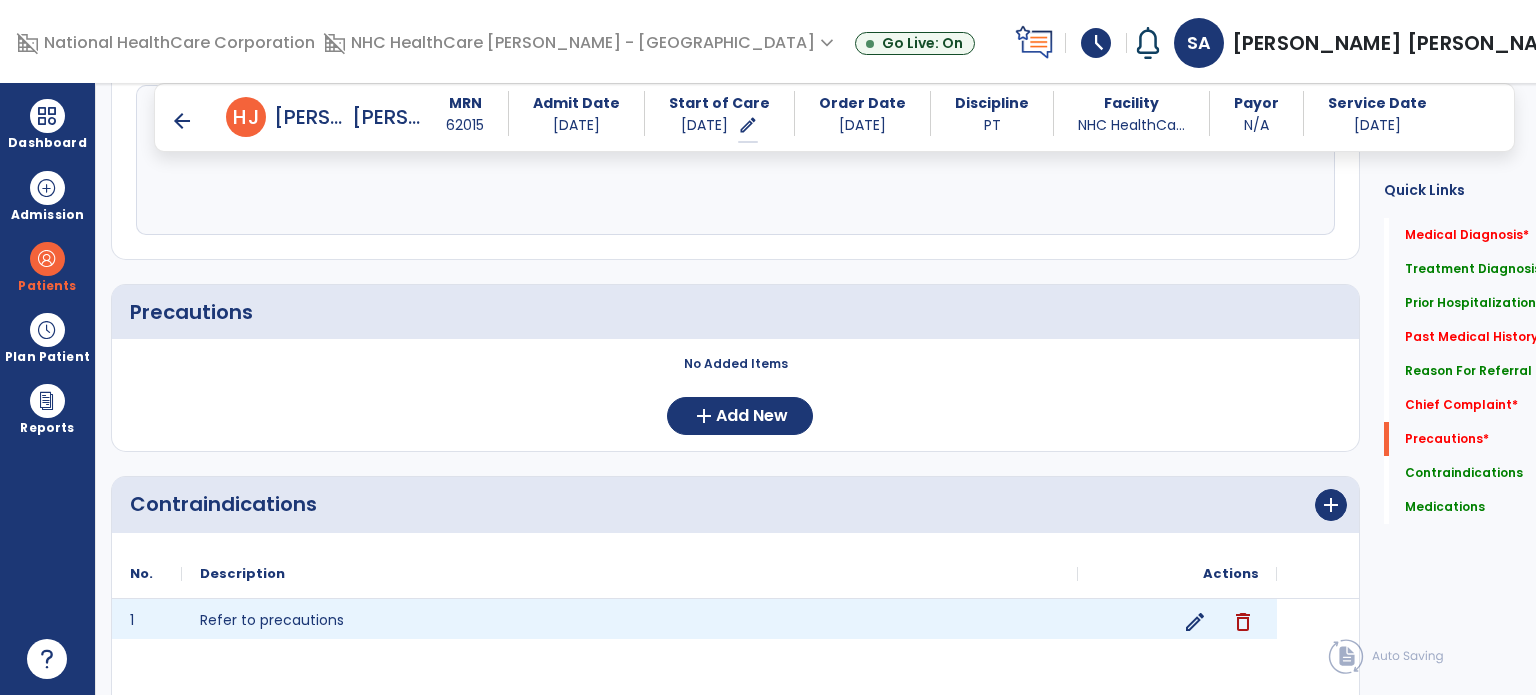 scroll, scrollTop: 1582, scrollLeft: 0, axis: vertical 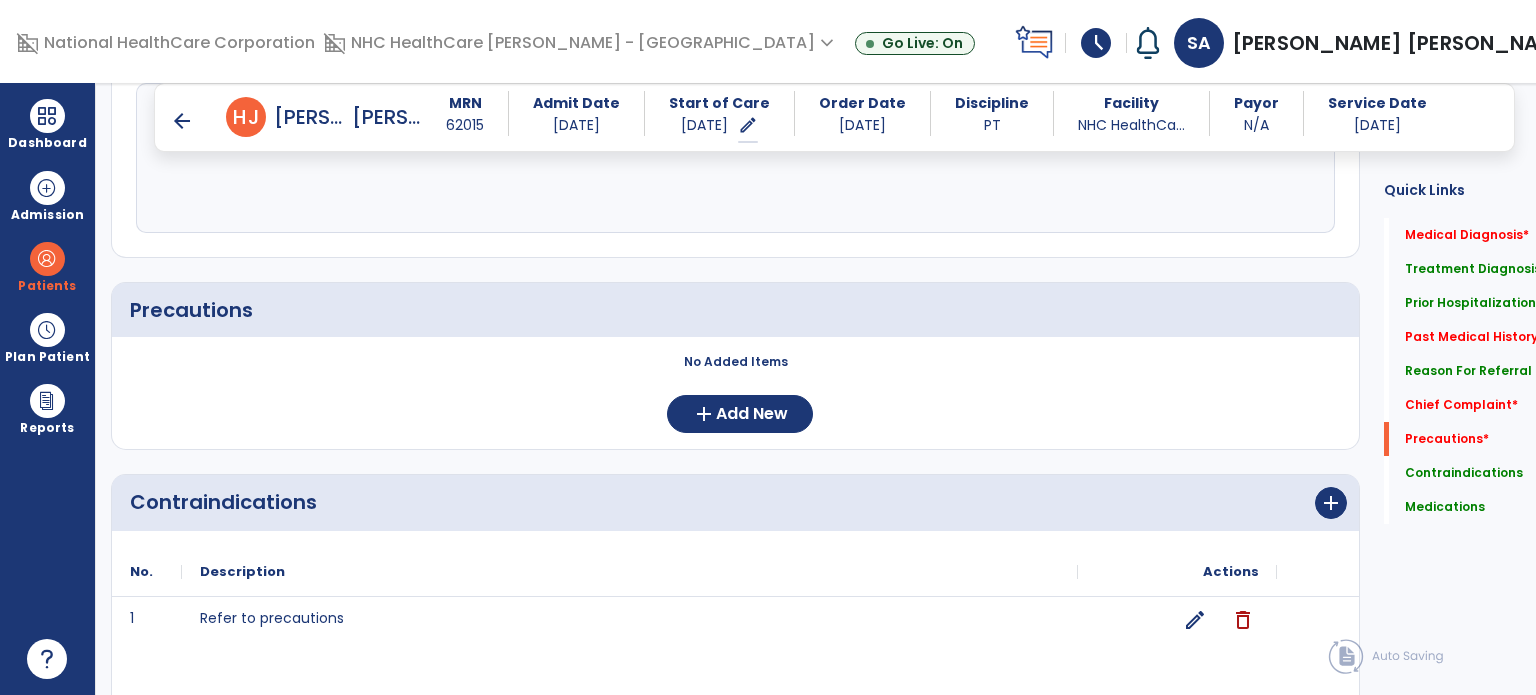 type on "**********" 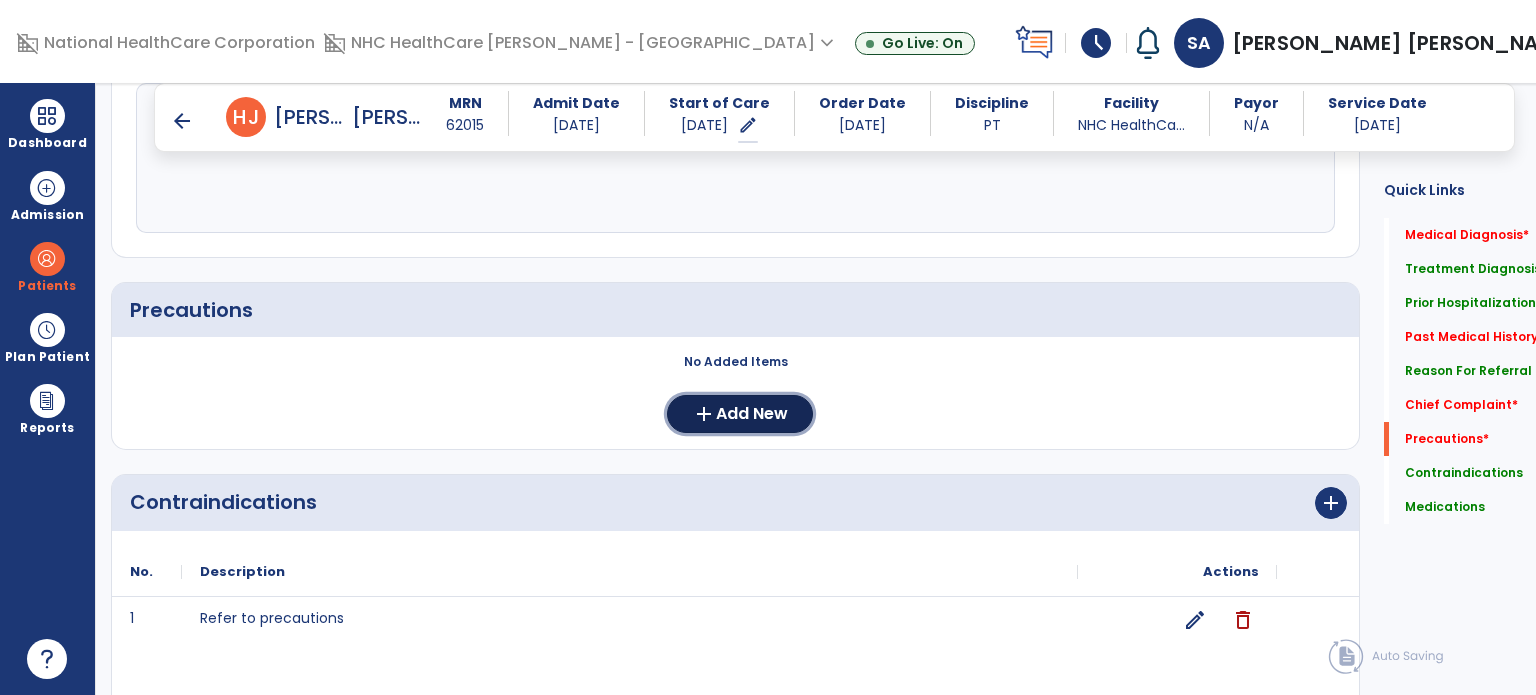 click on "Add New" 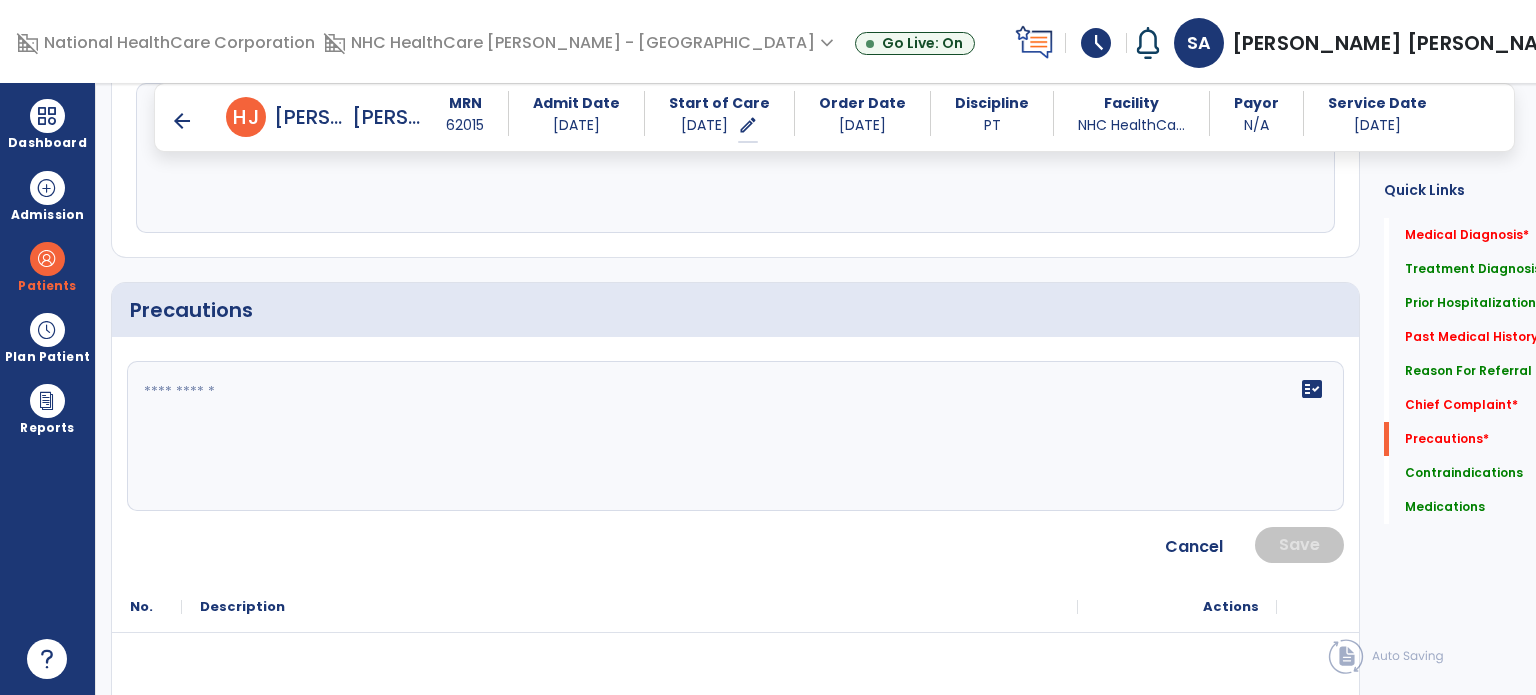 click on "fact_check" 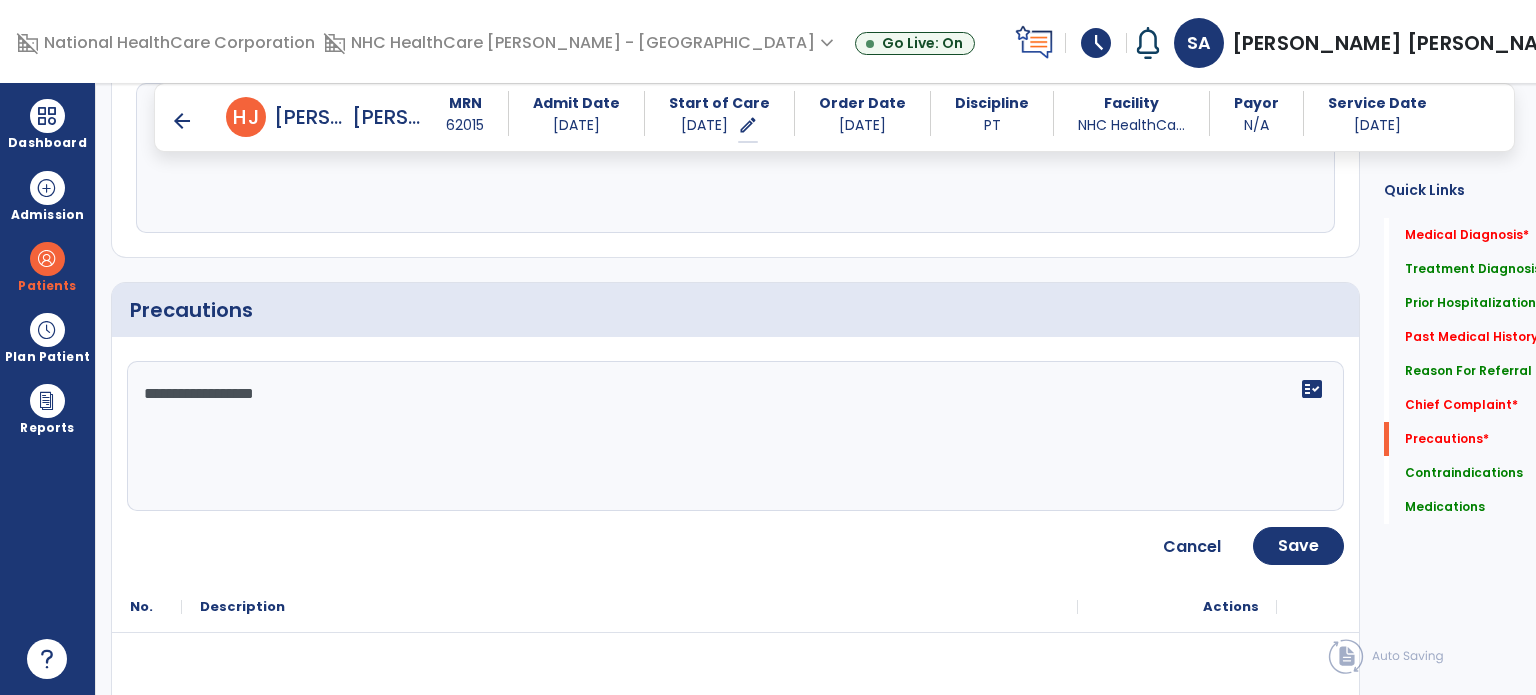 type on "**********" 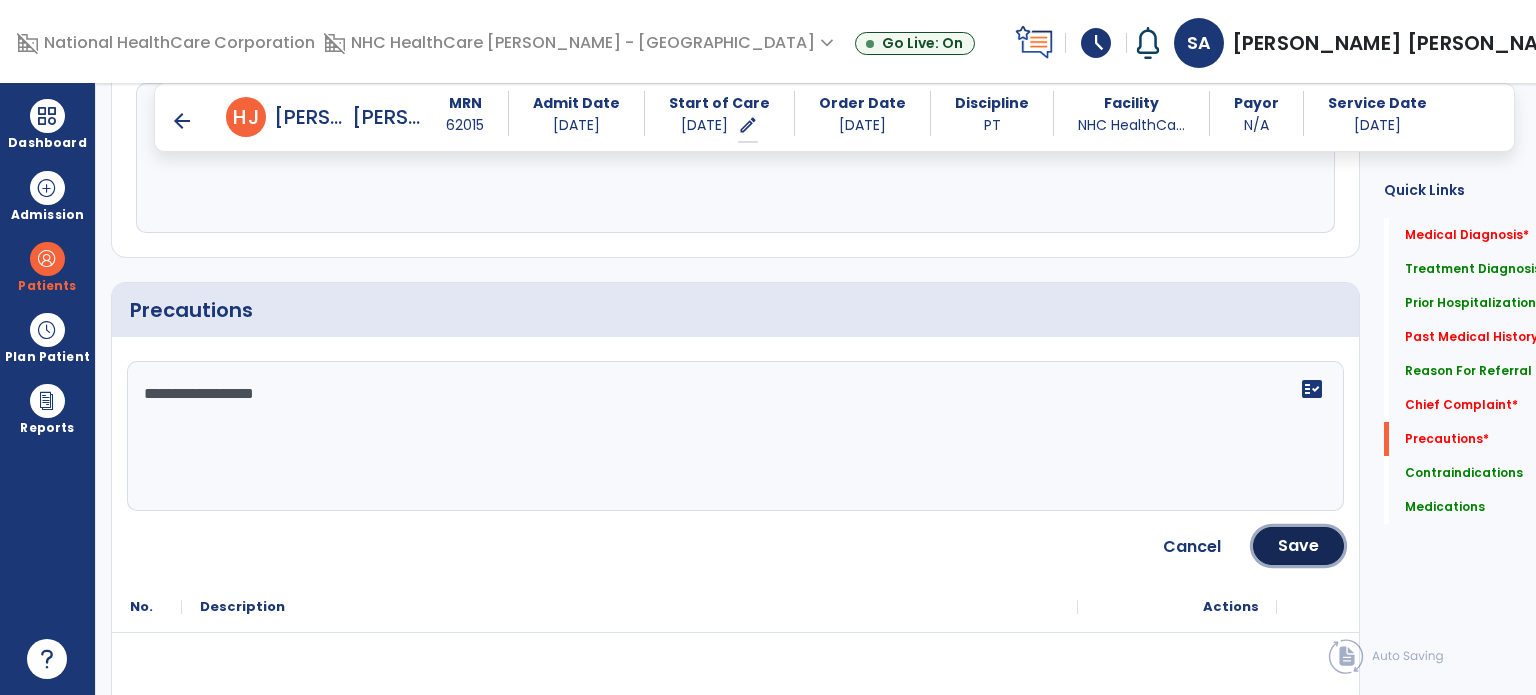click on "Save" 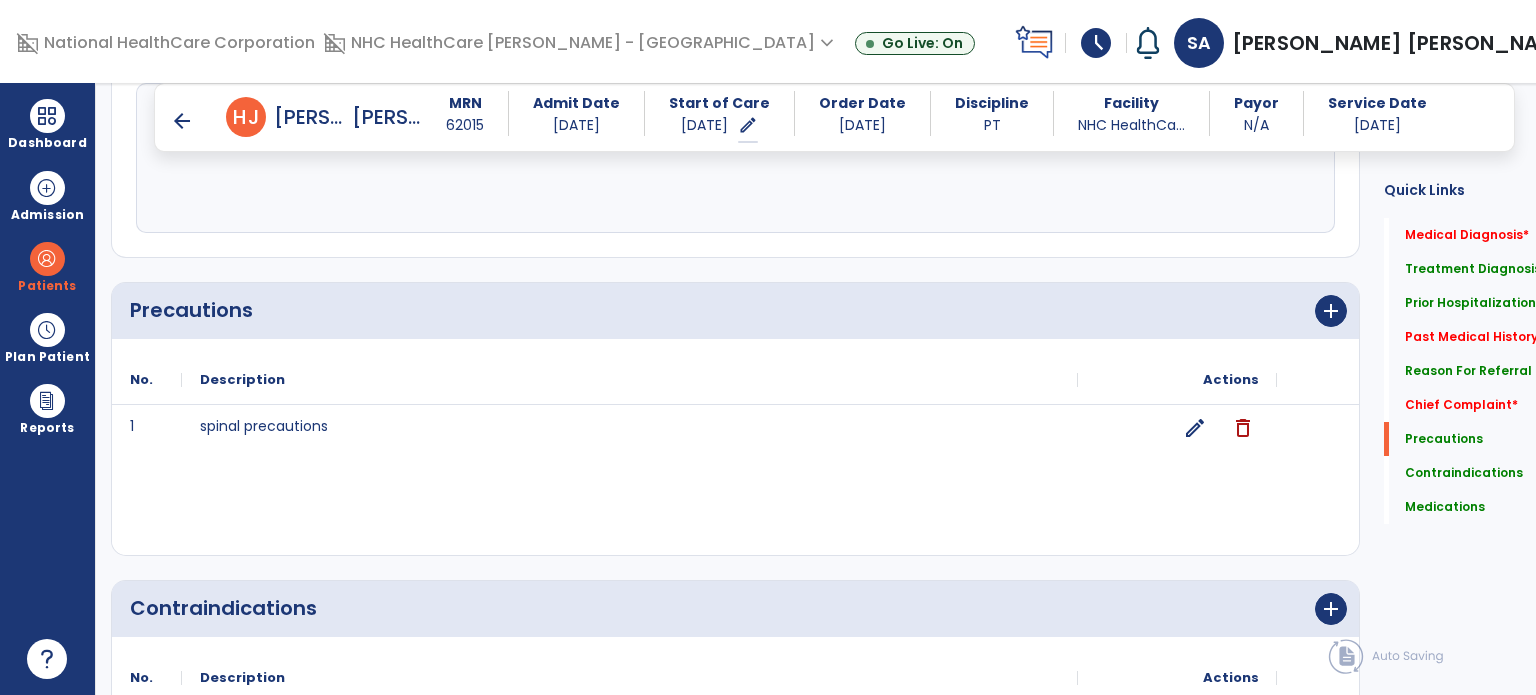 click on "add" 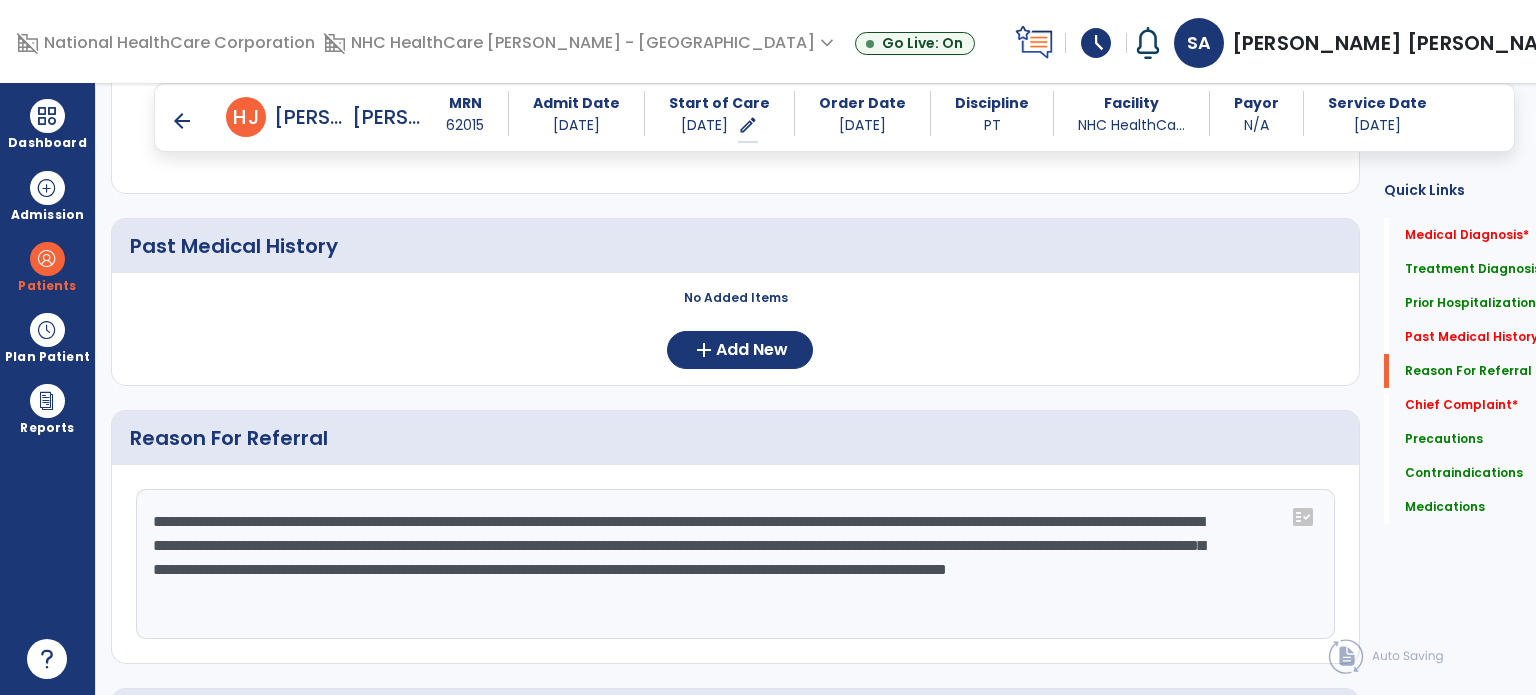 scroll, scrollTop: 899, scrollLeft: 0, axis: vertical 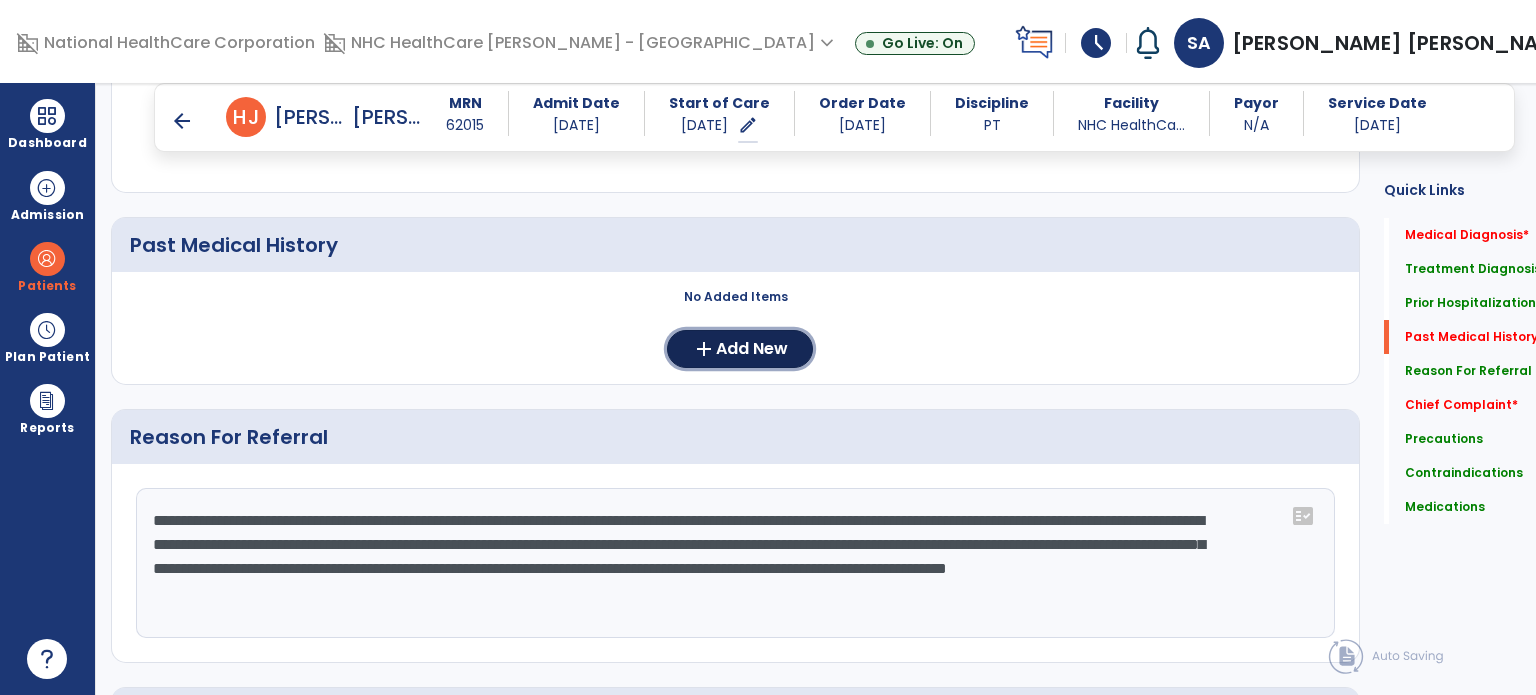 click on "Add New" 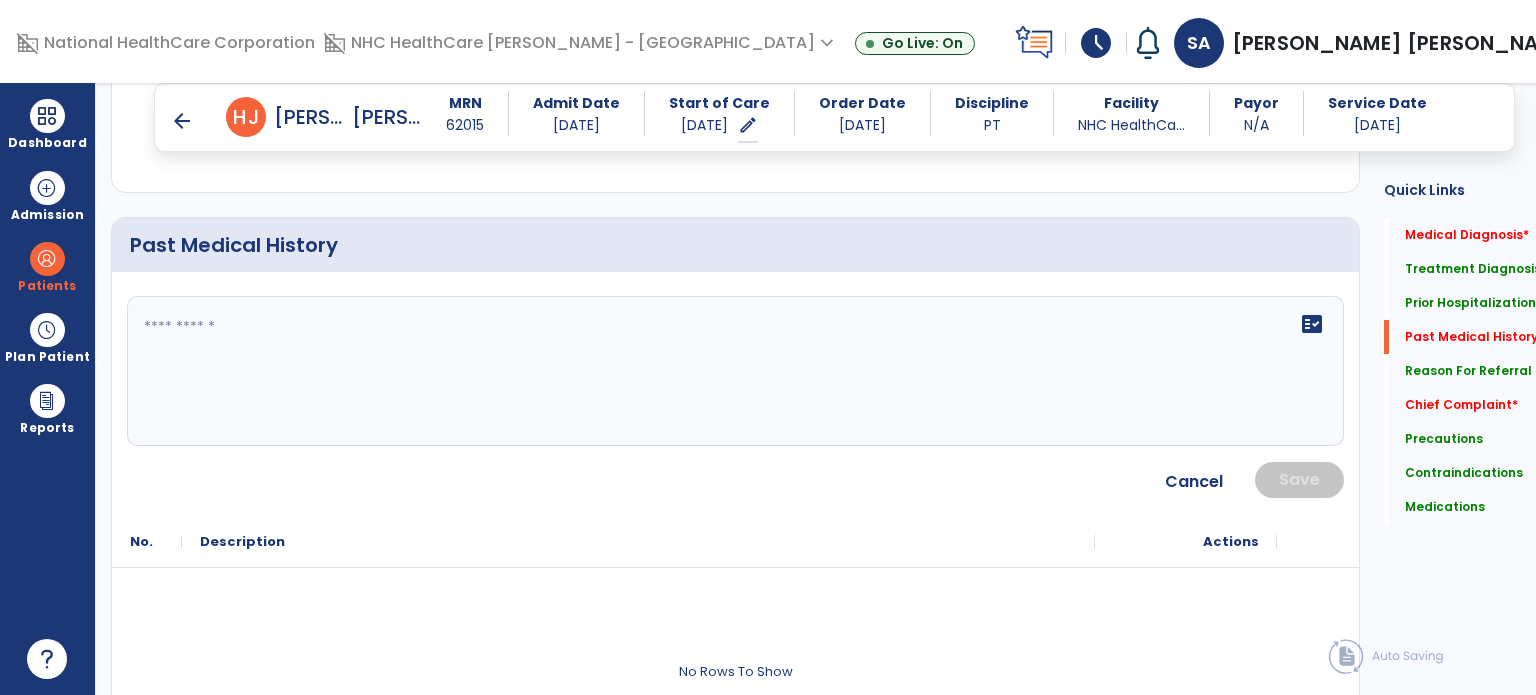 click 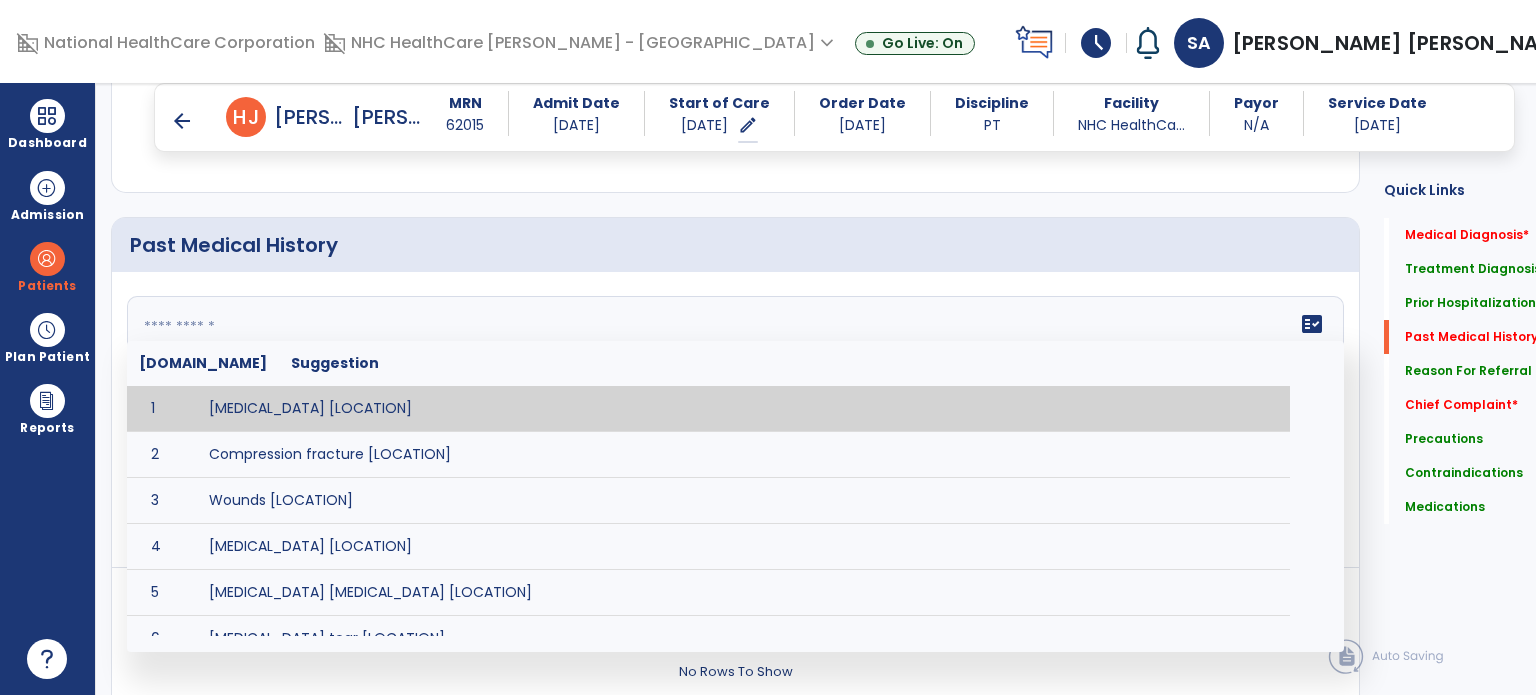 paste on "**********" 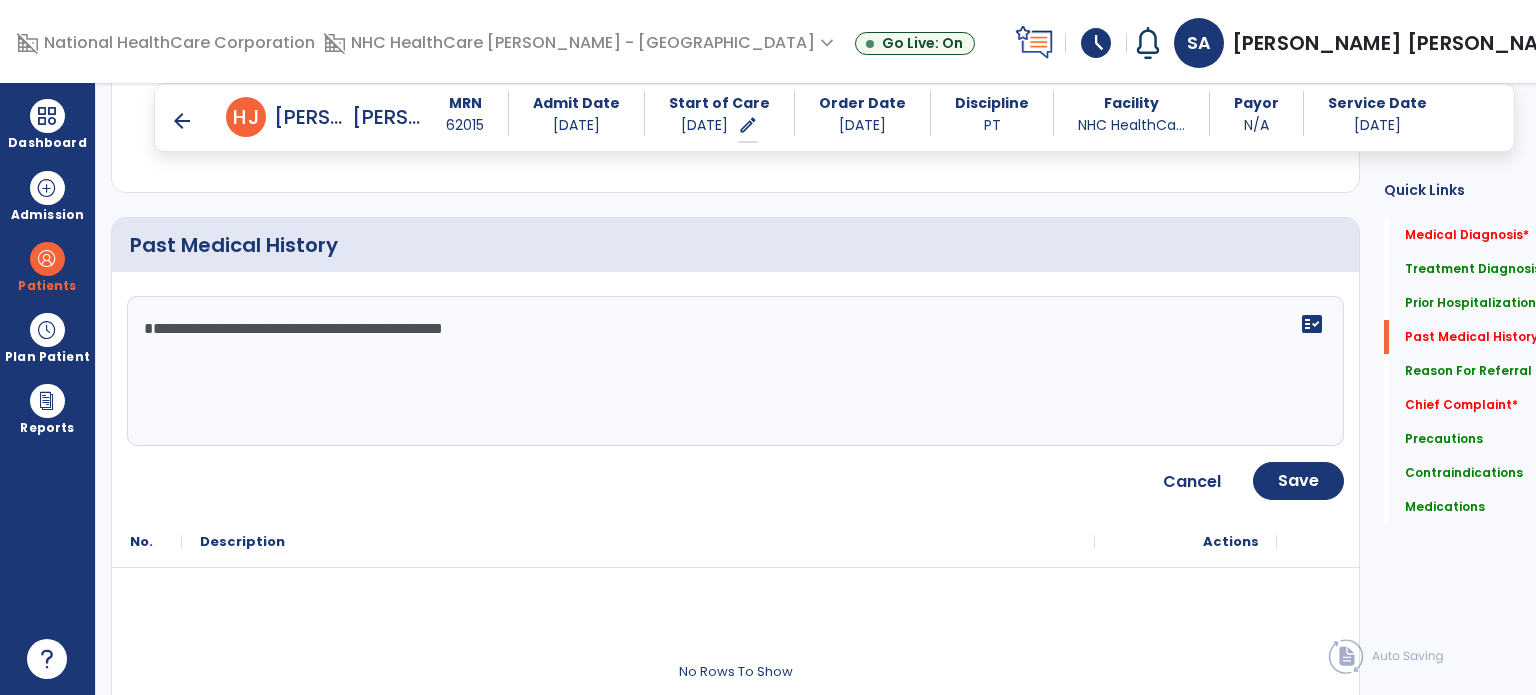 type on "**********" 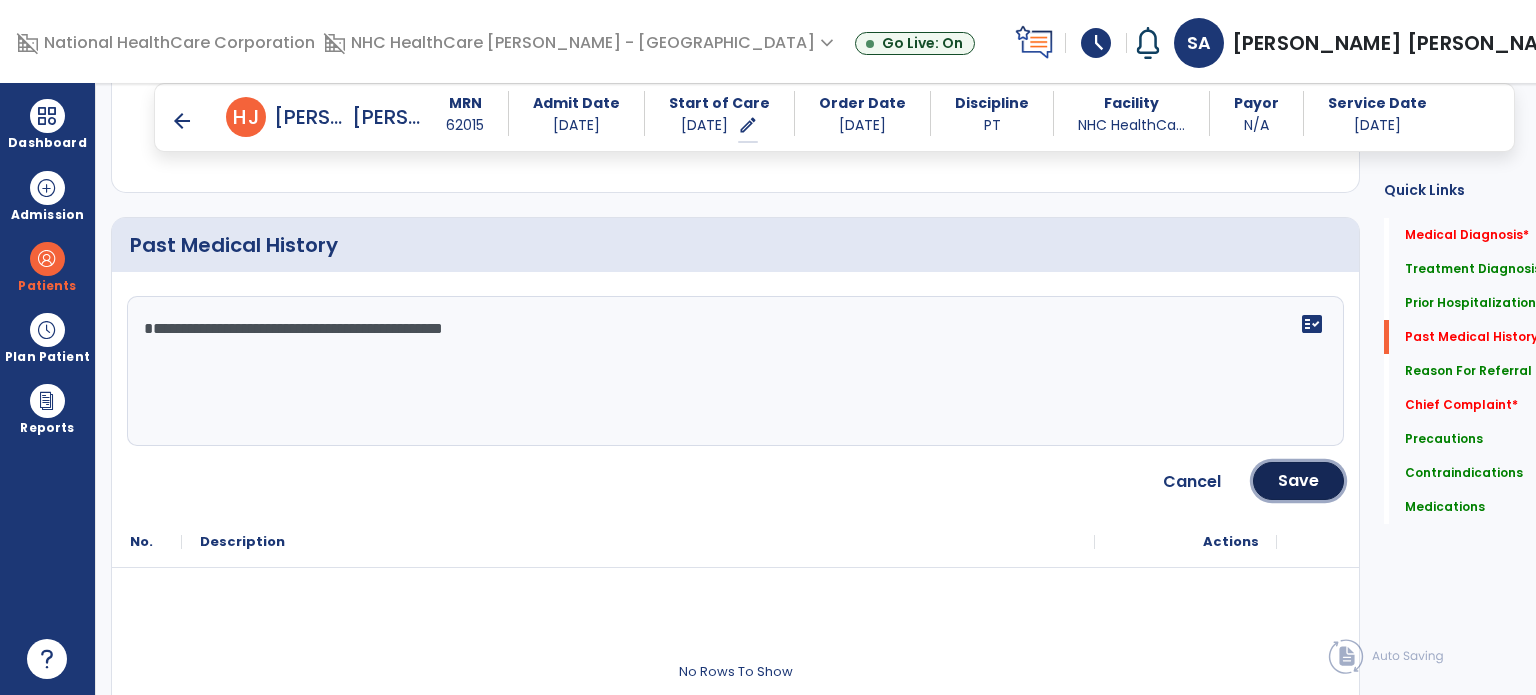 click on "Save" 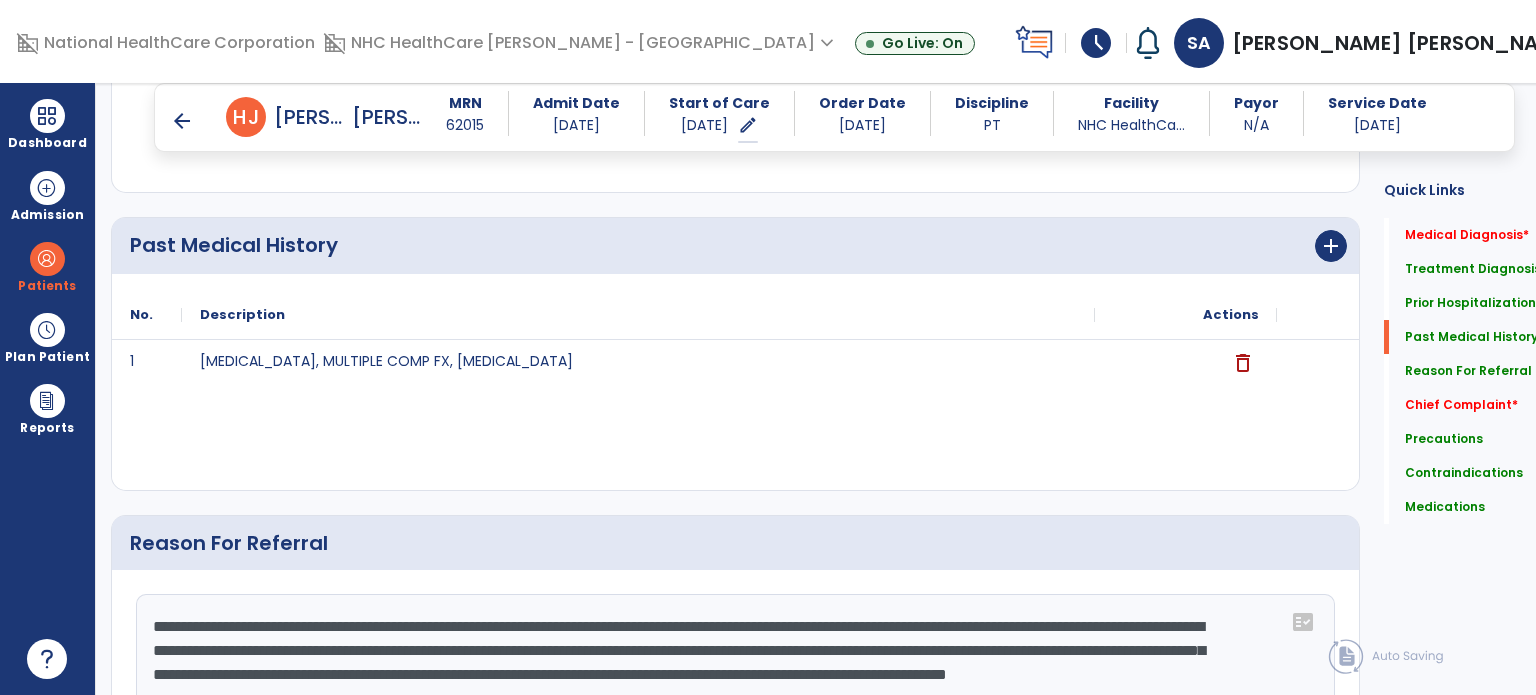 click on "Reason For Referral" 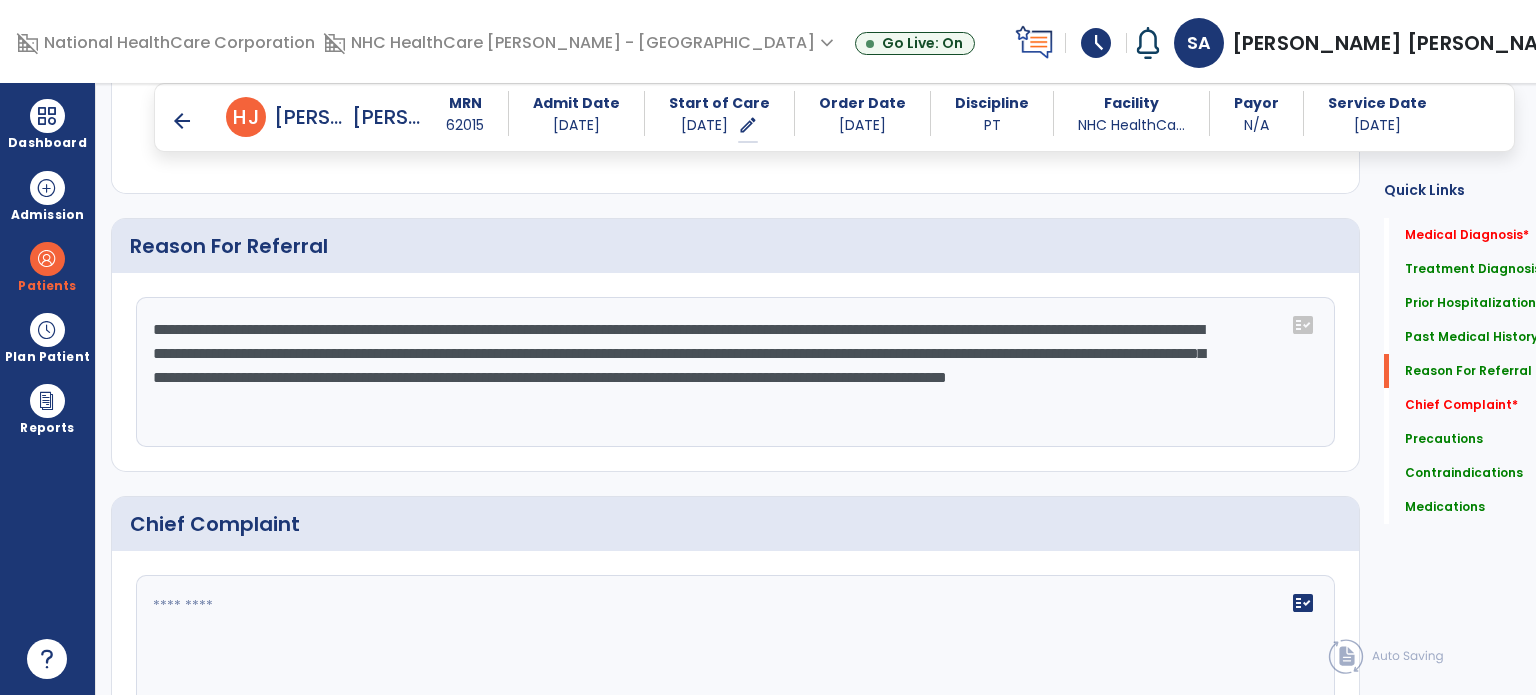 scroll, scrollTop: 1199, scrollLeft: 0, axis: vertical 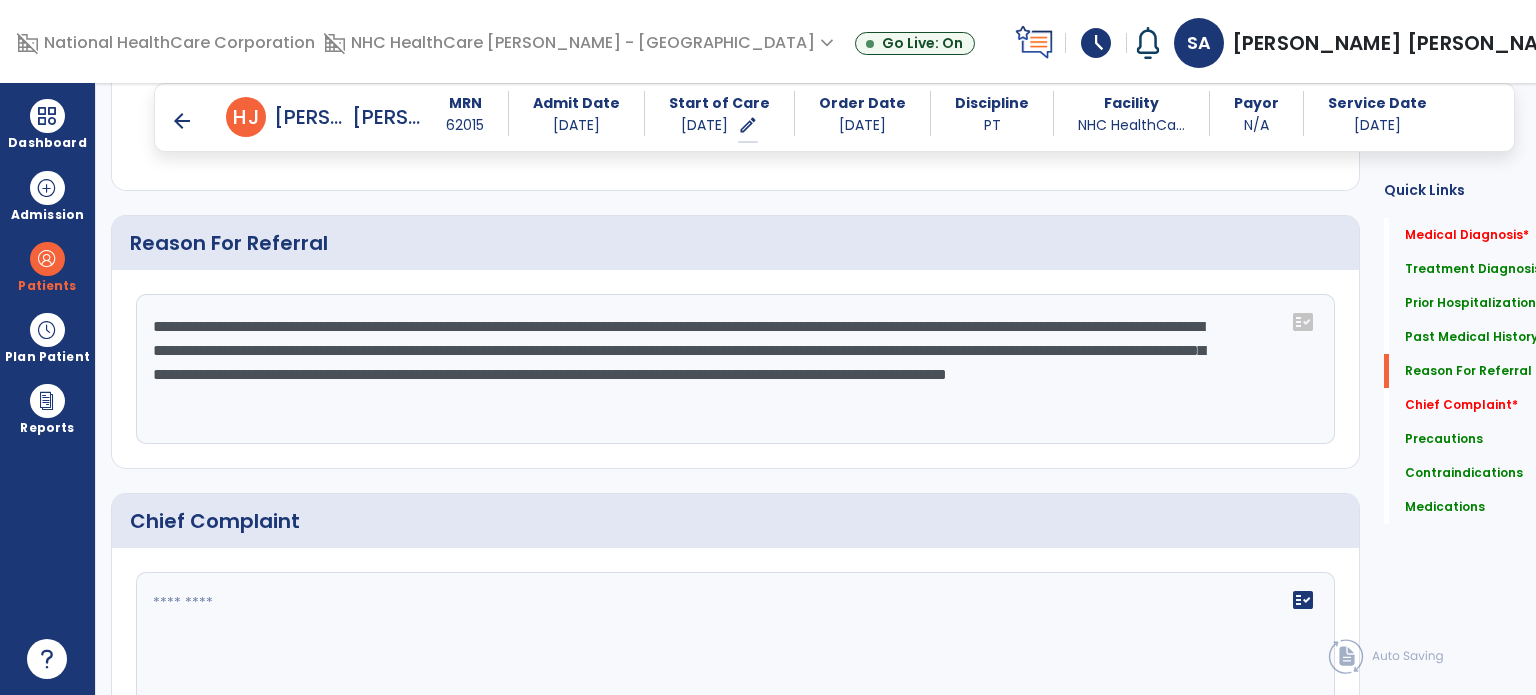 click on "**********" 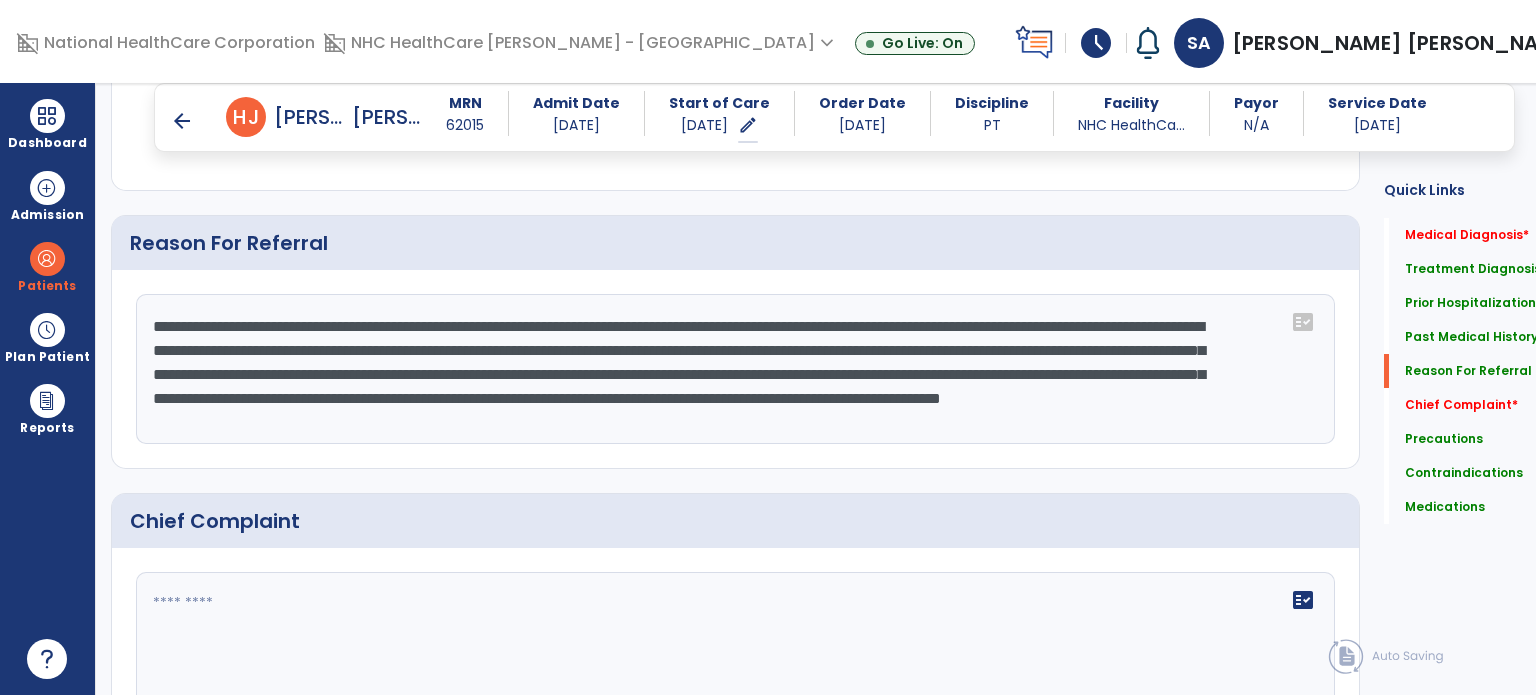 scroll, scrollTop: 15, scrollLeft: 0, axis: vertical 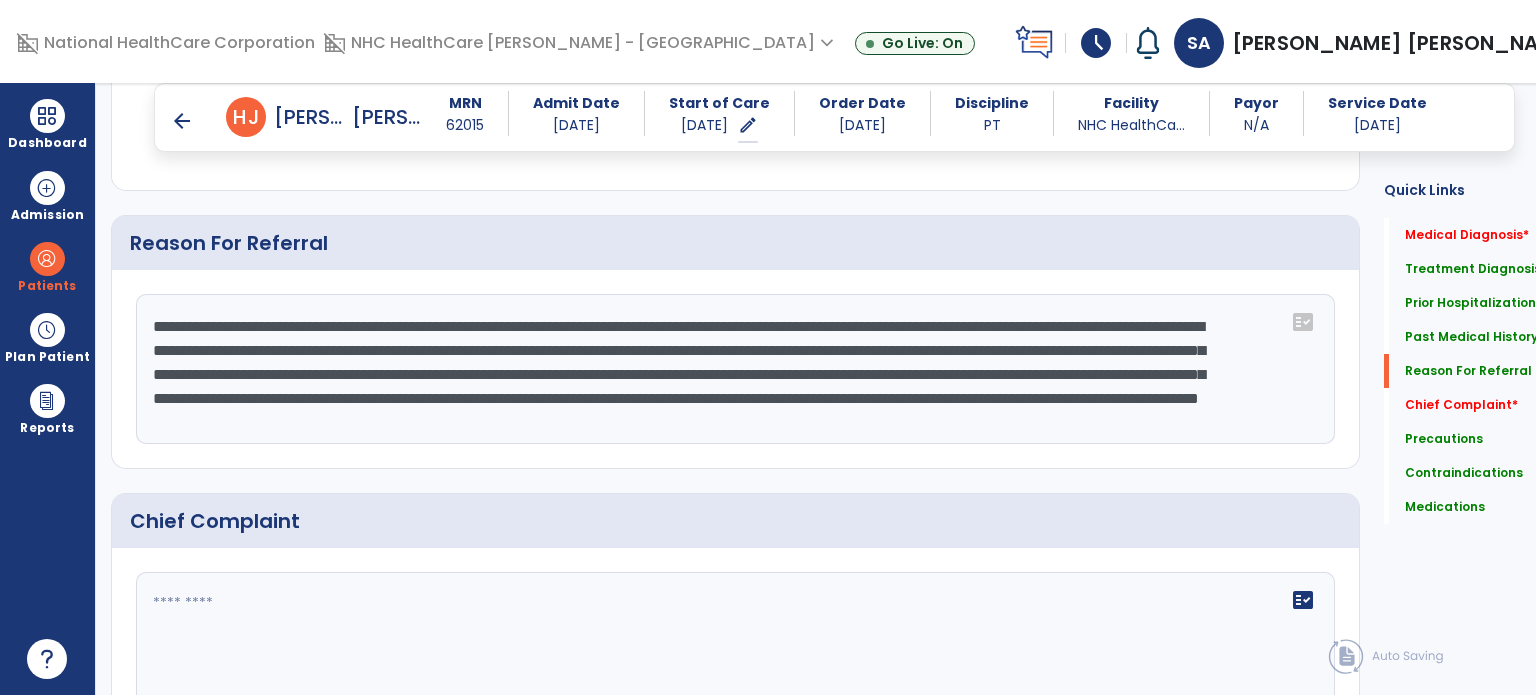 drag, startPoint x: 188, startPoint y: 428, endPoint x: 483, endPoint y: 398, distance: 296.5215 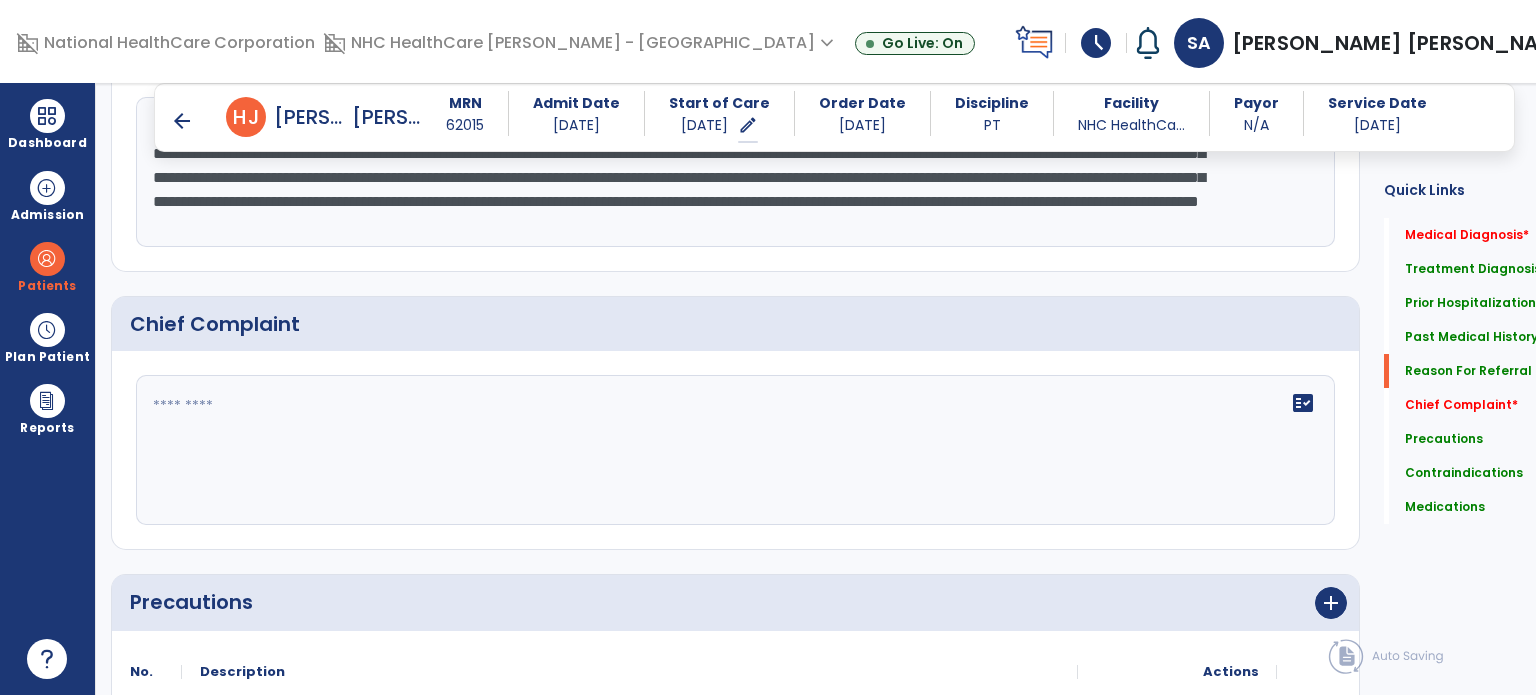 scroll, scrollTop: 1397, scrollLeft: 0, axis: vertical 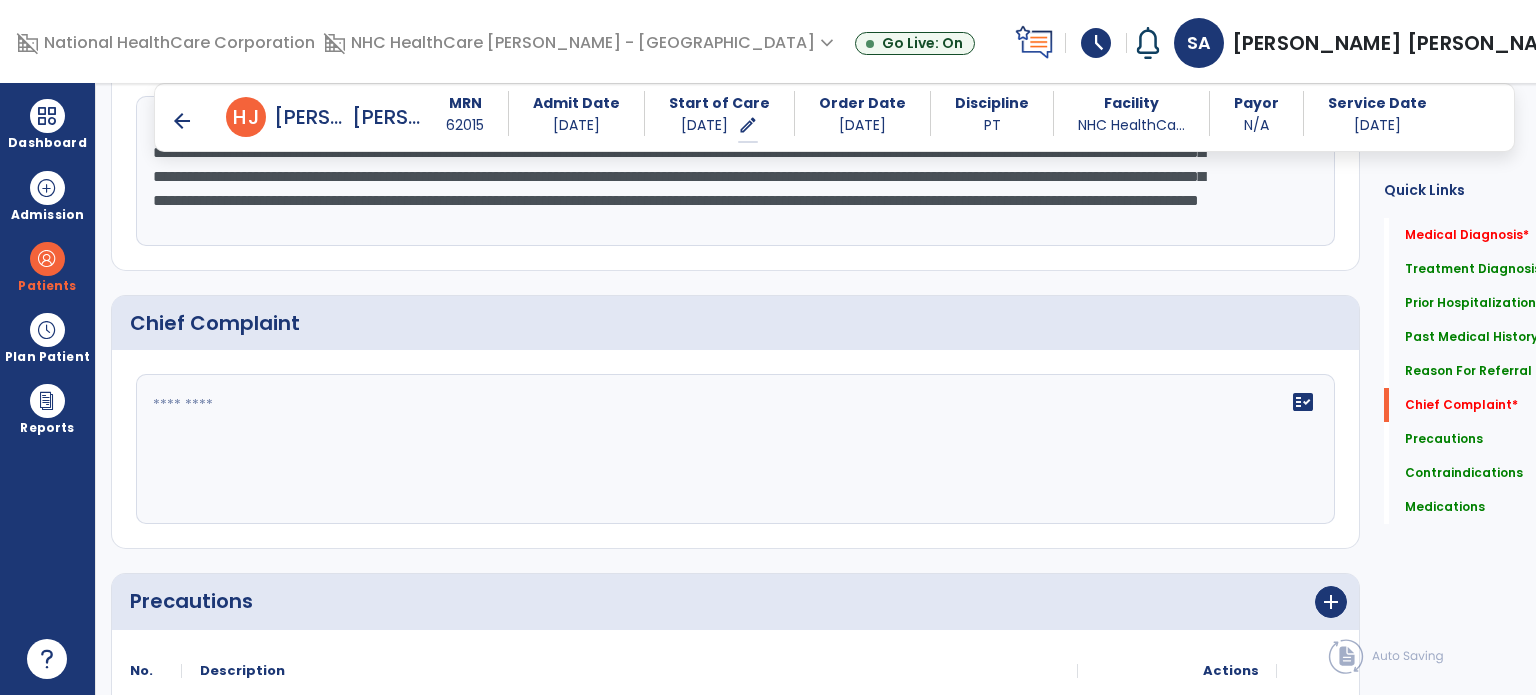 type on "**********" 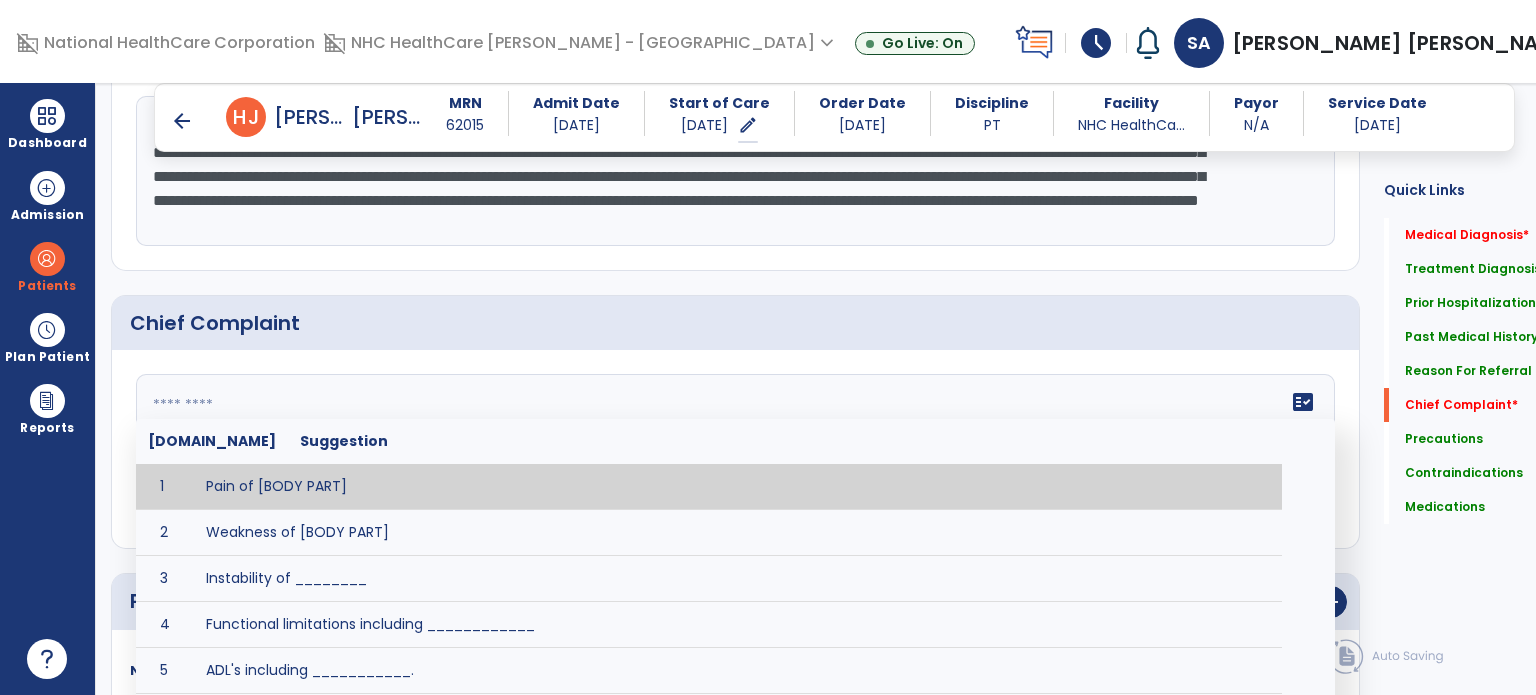 click on "fact_check  [DOMAIN_NAME] Suggestion 1 Pain of [BODY PART] 2 Weakness of [BODY PART] 3 Instability of ________ 4 Functional limitations including ____________ 5 ADL's including ___________. 6 Inability to perform work related duties such as _________ 7 Inability to perform house hold duties such as __________. 8 Loss of balance. 9 Problems with gait including _________." 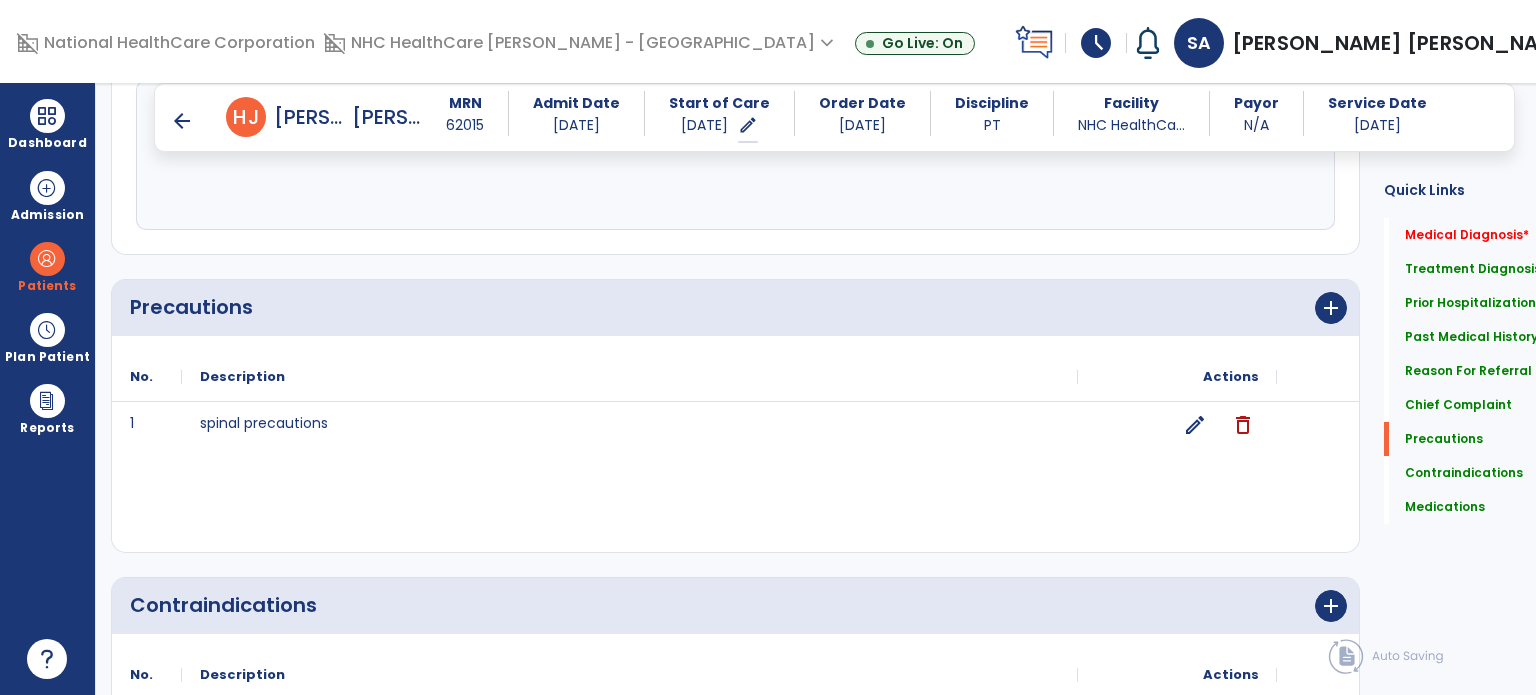 scroll, scrollTop: 1713, scrollLeft: 0, axis: vertical 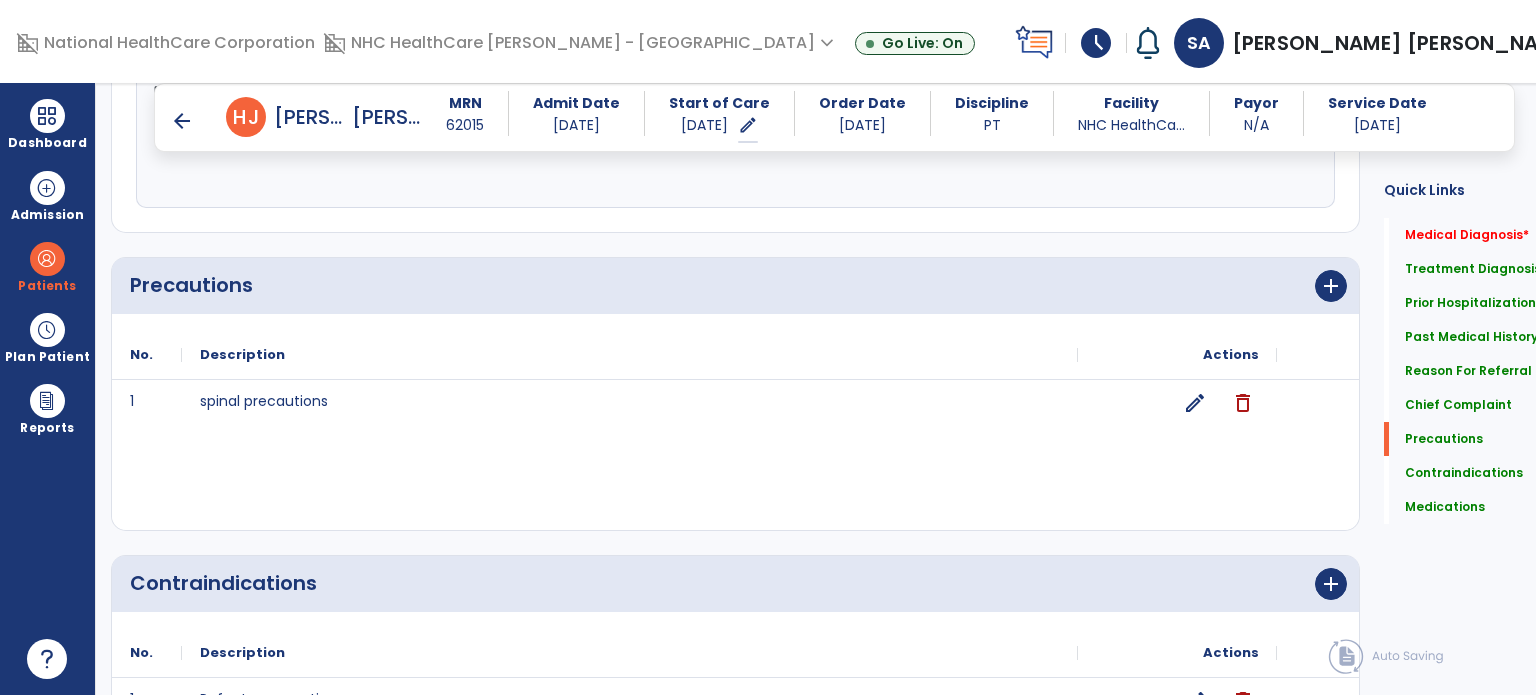 type on "*********" 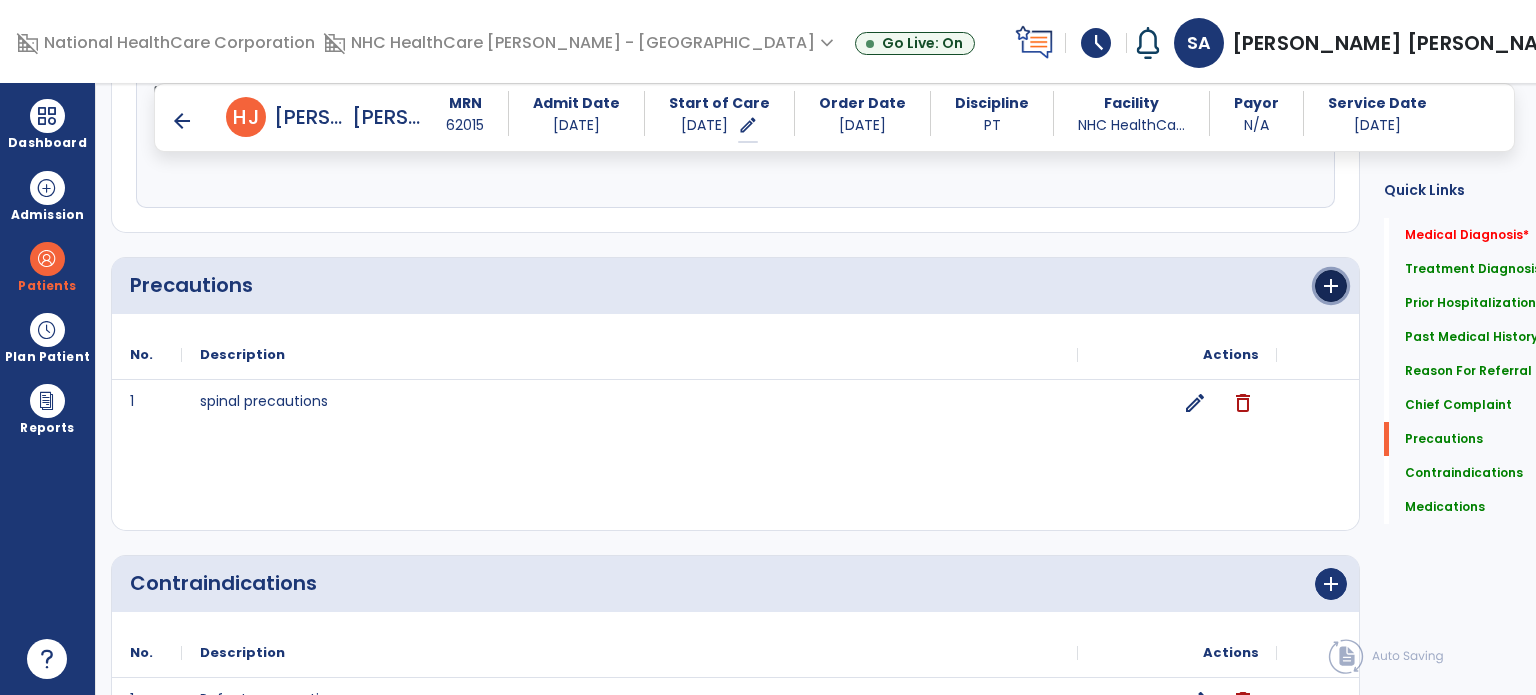 click on "add" 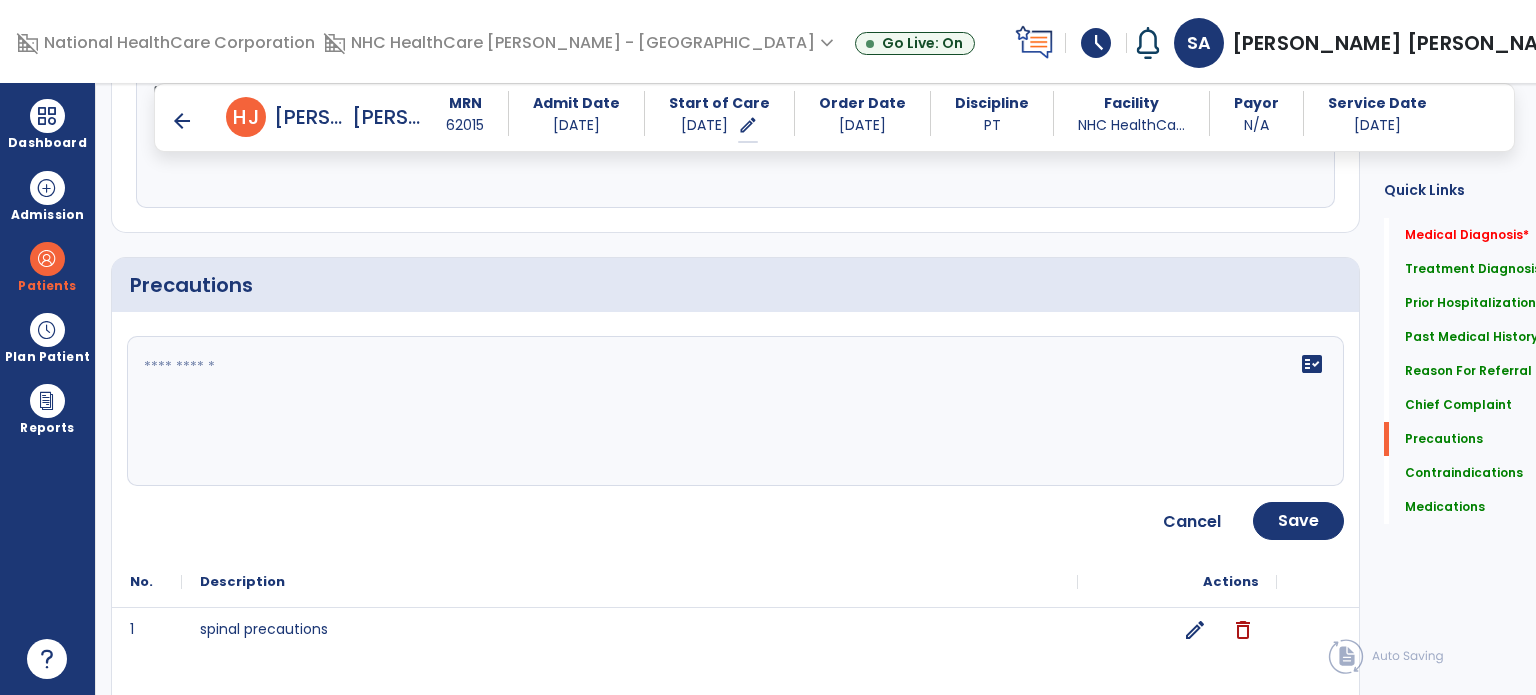 click 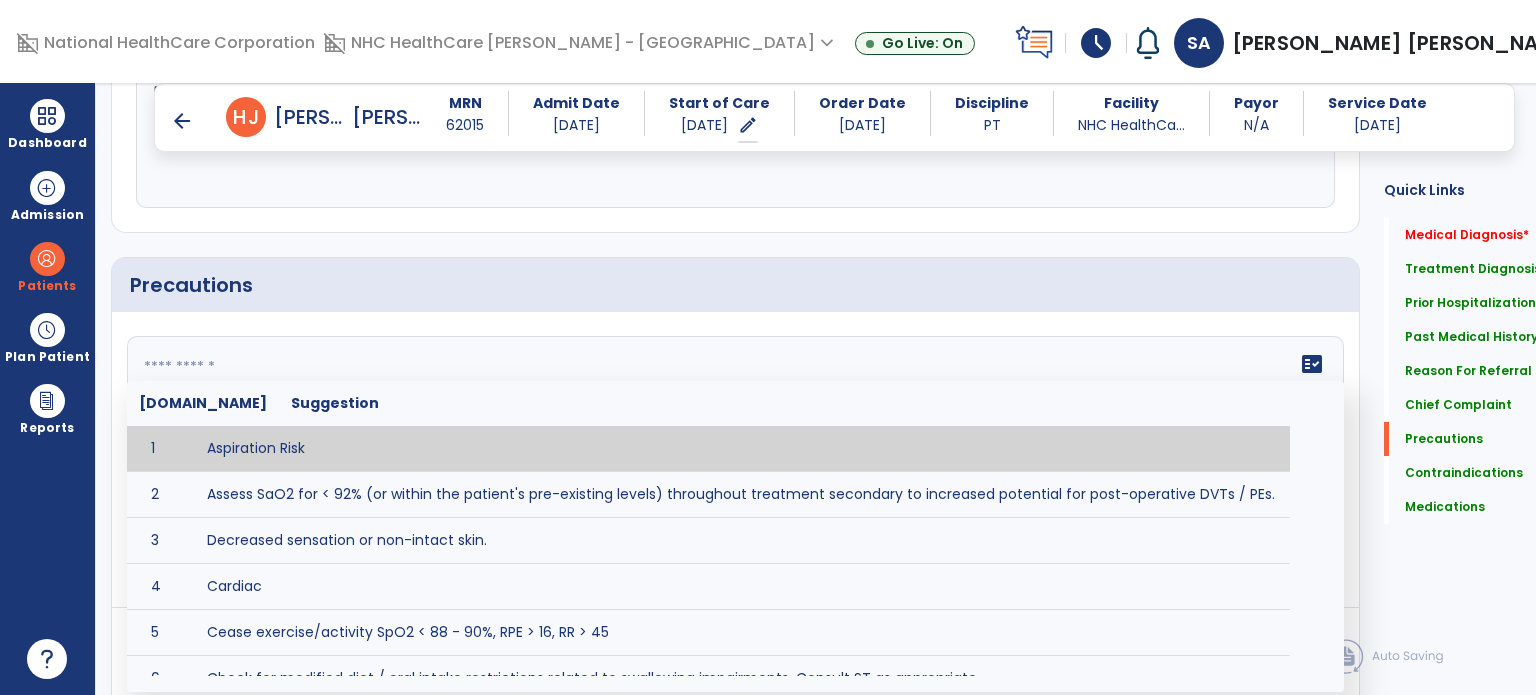 paste on "**********" 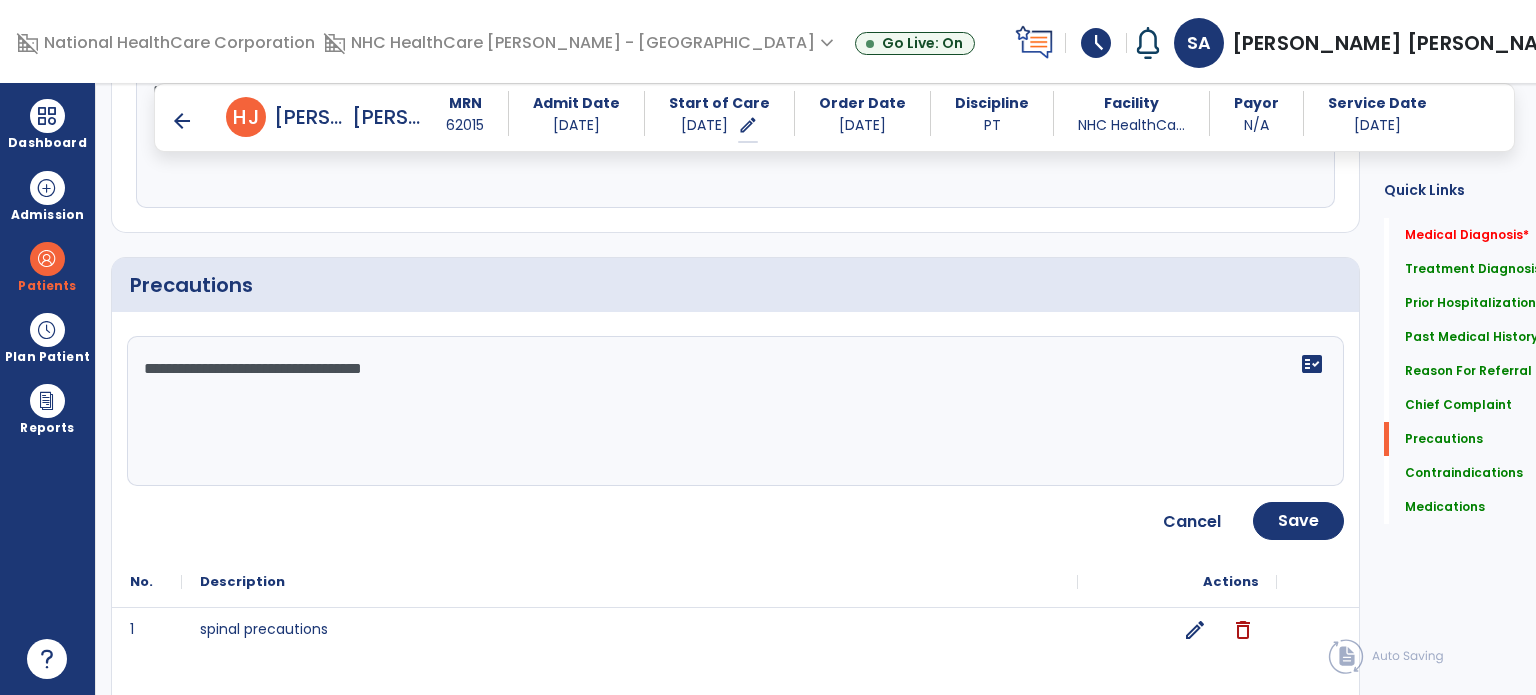 type on "**********" 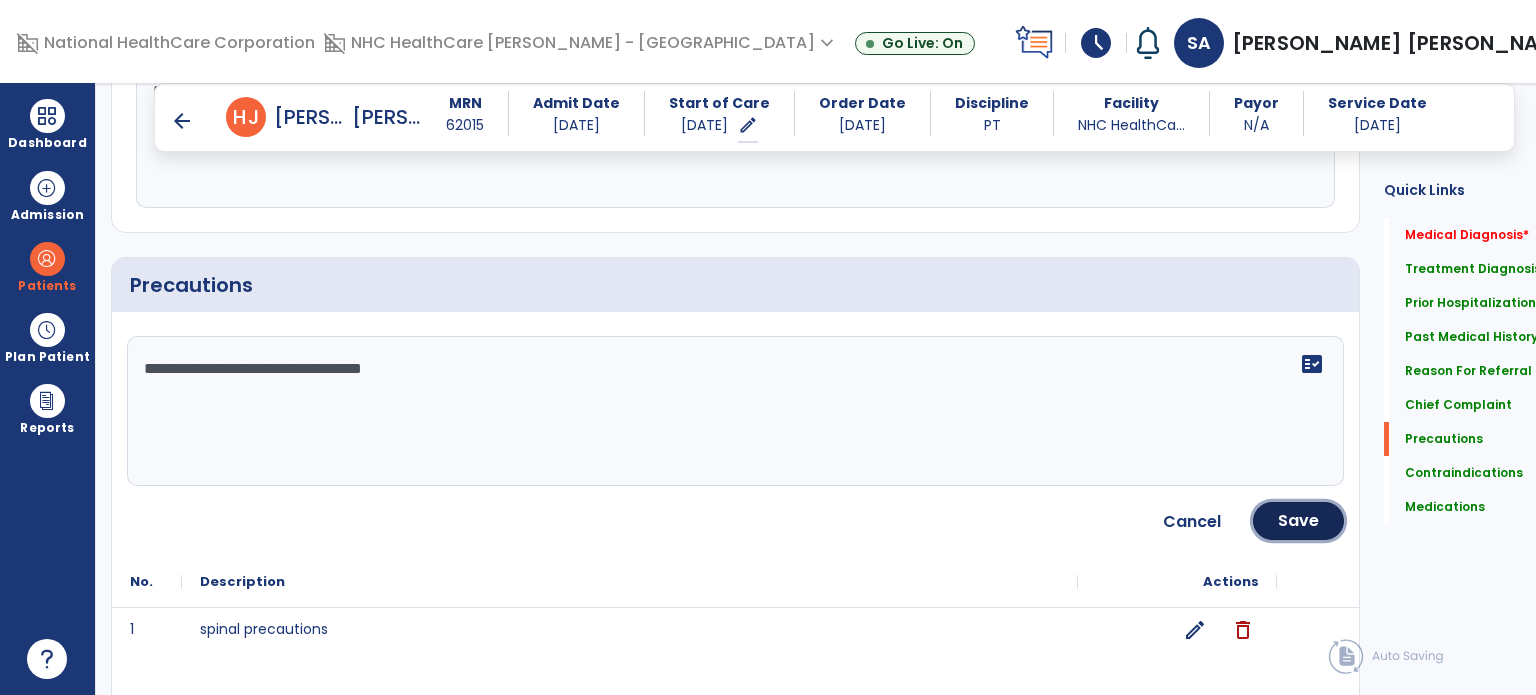 click on "Save" 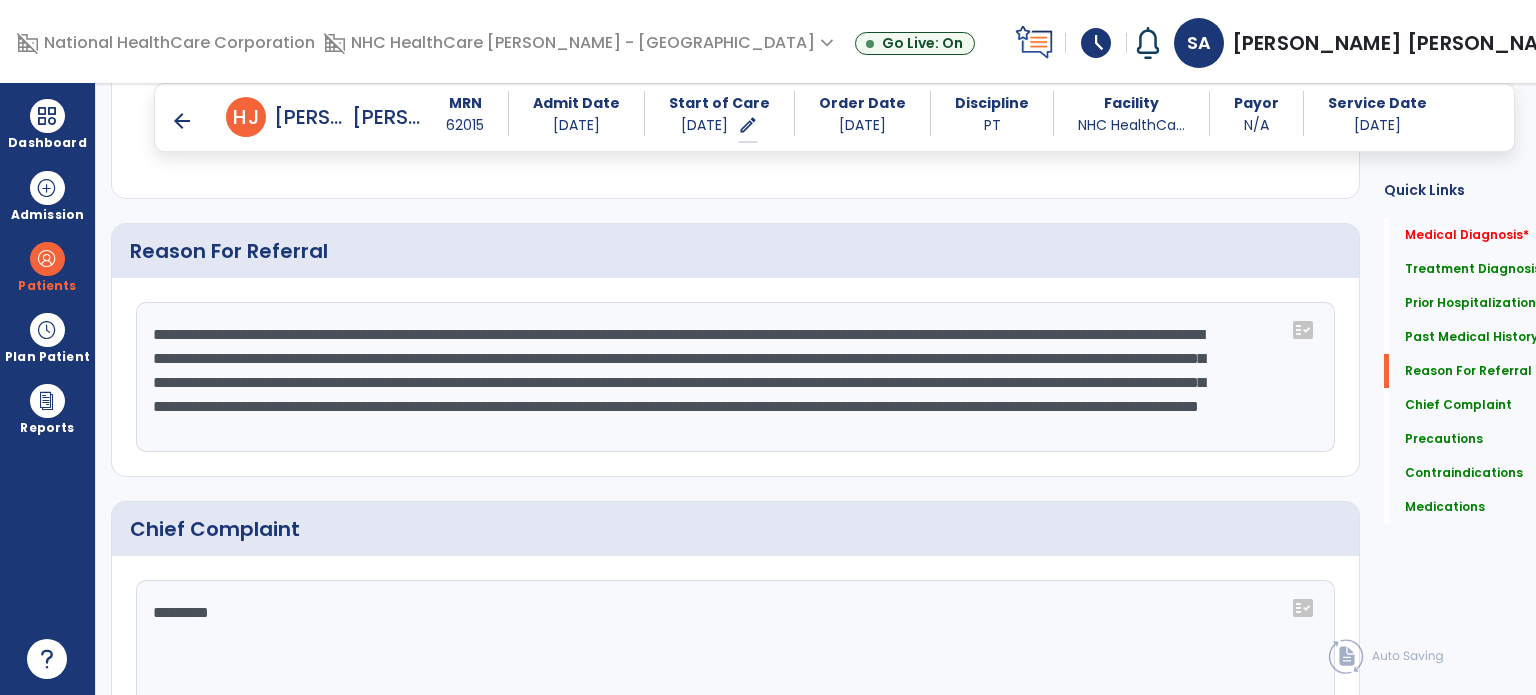 scroll, scrollTop: 1189, scrollLeft: 0, axis: vertical 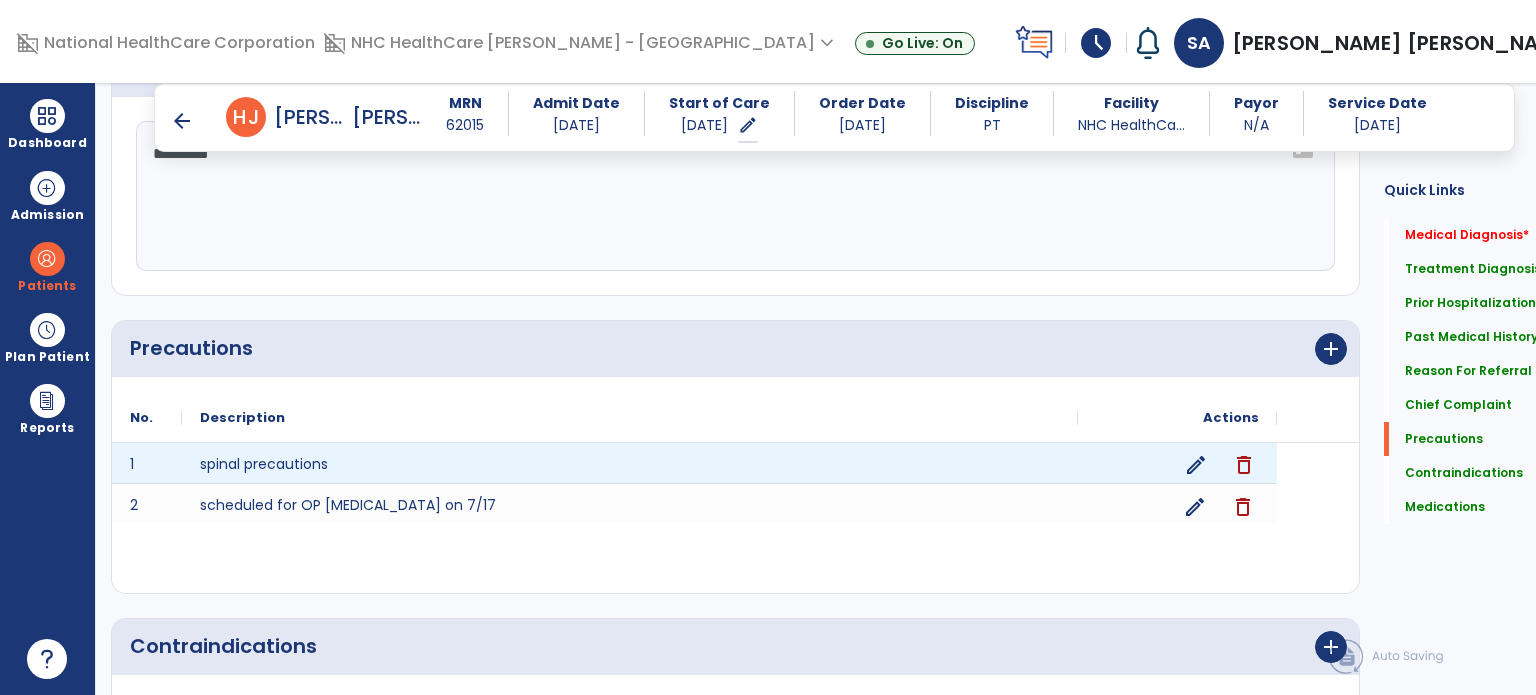 click on "edit" 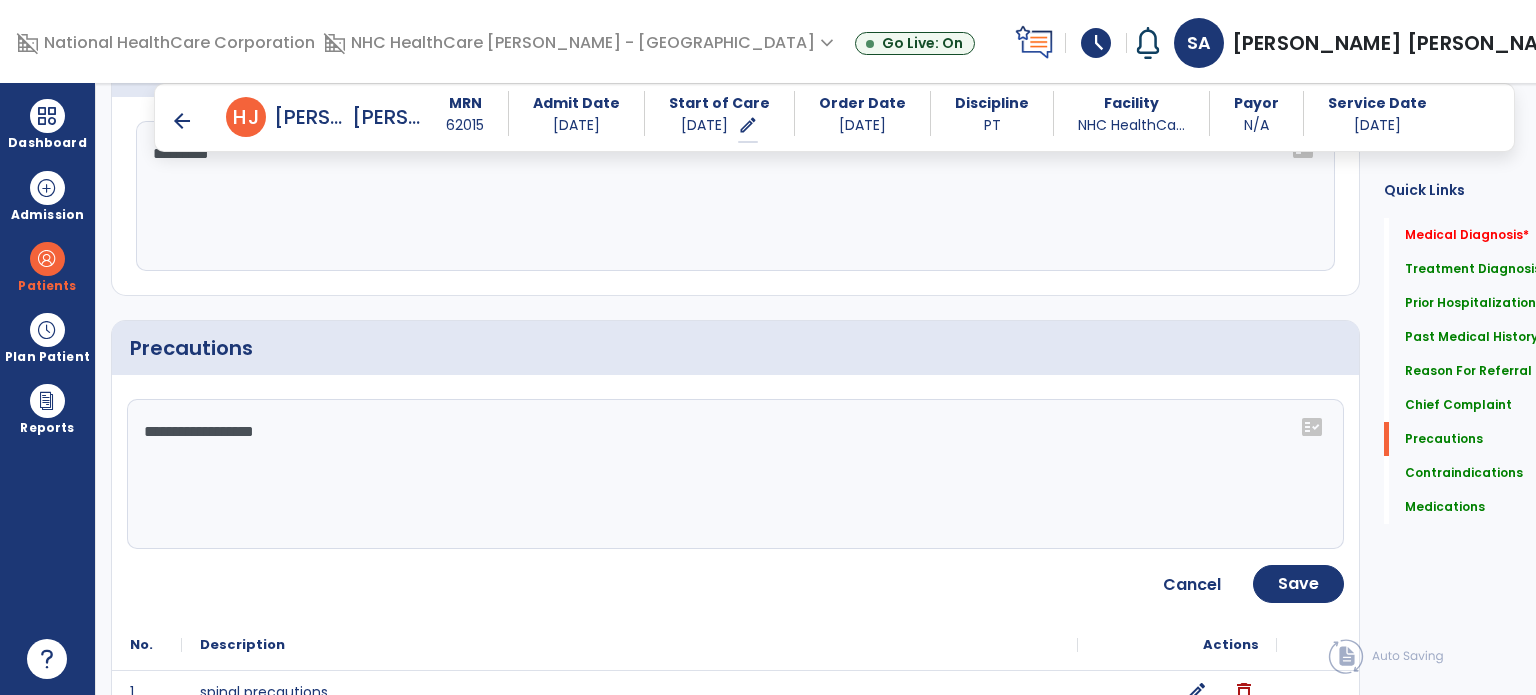 click on "**********" 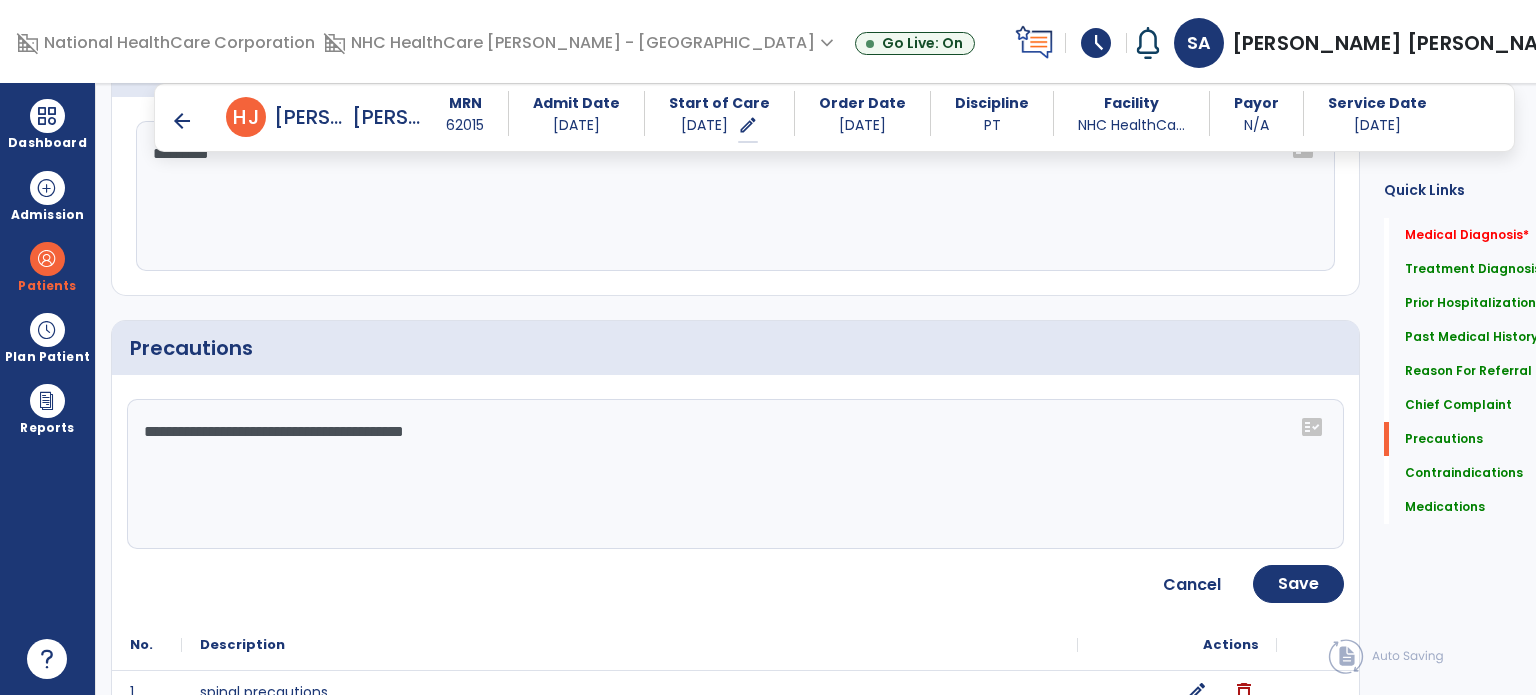 type on "**********" 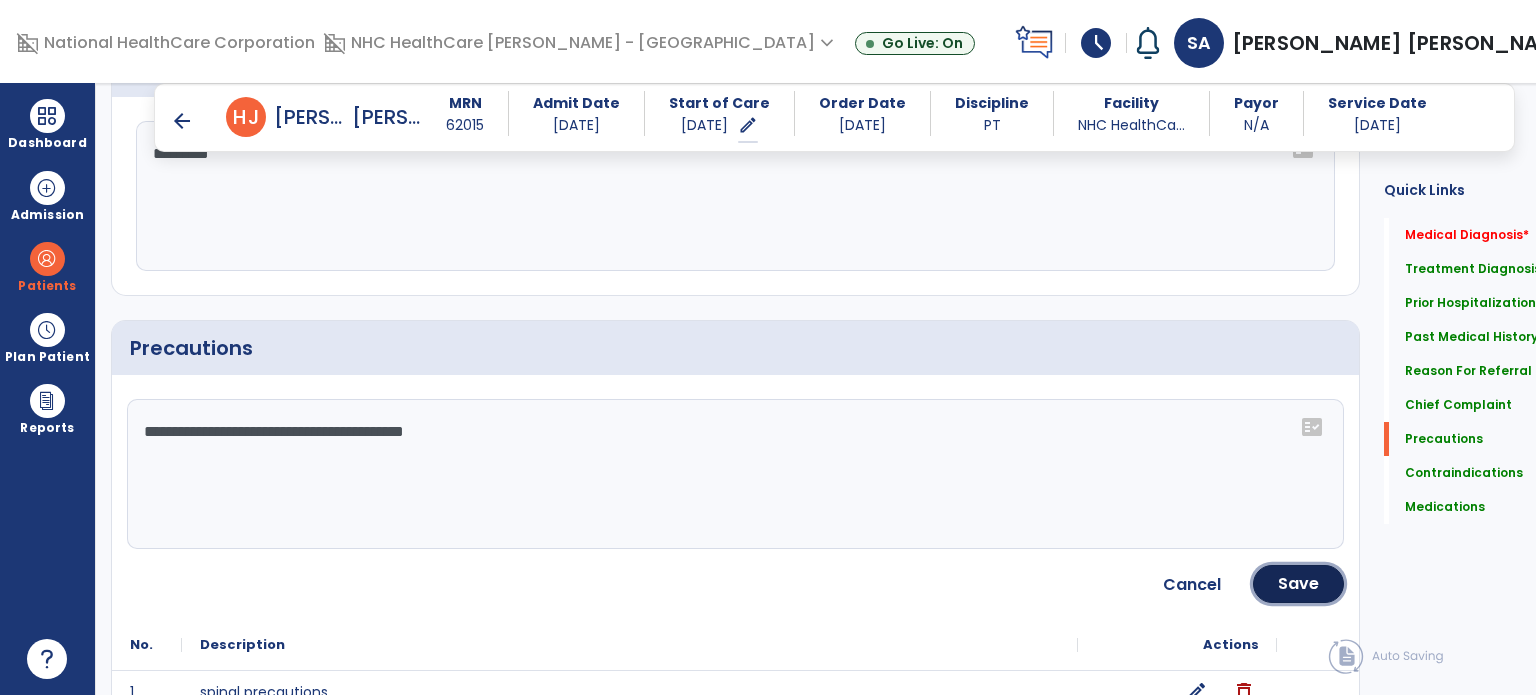 click on "Save" 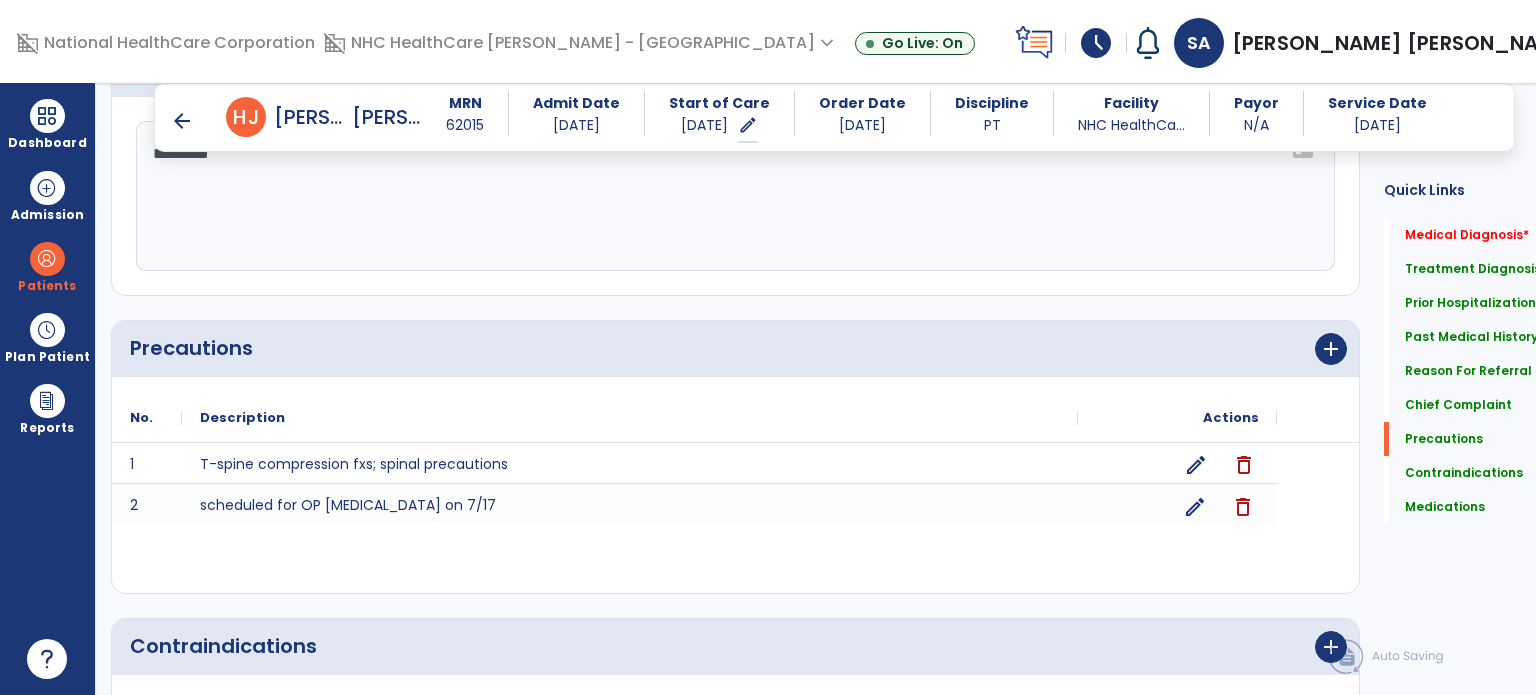 click on "Precautions      add" 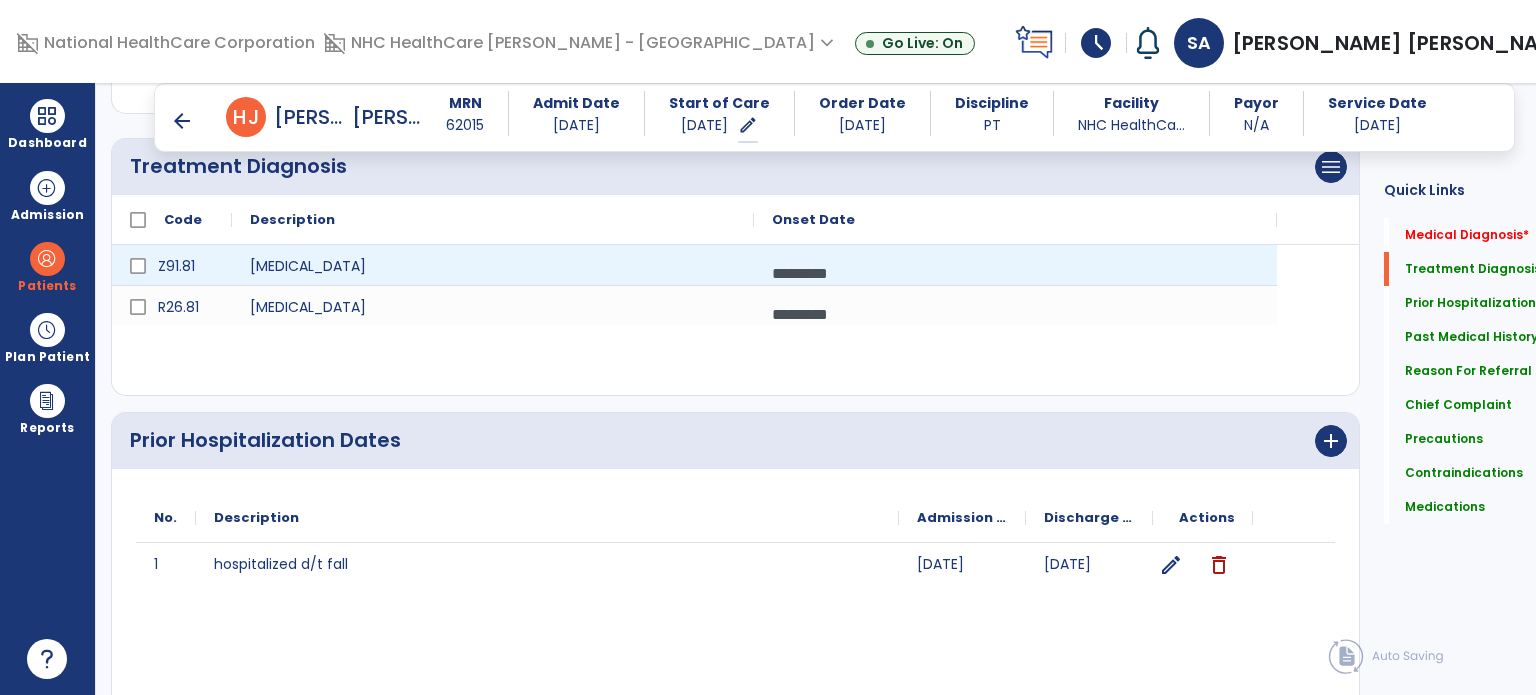 scroll, scrollTop: 0, scrollLeft: 0, axis: both 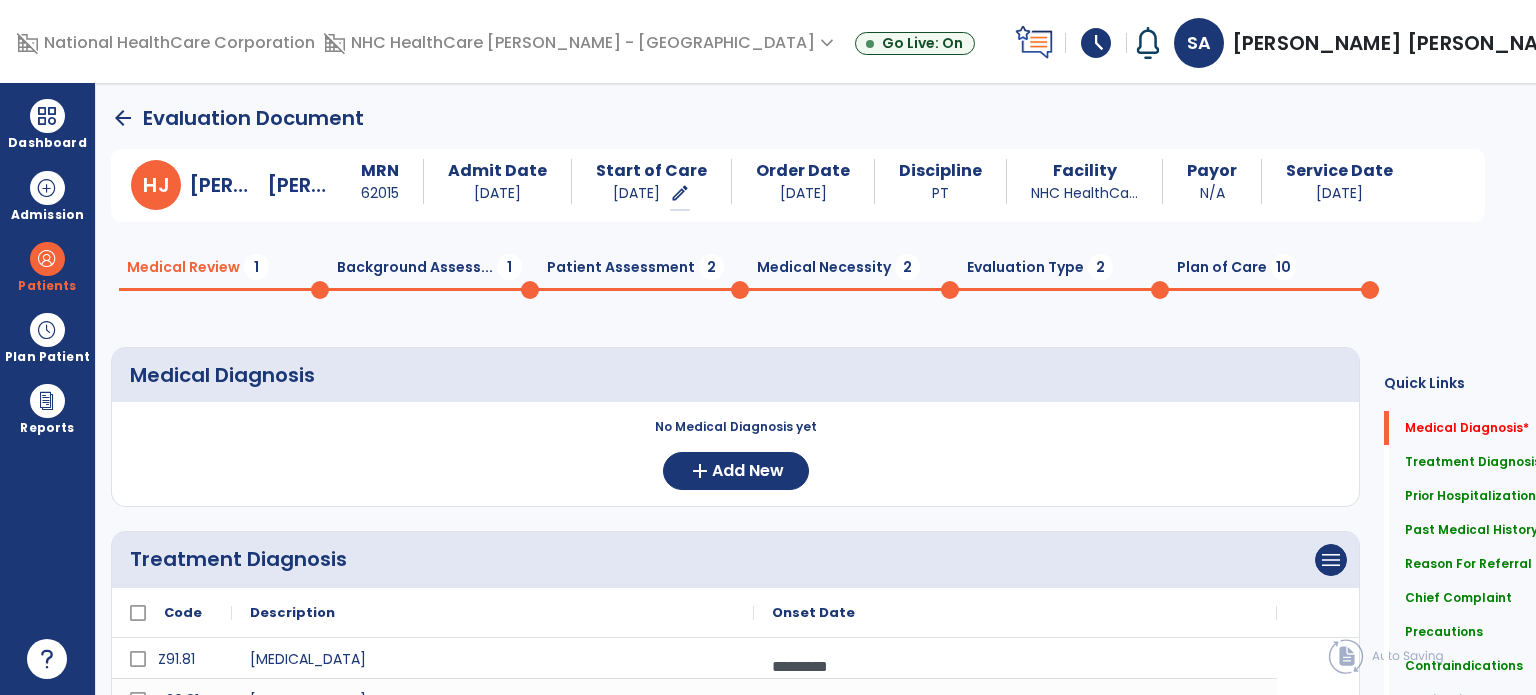 click on "Background Assess...  1" 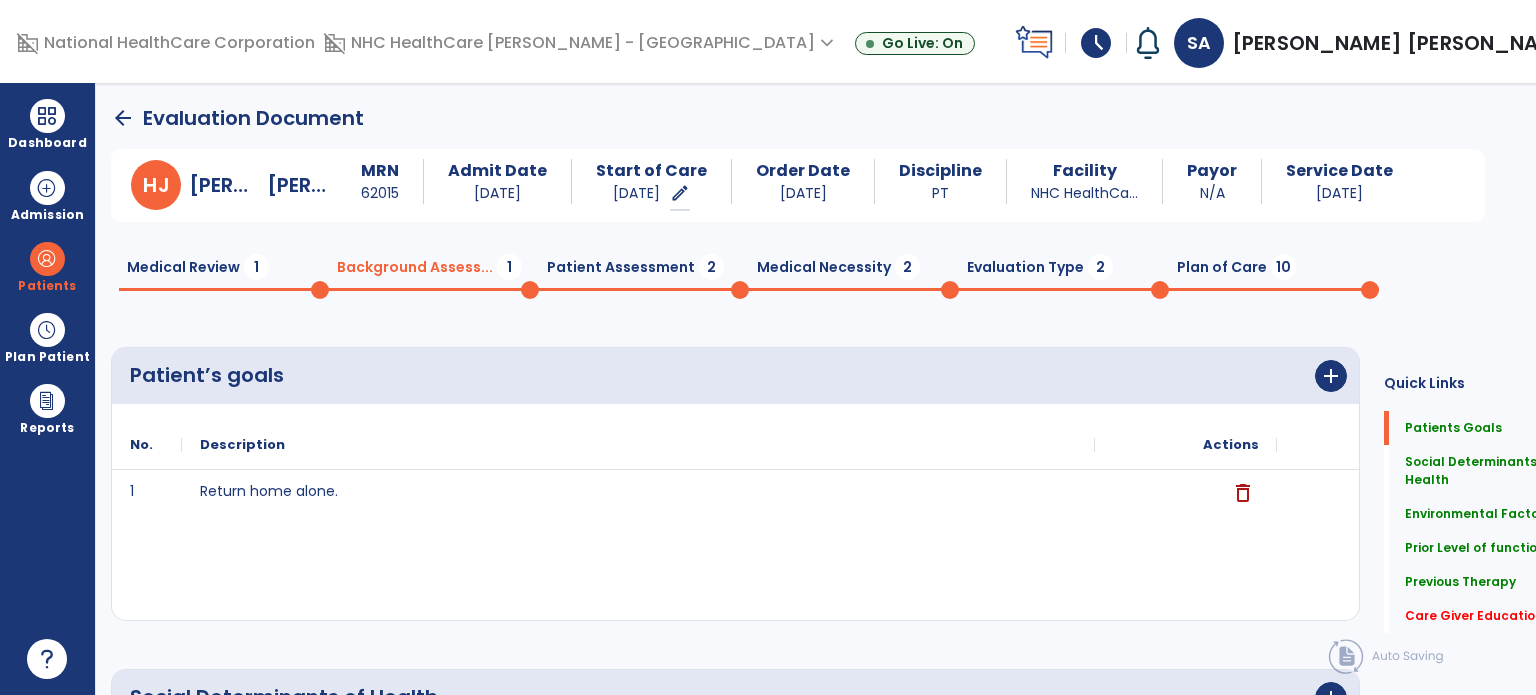 click on "Patient Assessment  2" 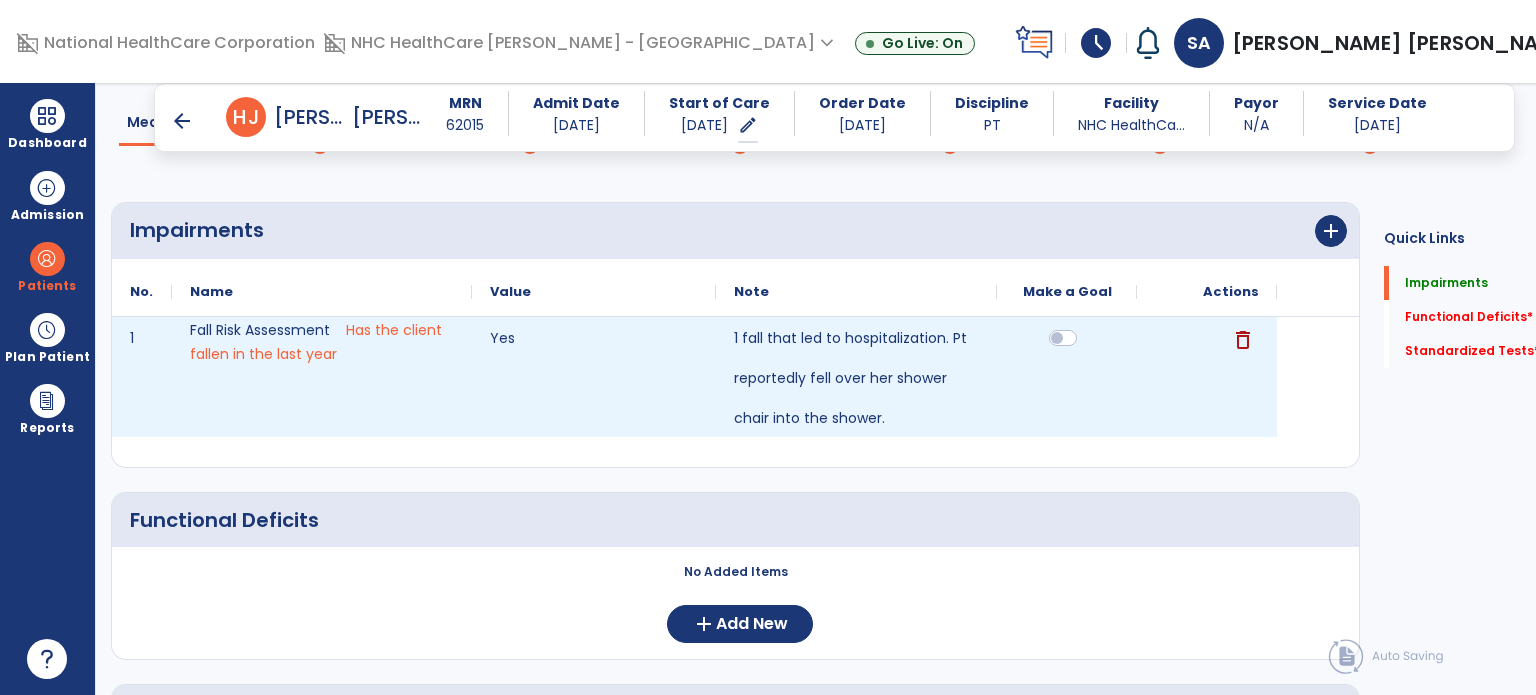scroll, scrollTop: 128, scrollLeft: 0, axis: vertical 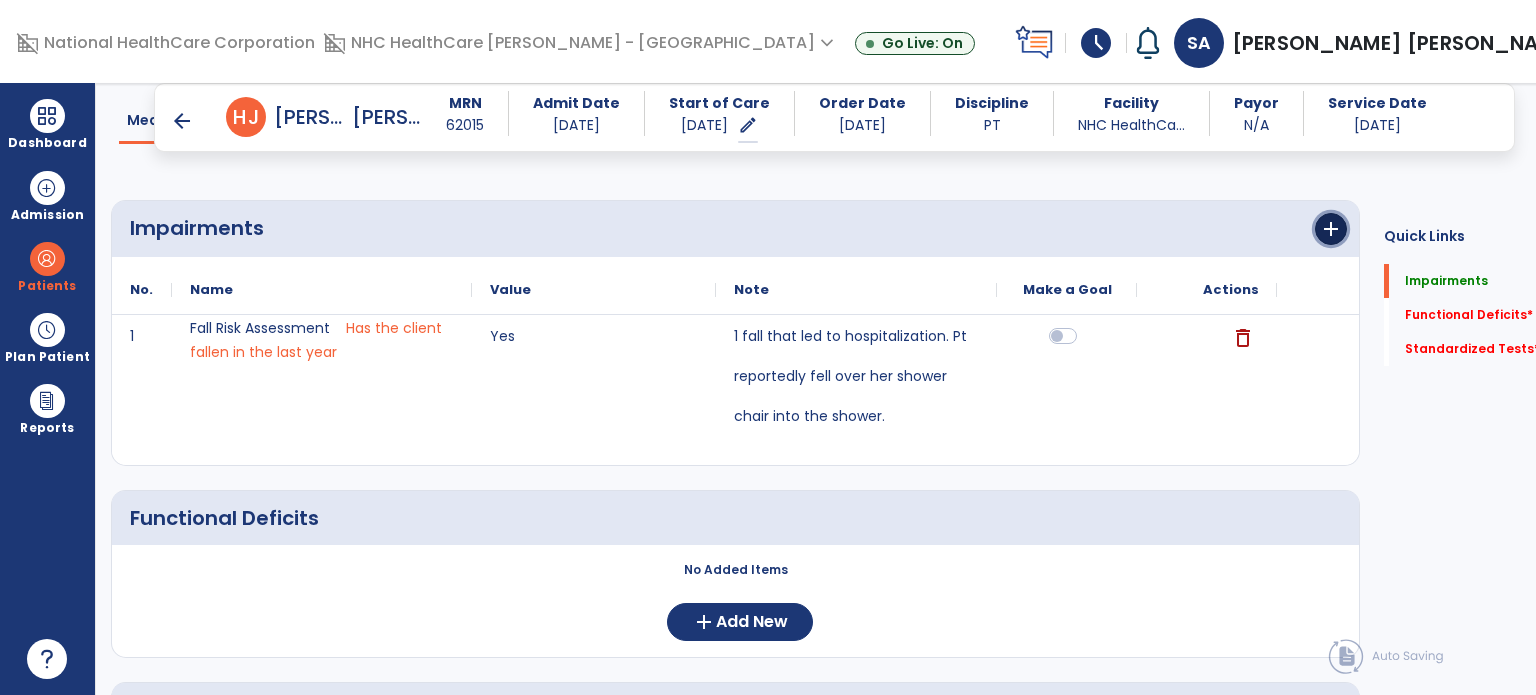 click on "add" 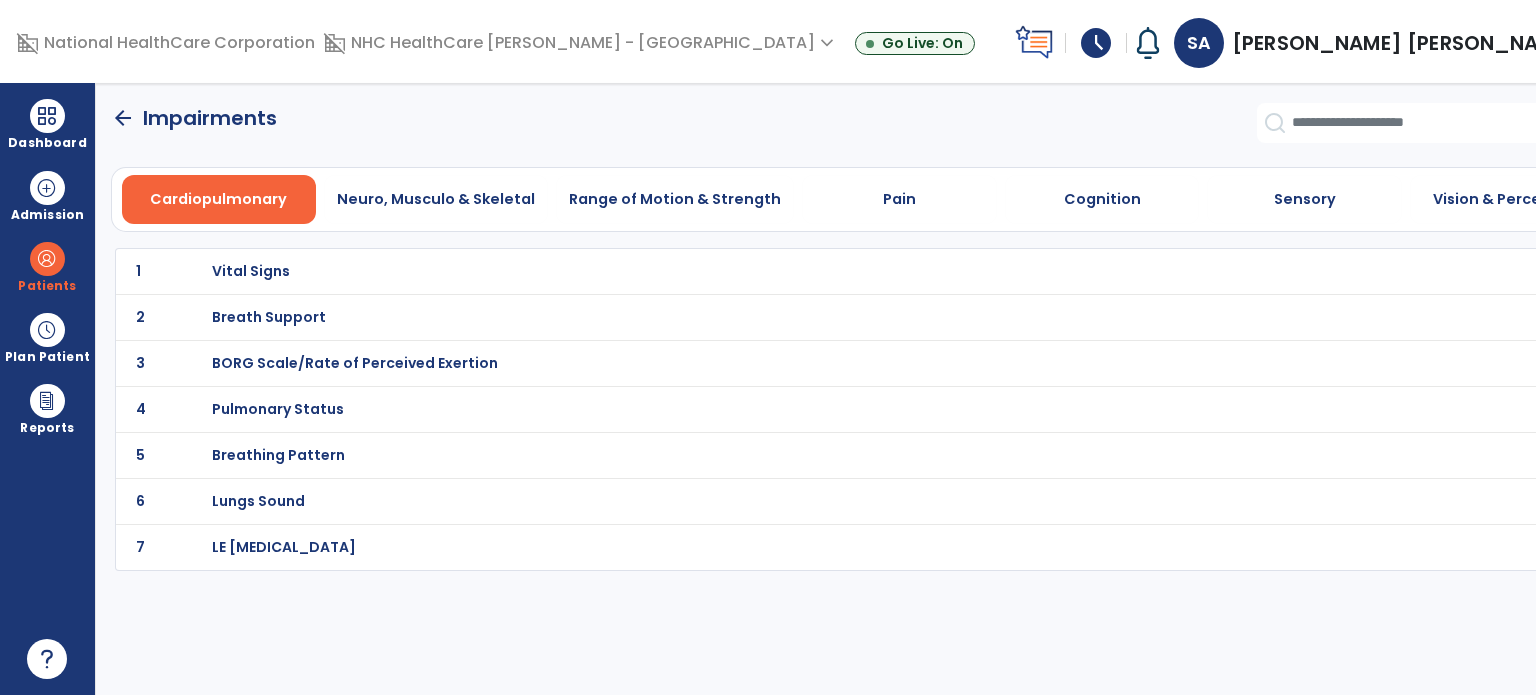 scroll, scrollTop: 0, scrollLeft: 0, axis: both 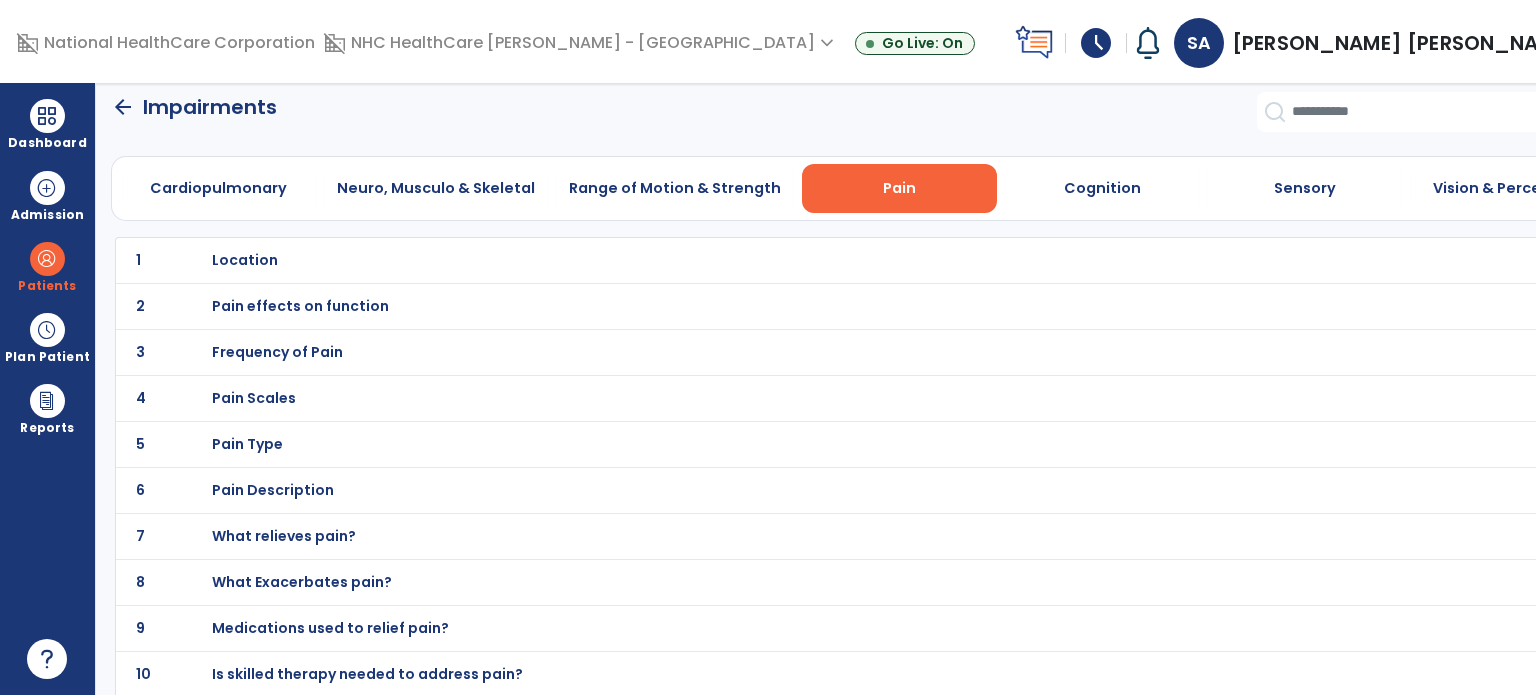 click on "Location" at bounding box center [245, 260] 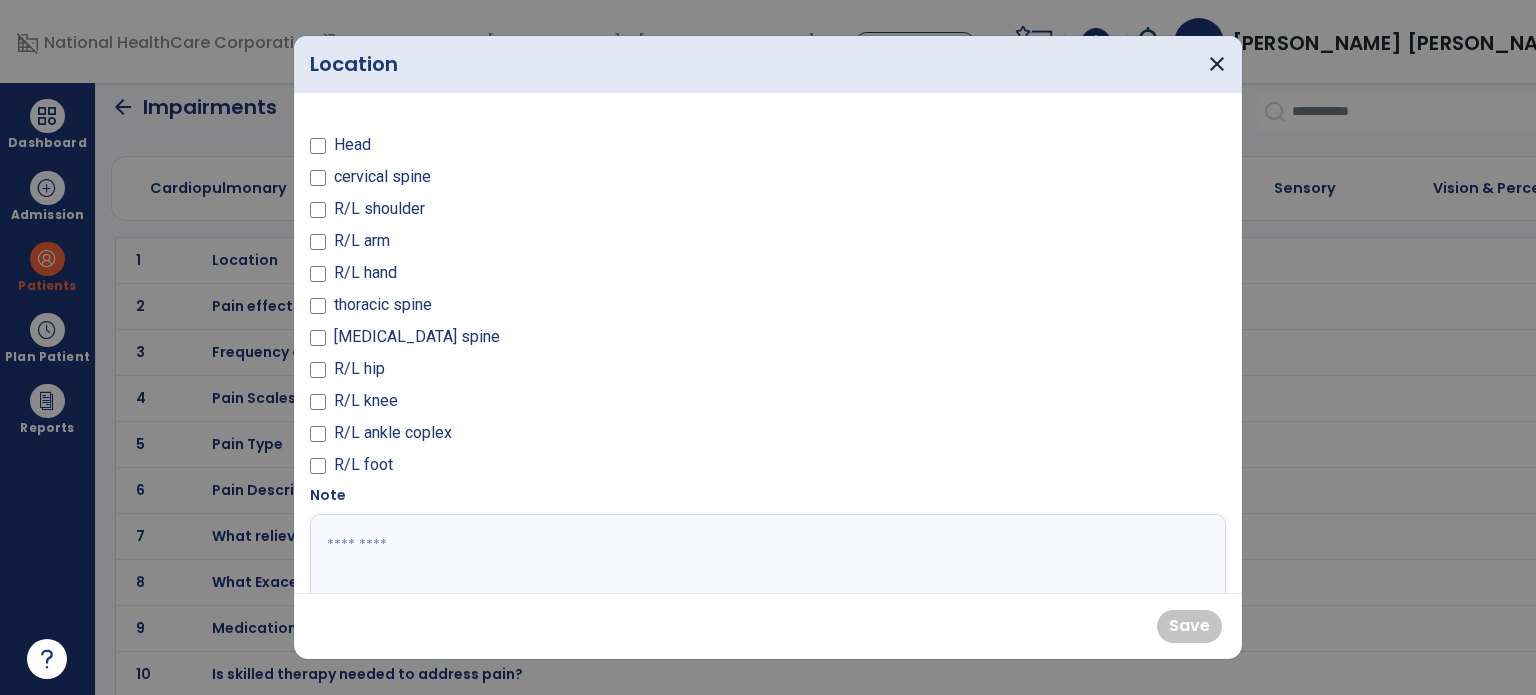 click on "thoracic spine" at bounding box center (383, 305) 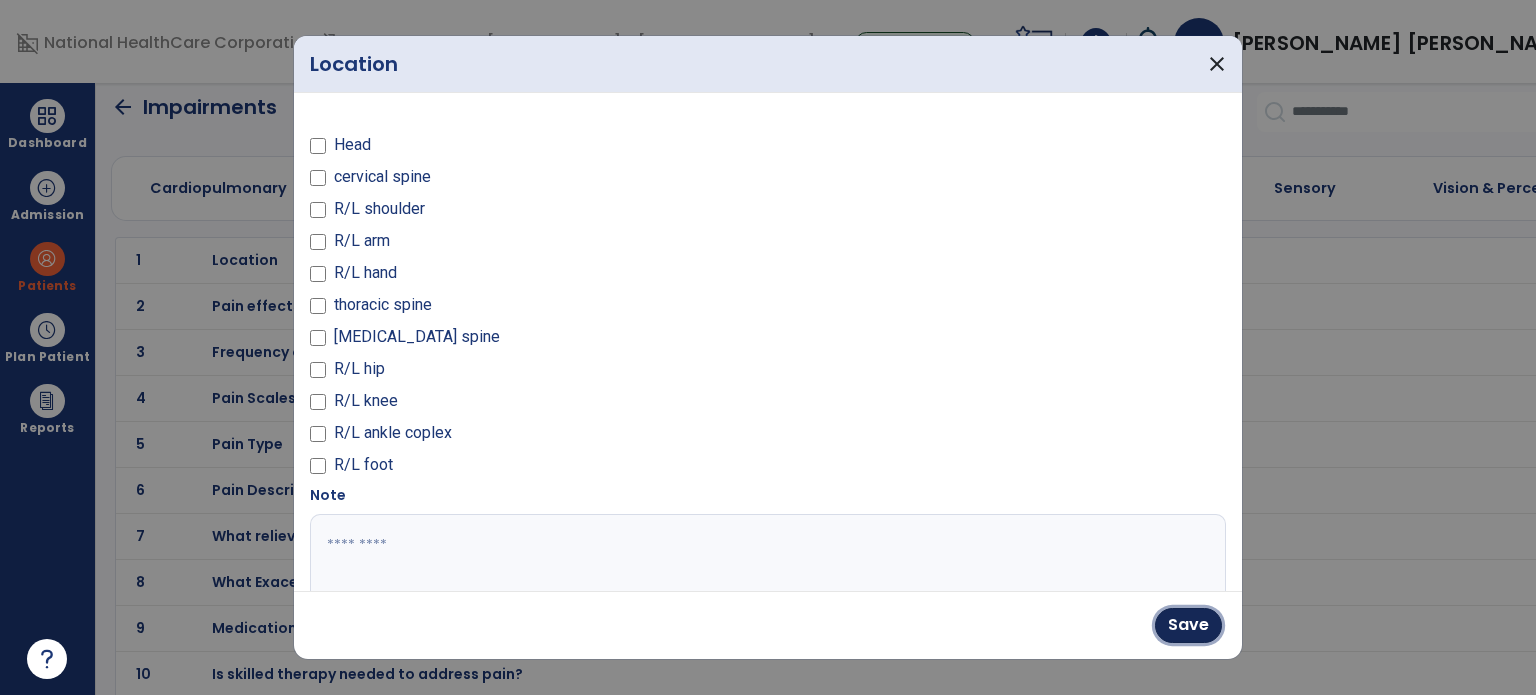 click on "Save" at bounding box center (1188, 625) 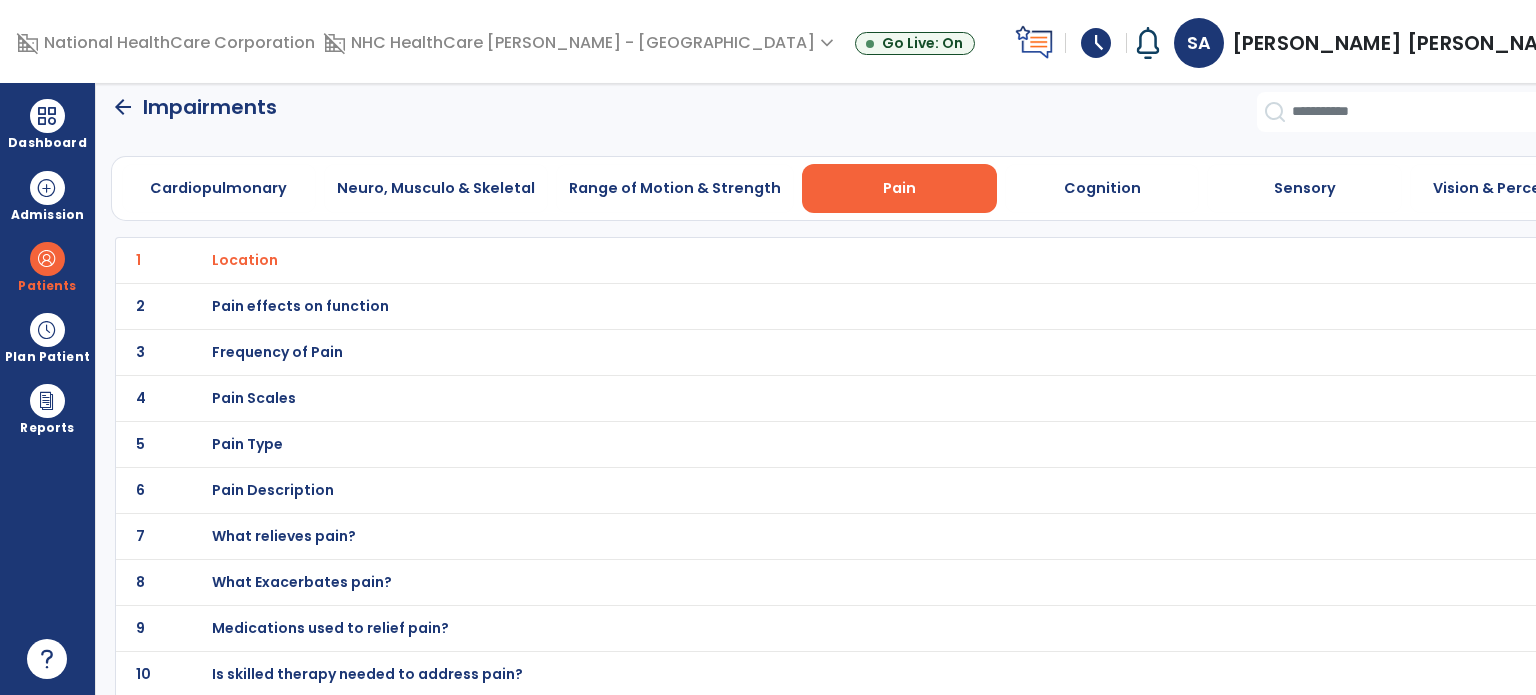 click on "Pain Scales" at bounding box center (245, 260) 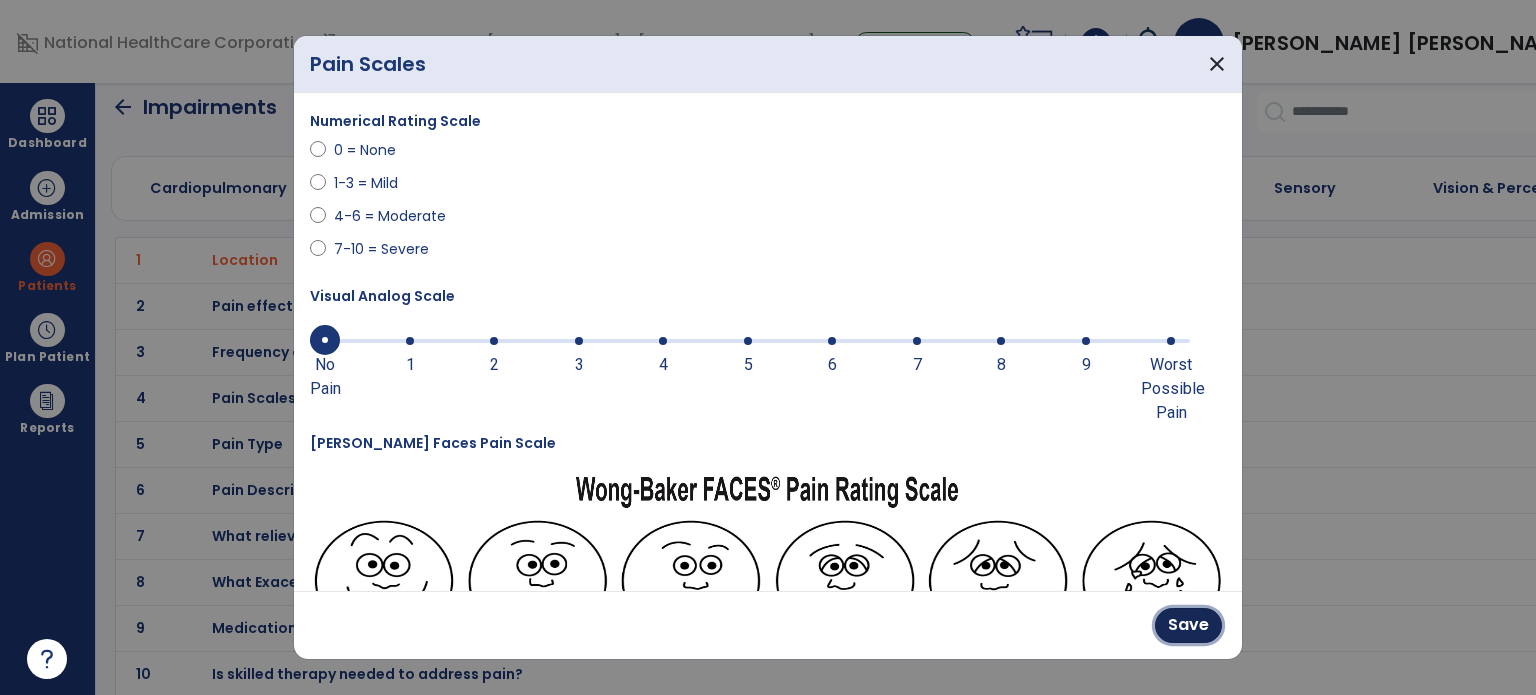 click on "Save" at bounding box center (1188, 625) 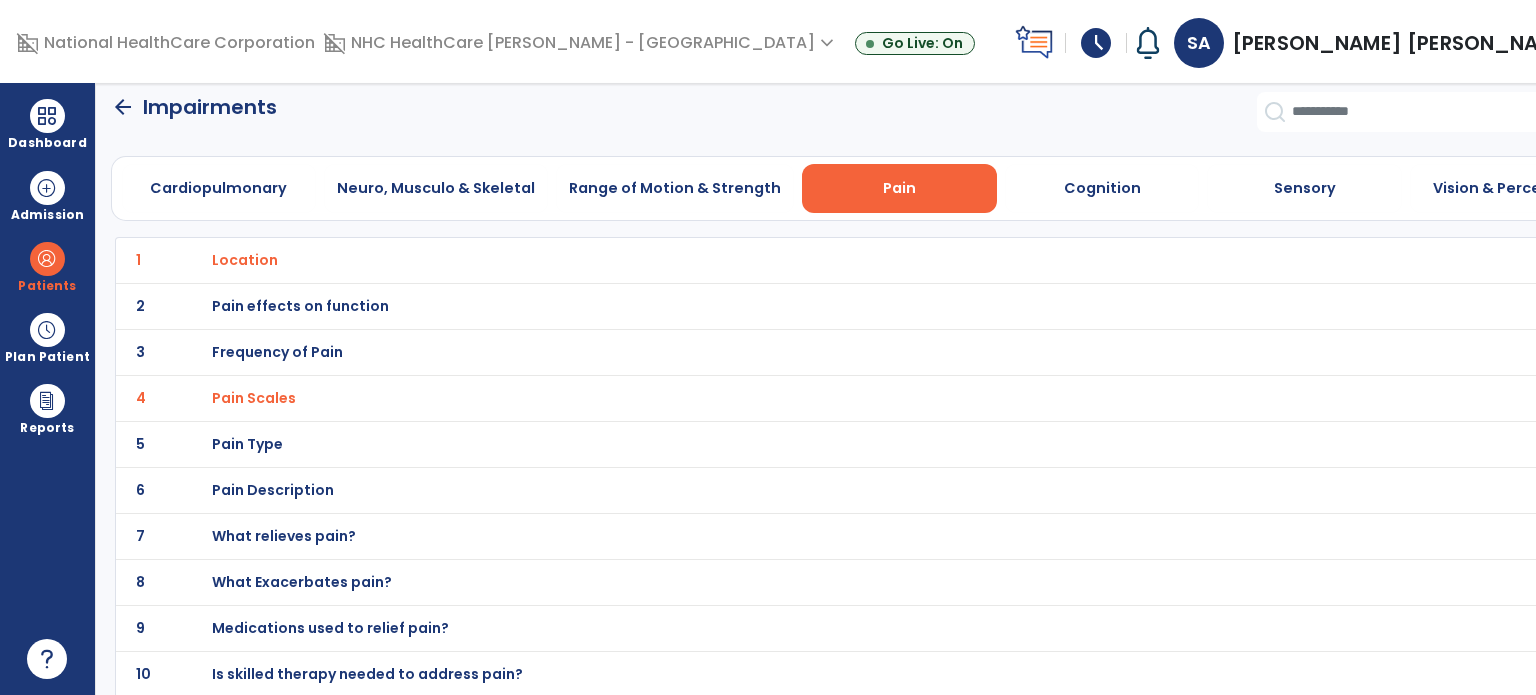 click on "Range of Motion & Strength" at bounding box center [675, 188] 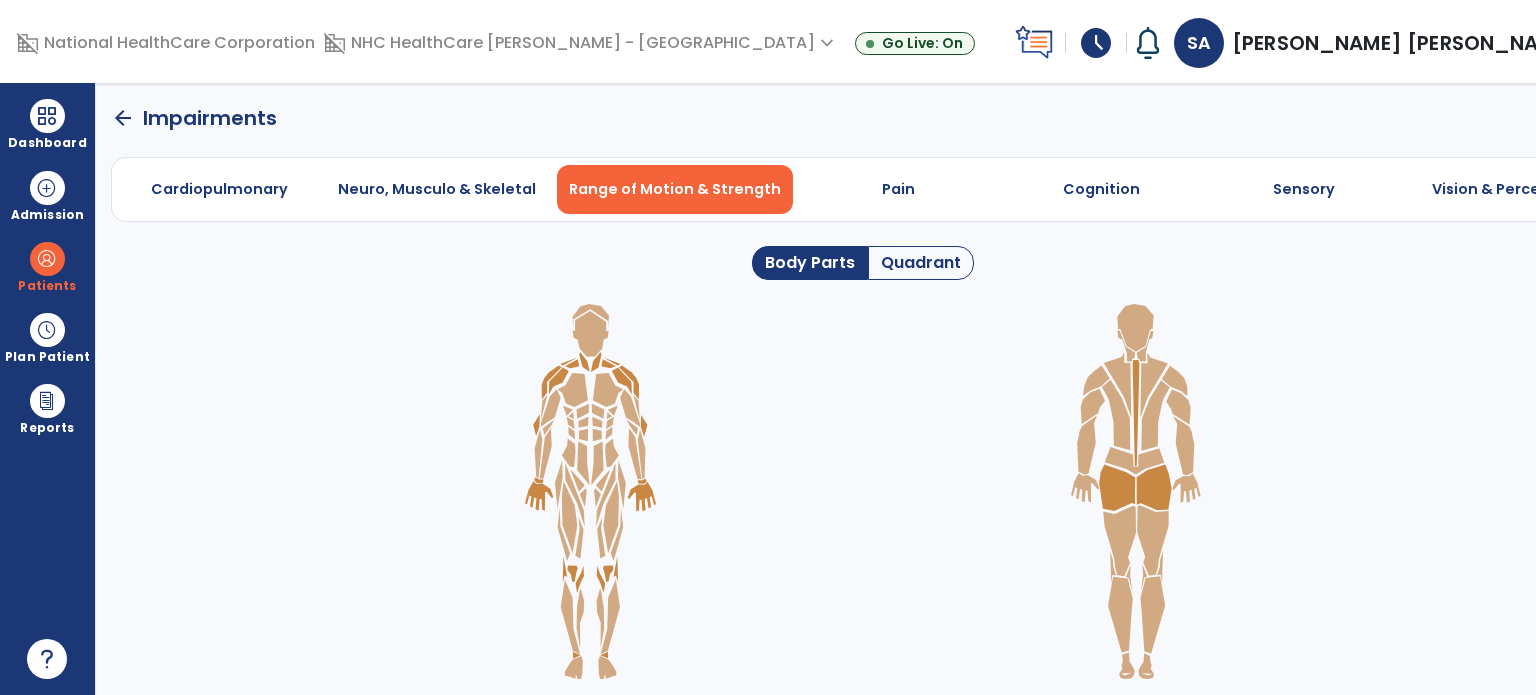 scroll, scrollTop: 0, scrollLeft: 0, axis: both 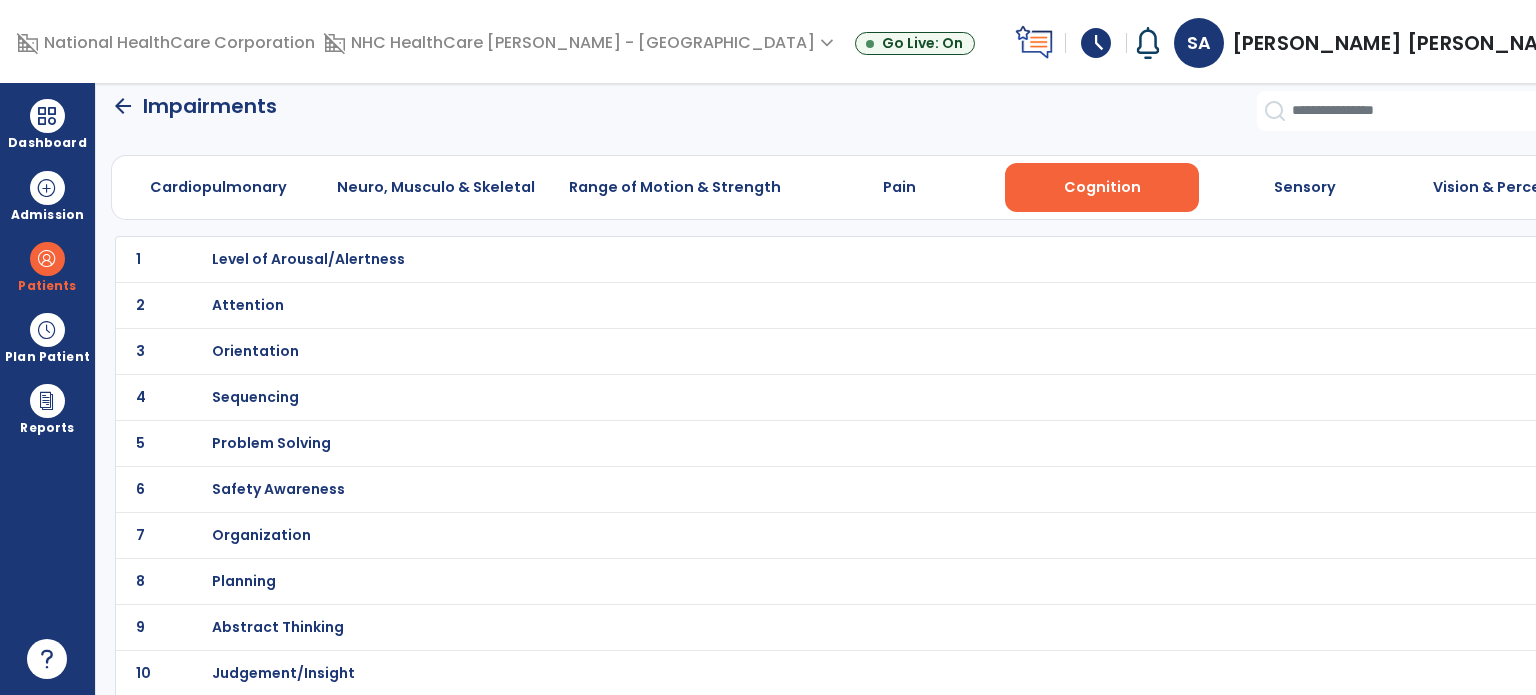 click on "Neuro, Musculo & Skeletal" at bounding box center [436, 187] 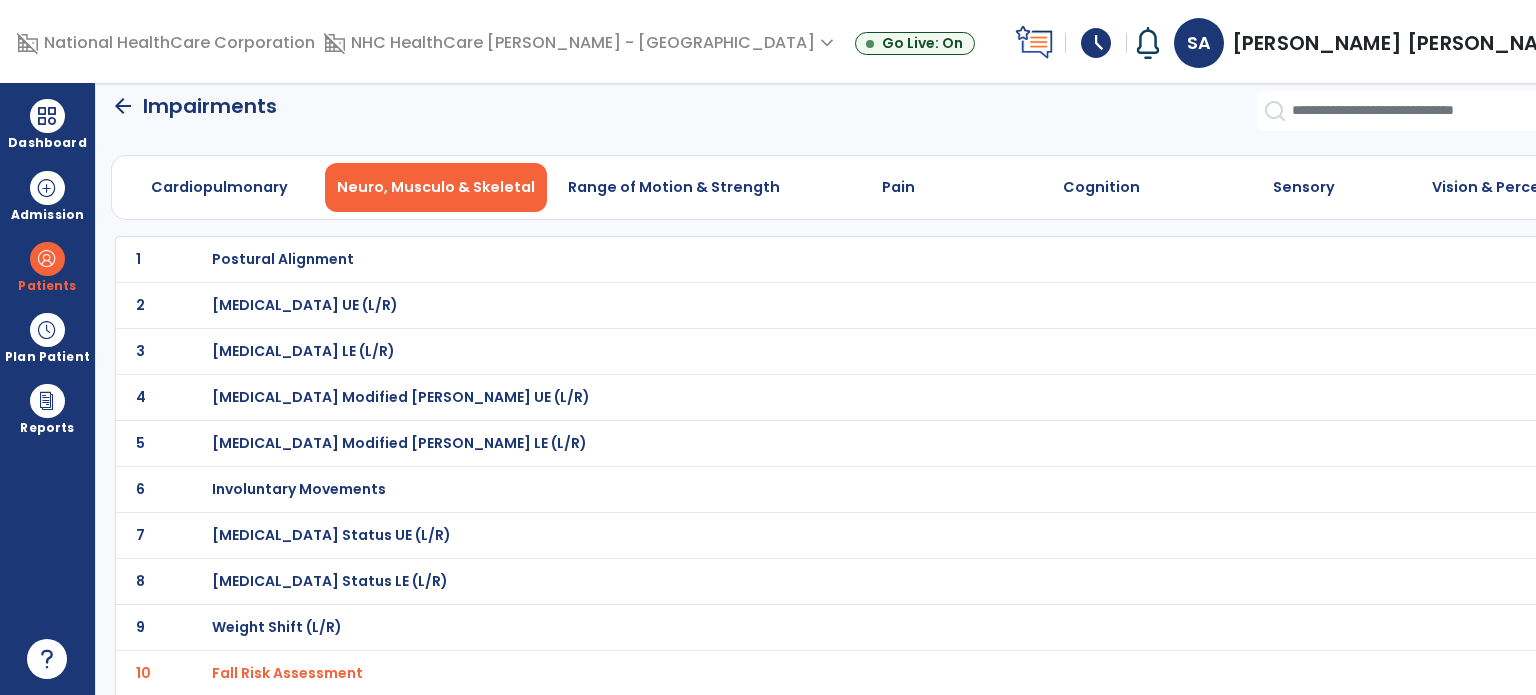 click on "Fall Risk Assessment" at bounding box center (287, 673) 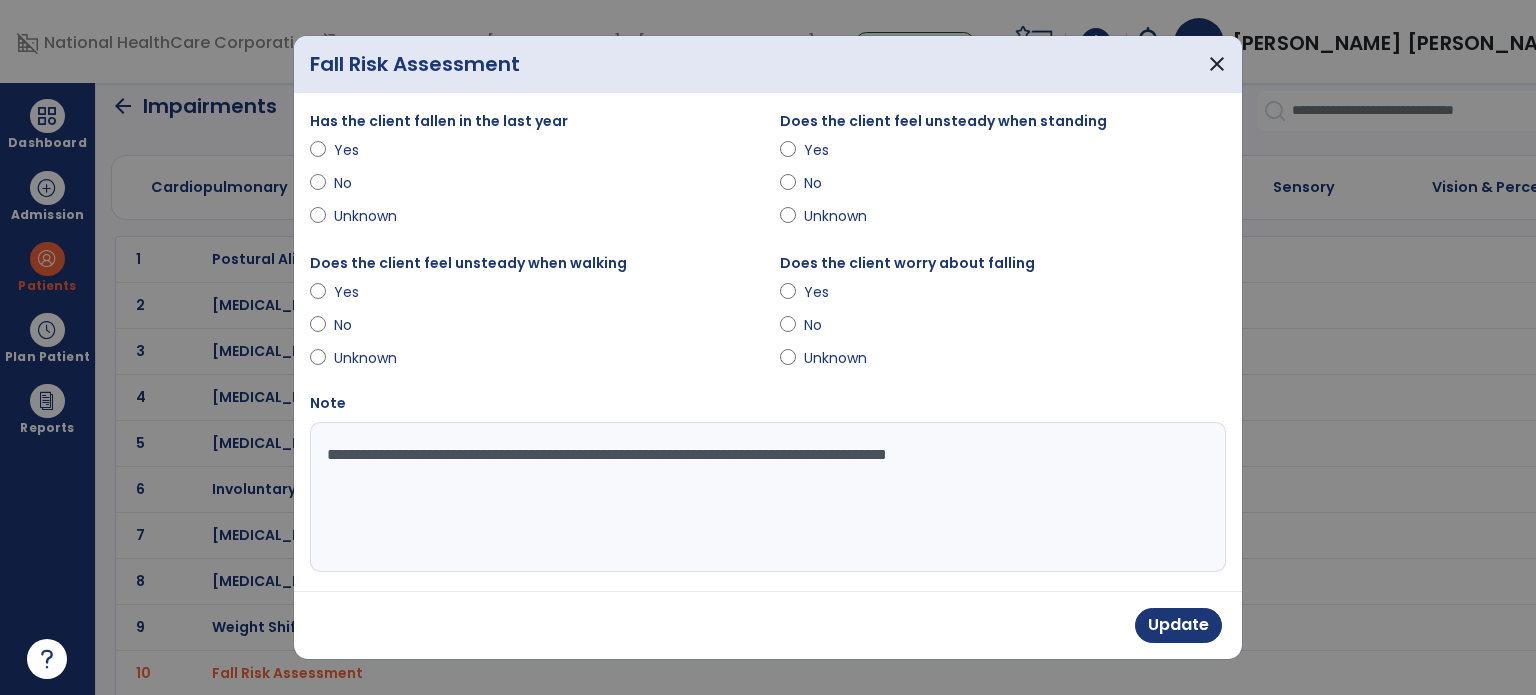 click on "**********" at bounding box center (766, 497) 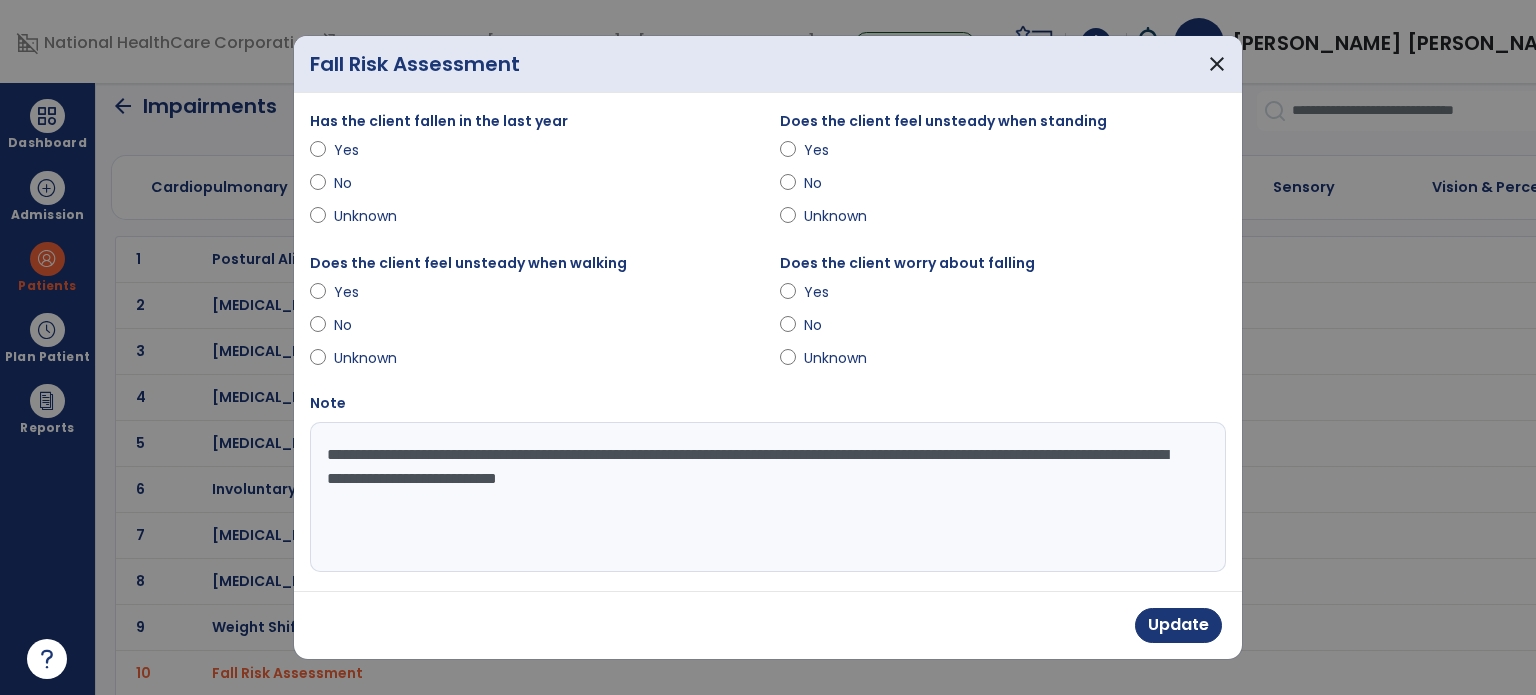 type on "**********" 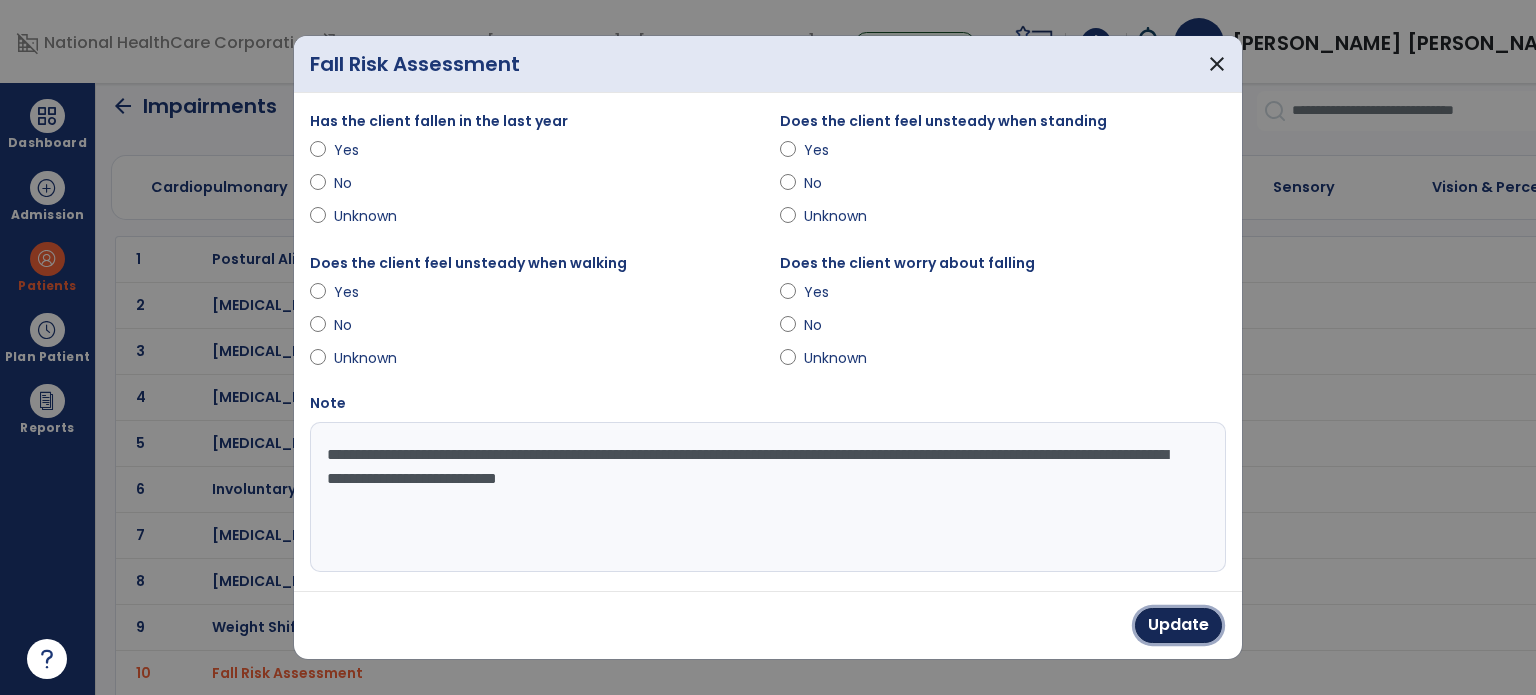 click on "Update" at bounding box center [1178, 625] 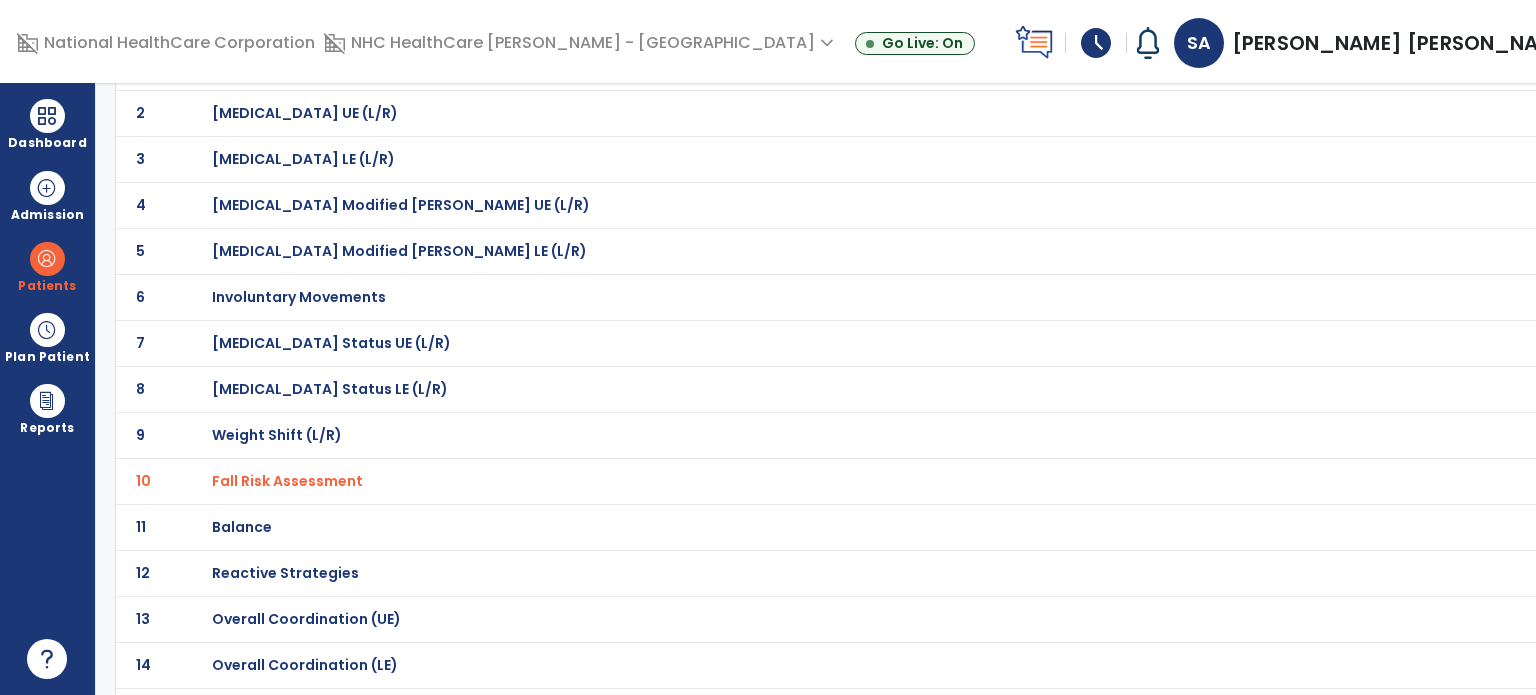 scroll, scrollTop: 0, scrollLeft: 0, axis: both 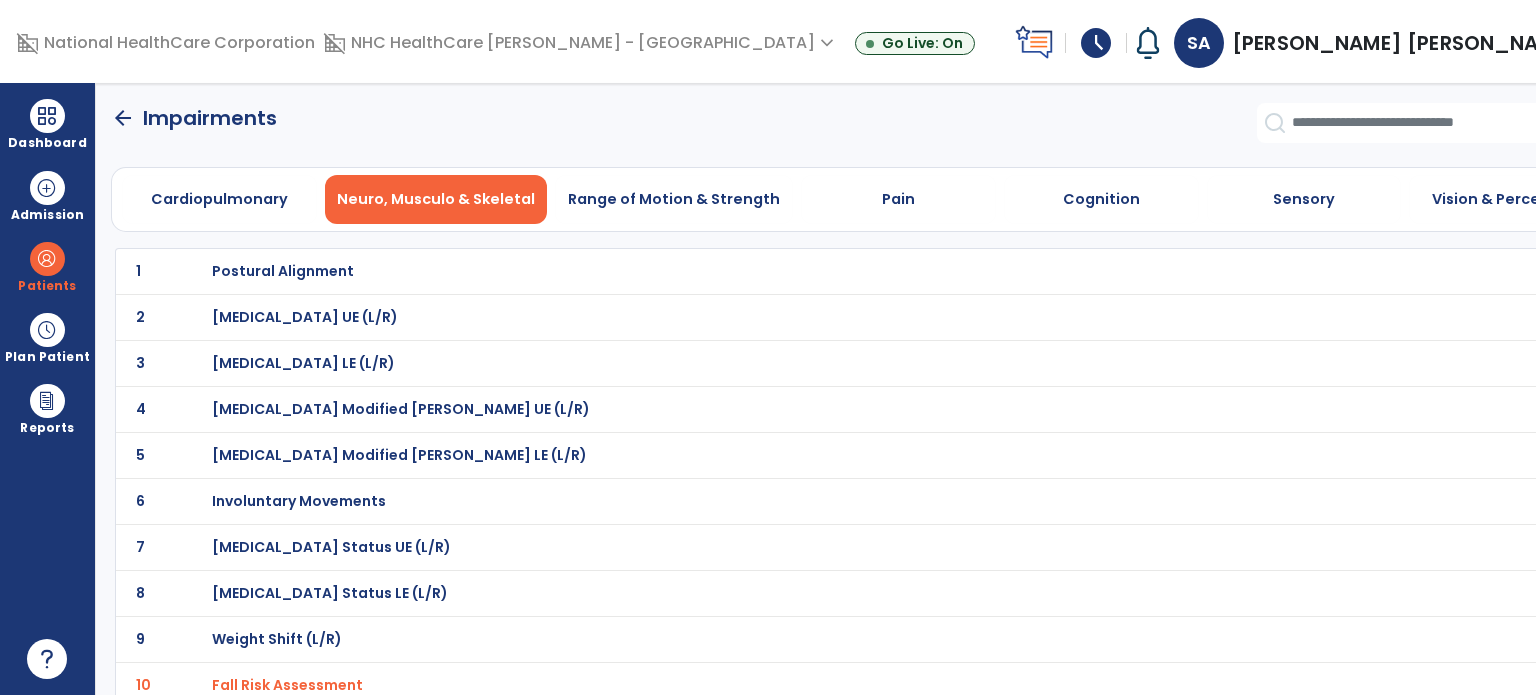 click on "arrow_back   Impairments   Cardiopulmonary   Neuro, Musculo & Skeletal   Range of Motion & Strength   Pain   Cognition   Sensory   Vision & Perception  1 Postural Alignment 2 [MEDICAL_DATA] UE (L/R) 3 [MEDICAL_DATA] LE (L/R) 4 [MEDICAL_DATA] Modified [PERSON_NAME] UE (L/R) 5 [MEDICAL_DATA] Modified [PERSON_NAME] LE (L/R) 6 Involuntary Movements 7 [MEDICAL_DATA] Status UE (L/R) 8 [MEDICAL_DATA] Status LE (L/R) 9 Weight Shift (L/R) 10 Fall Risk Assessment 11 Balance 12 Reactive Strategies 13 Overall Coordination (UE) 14 Overall Coordination (LE) 15 Soft Tissue/Skin Integrity 16 [MEDICAL_DATA] 17 Pitting [MEDICAL_DATA] 18 Reflexes UE (L/R) 19 Reflexes LE (L/R) 20 Activity Tolerance 21 Leg Length Discrepancy 22 Limb Girth Measurement 23 Does client experience Incontinence 24 Pathological Gait Deviation 25 Gait Deviations" at bounding box center [863, 389] 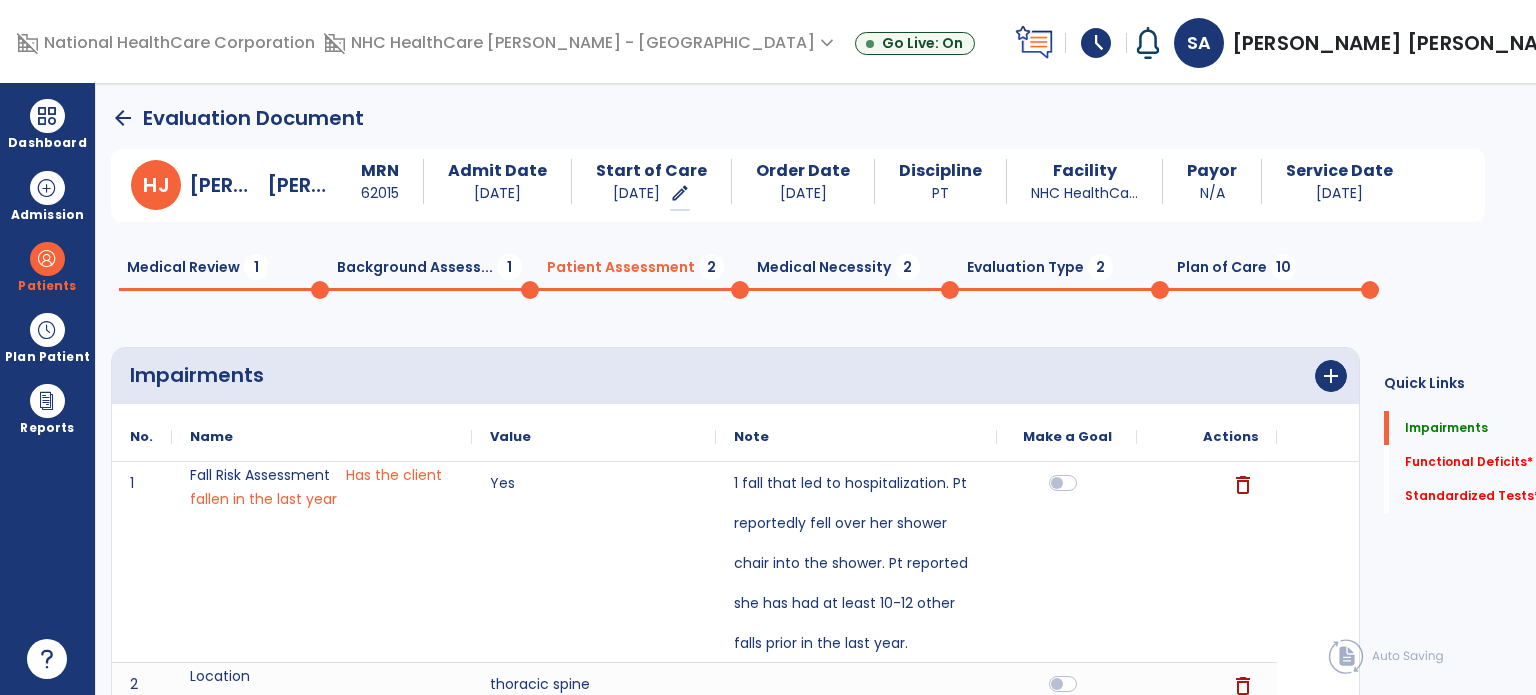 click on "arrow_back   Evaluation Document" 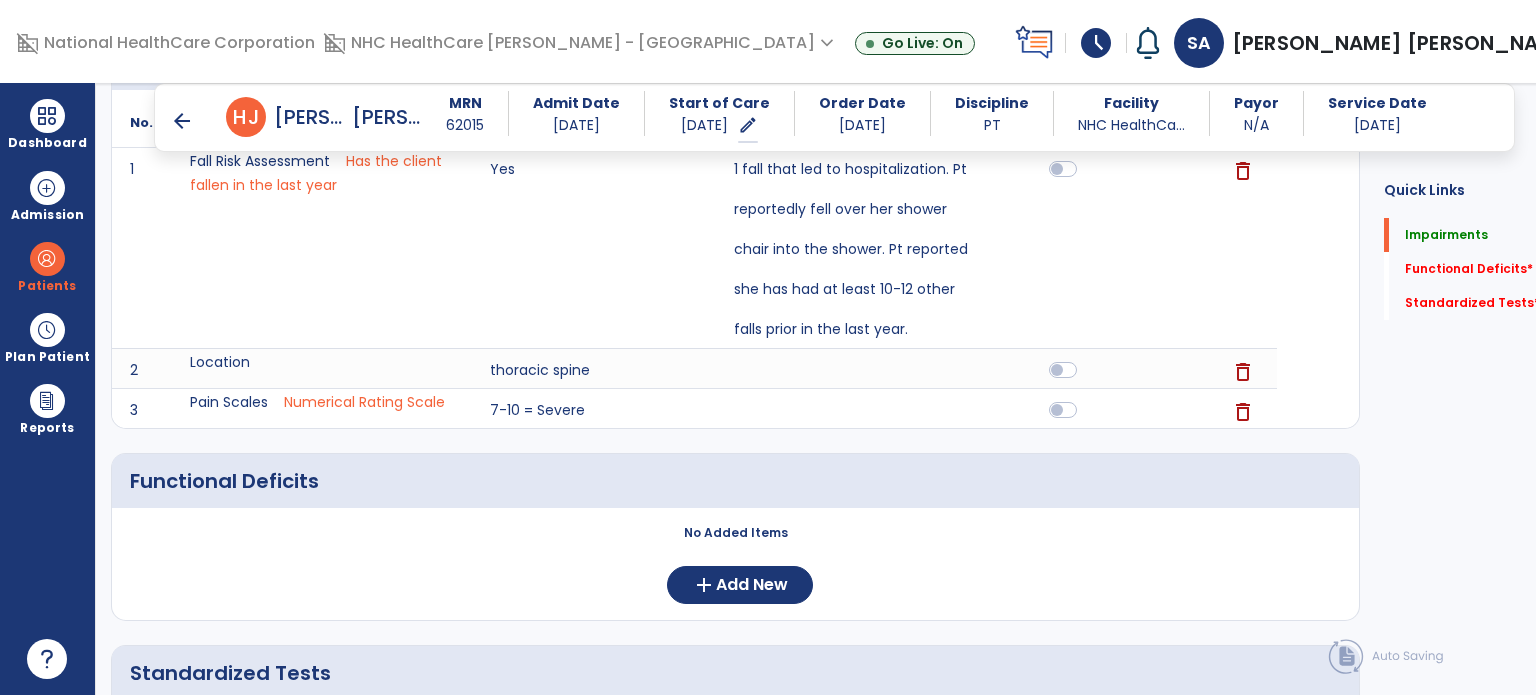 scroll, scrollTop: 0, scrollLeft: 0, axis: both 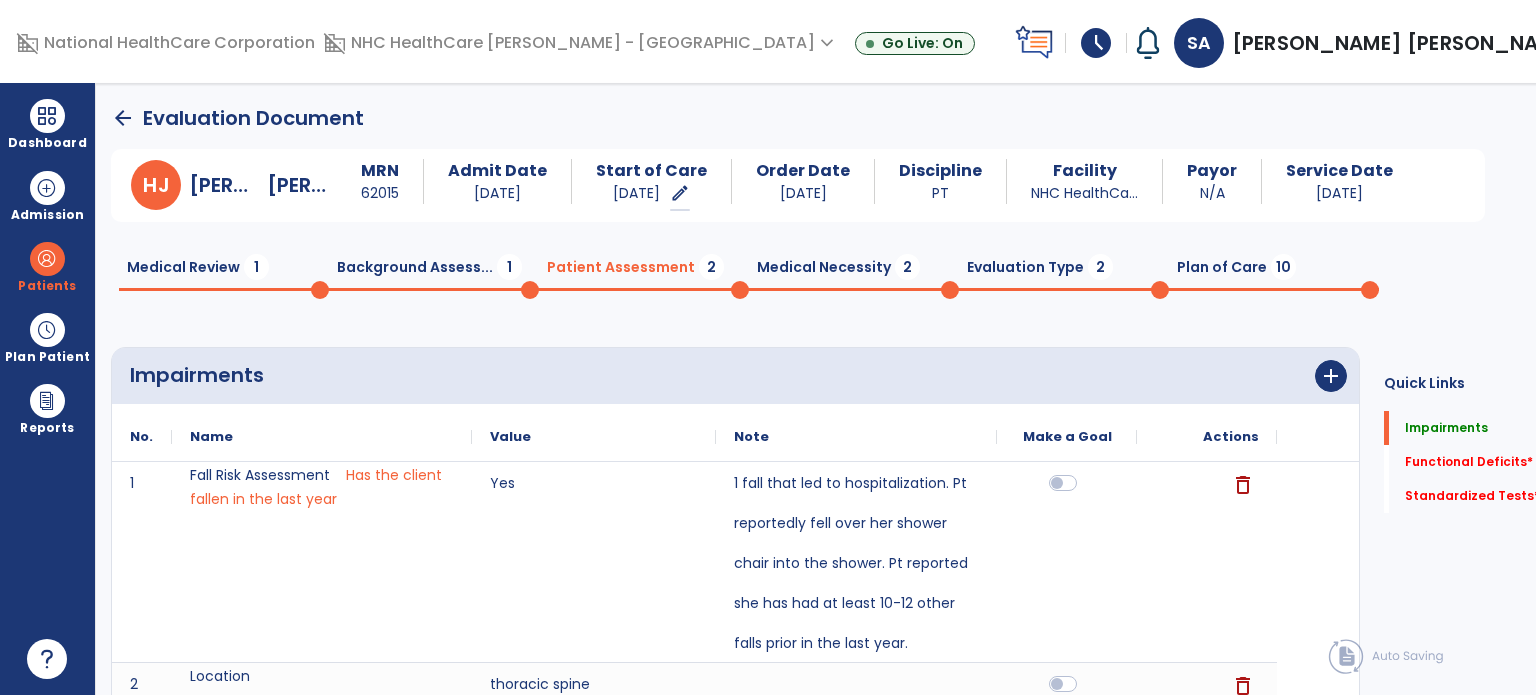 click on "Background Assess...  1" 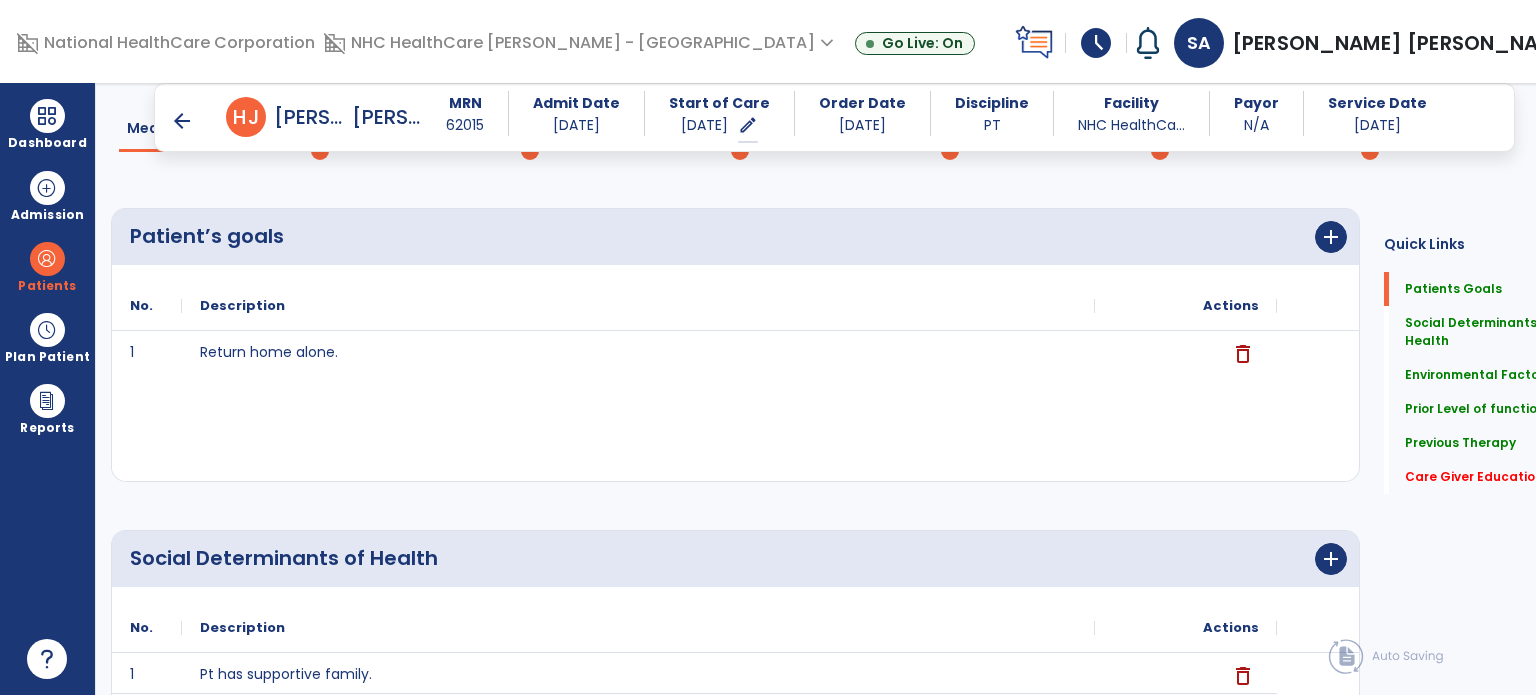 scroll, scrollTop: 0, scrollLeft: 0, axis: both 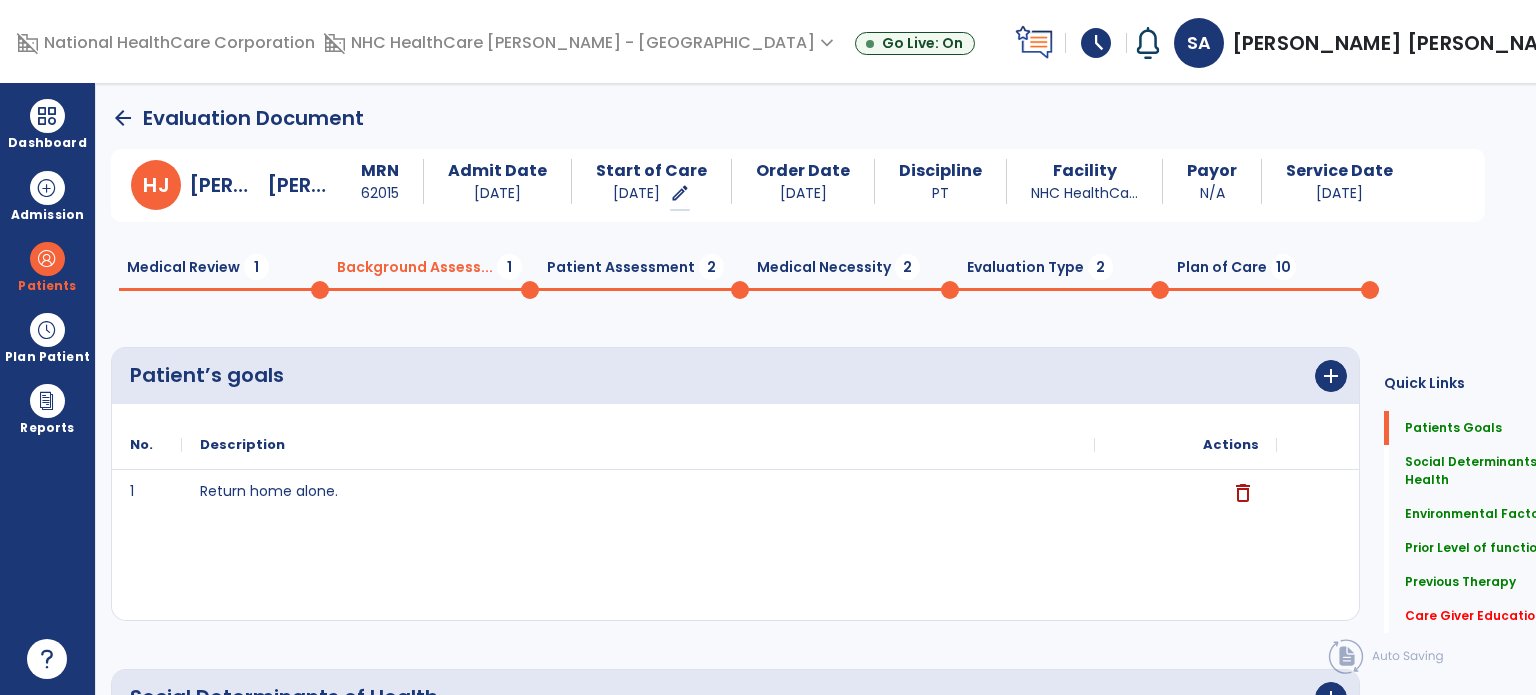 click on "Patient Assessment  2" 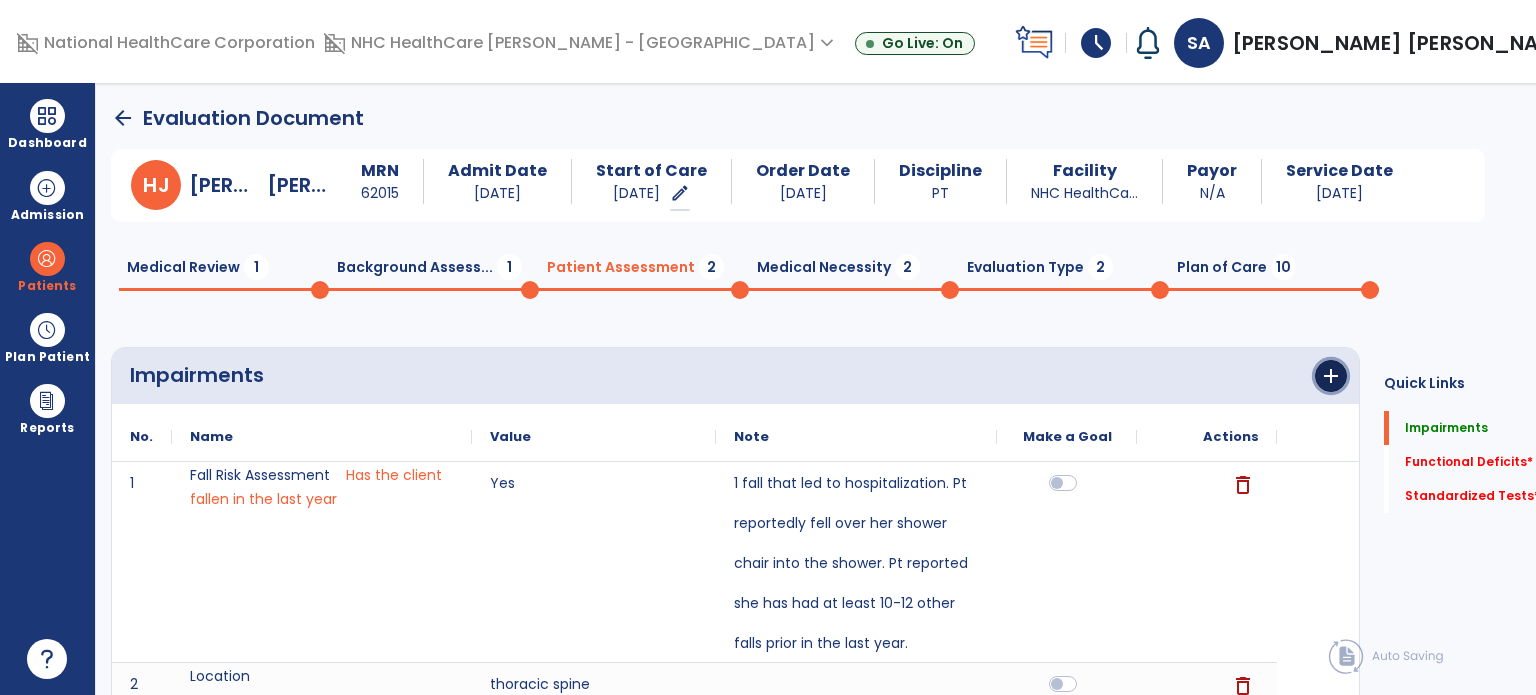 click on "add" 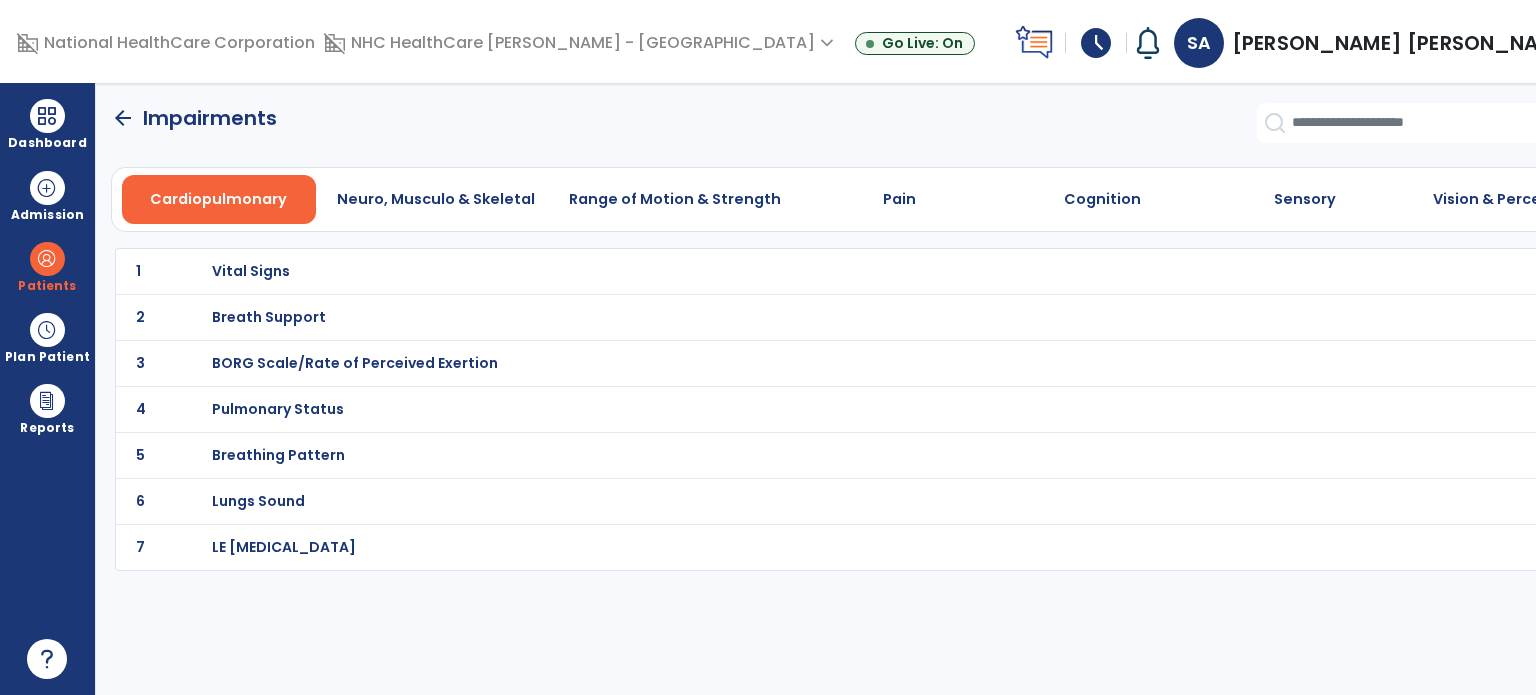 click on "Cognition" at bounding box center [1102, 199] 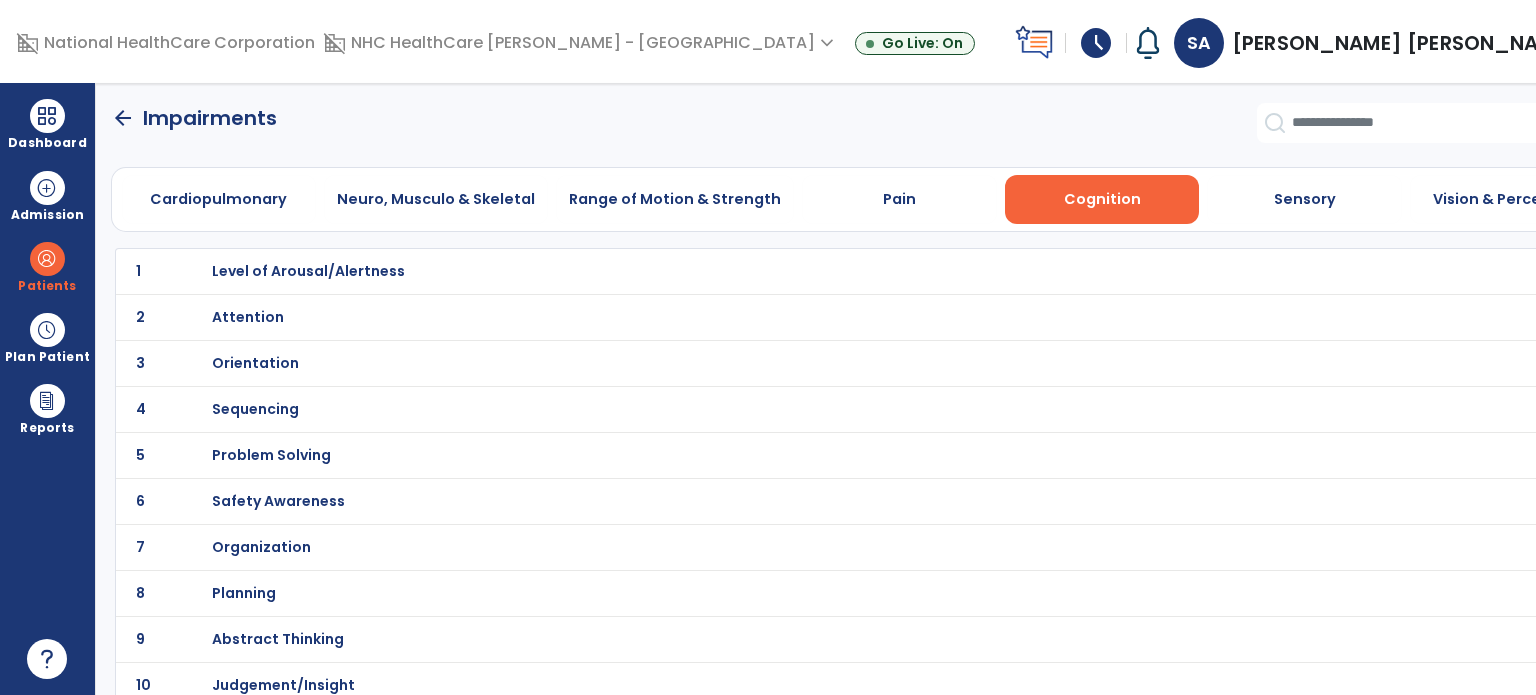 click on "Orientation" at bounding box center [308, 271] 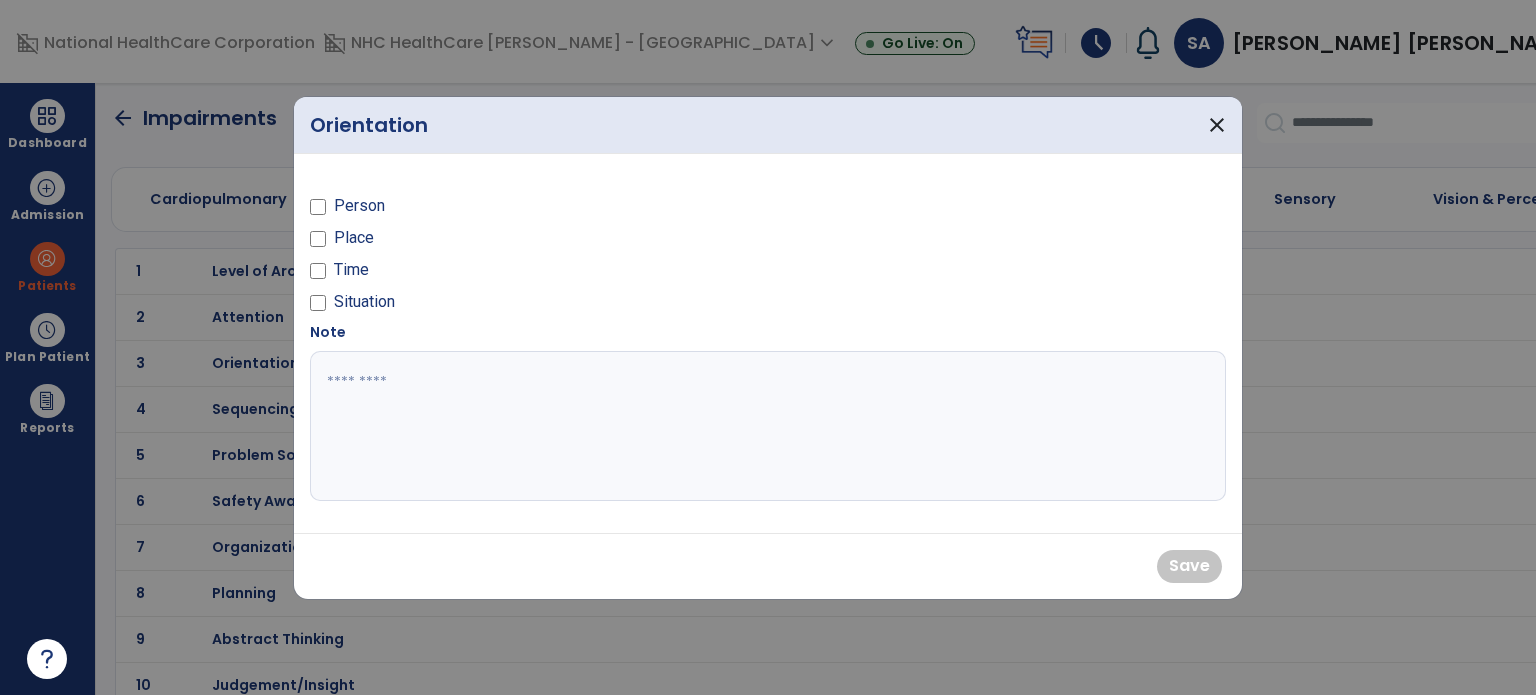 click on "Person" at bounding box center [359, 206] 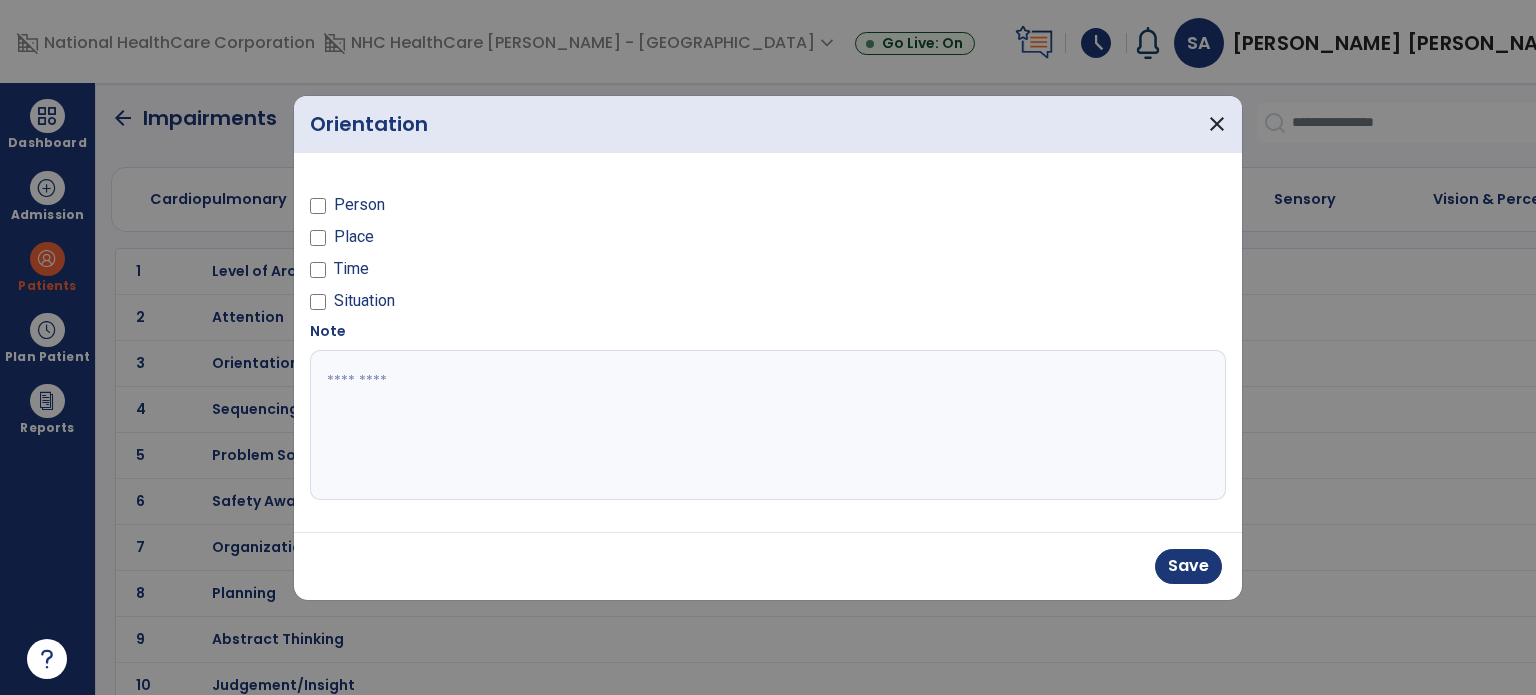 click on "Place" at bounding box center [354, 237] 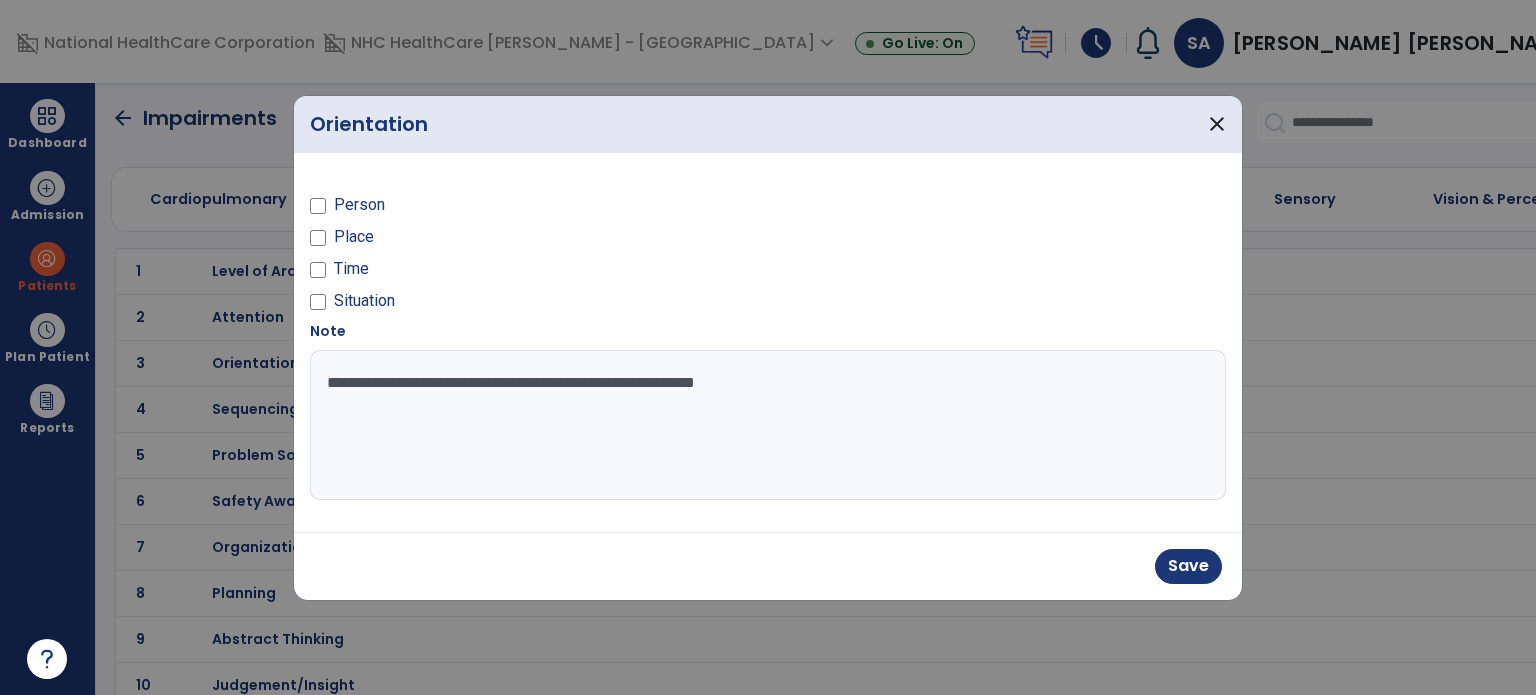 click on "**********" at bounding box center [768, 425] 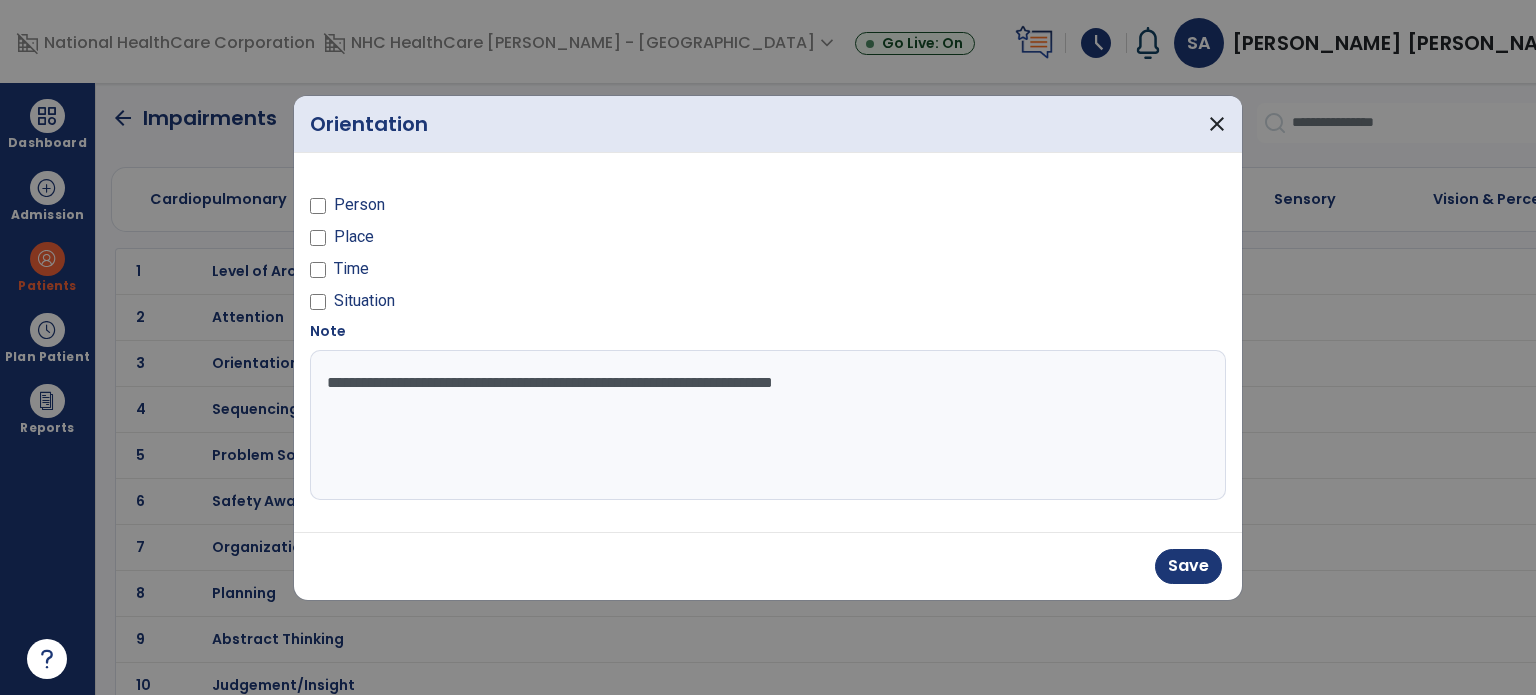 type on "**********" 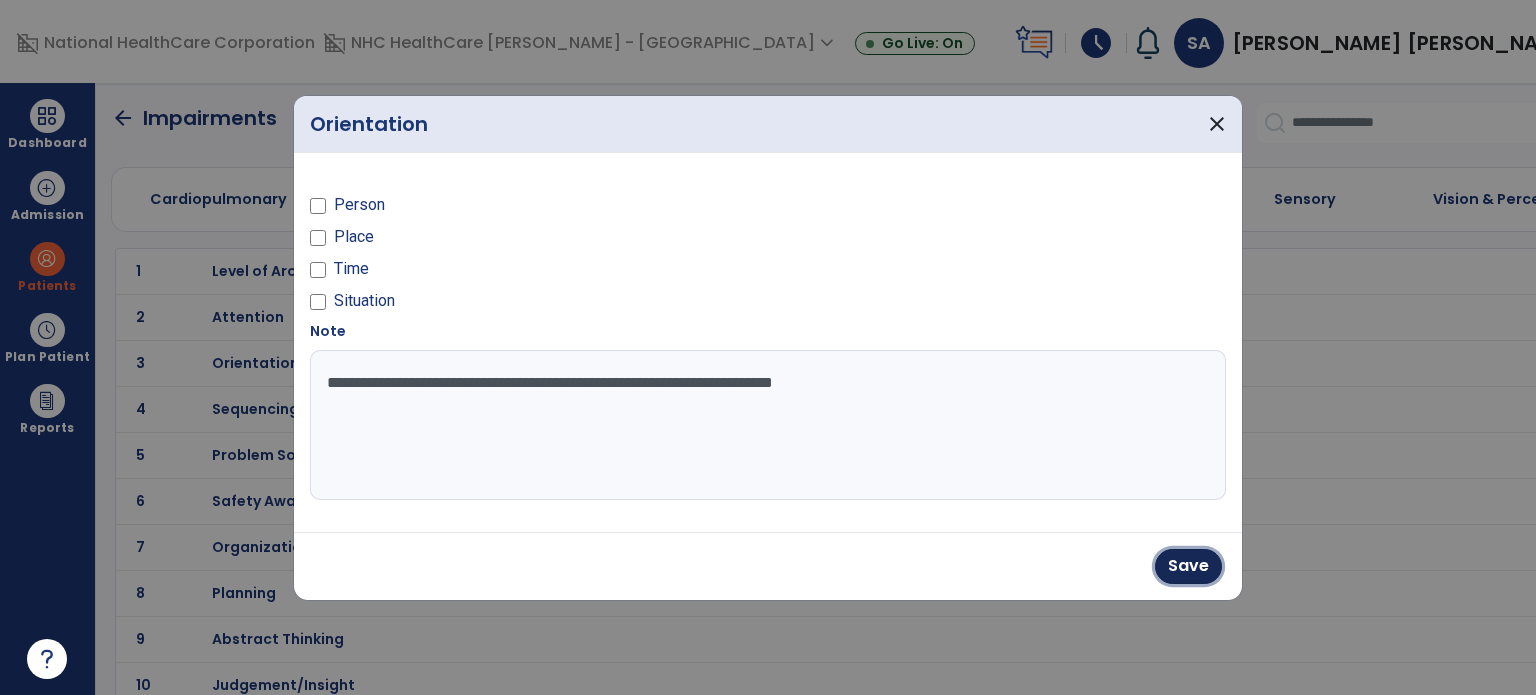 click on "Save" at bounding box center [1188, 566] 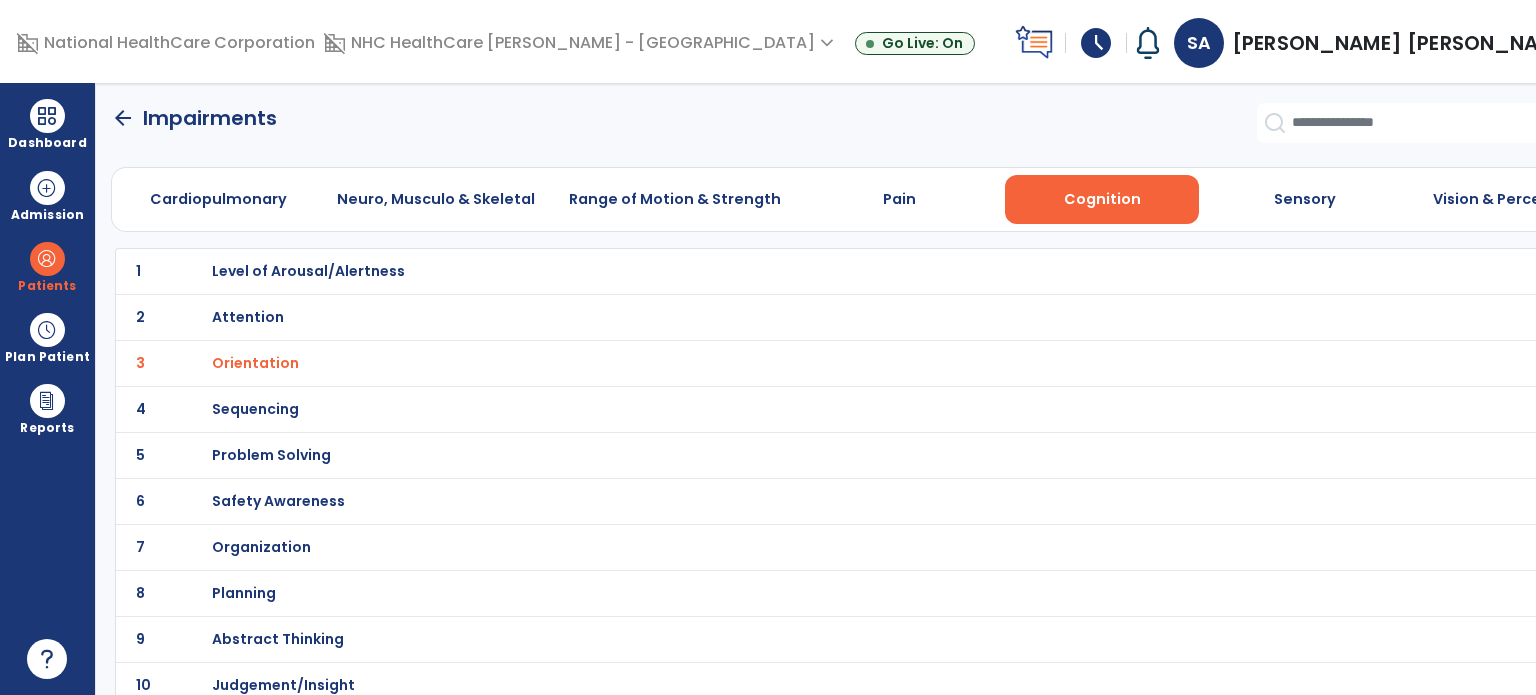 scroll, scrollTop: 0, scrollLeft: 0, axis: both 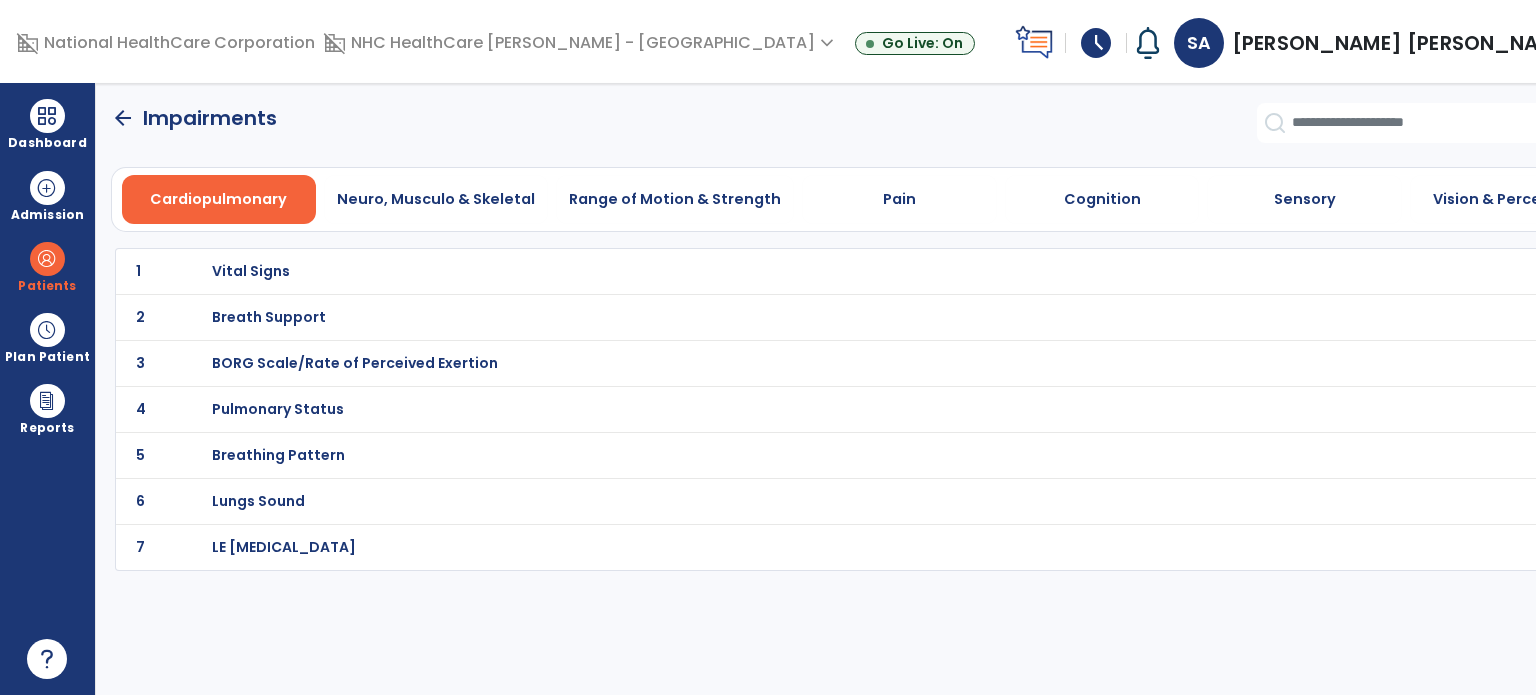 click on "Neuro, Musculo & Skeletal" at bounding box center [436, 199] 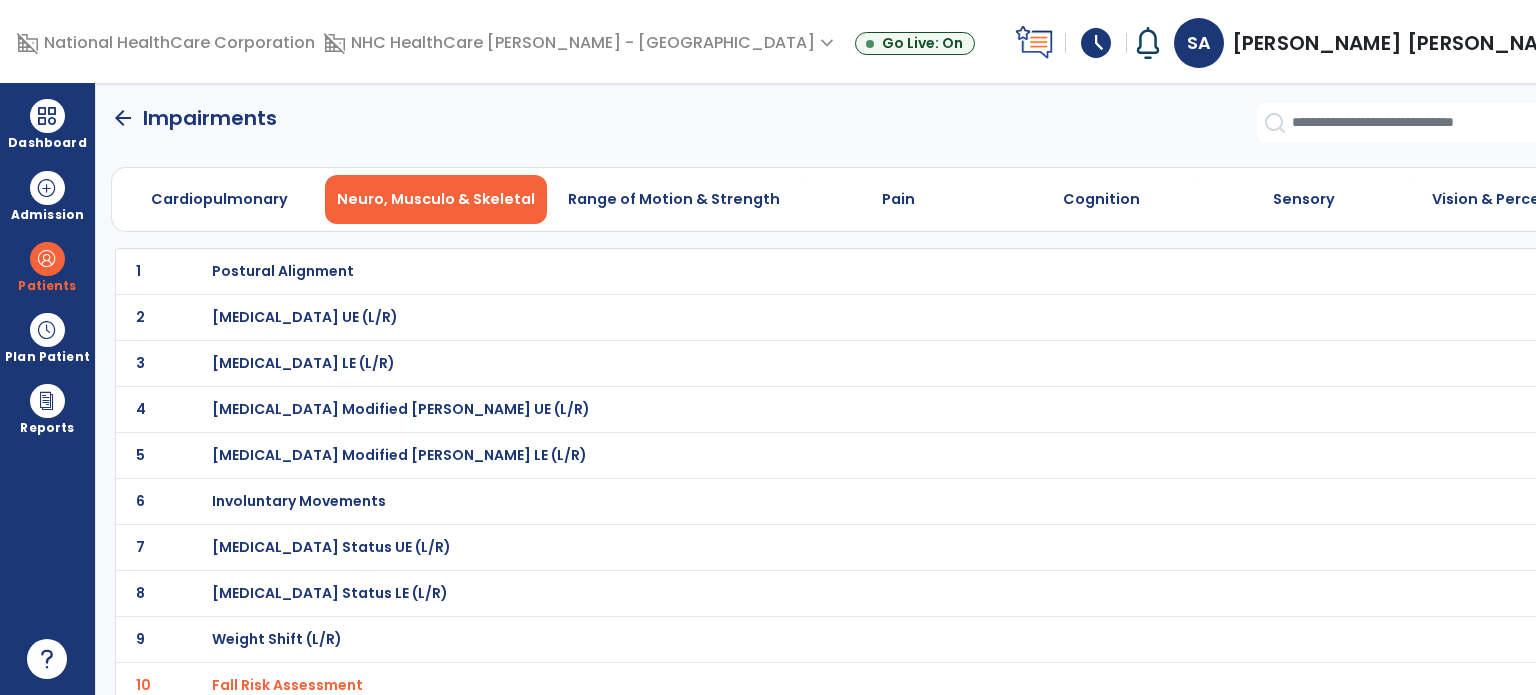 click on "arrow_back" 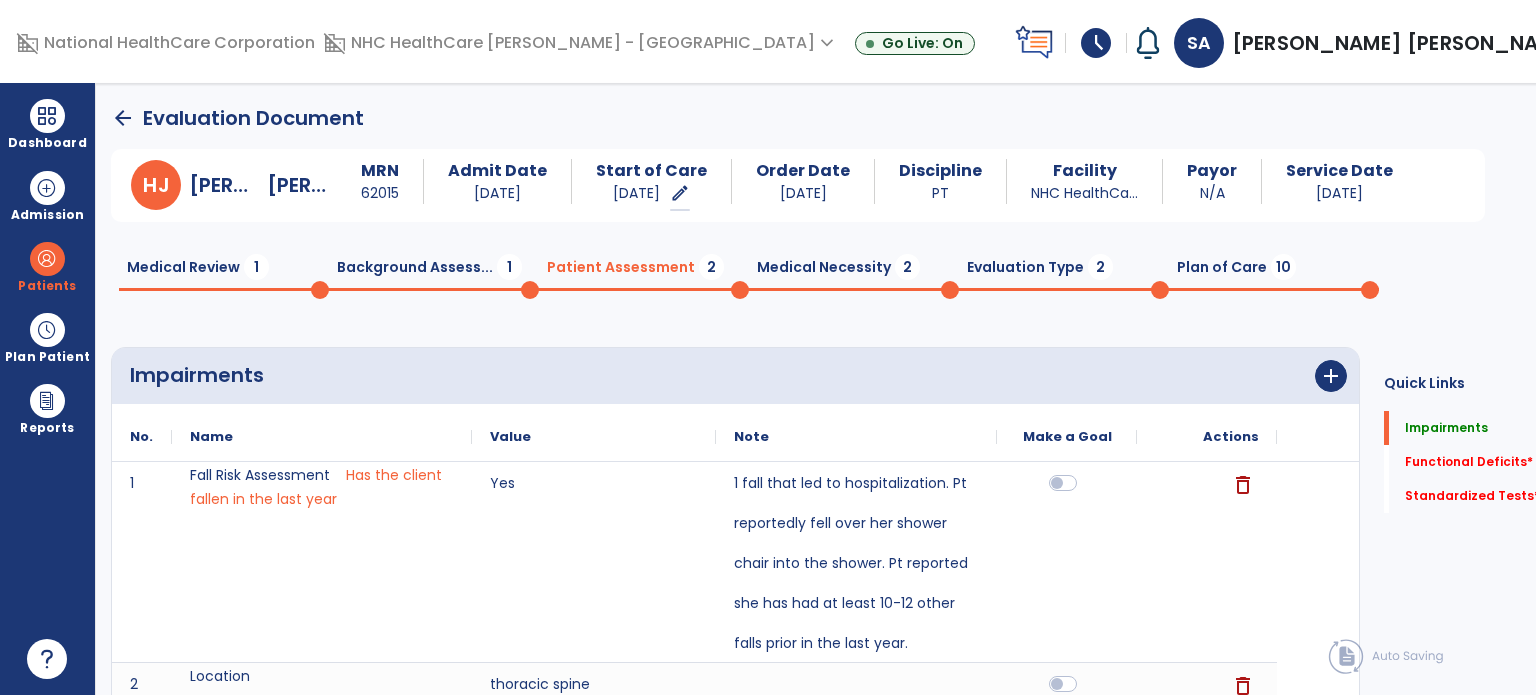 scroll, scrollTop: 0, scrollLeft: 0, axis: both 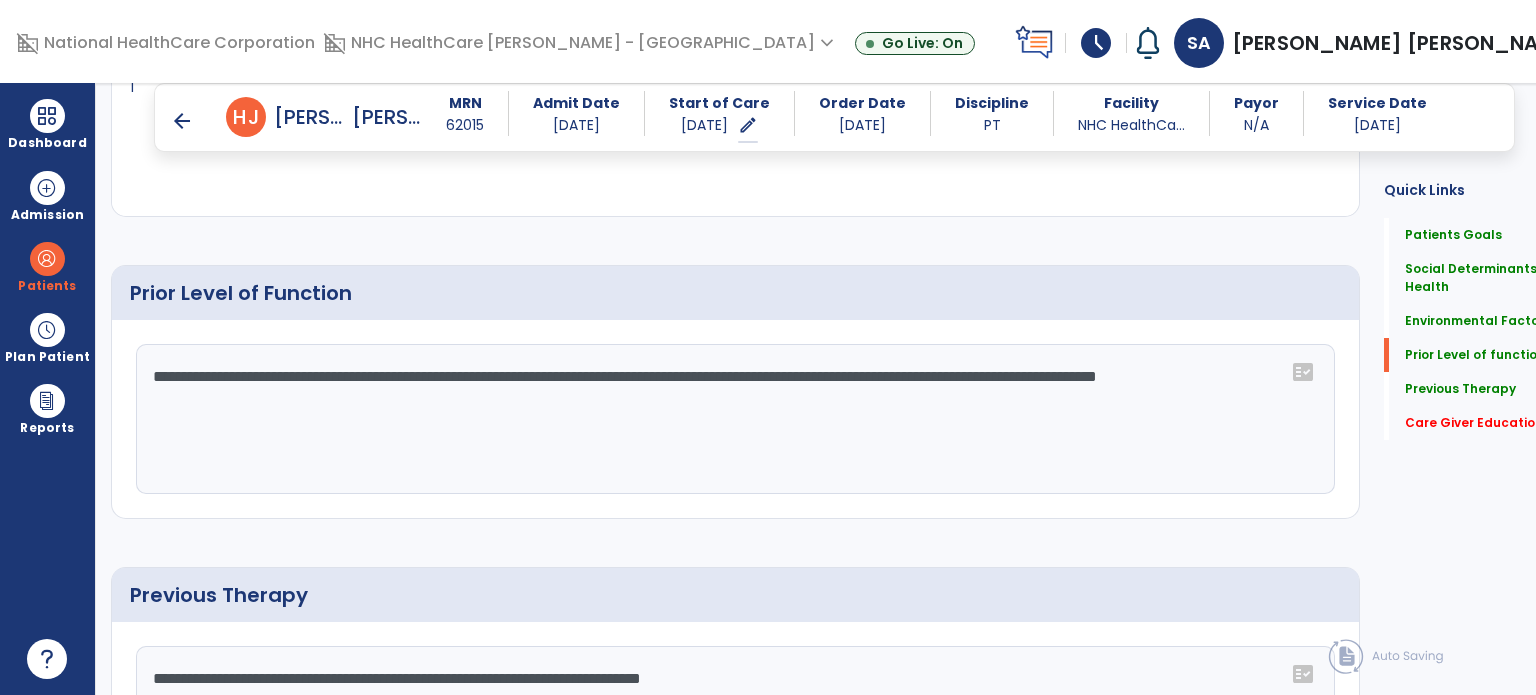 click on "**********" 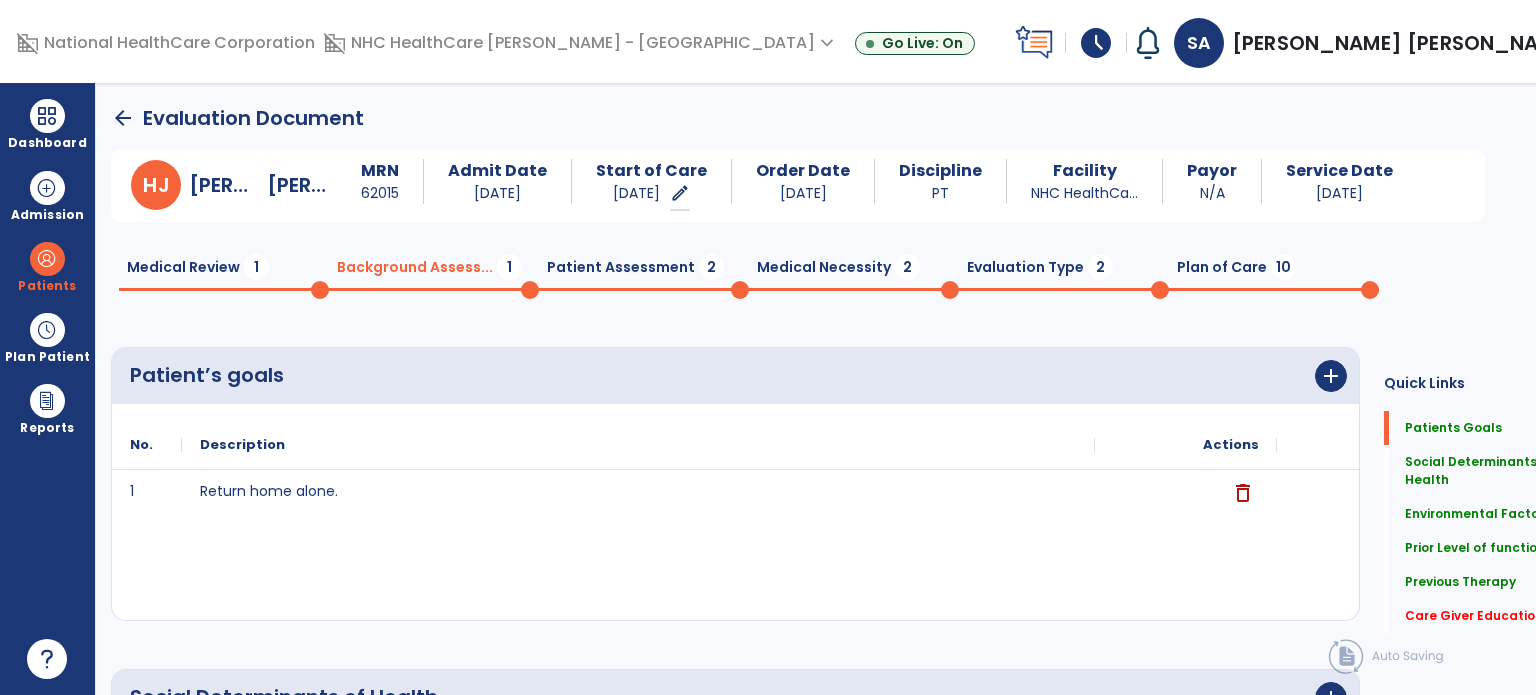 scroll, scrollTop: 0, scrollLeft: 0, axis: both 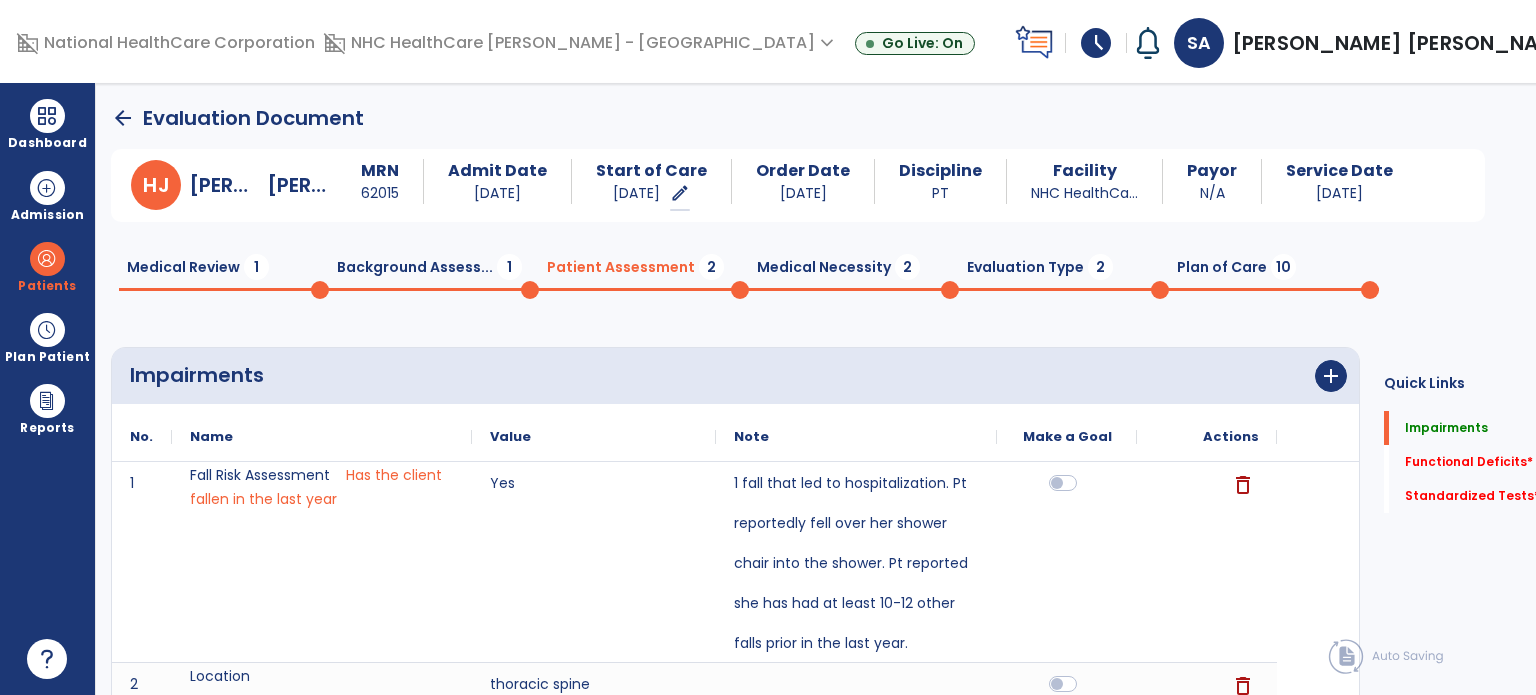 click on "Medical Review  1" 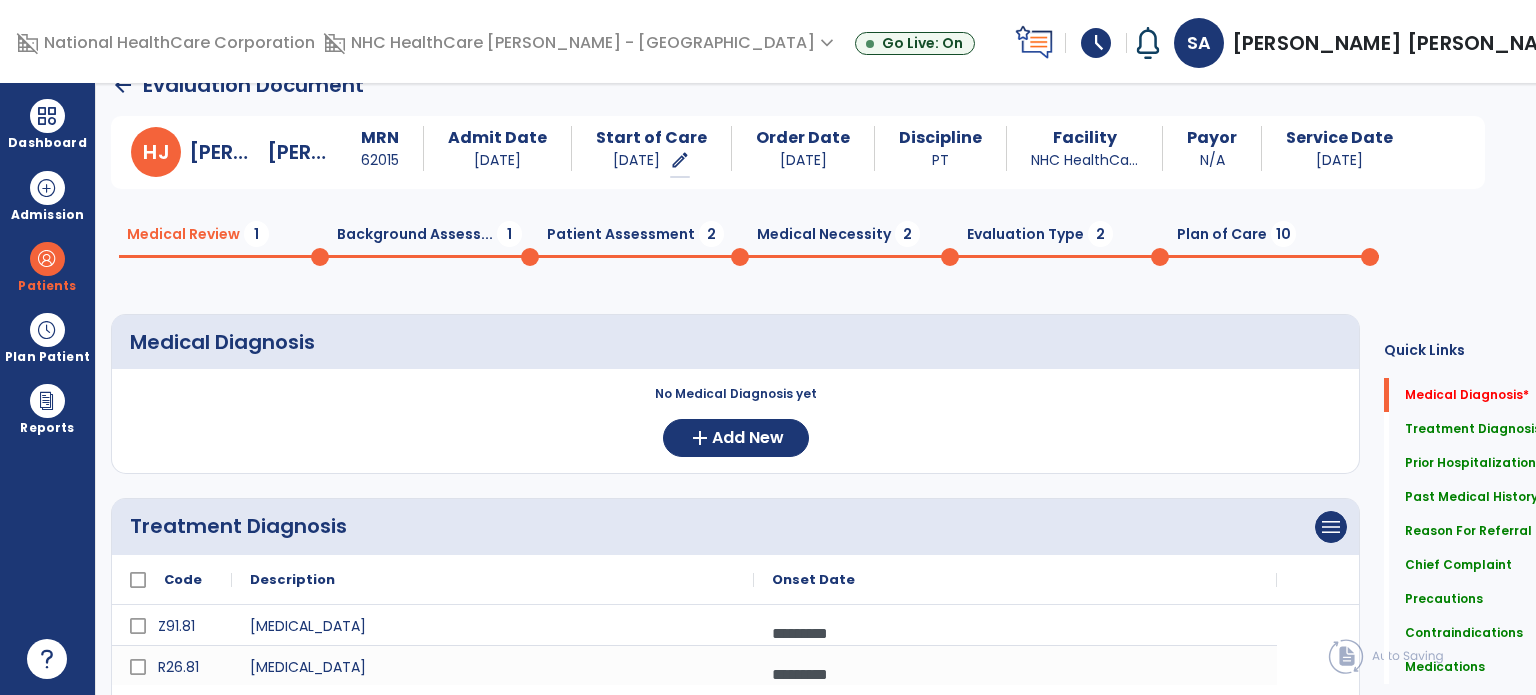 scroll, scrollTop: 0, scrollLeft: 0, axis: both 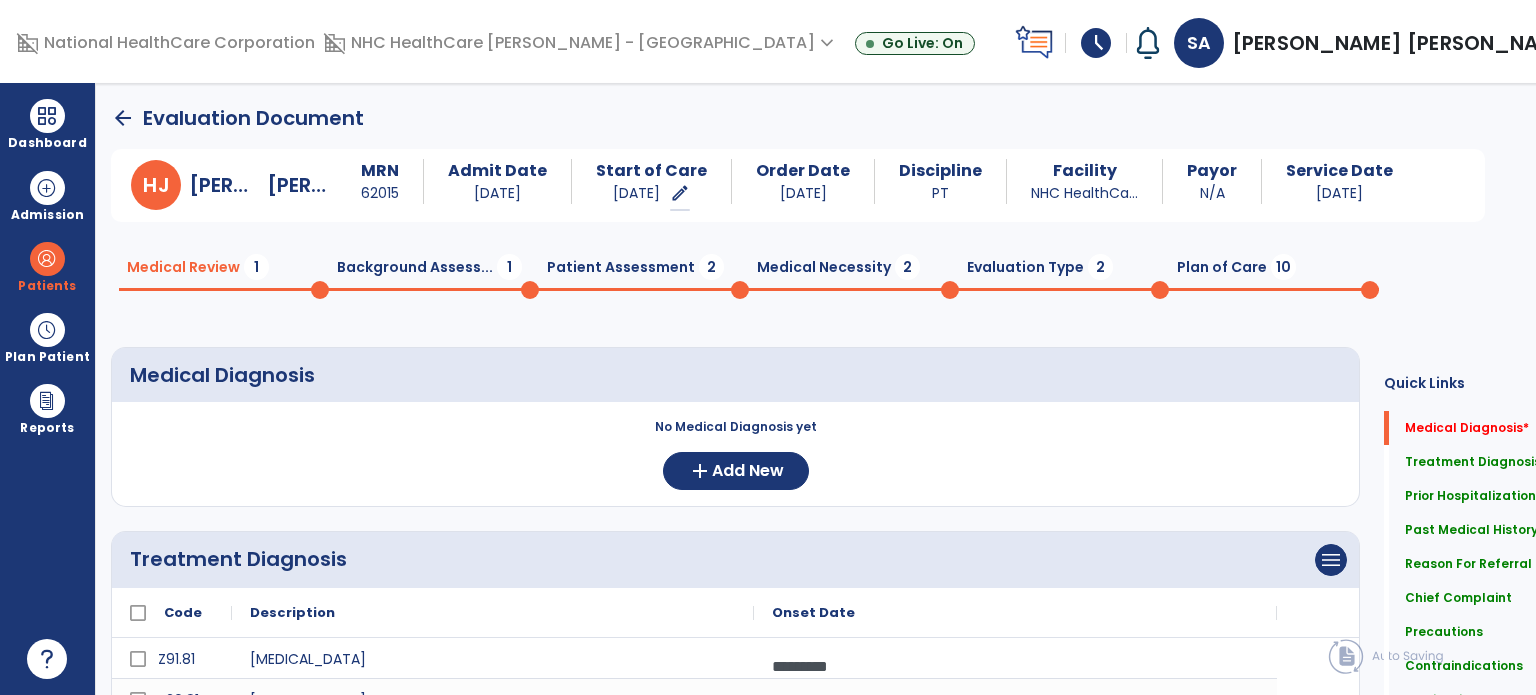 click on "Background Assess...  1" 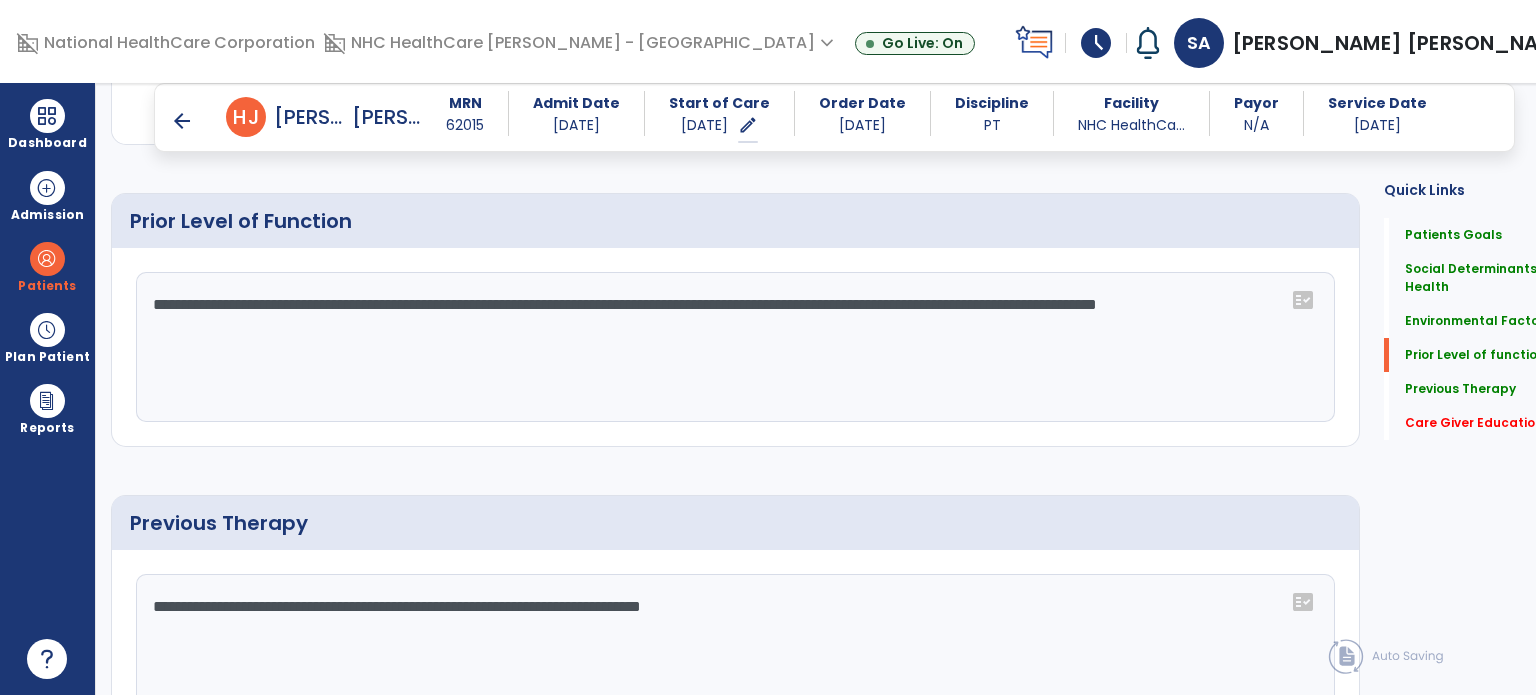 scroll, scrollTop: 1110, scrollLeft: 0, axis: vertical 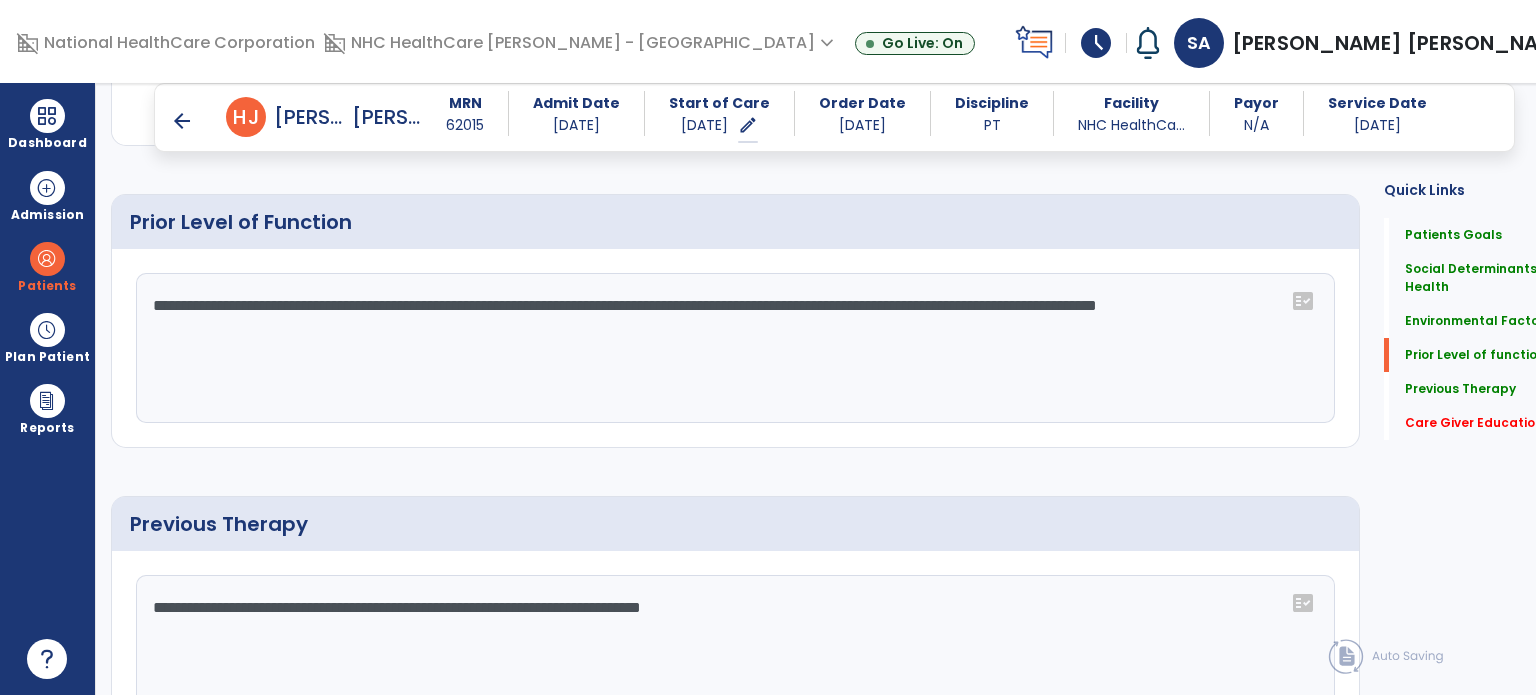click on "**********" 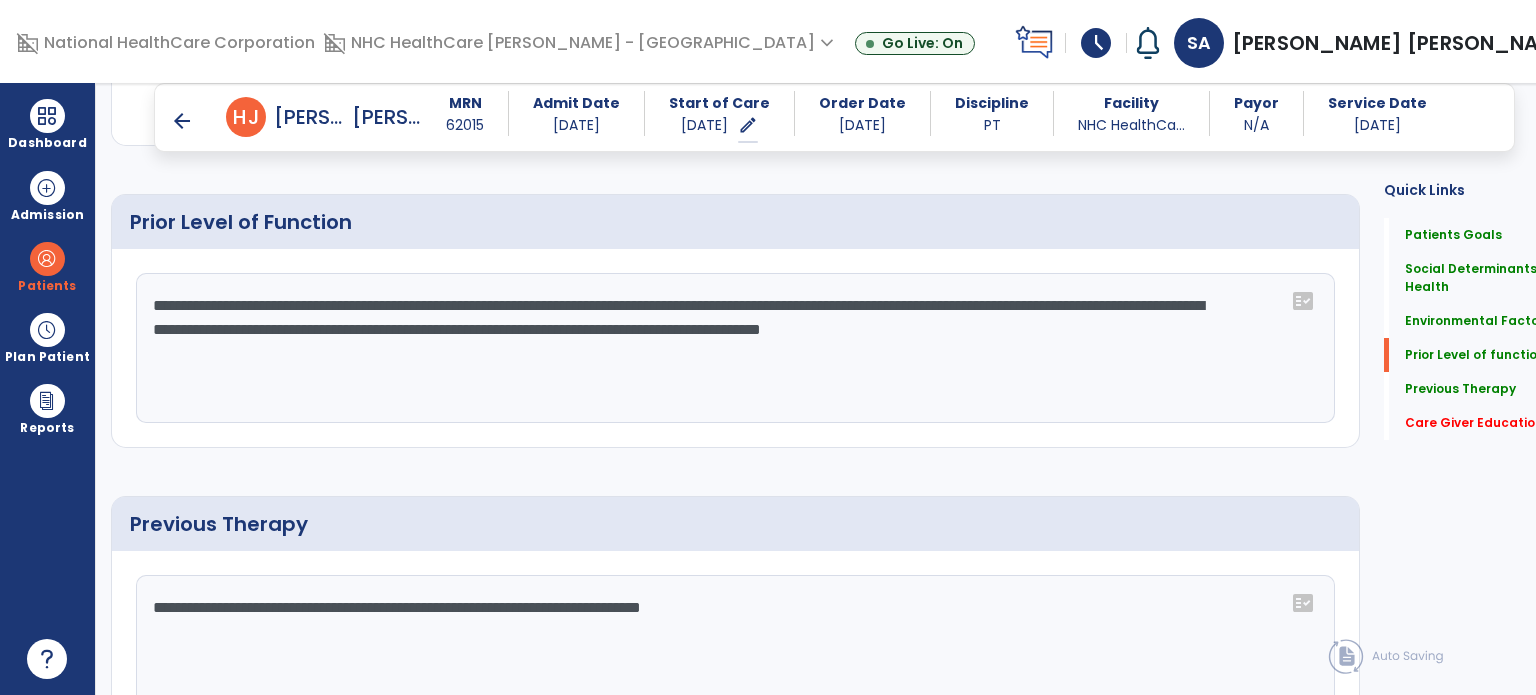 scroll, scrollTop: 1110, scrollLeft: 0, axis: vertical 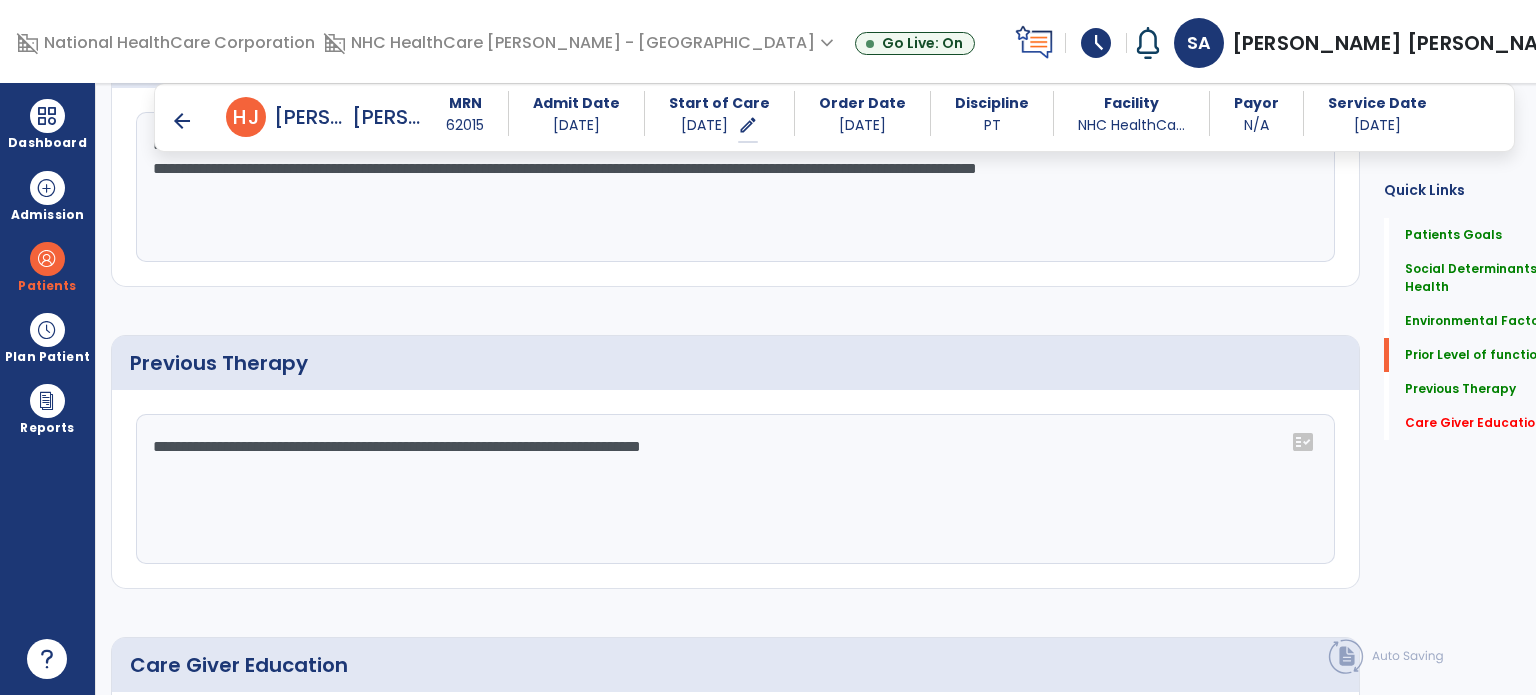 type on "**********" 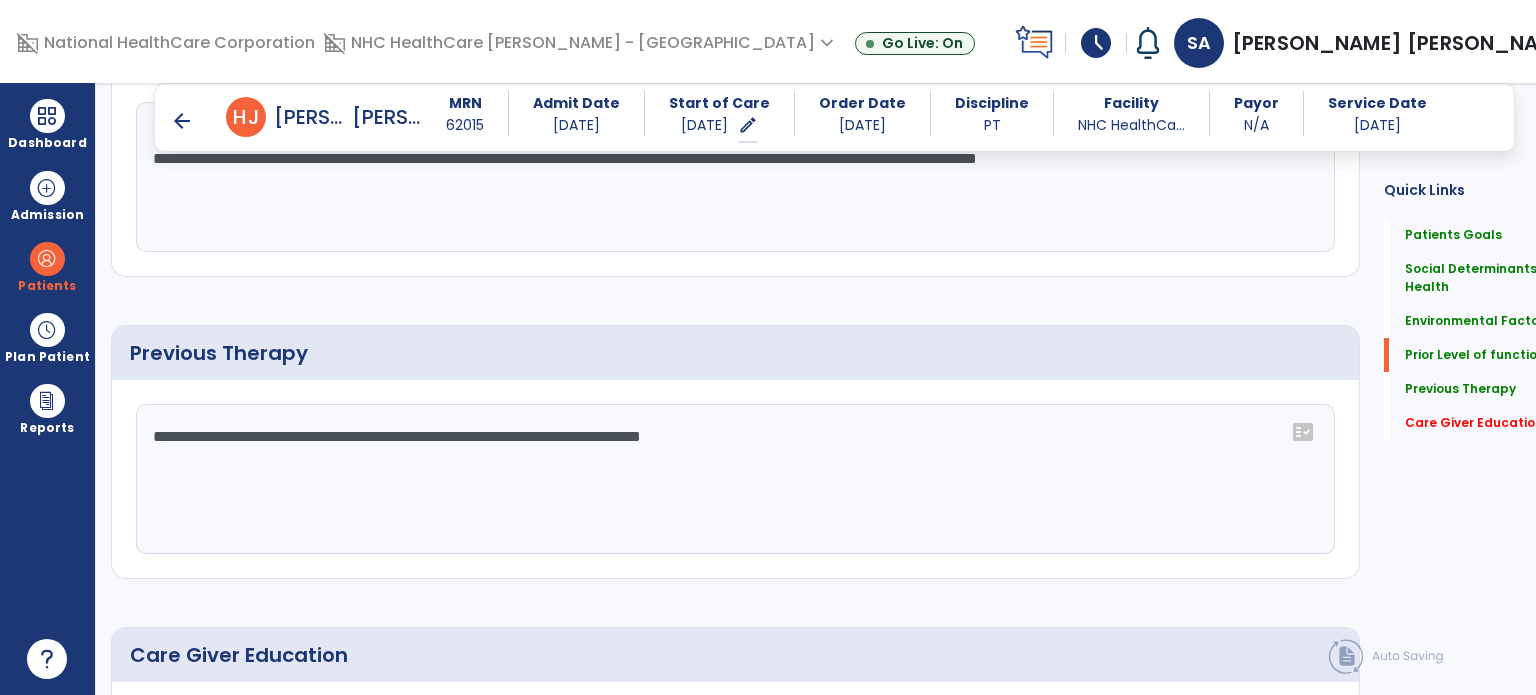 click on "**********" 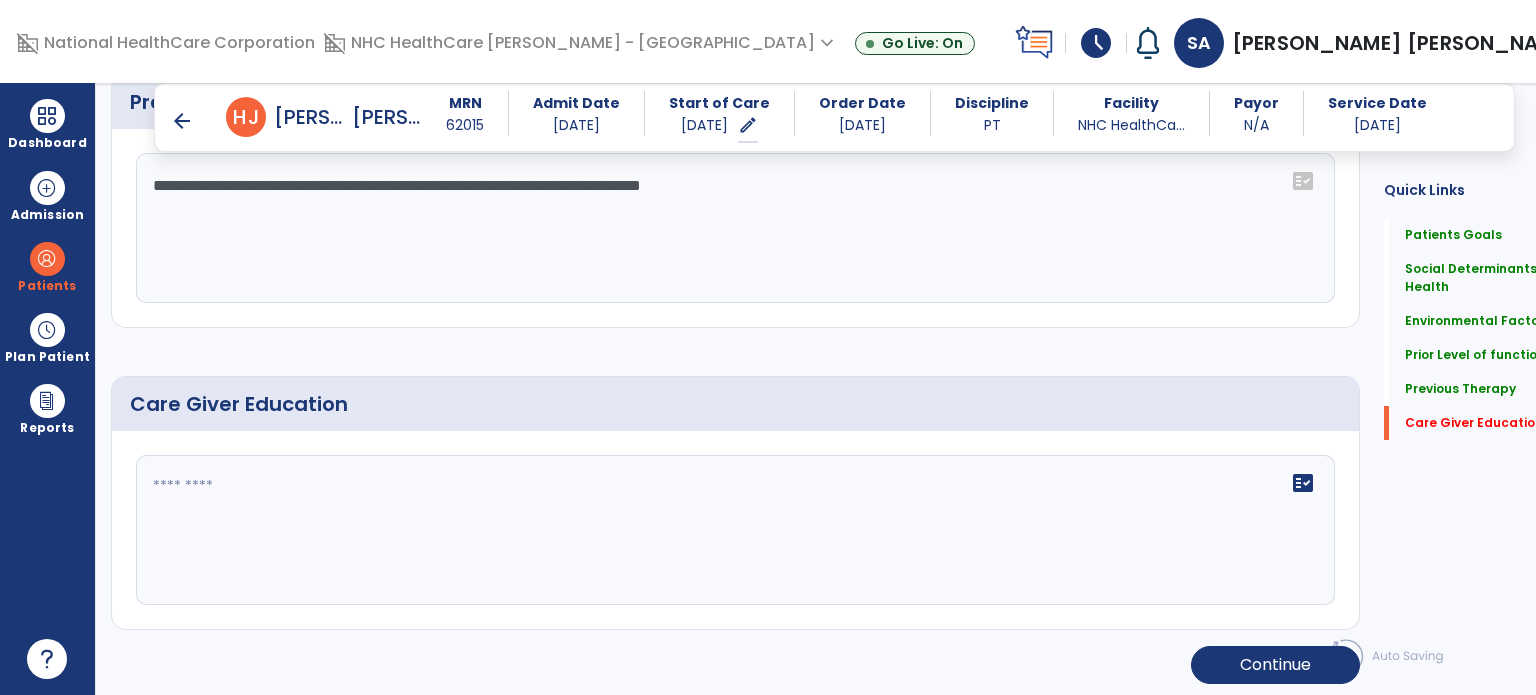 scroll, scrollTop: 1532, scrollLeft: 0, axis: vertical 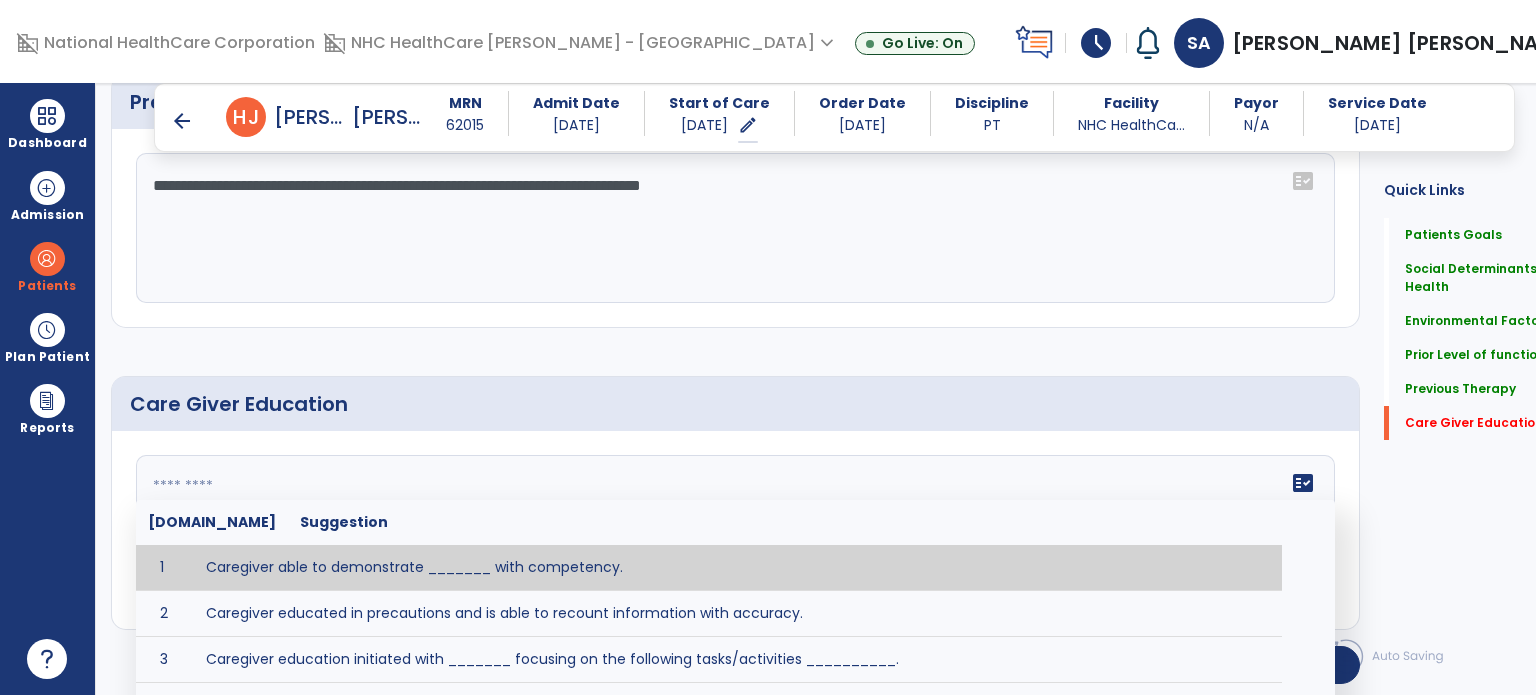 click 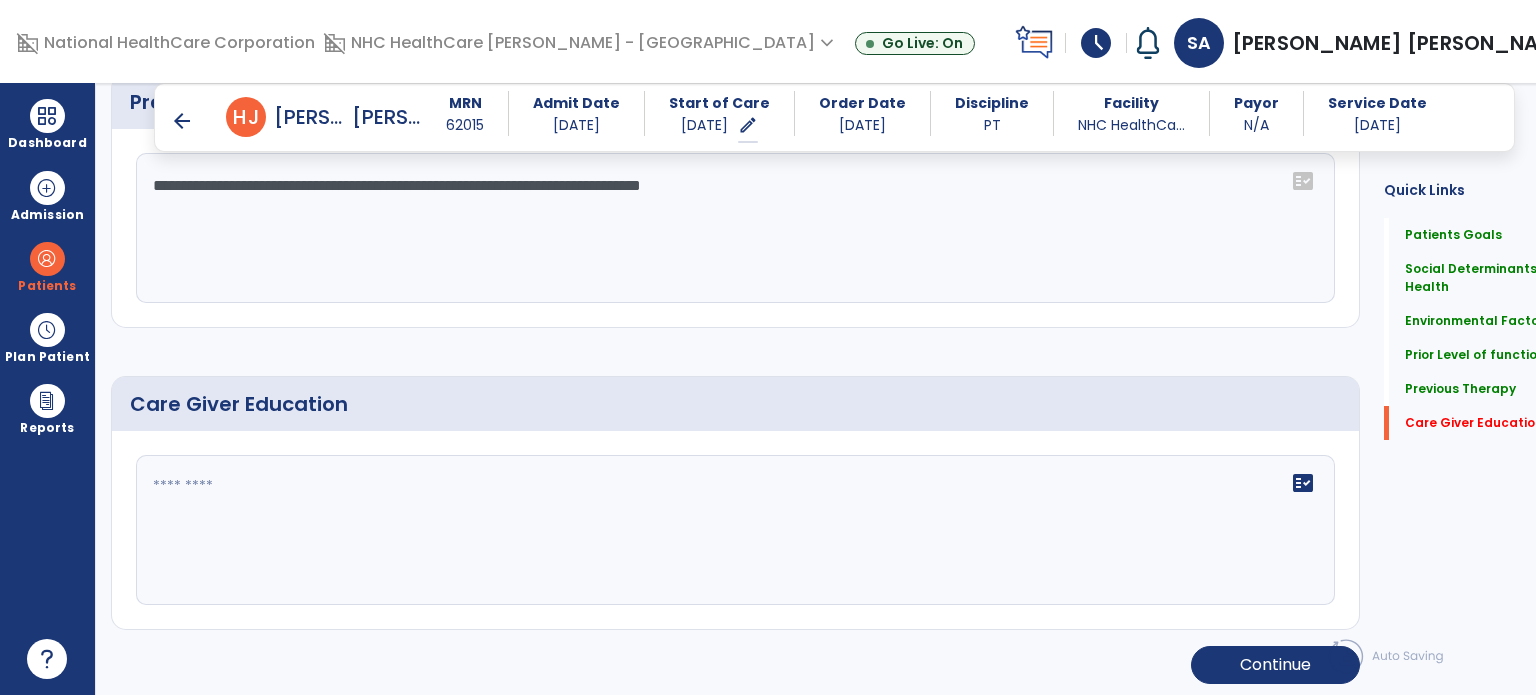 click 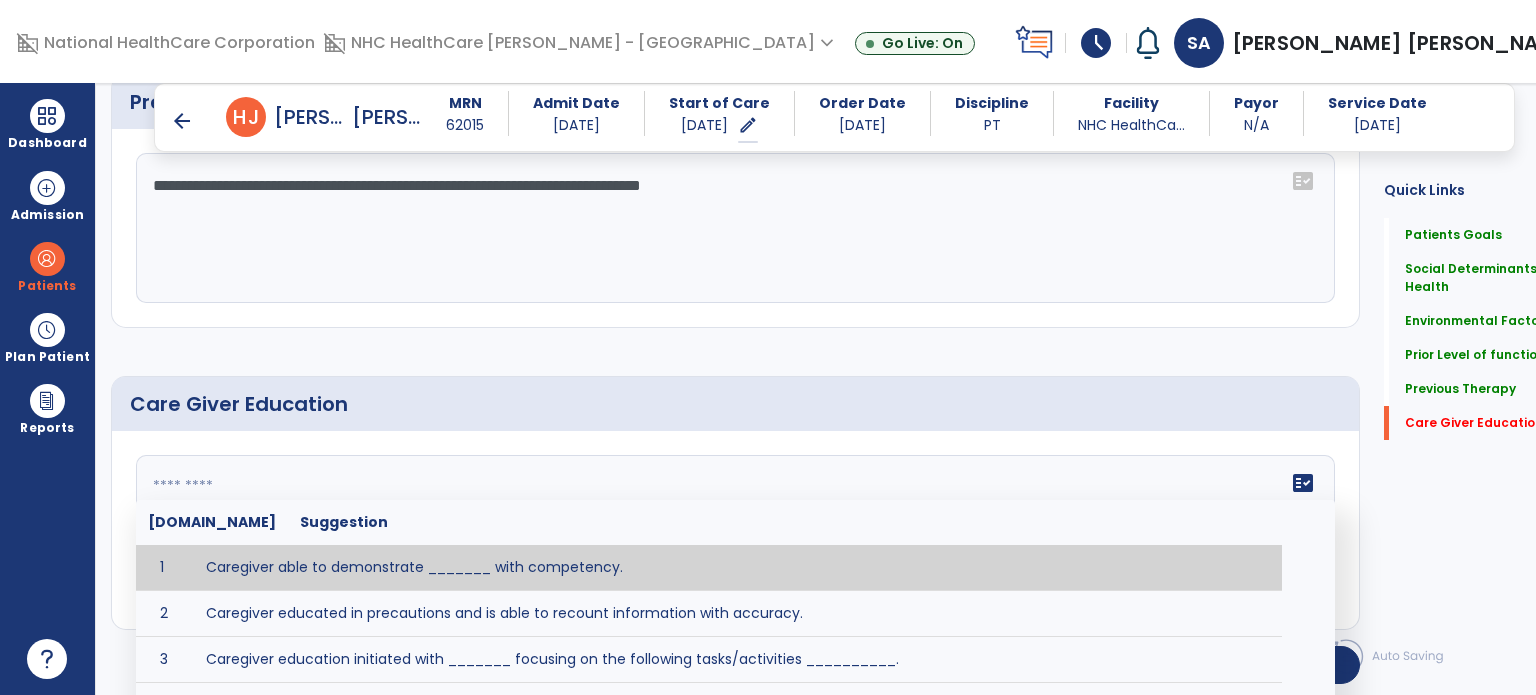 click on "Patient’s goals      add
No.
Description
Actions
1" 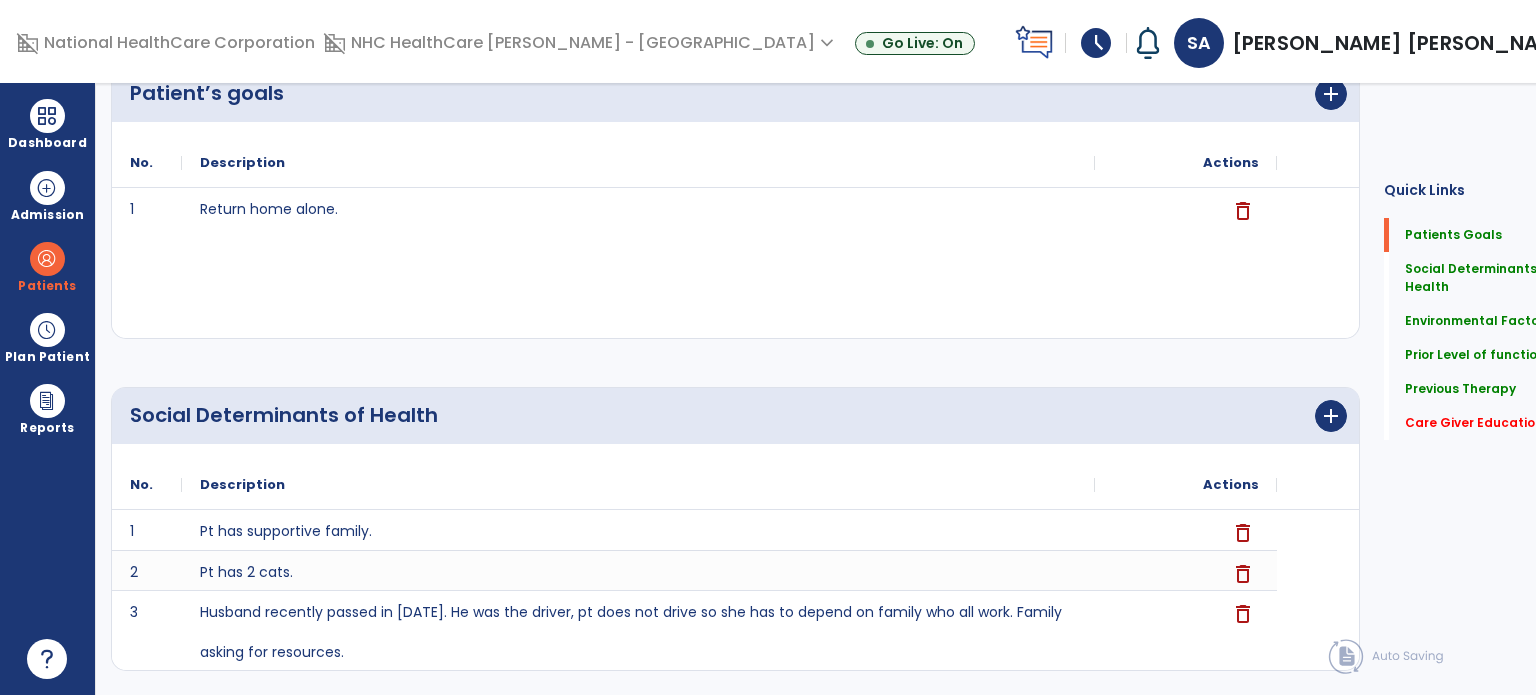 scroll, scrollTop: 0, scrollLeft: 0, axis: both 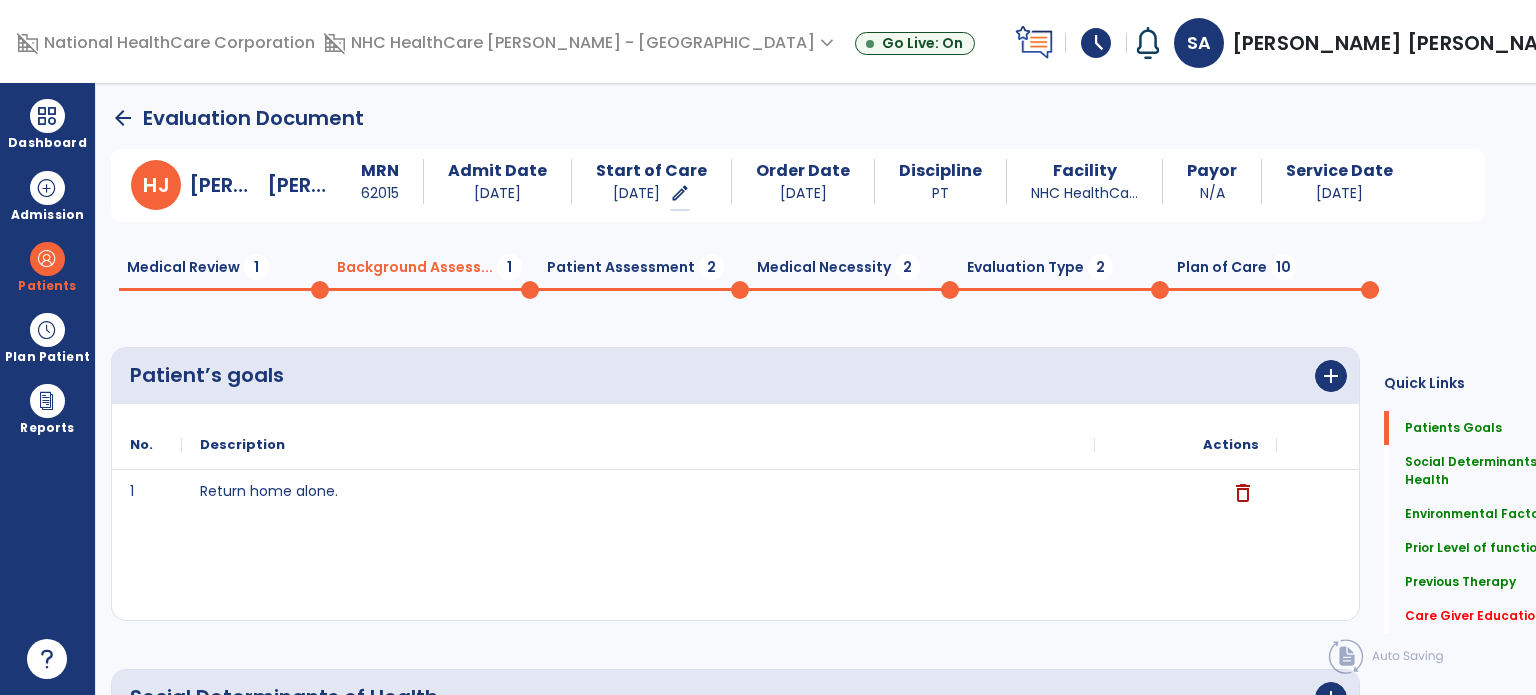 click on "Medical Review  1" 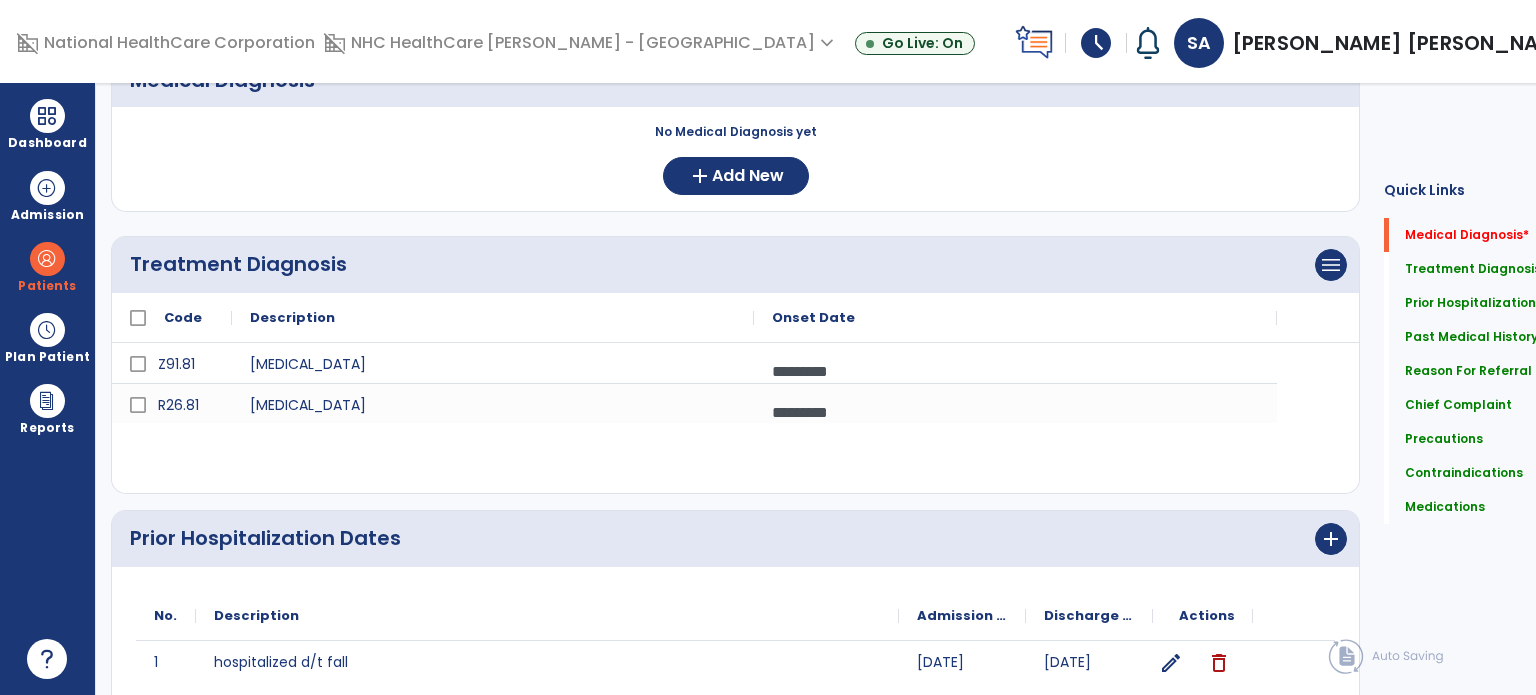 scroll, scrollTop: 0, scrollLeft: 0, axis: both 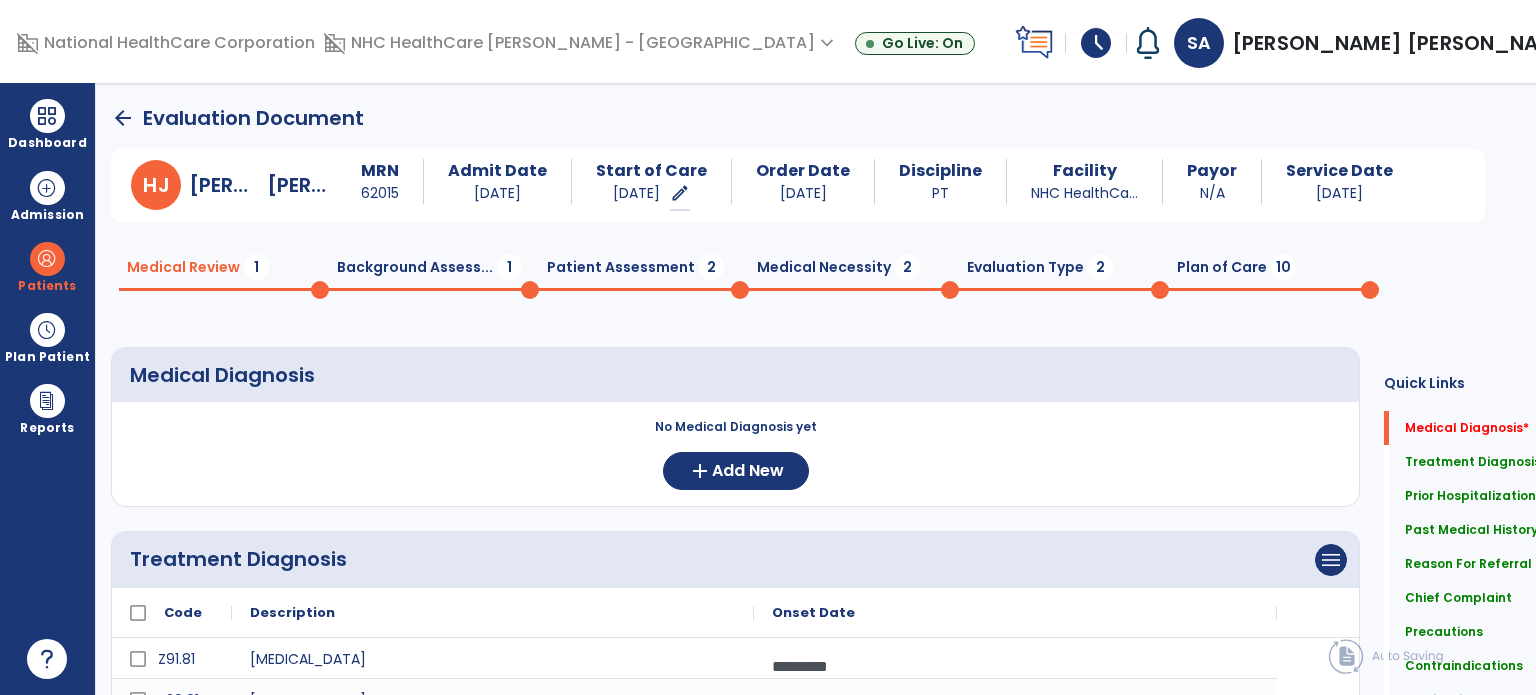 click 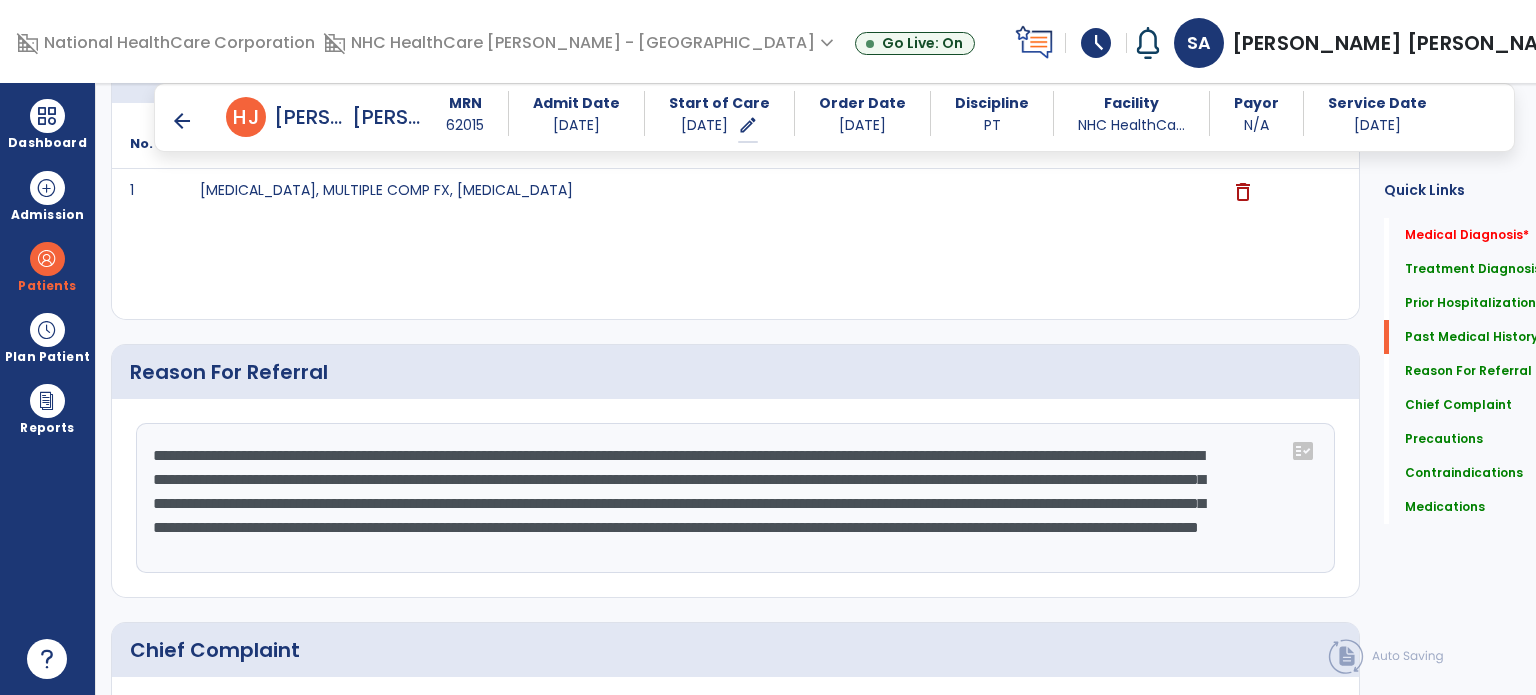 scroll, scrollTop: 1096, scrollLeft: 0, axis: vertical 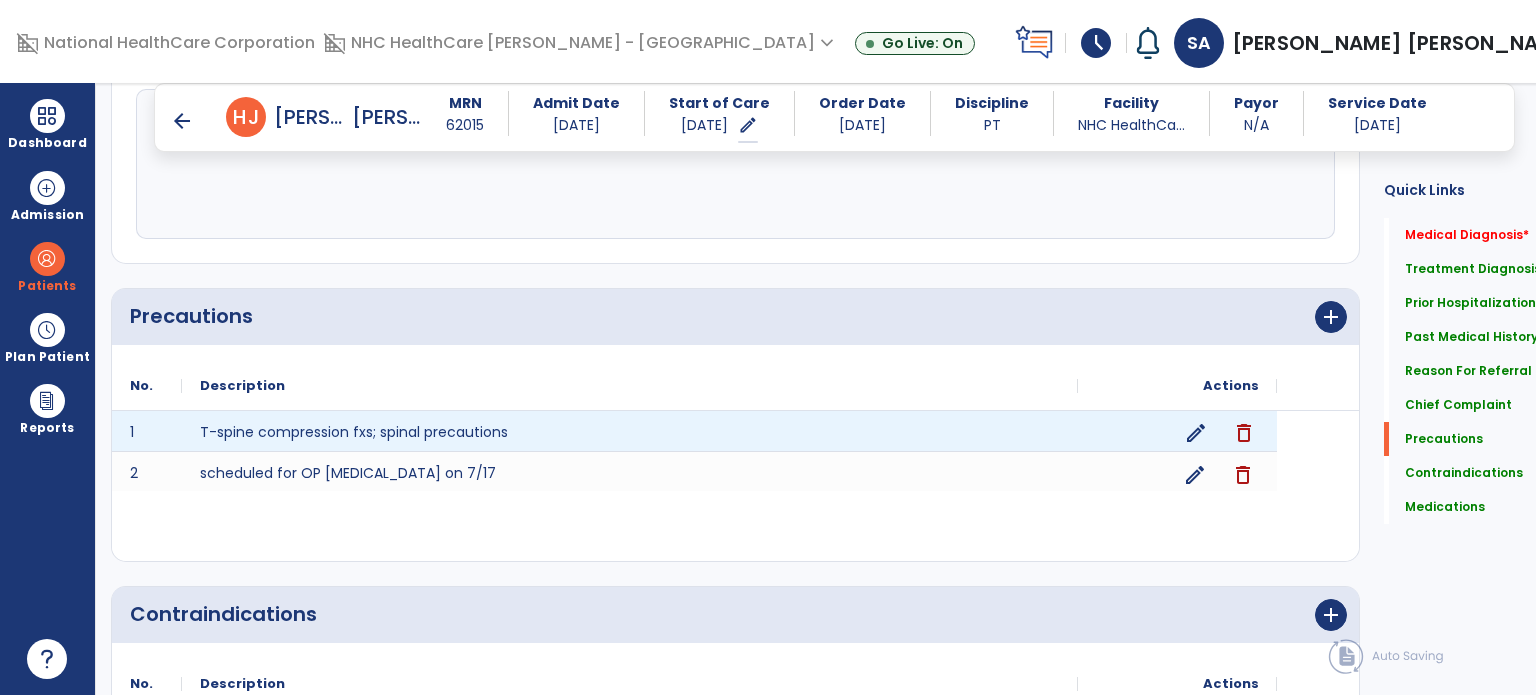 click on "edit" 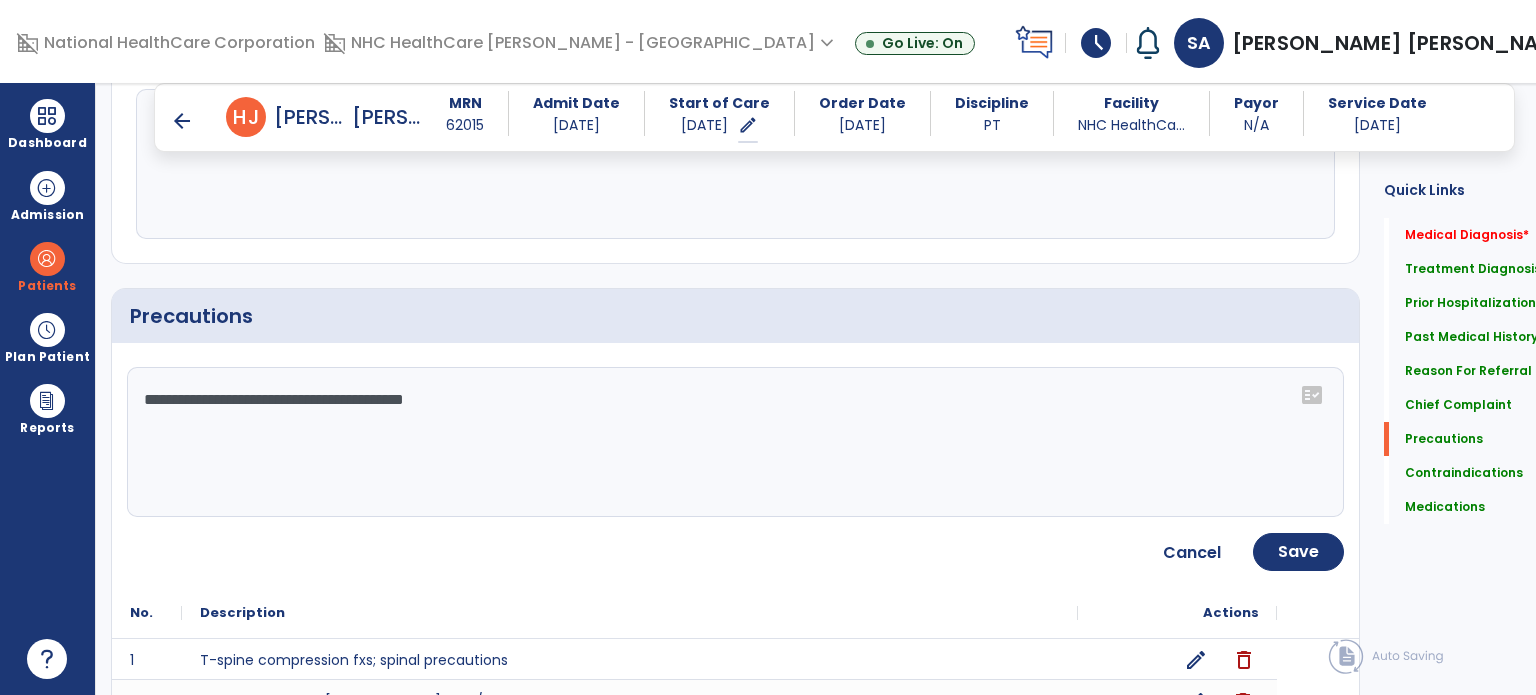 click on "**********" 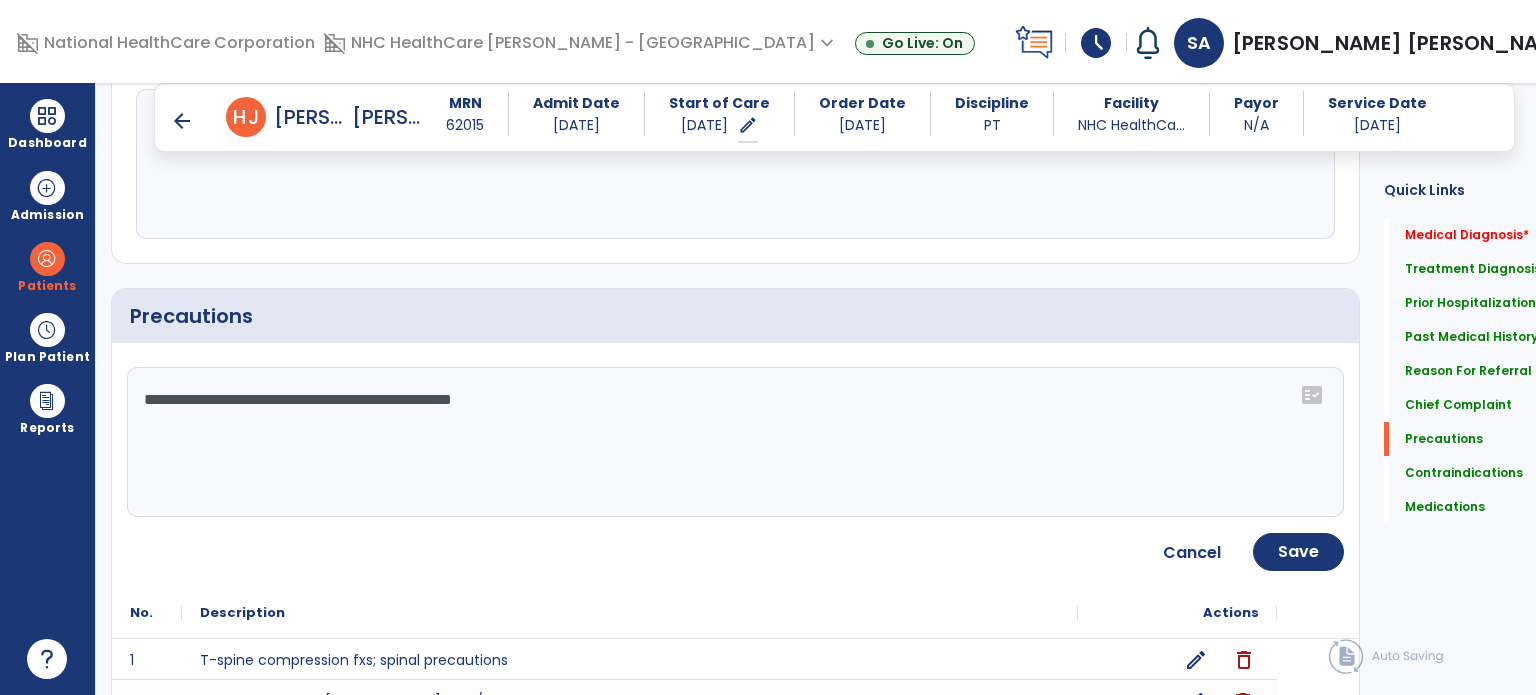 type on "**********" 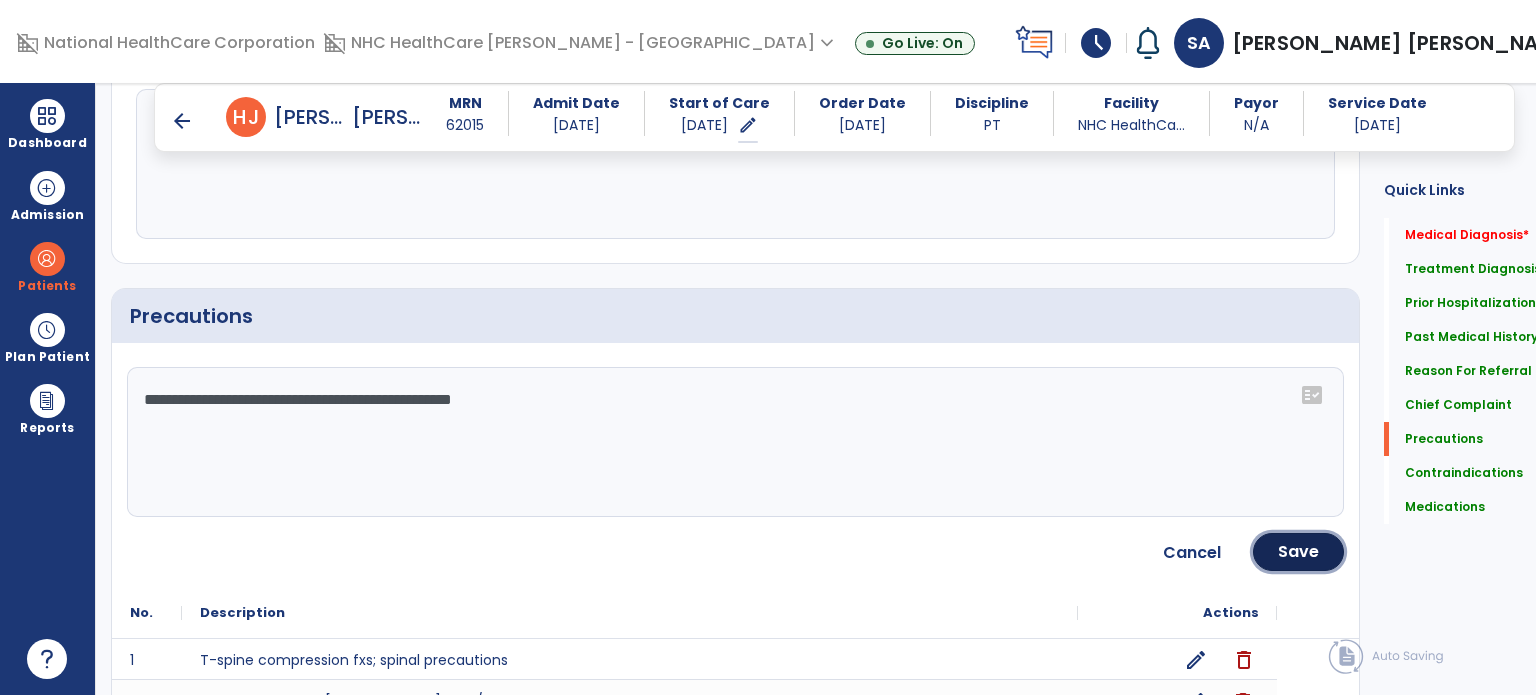 click on "Save" 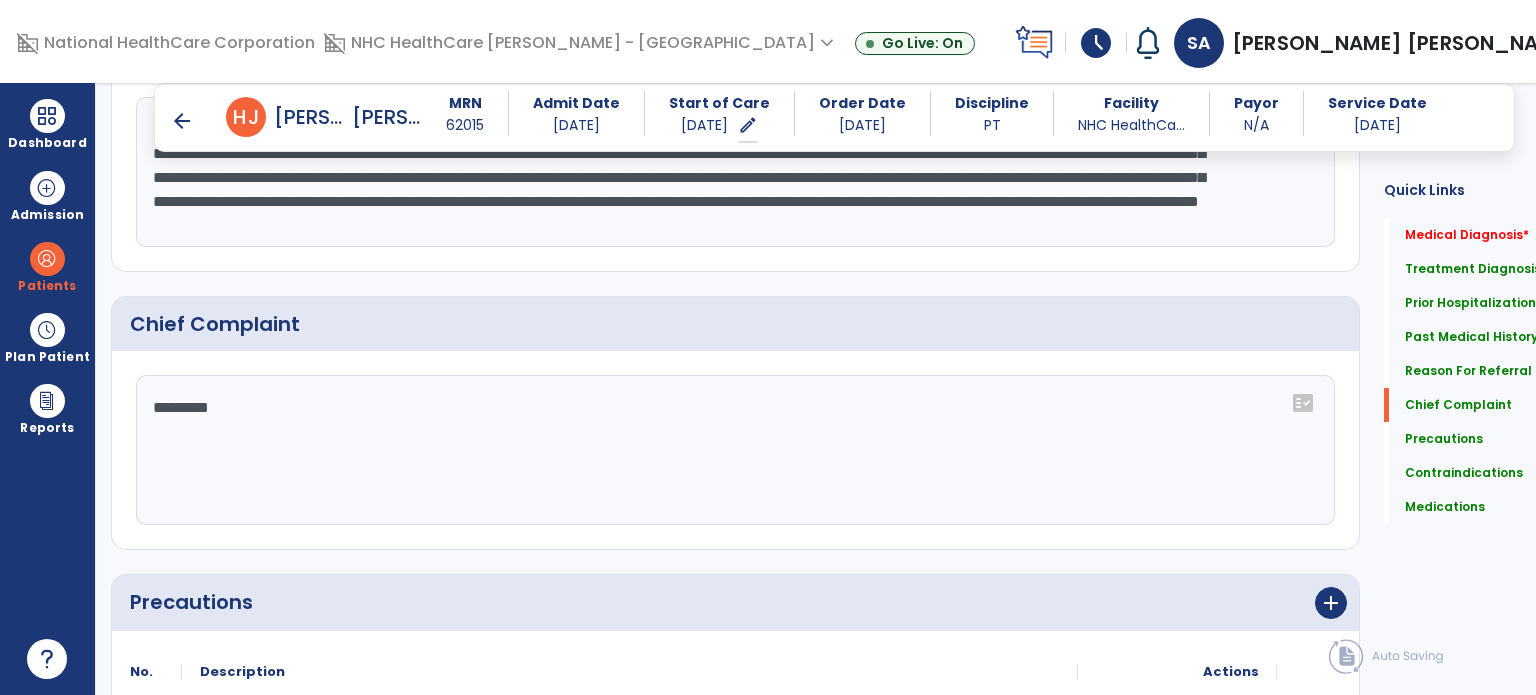 scroll, scrollTop: 1395, scrollLeft: 0, axis: vertical 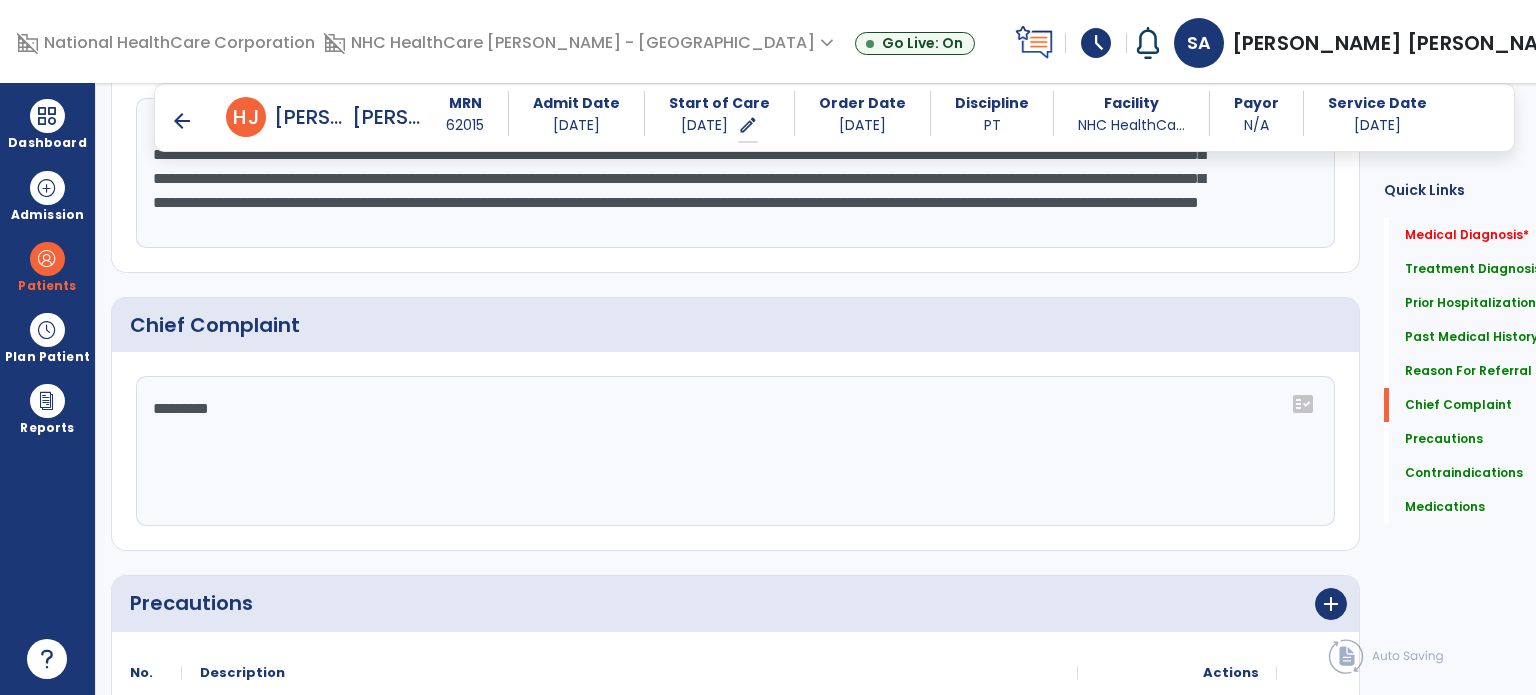 click on "Chief Complaint" 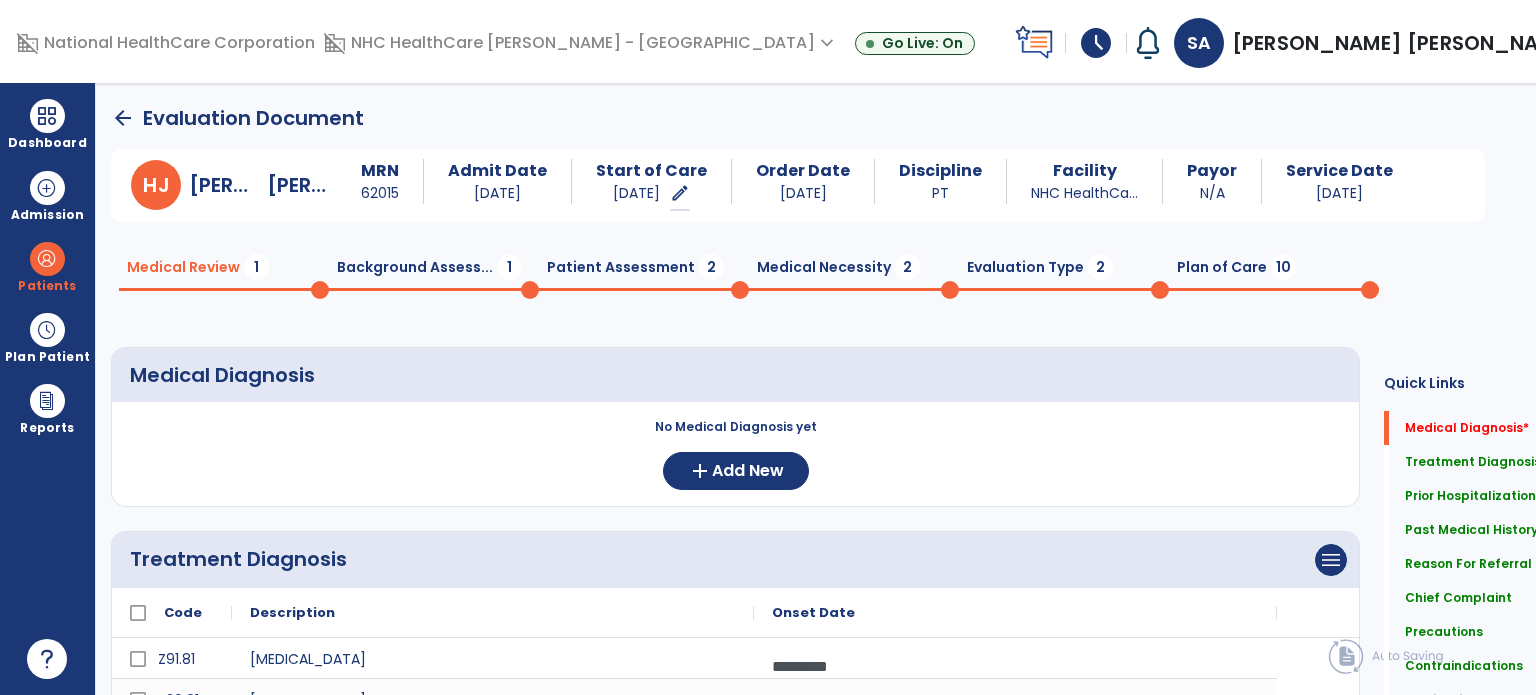 scroll, scrollTop: 0, scrollLeft: 0, axis: both 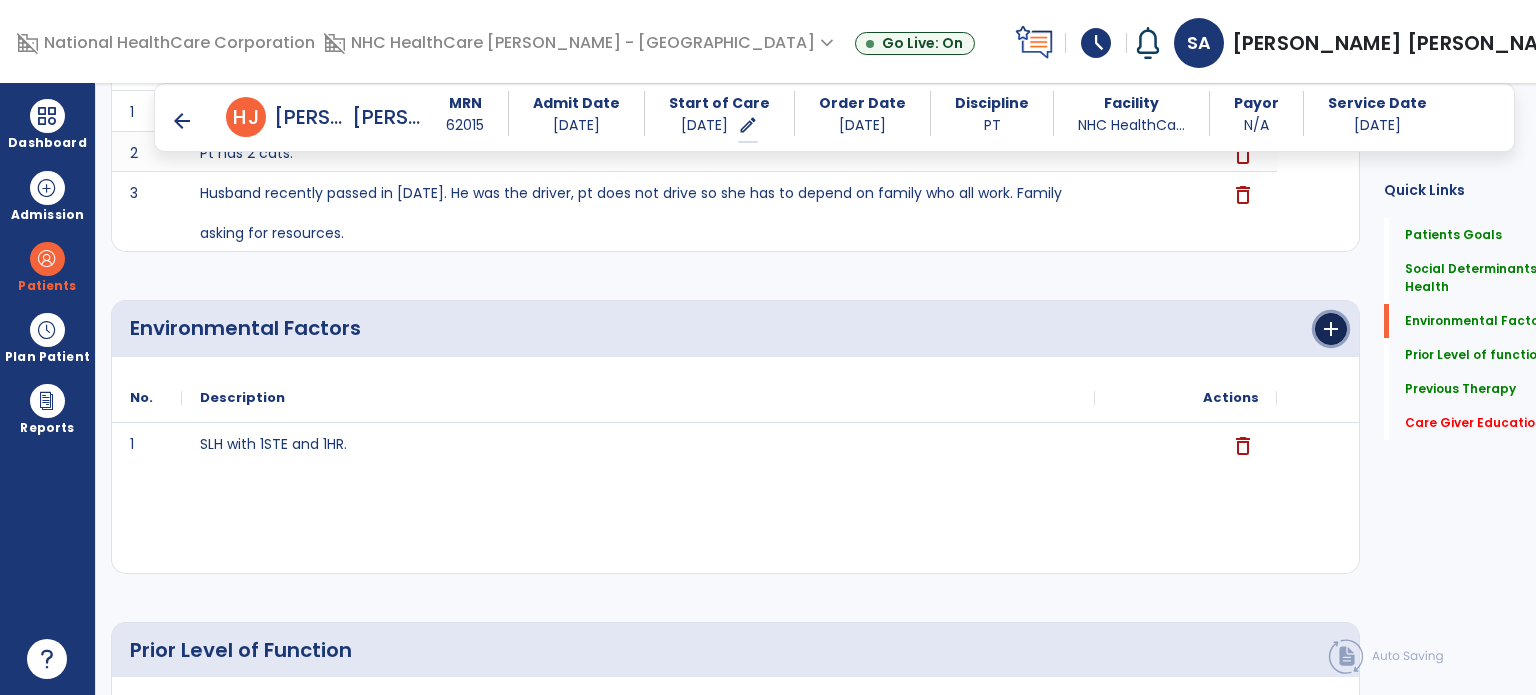 click on "add" 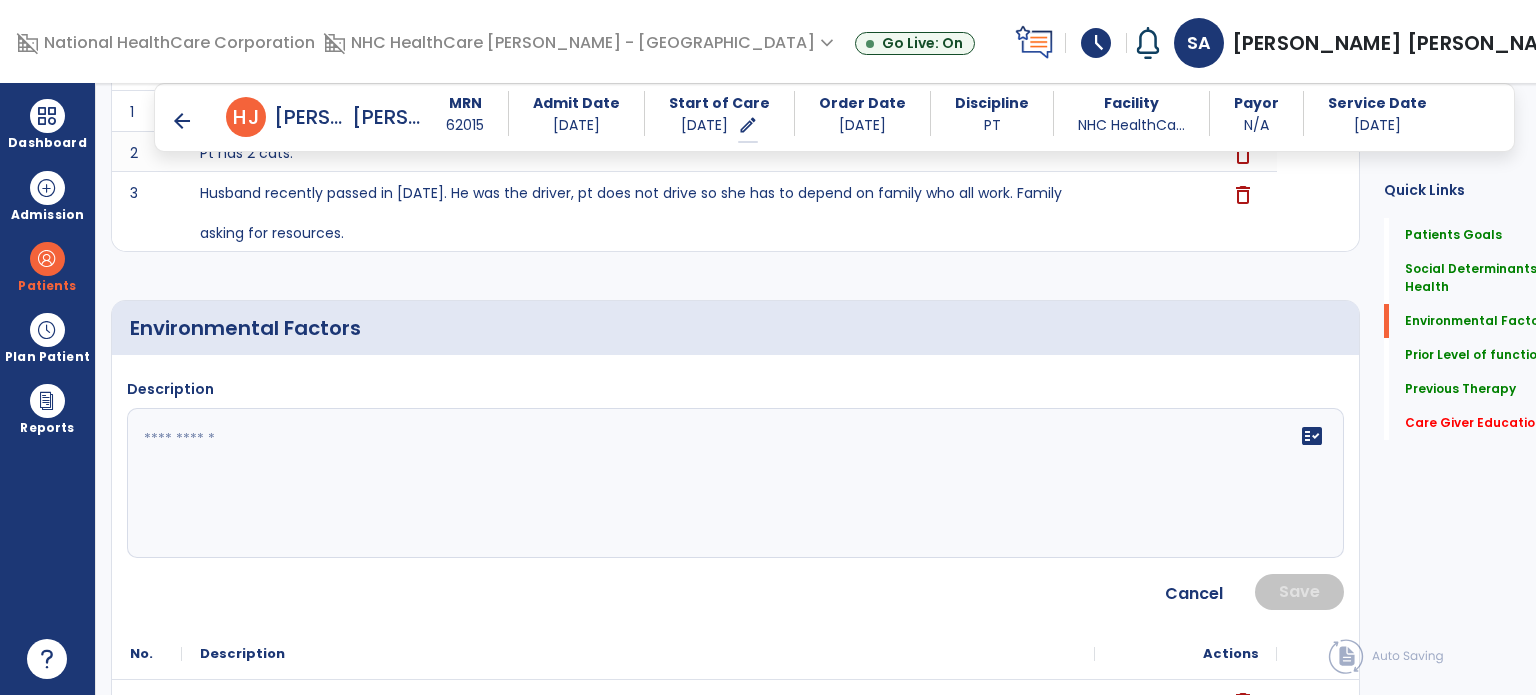 click 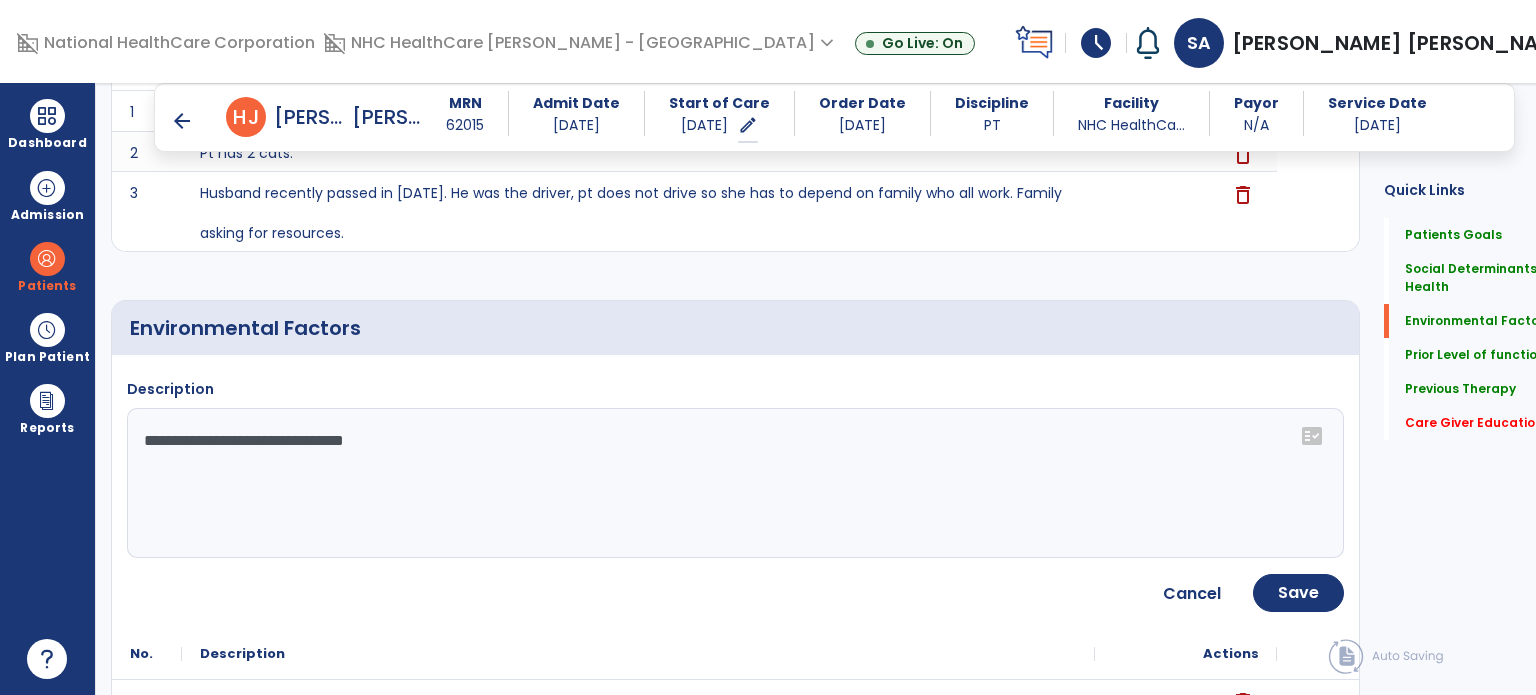 click on "**********" 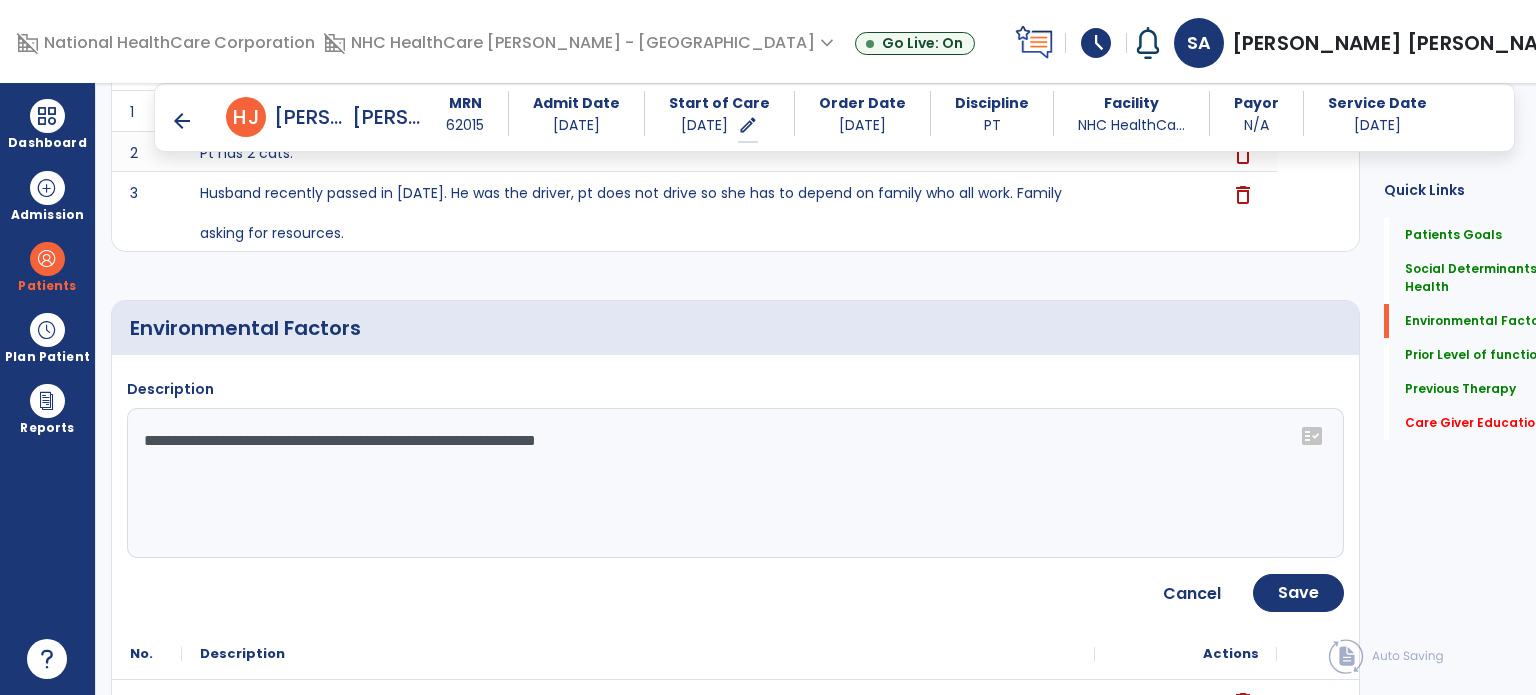 click on "**********" 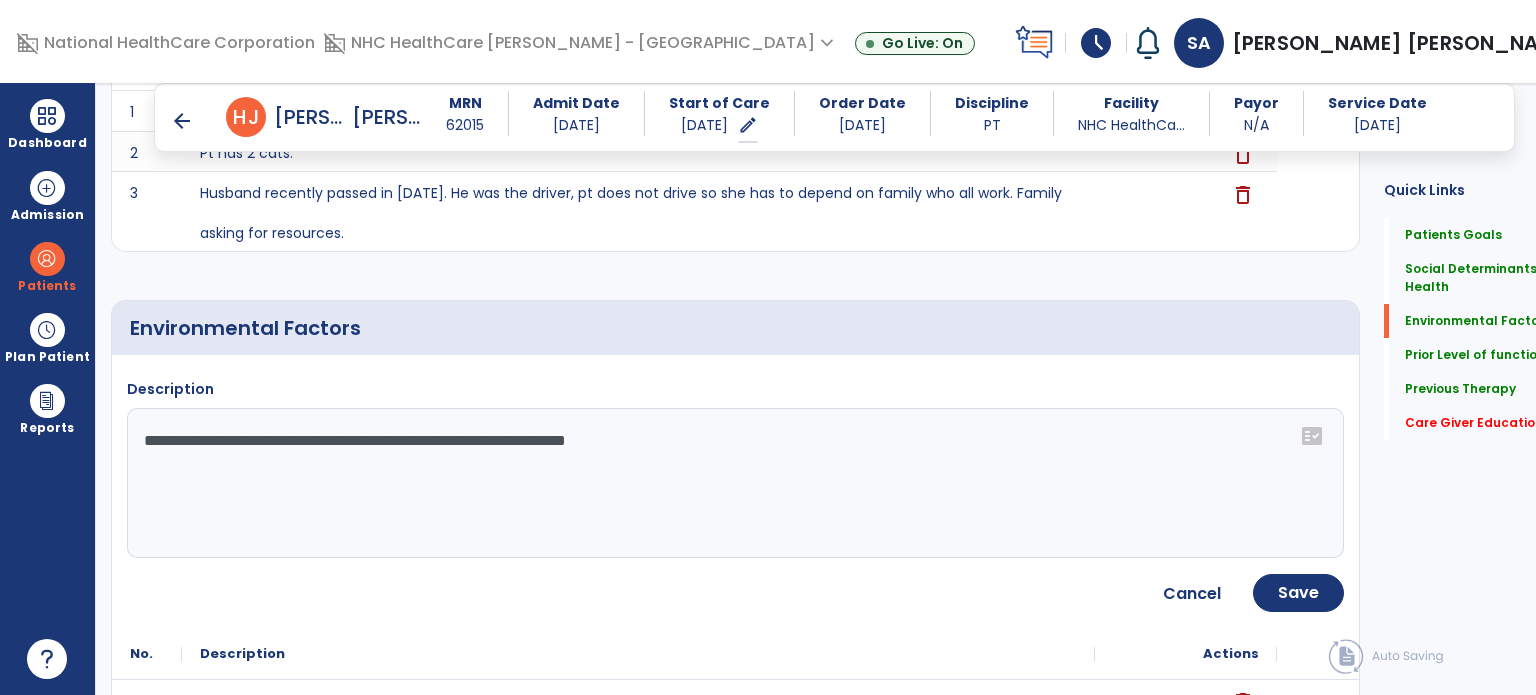 click on "**********" 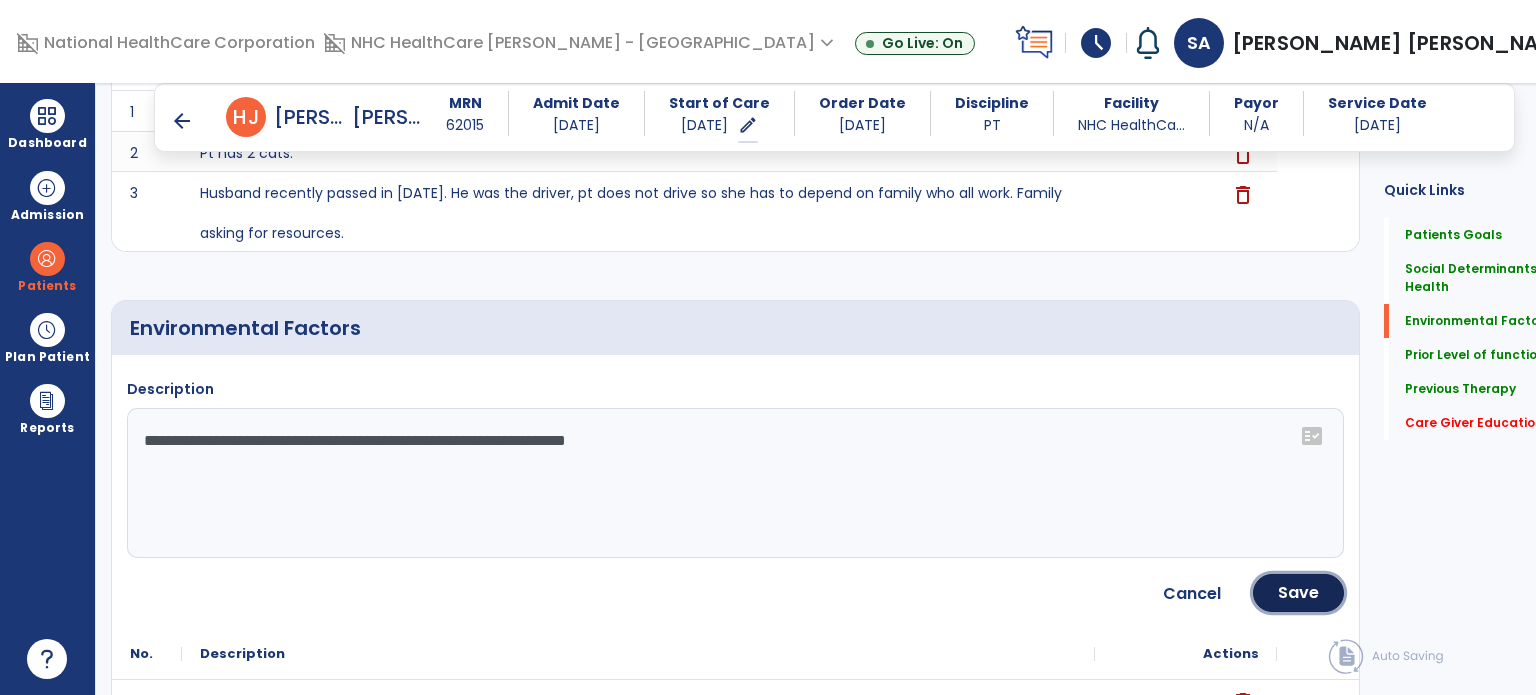 click on "Save" 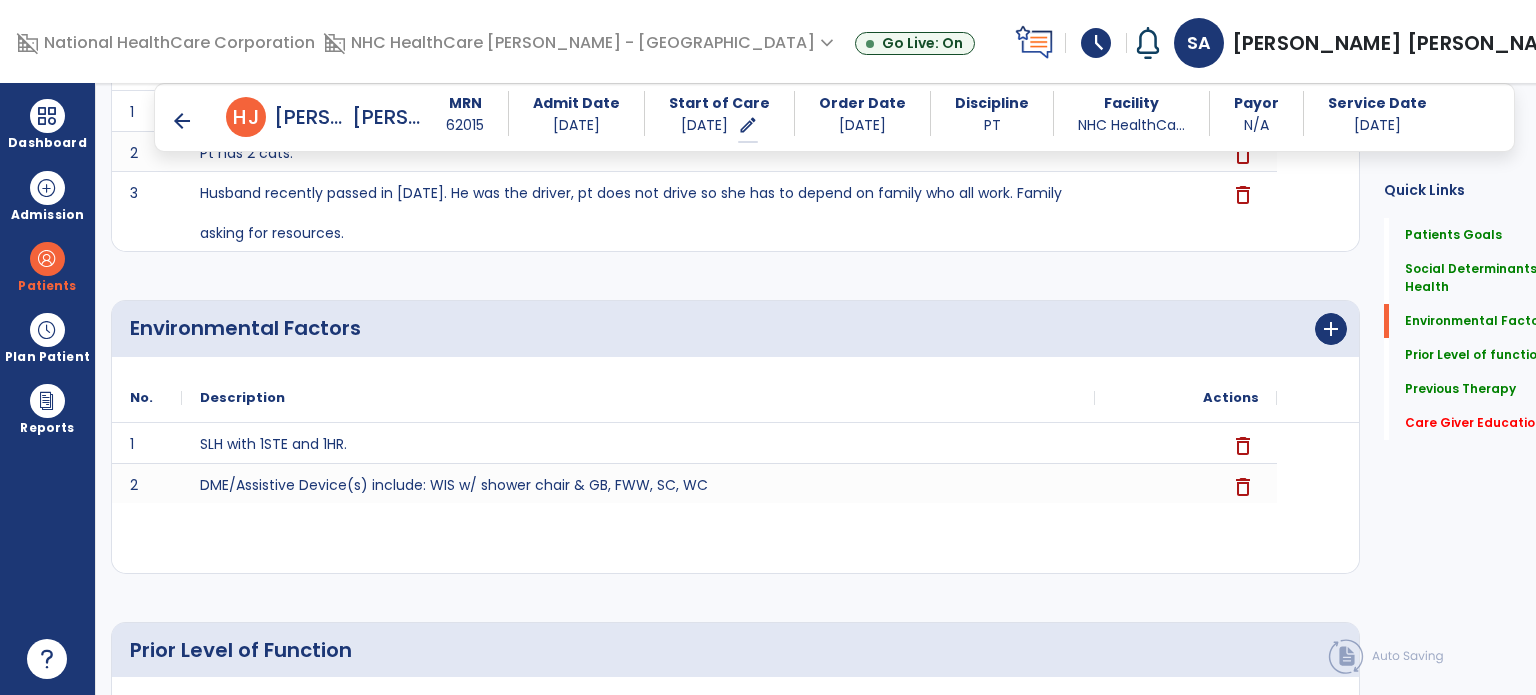 click on "Environmental Factors      add
No.
Description
Actions
1" 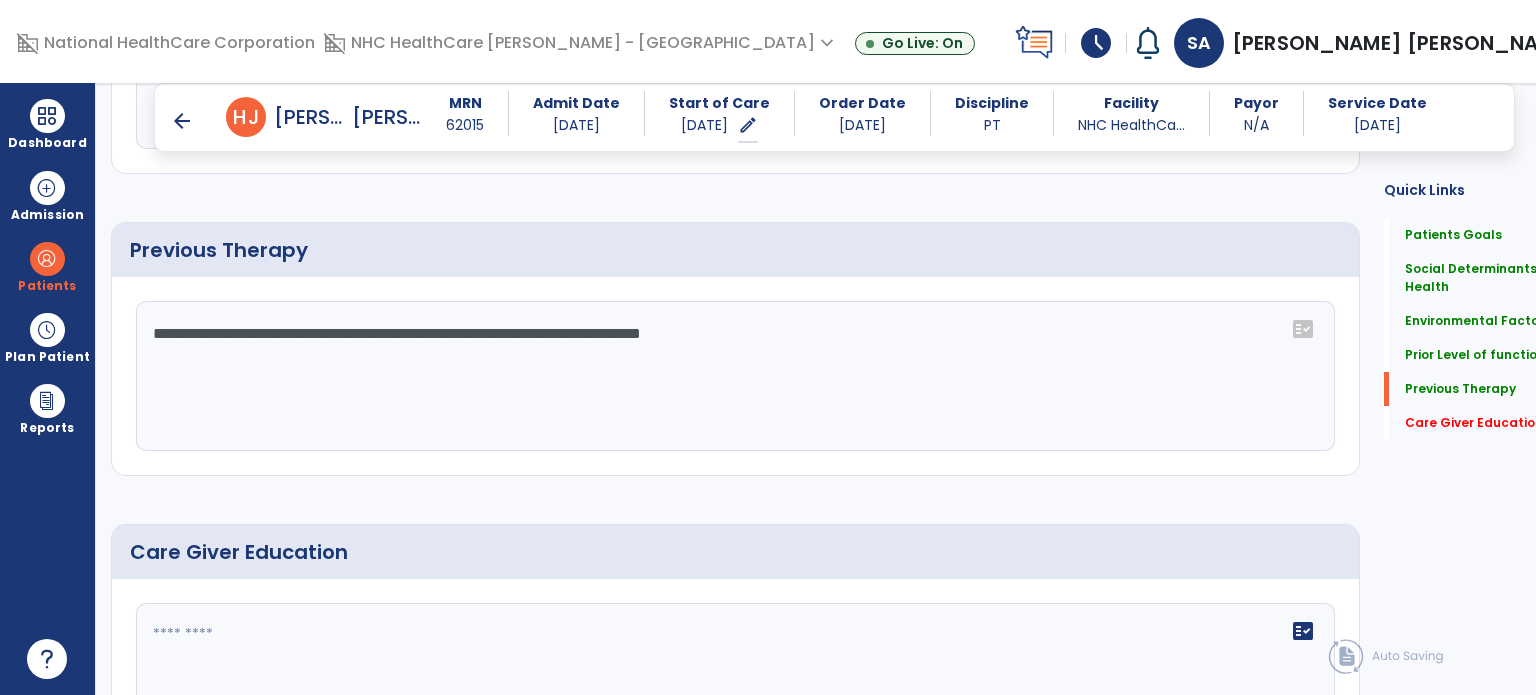 scroll, scrollTop: 1471, scrollLeft: 0, axis: vertical 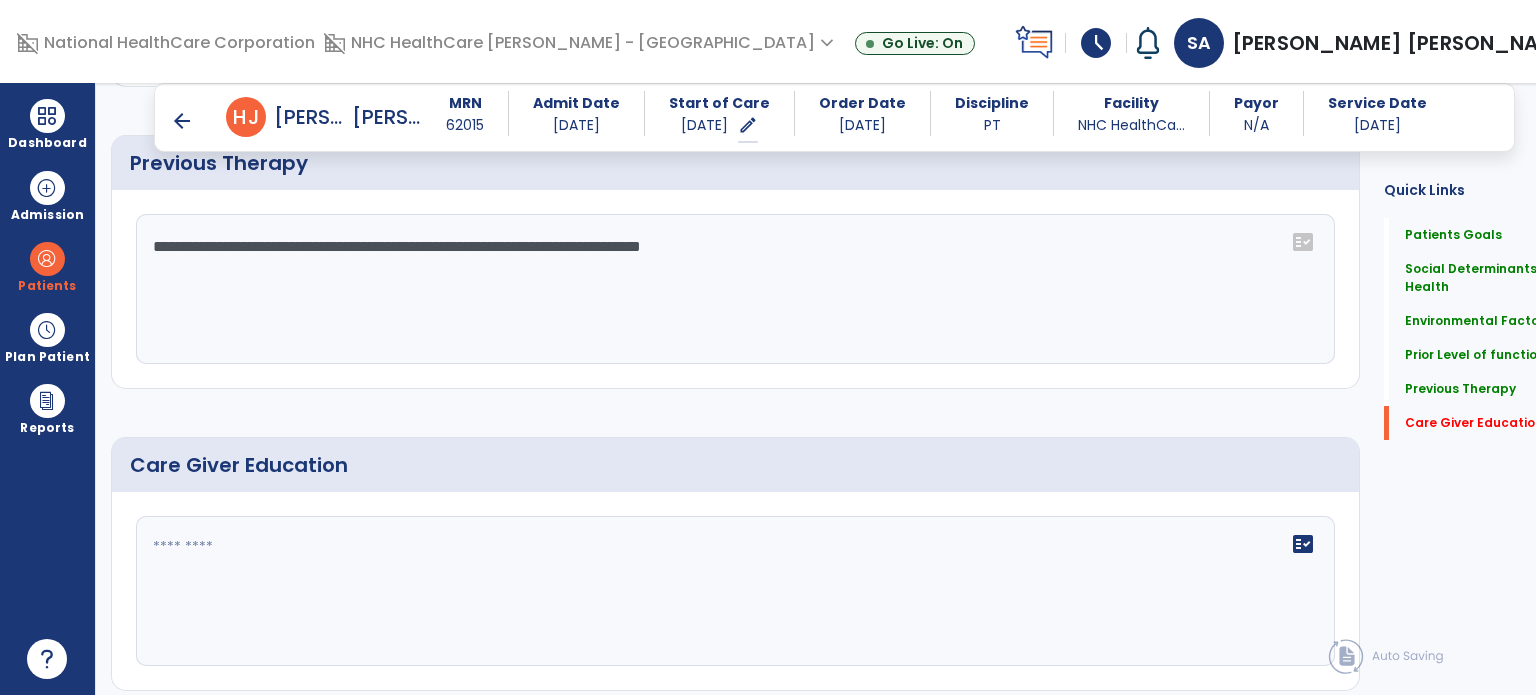 click on "fact_check" 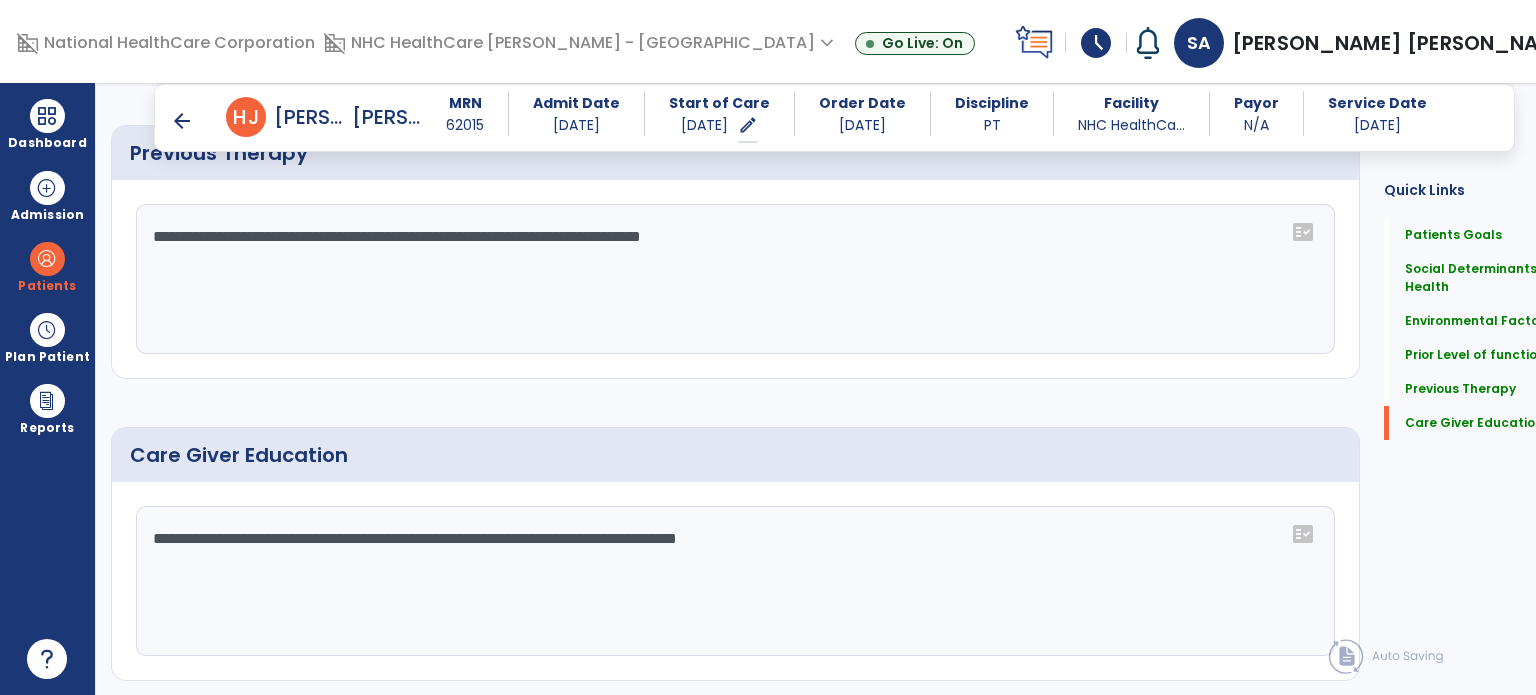 scroll, scrollTop: 1471, scrollLeft: 0, axis: vertical 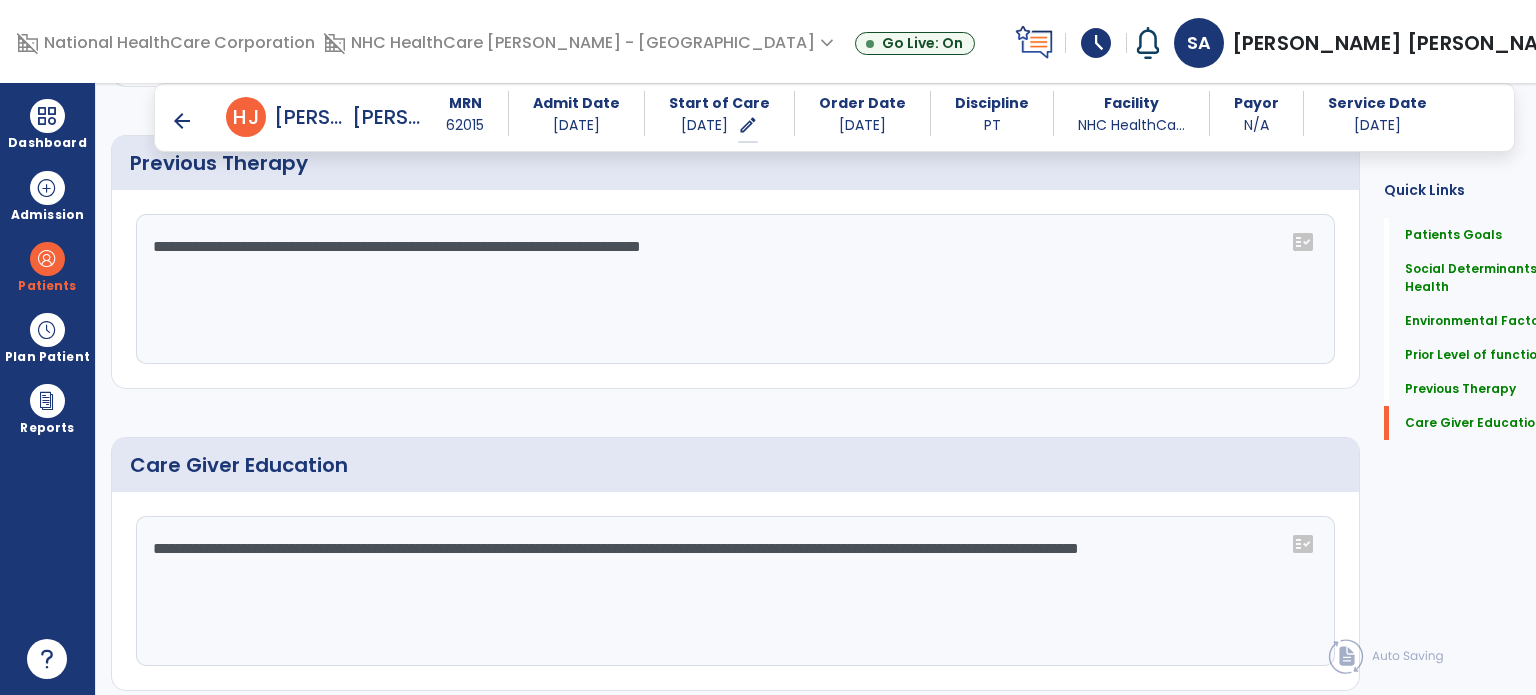 type on "**********" 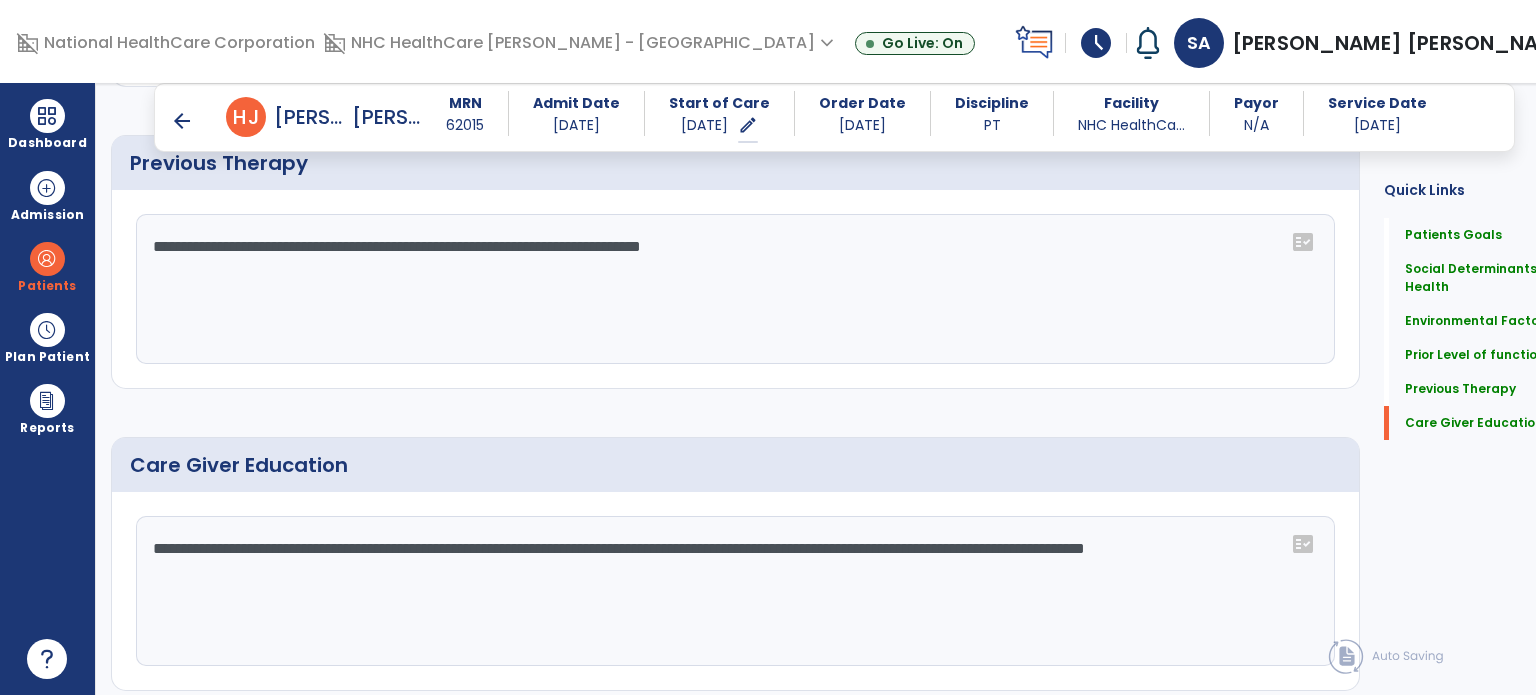scroll, scrollTop: 1532, scrollLeft: 0, axis: vertical 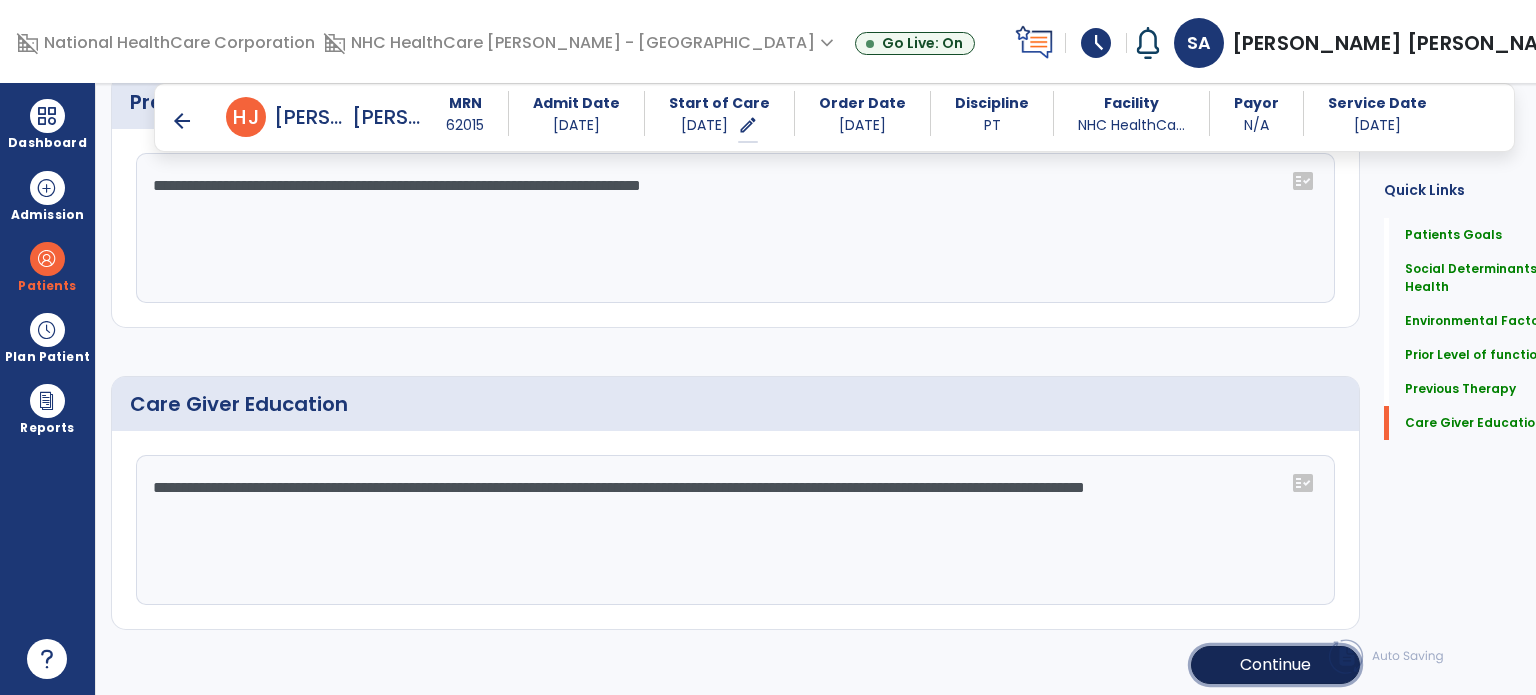 click on "Continue" 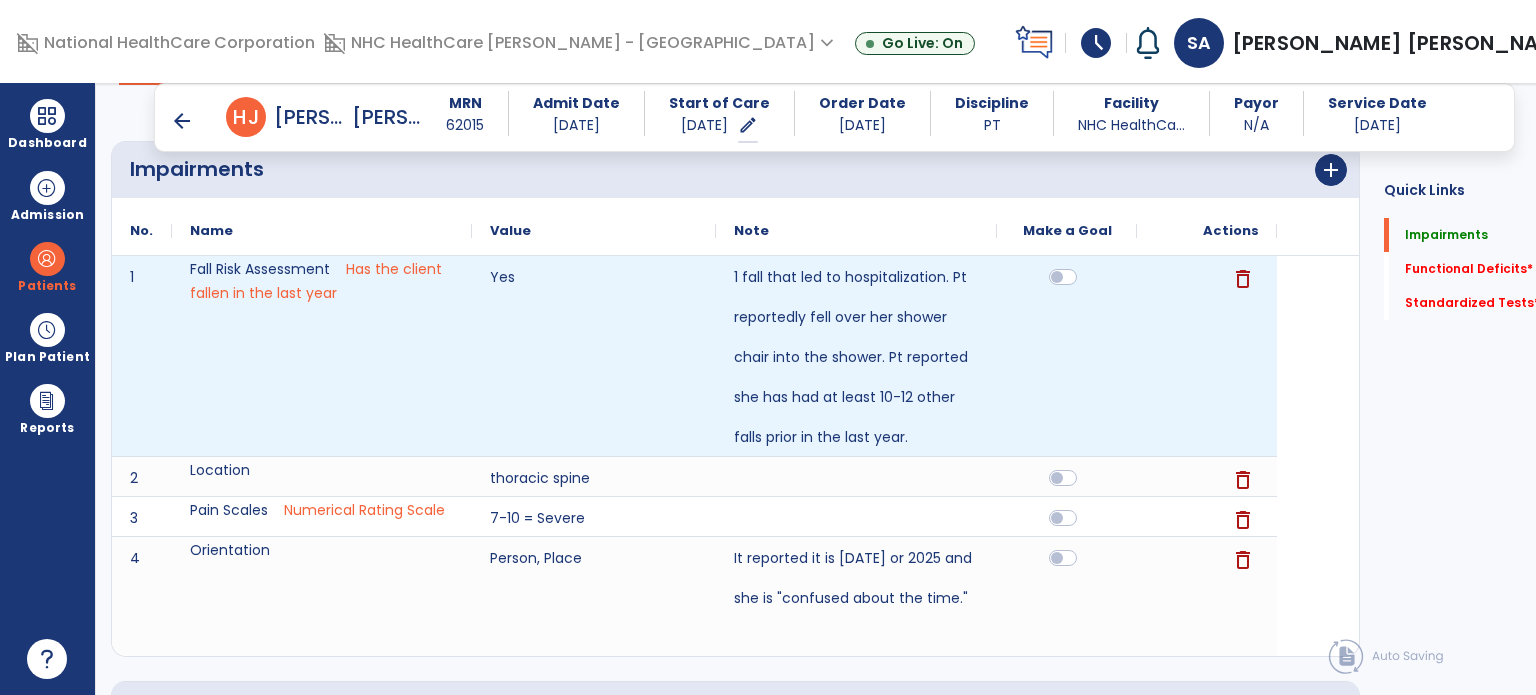 scroll, scrollTop: 0, scrollLeft: 0, axis: both 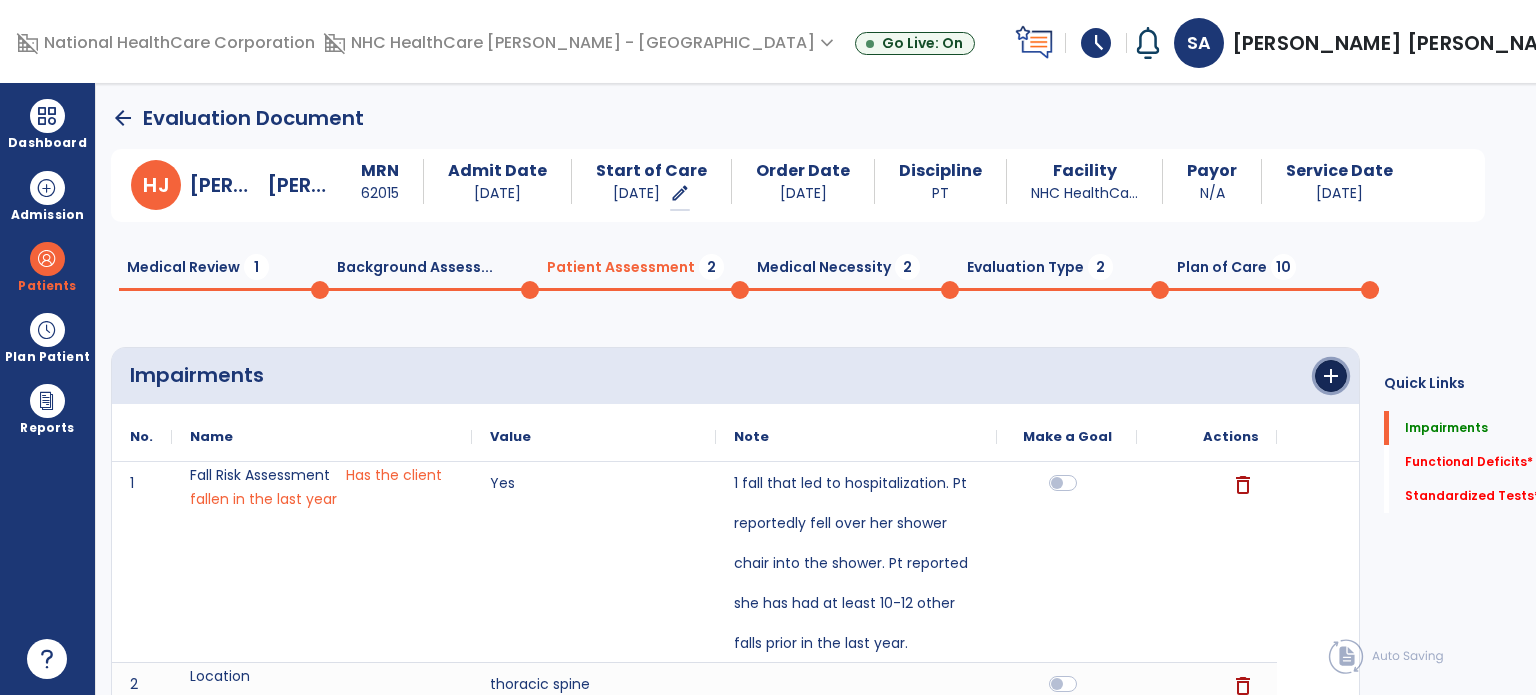 click on "add" 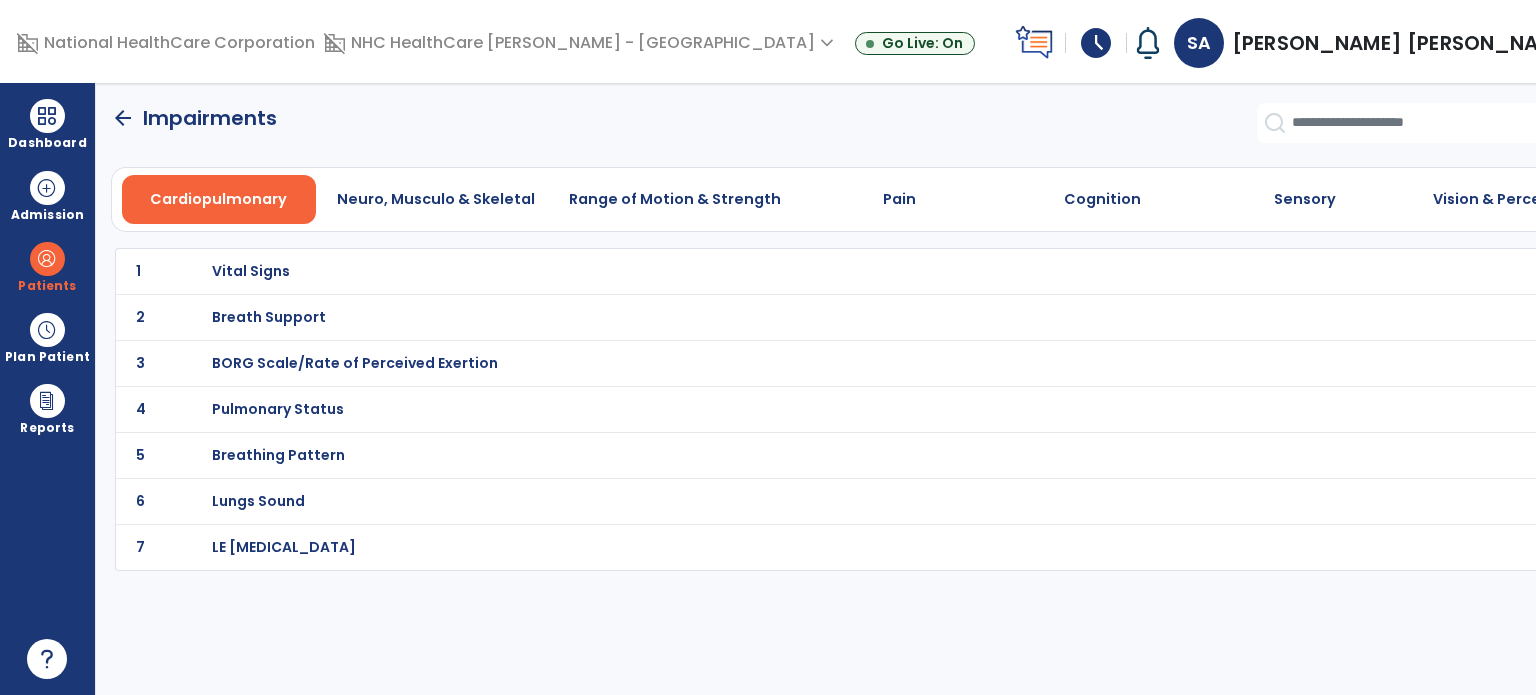 click on "Neuro, Musculo & Skeletal" at bounding box center (436, 199) 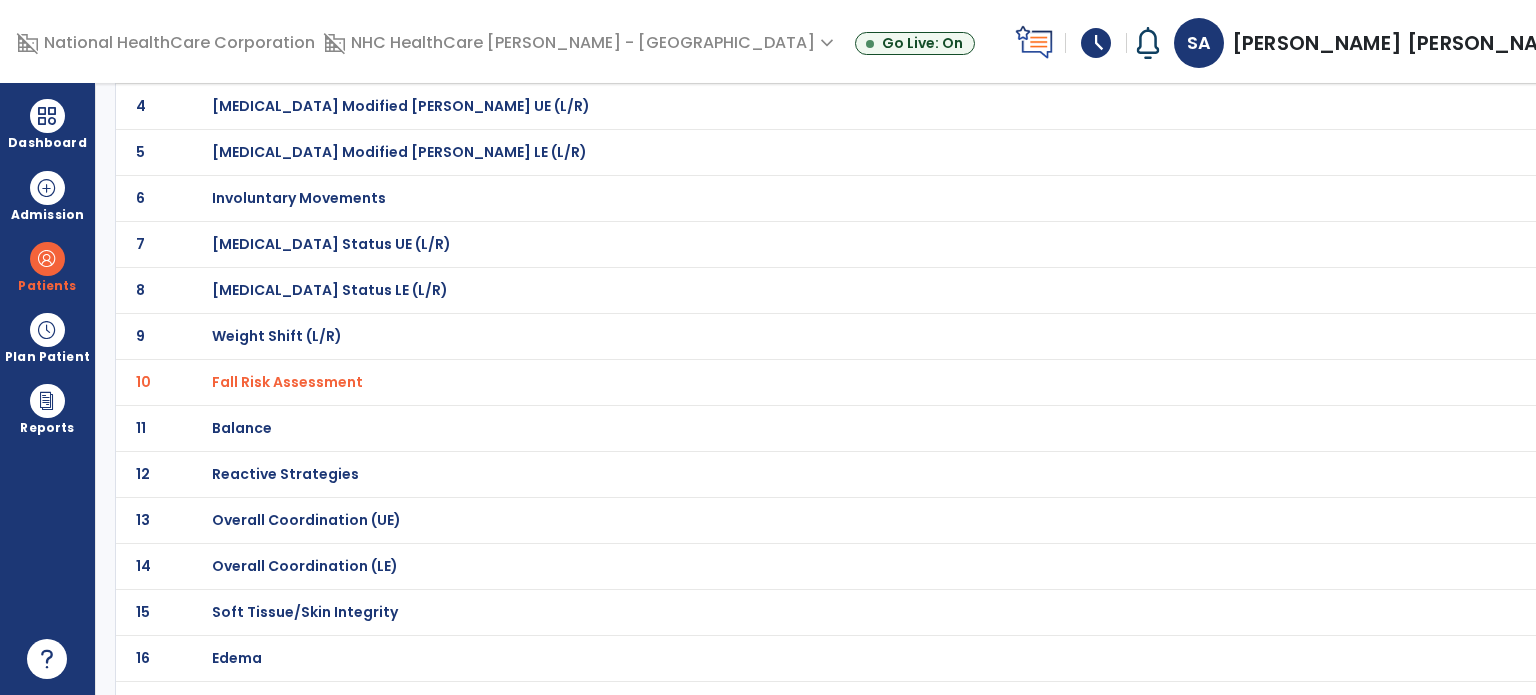 scroll, scrollTop: 303, scrollLeft: 0, axis: vertical 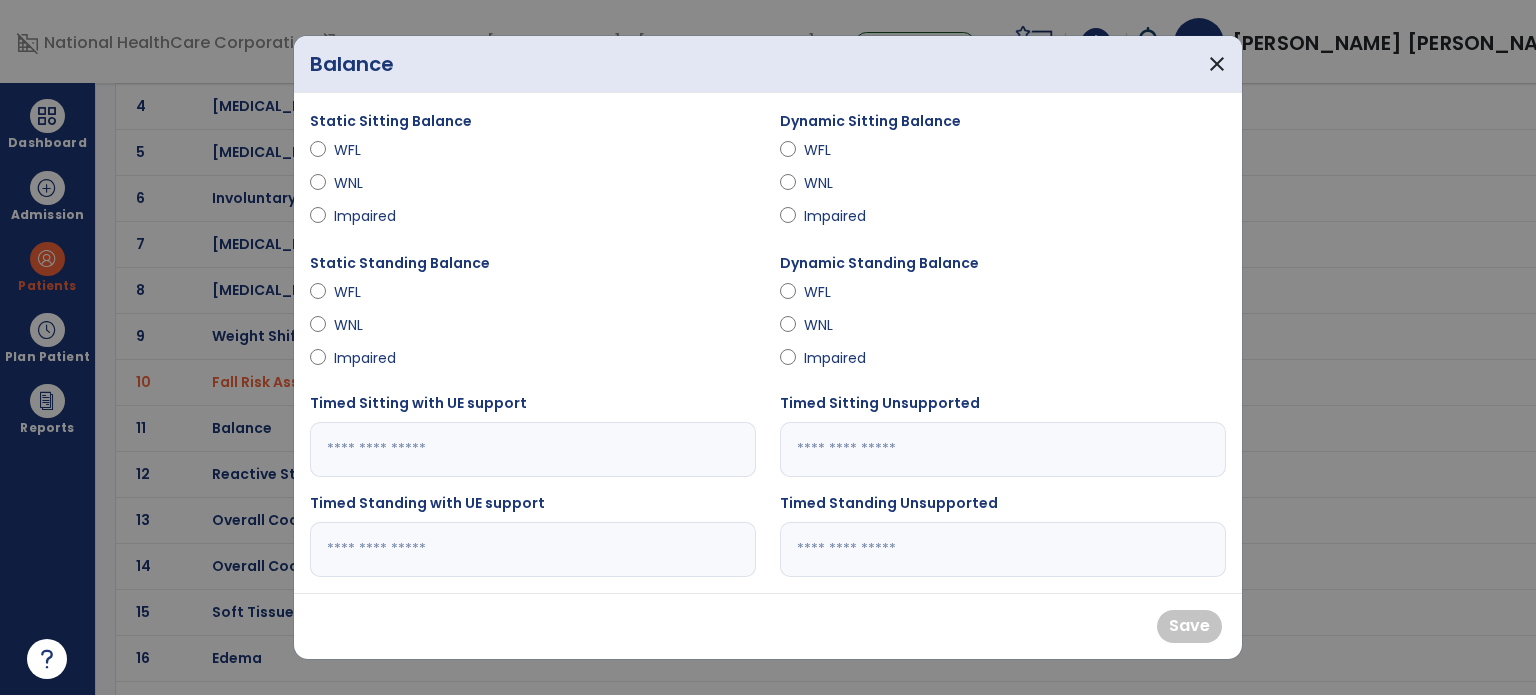 click on "Impaired" at bounding box center [839, 358] 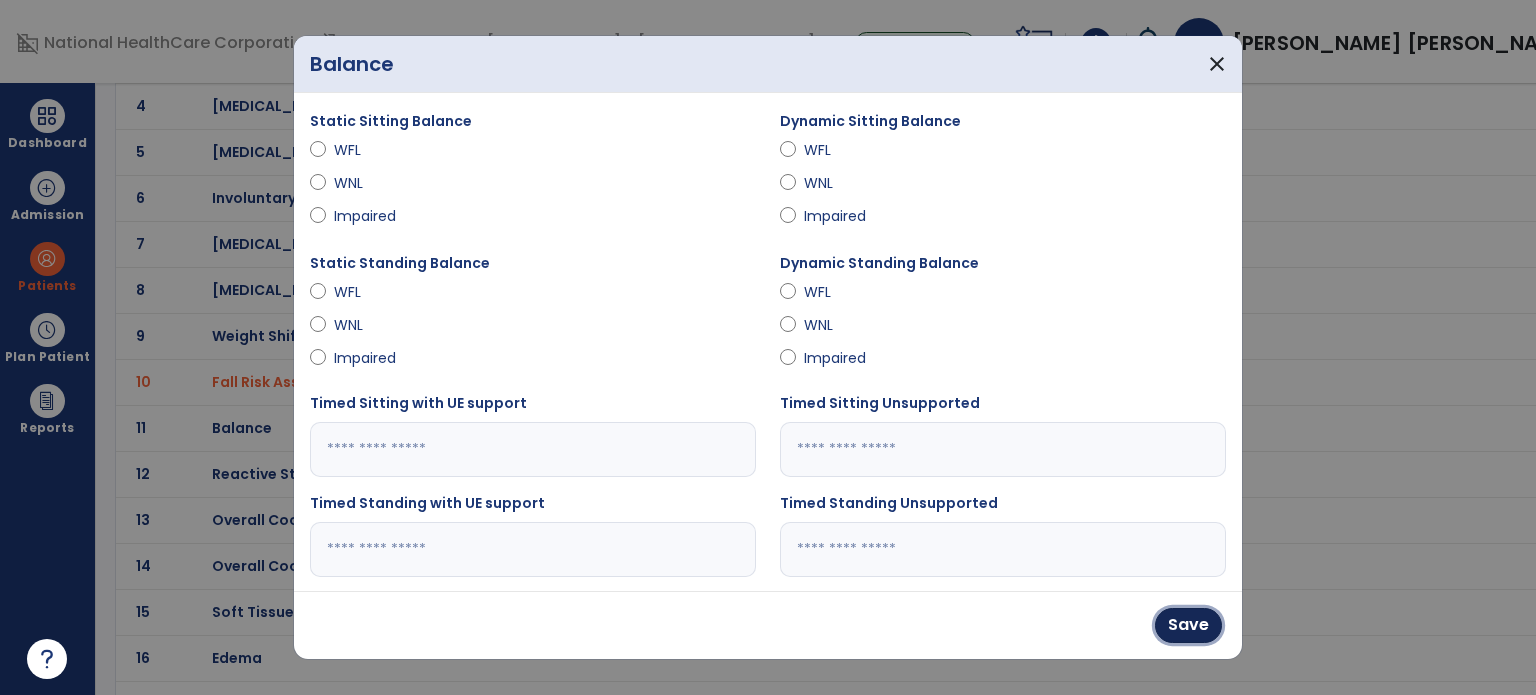 click on "Save" at bounding box center [1188, 625] 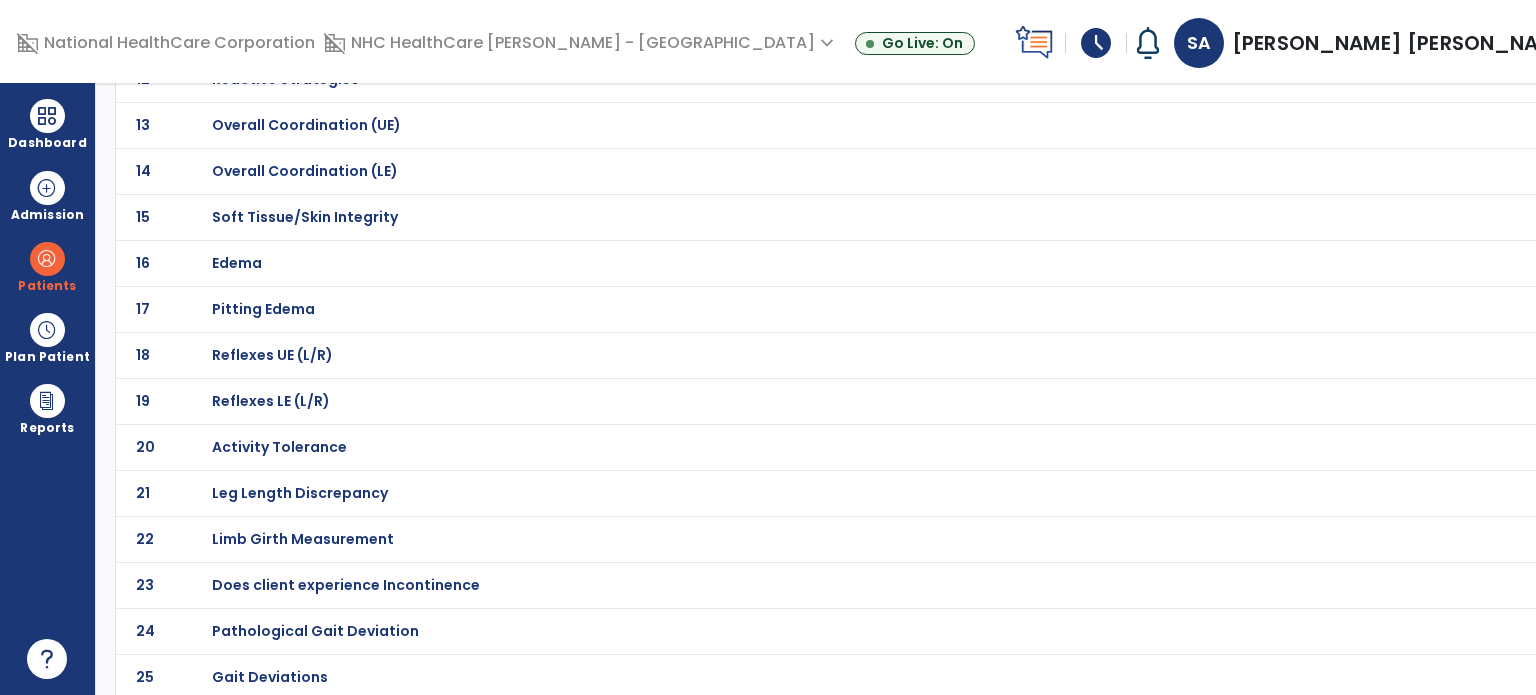 scroll, scrollTop: 0, scrollLeft: 0, axis: both 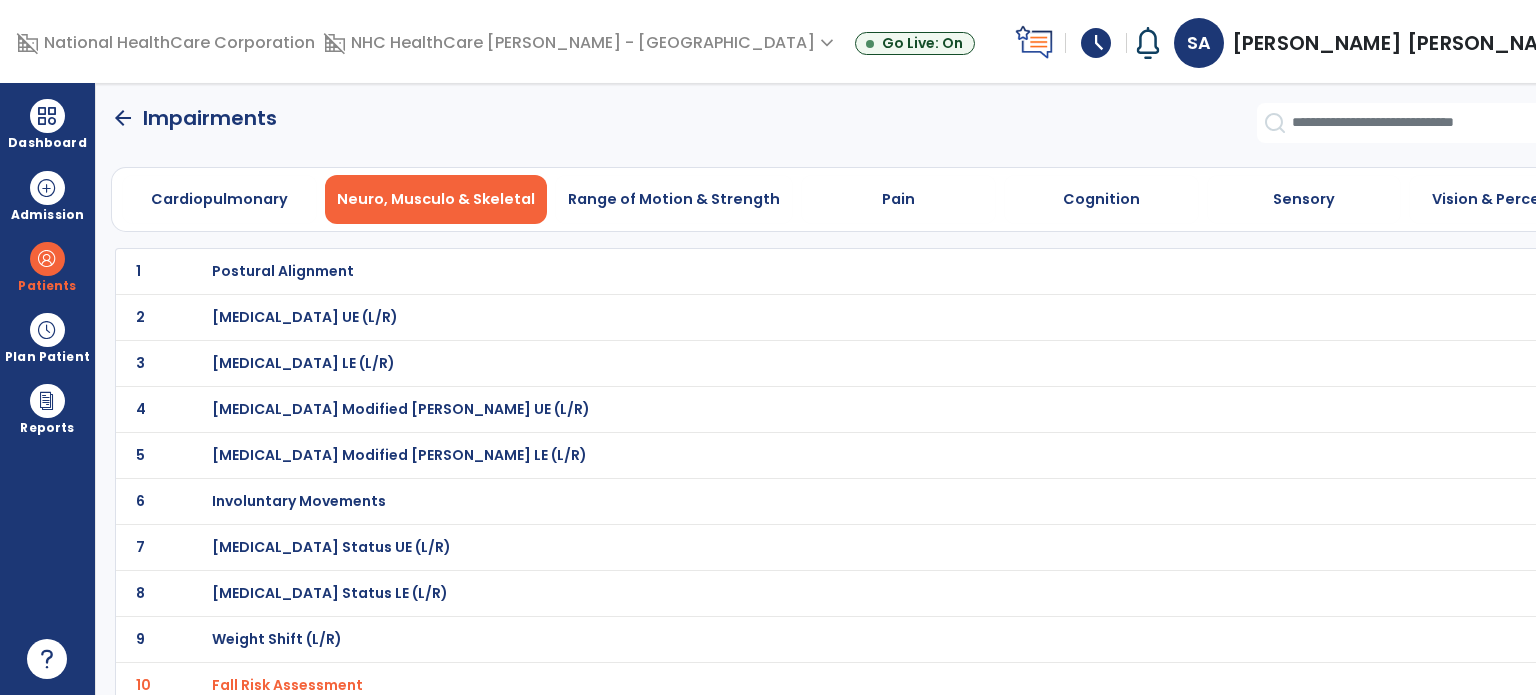 click on "Range of Motion & Strength" at bounding box center [674, 199] 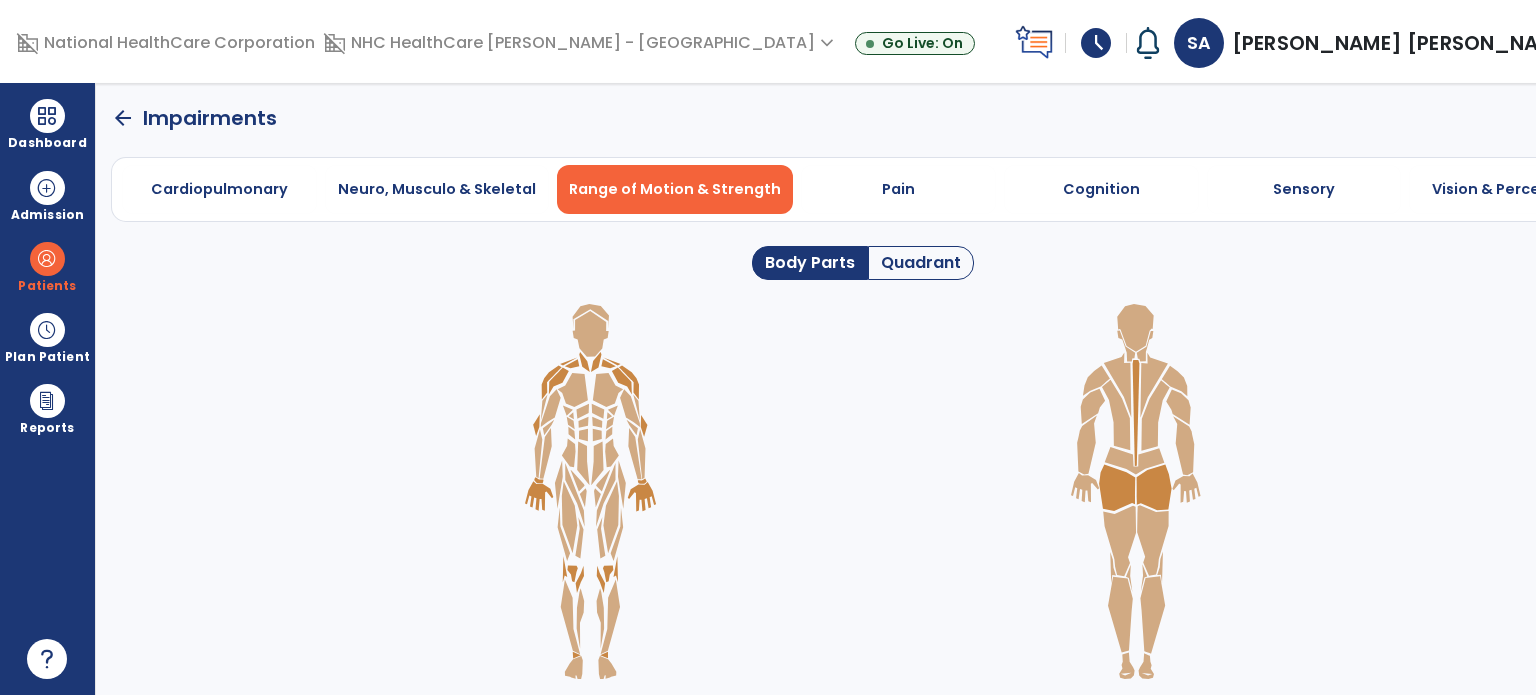 click on "Quadrant" 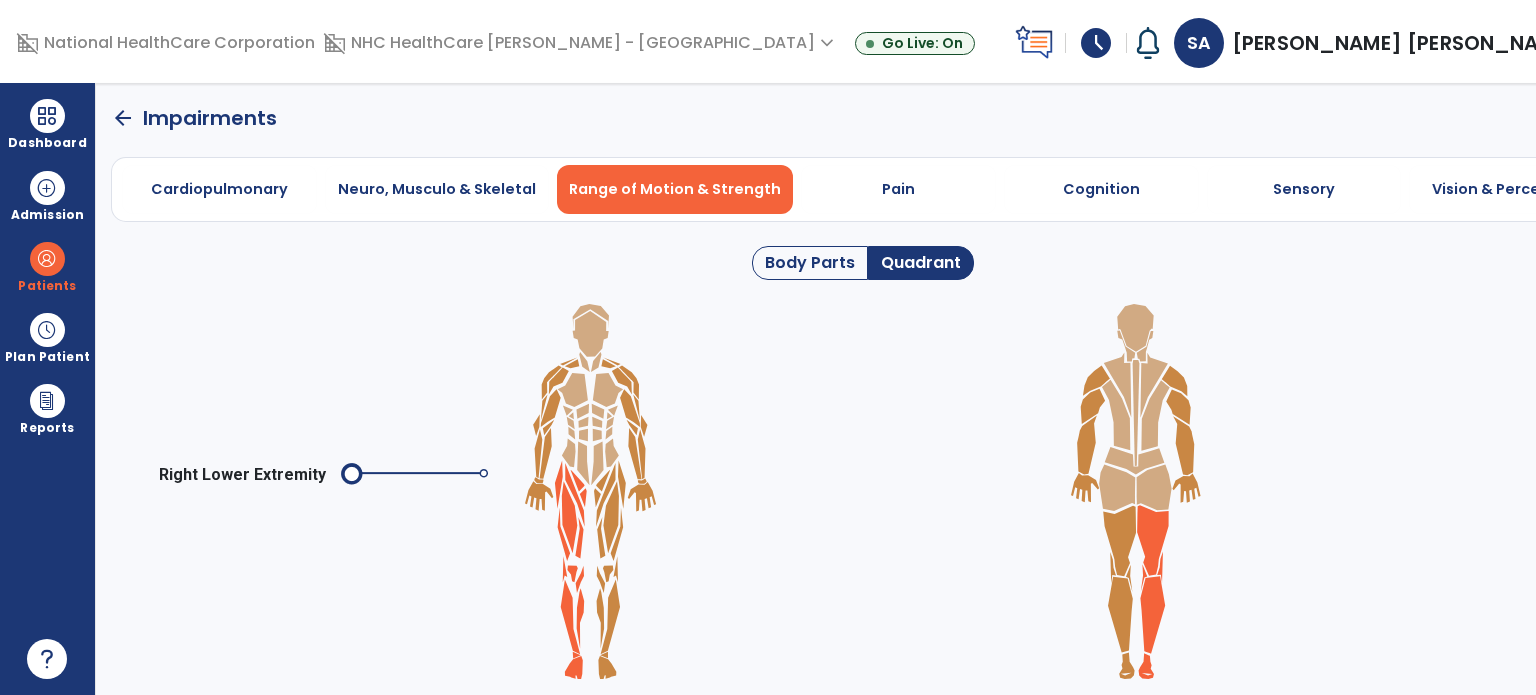 click 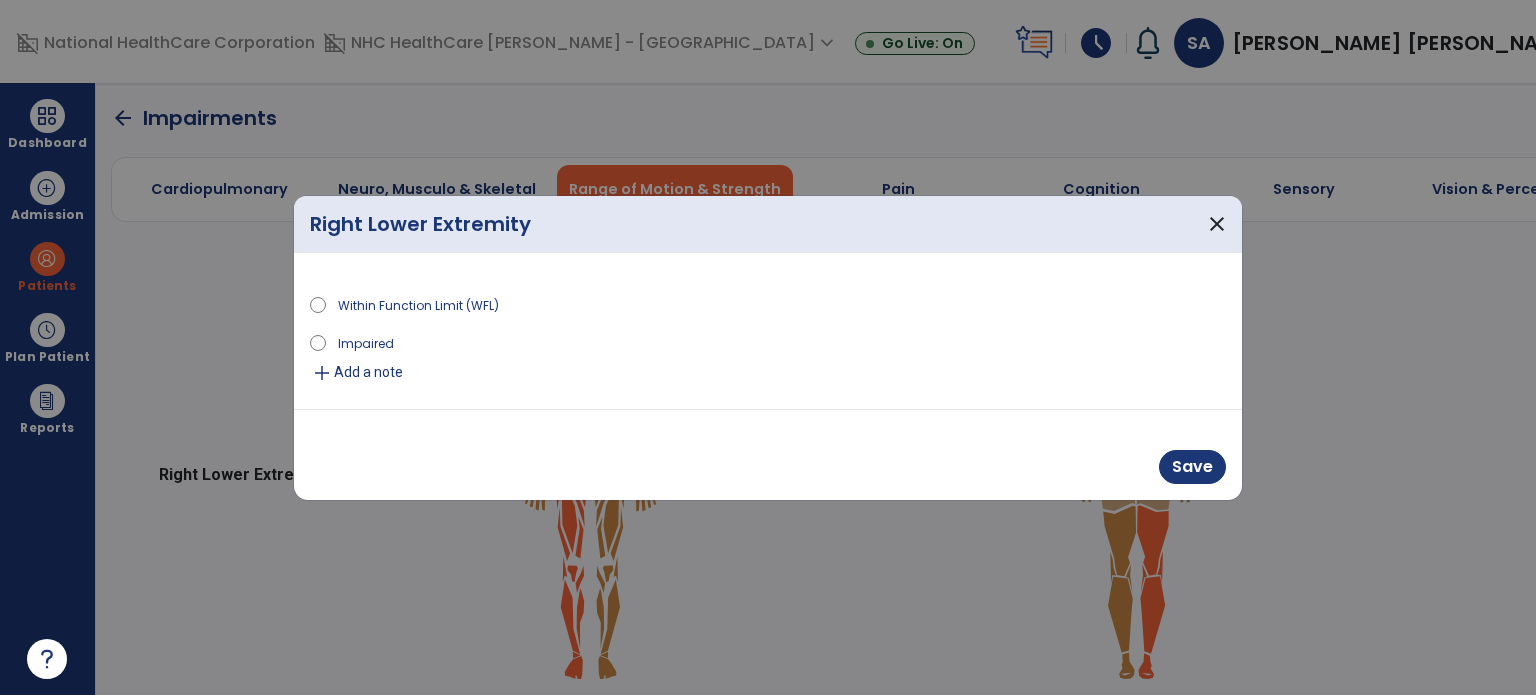 click on "Add a note" at bounding box center (368, 372) 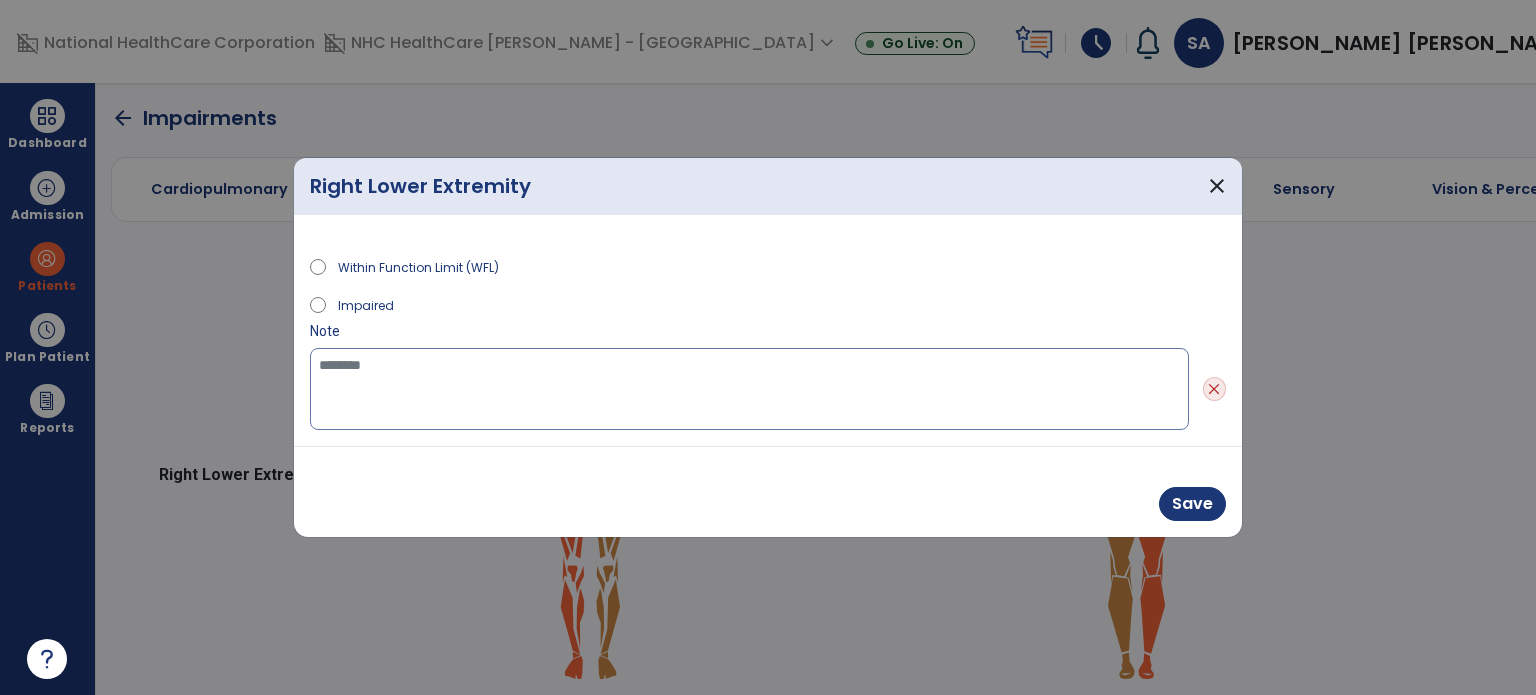 click at bounding box center (749, 389) 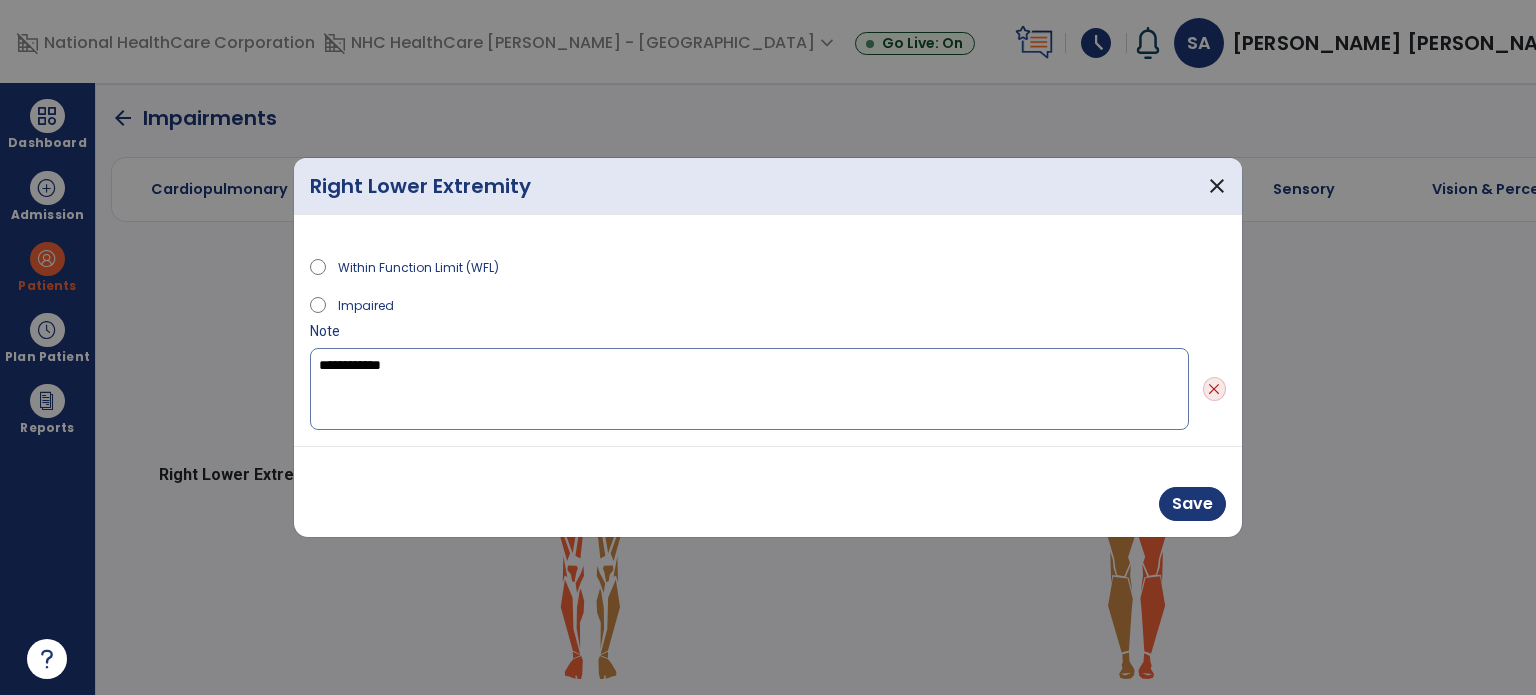type on "**********" 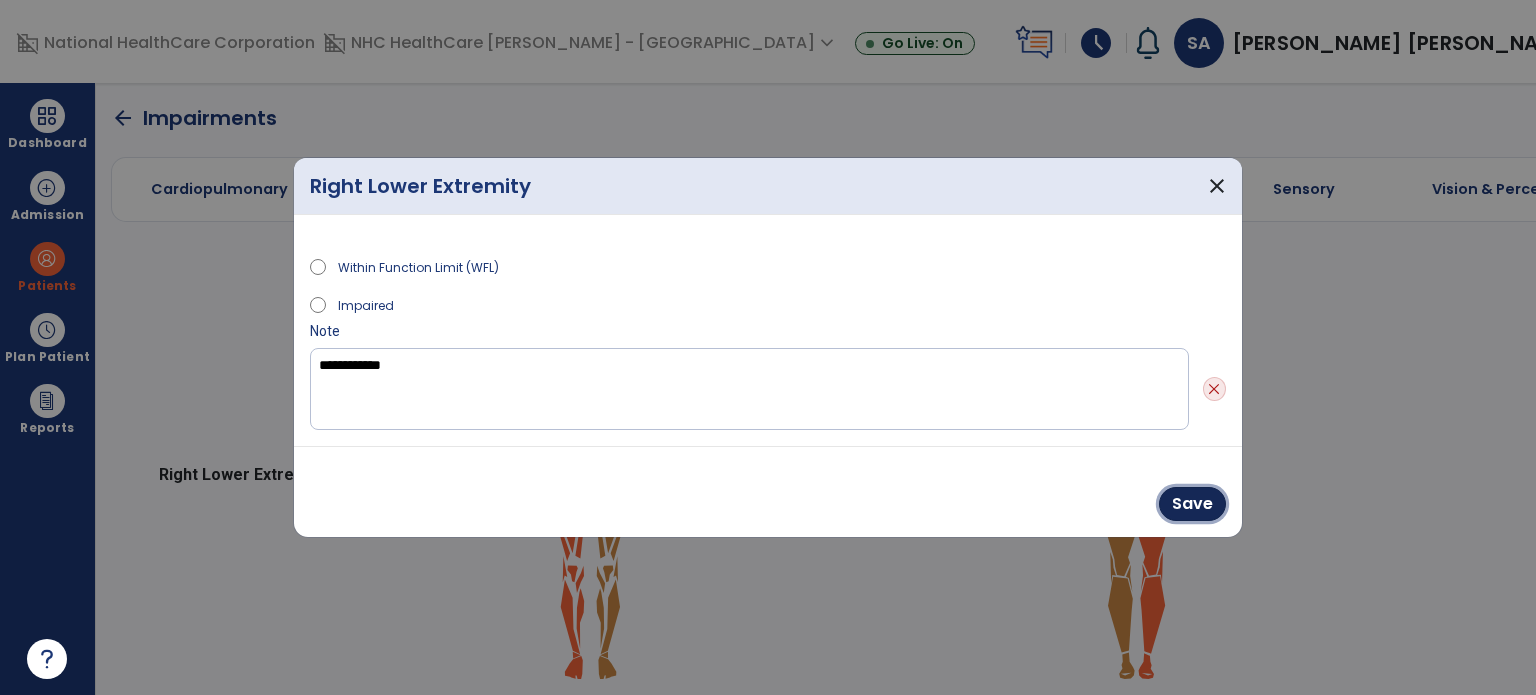 click on "Save" at bounding box center [1192, 504] 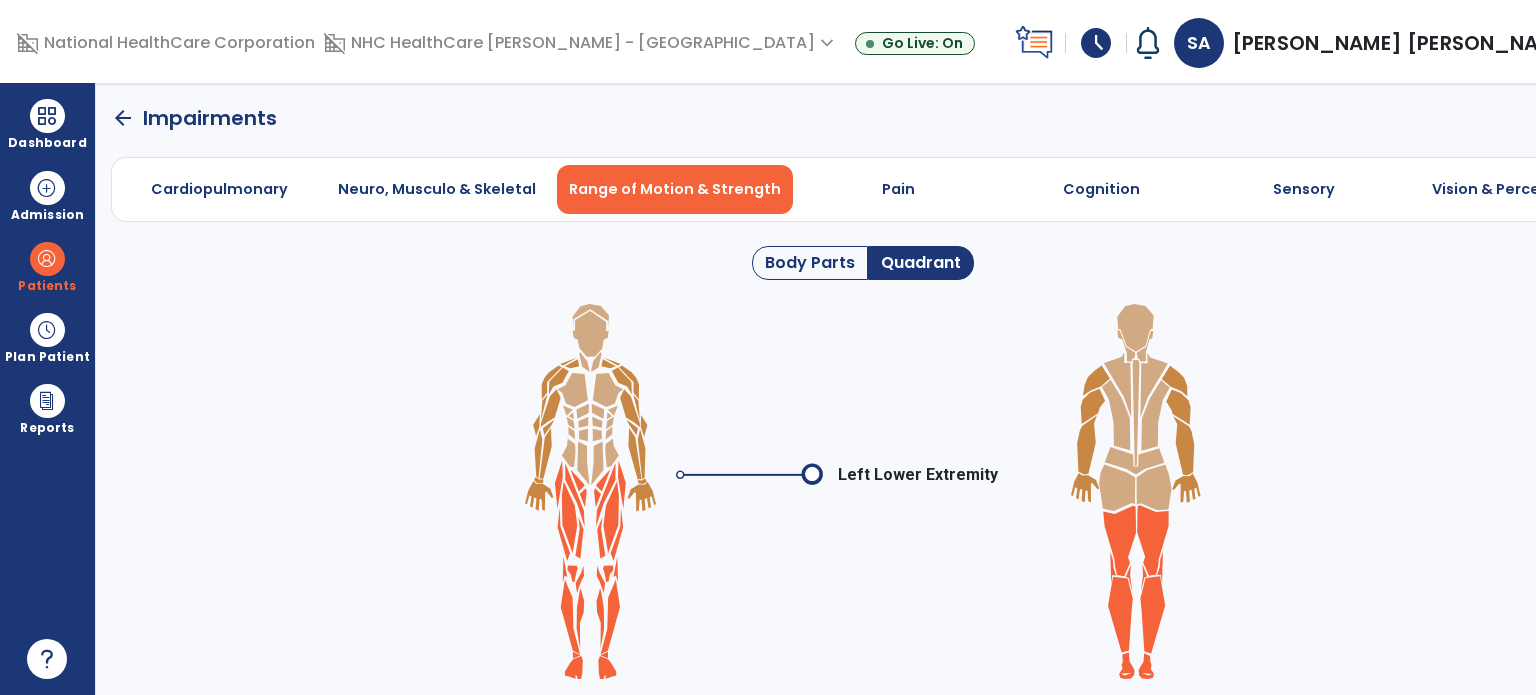 click 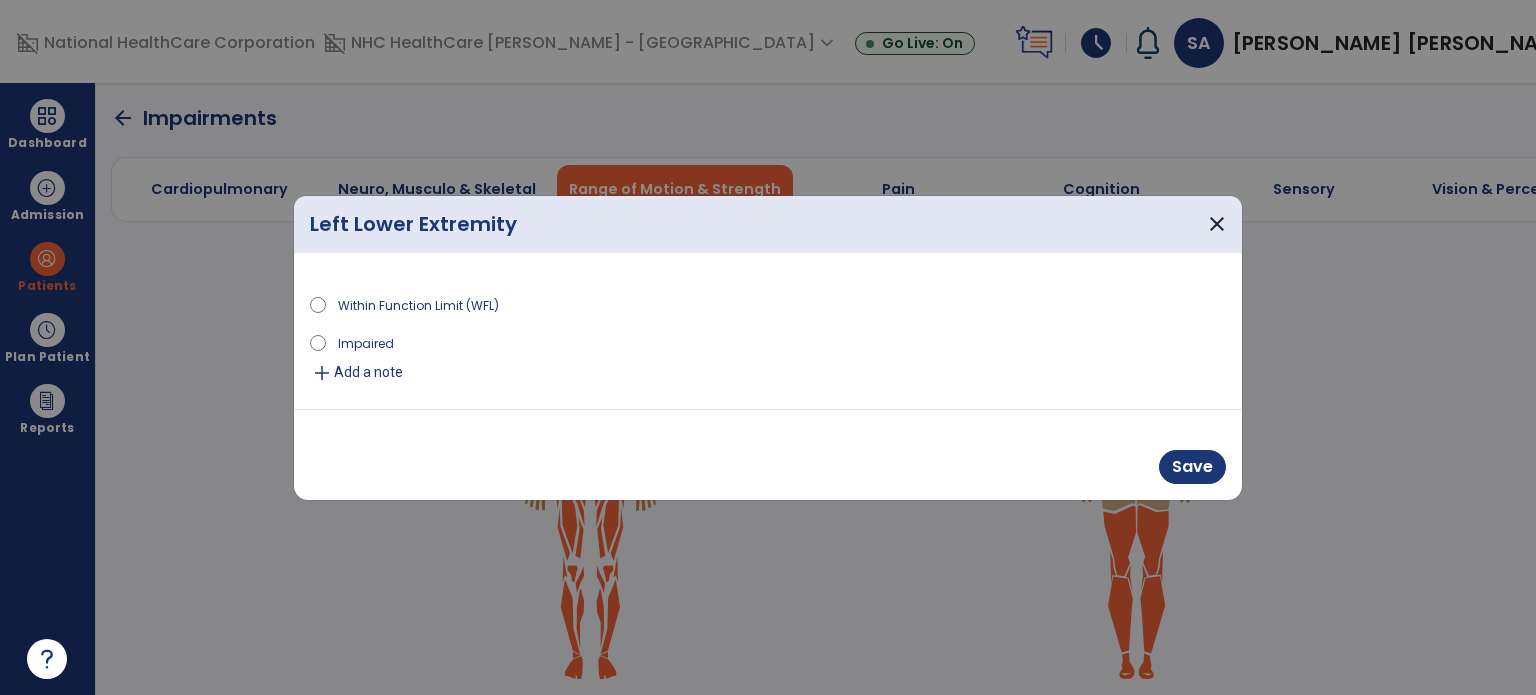 click on "Add a note" at bounding box center (368, 372) 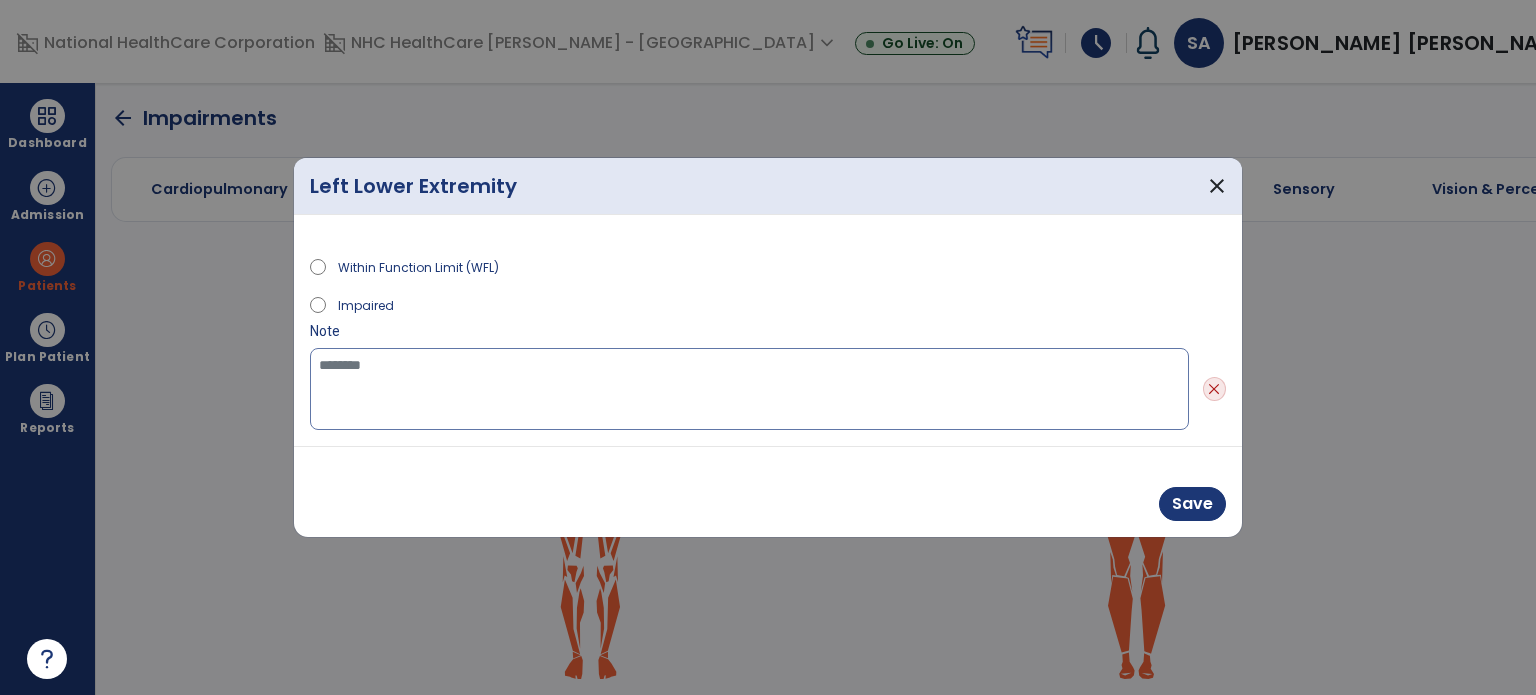 click at bounding box center [749, 389] 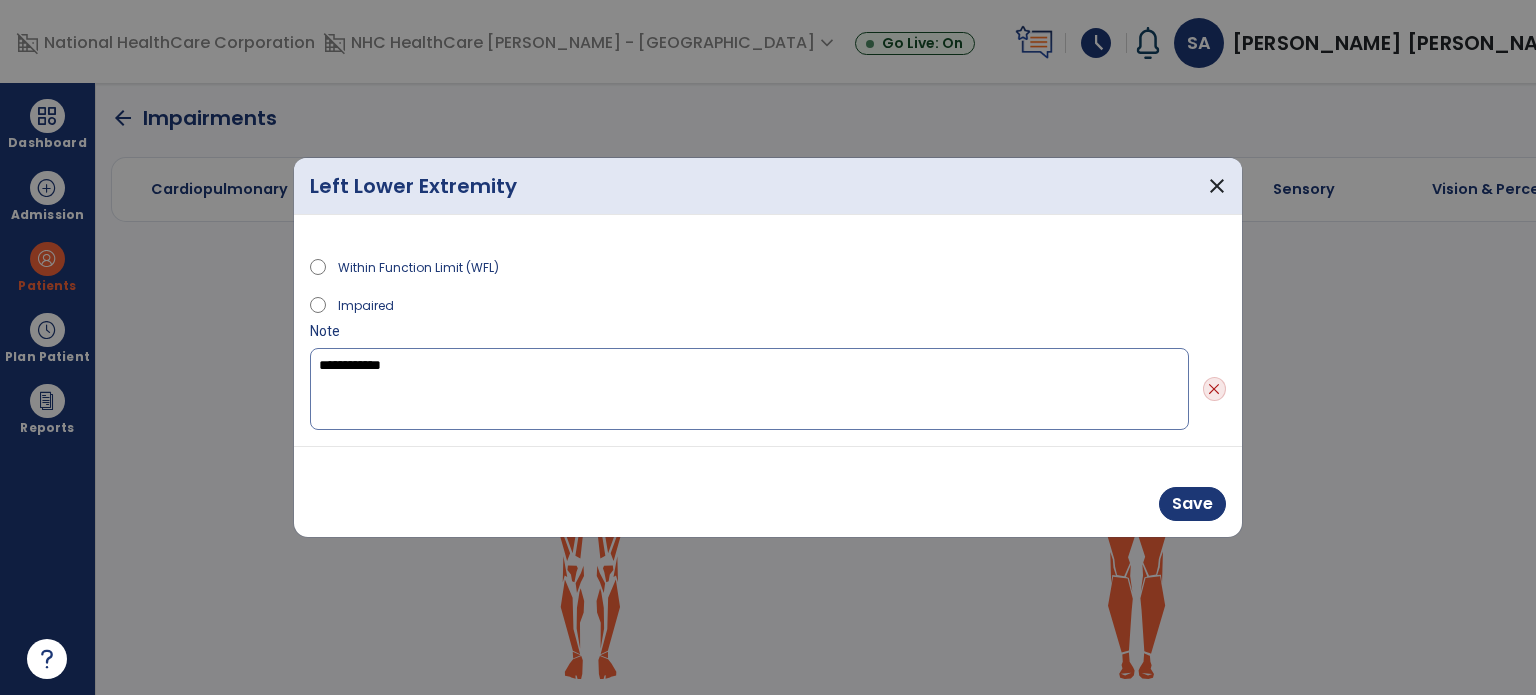 type on "**********" 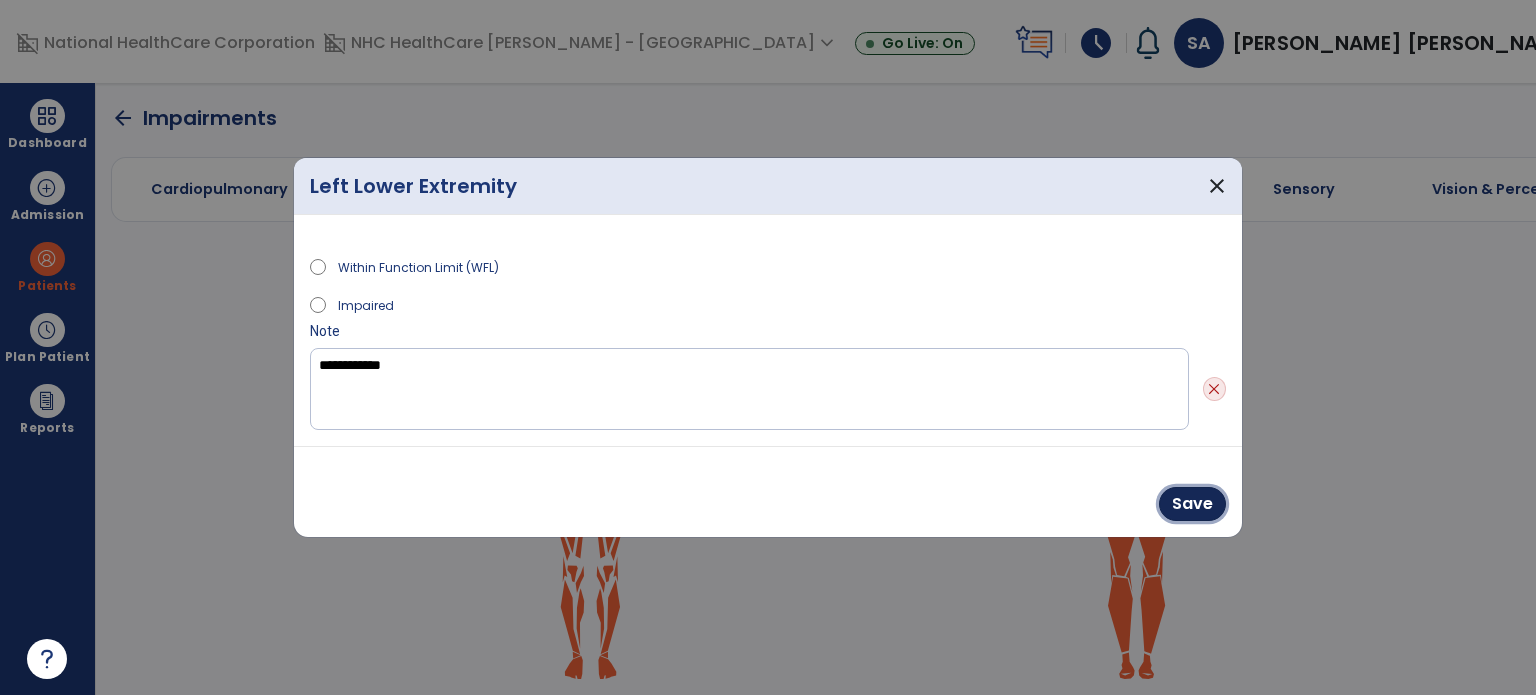click on "Save" at bounding box center (1192, 504) 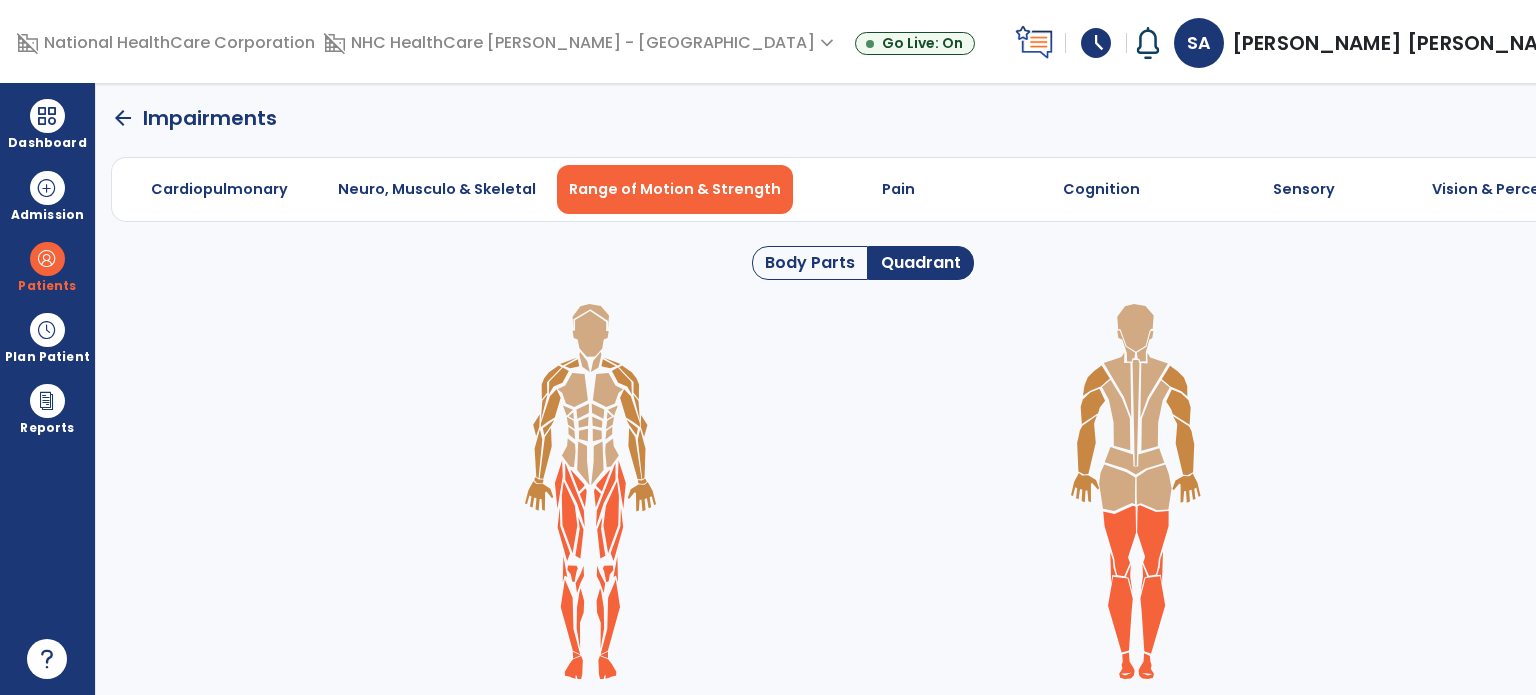 click on "Pain" at bounding box center (898, 189) 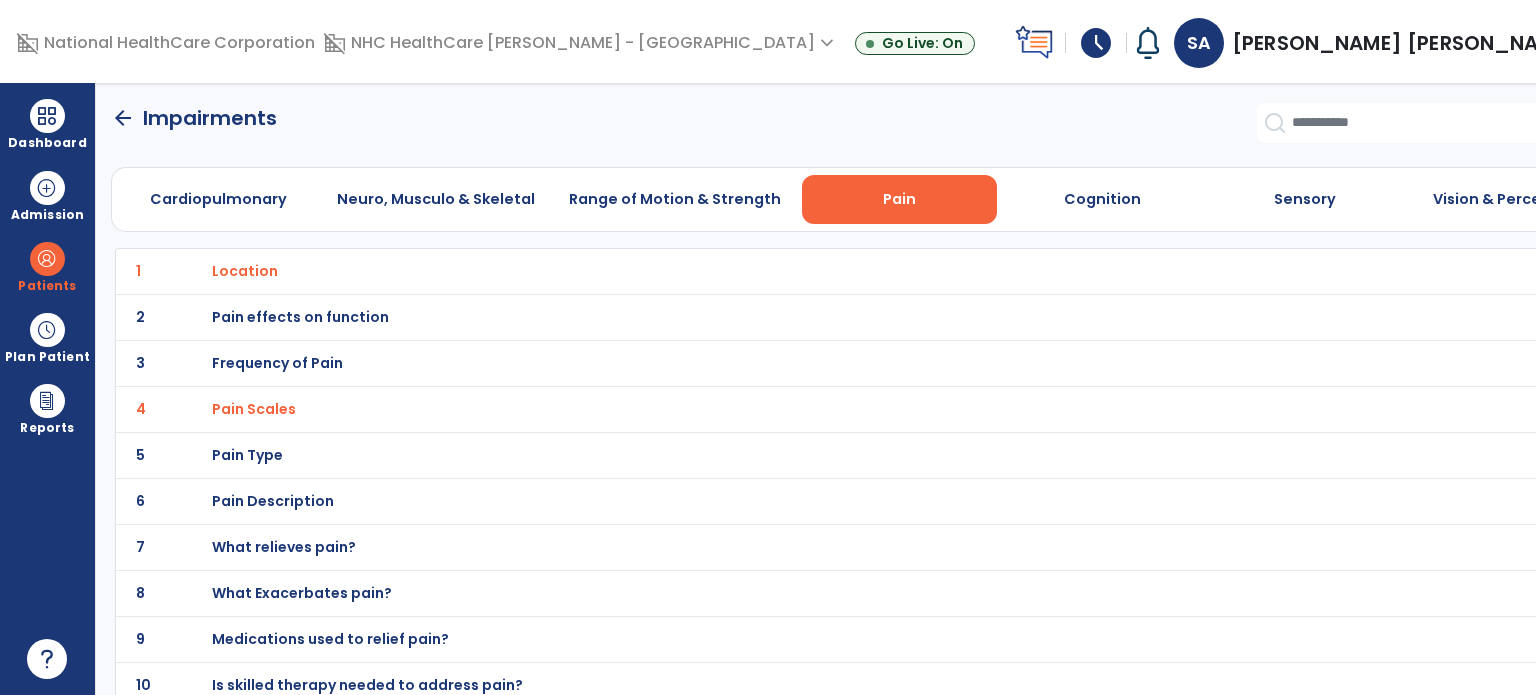 click on "Cognition" at bounding box center [1102, 199] 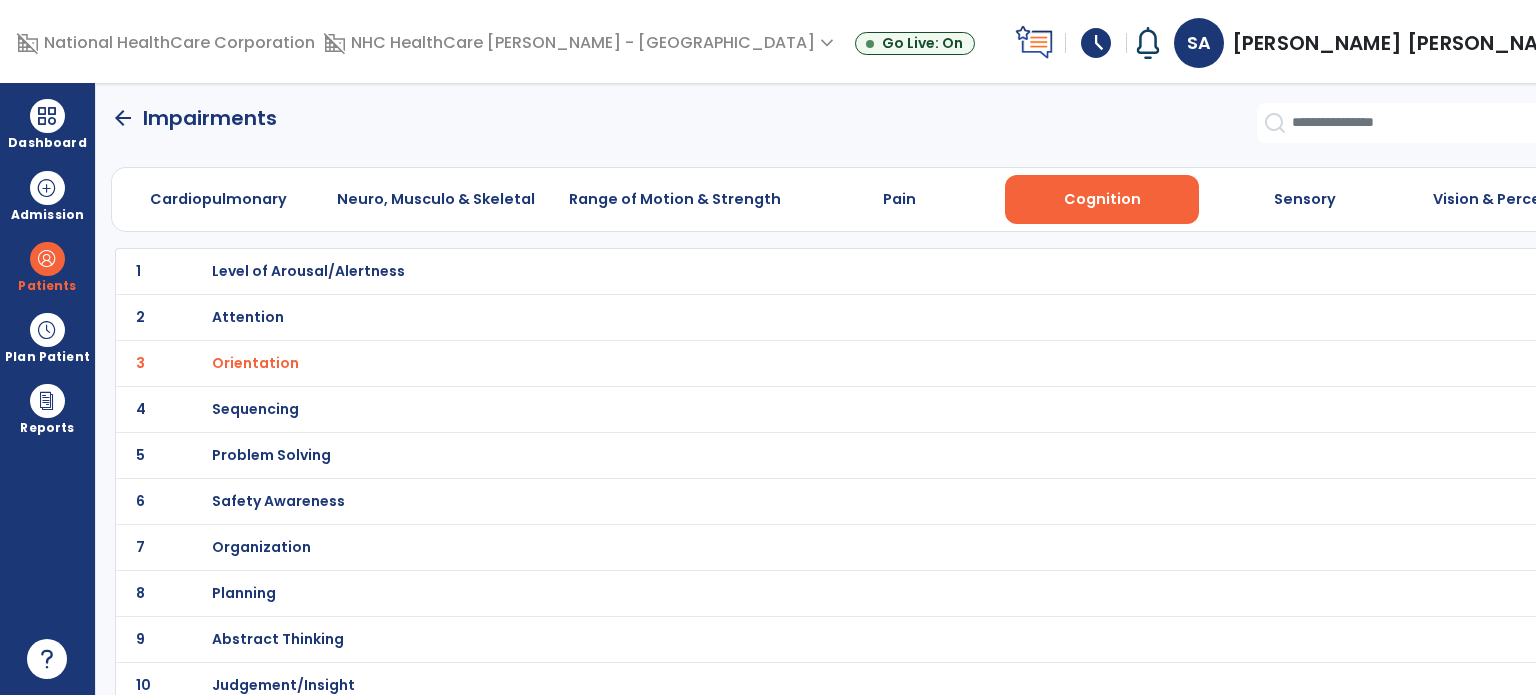 click on "Orientation" at bounding box center (255, 363) 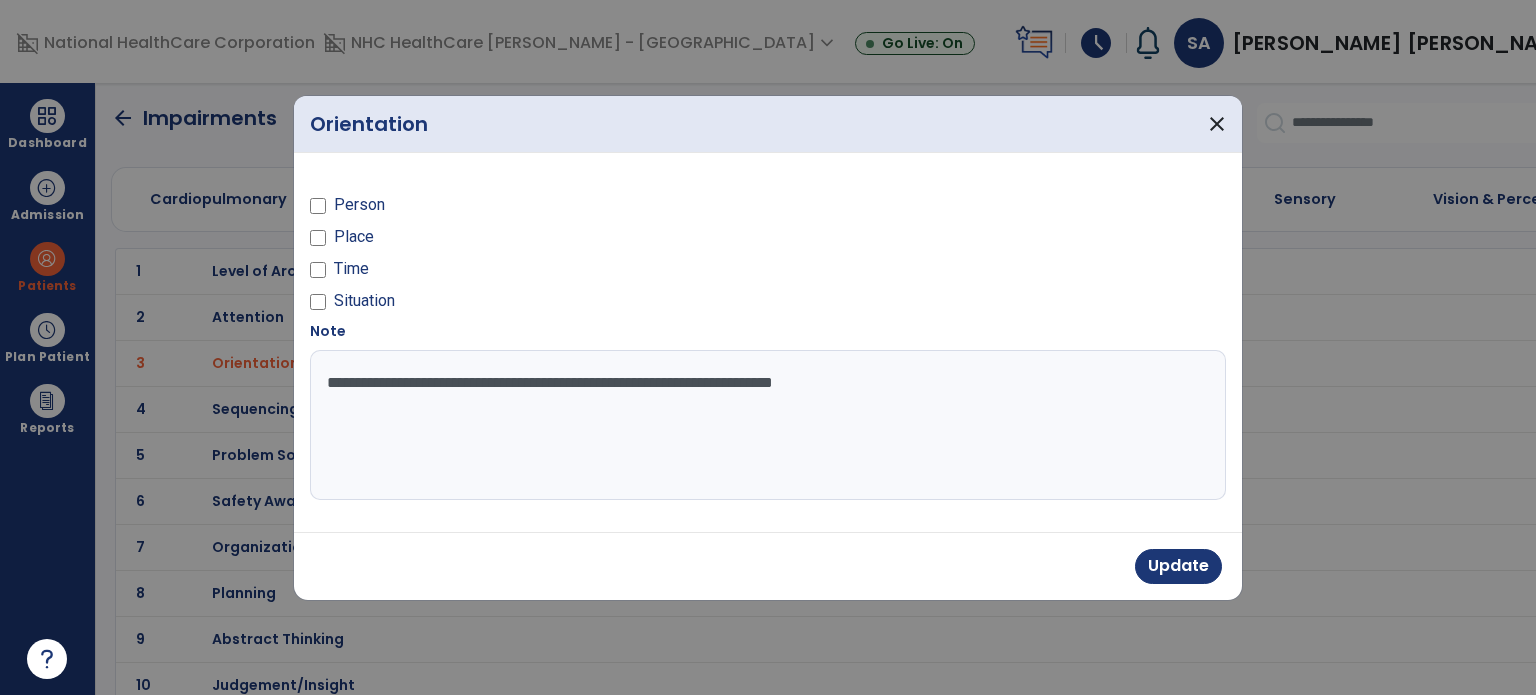 click on "**********" at bounding box center [768, 425] 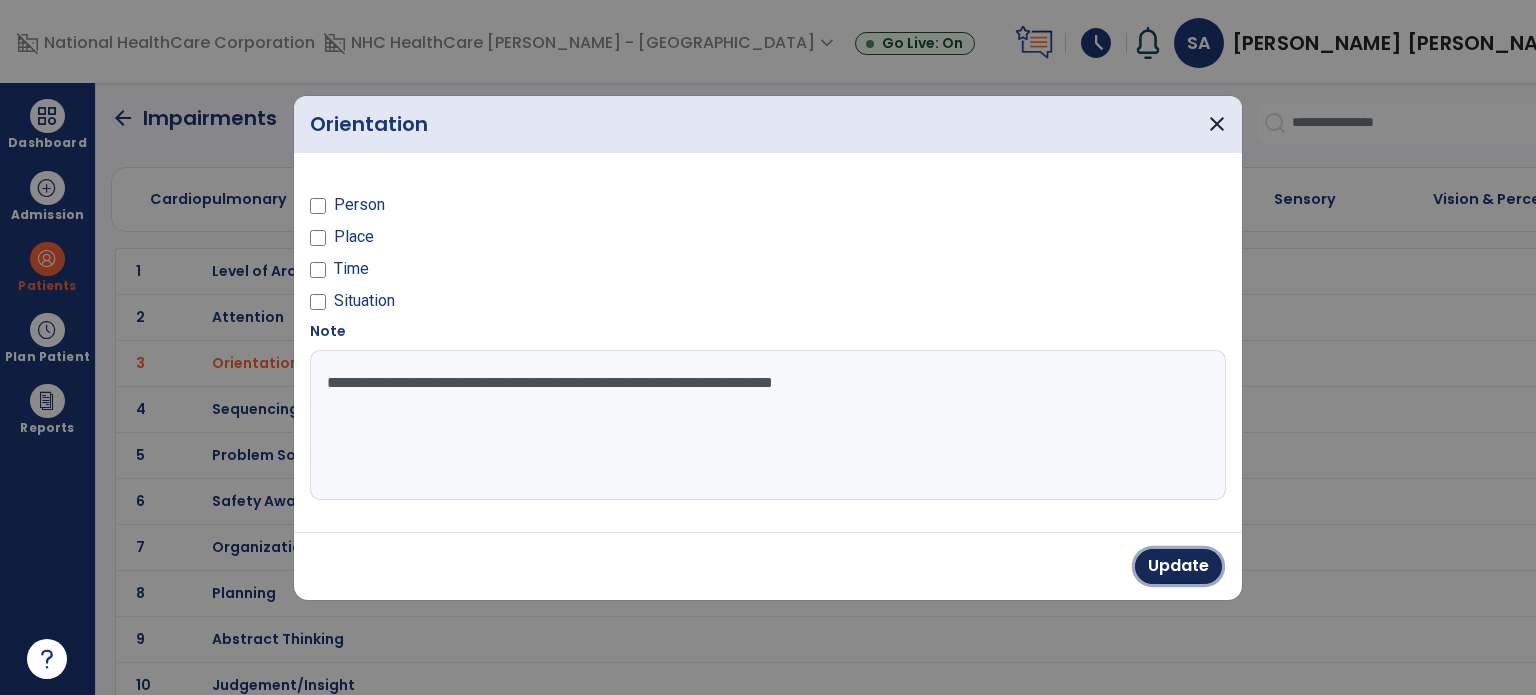 click on "Update" at bounding box center (1178, 566) 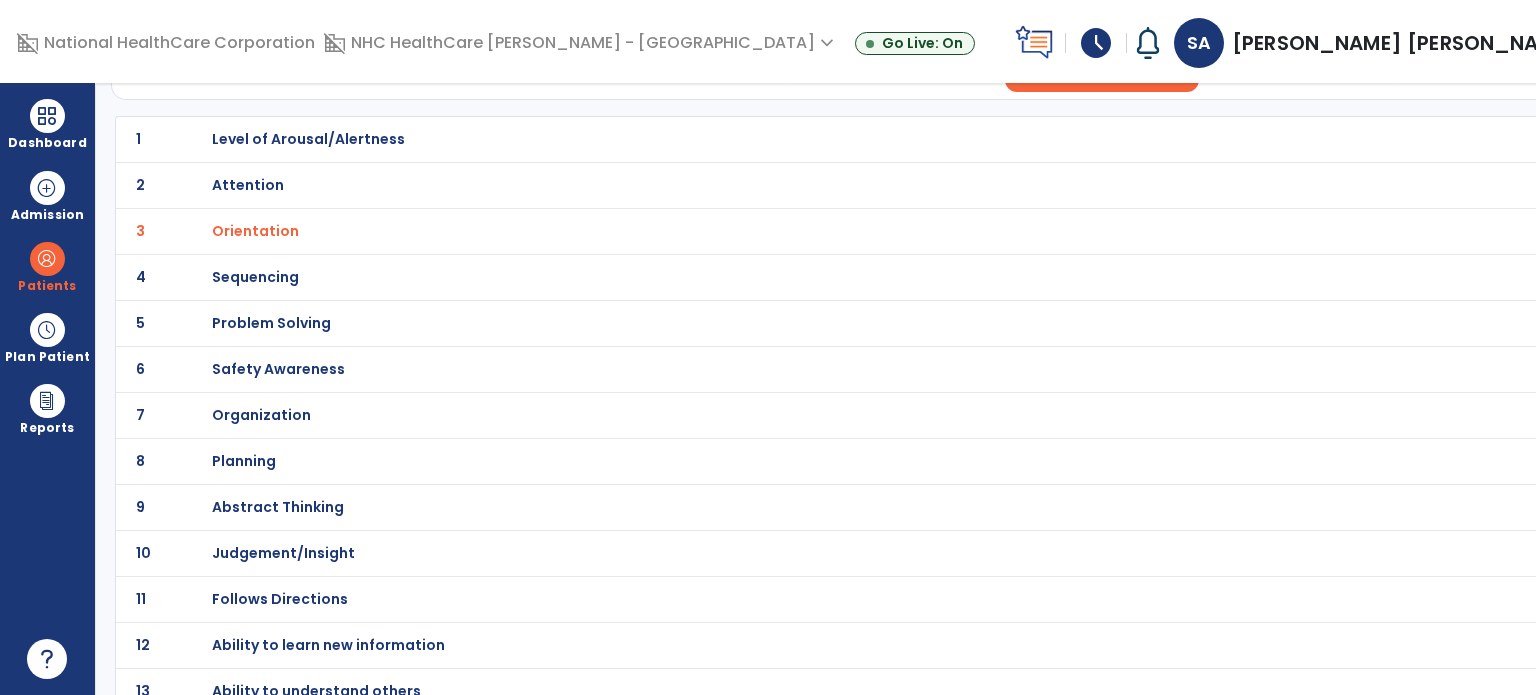 scroll, scrollTop: 148, scrollLeft: 0, axis: vertical 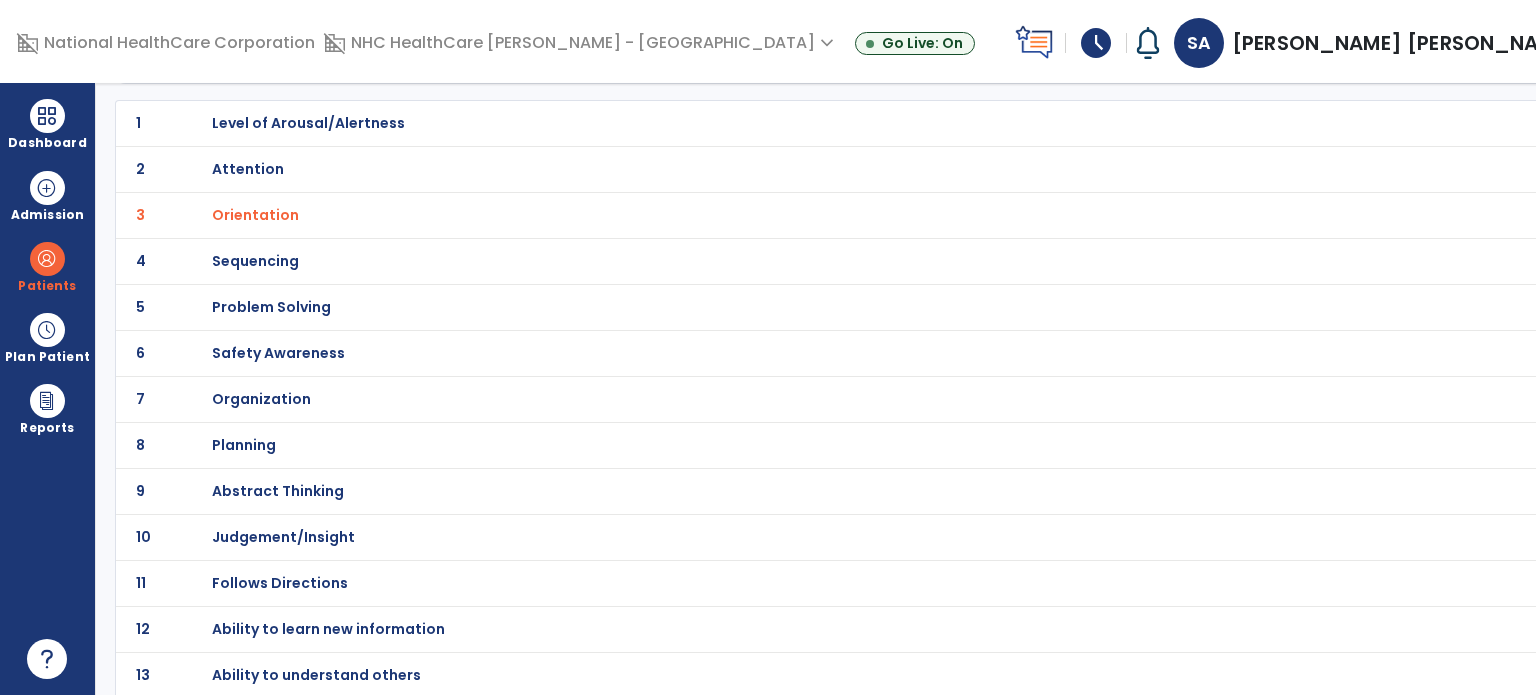 click on "Safety Awareness" at bounding box center [308, 123] 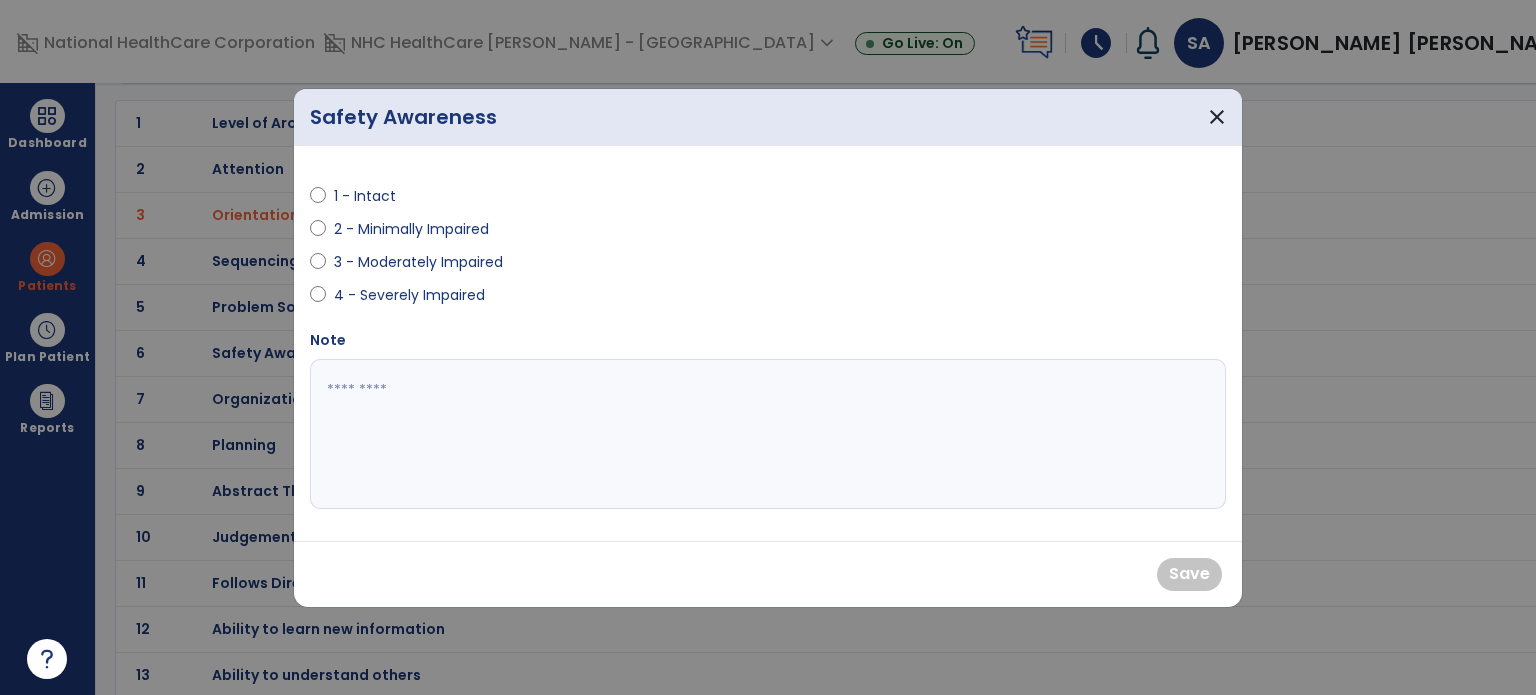 click on "3 - Moderately Impaired" at bounding box center [418, 262] 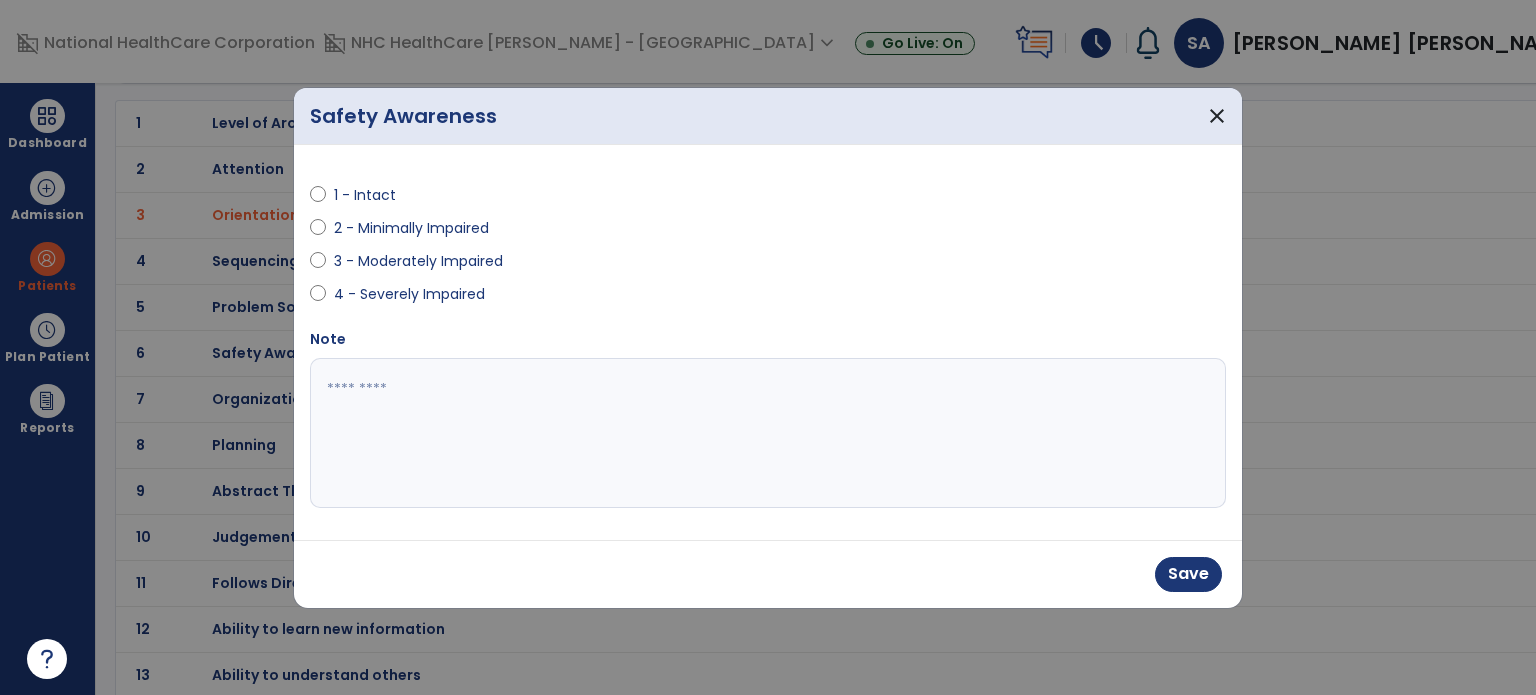 click at bounding box center (768, 433) 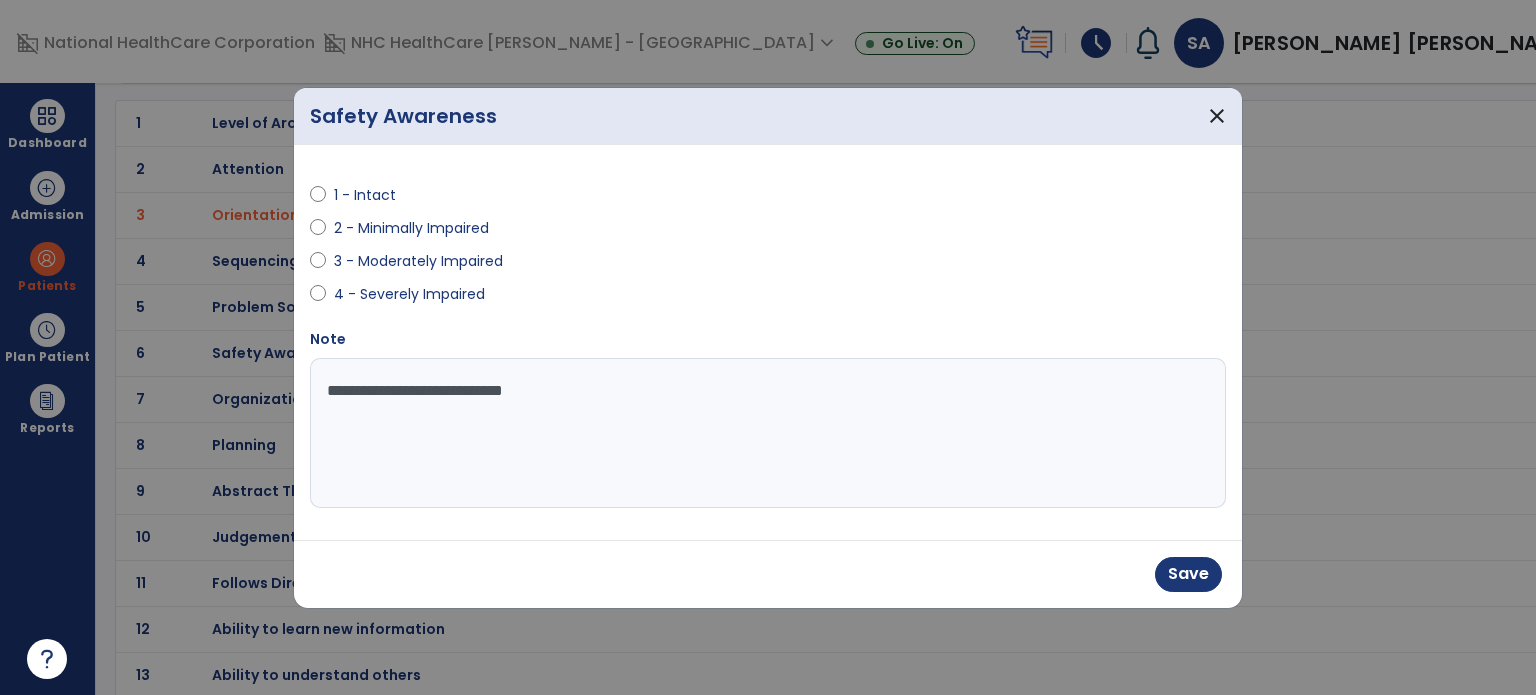 click on "**********" at bounding box center [768, 433] 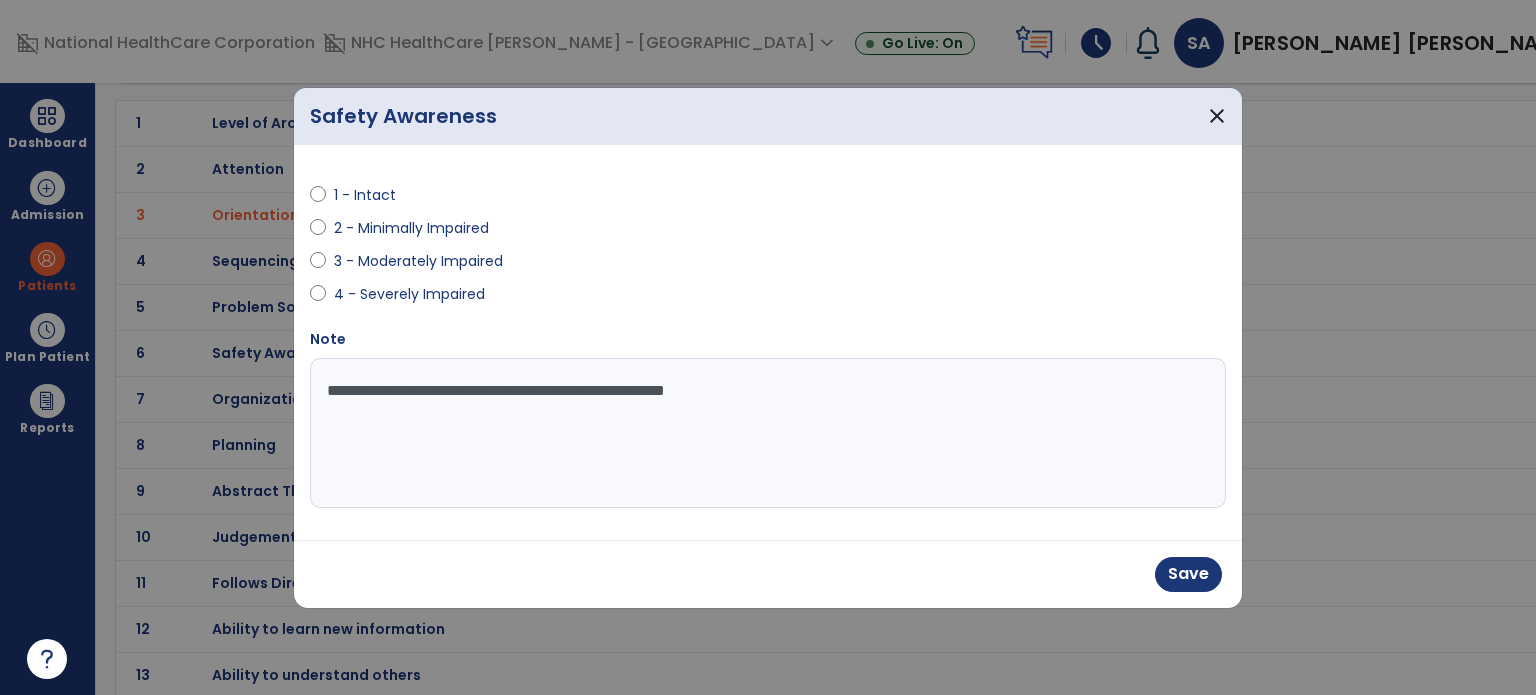click on "**********" at bounding box center [768, 433] 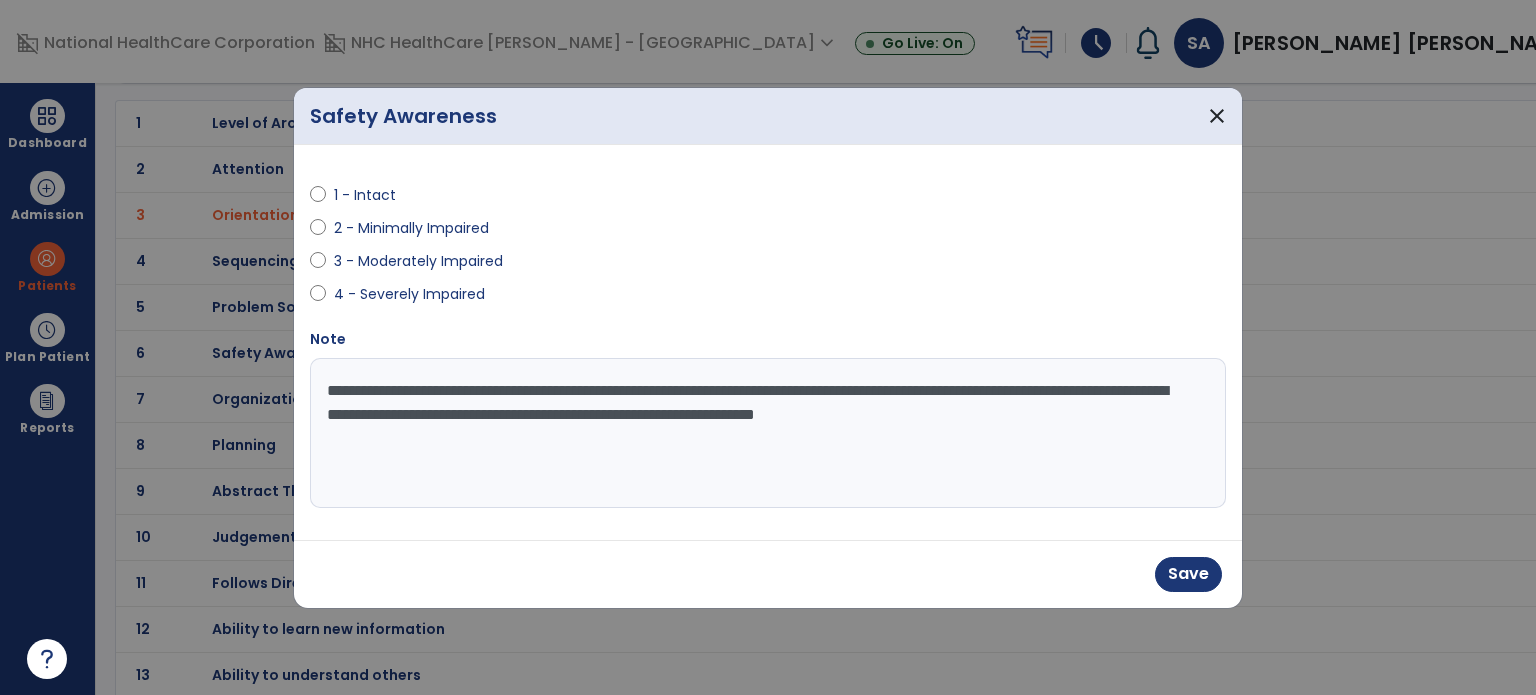 click on "**********" at bounding box center (768, 433) 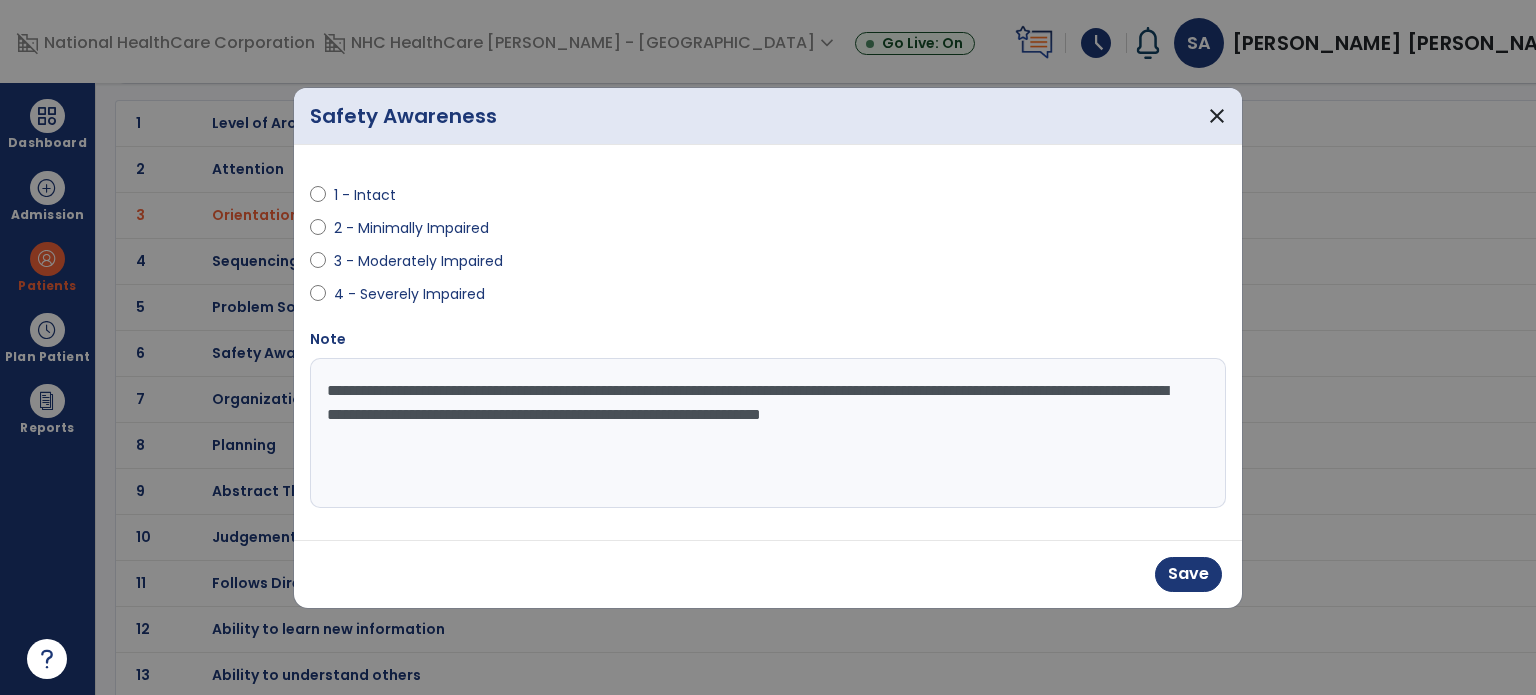 type on "**********" 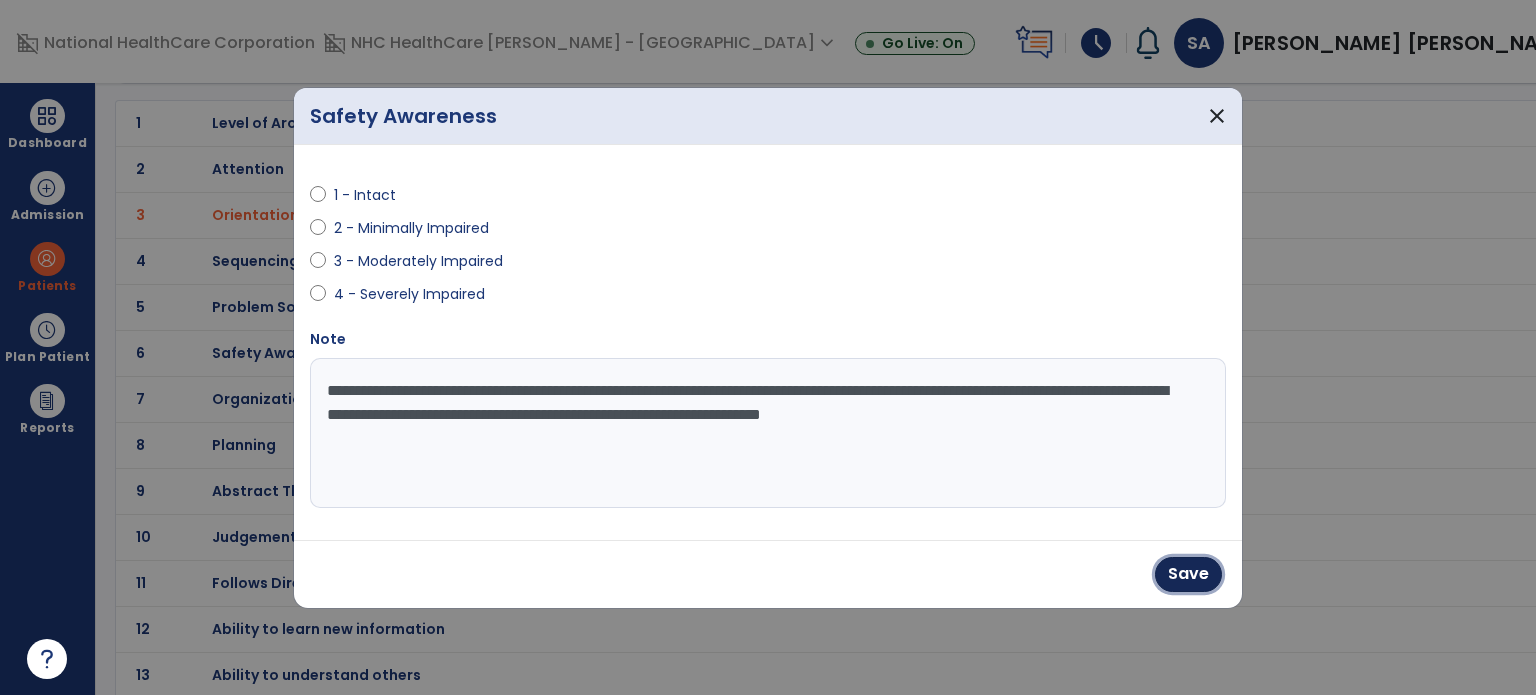click on "Save" at bounding box center (1188, 574) 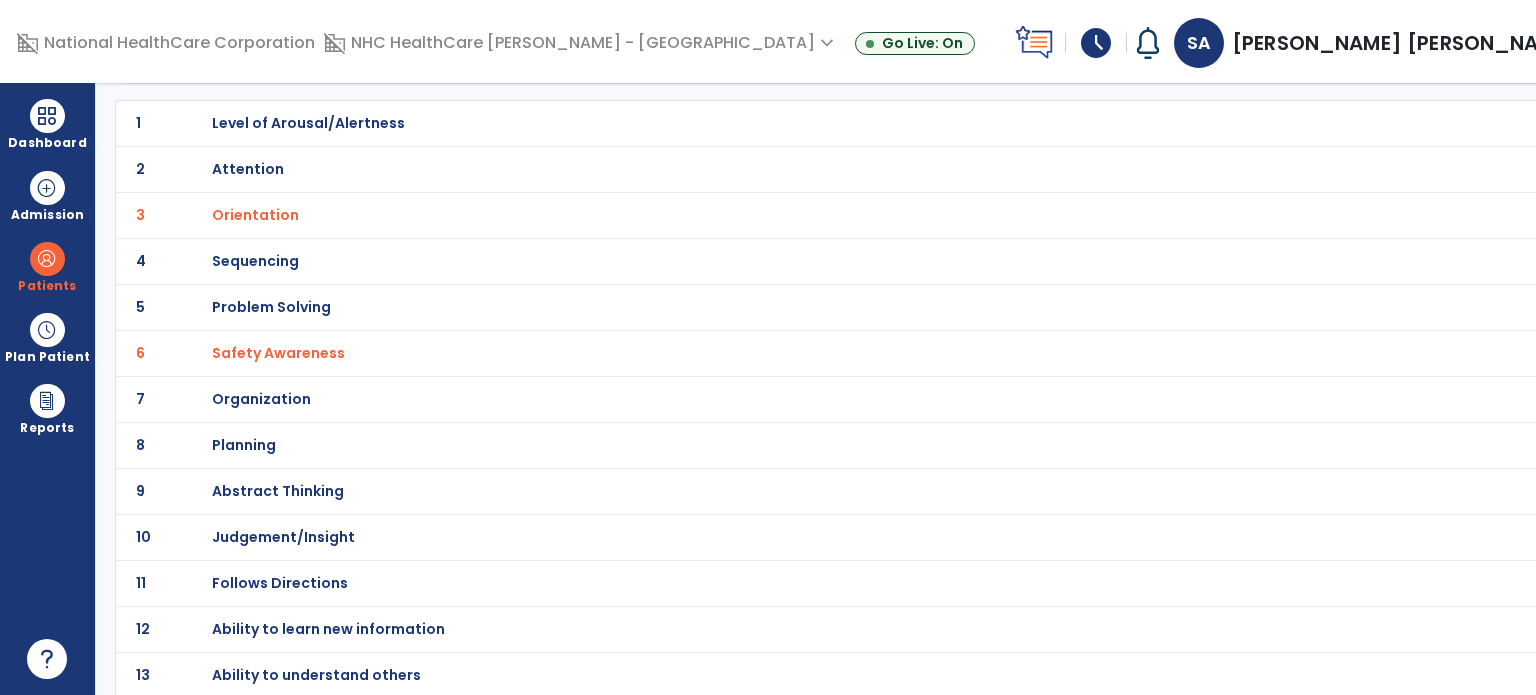 scroll, scrollTop: 0, scrollLeft: 0, axis: both 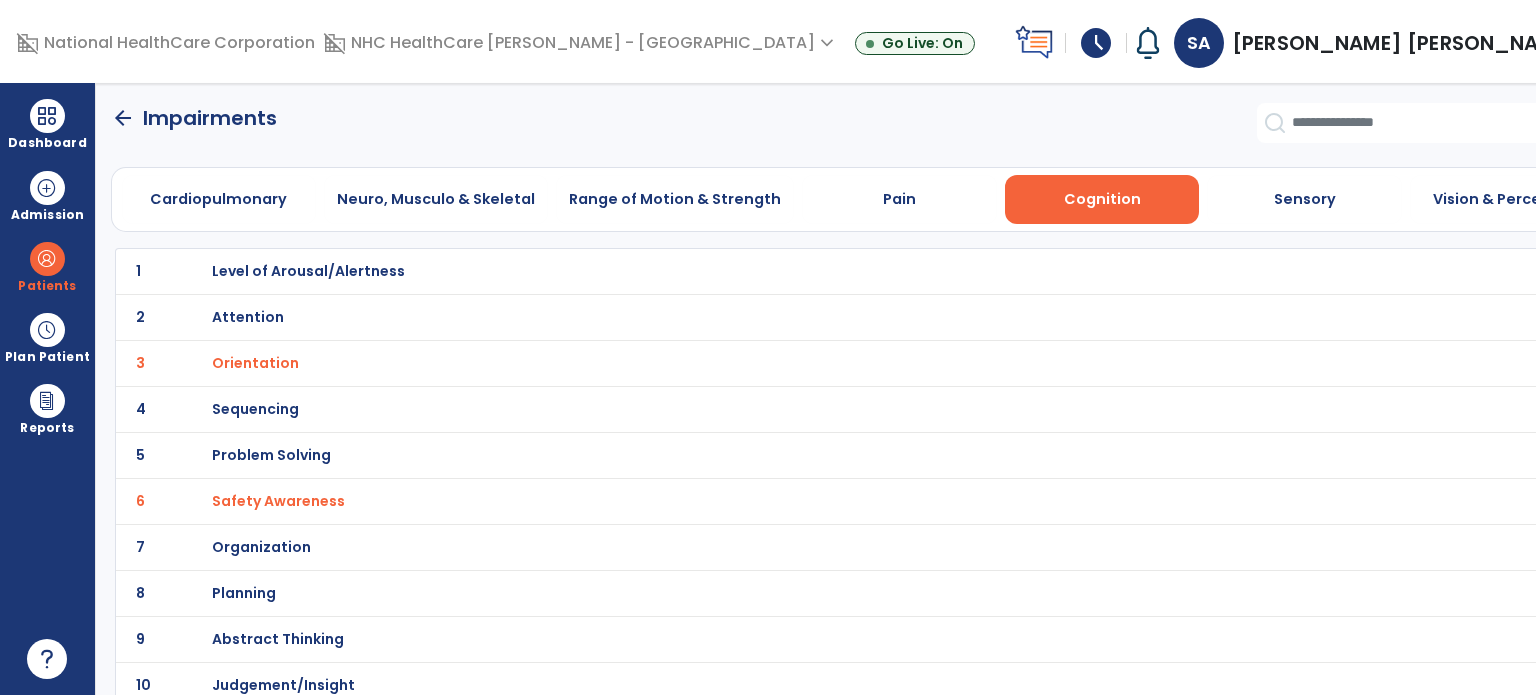 click on "Sensory" at bounding box center (1304, 199) 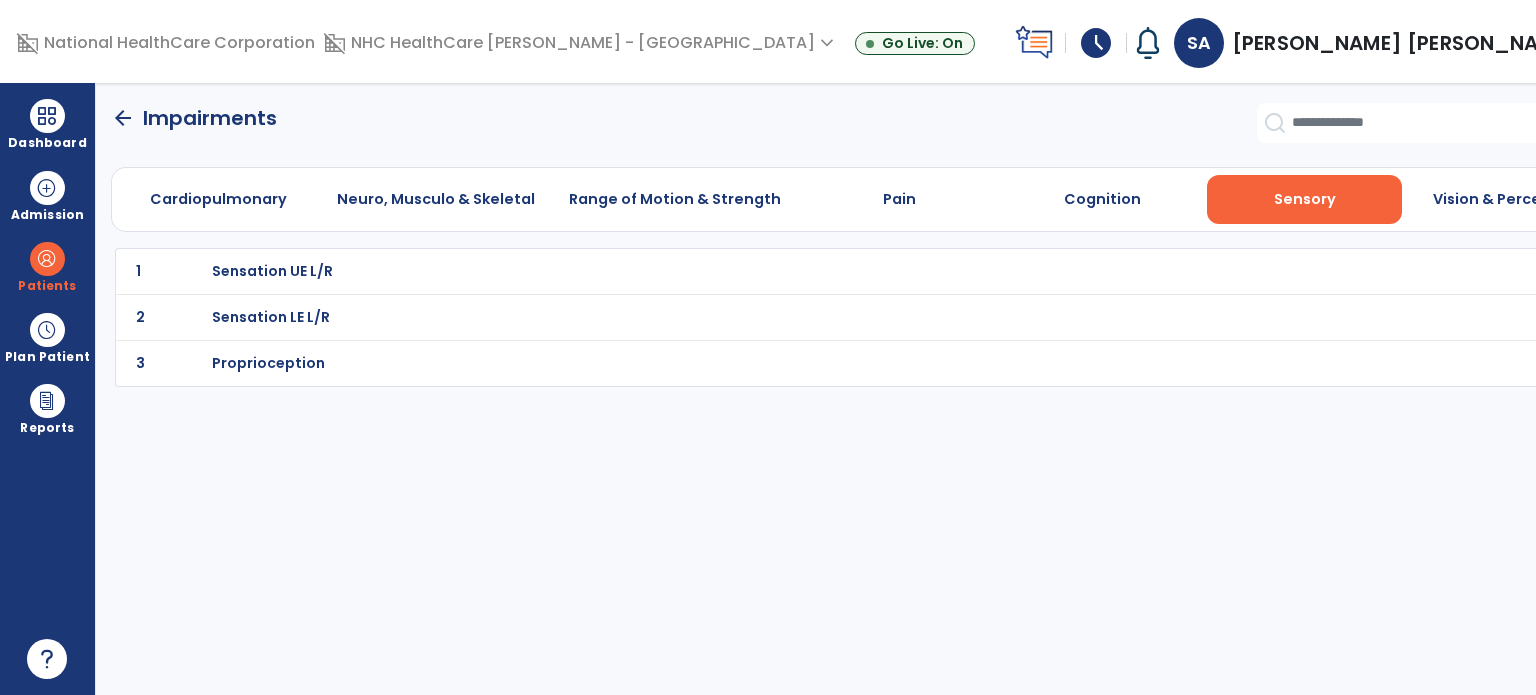 click on "arrow_back" 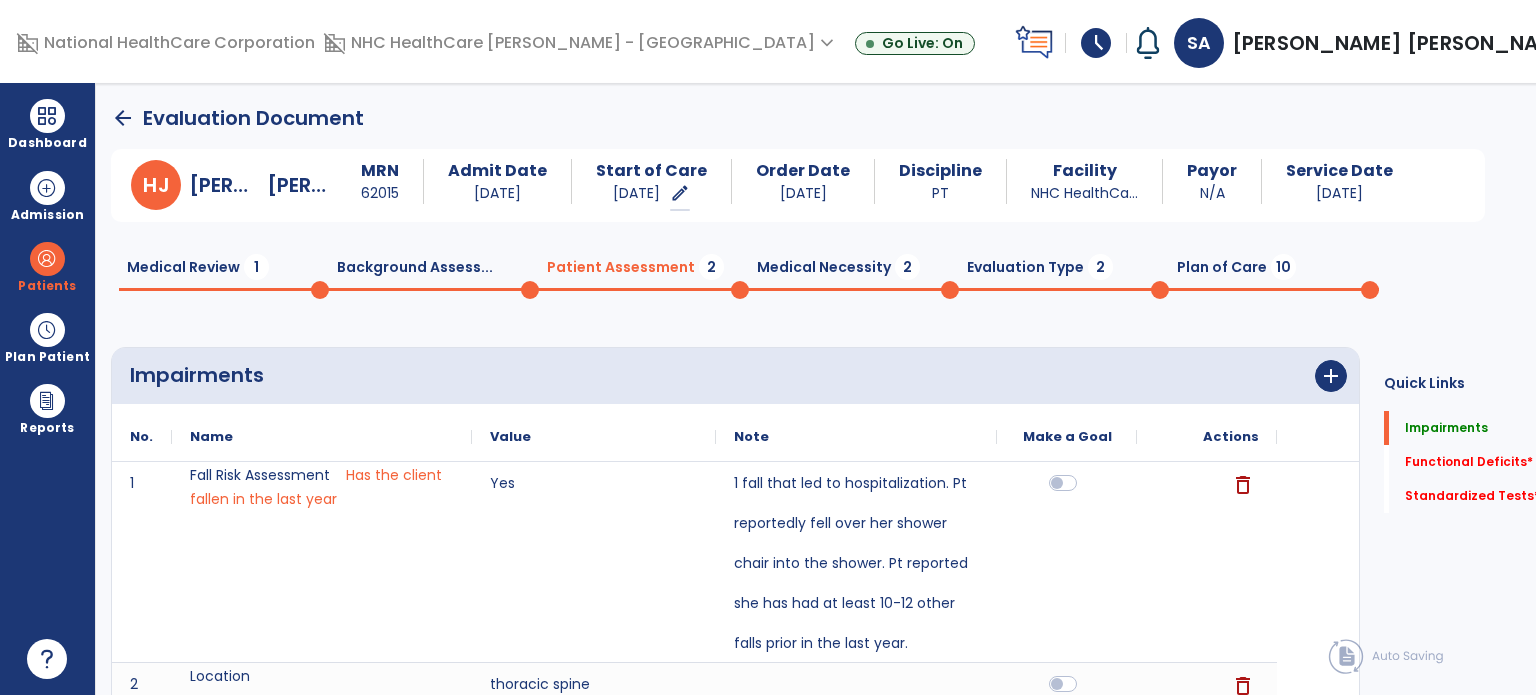 click on "Functional Deficits   *" 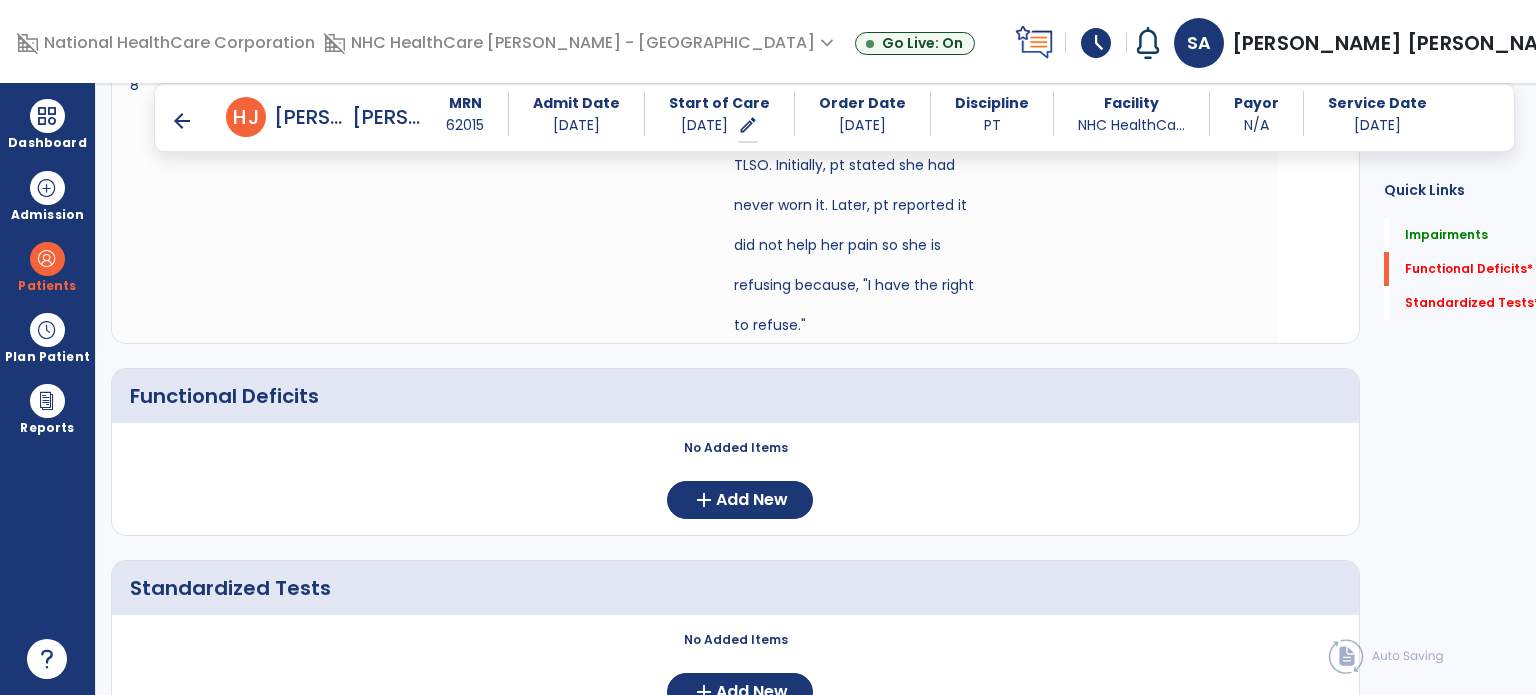 scroll, scrollTop: 981, scrollLeft: 0, axis: vertical 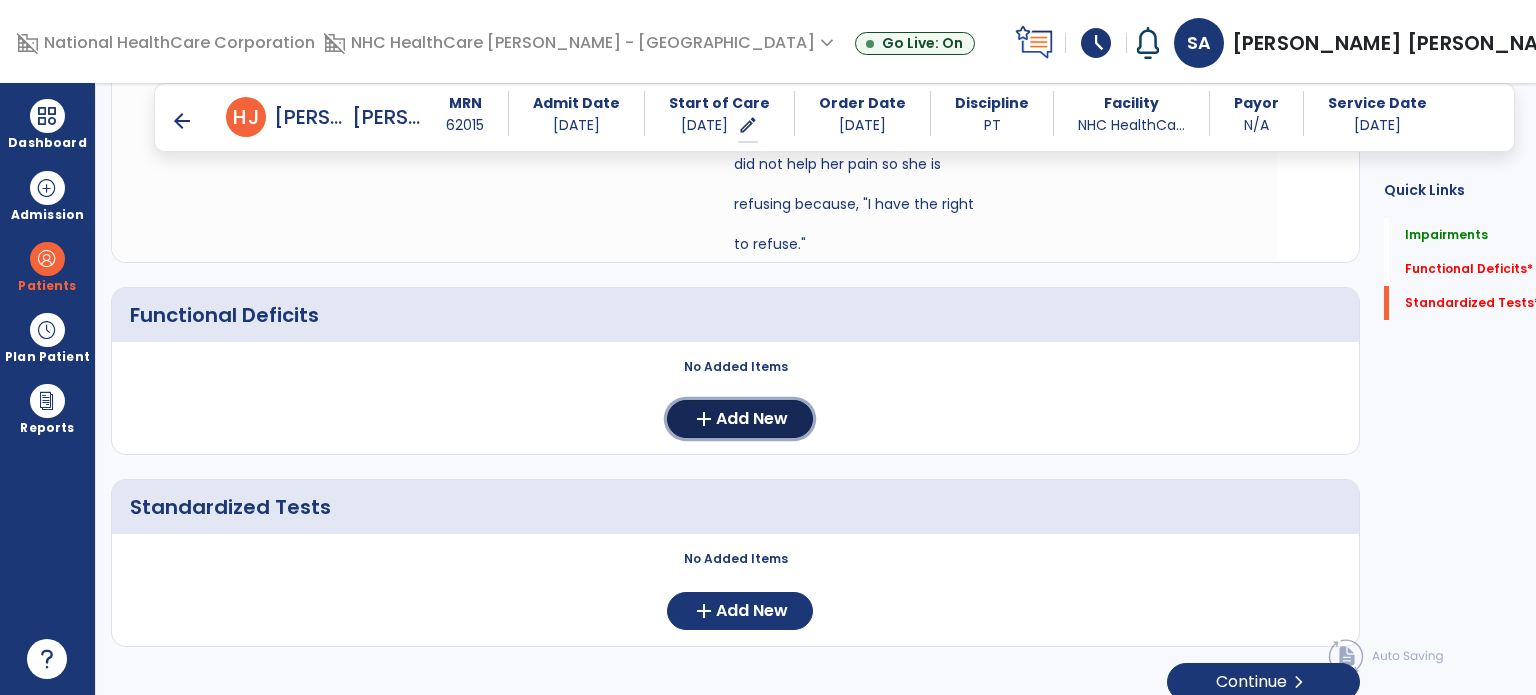 click on "add" 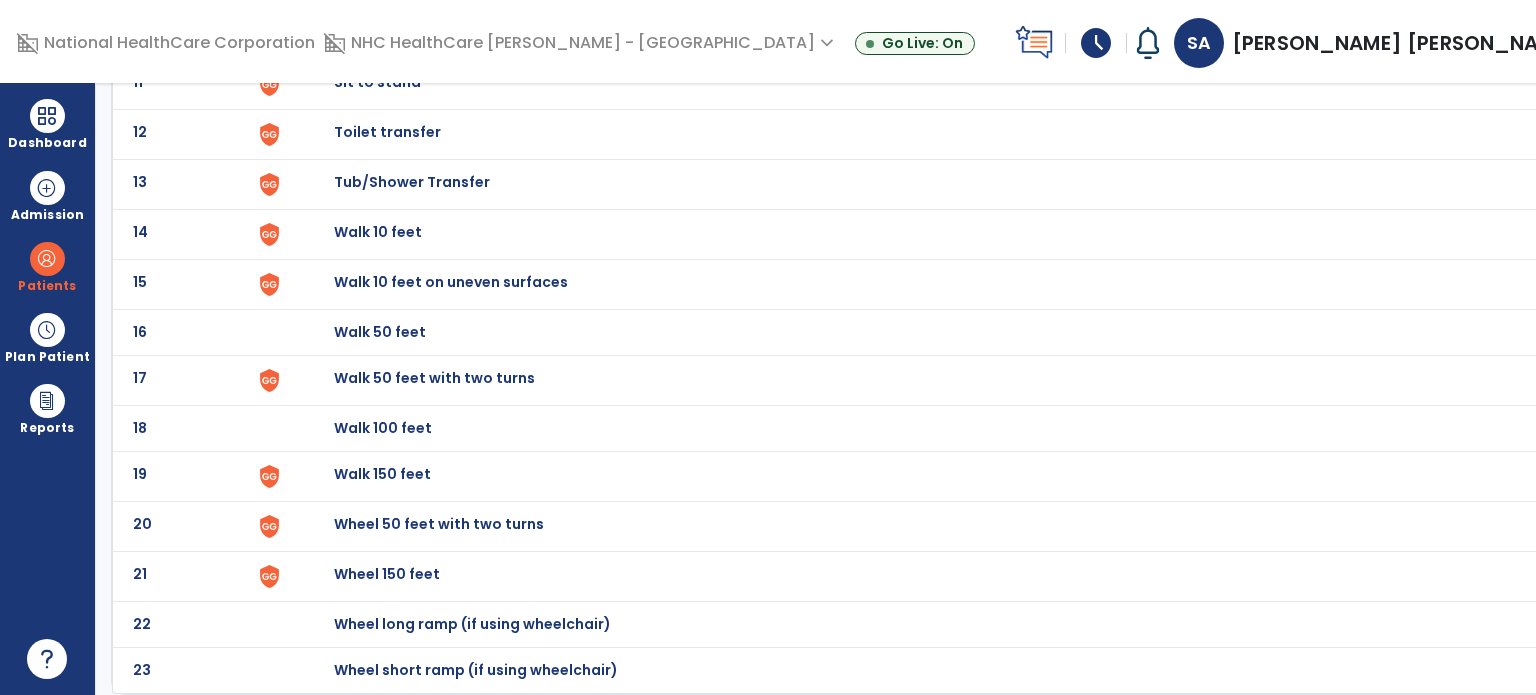 scroll, scrollTop: 0, scrollLeft: 0, axis: both 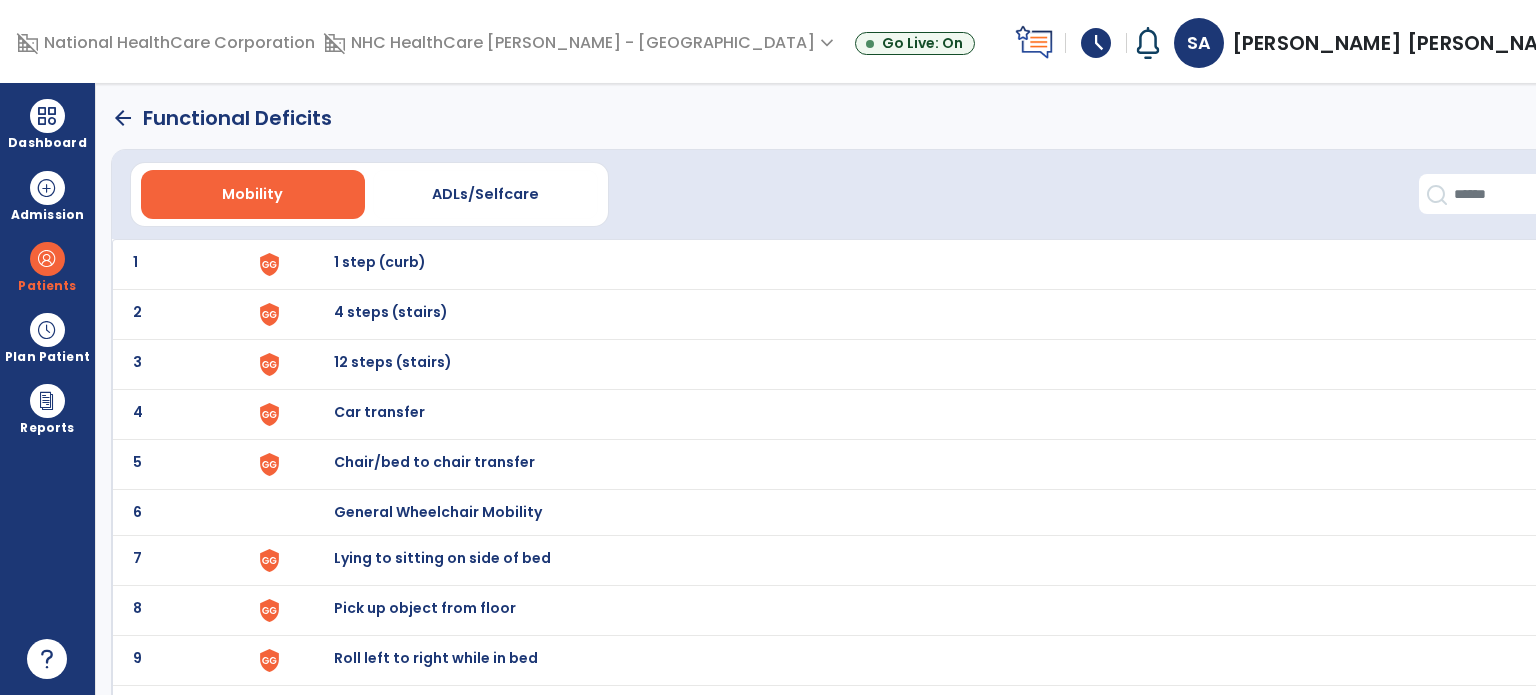 click on "1 step (curb)" at bounding box center [380, 262] 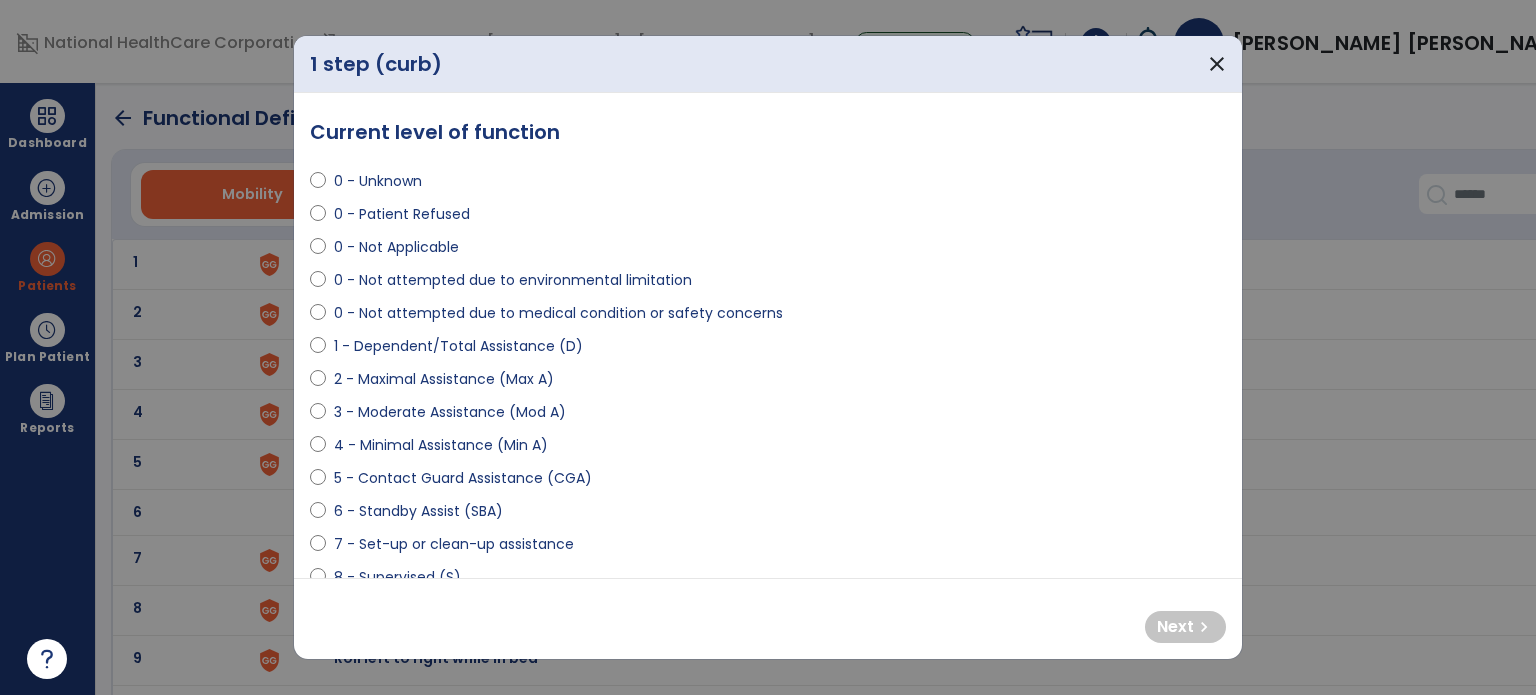 click on "0 - Not attempted due to medical condition or safety concerns" at bounding box center [558, 313] 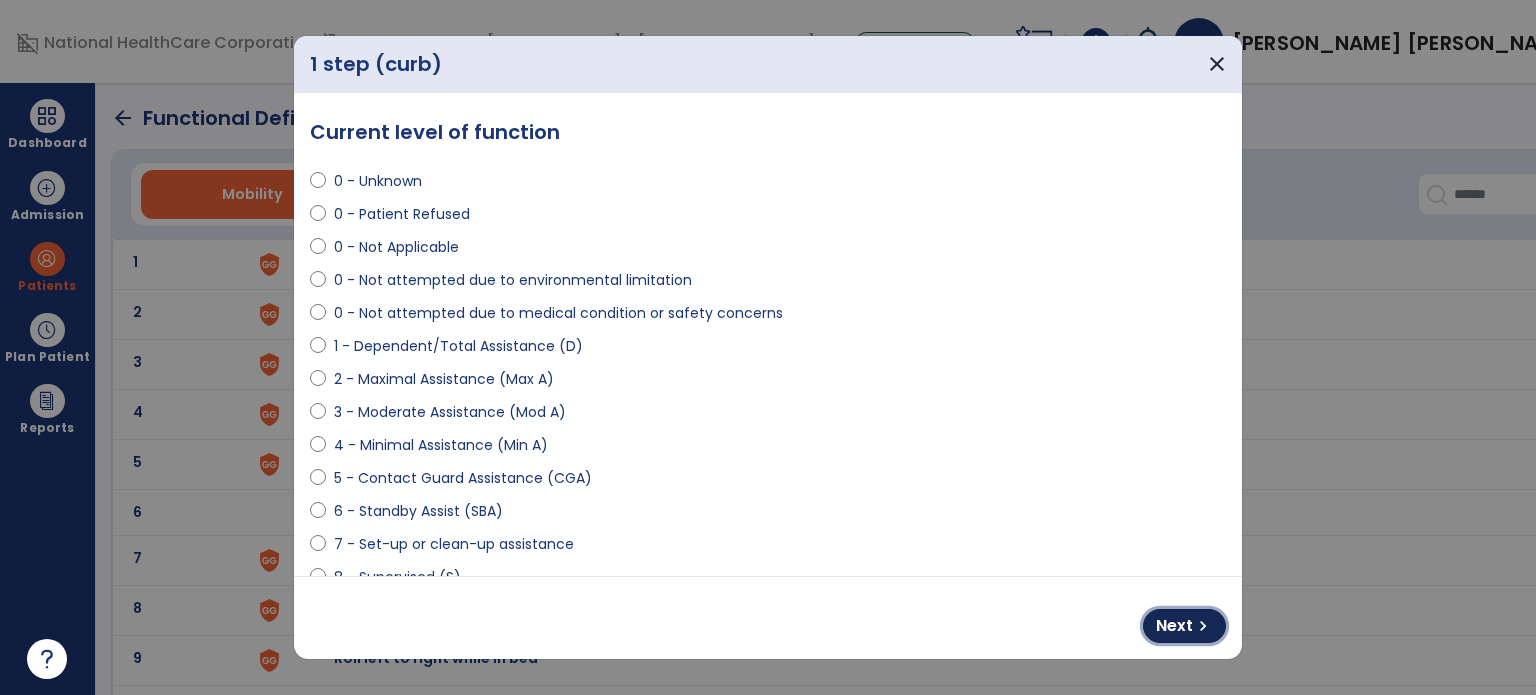 click on "chevron_right" at bounding box center [1203, 626] 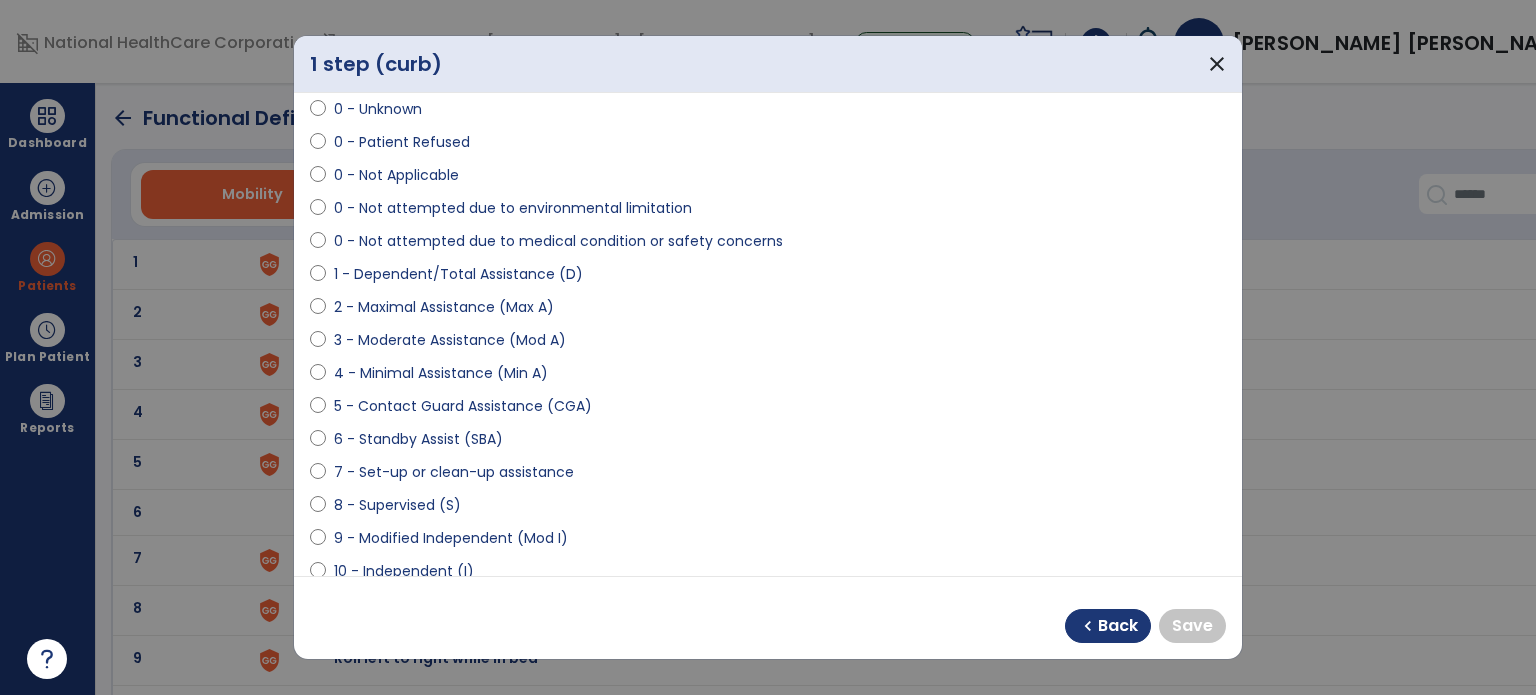scroll, scrollTop: 72, scrollLeft: 0, axis: vertical 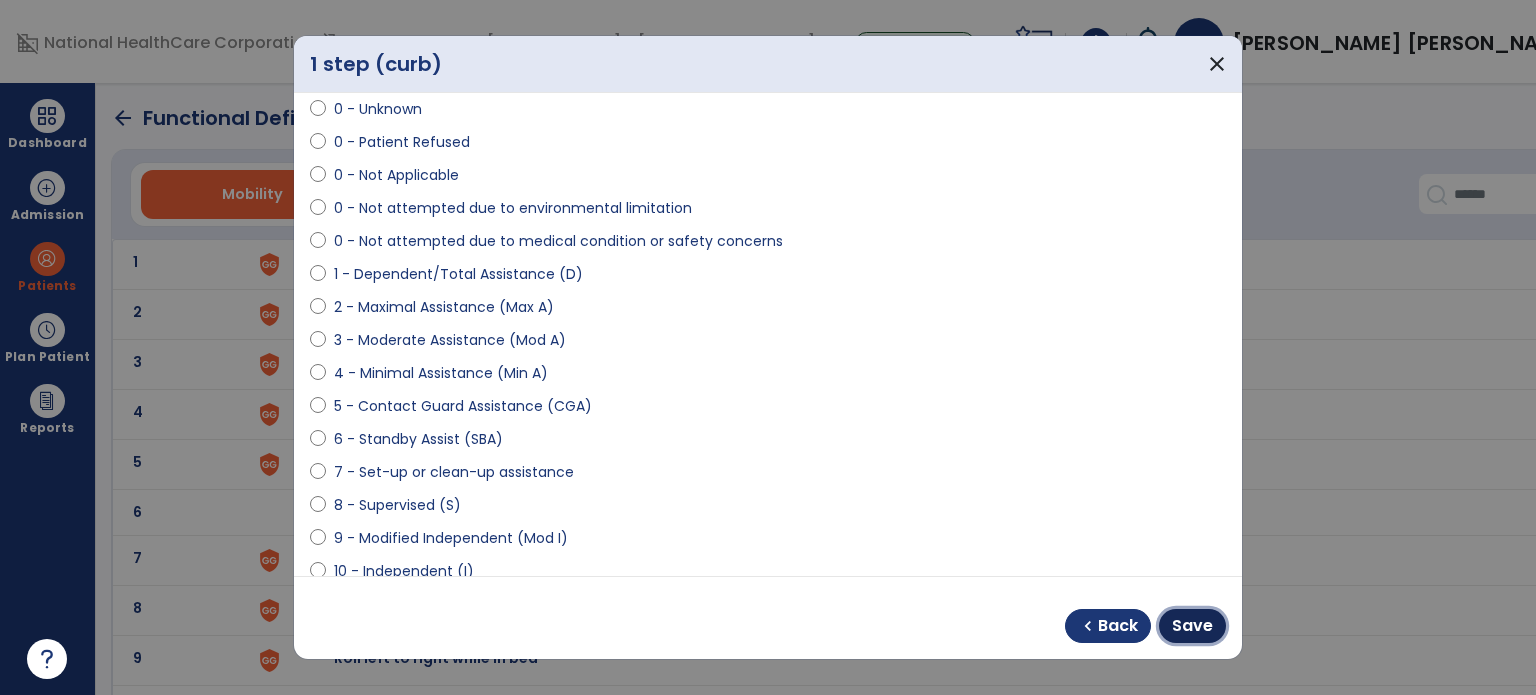 click on "Save" at bounding box center [1192, 626] 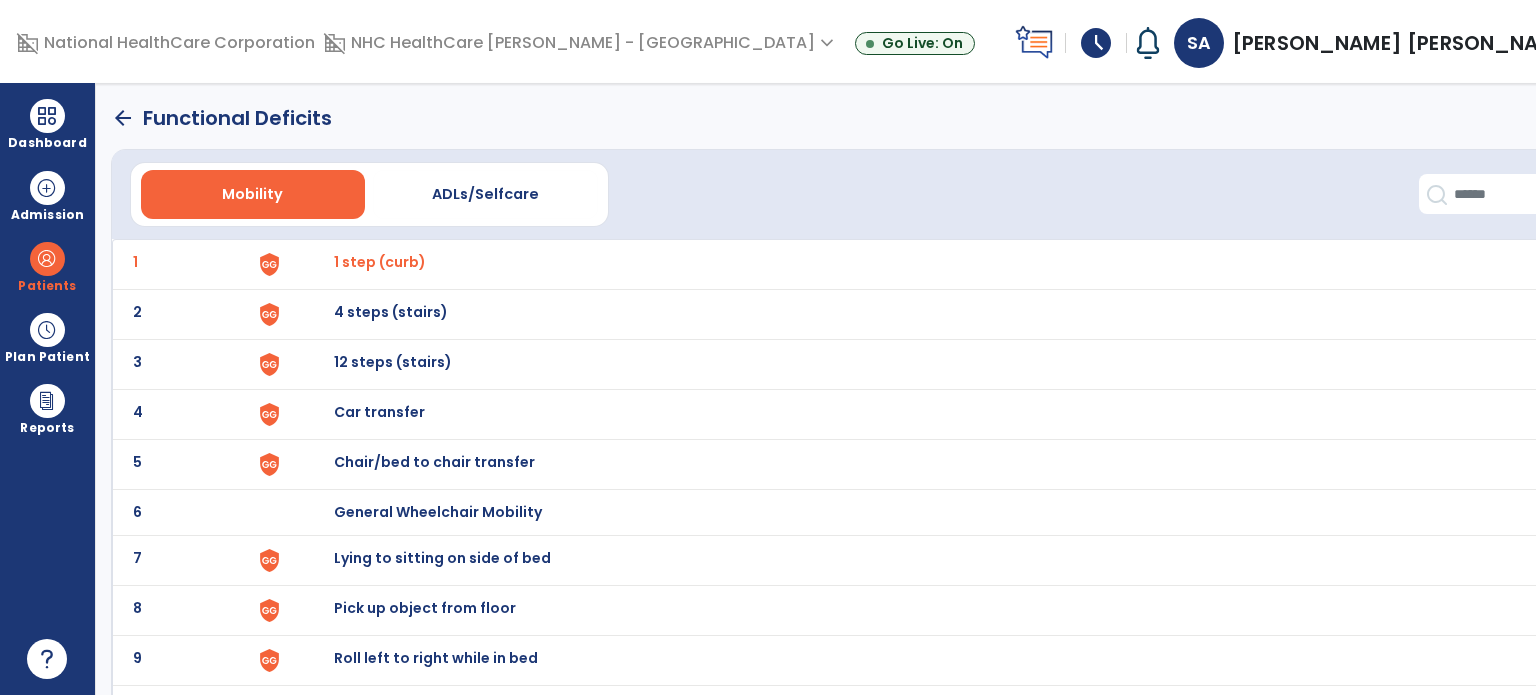 click on "4 steps (stairs)" at bounding box center [380, 262] 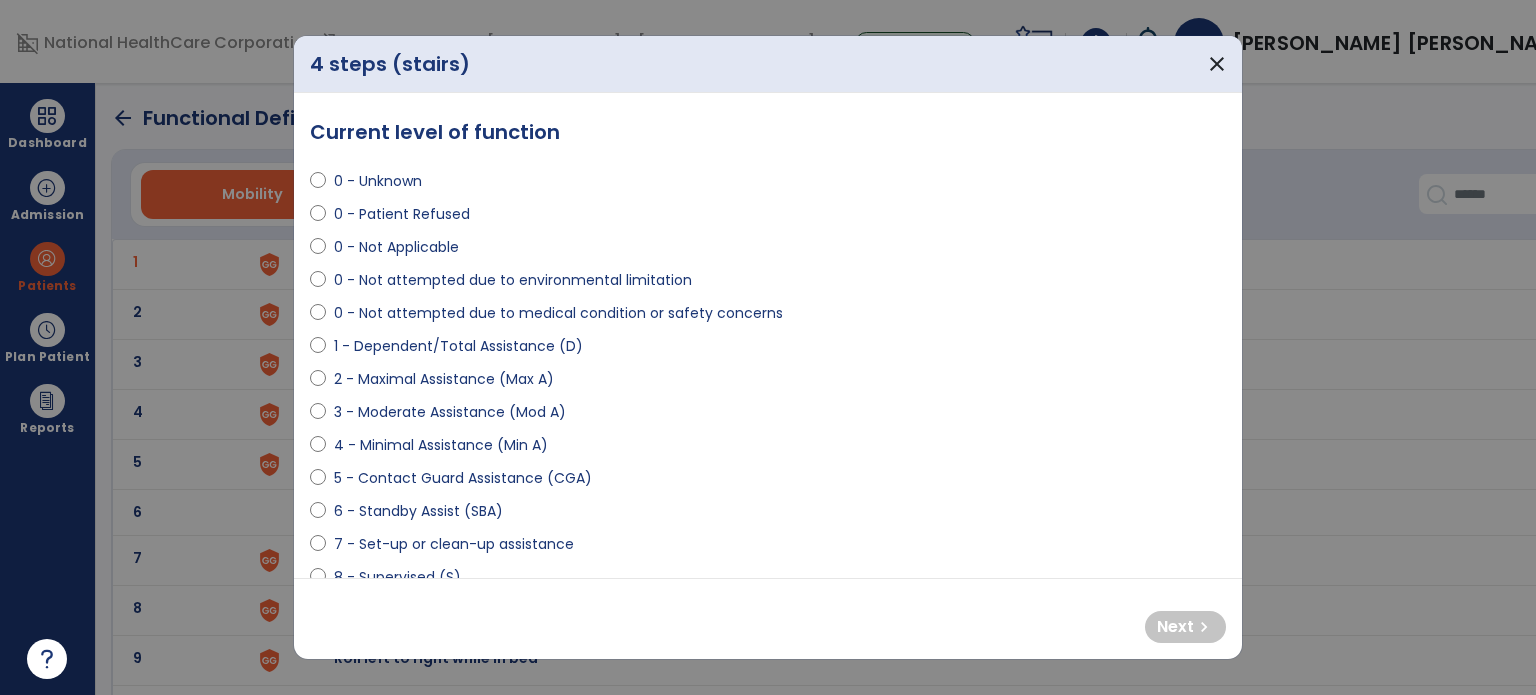 click on "0 - Not attempted due to medical condition or safety concerns" at bounding box center (558, 313) 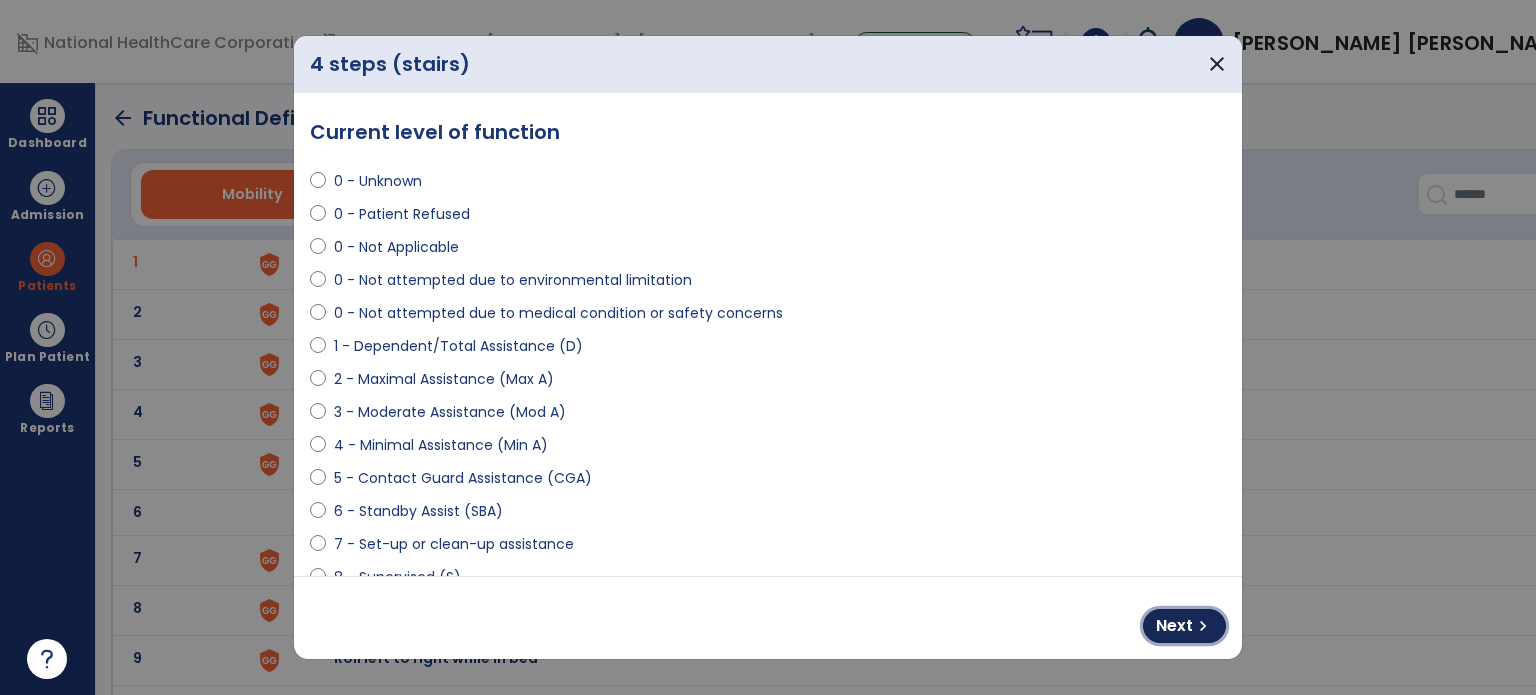 click on "chevron_right" at bounding box center (1203, 626) 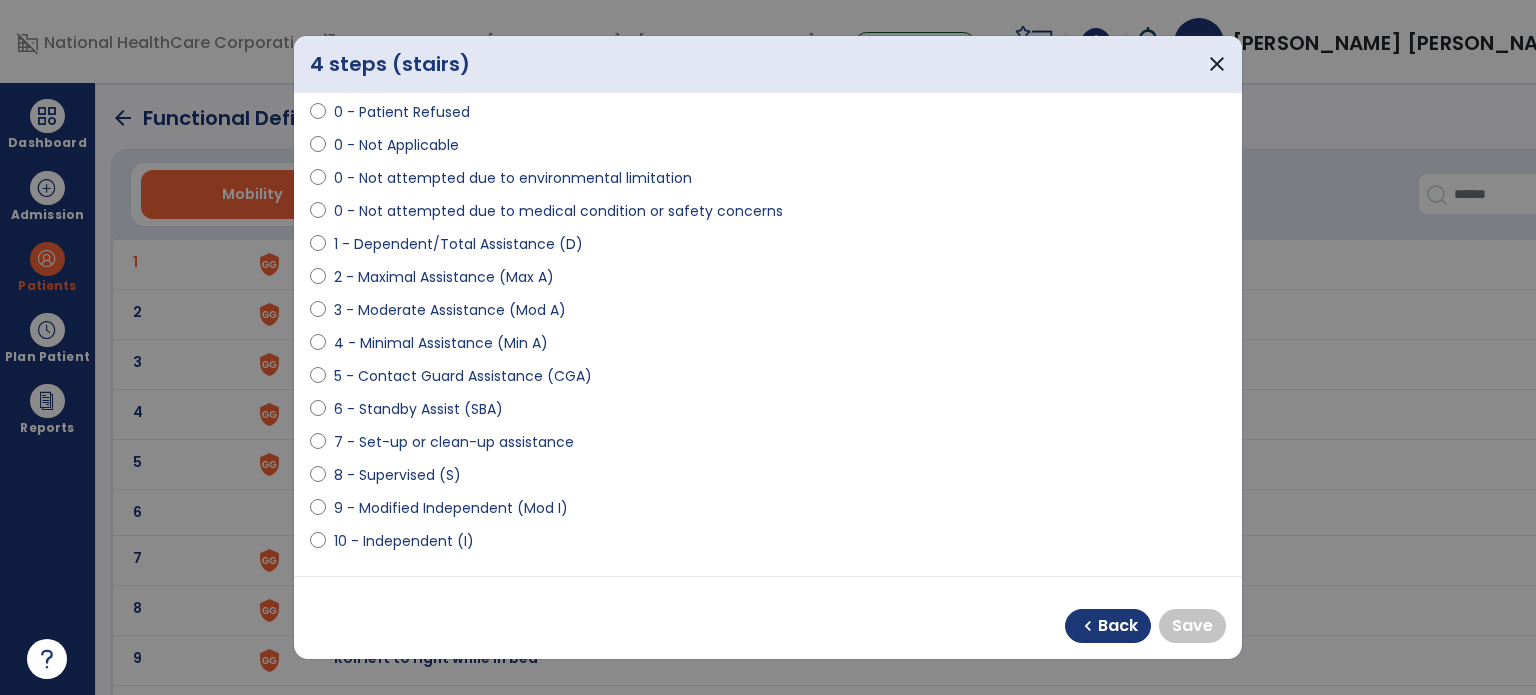 scroll, scrollTop: 103, scrollLeft: 0, axis: vertical 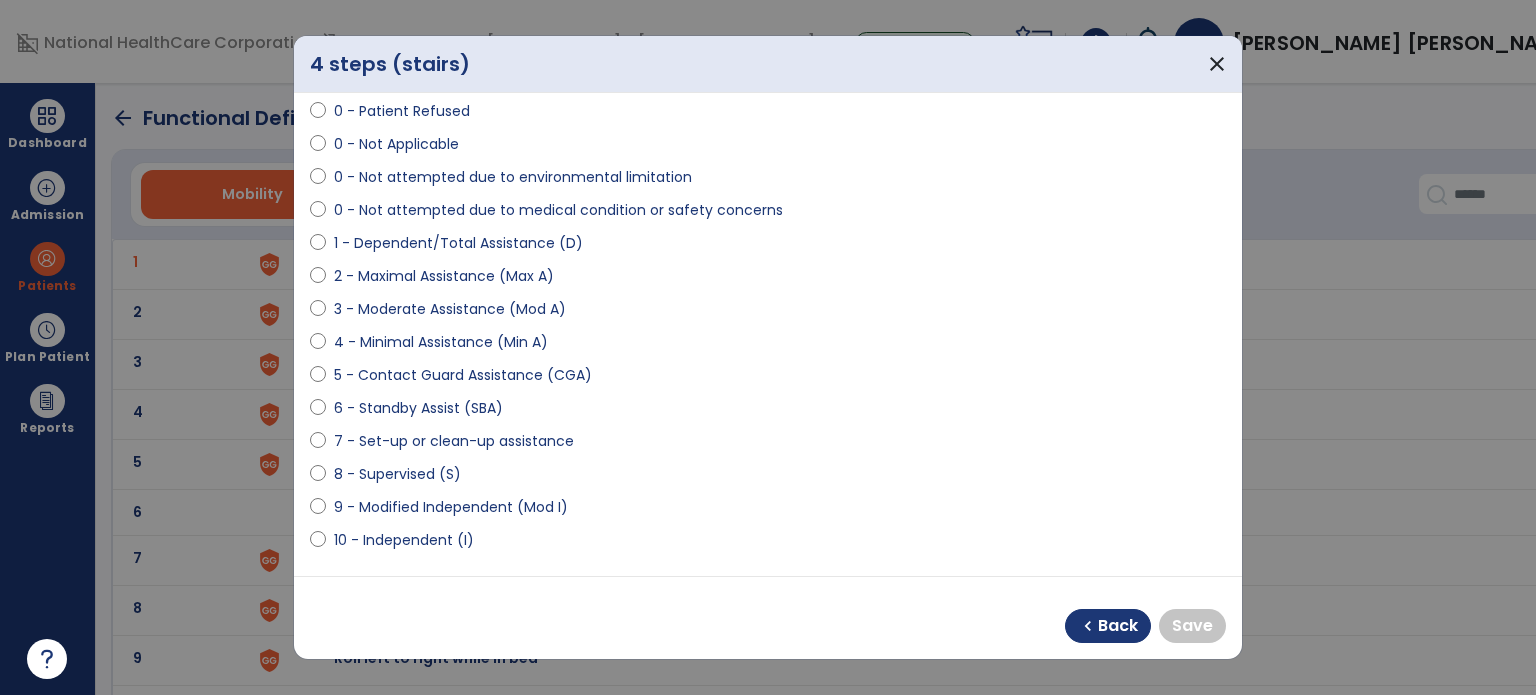 click on "8 - Supervised (S)" at bounding box center [397, 474] 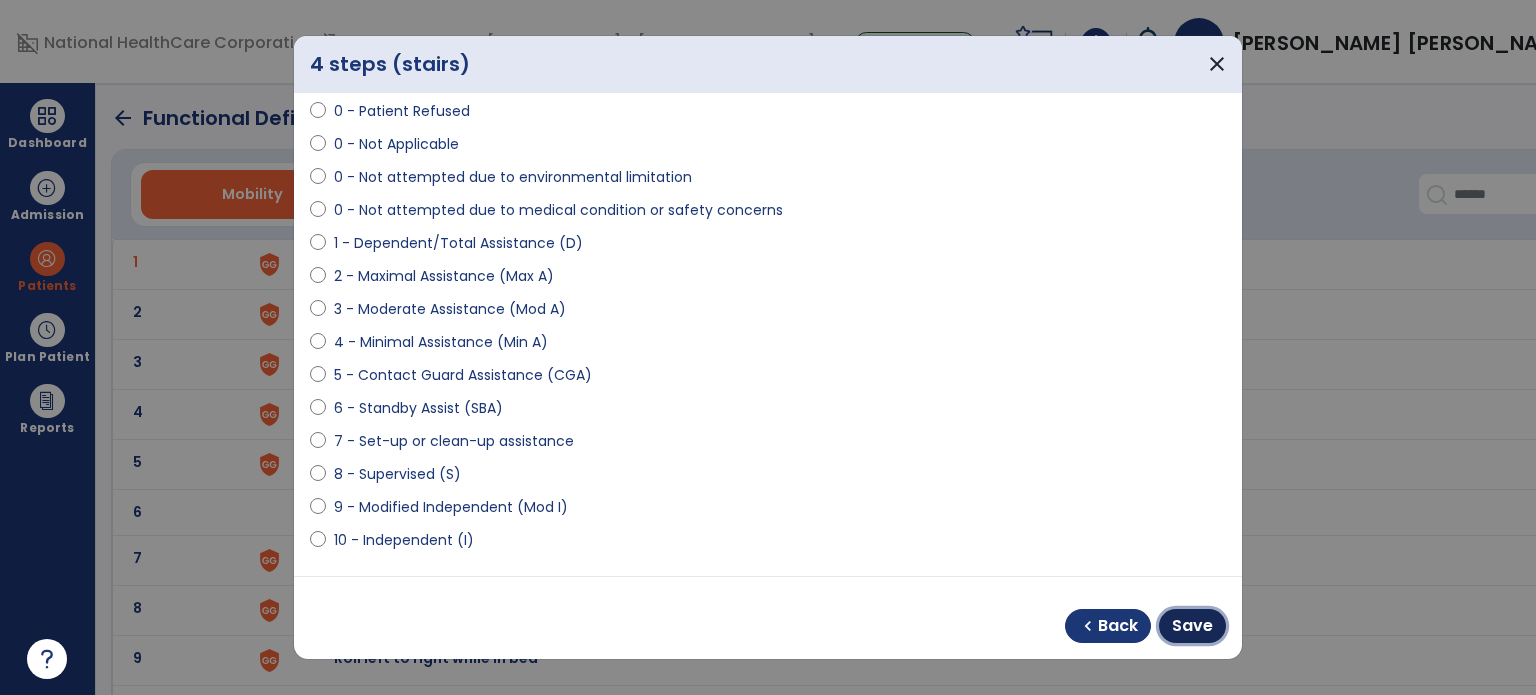 click on "Save" at bounding box center [1192, 626] 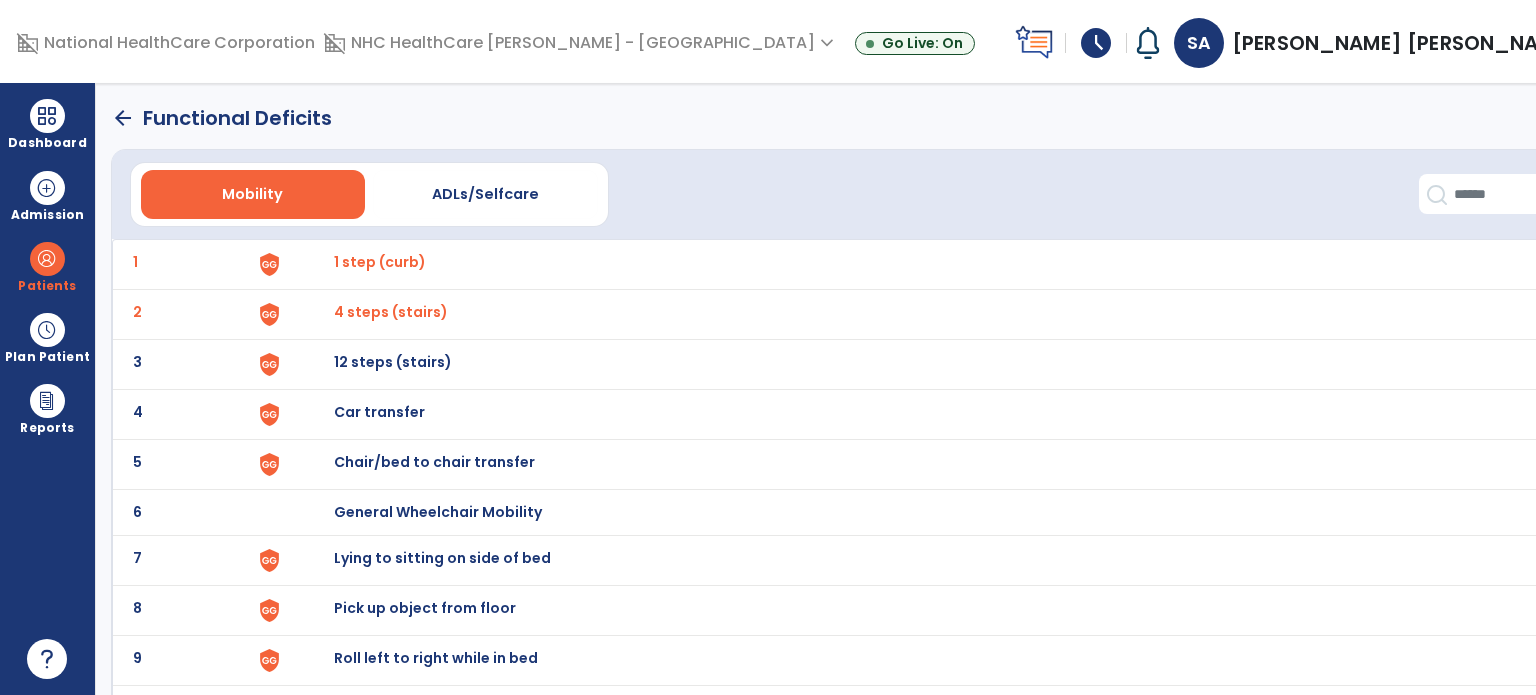 click on "Lying to sitting on side of bed" at bounding box center [380, 262] 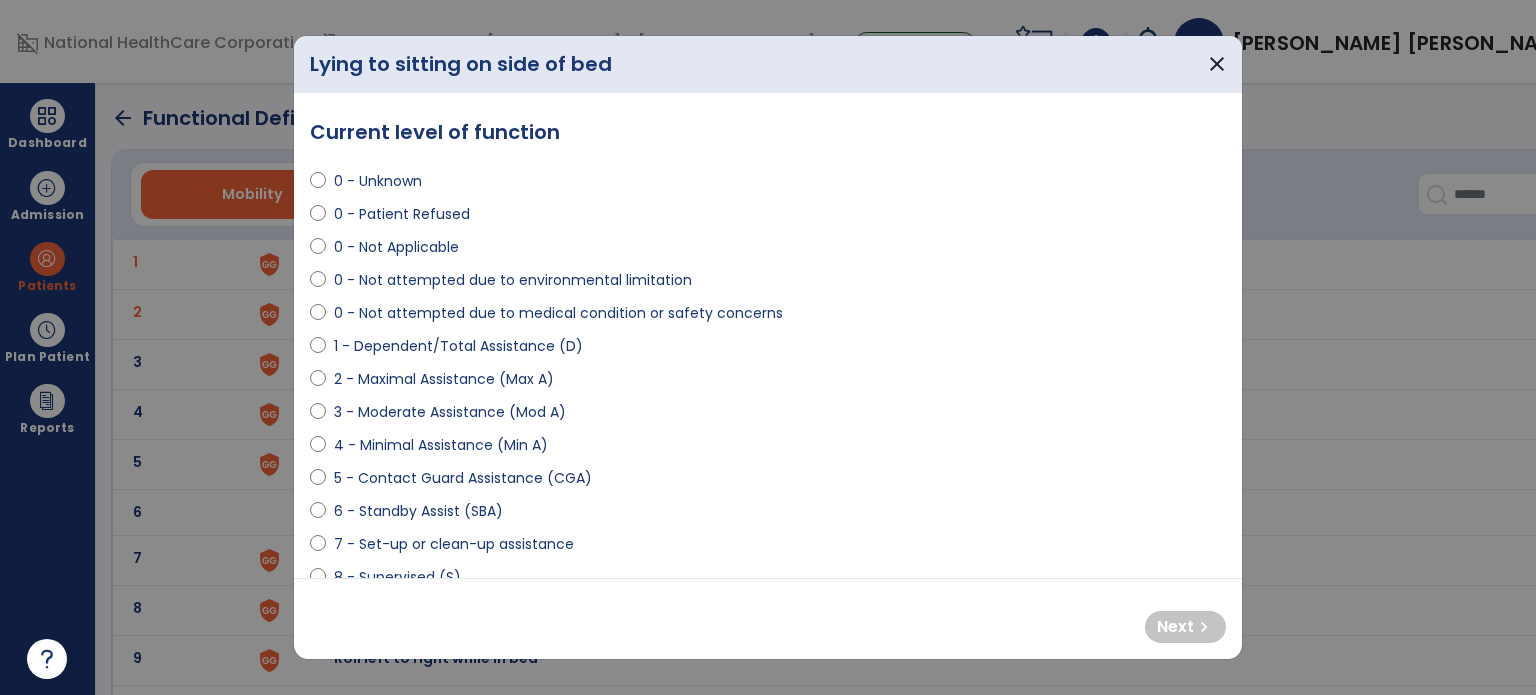 click on "6 - Standby Assist (SBA)" at bounding box center (418, 511) 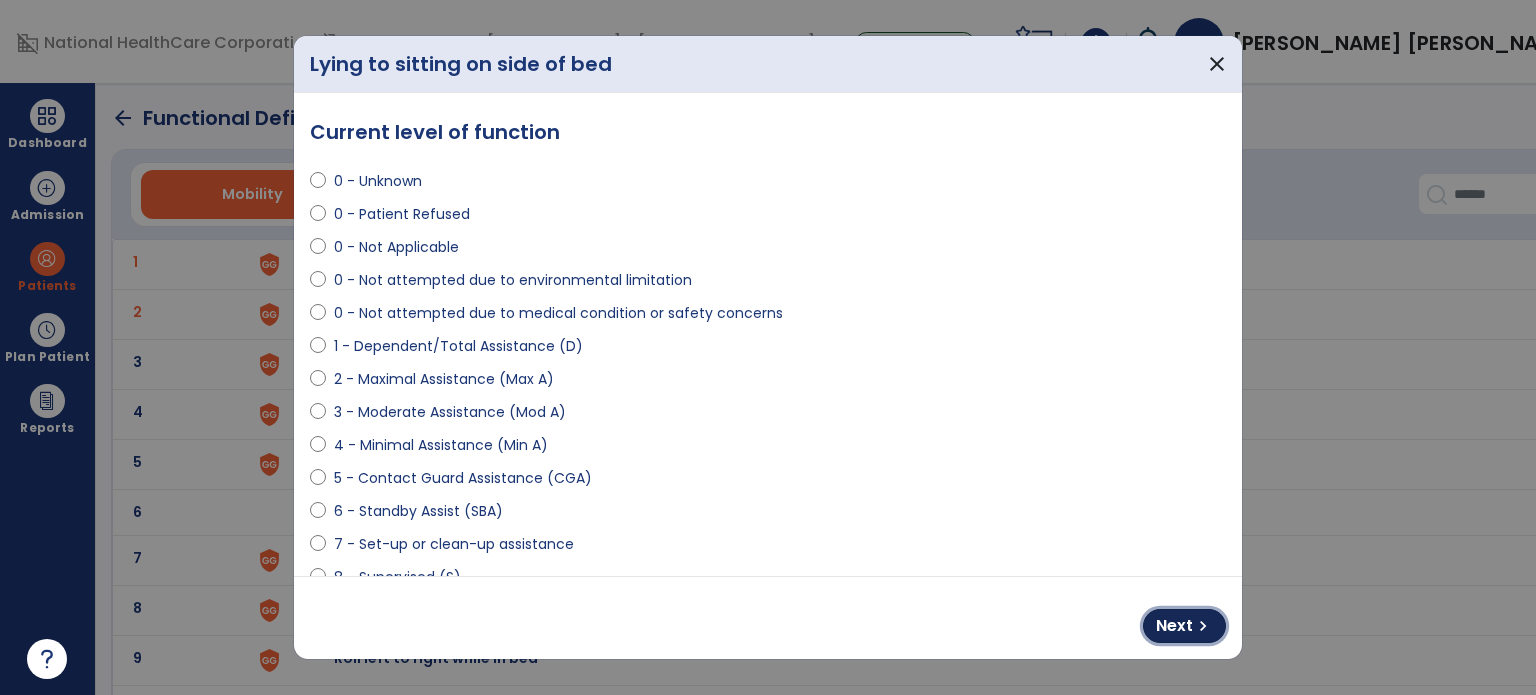 click on "Next" at bounding box center [1174, 626] 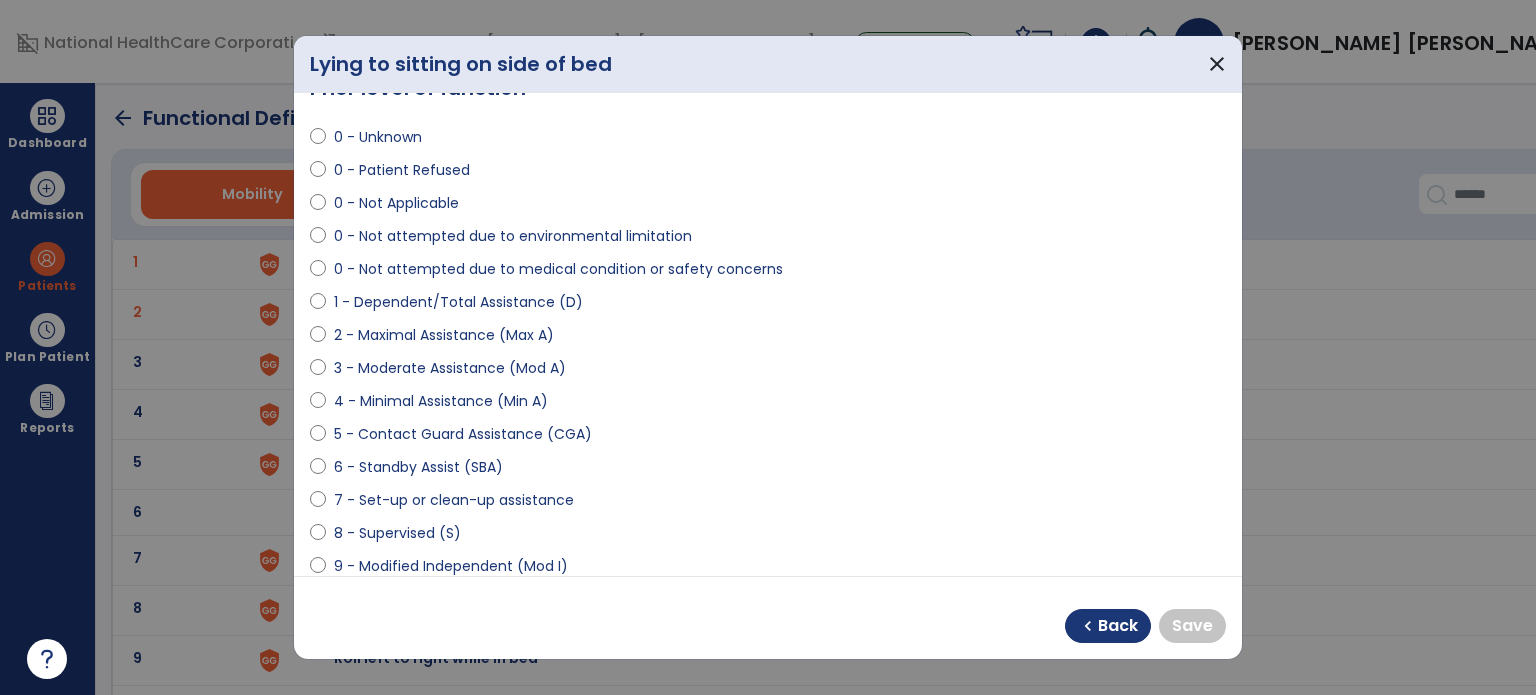 scroll, scrollTop: 51, scrollLeft: 0, axis: vertical 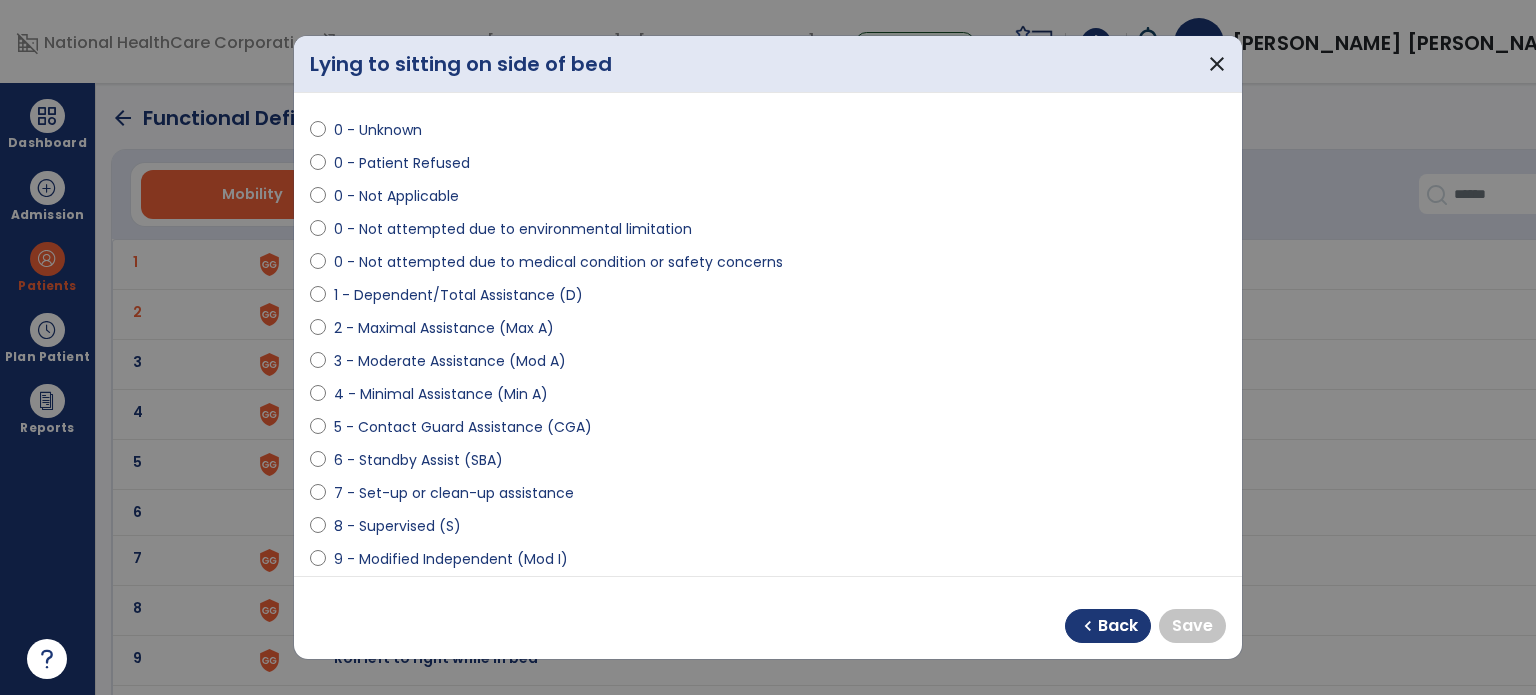 click on "9 - Modified Independent (Mod I)" at bounding box center (451, 559) 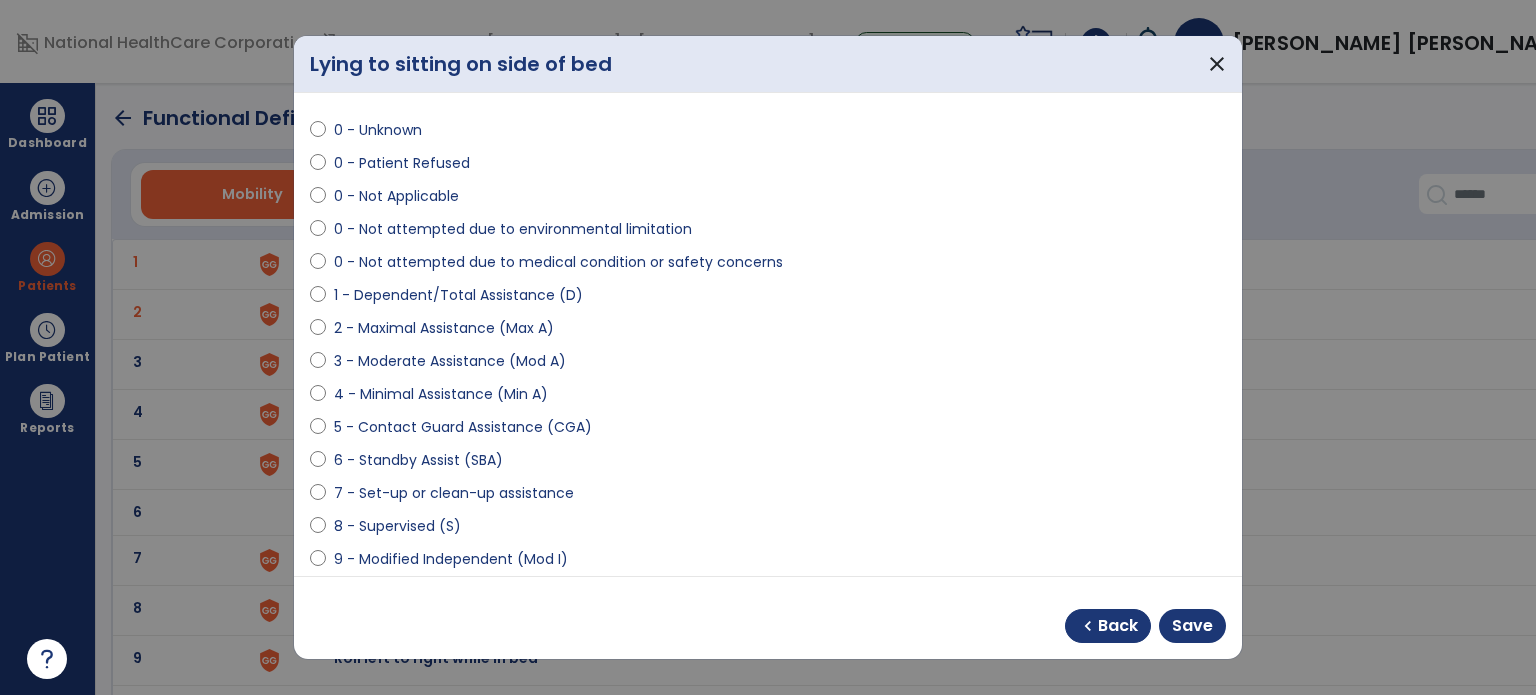 click on "9 - Modified Independent (Mod I)" at bounding box center [451, 559] 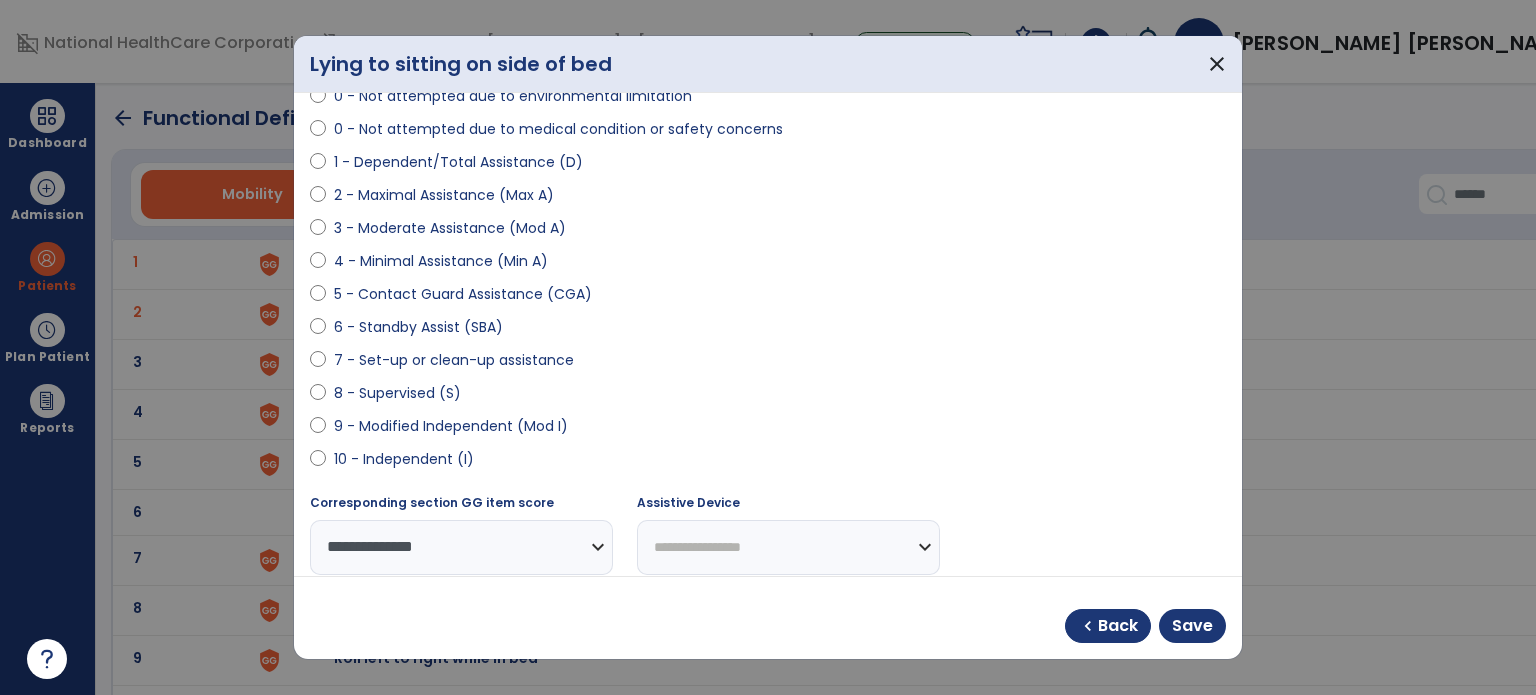 scroll, scrollTop: 186, scrollLeft: 0, axis: vertical 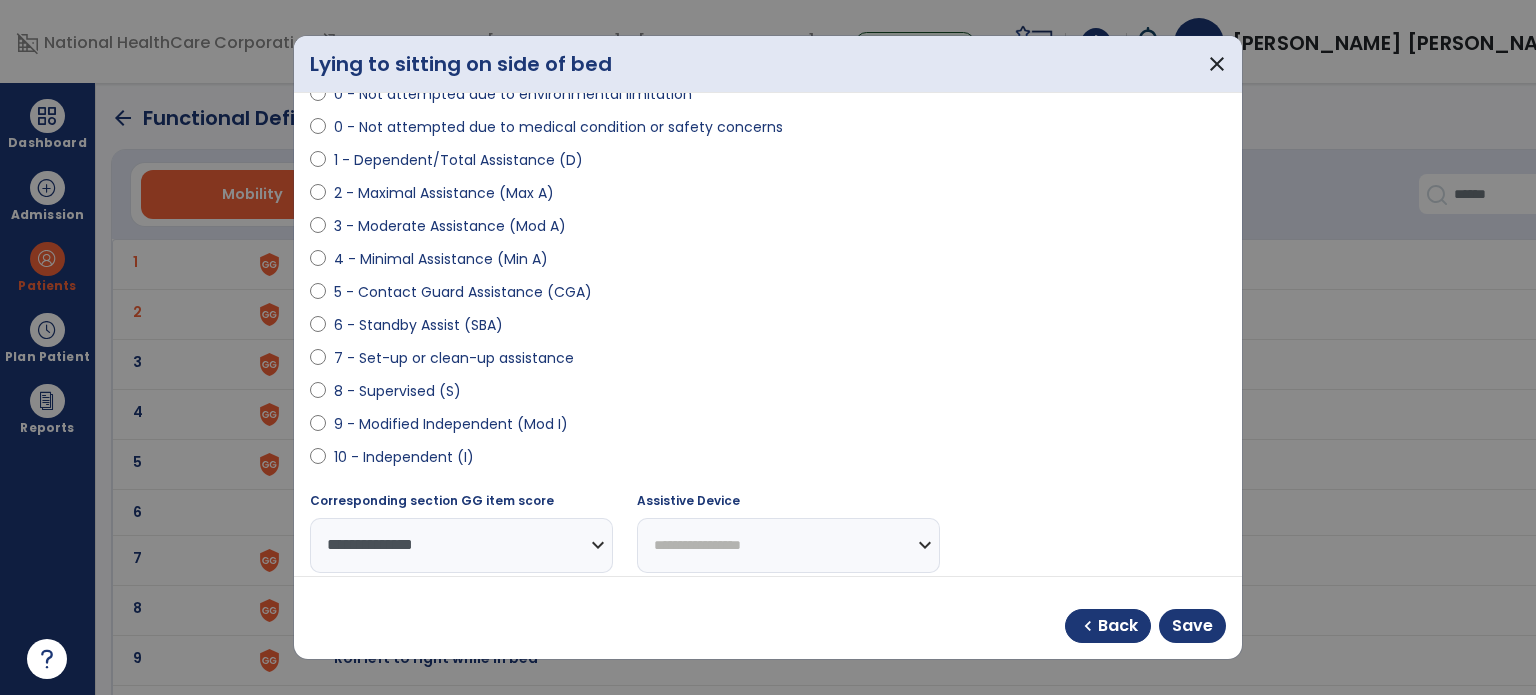 click on "10 - Independent (I)" at bounding box center (404, 457) 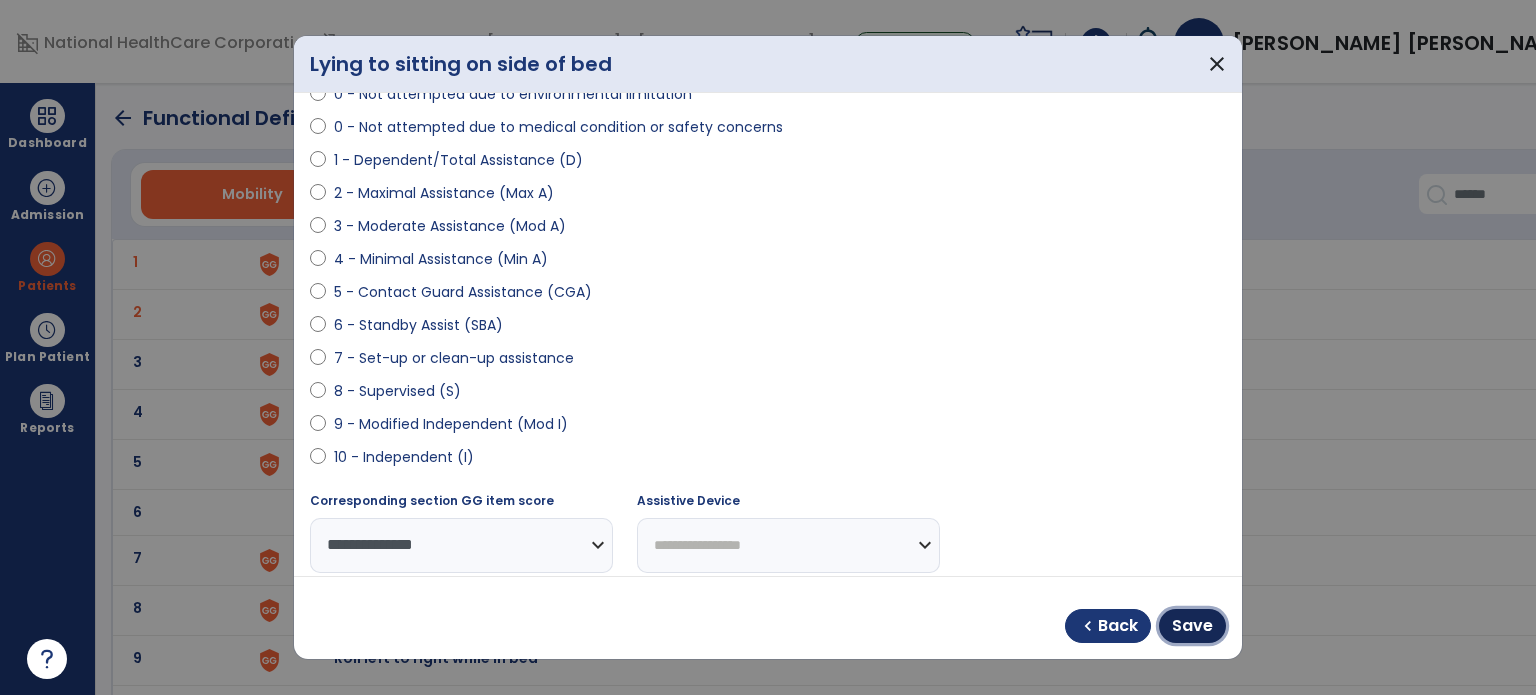 click on "Save" at bounding box center (1192, 626) 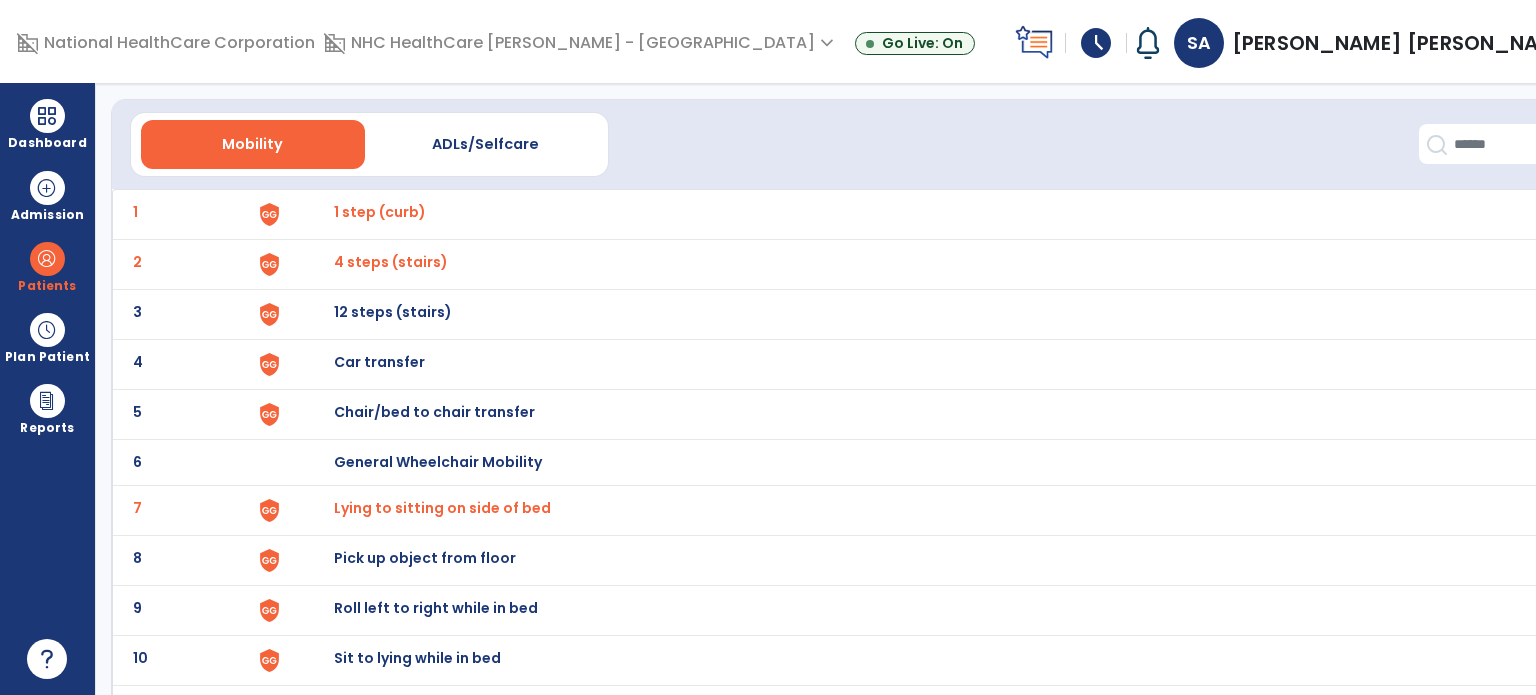 scroll, scrollTop: 52, scrollLeft: 0, axis: vertical 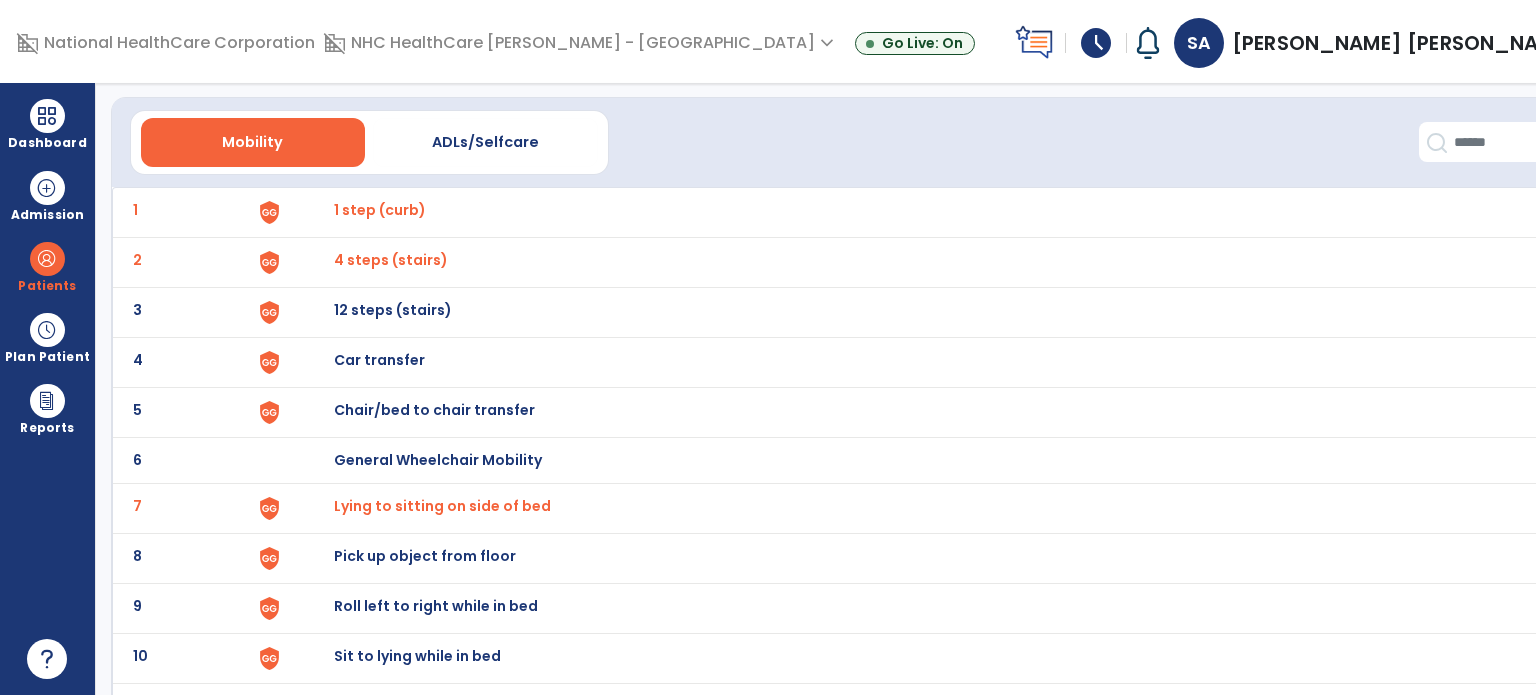 click on "Sit to lying while in bed" at bounding box center (380, 210) 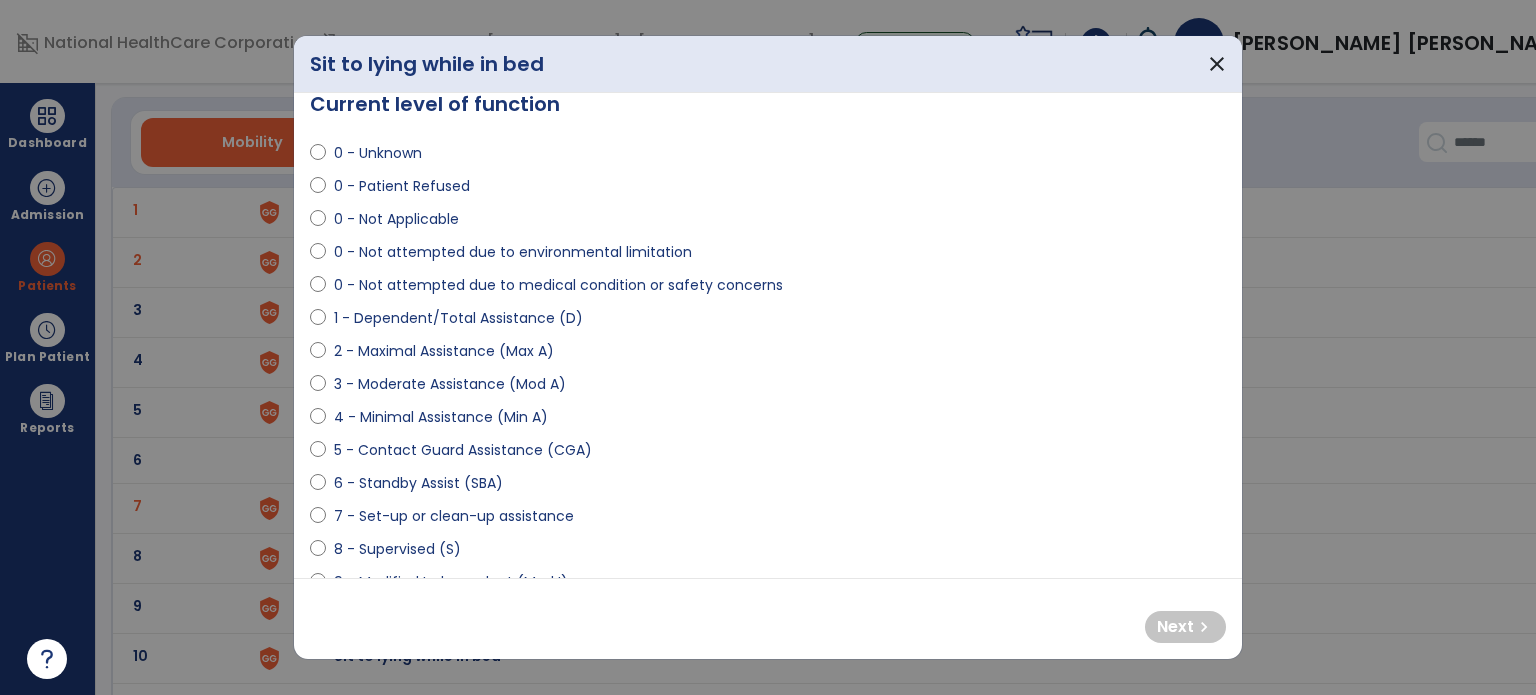 scroll, scrollTop: 123, scrollLeft: 0, axis: vertical 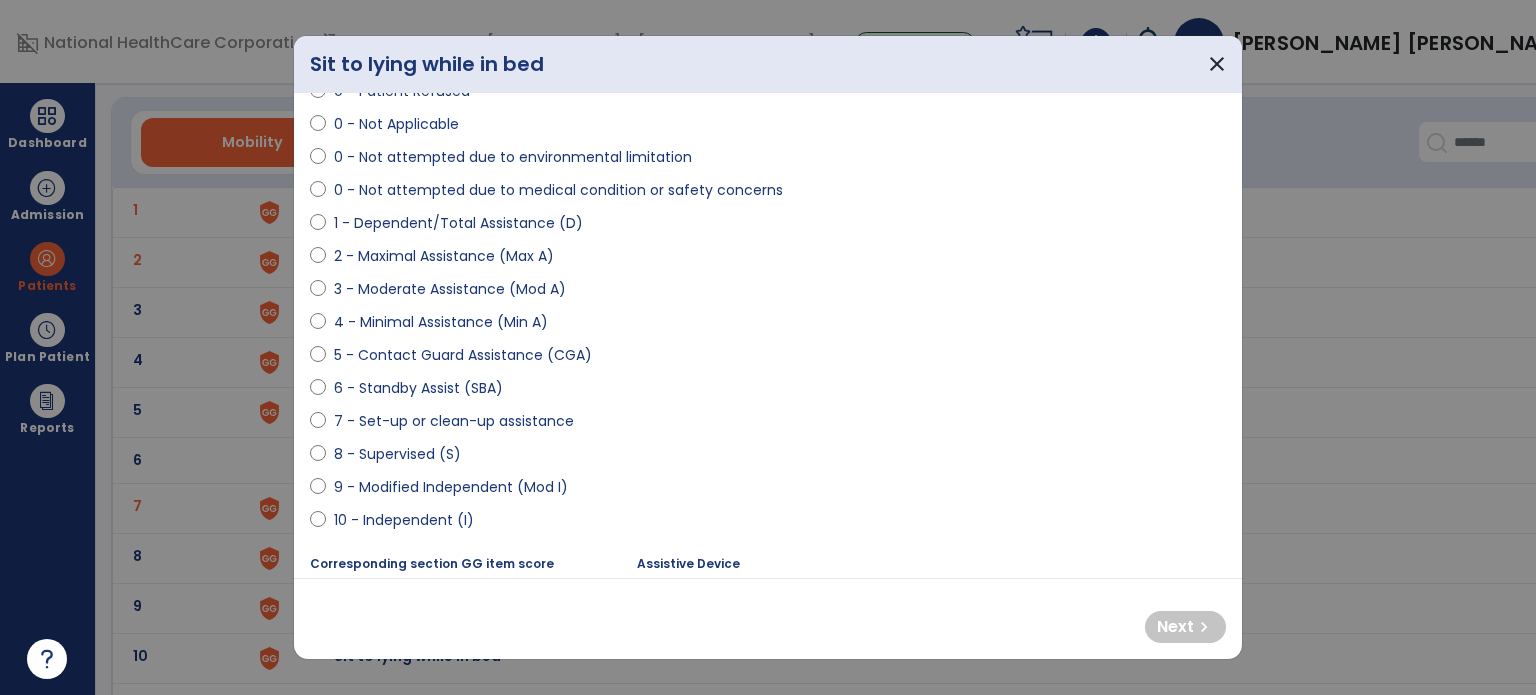 click on "6 - Standby Assist (SBA)" at bounding box center [418, 388] 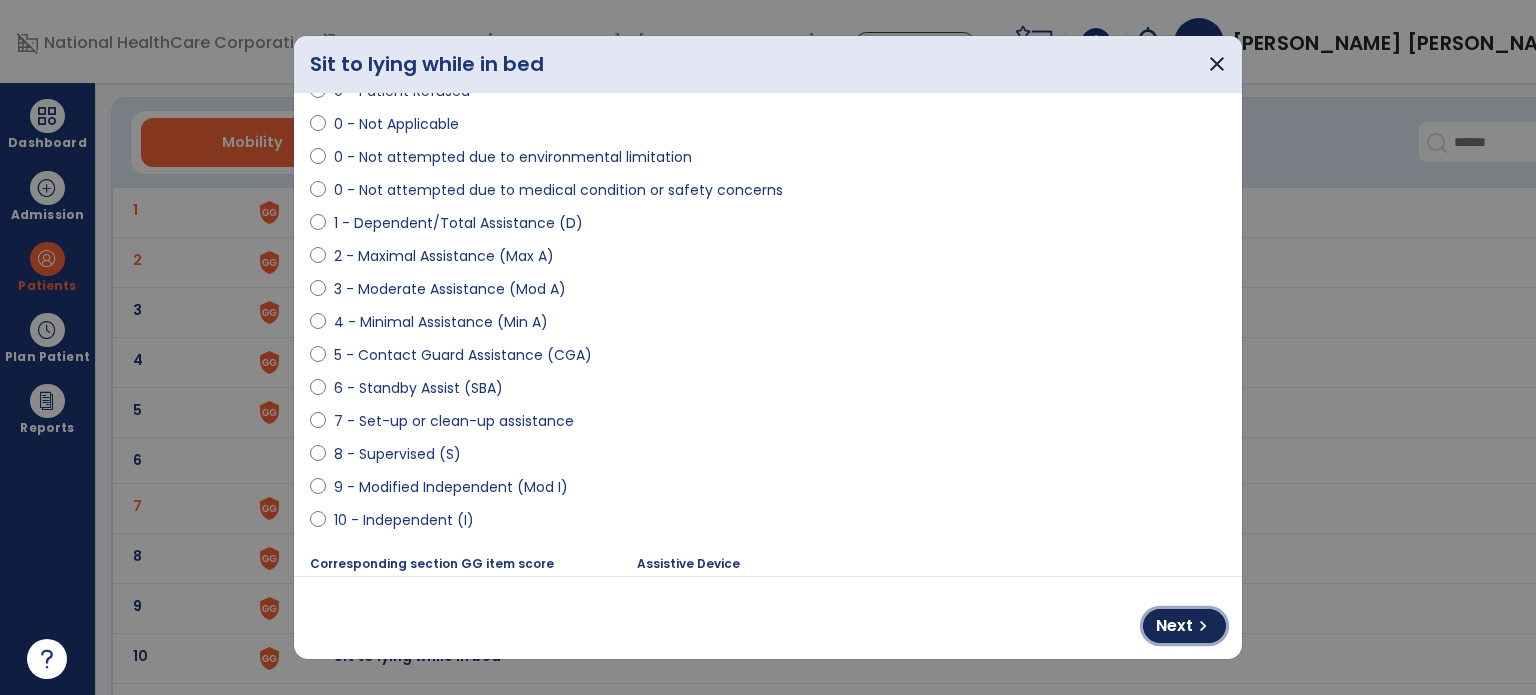 click on "chevron_right" at bounding box center [1203, 626] 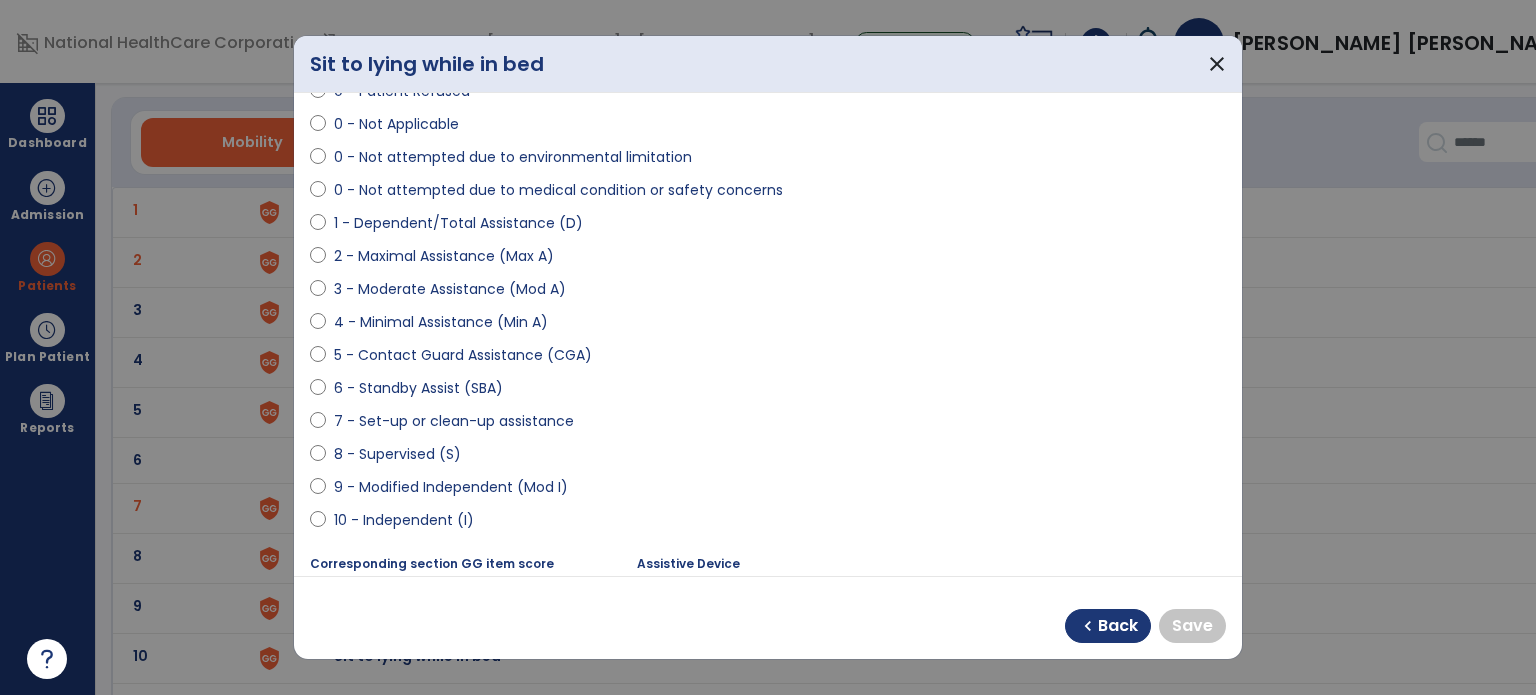 click on "10 - Independent (I)" at bounding box center [404, 520] 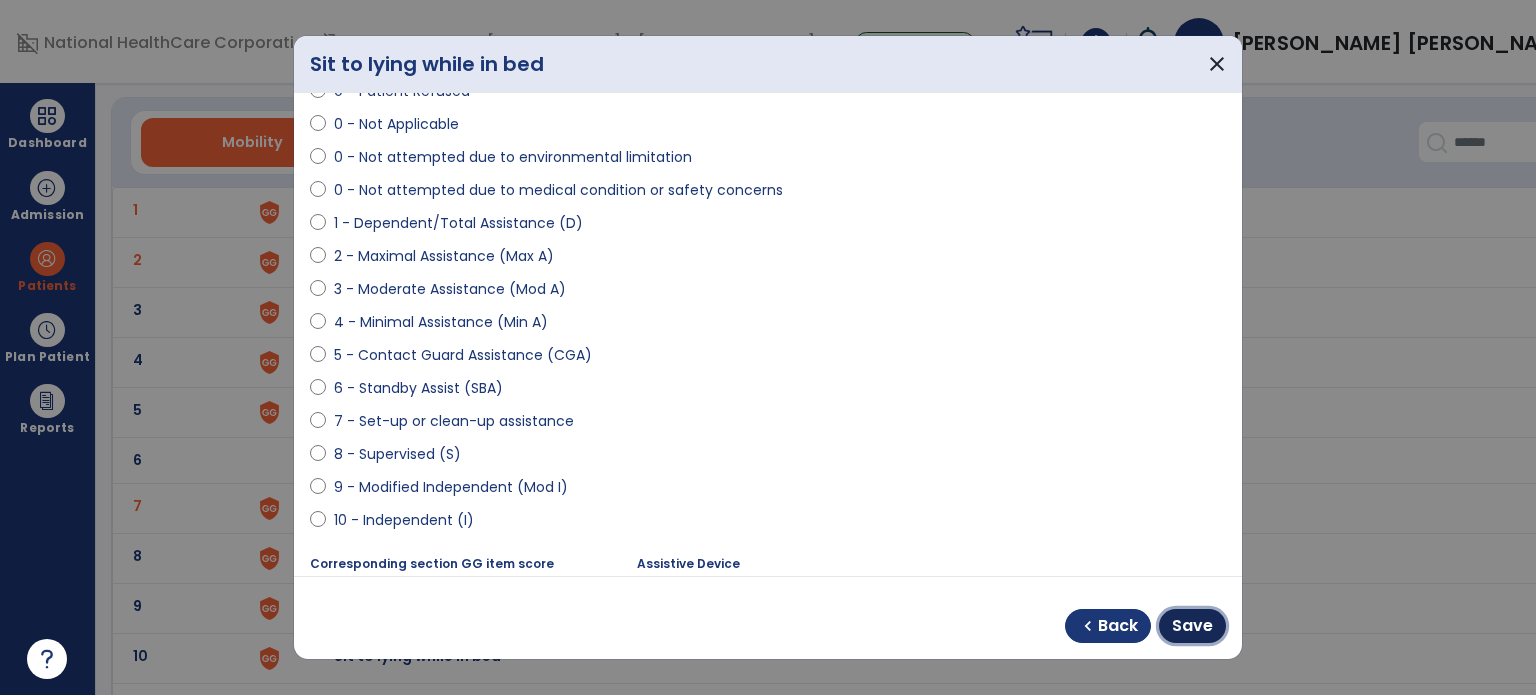 click on "Save" at bounding box center (1192, 626) 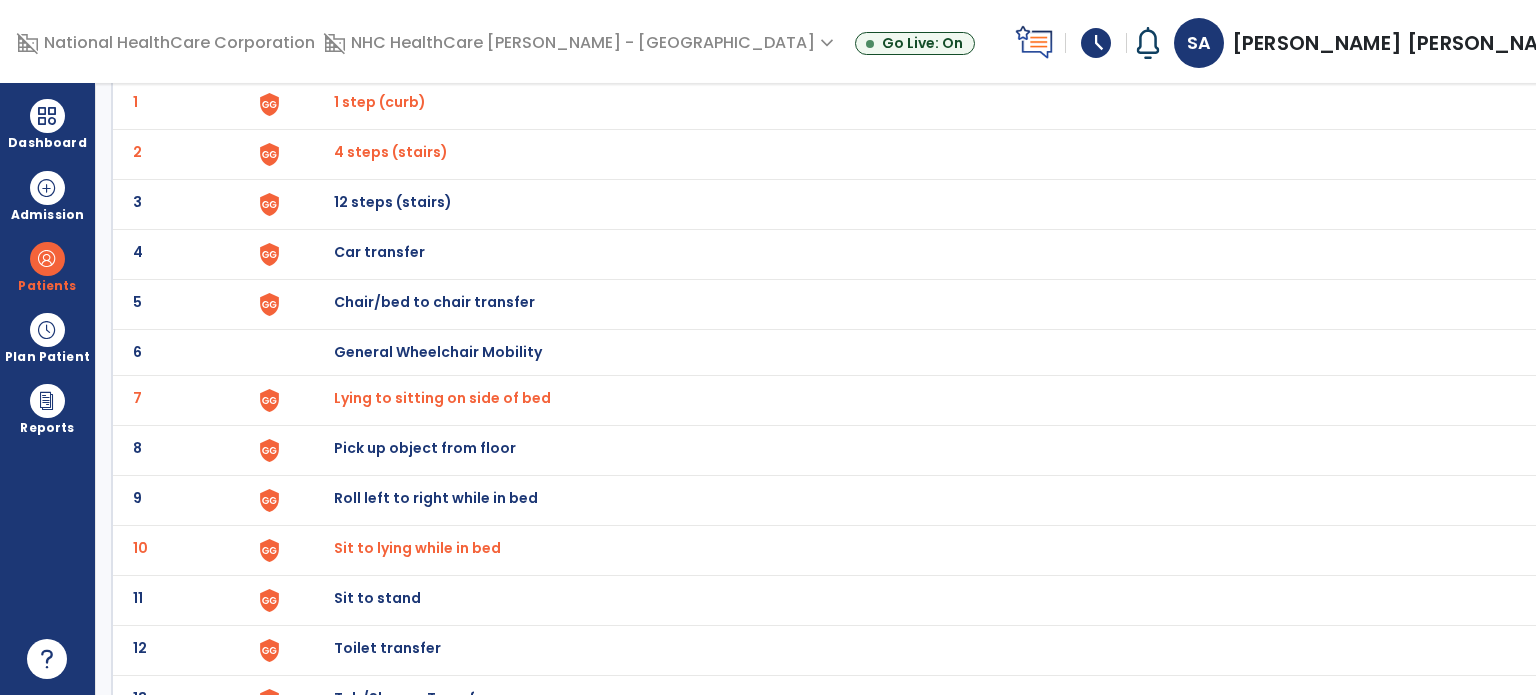 scroll, scrollTop: 162, scrollLeft: 0, axis: vertical 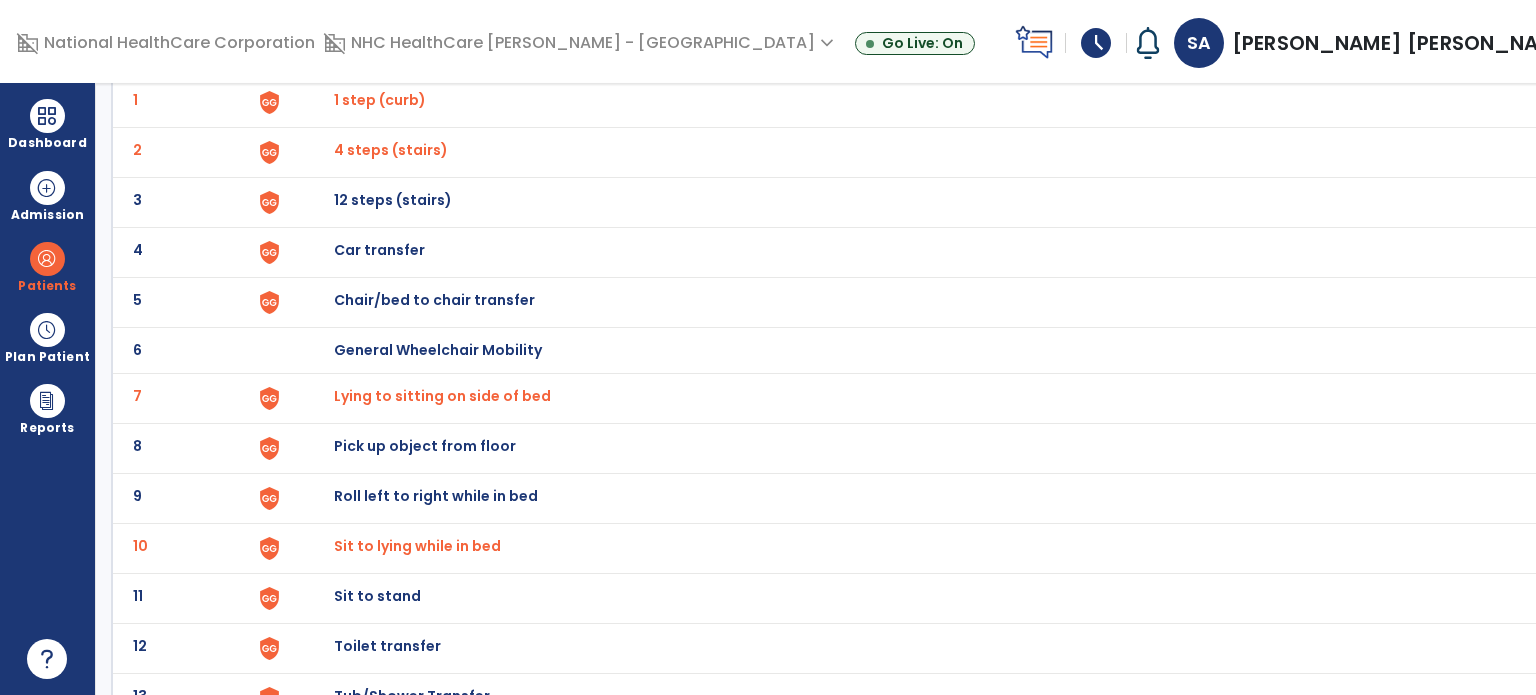 click on "Sit to stand" at bounding box center [380, 100] 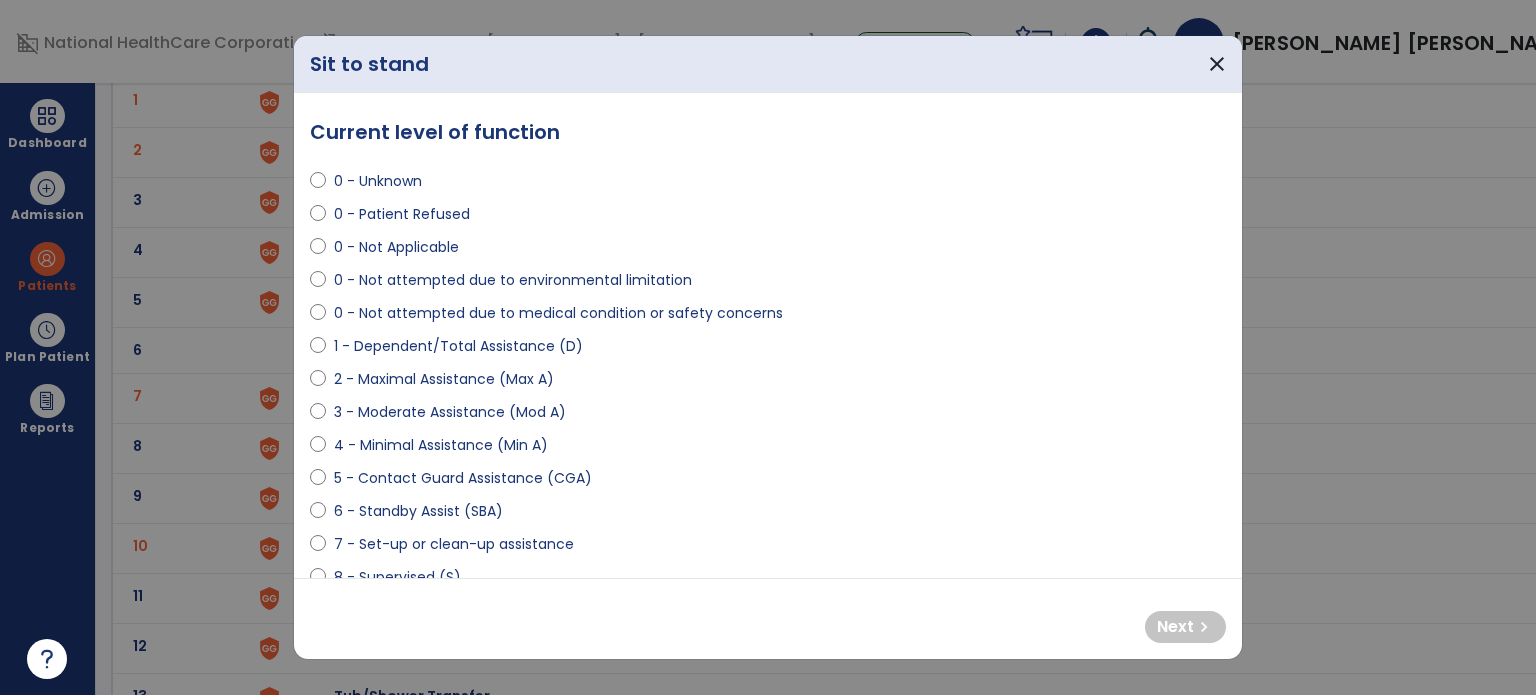 click on "5 - Contact Guard Assistance (CGA)" at bounding box center (463, 478) 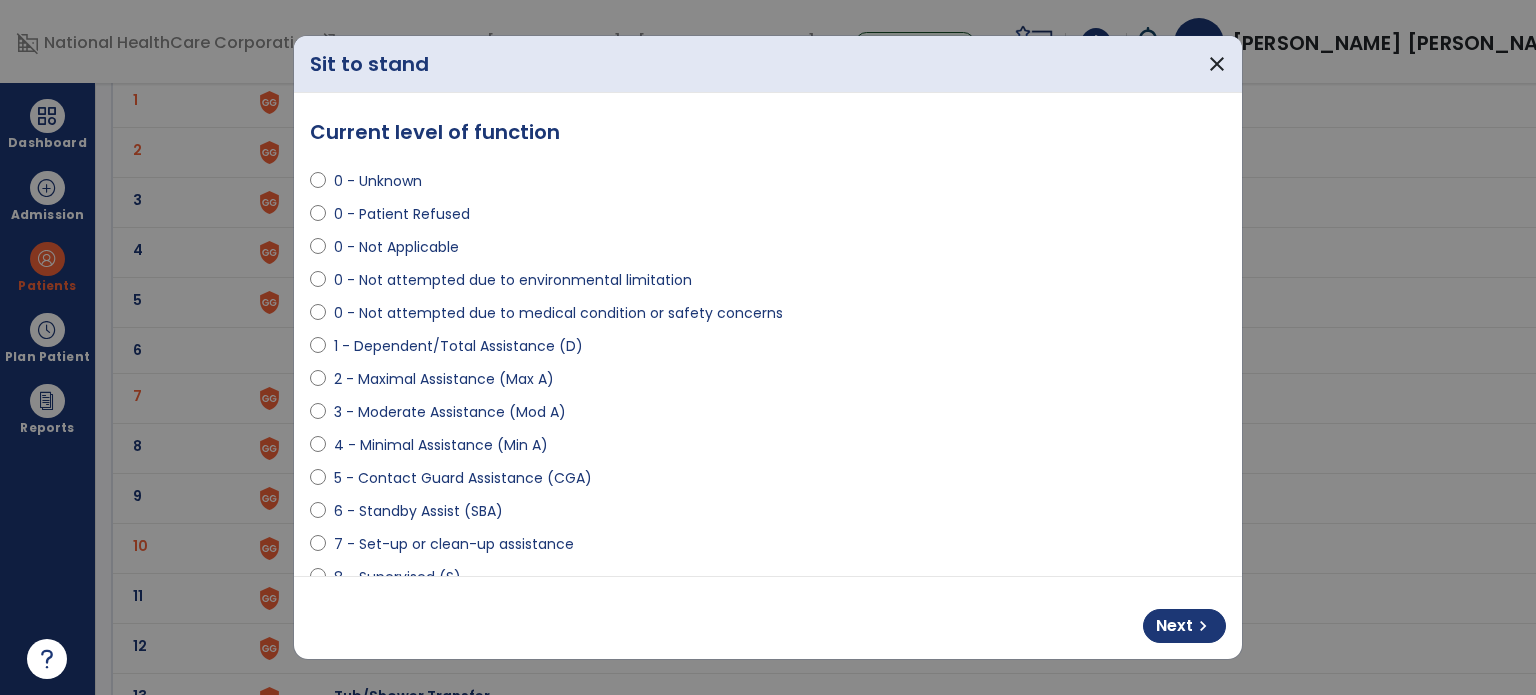 click on "6 - Standby Assist (SBA)" at bounding box center (418, 511) 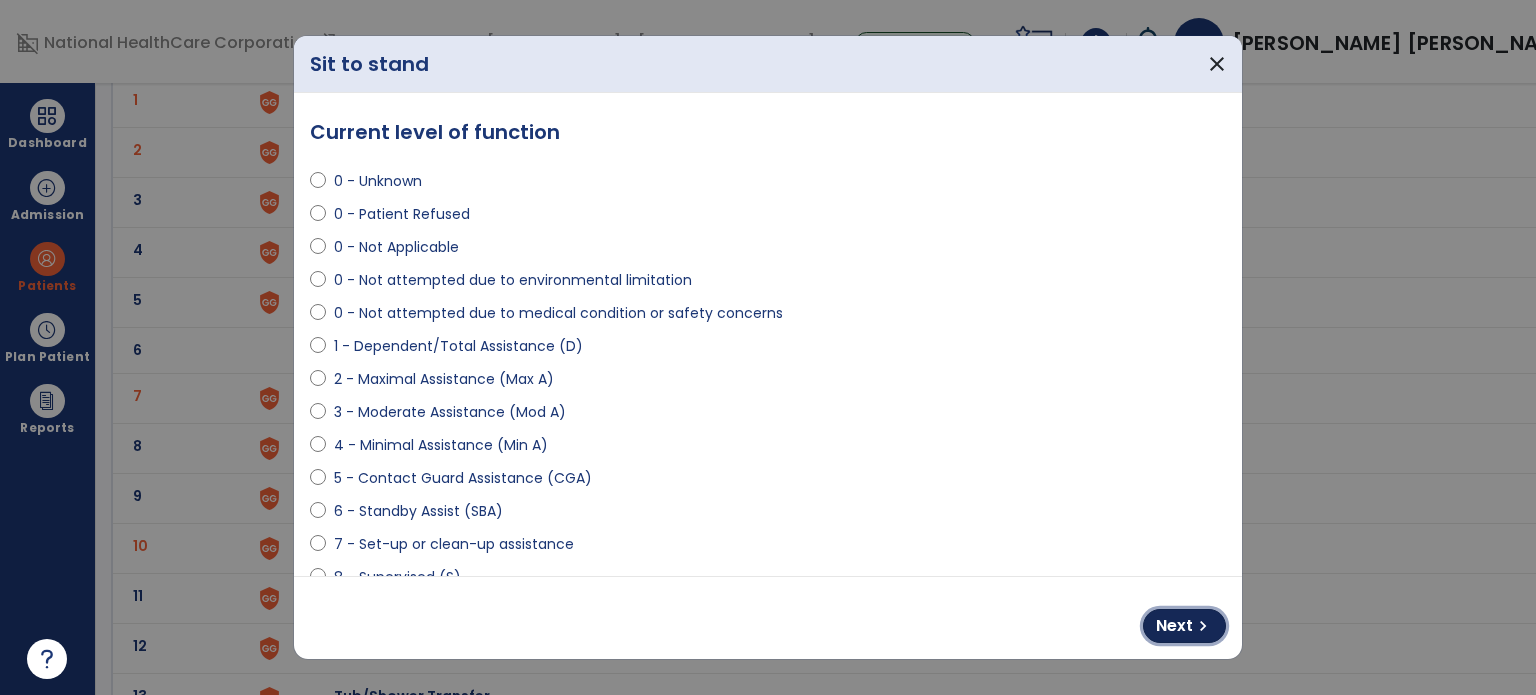 click on "Next  chevron_right" at bounding box center (1184, 626) 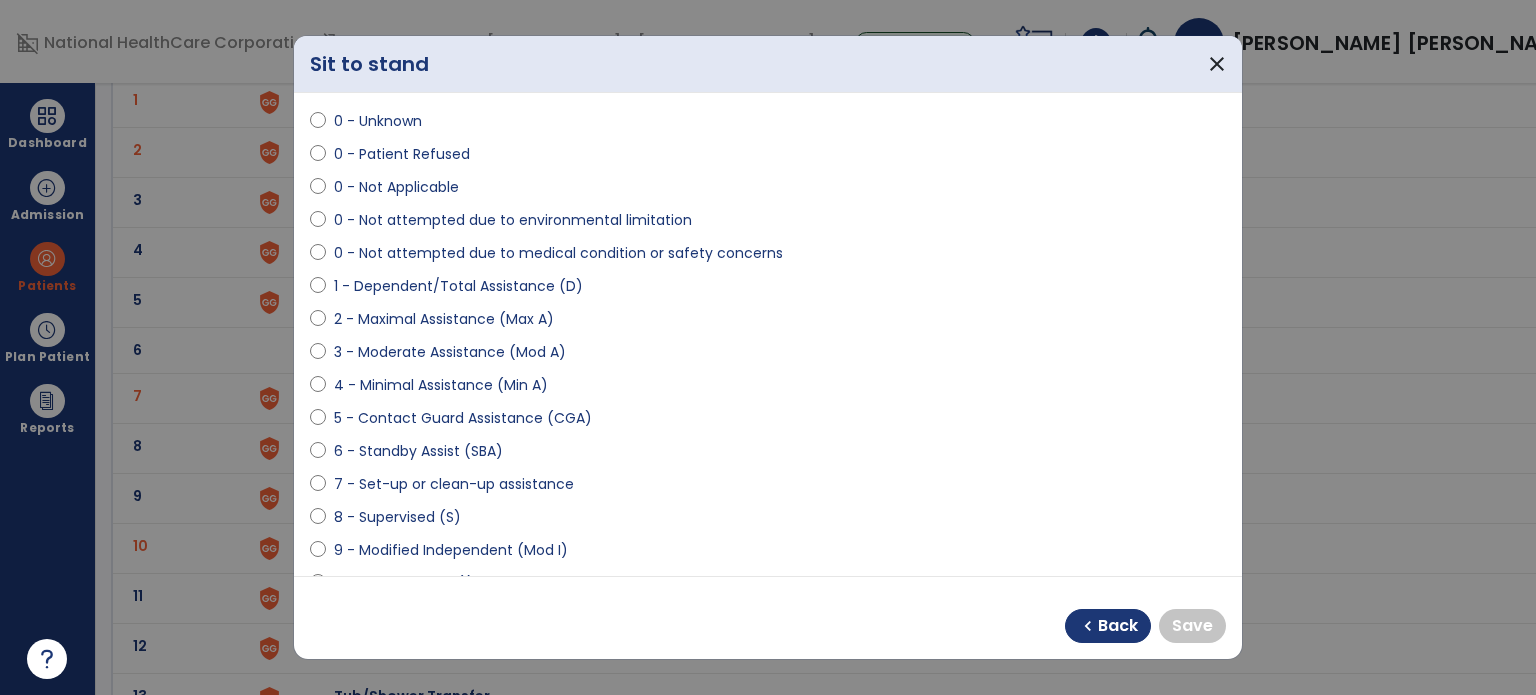 scroll, scrollTop: 95, scrollLeft: 0, axis: vertical 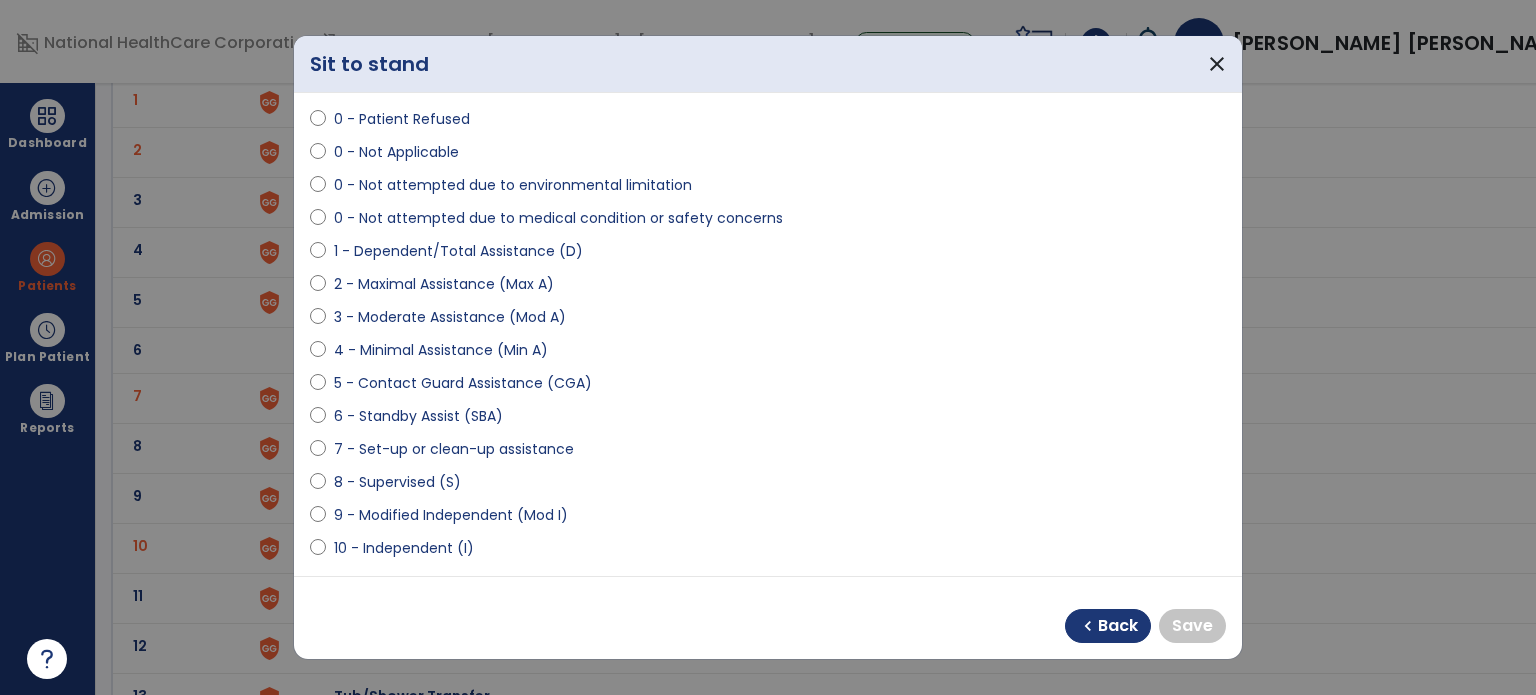 click on "10 - Independent (I)" at bounding box center [404, 548] 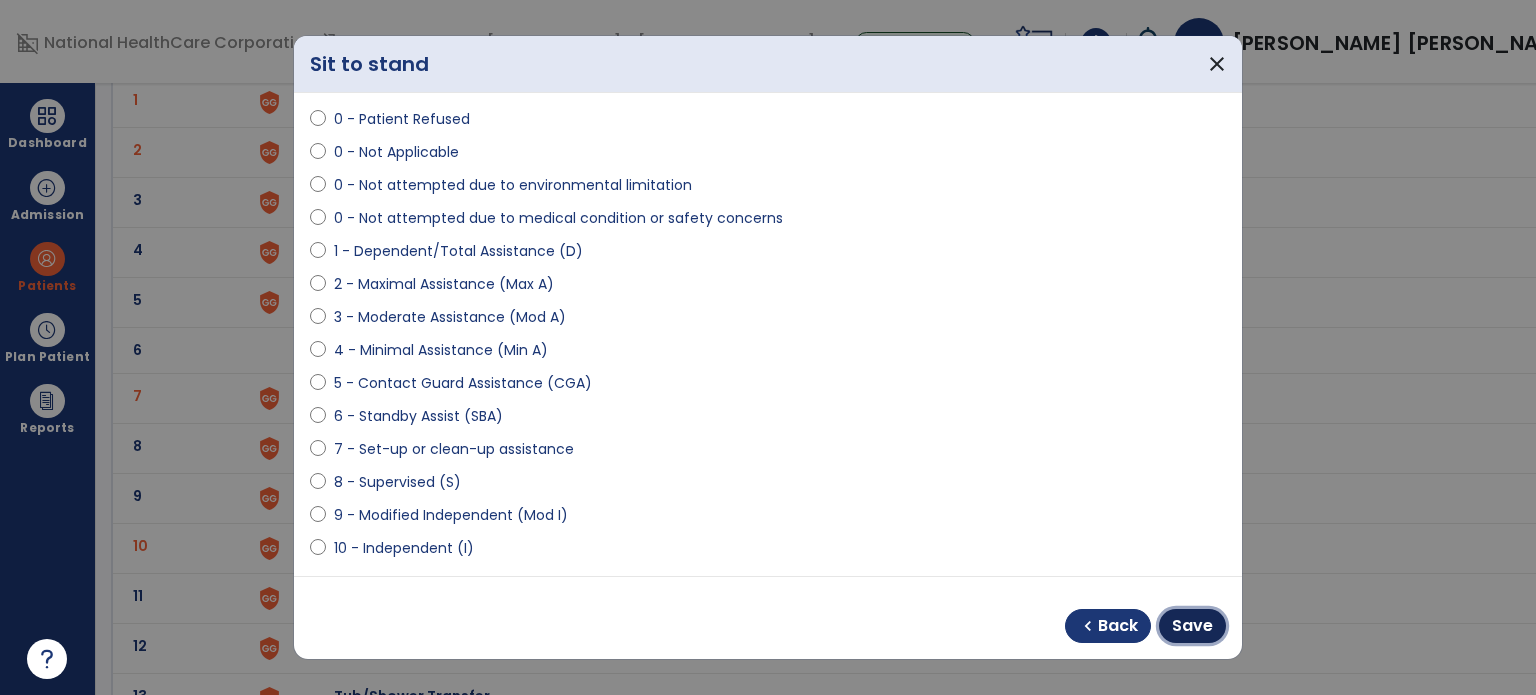 click on "Save" at bounding box center [1192, 626] 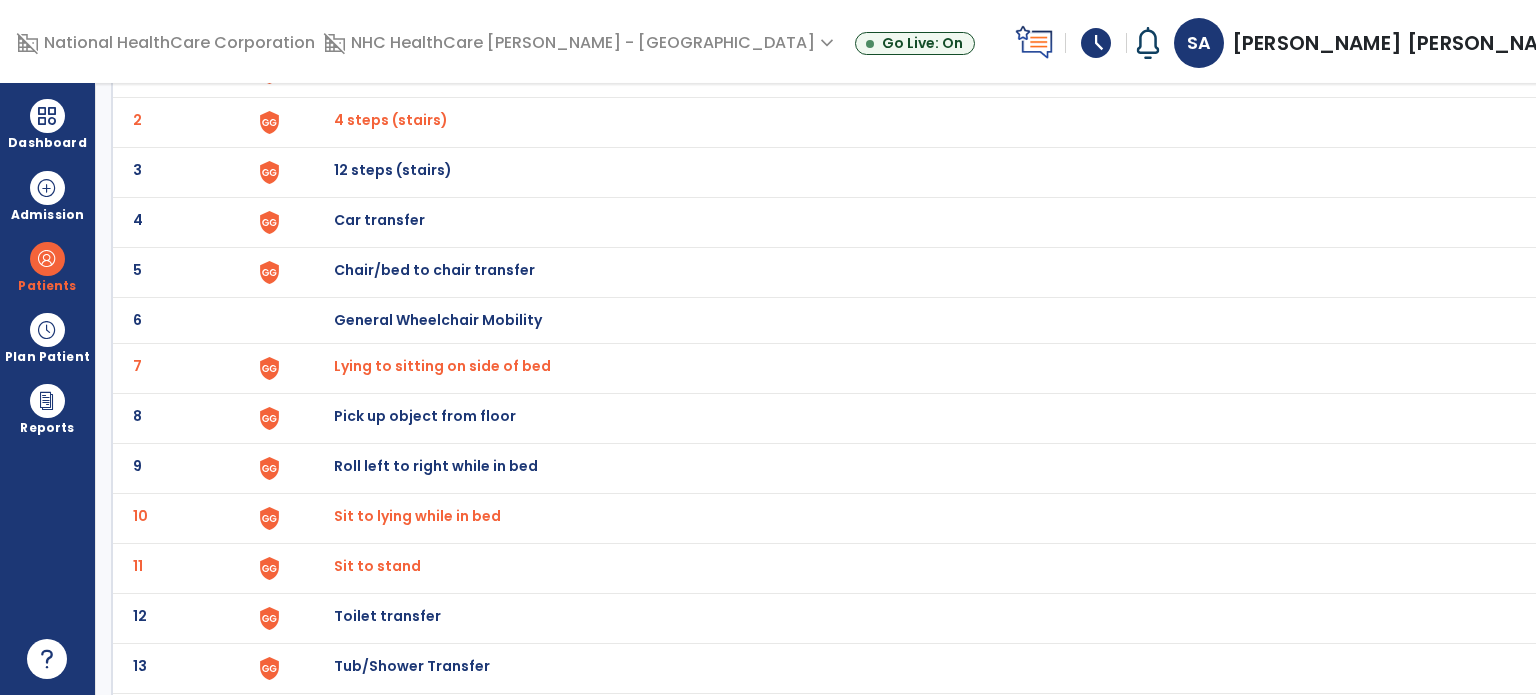 scroll, scrollTop: 187, scrollLeft: 0, axis: vertical 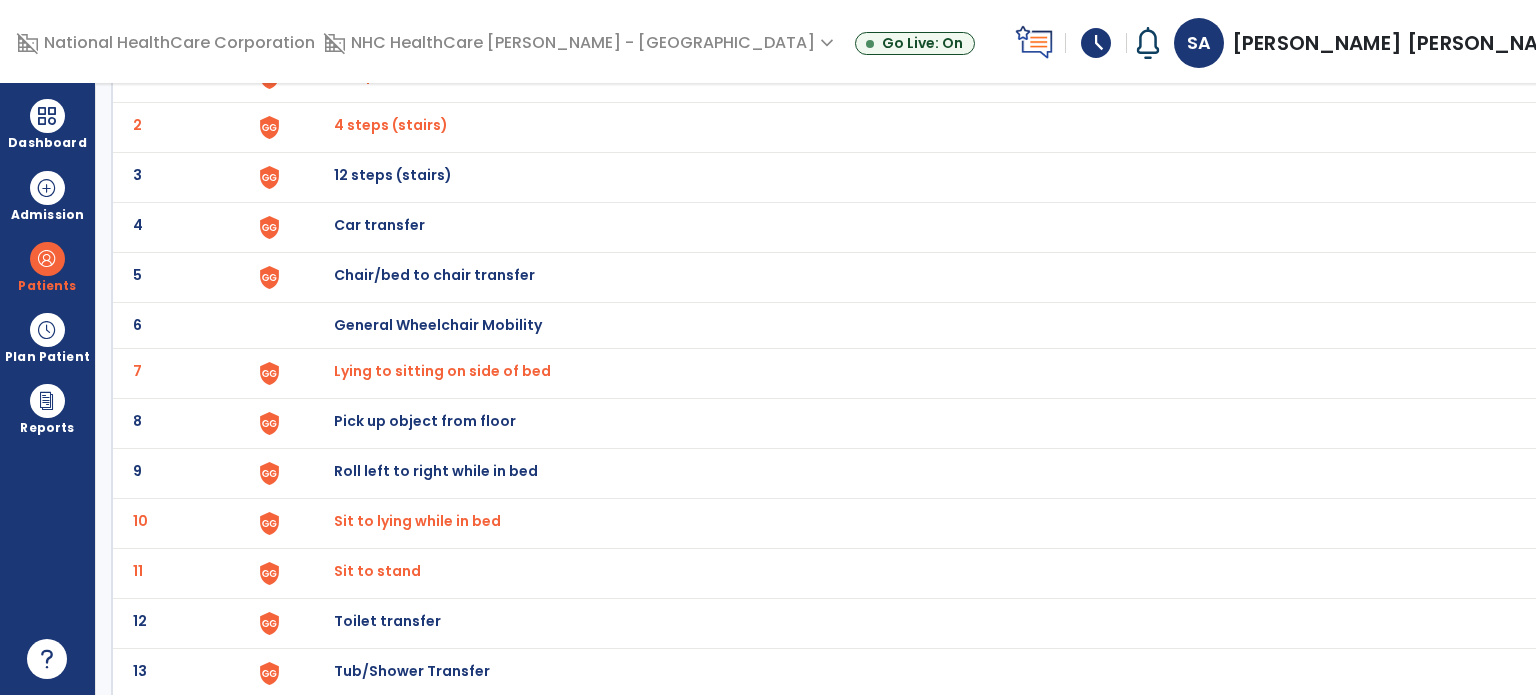 click on "Chair/bed to chair transfer" at bounding box center [380, 75] 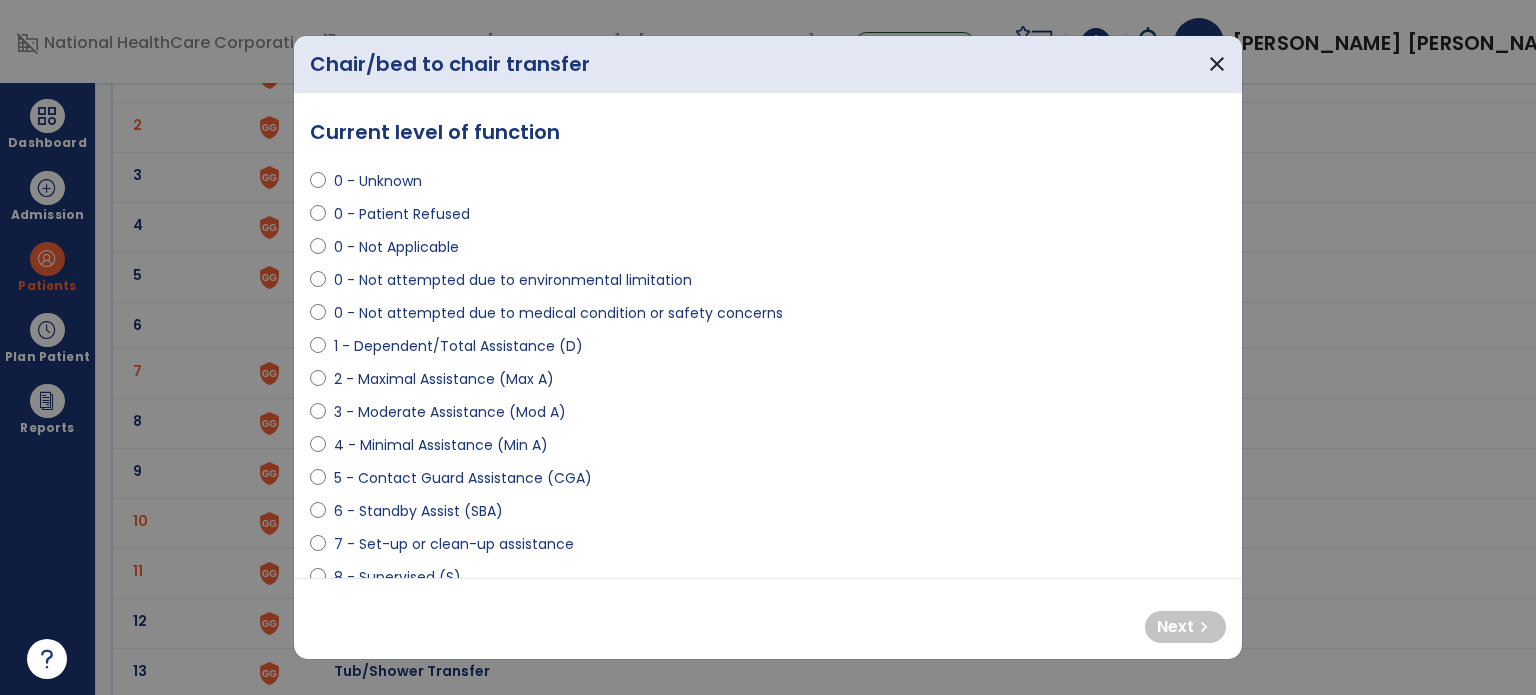 click on "5 - Contact Guard Assistance (CGA)" at bounding box center (463, 478) 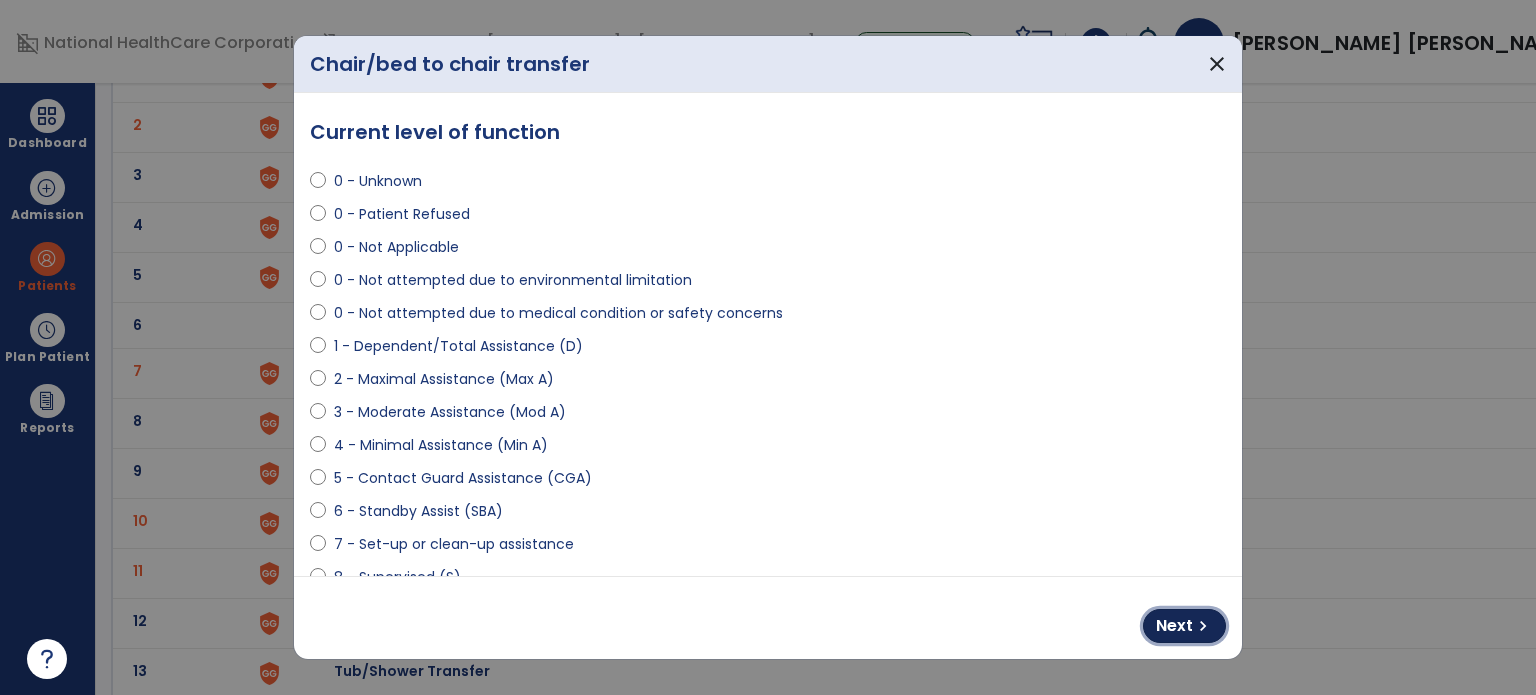 click on "Next" at bounding box center [1174, 626] 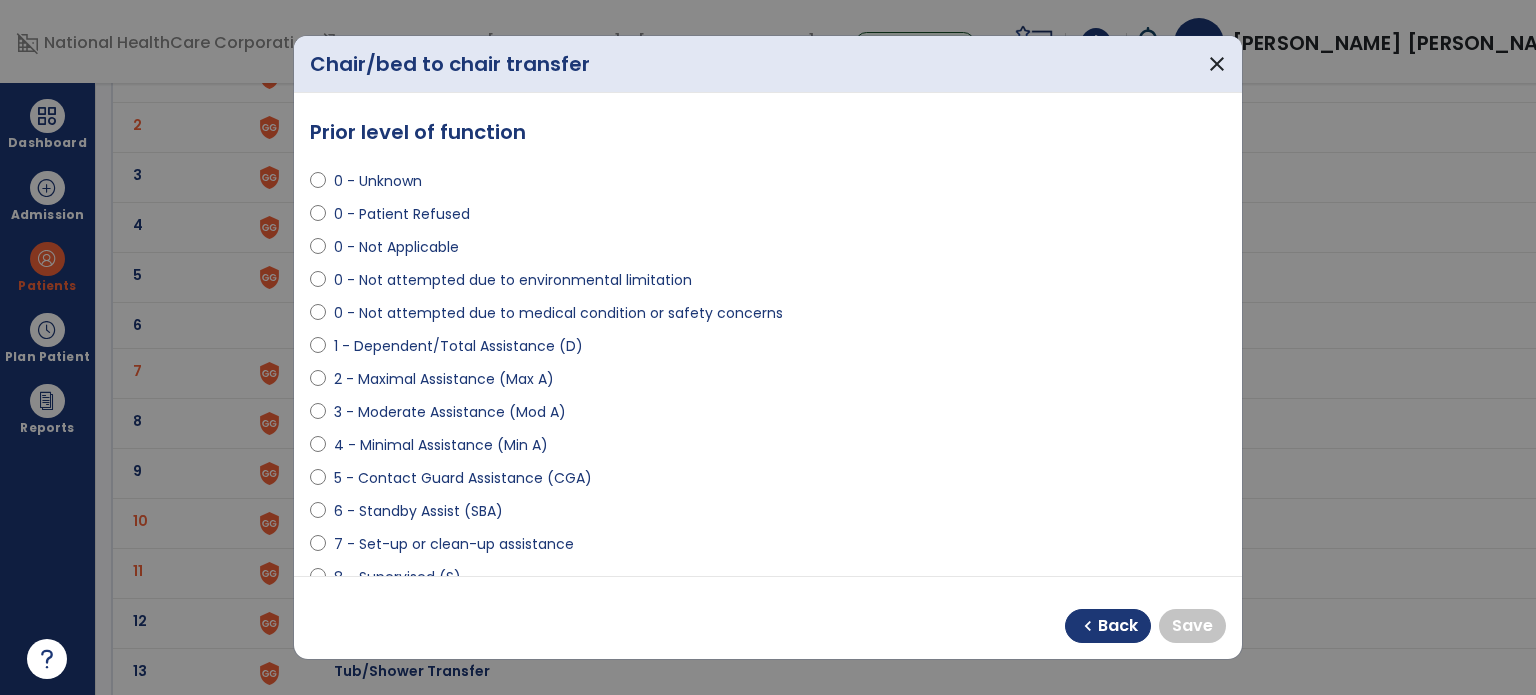 scroll, scrollTop: 187, scrollLeft: 0, axis: vertical 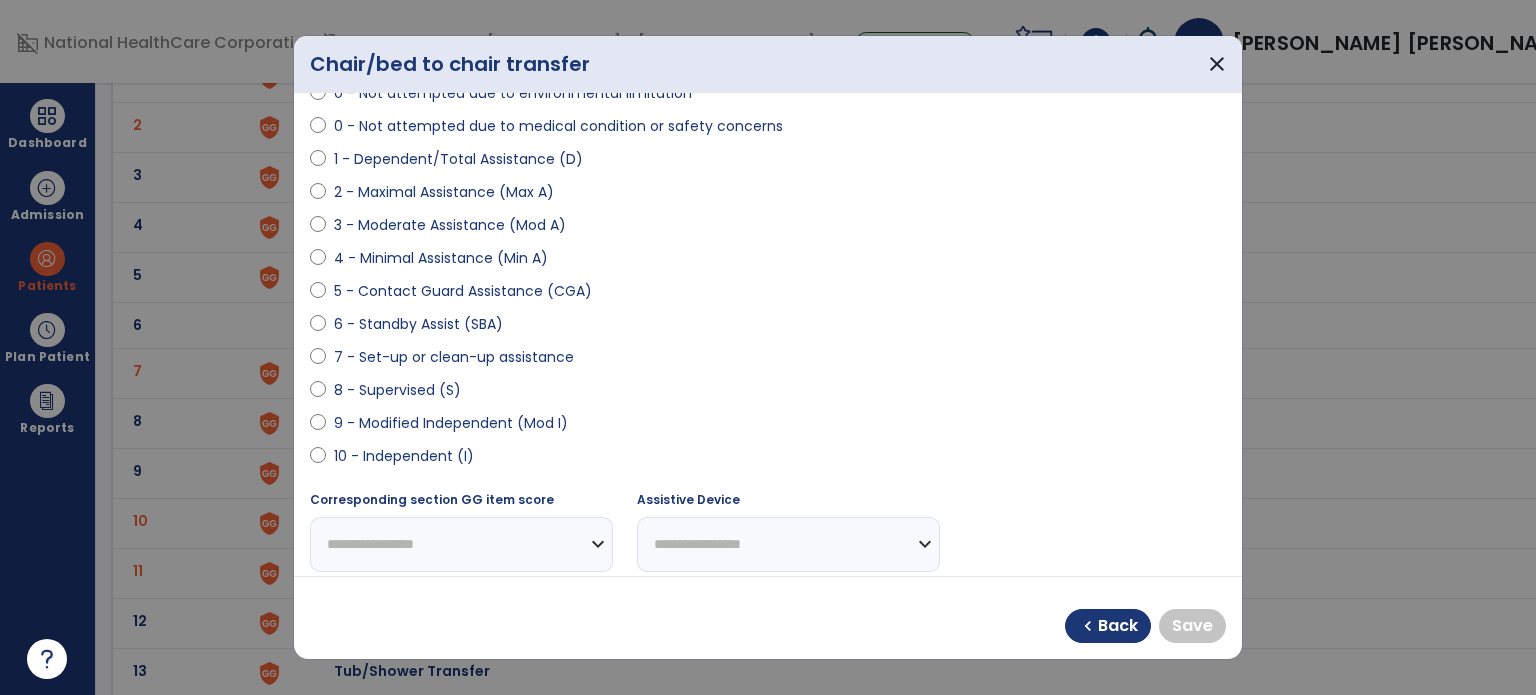 click on "9 - Modified Independent (Mod I)" at bounding box center (451, 423) 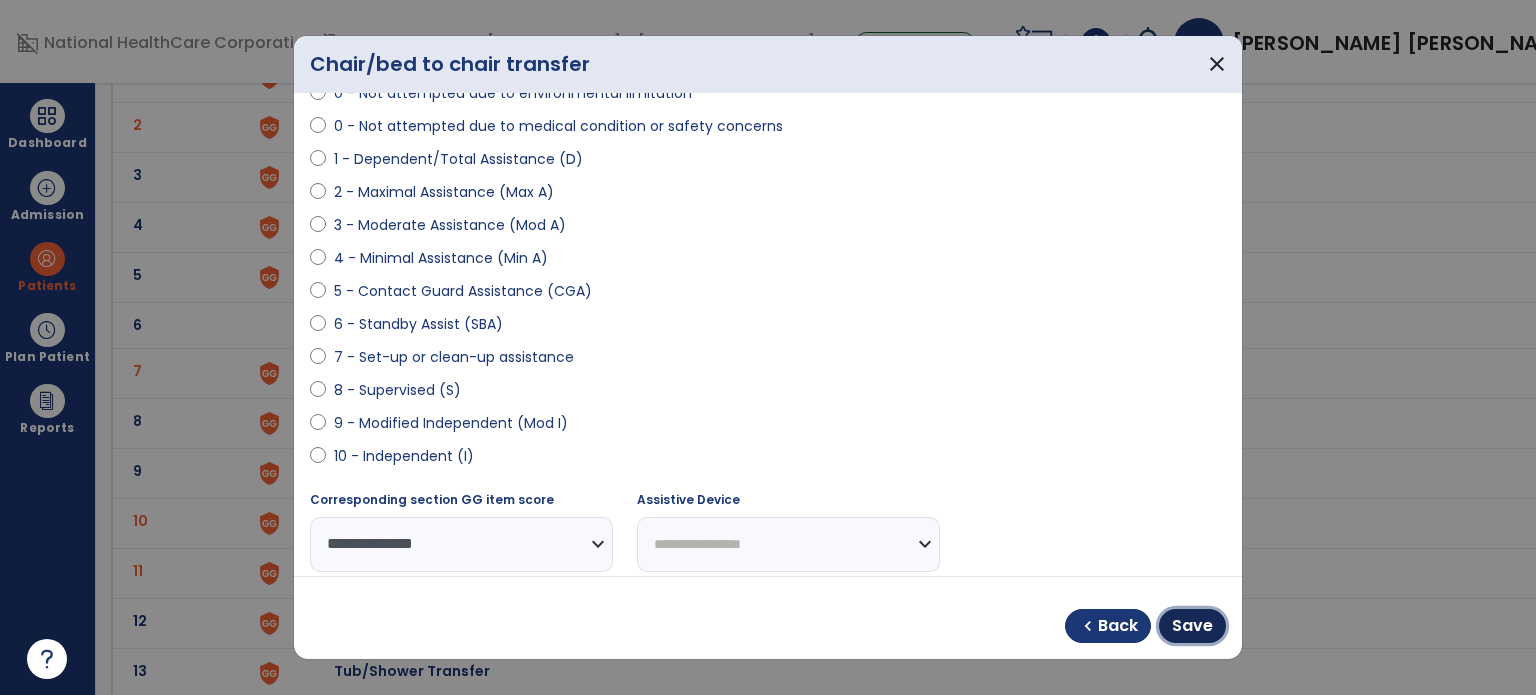 click on "Save" at bounding box center [1192, 626] 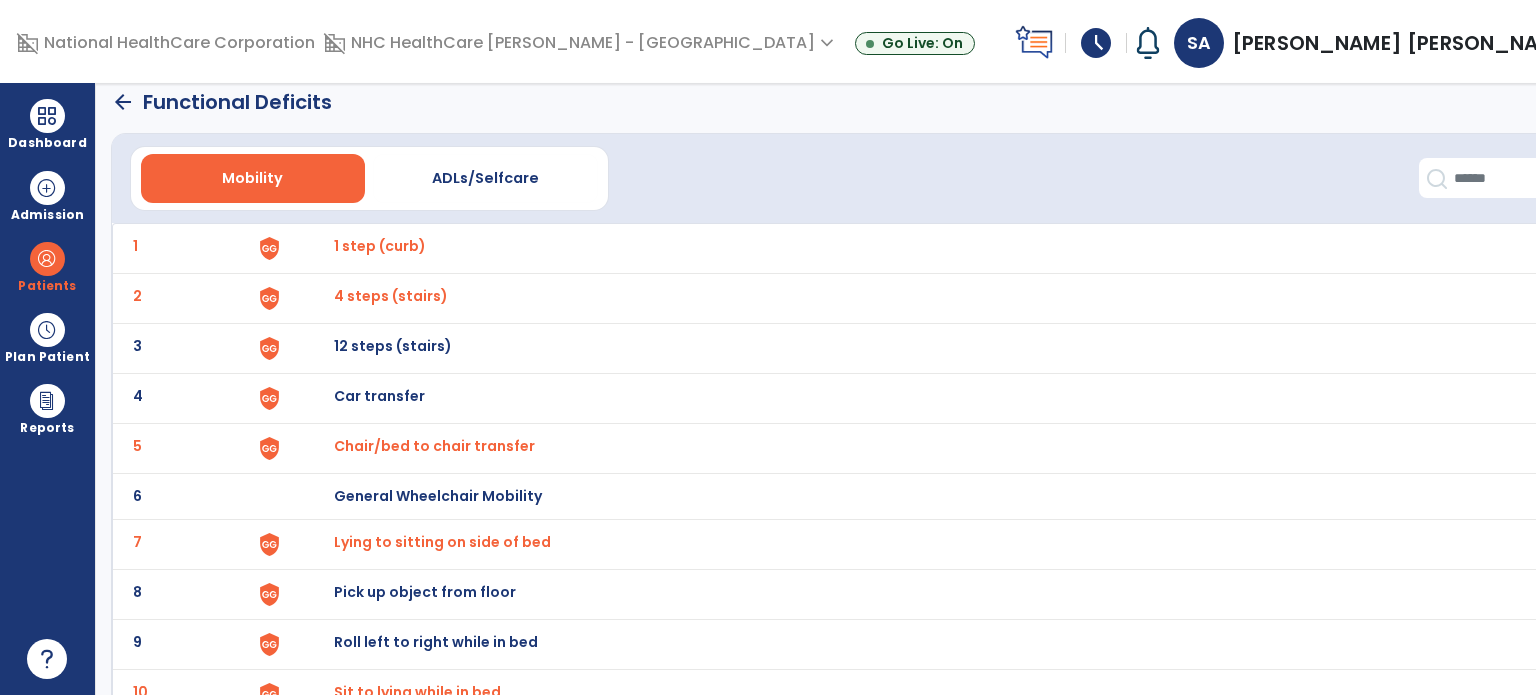 scroll, scrollTop: 16, scrollLeft: 0, axis: vertical 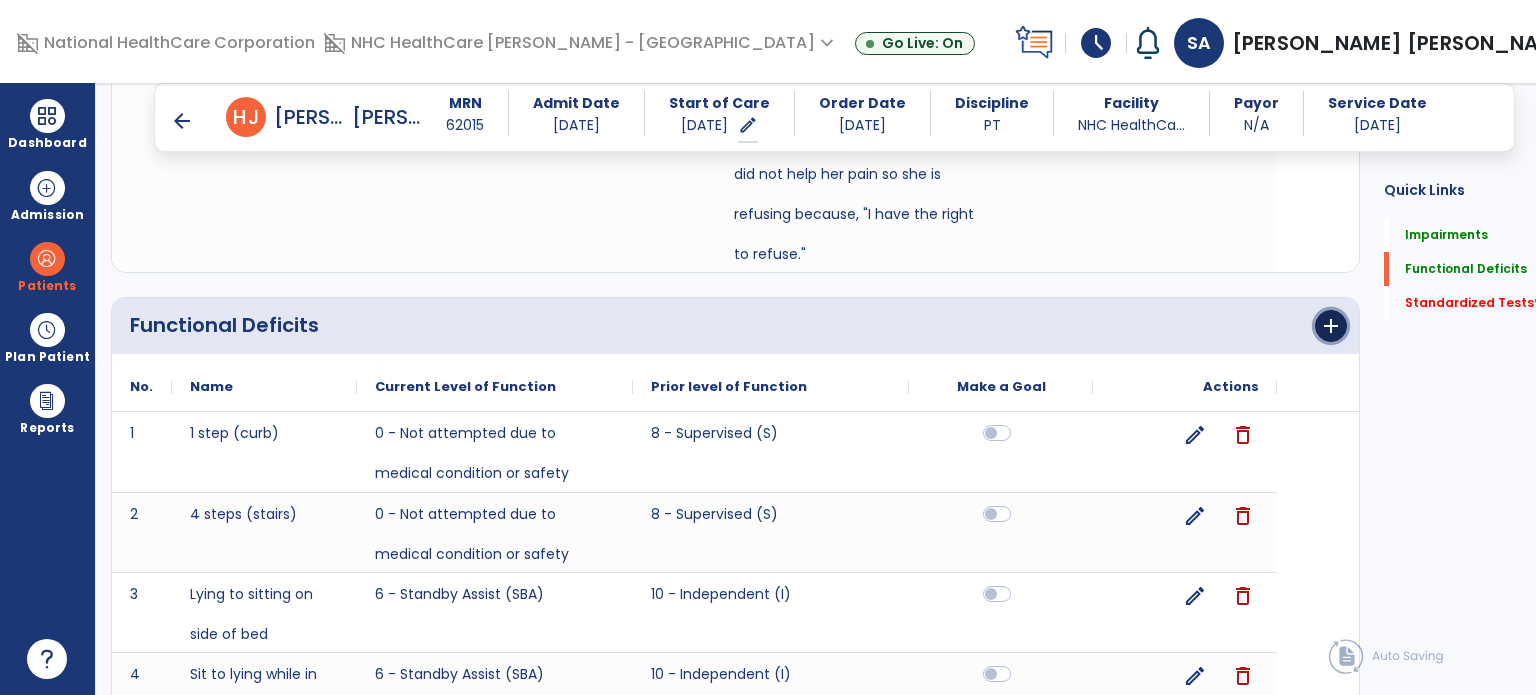 click on "add" 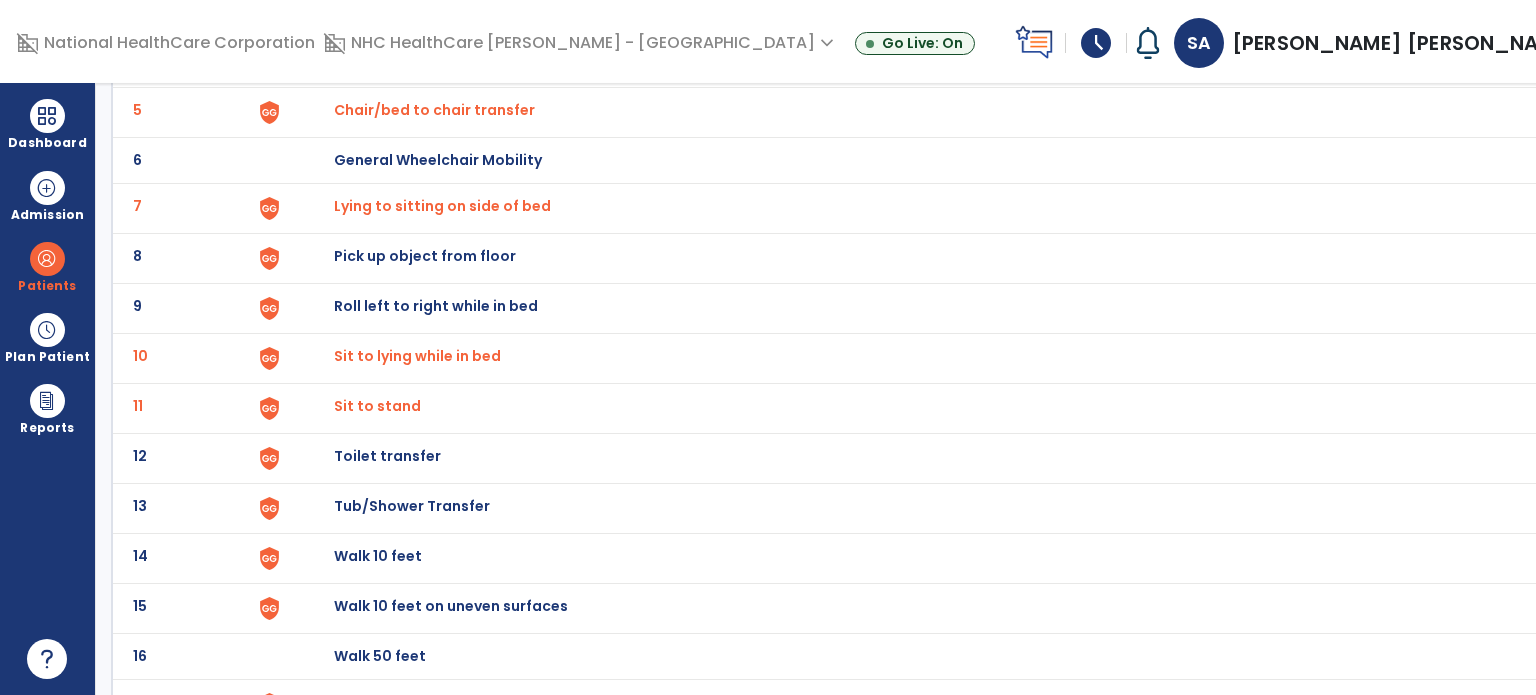 scroll, scrollTop: 476, scrollLeft: 0, axis: vertical 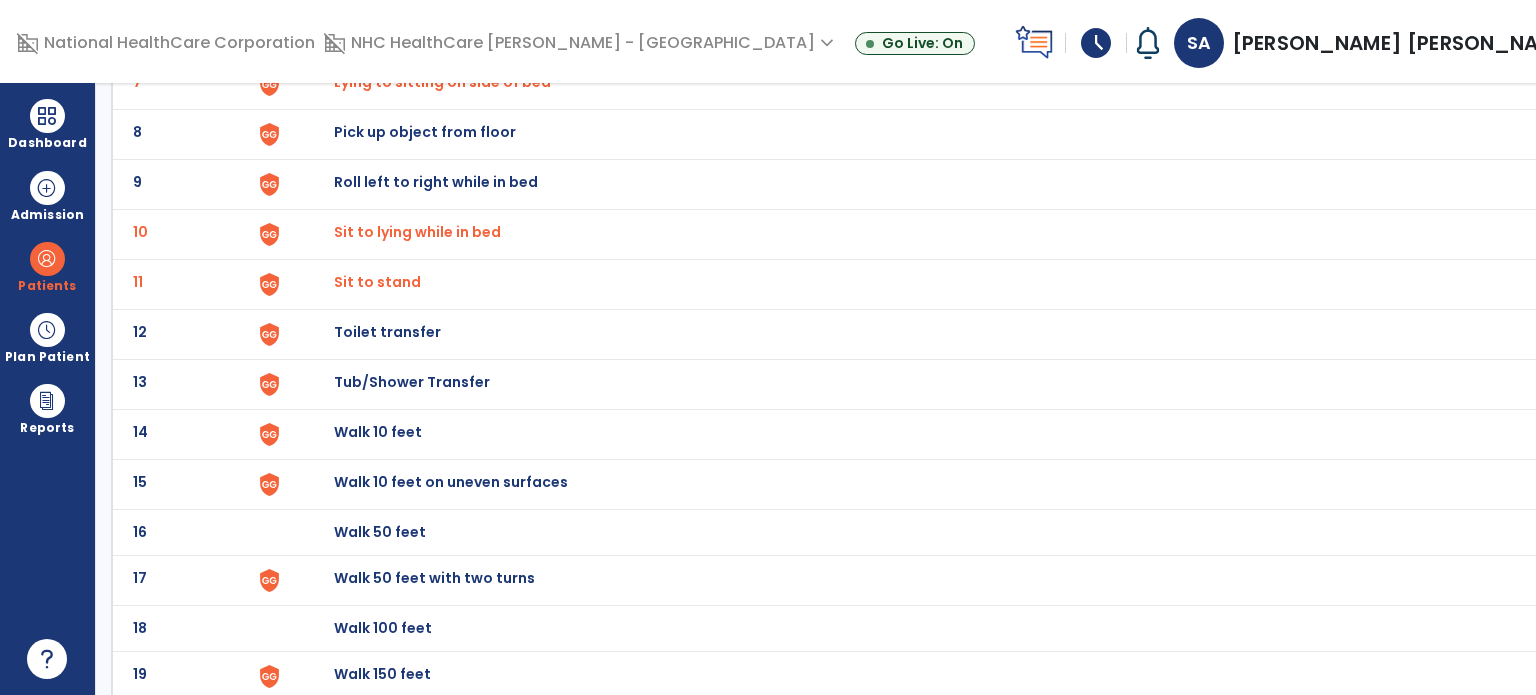 click on "Walk 10 feet" at bounding box center (380, -214) 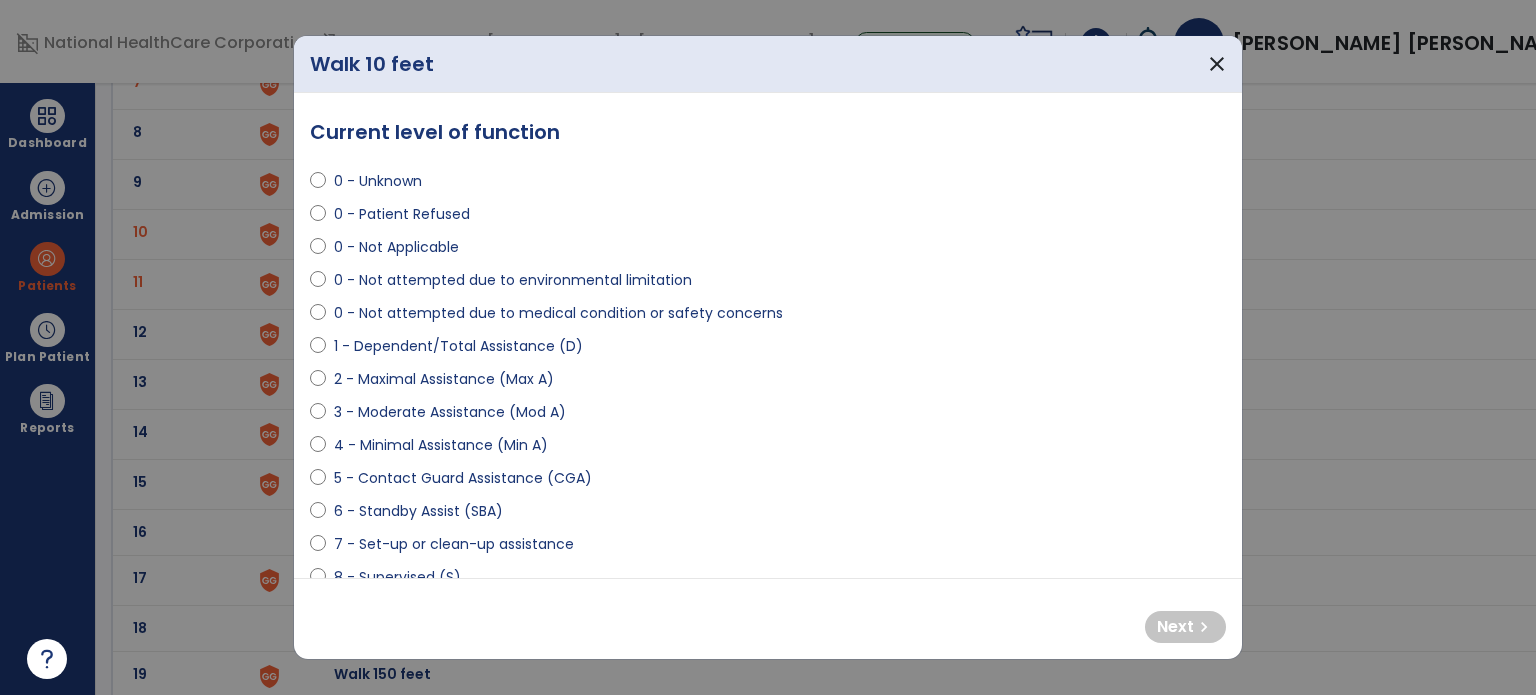 click on "5 - Contact Guard Assistance (CGA)" at bounding box center (463, 478) 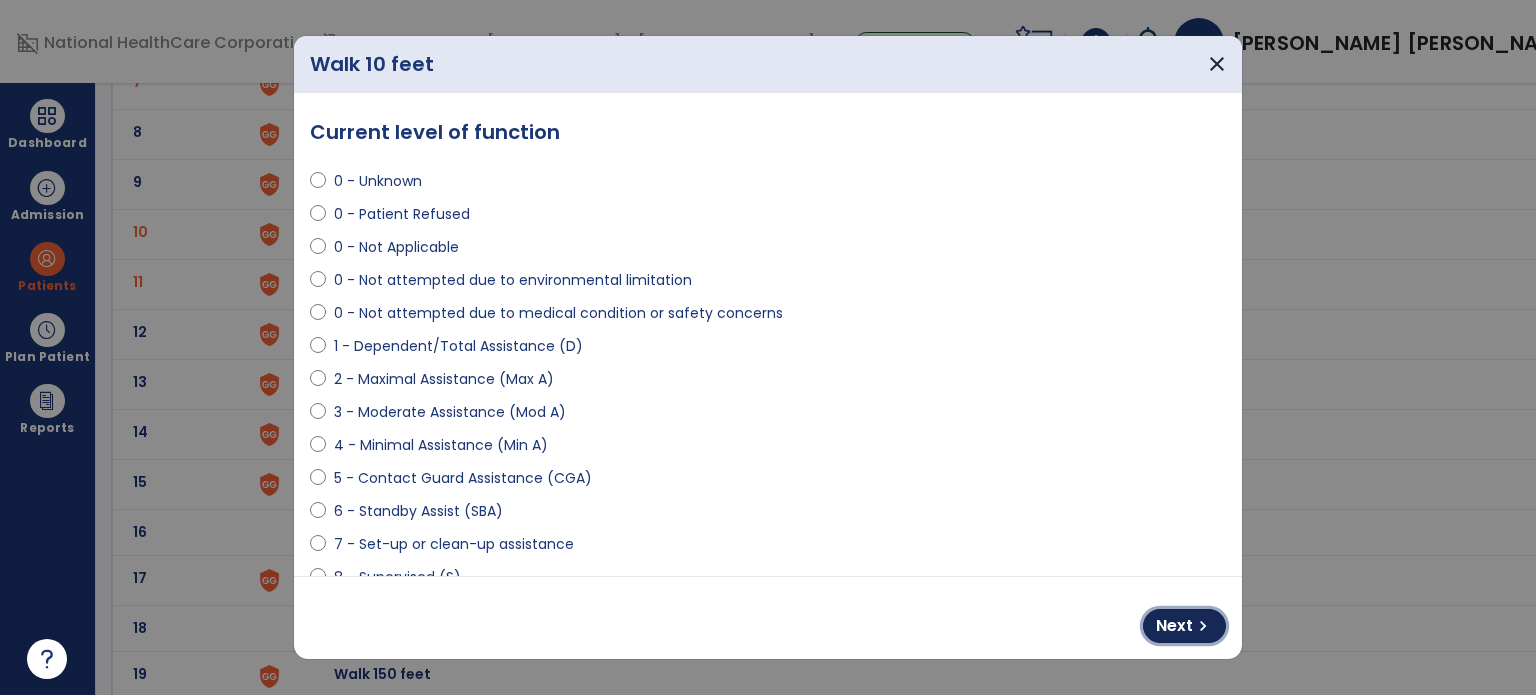 click on "chevron_right" at bounding box center [1203, 626] 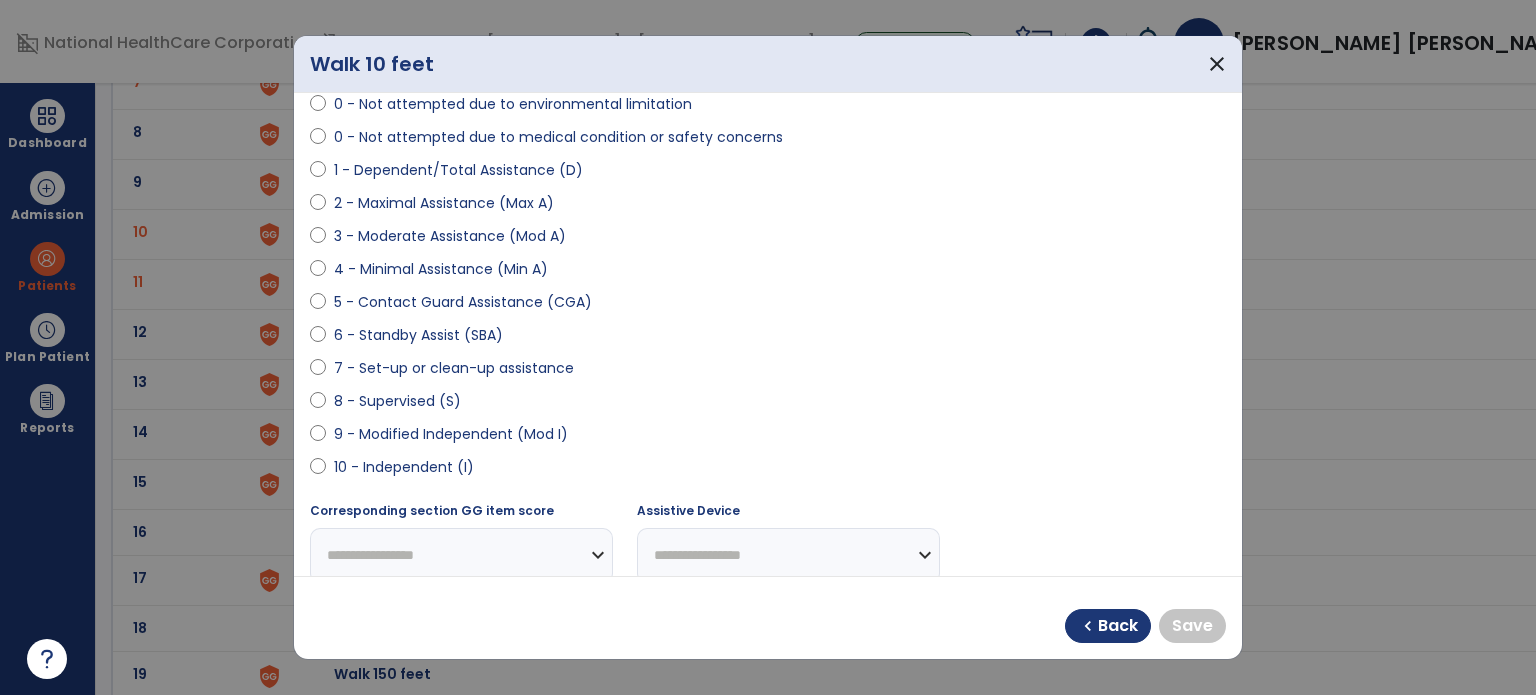 scroll, scrollTop: 176, scrollLeft: 0, axis: vertical 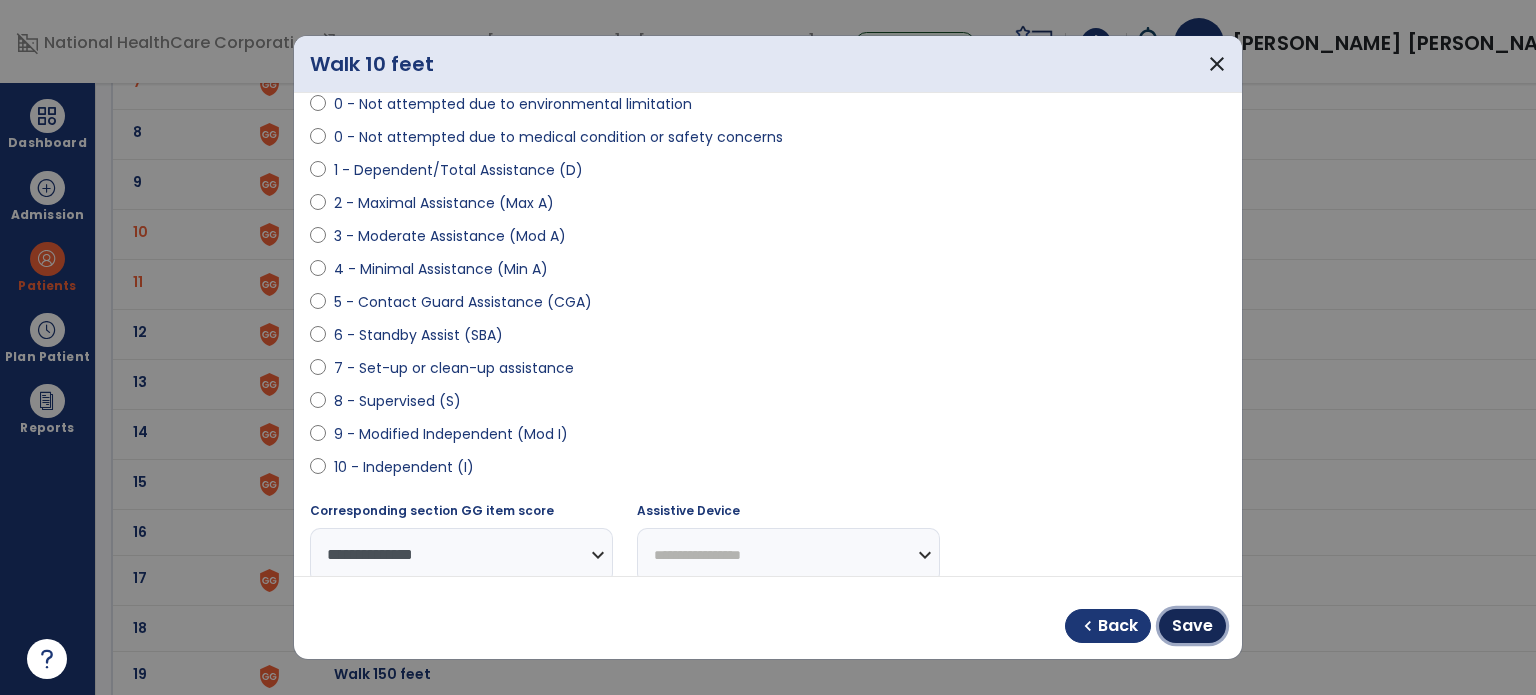 click on "Save" at bounding box center (1192, 626) 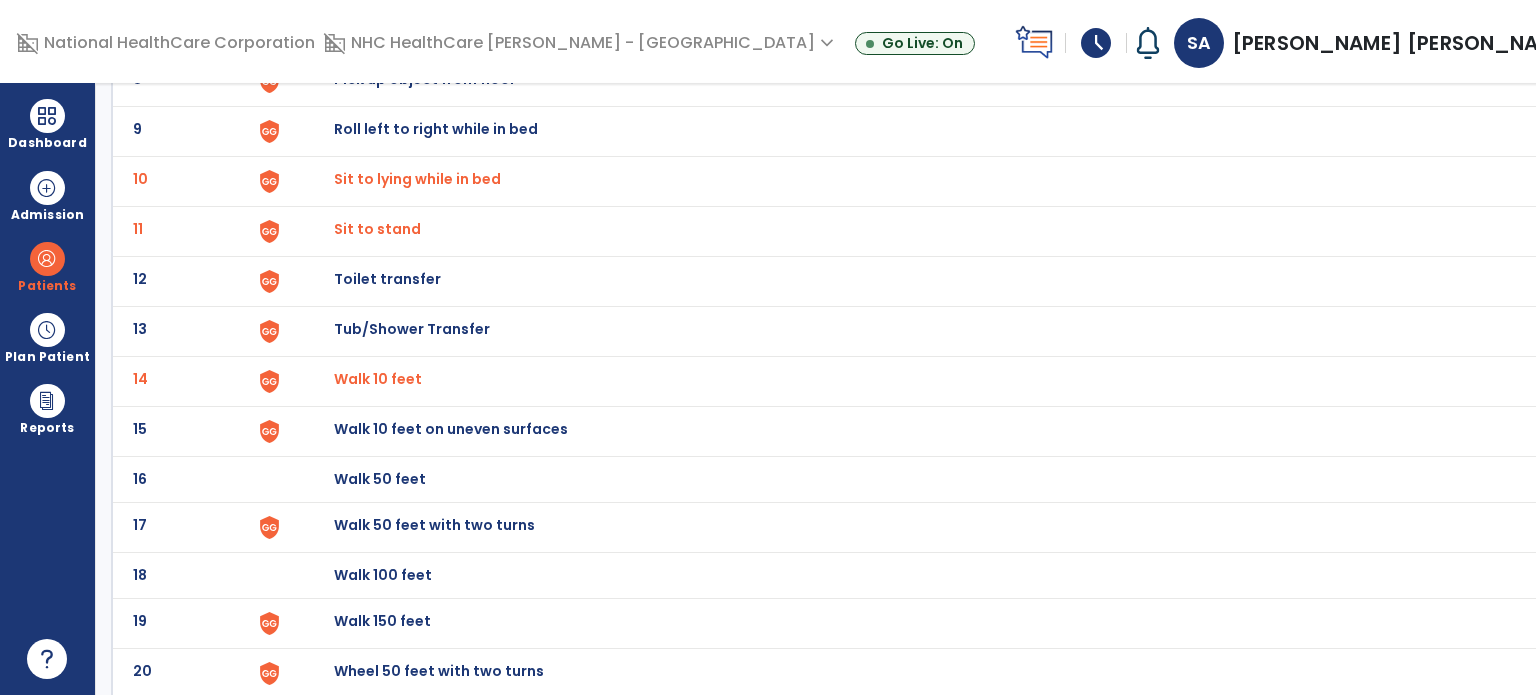 scroll, scrollTop: 529, scrollLeft: 0, axis: vertical 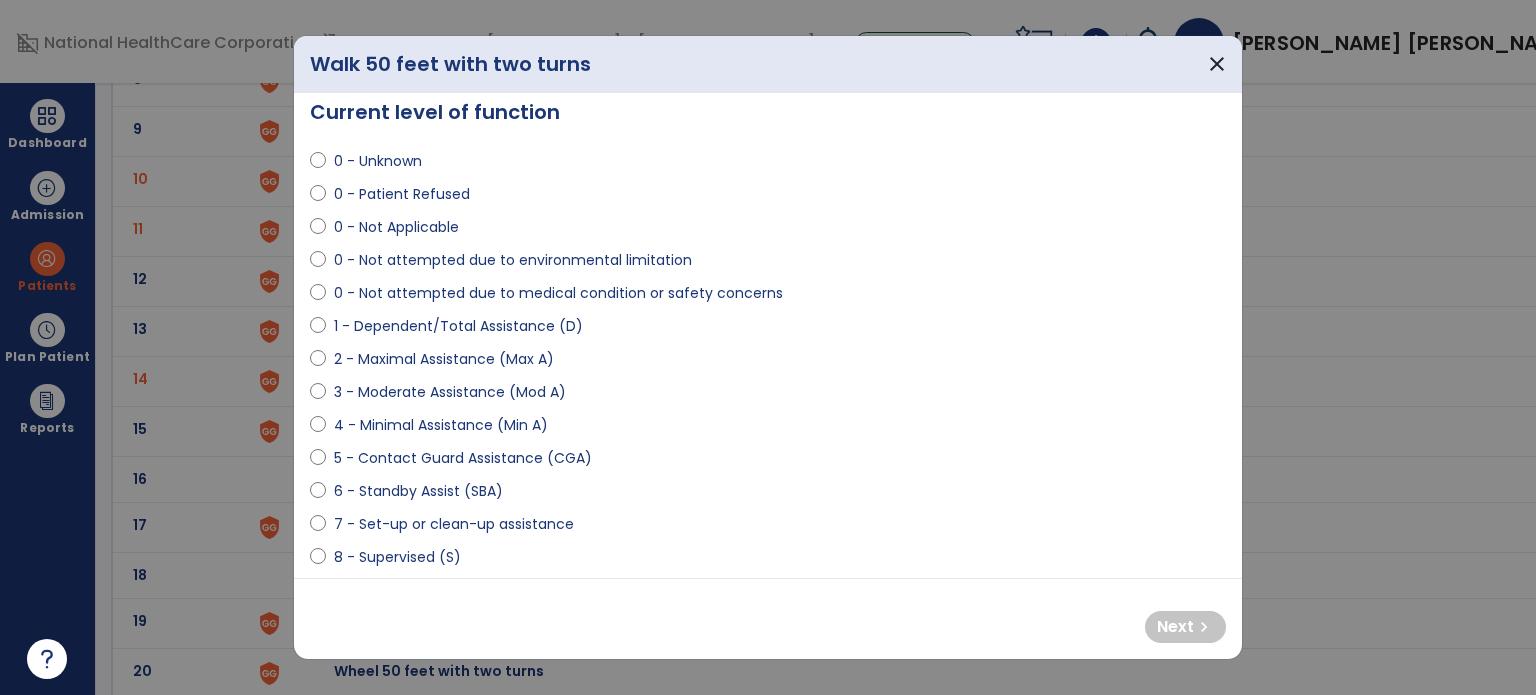 click on "5 - Contact Guard Assistance (CGA)" at bounding box center (463, 458) 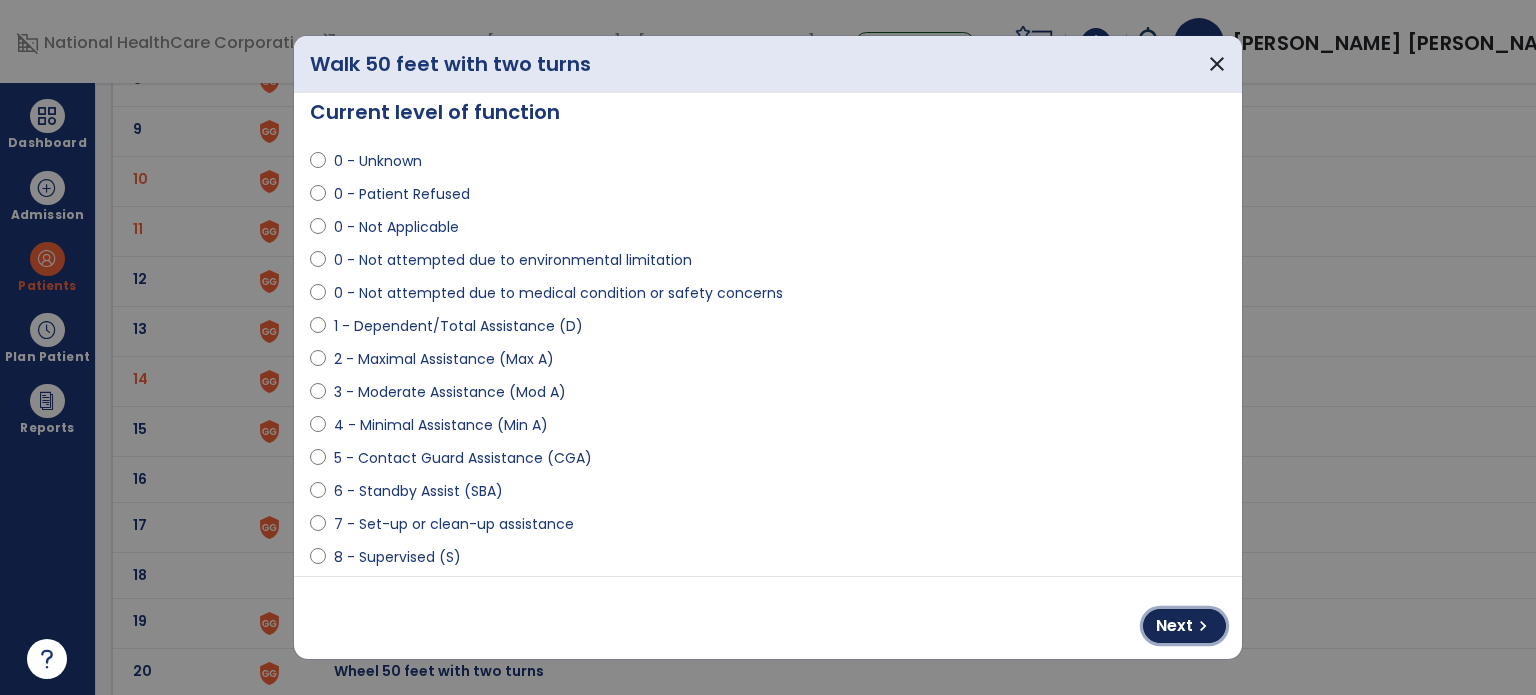 click on "Next  chevron_right" at bounding box center [1184, 626] 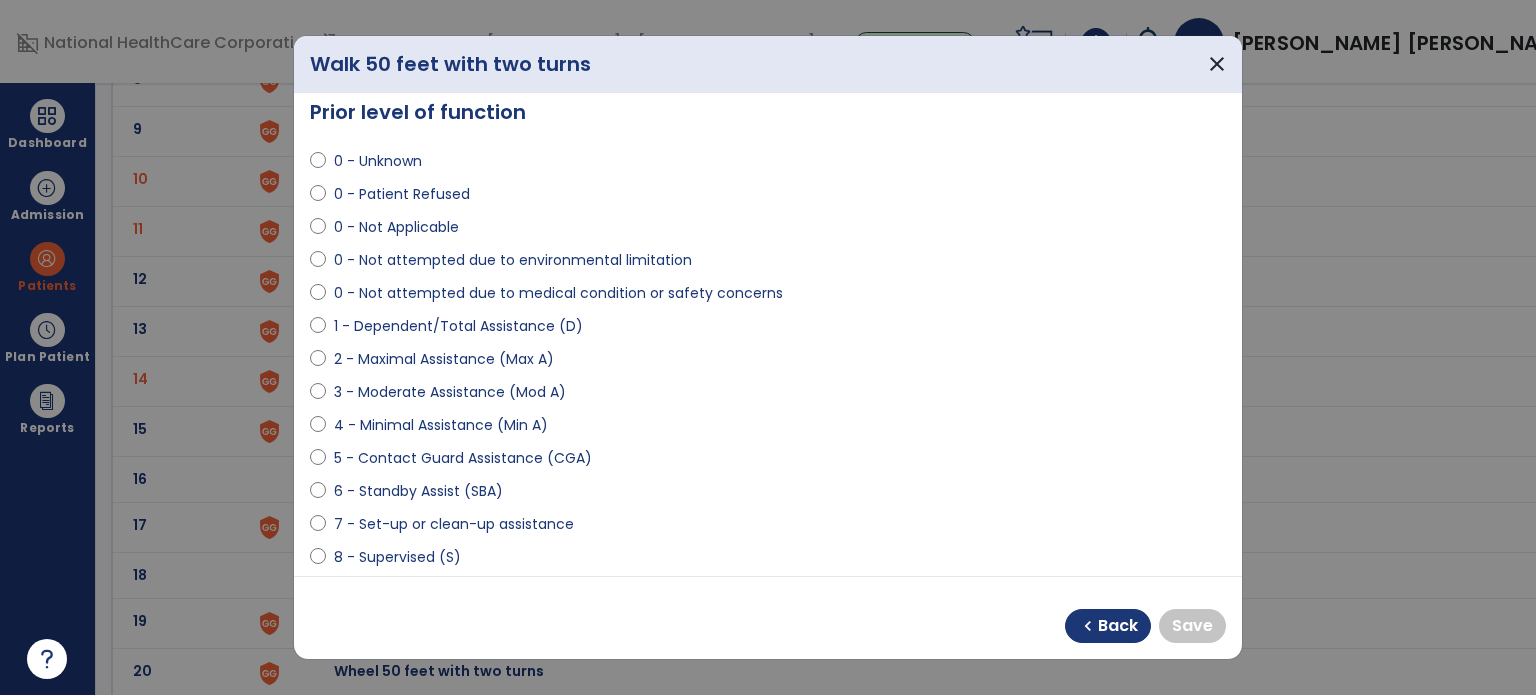 scroll, scrollTop: 48, scrollLeft: 0, axis: vertical 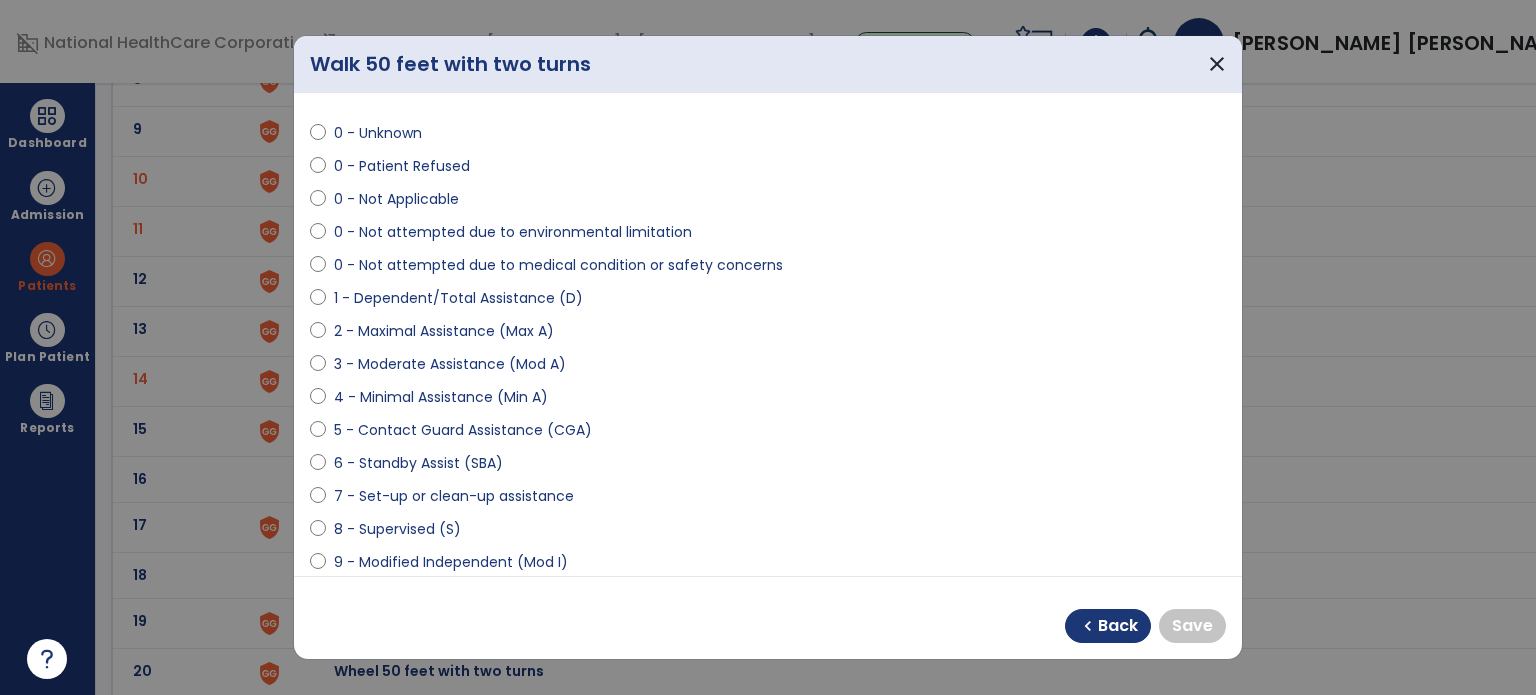 click on "9 - Modified Independent (Mod I)" at bounding box center (451, 562) 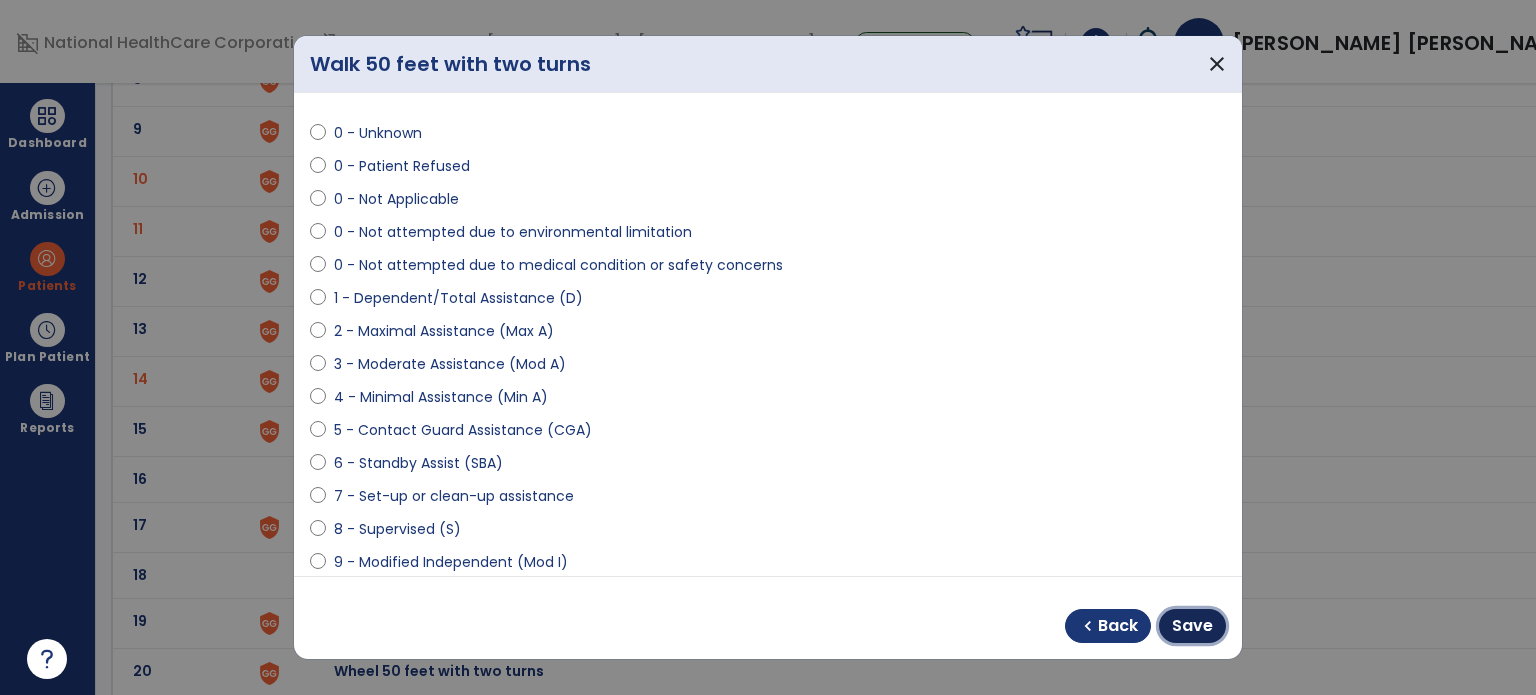 click on "Save" at bounding box center [1192, 626] 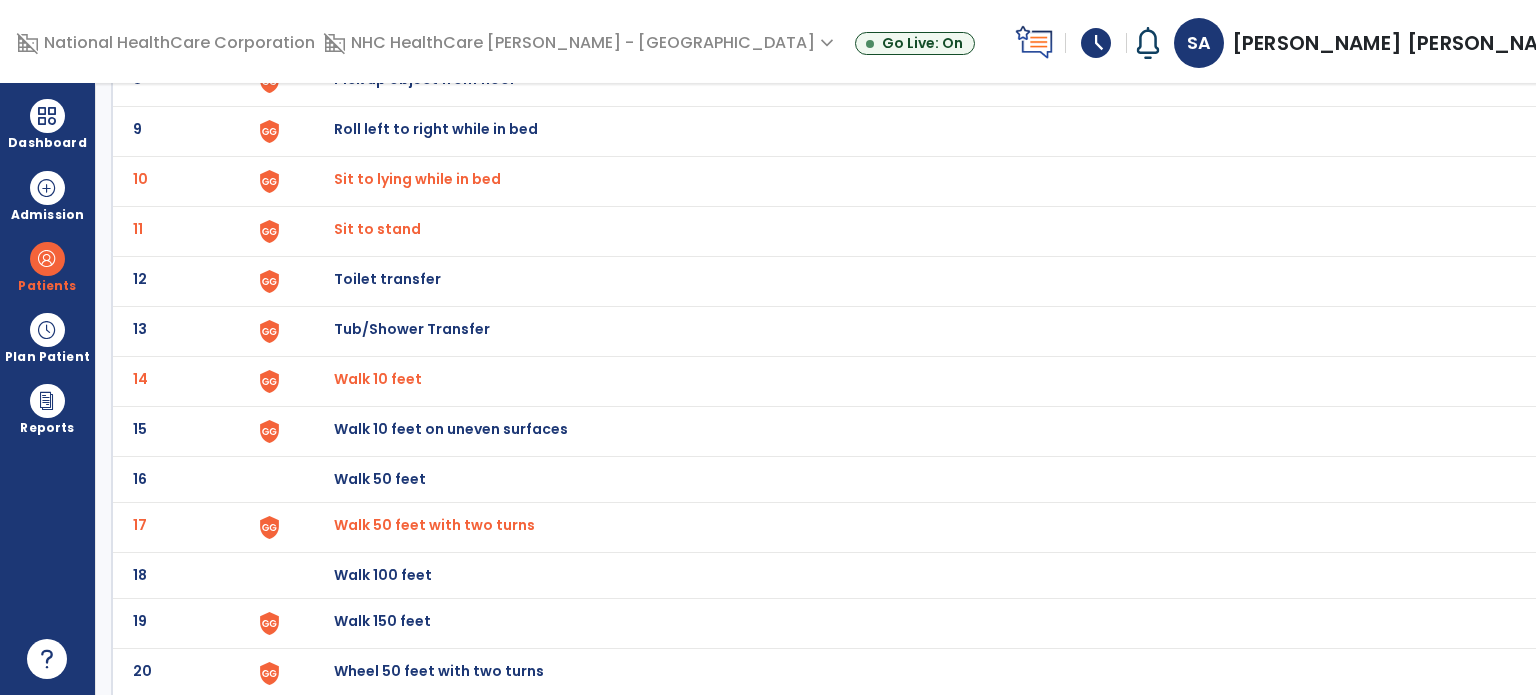 scroll, scrollTop: 644, scrollLeft: 0, axis: vertical 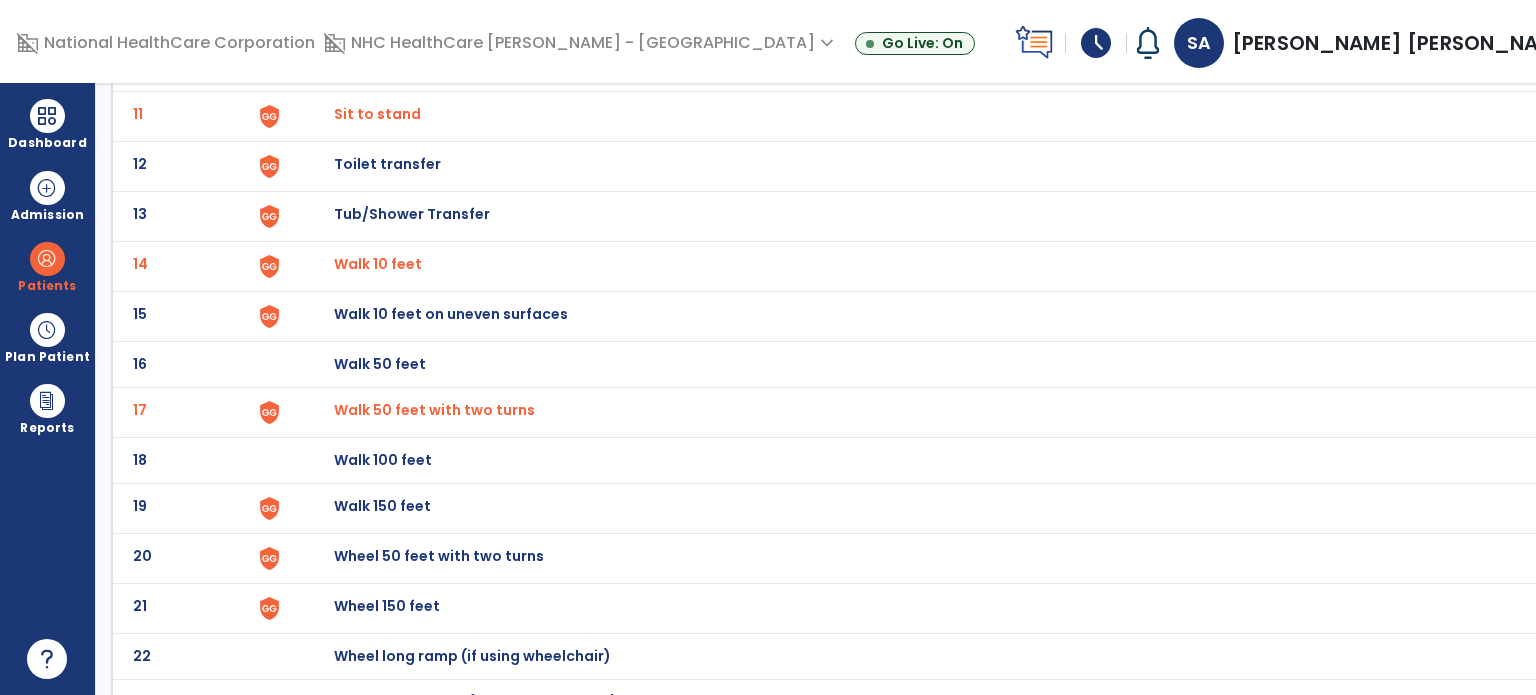 click on "Walk 150 feet" at bounding box center (380, -382) 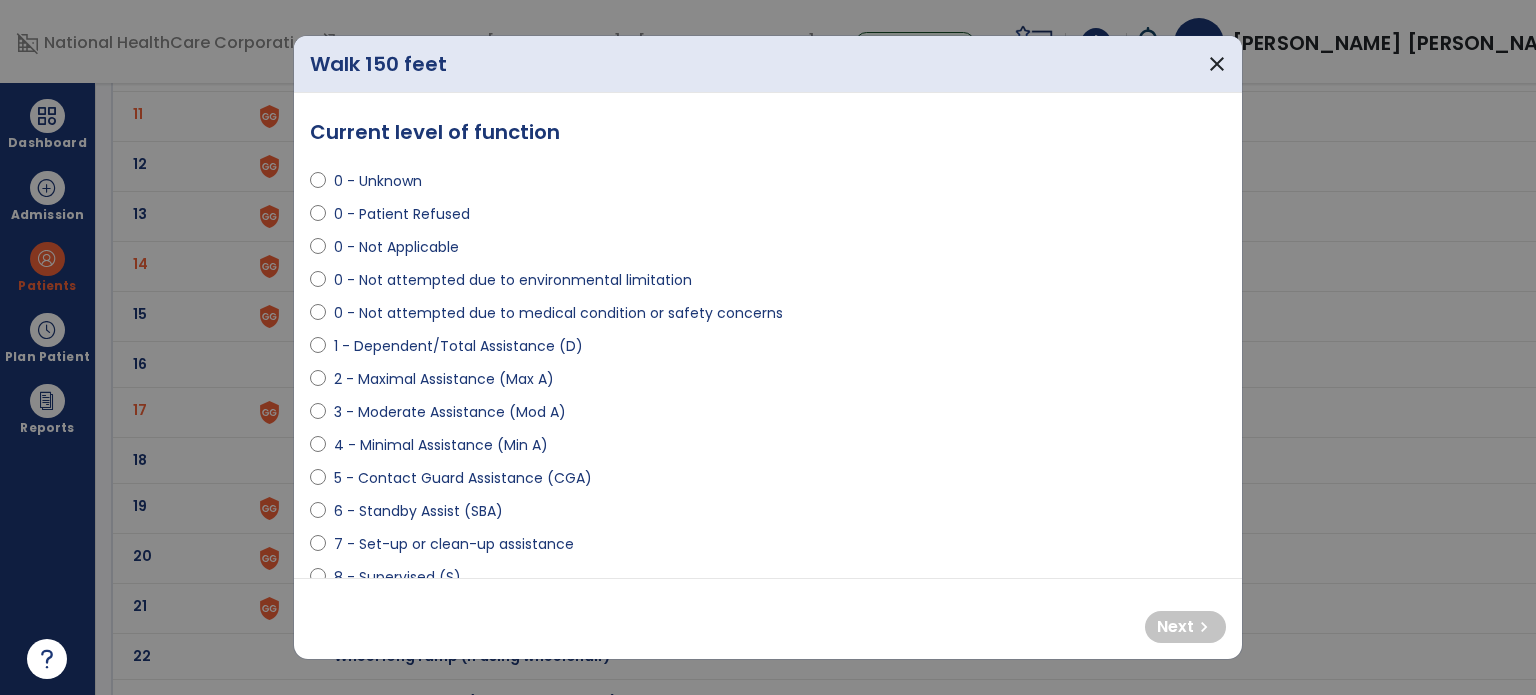 click on "0 - Not attempted due to medical condition or safety concerns" at bounding box center (558, 313) 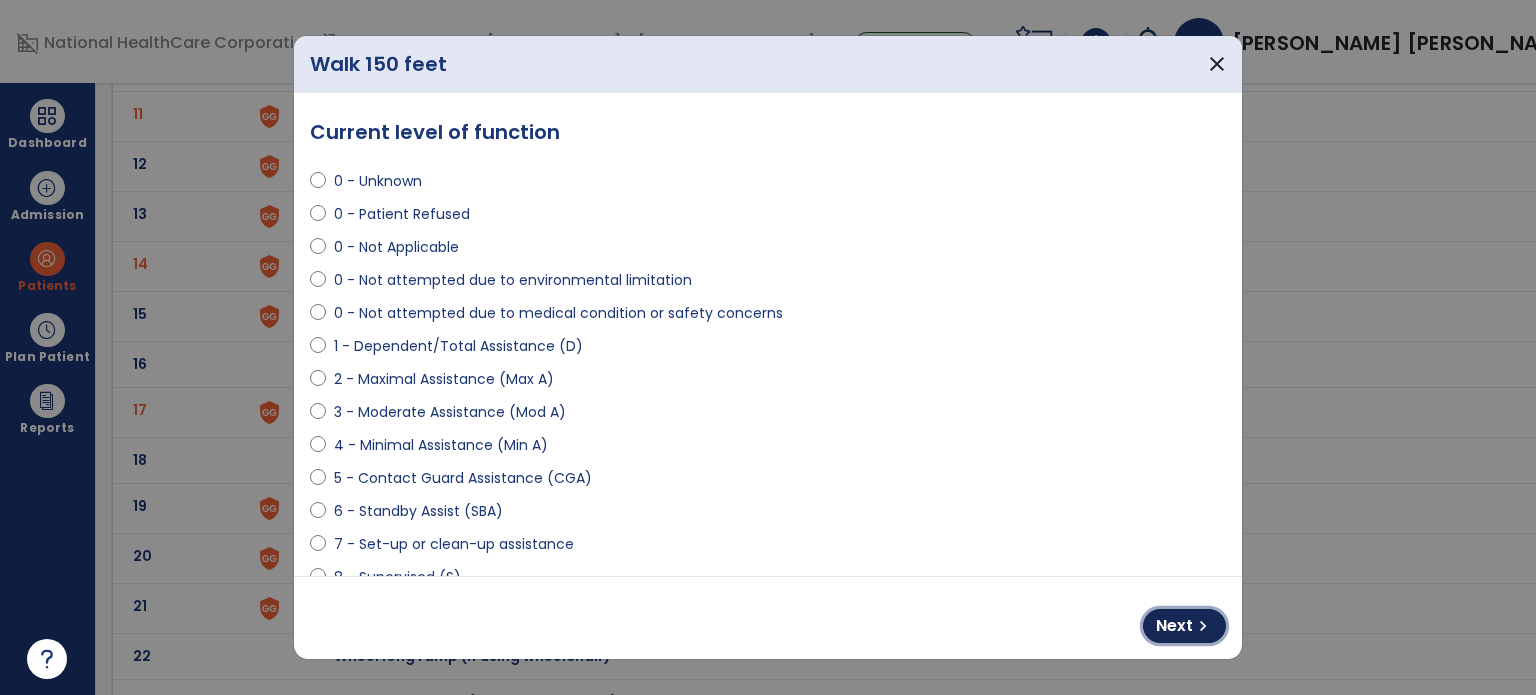 click on "Next" at bounding box center (1174, 626) 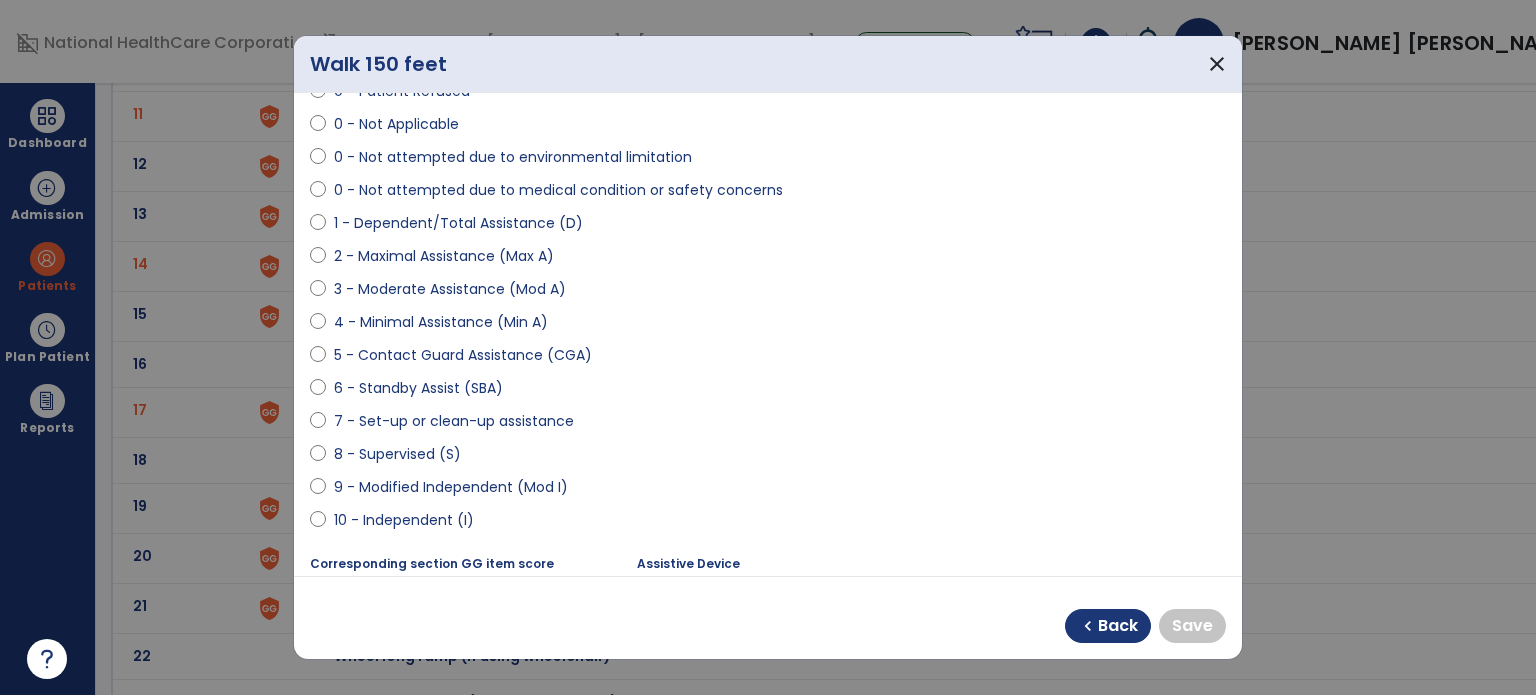 scroll, scrollTop: 124, scrollLeft: 0, axis: vertical 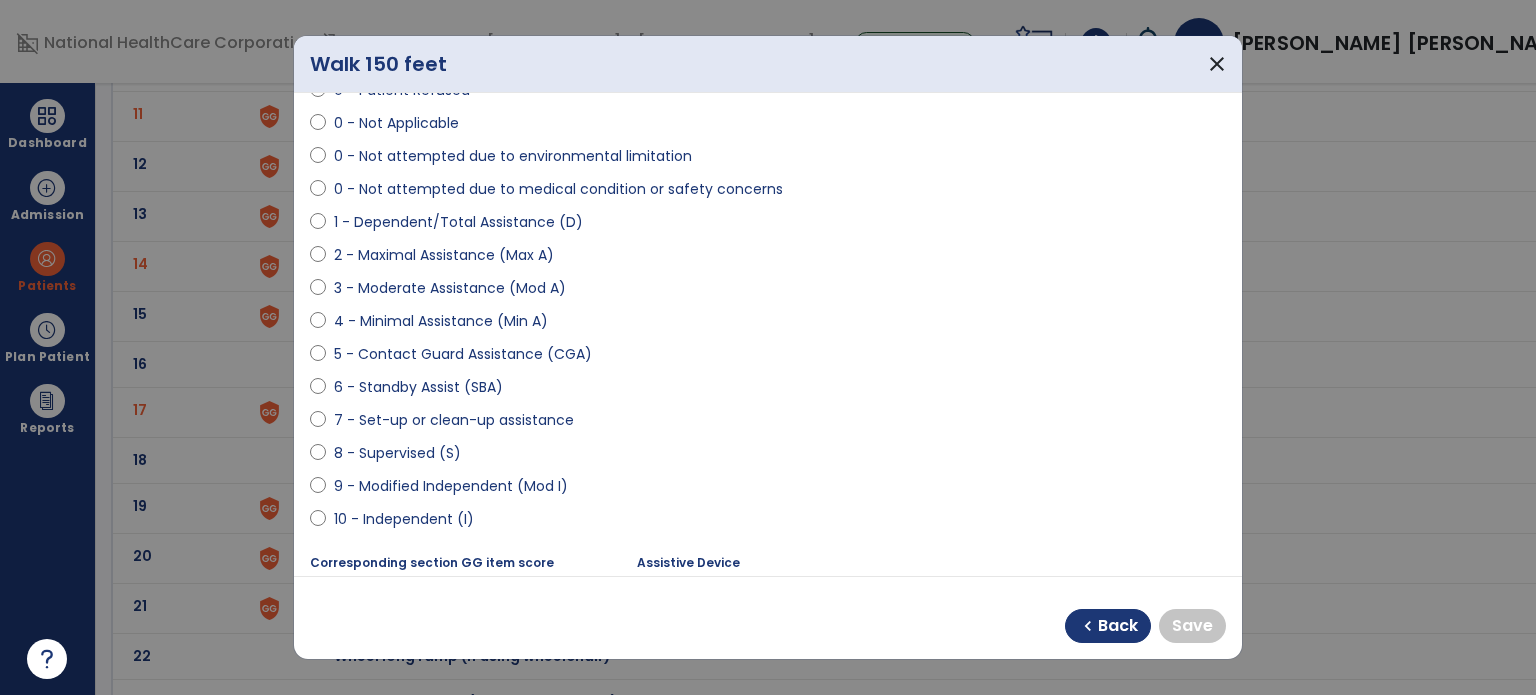 click on "9 - Modified Independent (Mod I)" at bounding box center [451, 486] 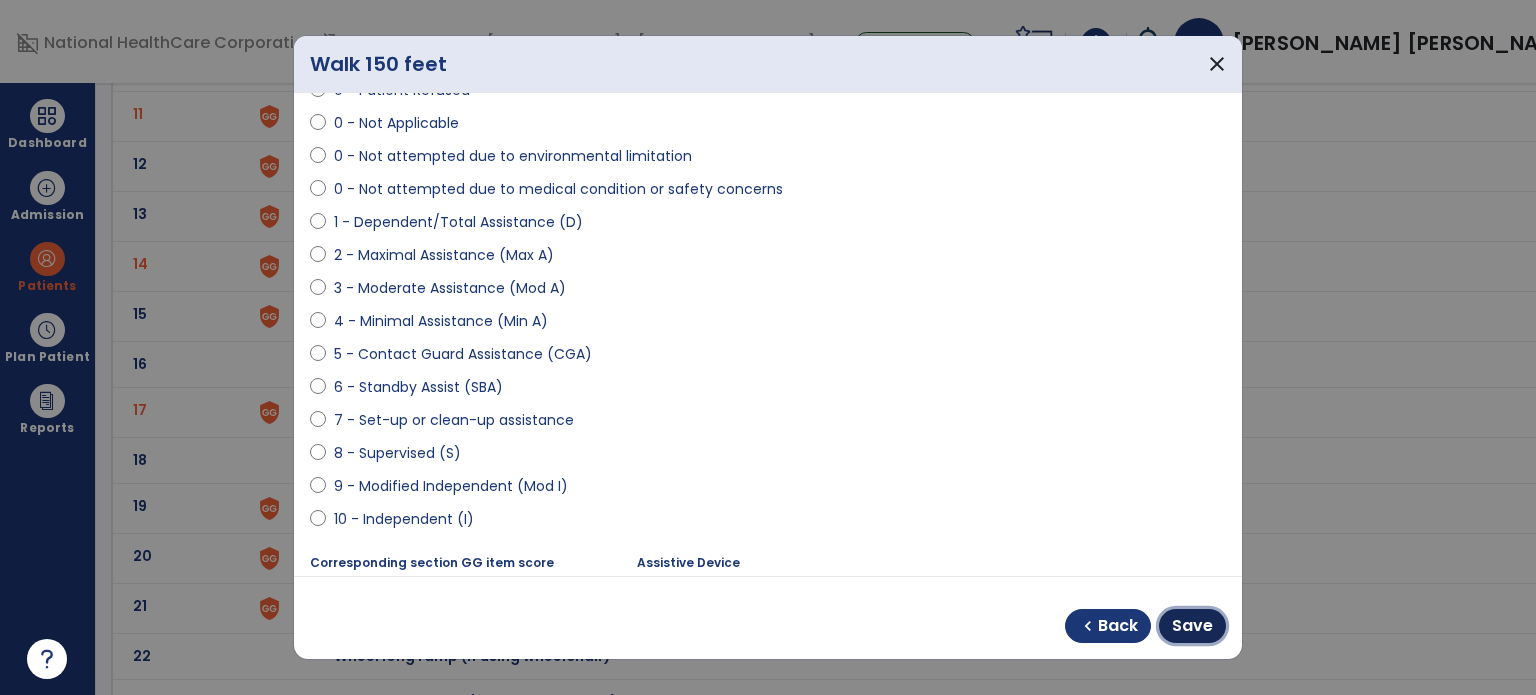 click on "Save" at bounding box center (1192, 626) 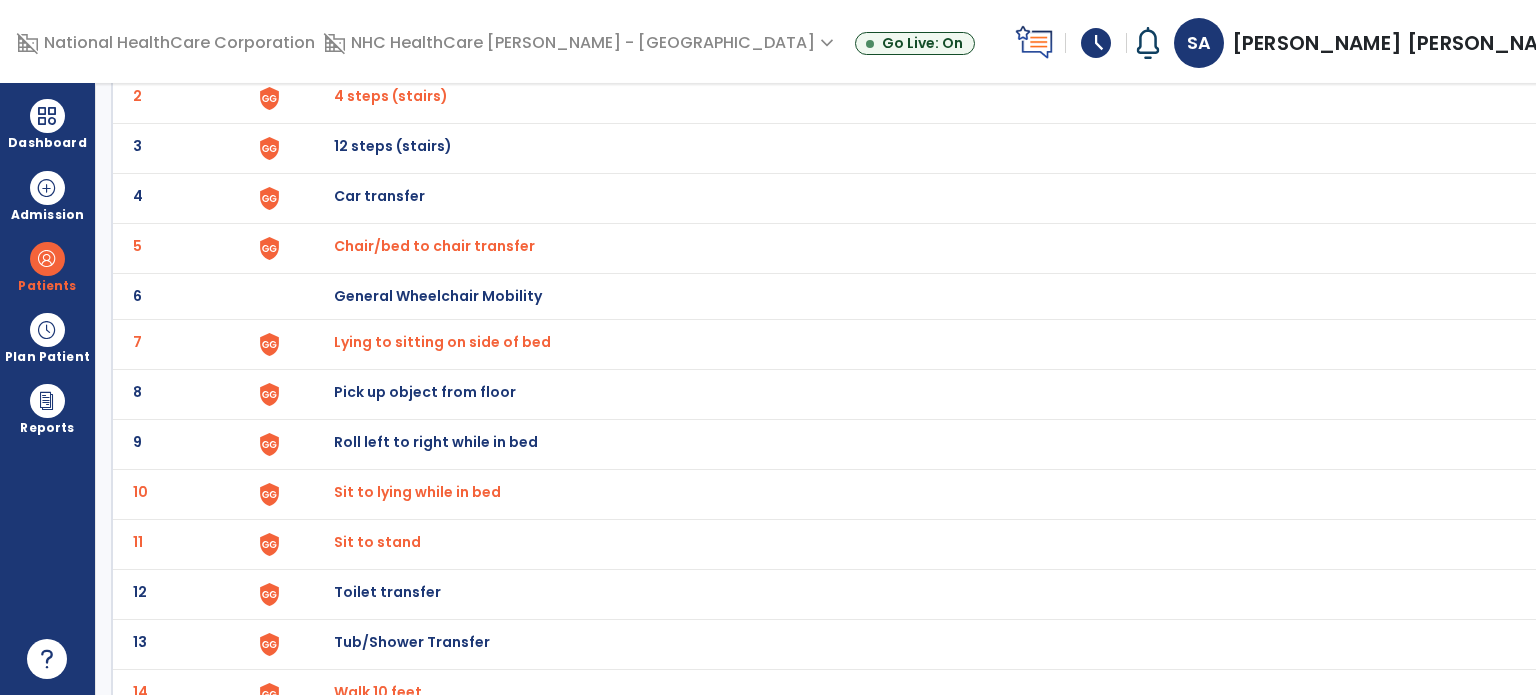 scroll, scrollTop: 0, scrollLeft: 0, axis: both 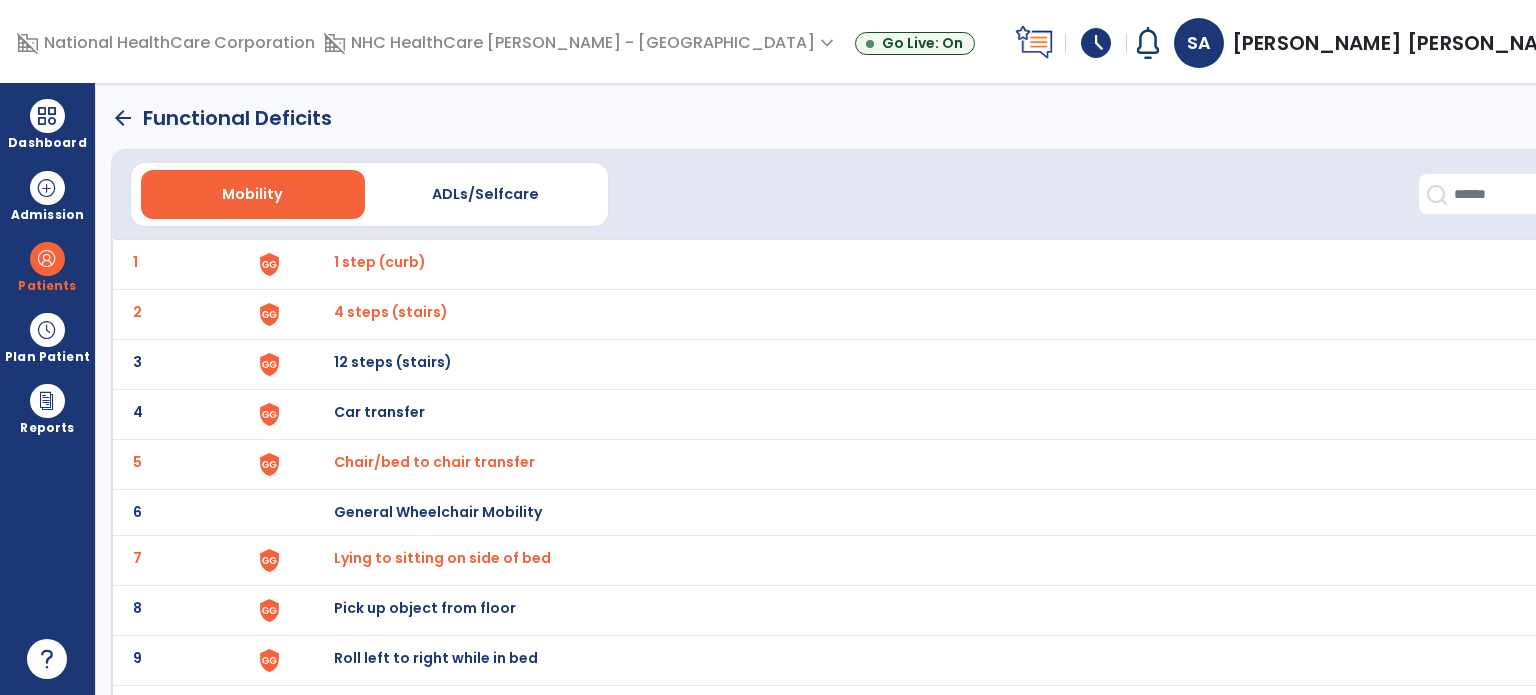 click on "arrow_back" 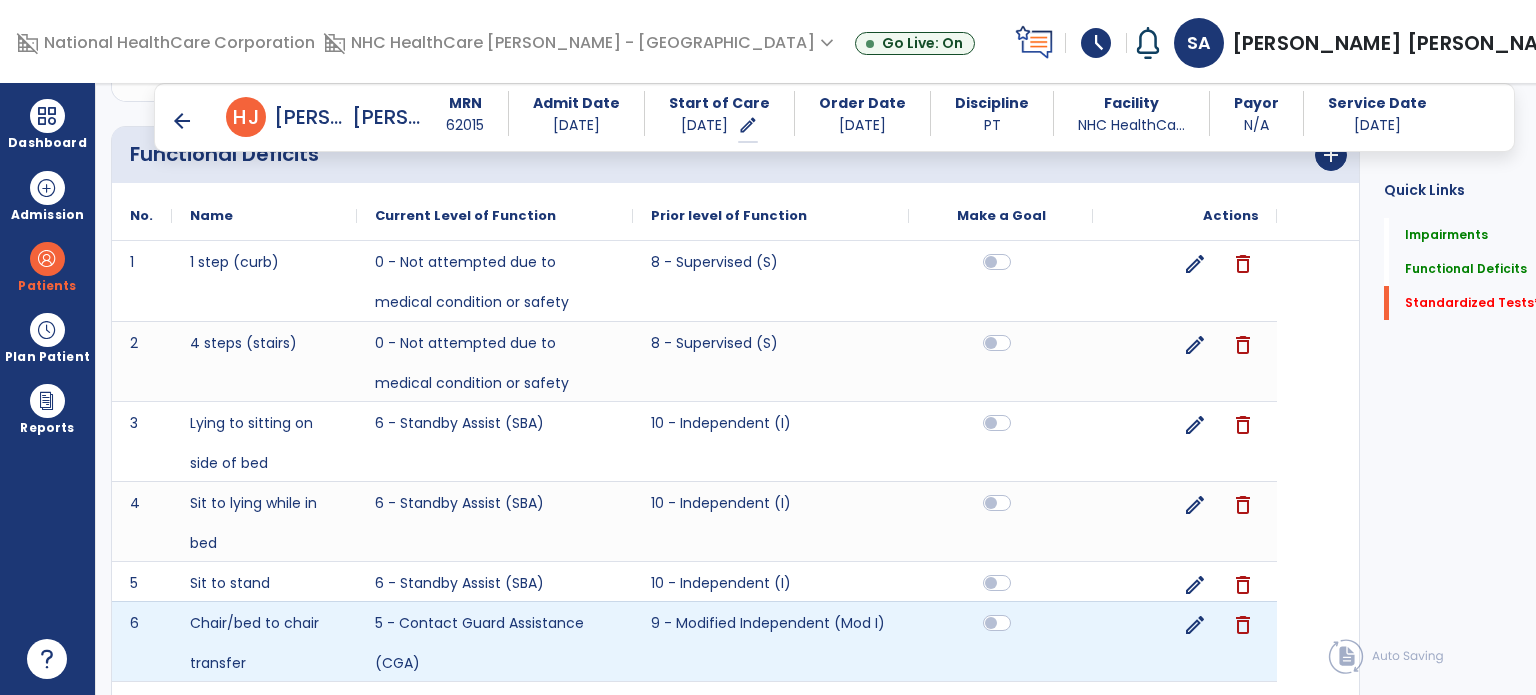 scroll, scrollTop: 1628, scrollLeft: 0, axis: vertical 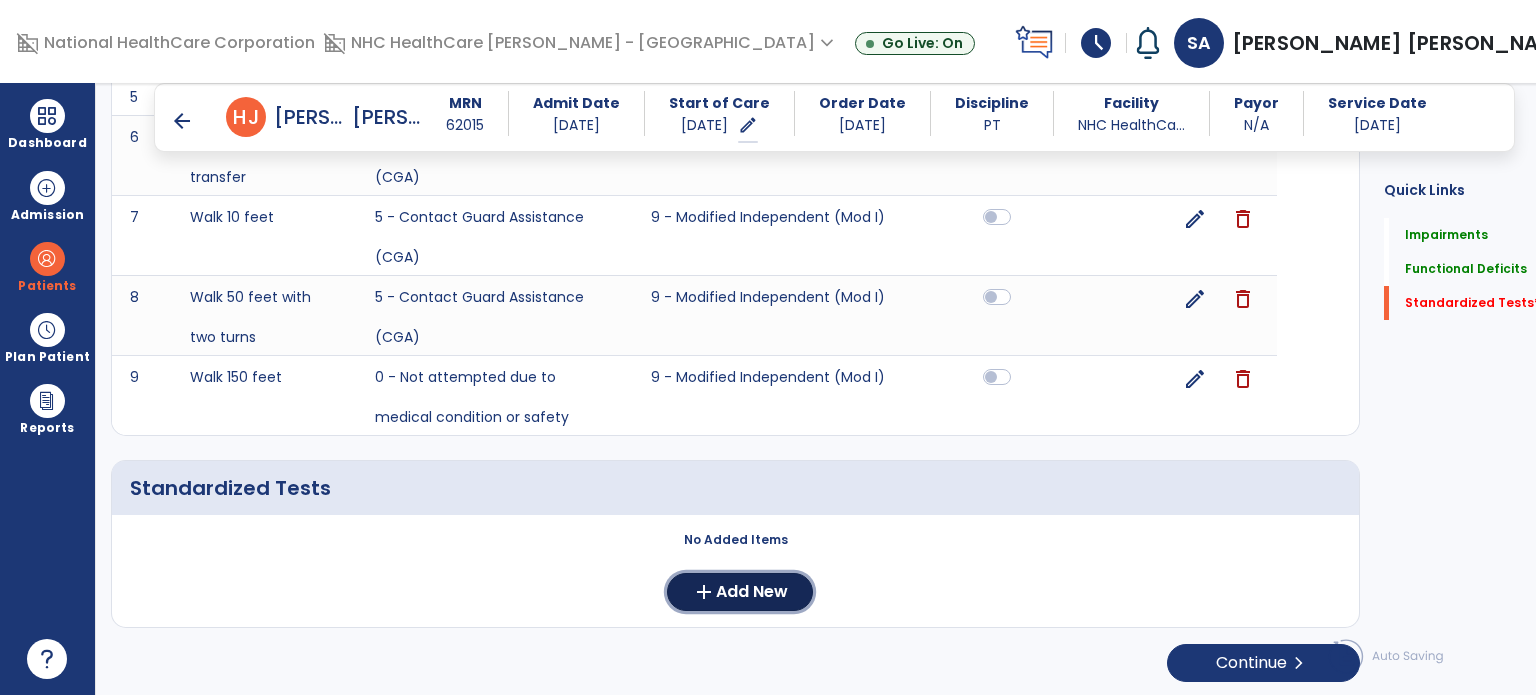 click on "Add New" 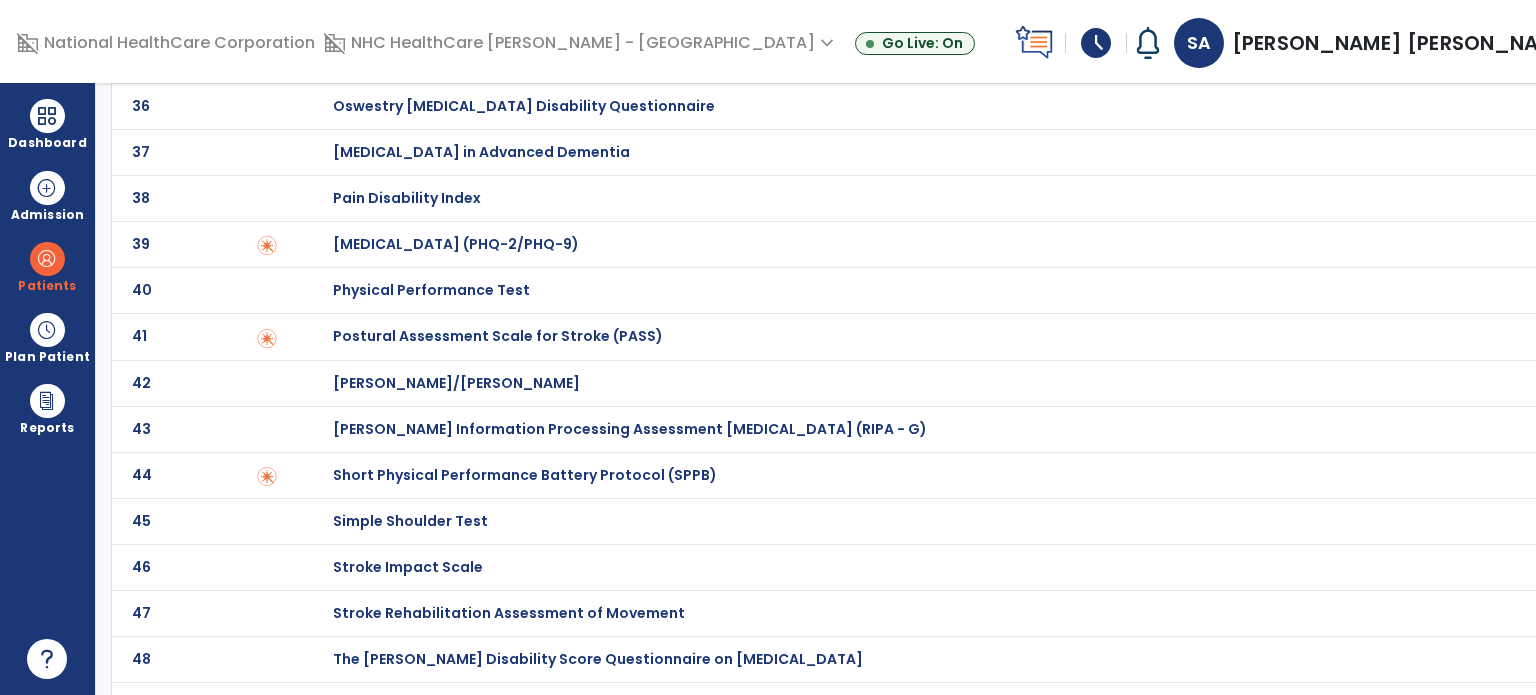 scroll, scrollTop: 1820, scrollLeft: 0, axis: vertical 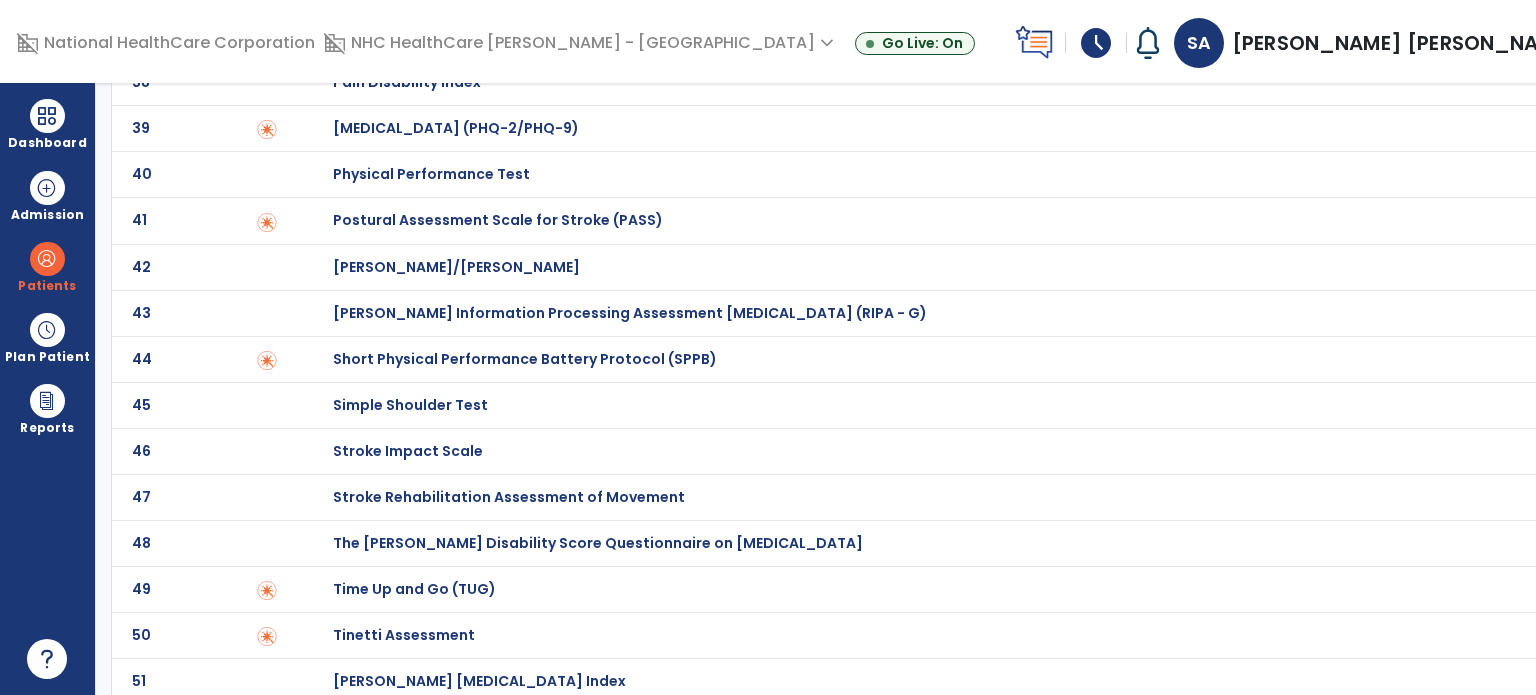 click on "Time Up and Go (TUG)" at bounding box center (943, -1620) 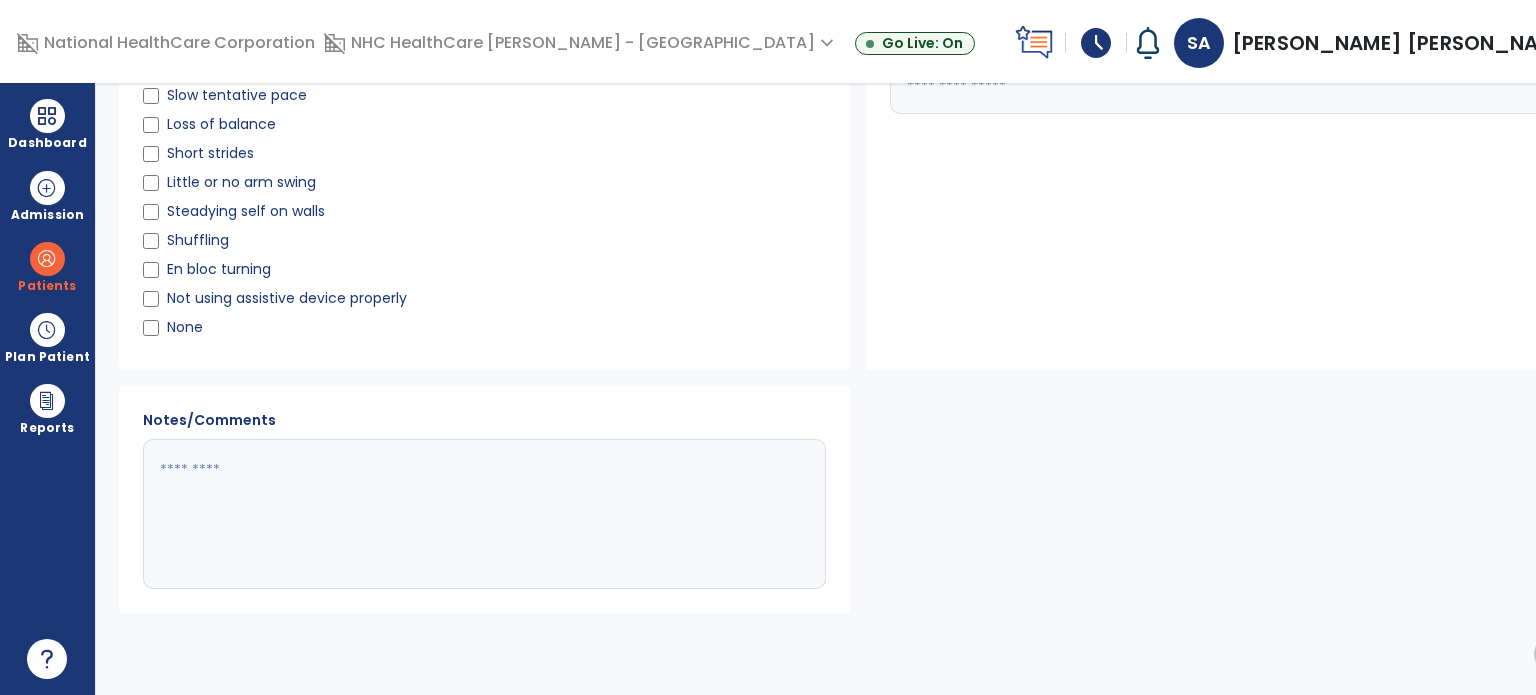 scroll, scrollTop: 0, scrollLeft: 0, axis: both 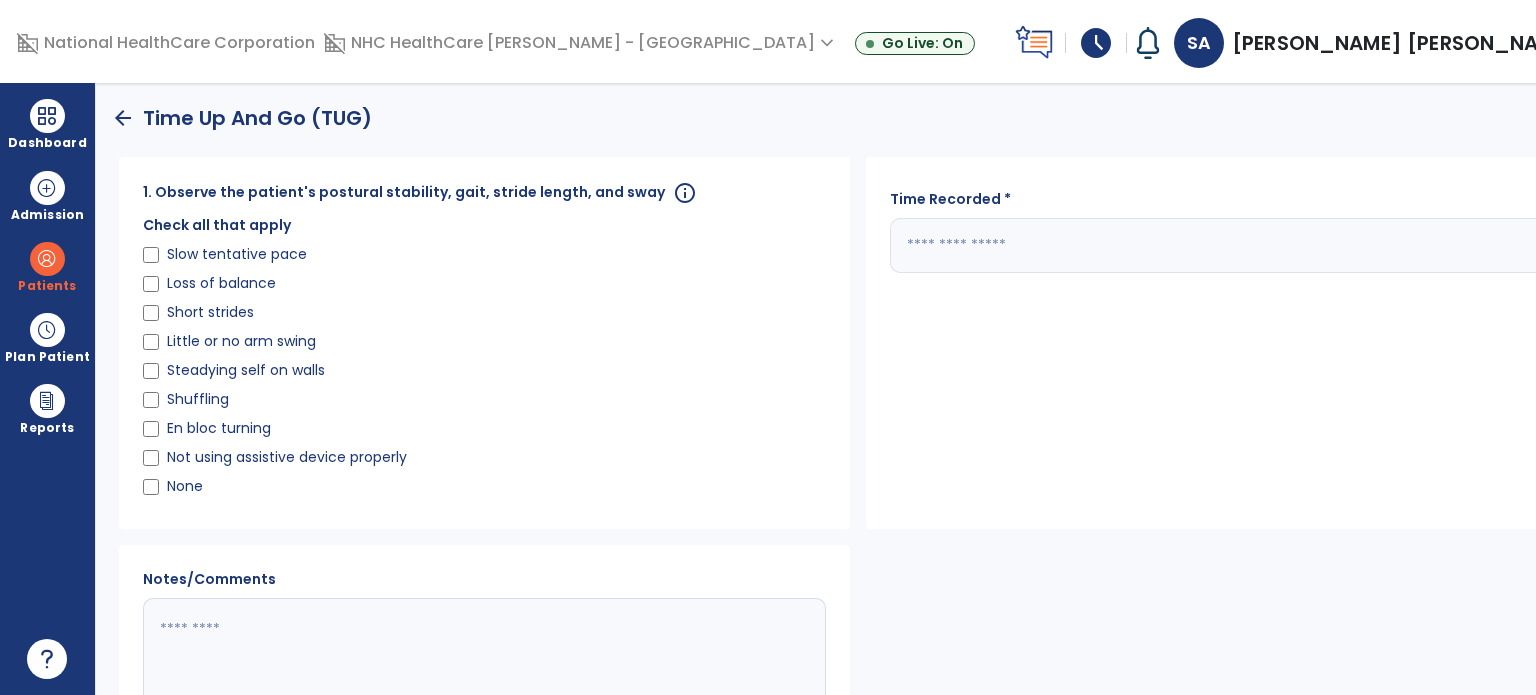 click 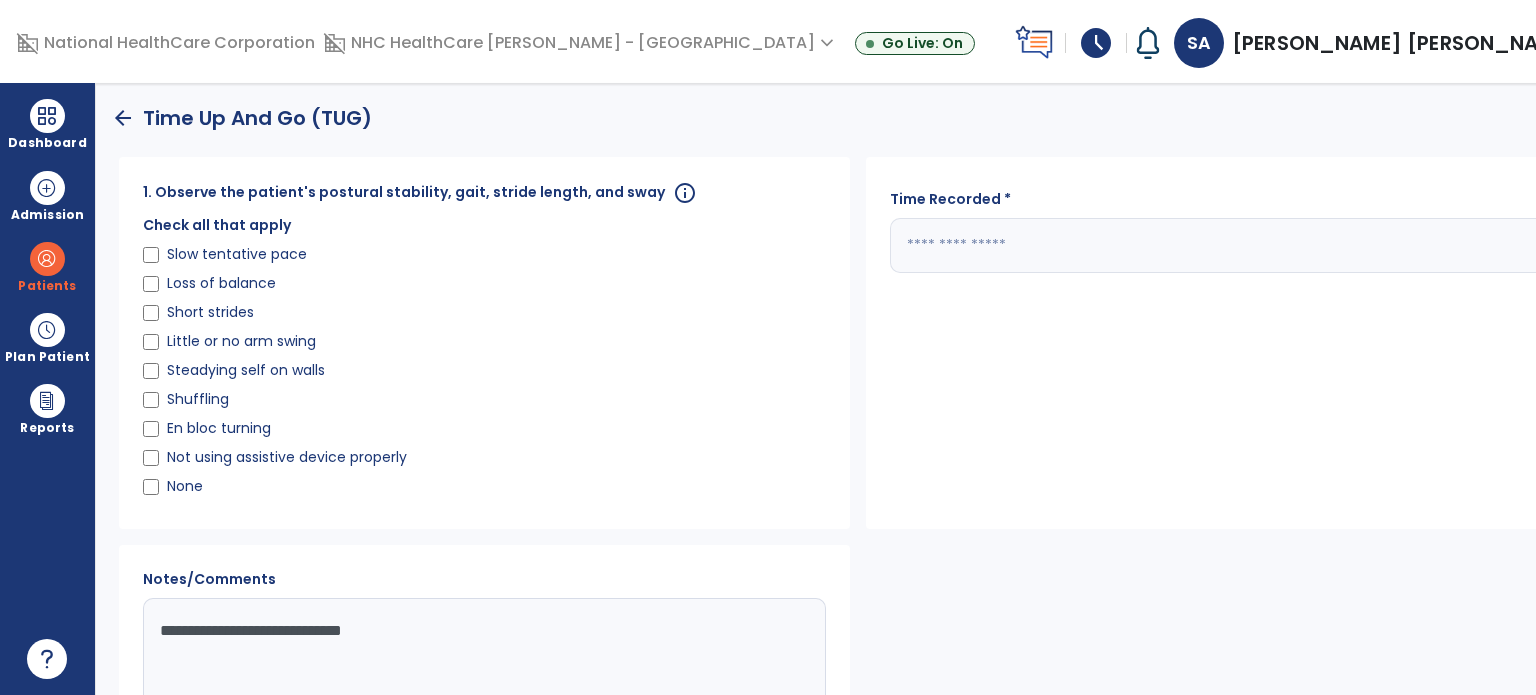 type on "**********" 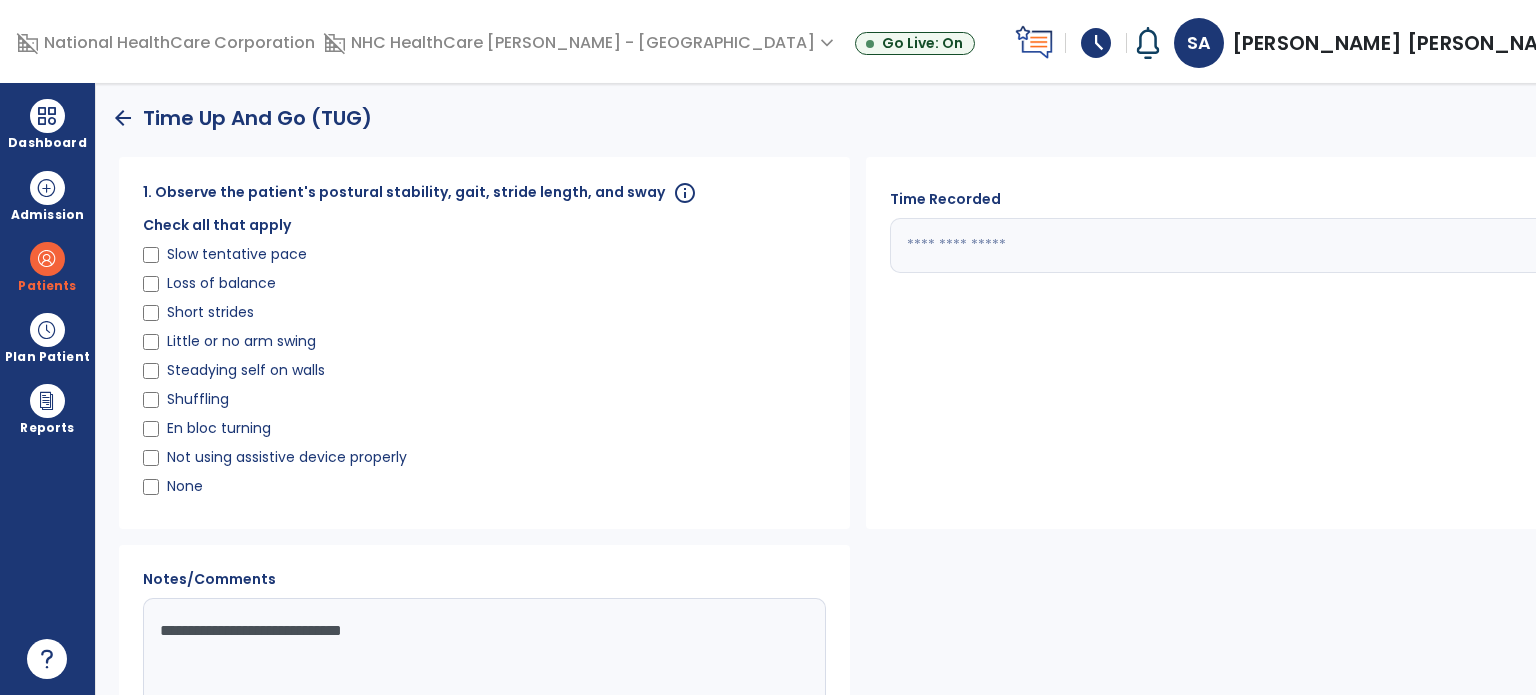 scroll, scrollTop: 160, scrollLeft: 0, axis: vertical 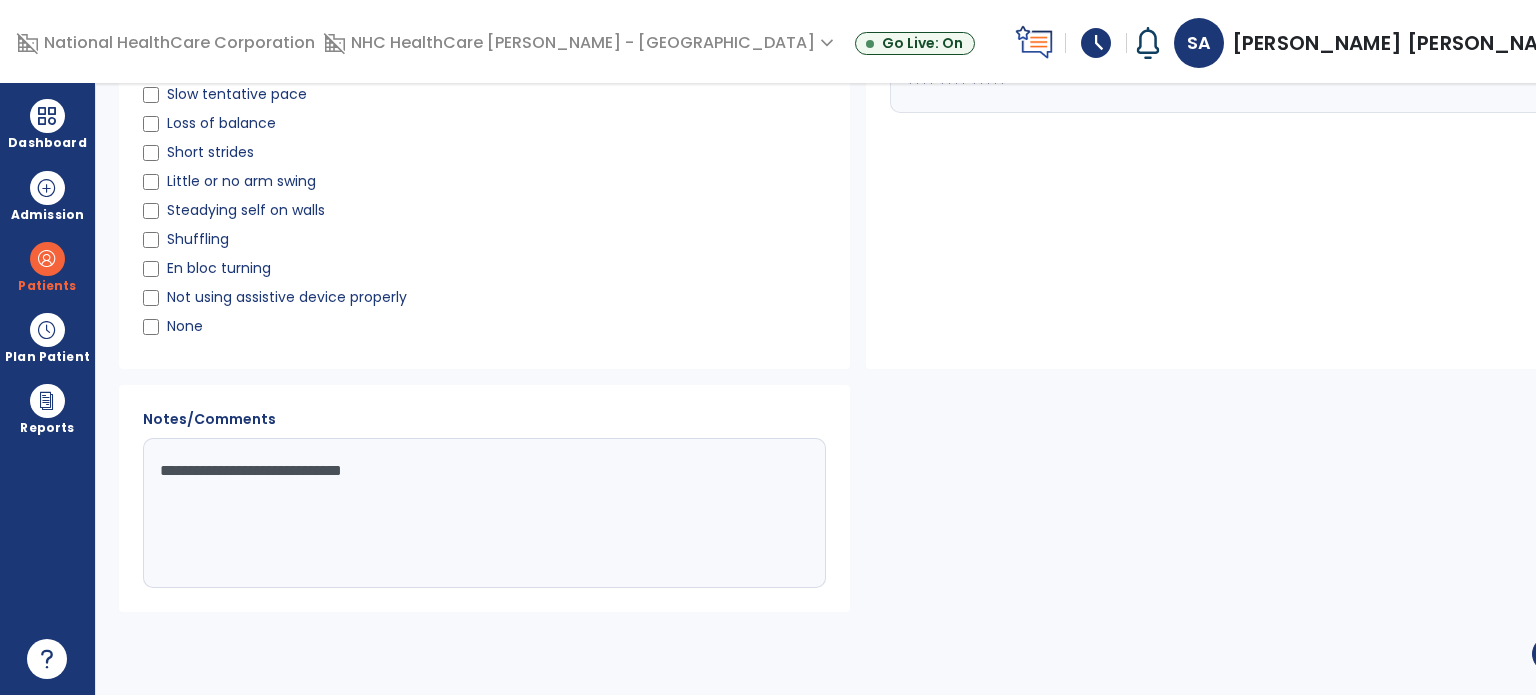 type on "*" 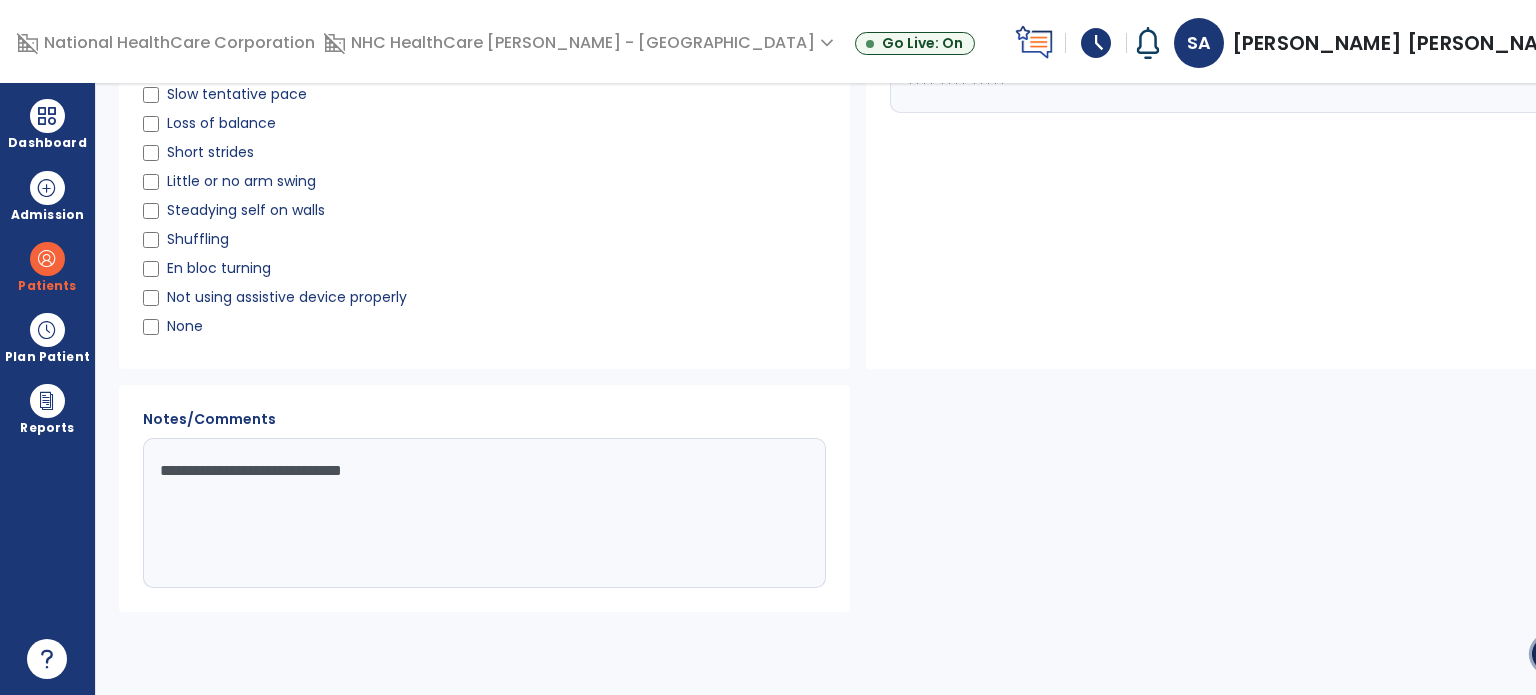 click on "Save" 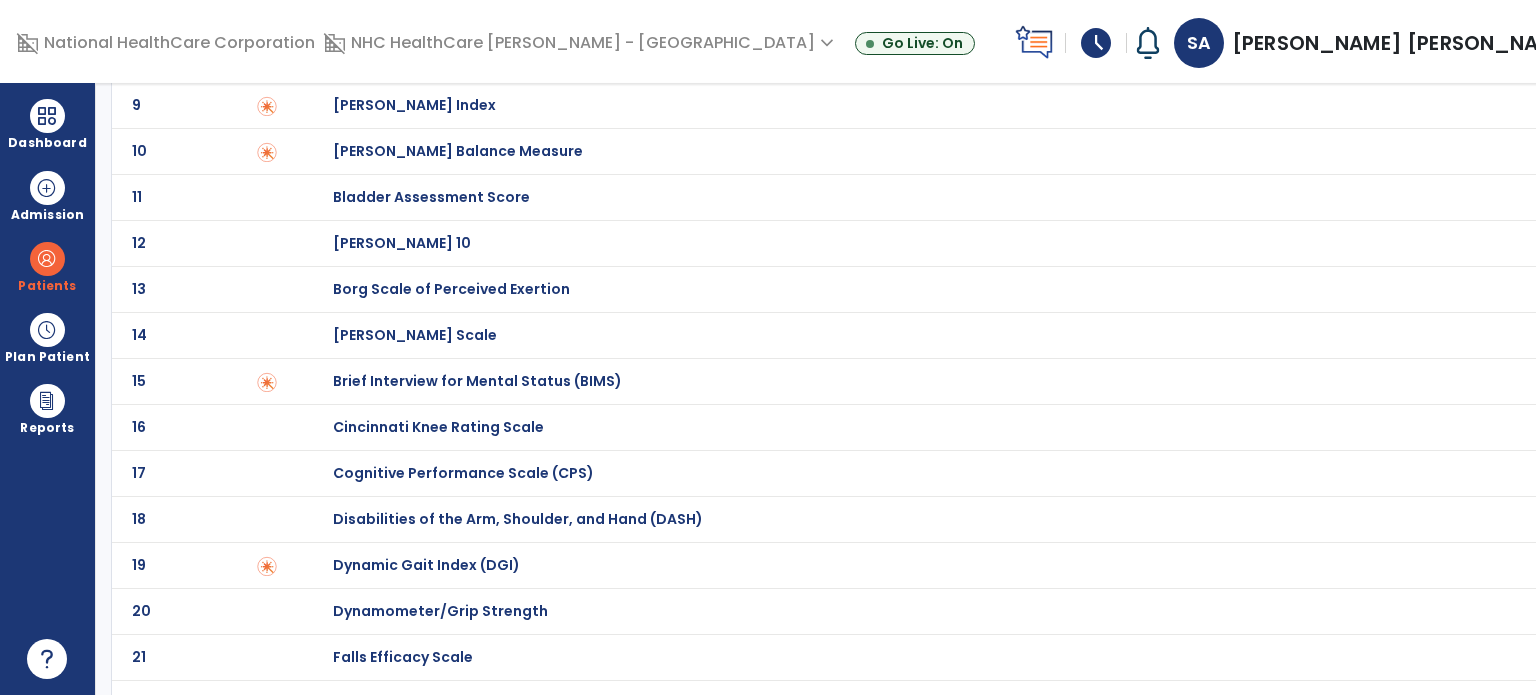 scroll, scrollTop: 0, scrollLeft: 0, axis: both 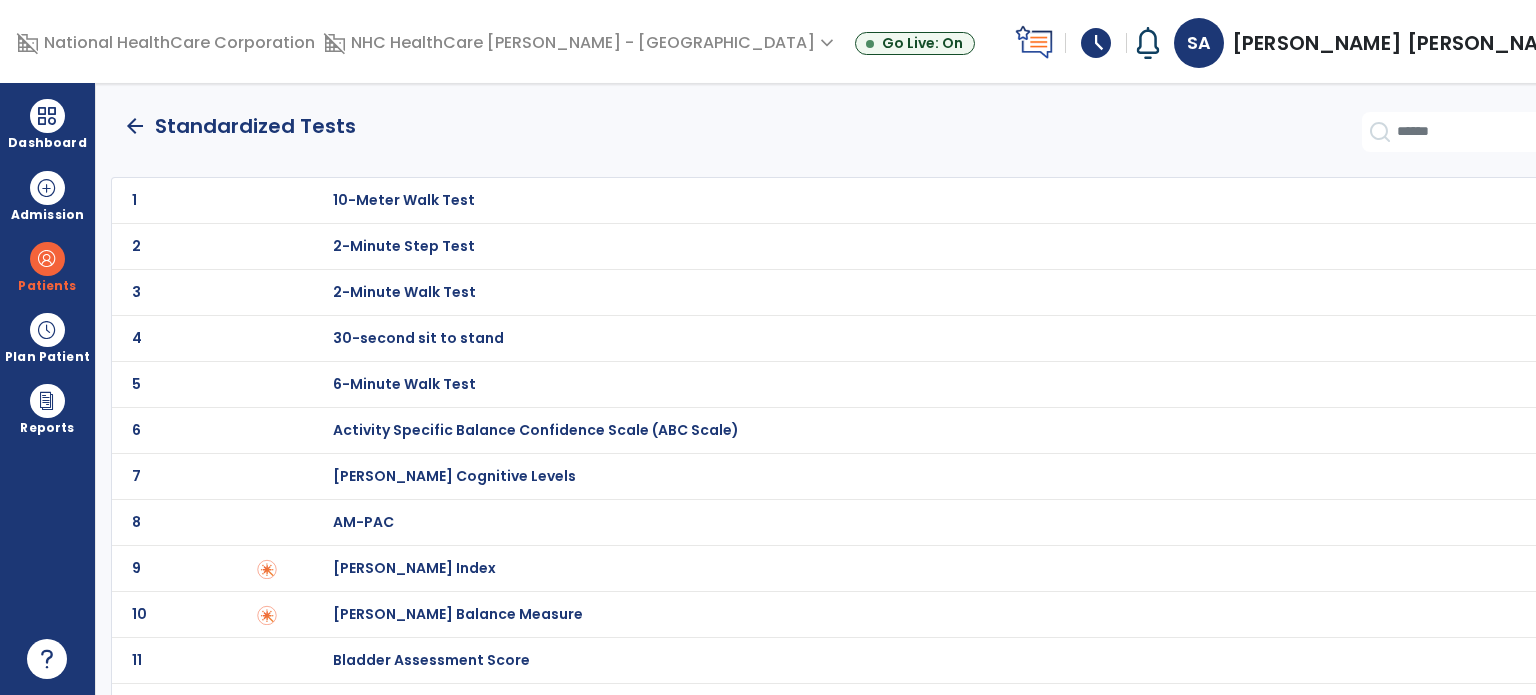 click on "arrow_back" 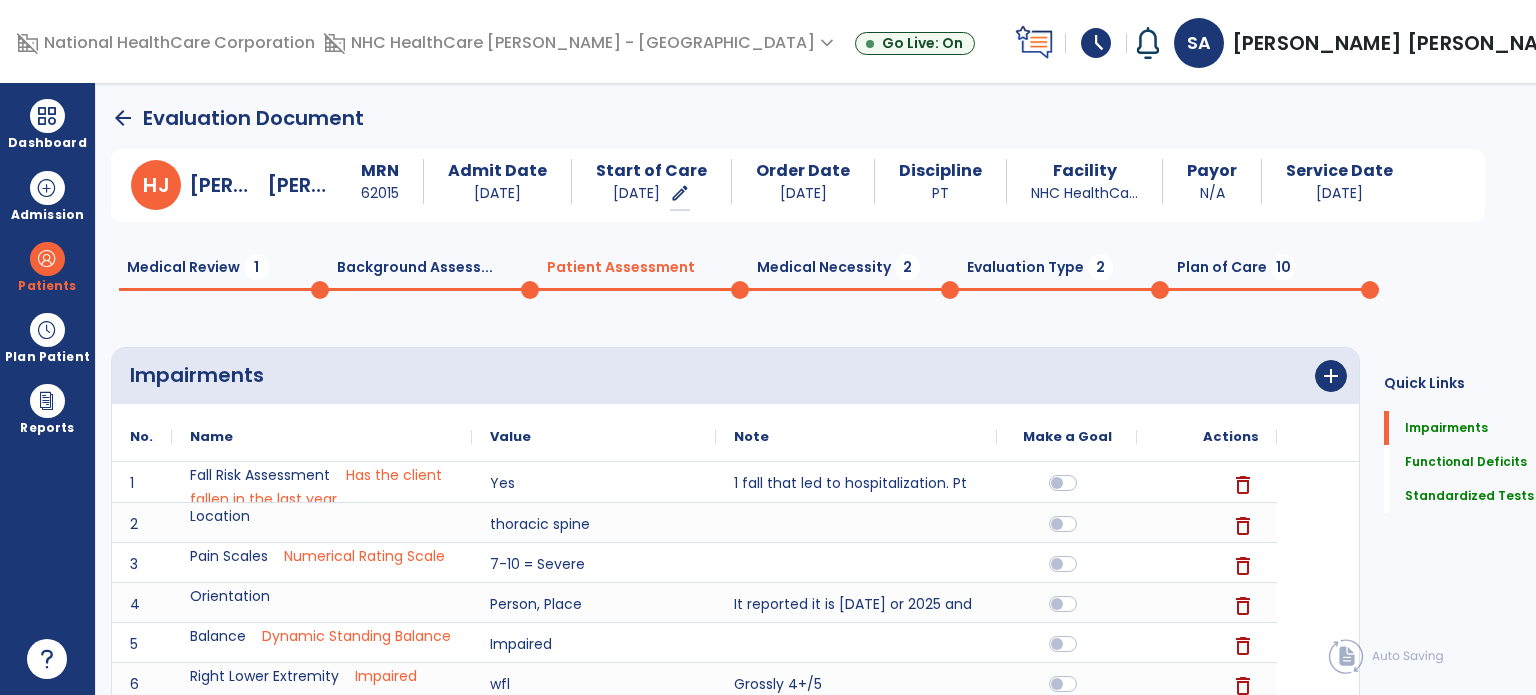 scroll, scrollTop: 20, scrollLeft: 0, axis: vertical 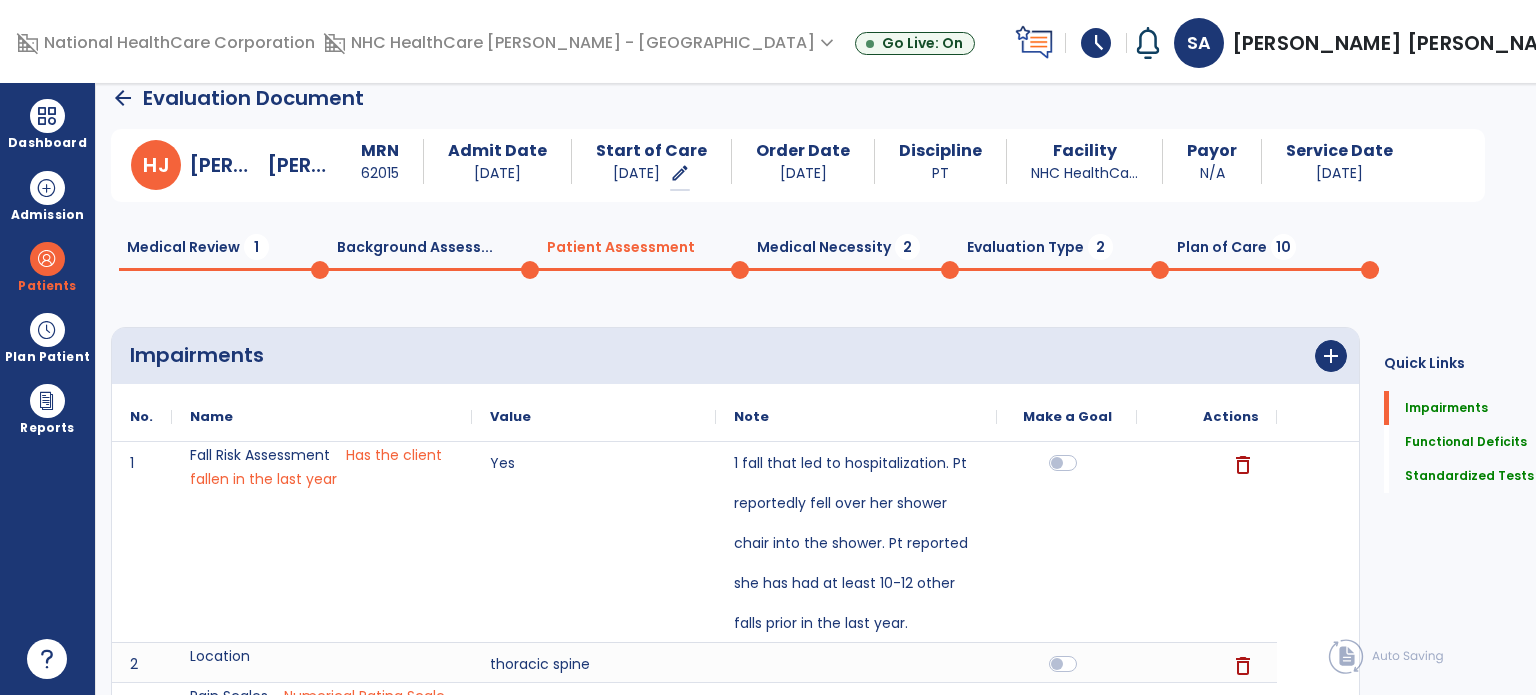 click on "Medical Necessity  2" 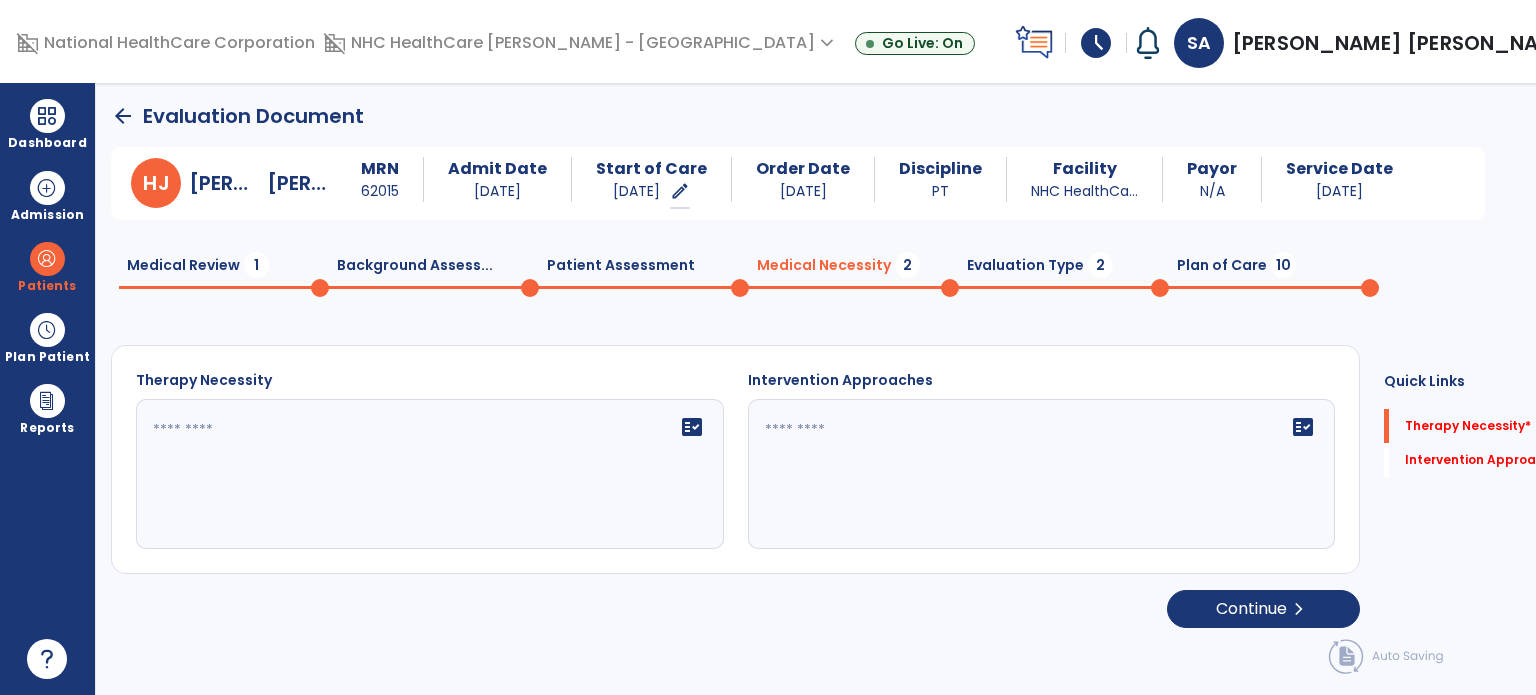 scroll, scrollTop: 0, scrollLeft: 0, axis: both 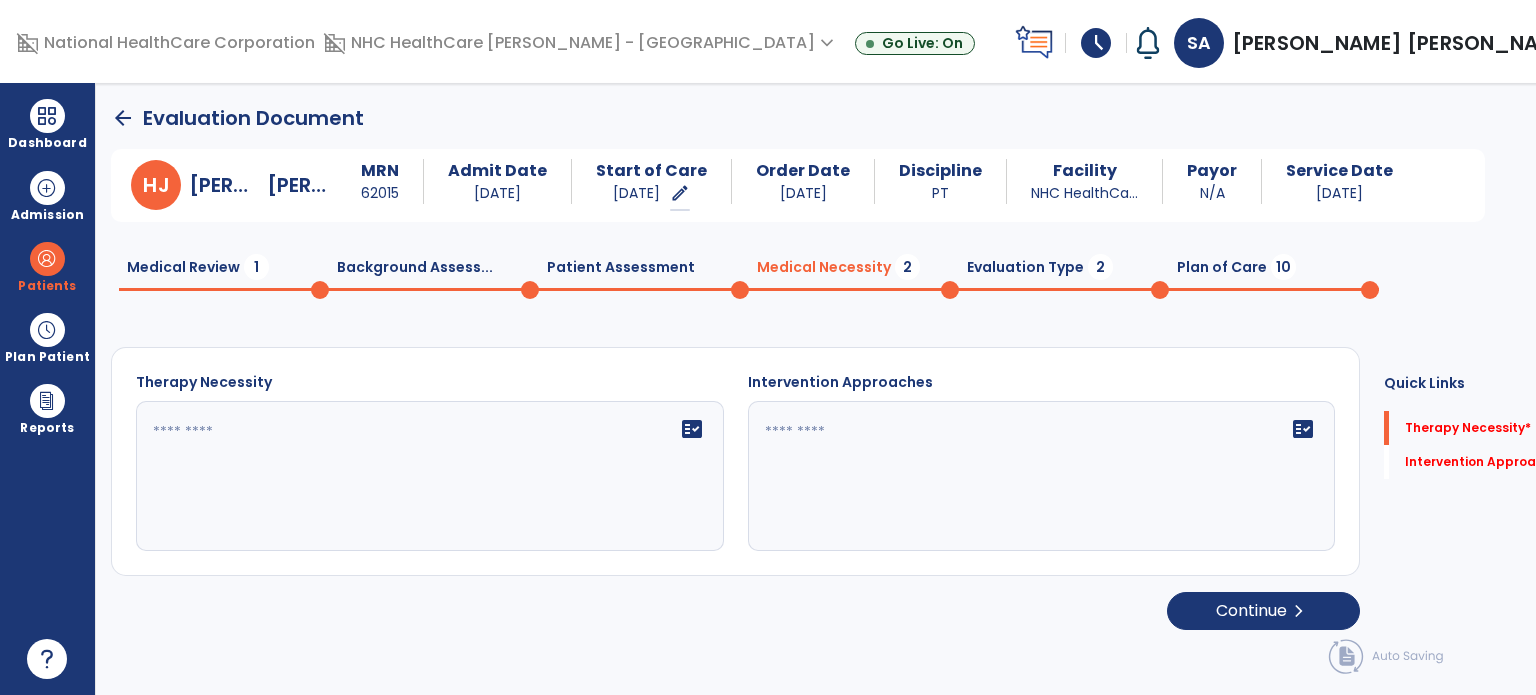click on "fact_check" 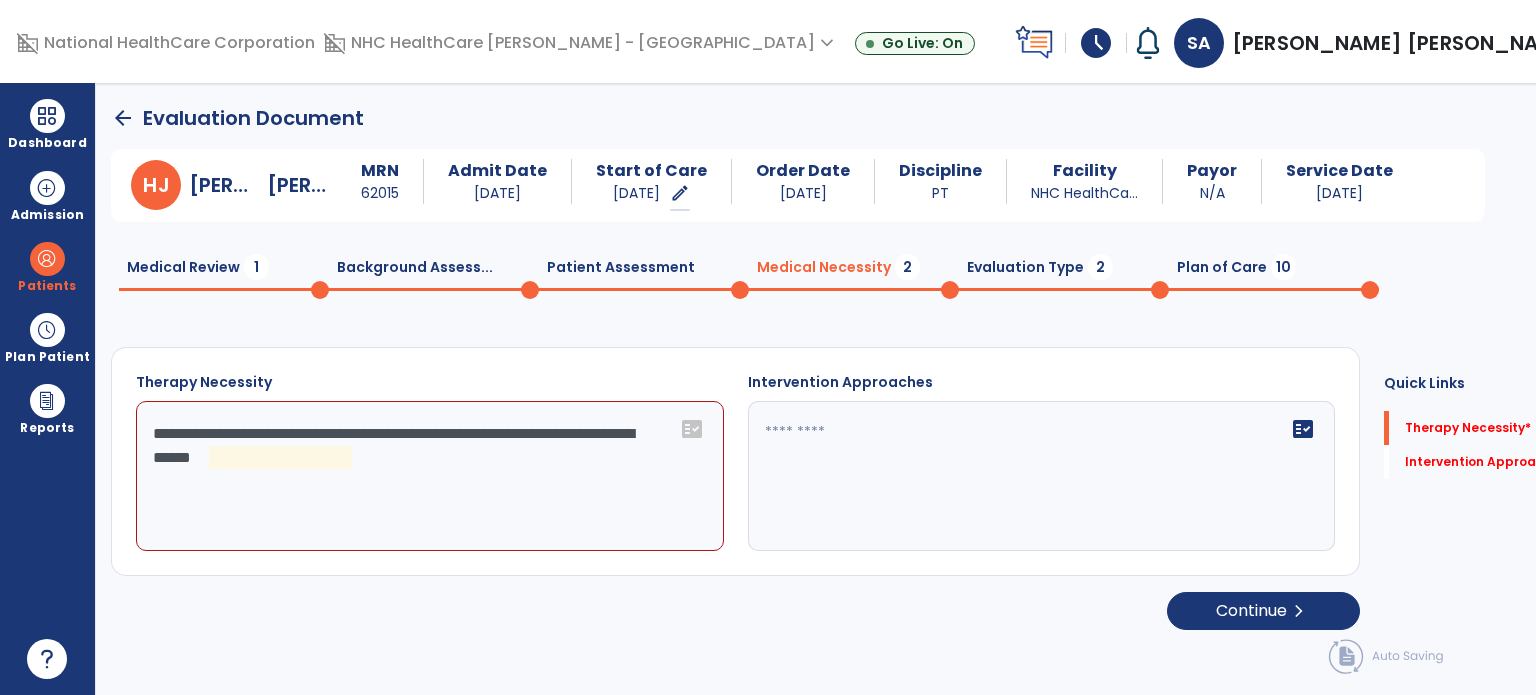 click on "**********" 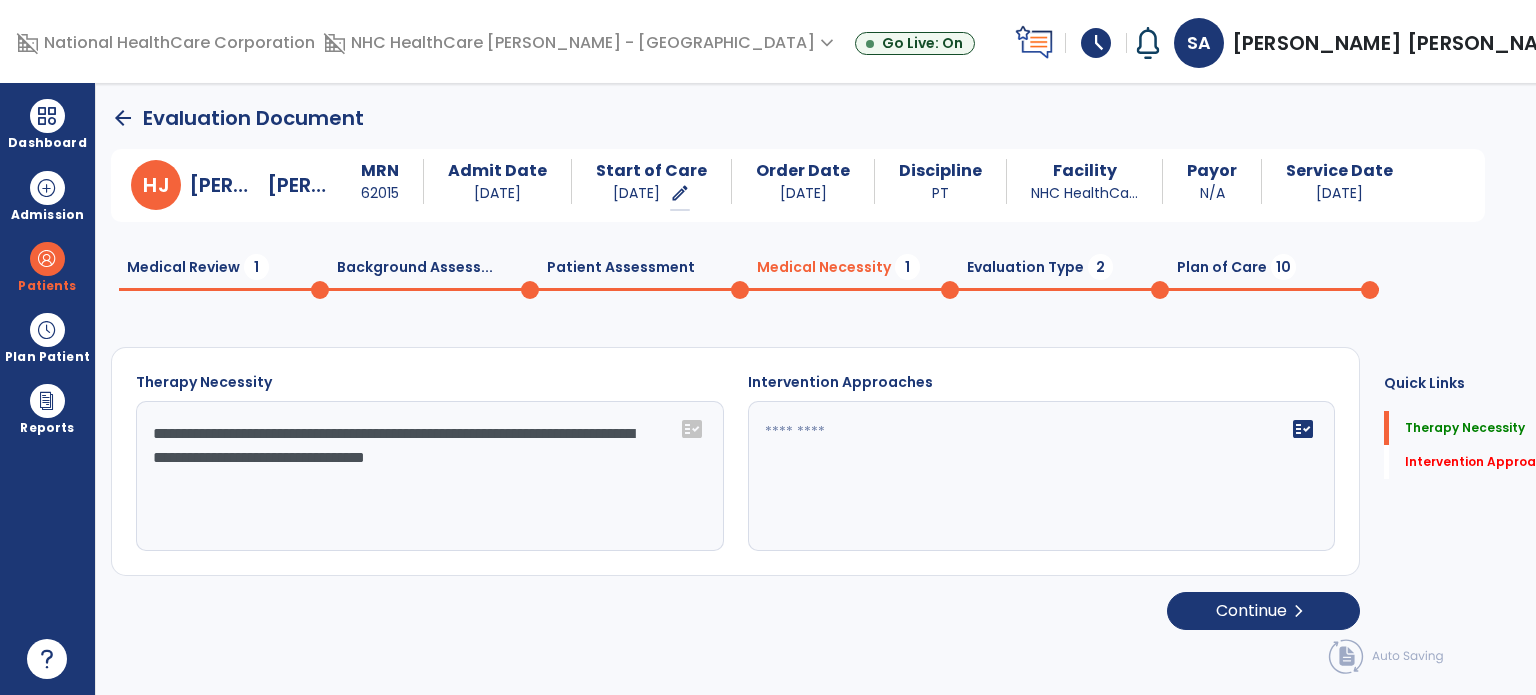 type on "**********" 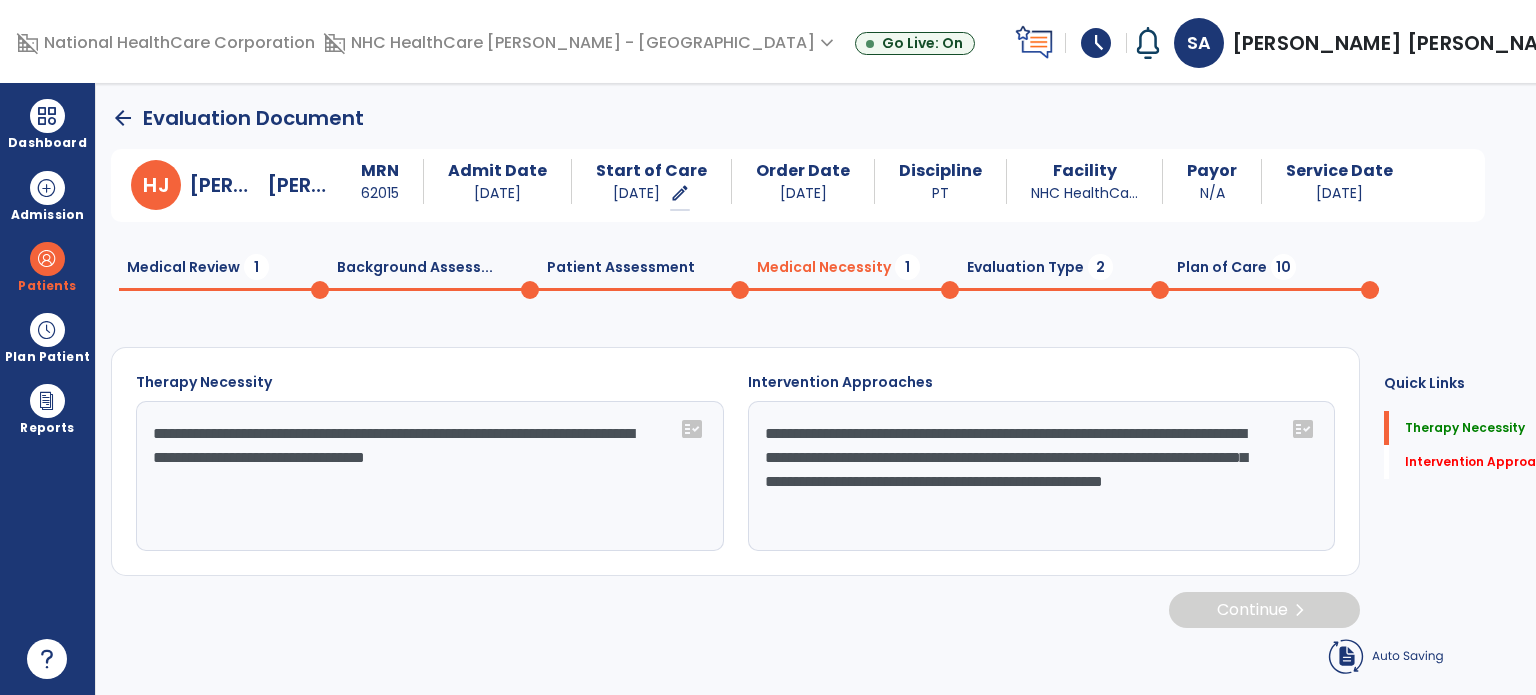 click on "**********" 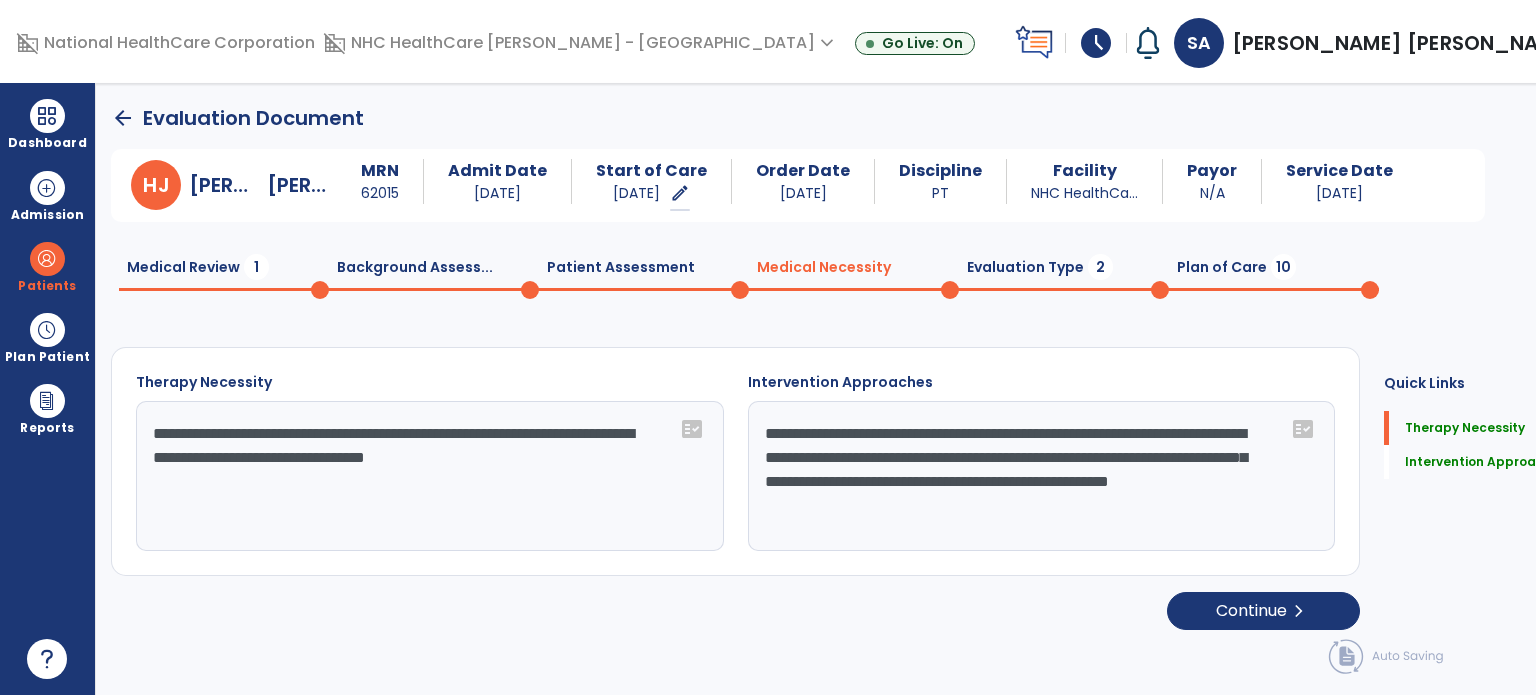 type on "**********" 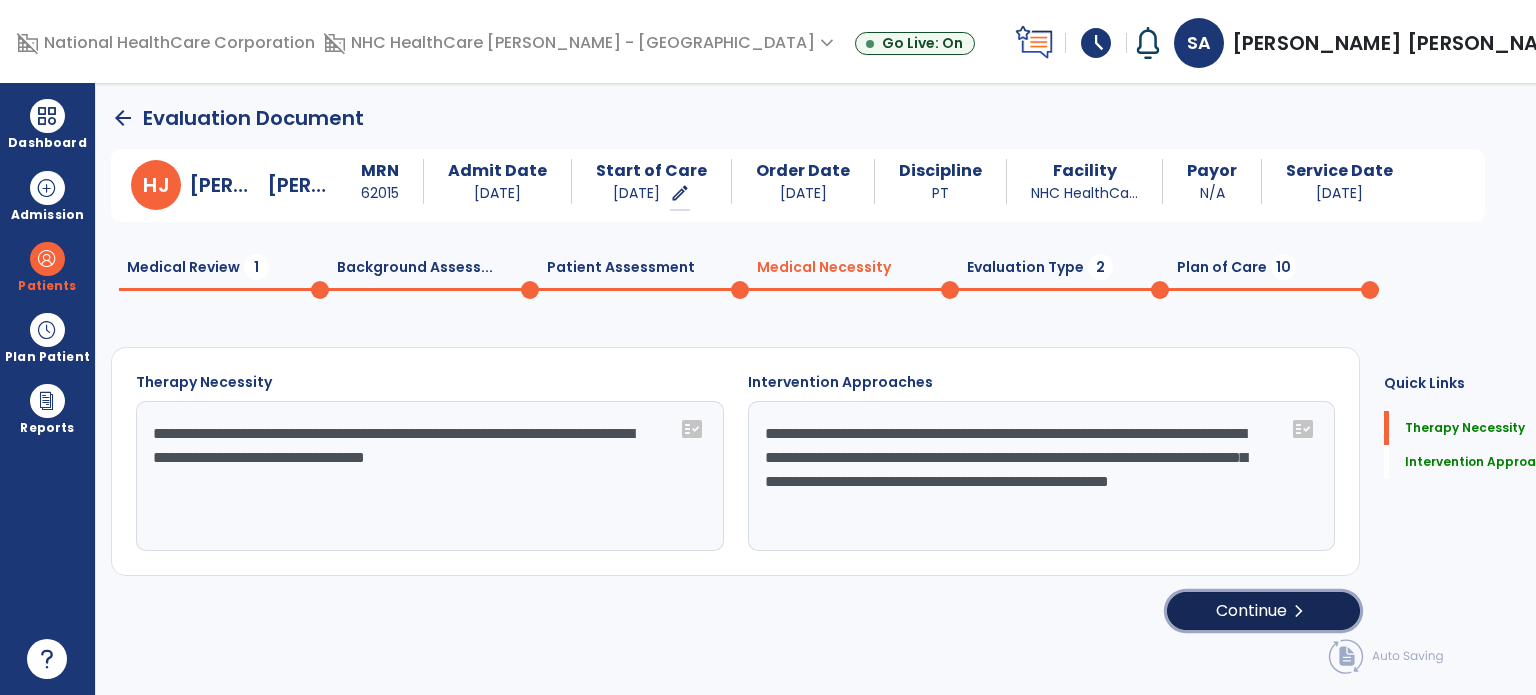 click on "Continue  chevron_right" 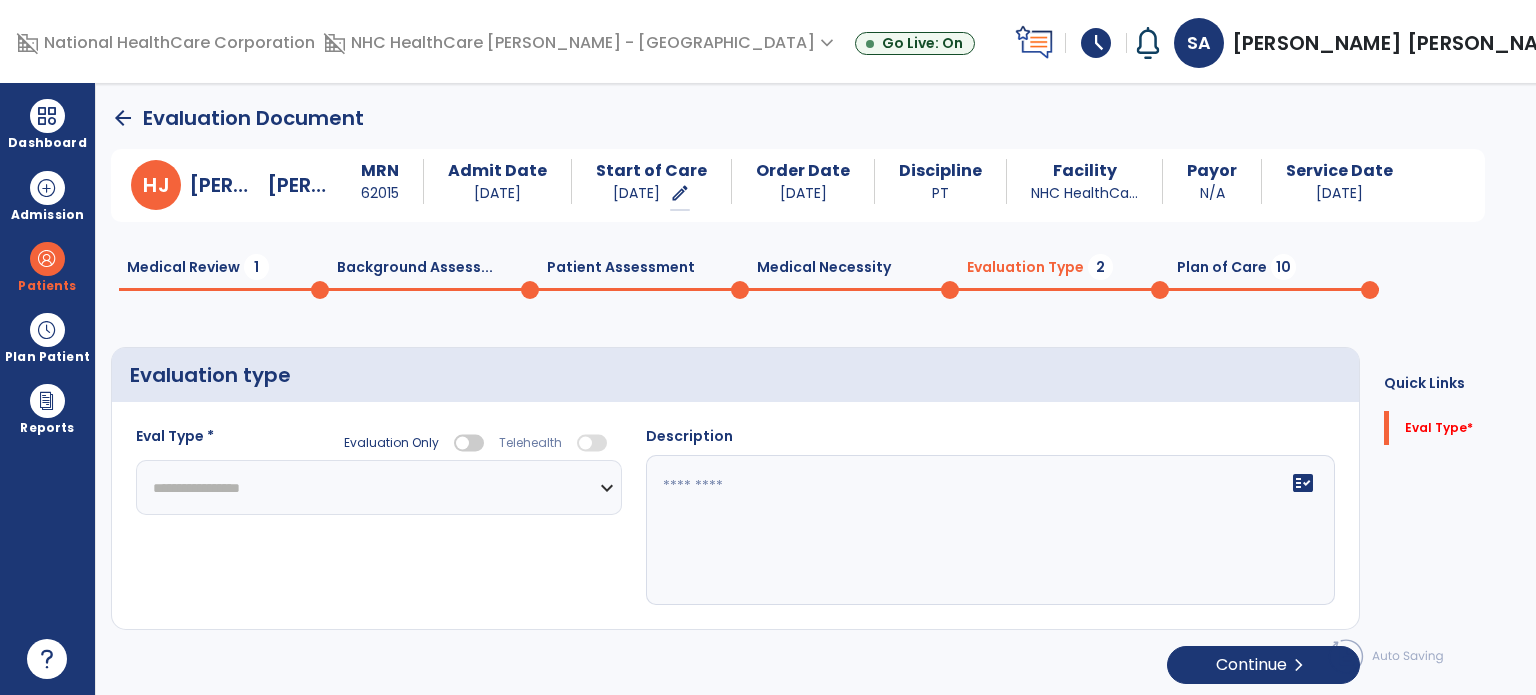 click on "**********" 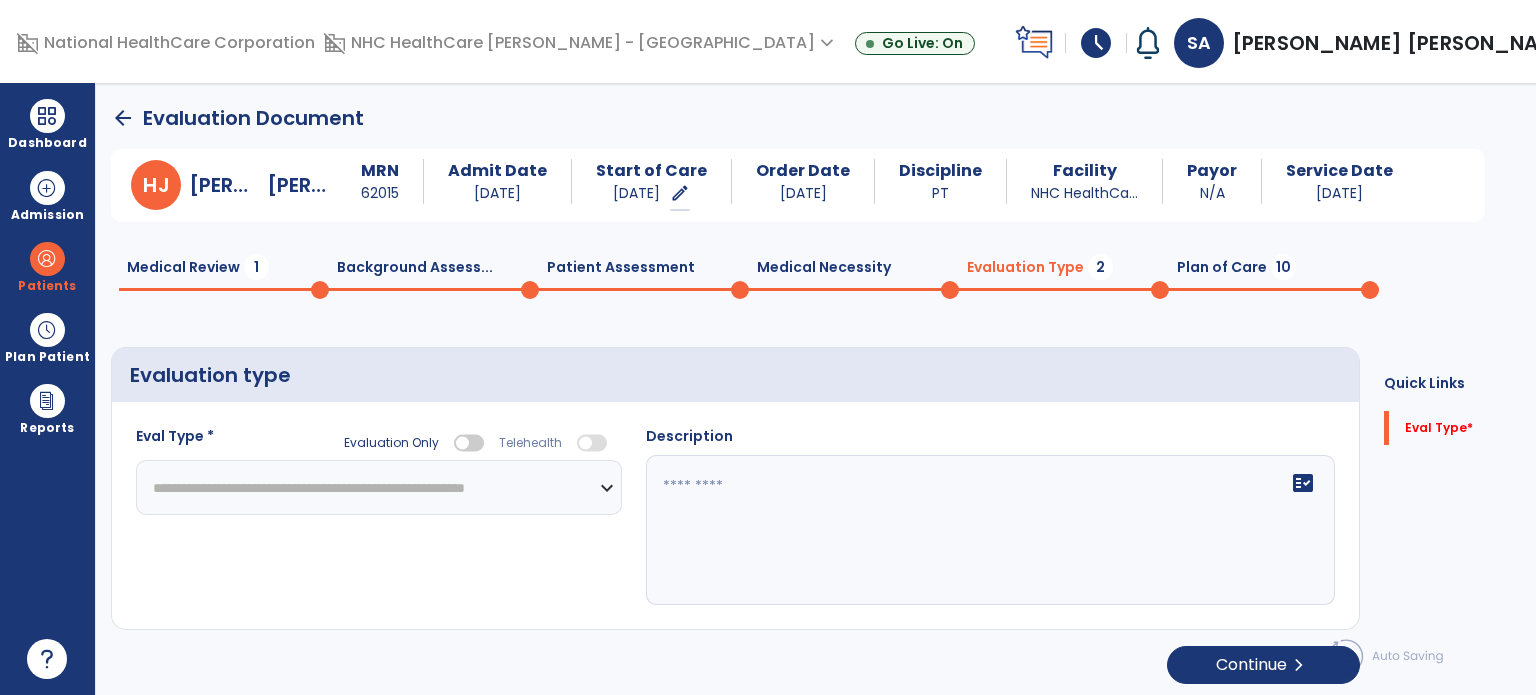 click on "**********" 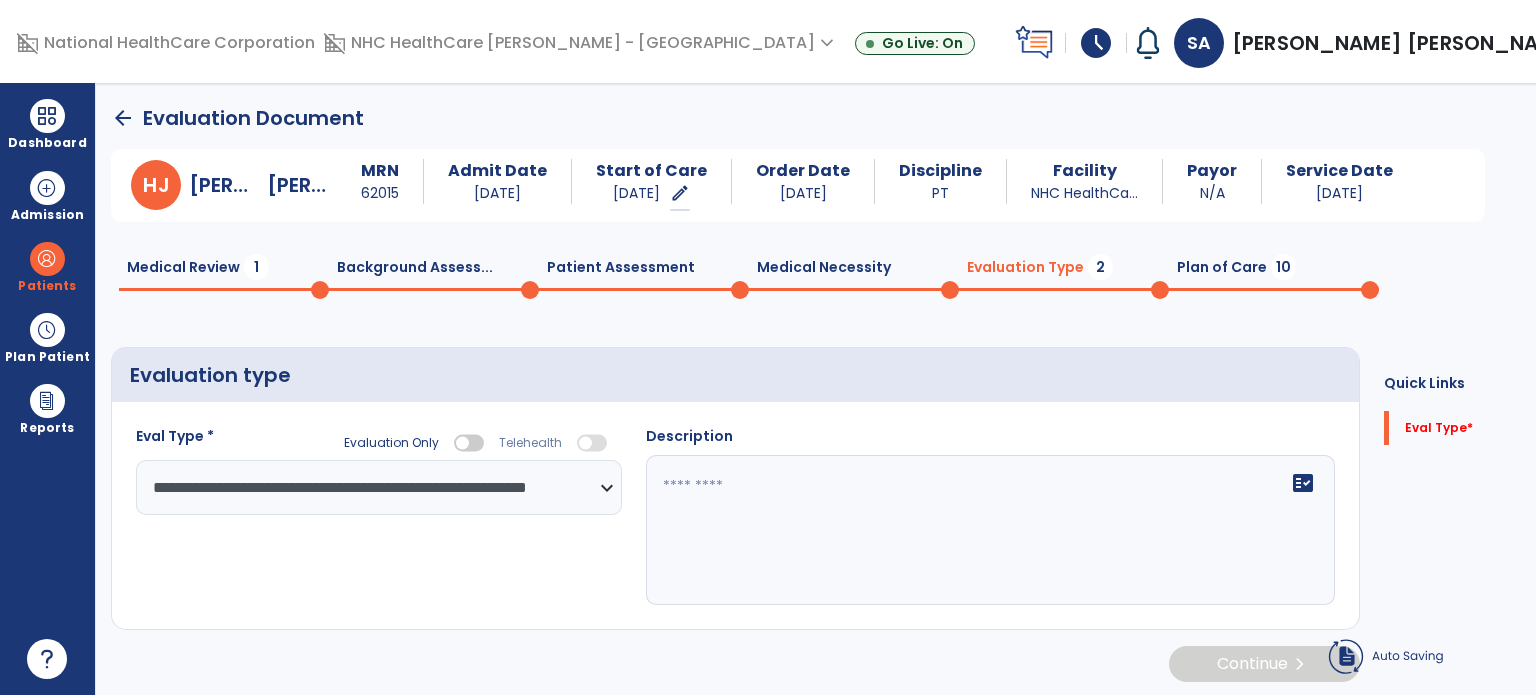 click 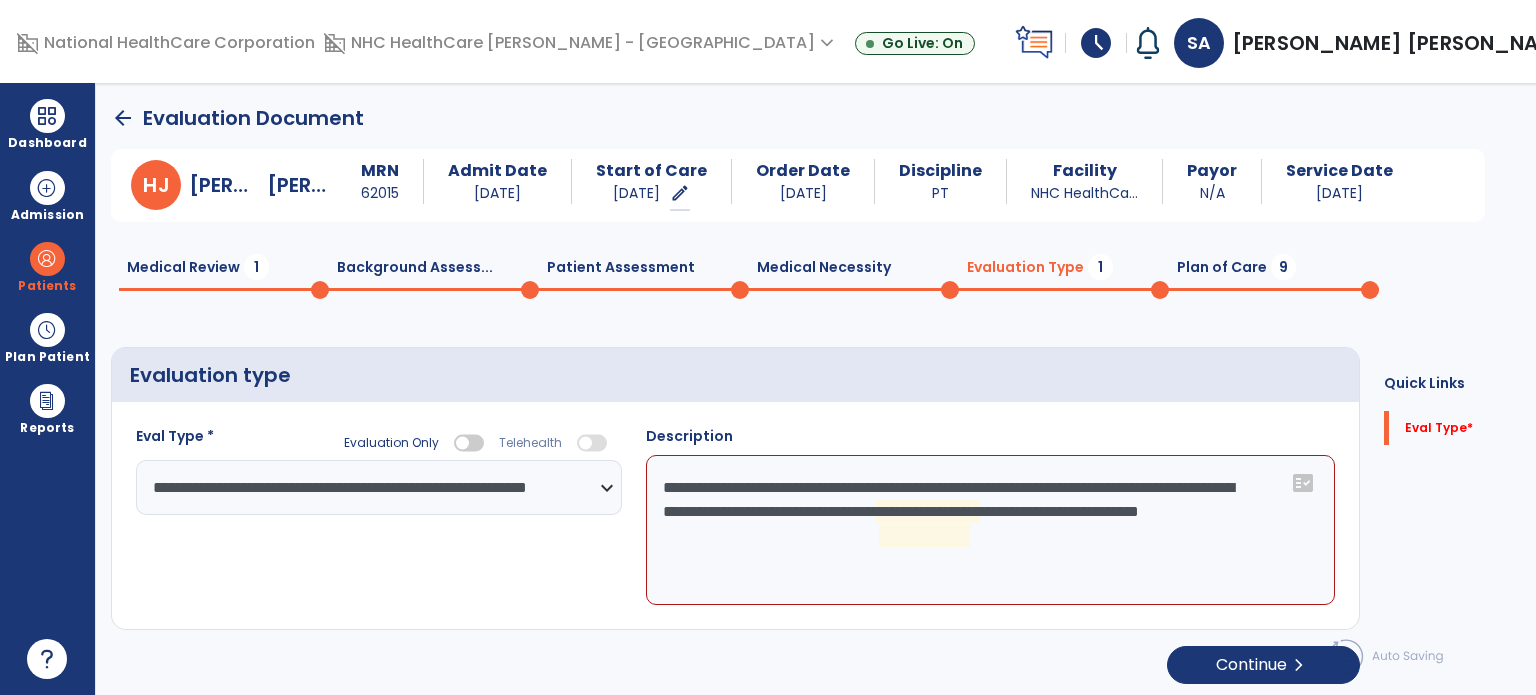 click on "**********" 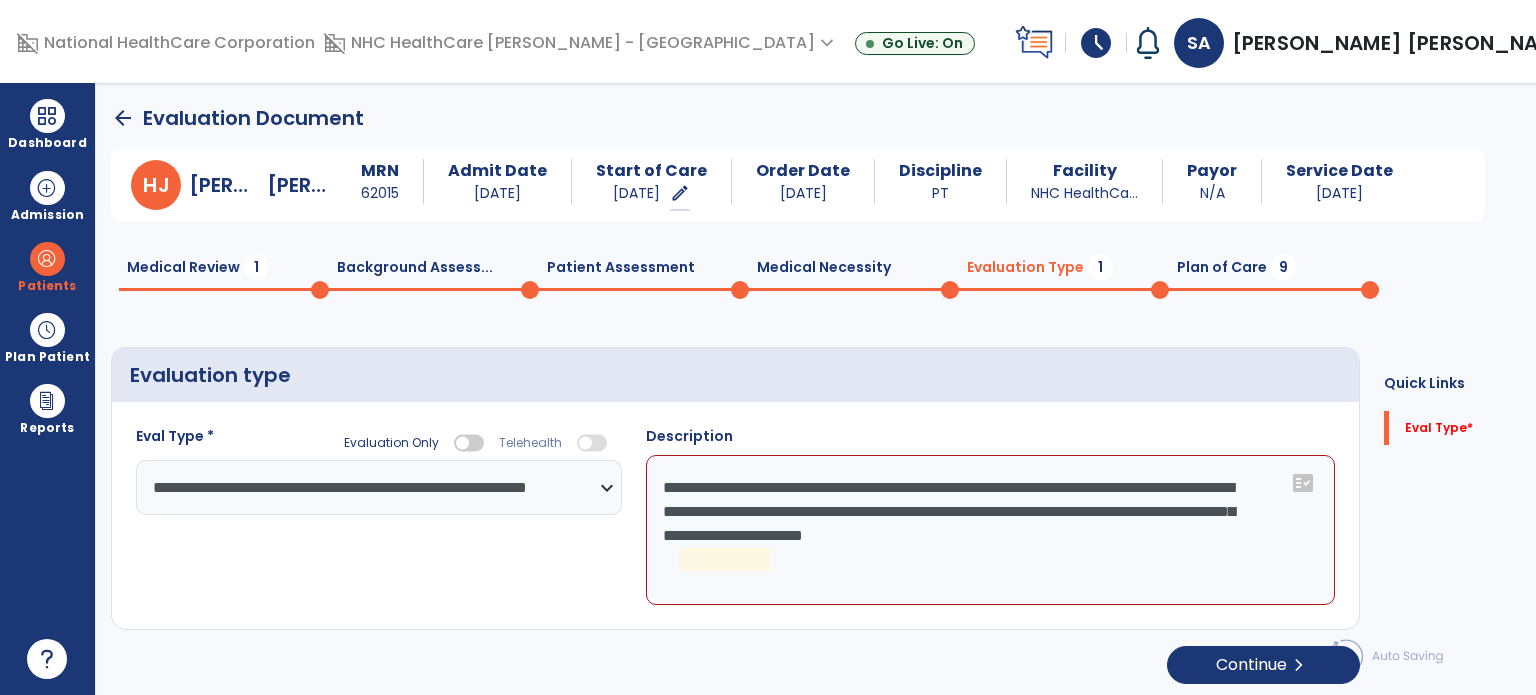 click on "**********" 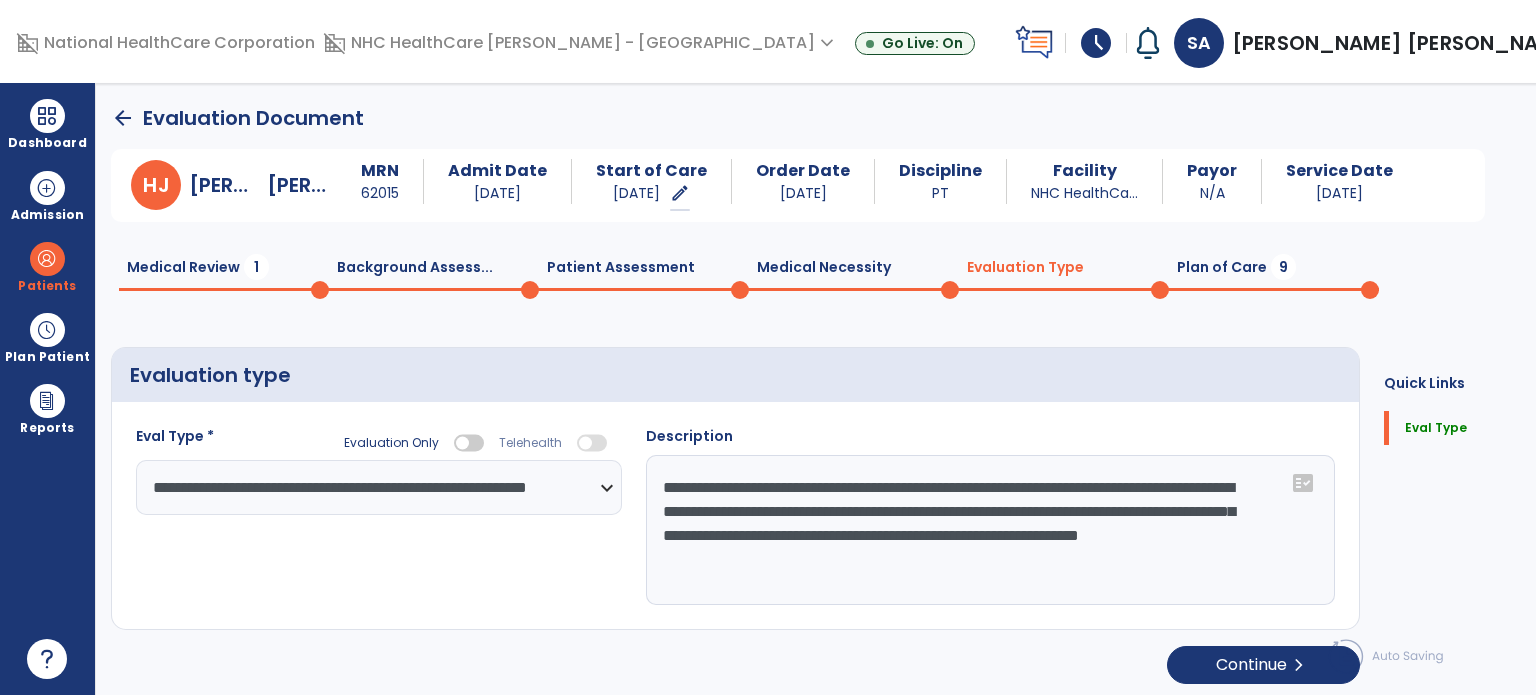type on "**********" 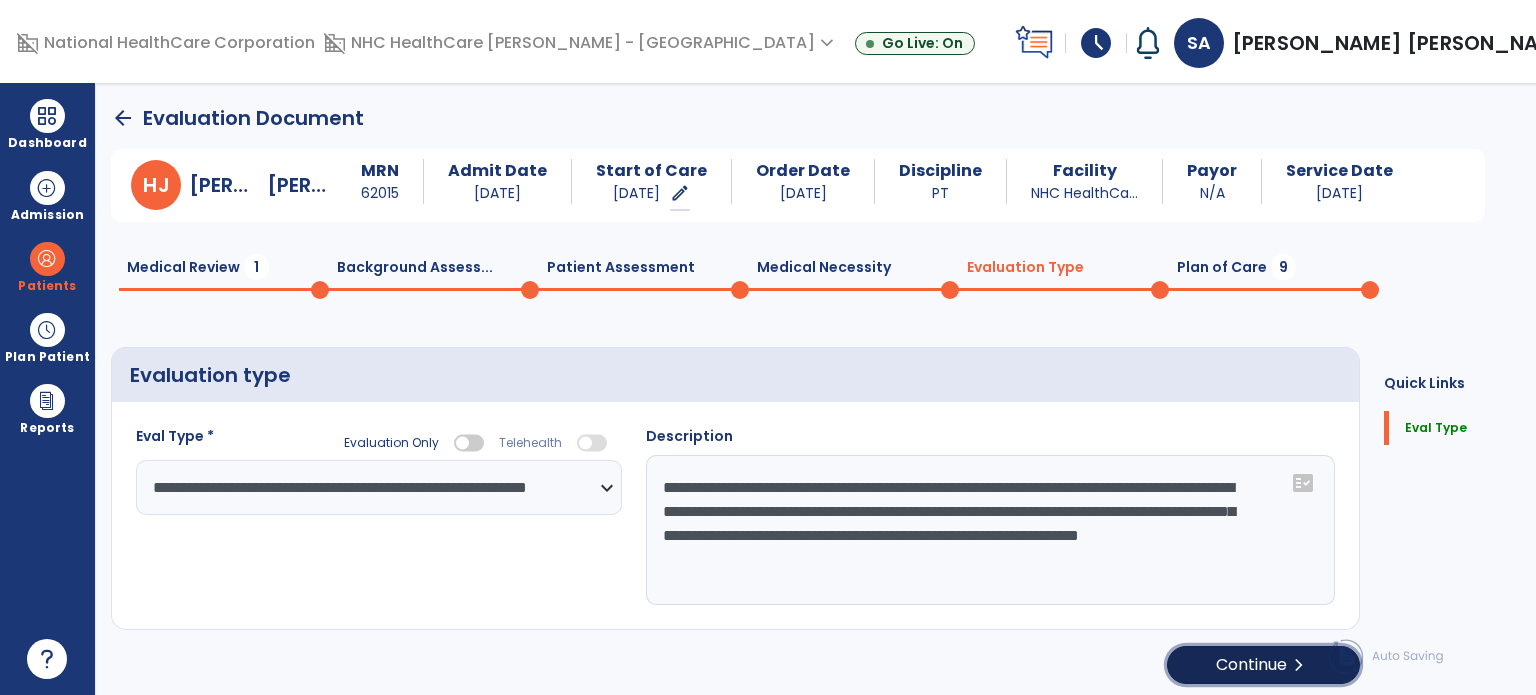 click on "Continue  chevron_right" 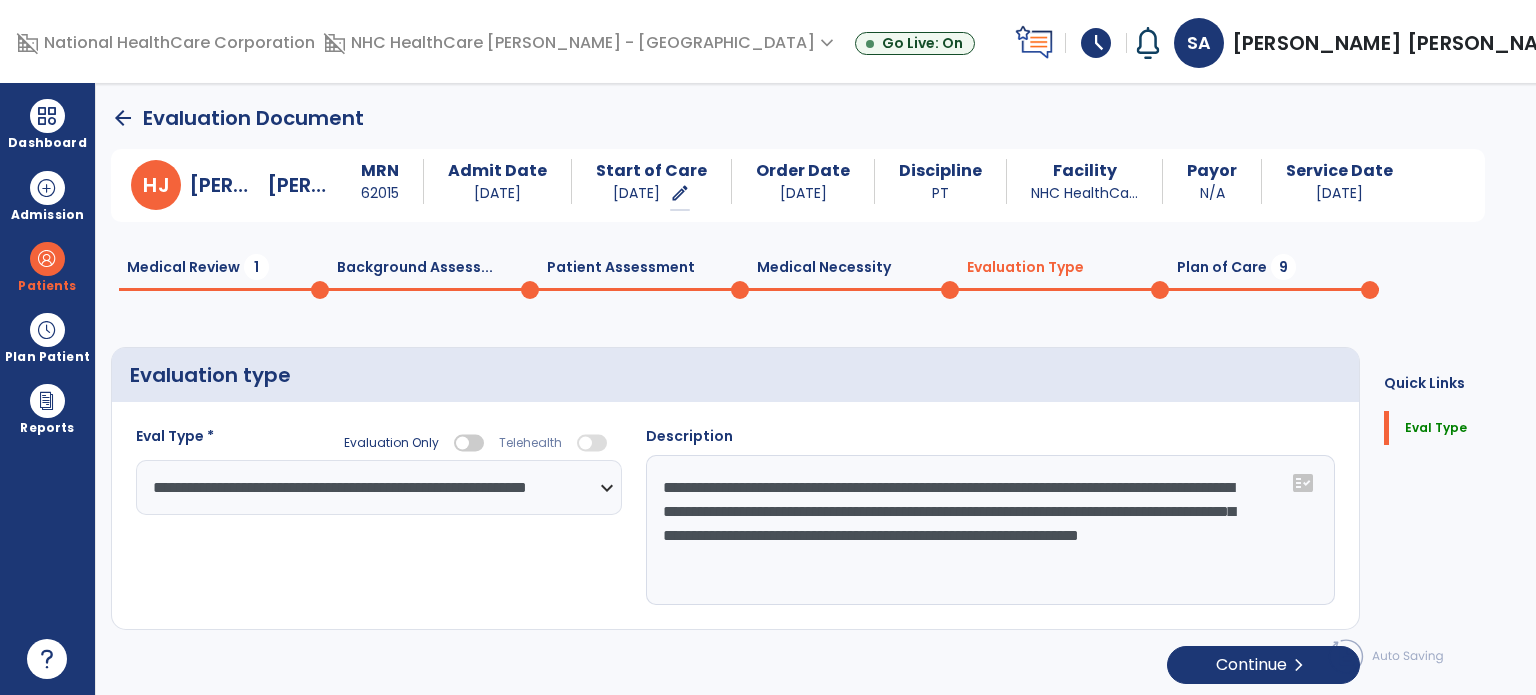 select on "*****" 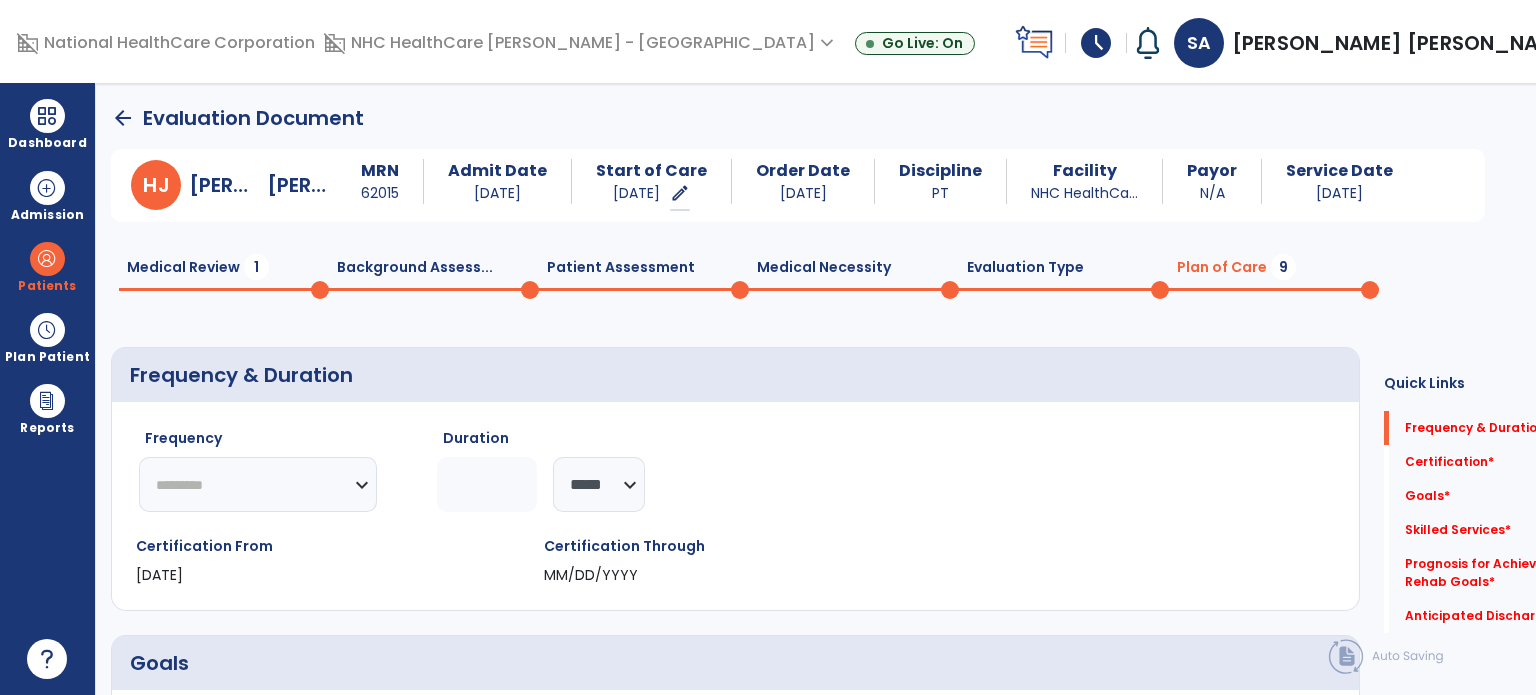 click on "********* ** ** ** ** ** ** **" 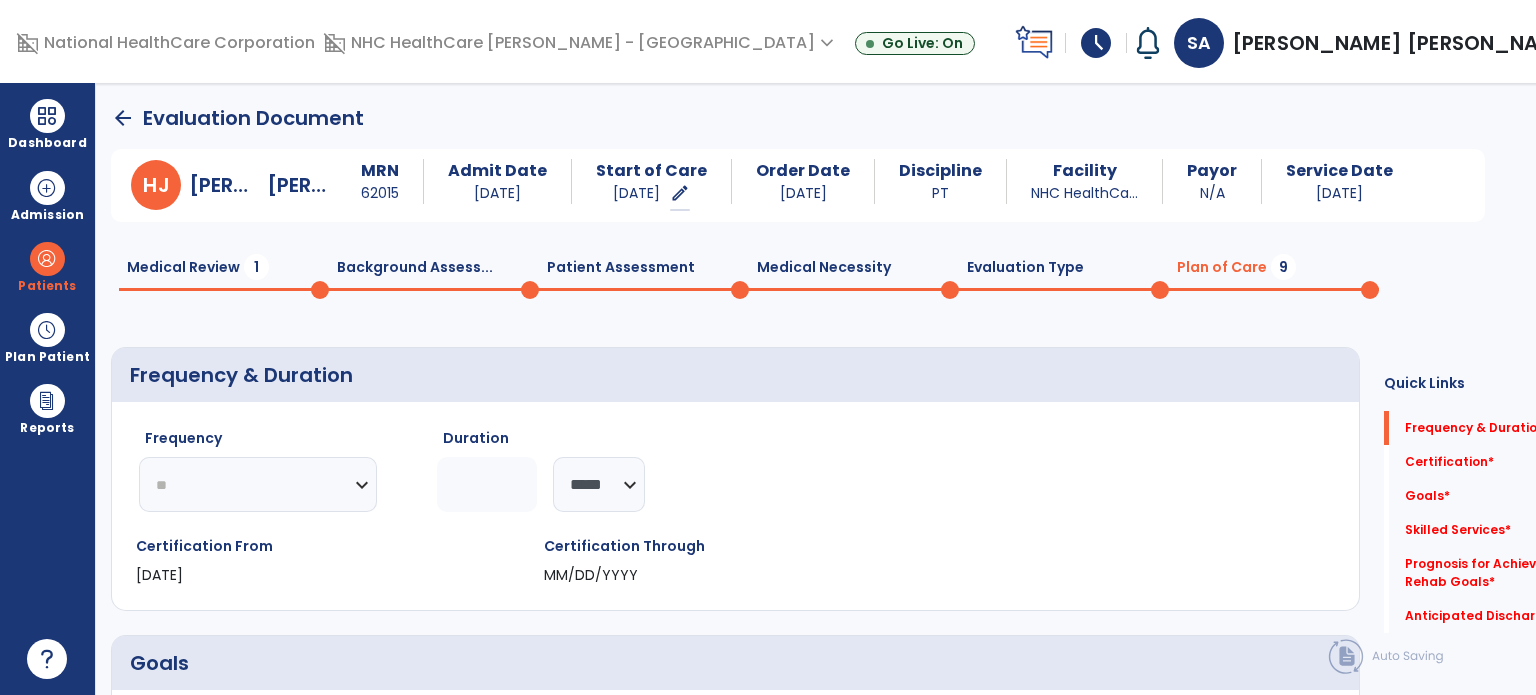 click on "********* ** ** ** ** ** ** **" 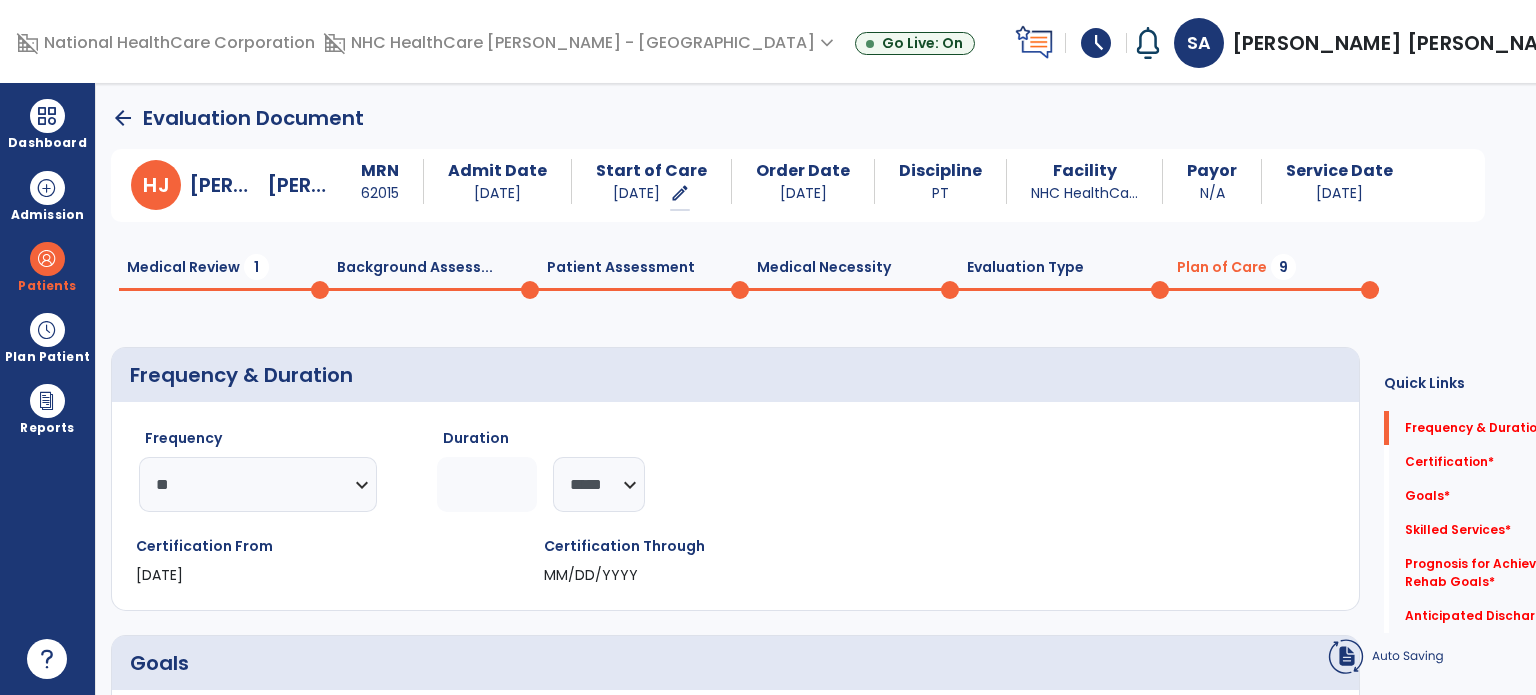 click 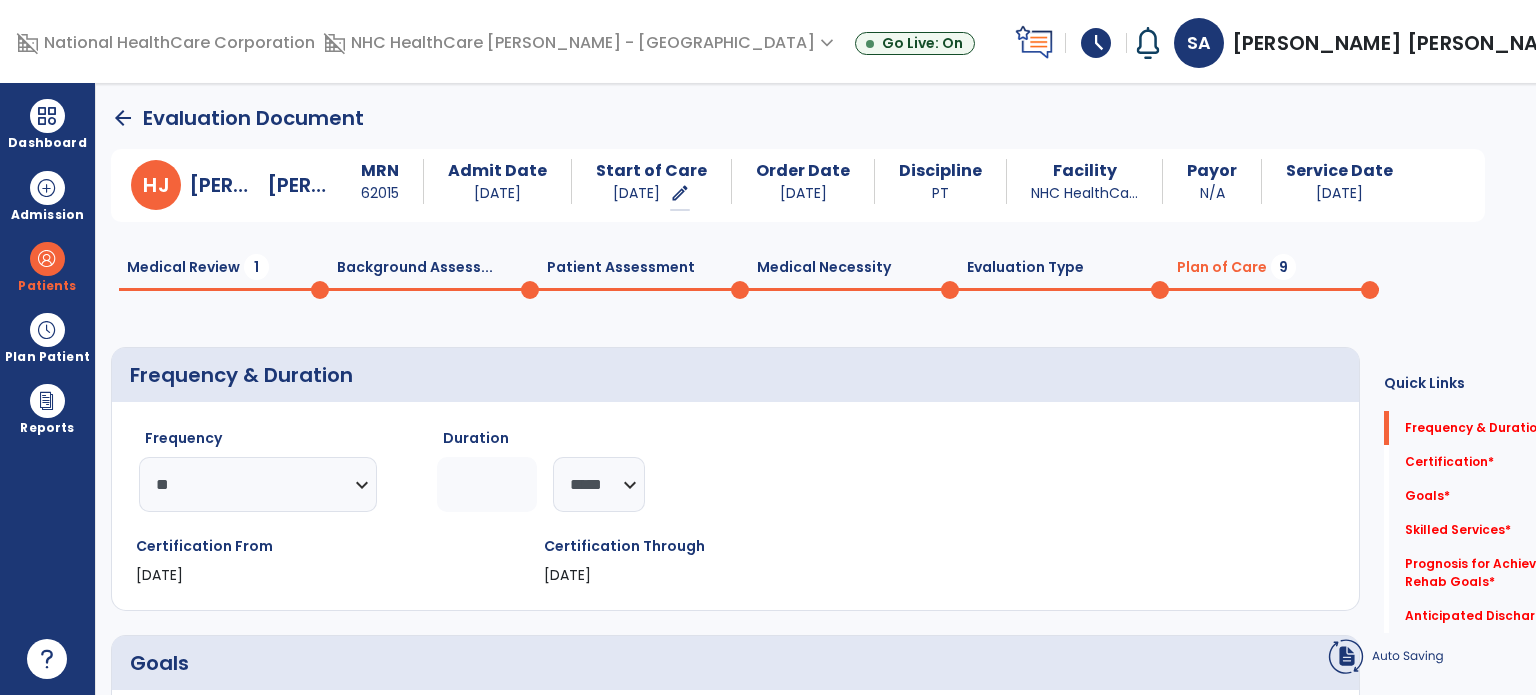 type on "**" 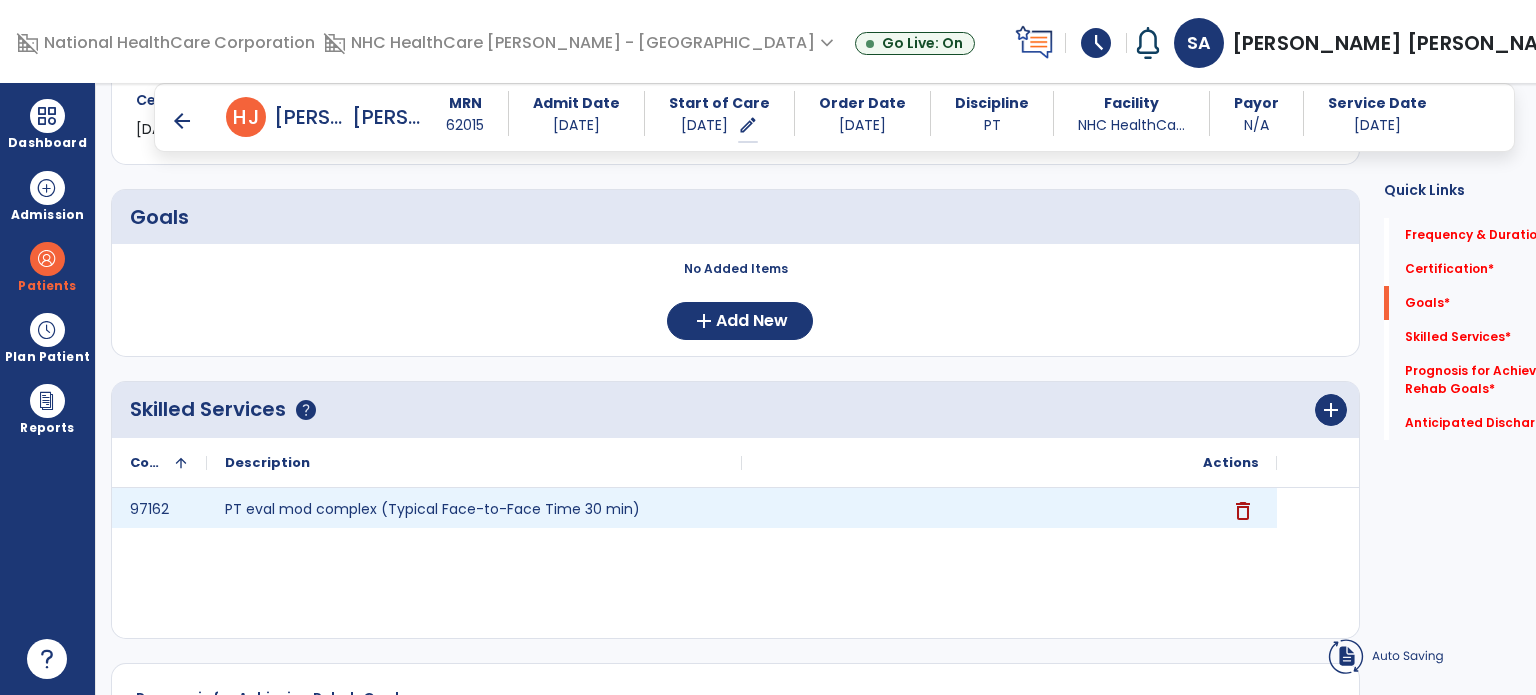 scroll, scrollTop: 428, scrollLeft: 0, axis: vertical 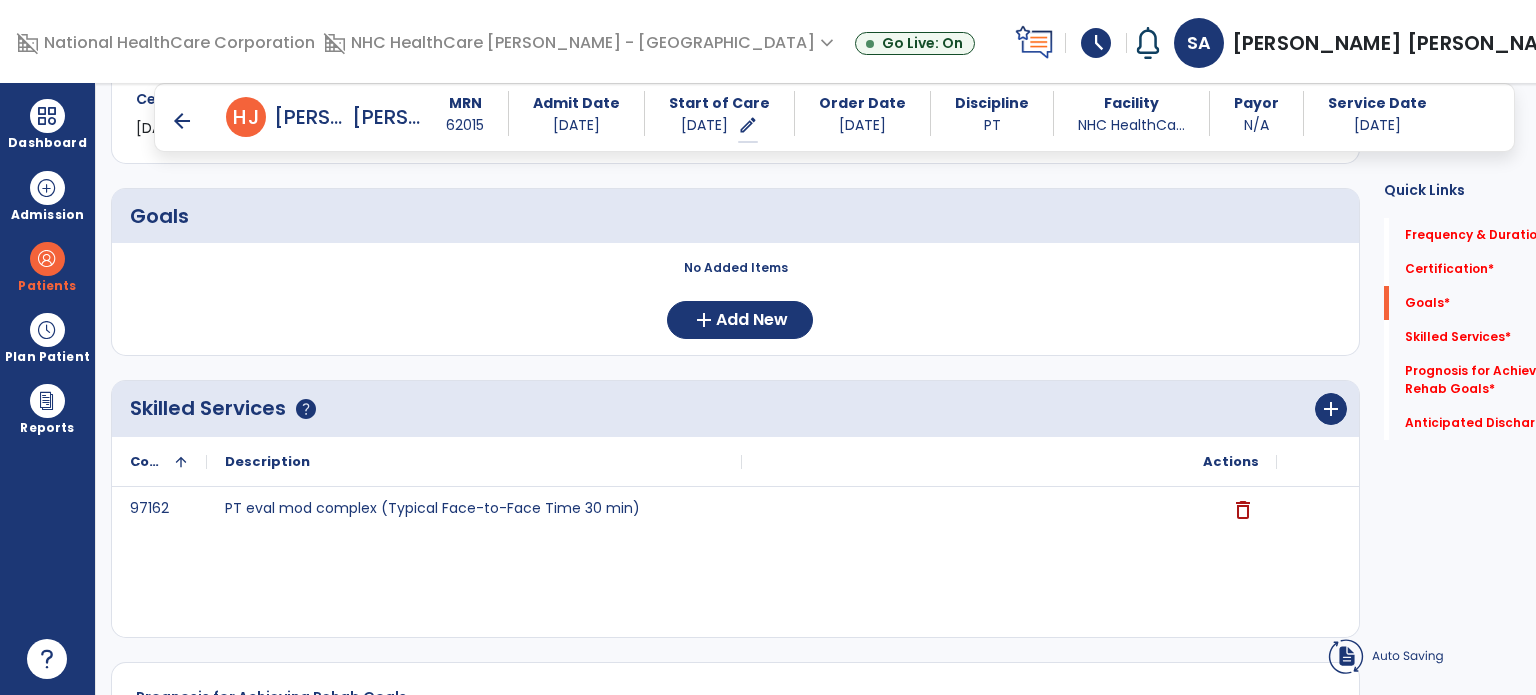 click on "Quick Links  Frequency & Duration   *  Frequency & Duration   *  Certification   *  Certification   *  Goals   *  Goals   *  Skilled Services   *  Skilled Services   *  Prognosis for Achieving Rehab Goals   *  Prognosis for Achieving Rehab Goals   *  Anticipated Discharge Plans   *  Anticipated Discharge Plans   *" 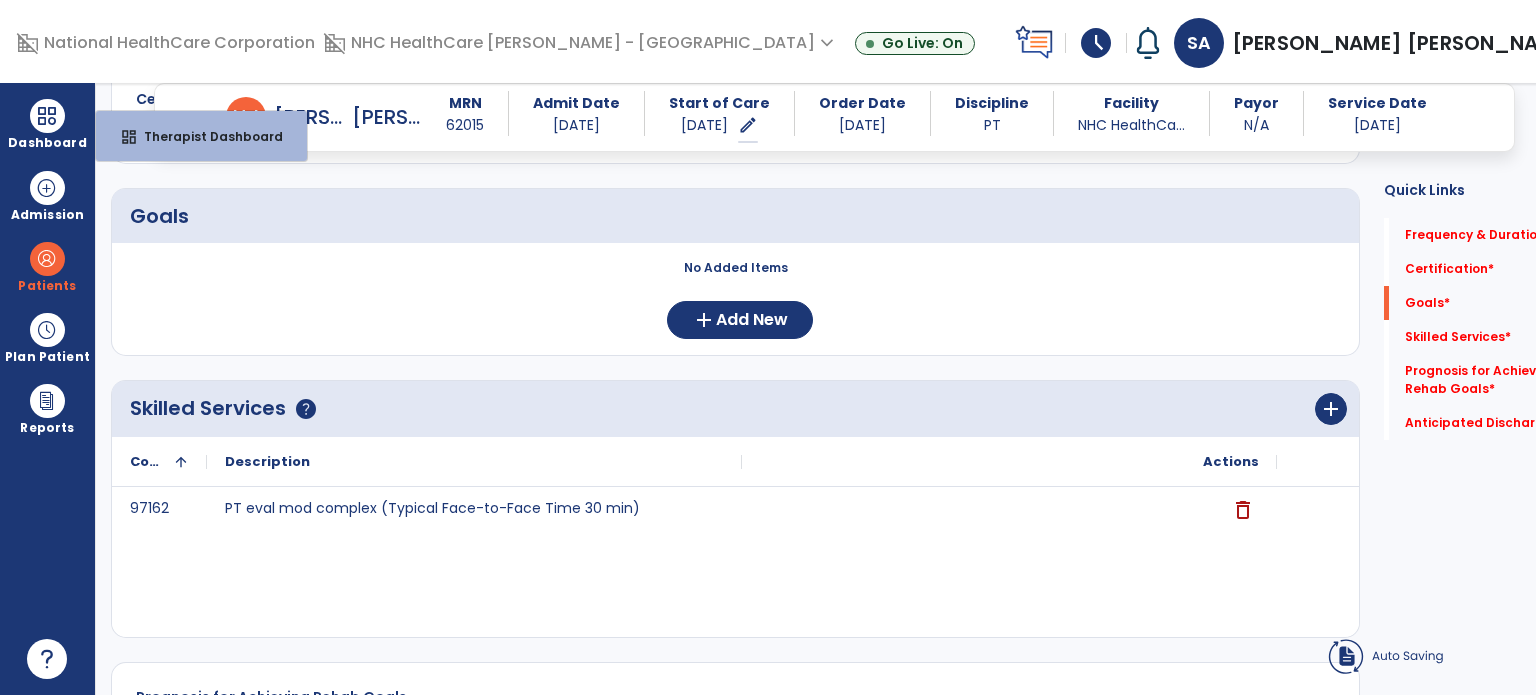 click at bounding box center [47, 259] 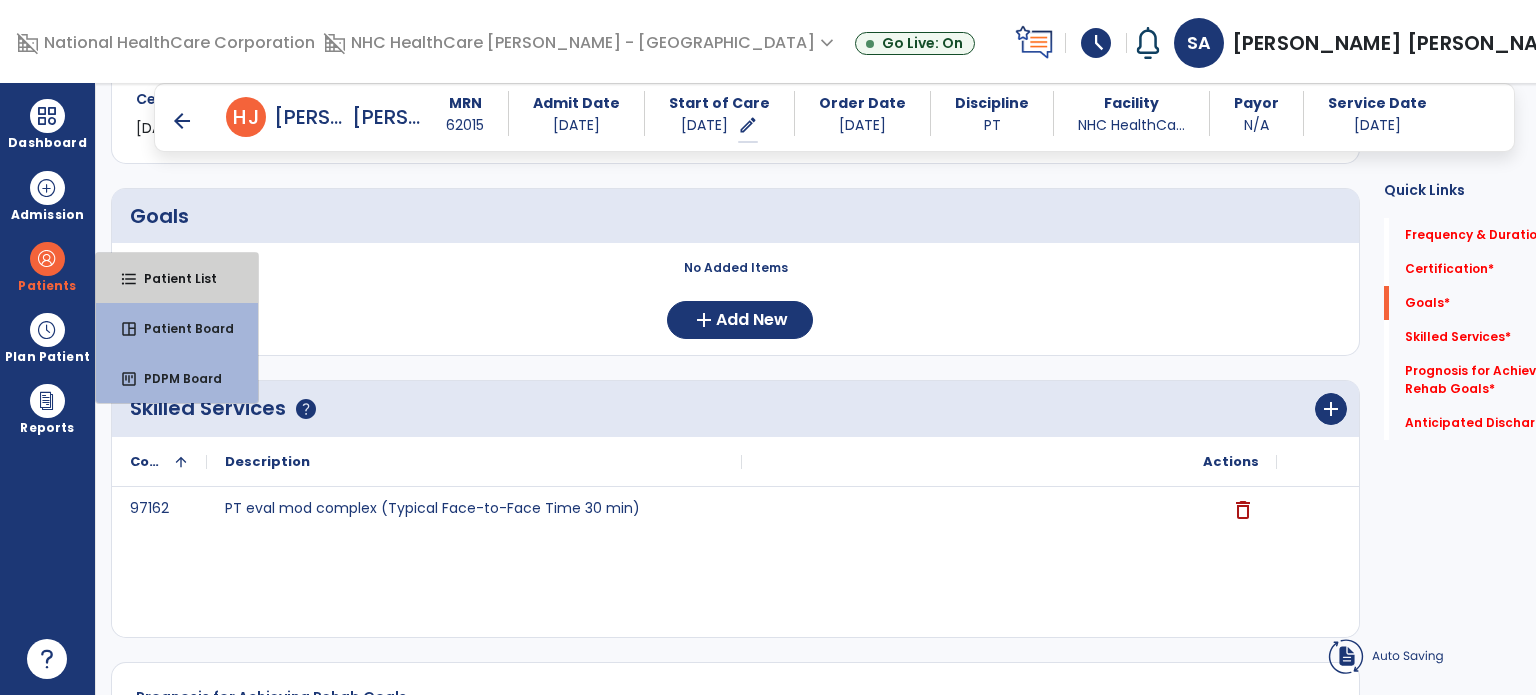 click on "Patient List" at bounding box center [172, 278] 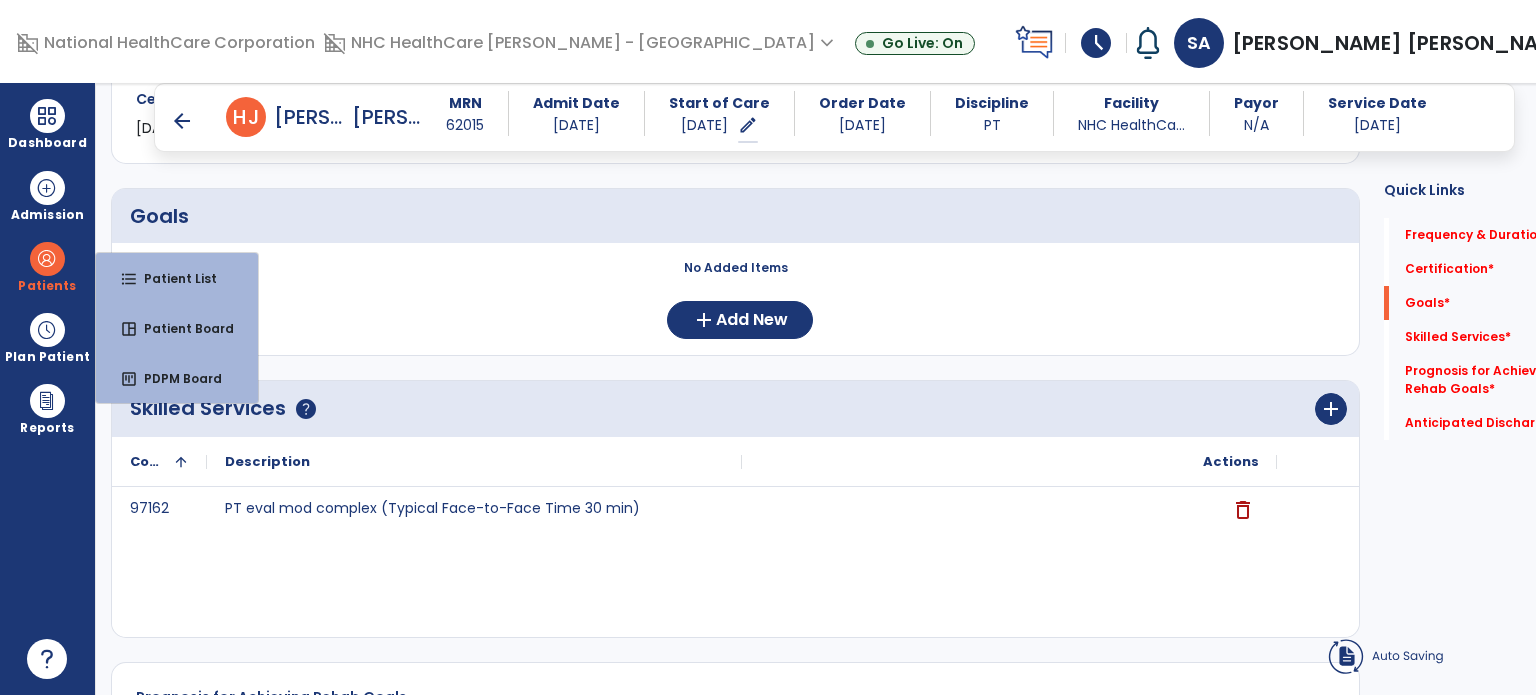 scroll, scrollTop: 46, scrollLeft: 0, axis: vertical 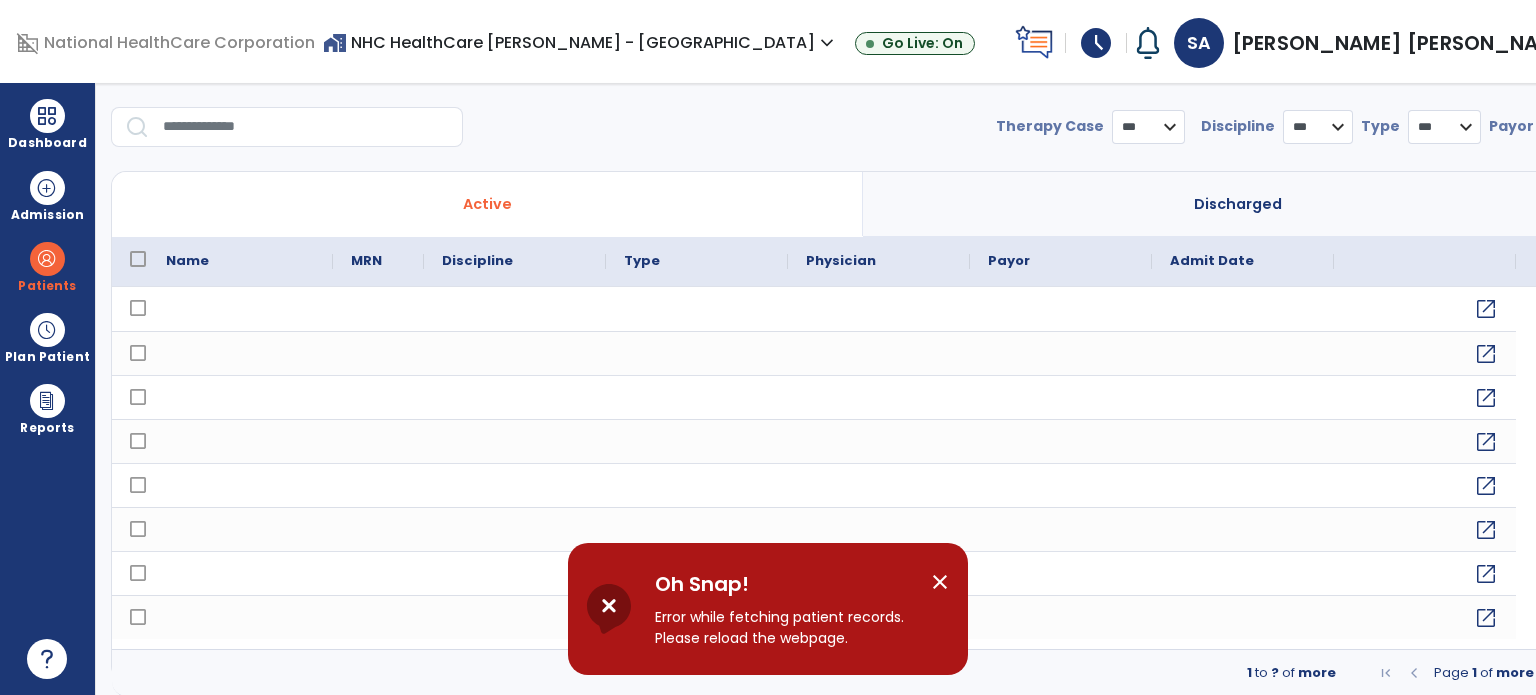 click on "Dashboard  dashboard  Therapist Dashboard Admission Patients  format_list_bulleted  Patient List  space_dashboard  Patient Board  insert_chart  PDPM Board Plan Patient  event_note  Planner  content_paste_go  Scheduler  content_paste_go  Whiteboard Reports  export_notes  Billing Exports  note_alt  EOM Report  event_note  Minutes By Payor  inbox_customize  Service Log  playlist_add_check  Triple Check Report" at bounding box center (48, 389) 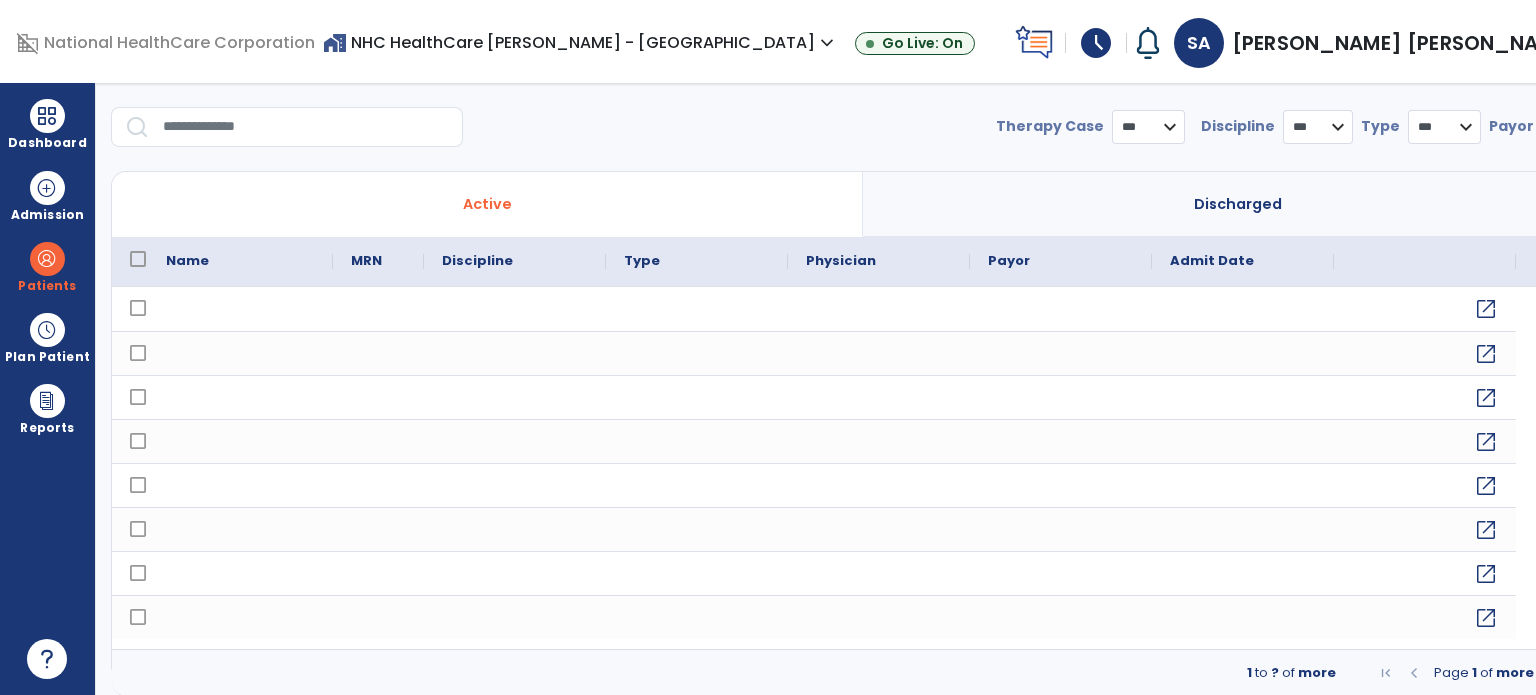 click at bounding box center (47, 116) 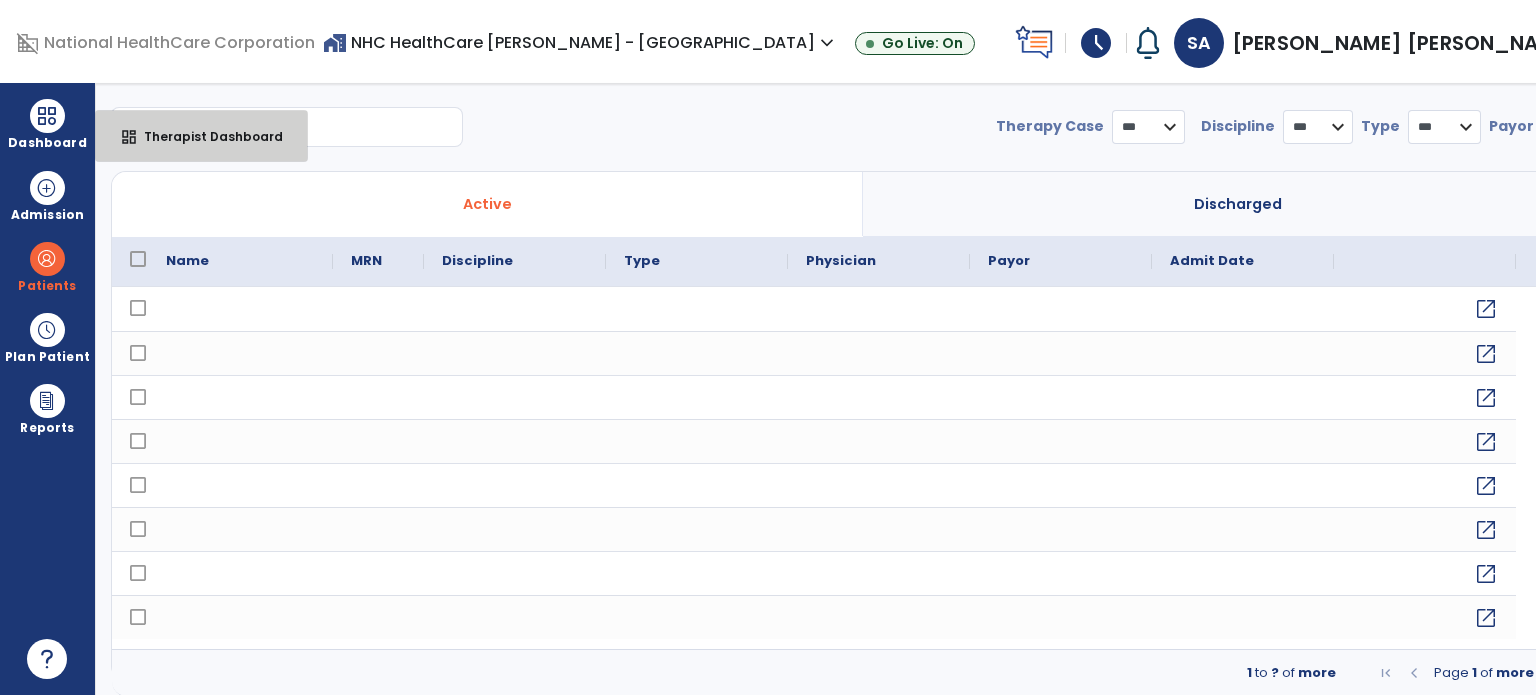 click on "dashboard" at bounding box center [129, 137] 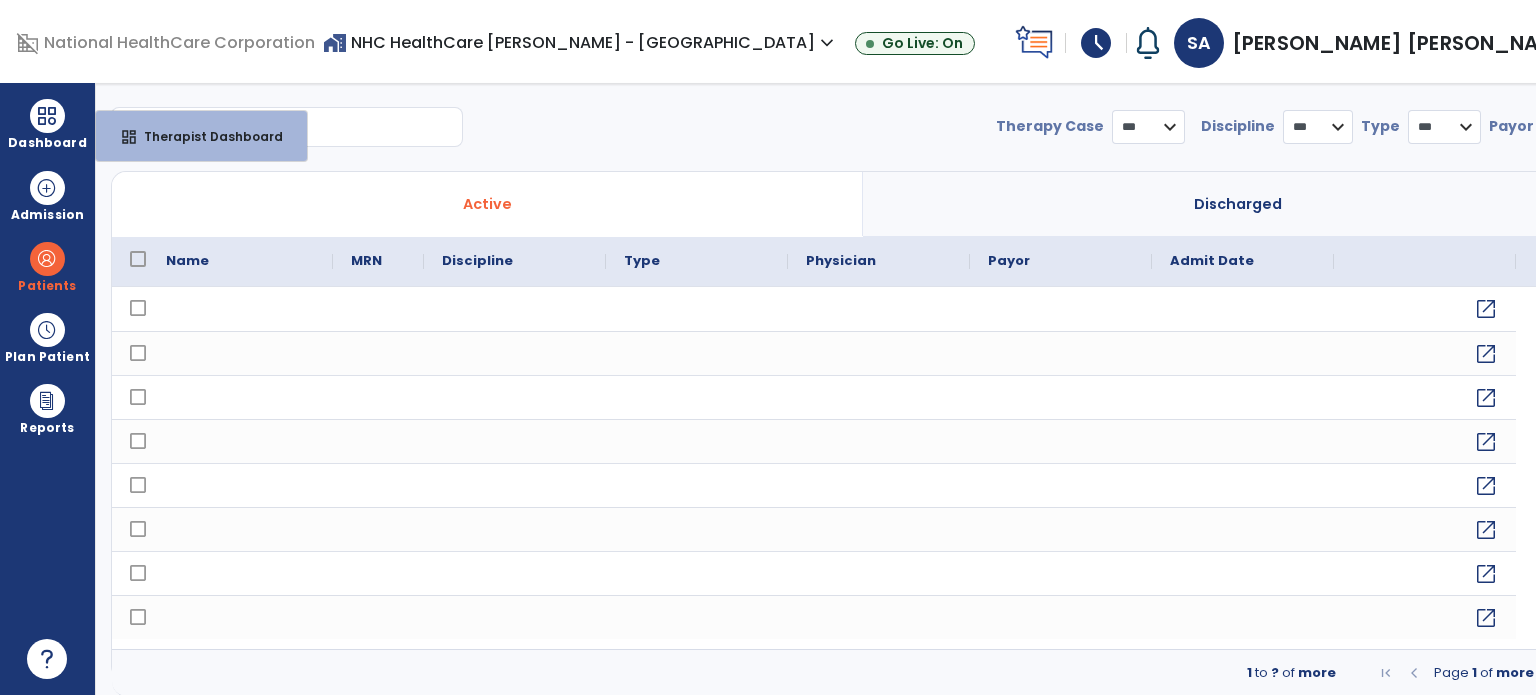 select on "****" 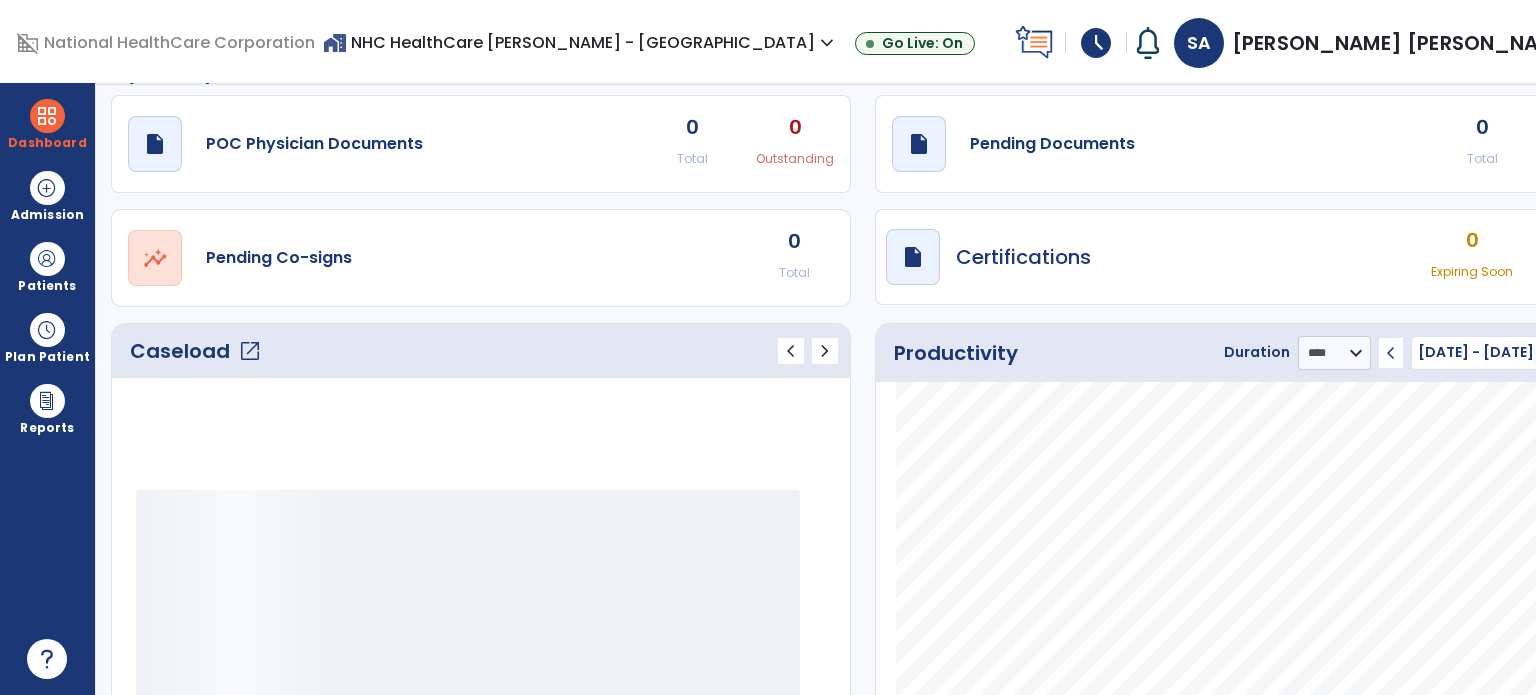 click on "[PERSON_NAME] [PERSON_NAME]" at bounding box center (1404, 43) 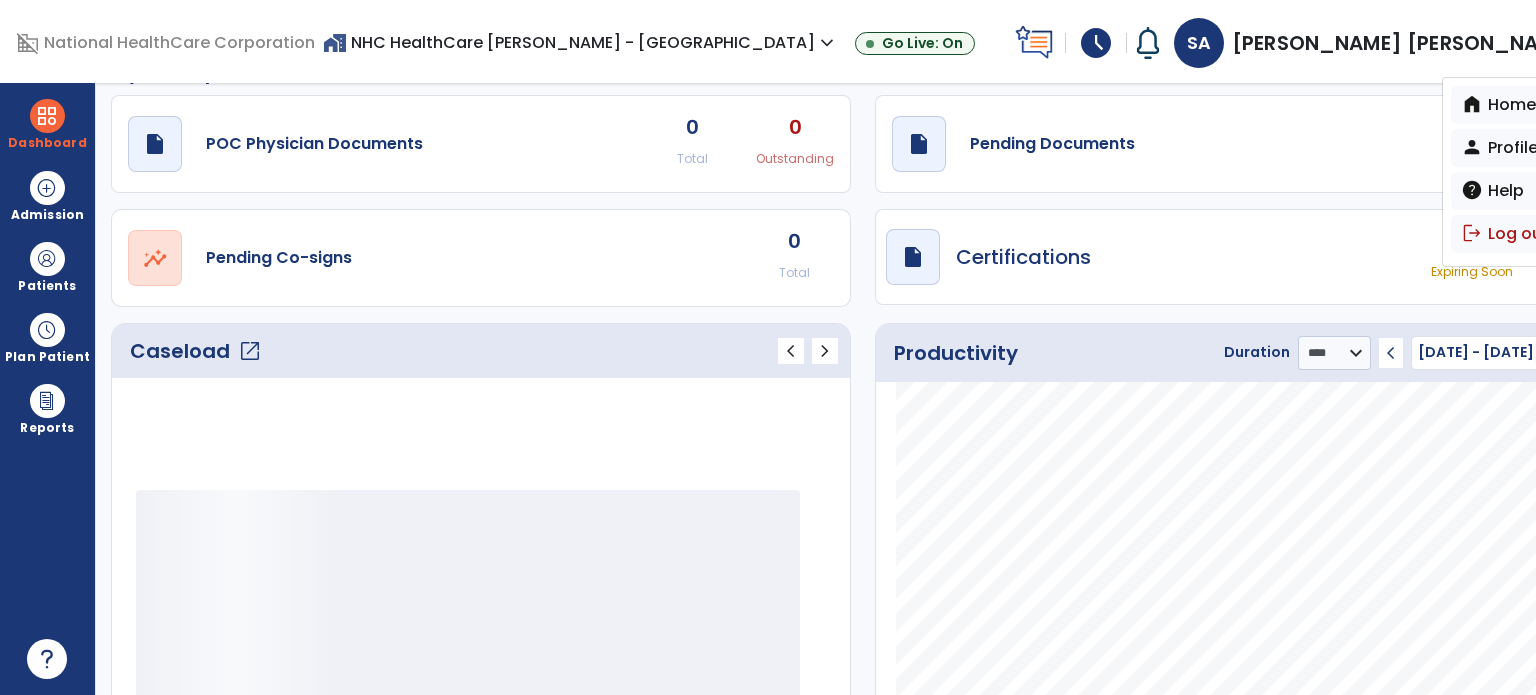 click on "logout   Log out" at bounding box center [1522, 234] 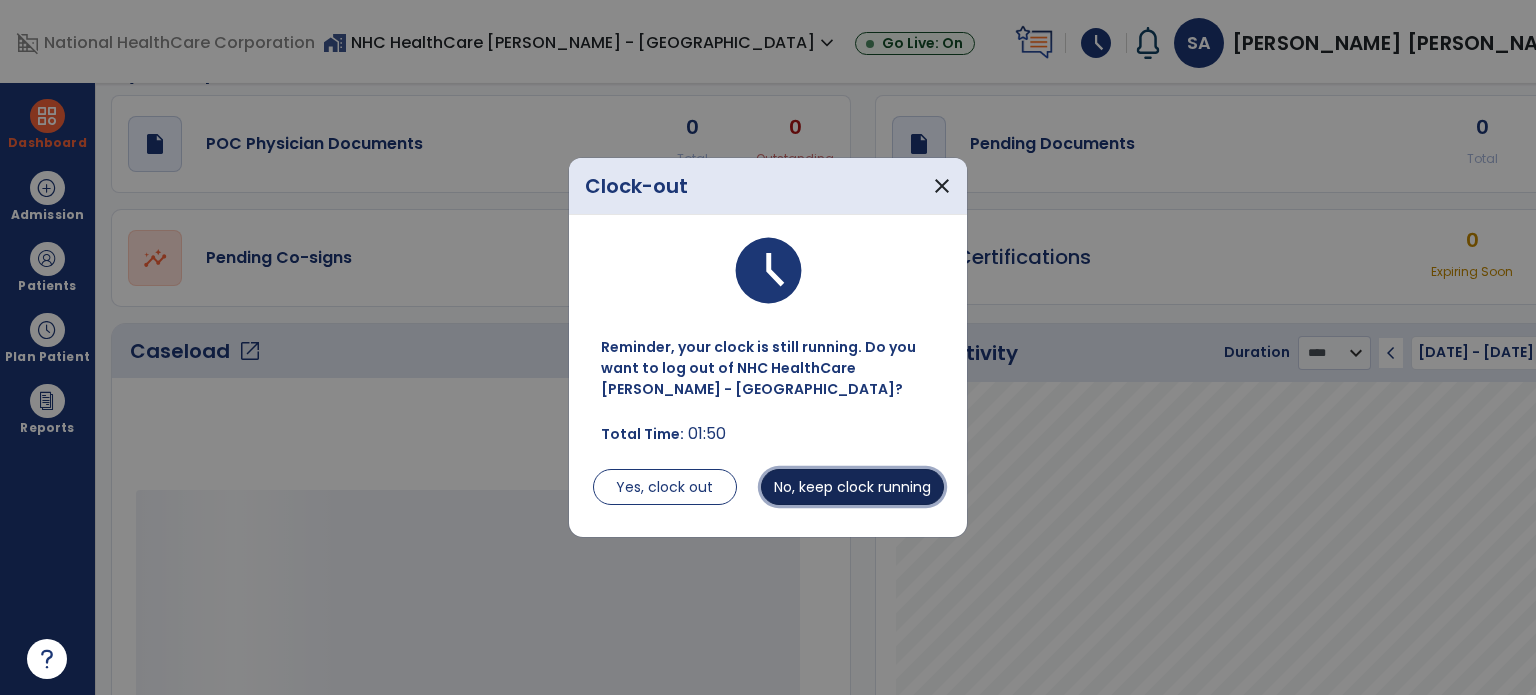 click on "No, keep clock running" at bounding box center [852, 487] 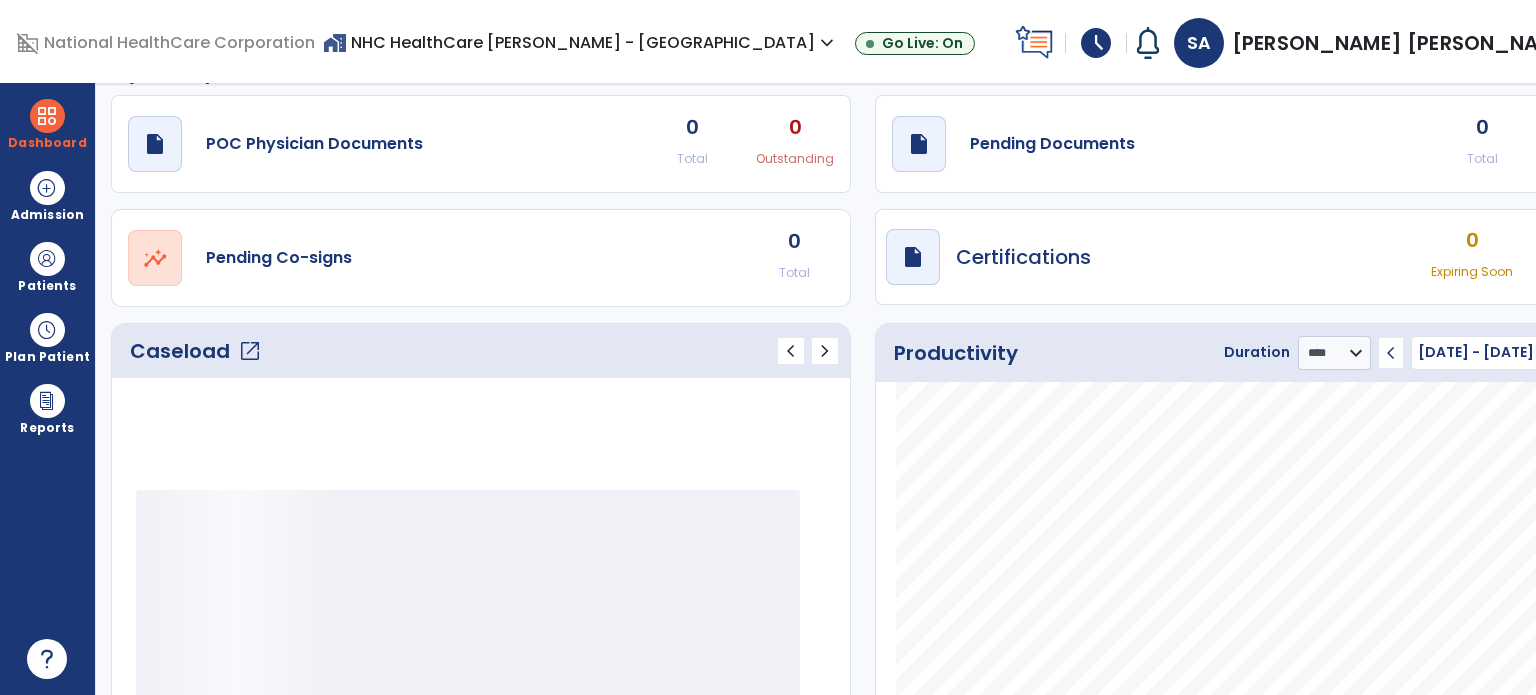click on "draft   open_in_new  POC Physician Documents 0 Total 0 Outstanding  draft   open_in_new  Pending Documents 0 Total 0 Past Due  open_in_new  Pending Co-signs 0 Total  draft   open_in_new  Certifications 0 Expiring Soon 0 Expired" 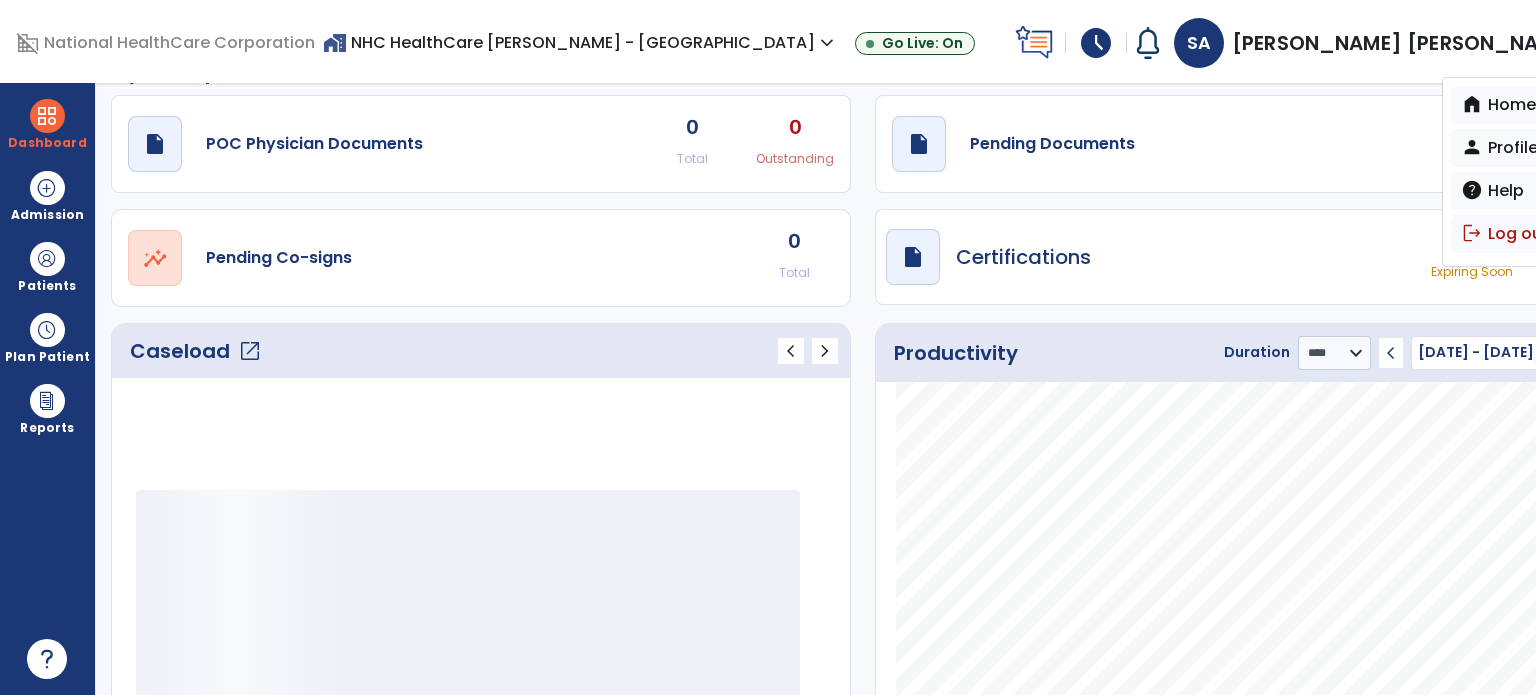 click on "logout   Log out" at bounding box center (1522, 234) 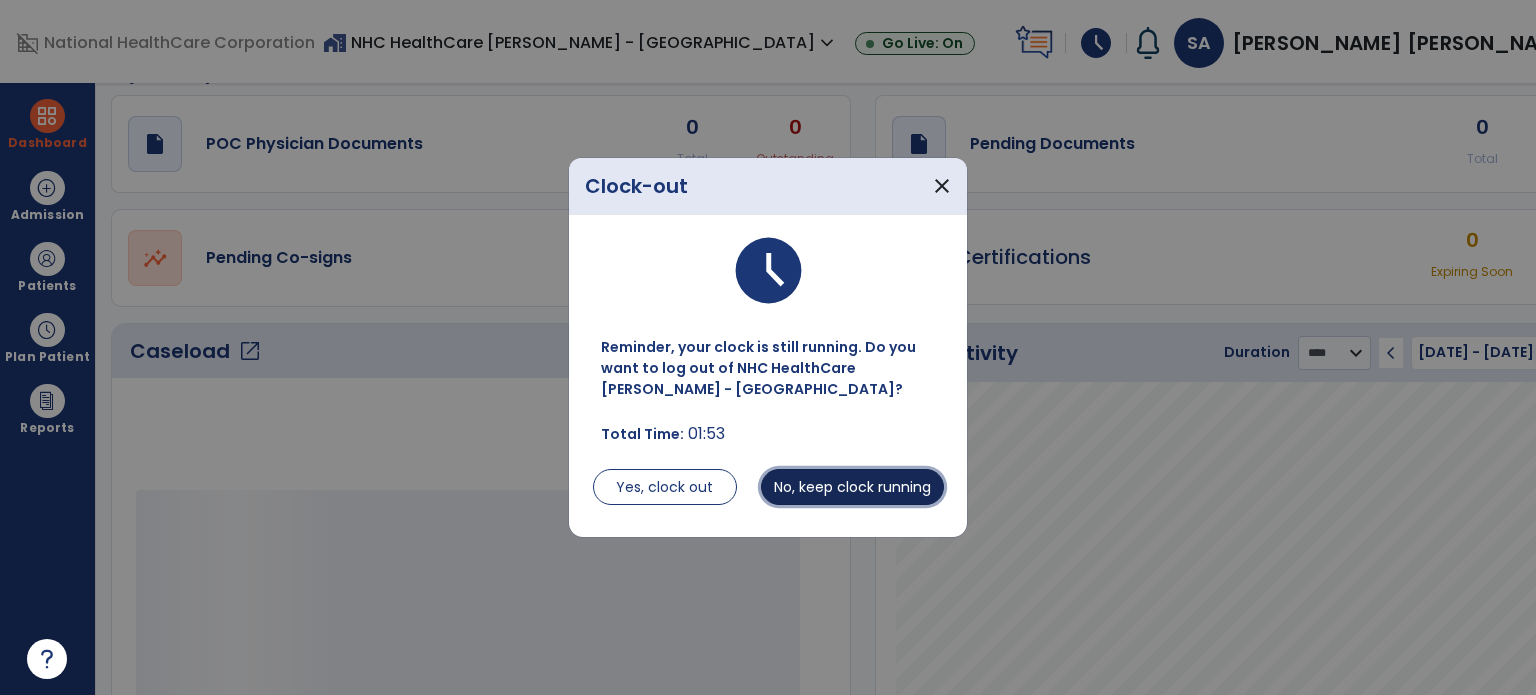 click on "No, keep clock running" at bounding box center [852, 487] 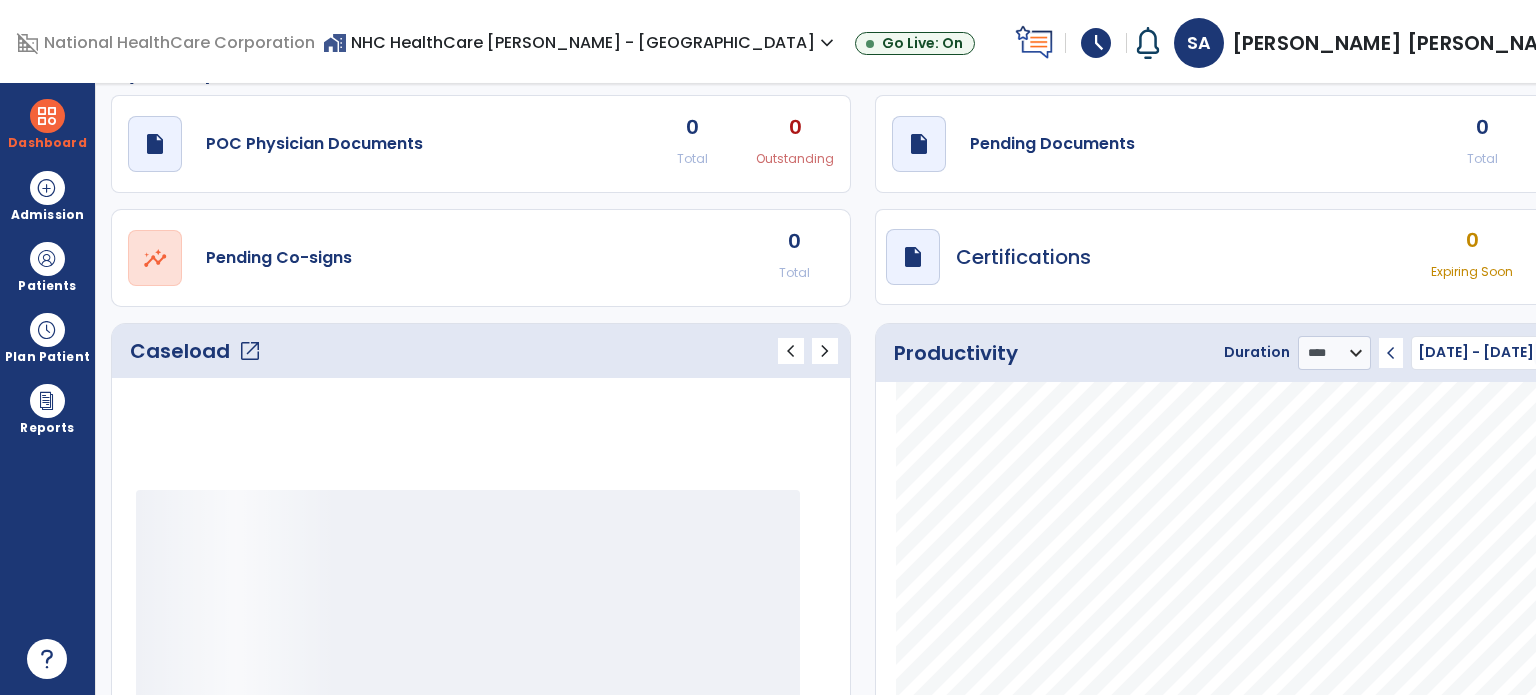 click on "[PERSON_NAME] [PERSON_NAME]" at bounding box center (1404, 43) 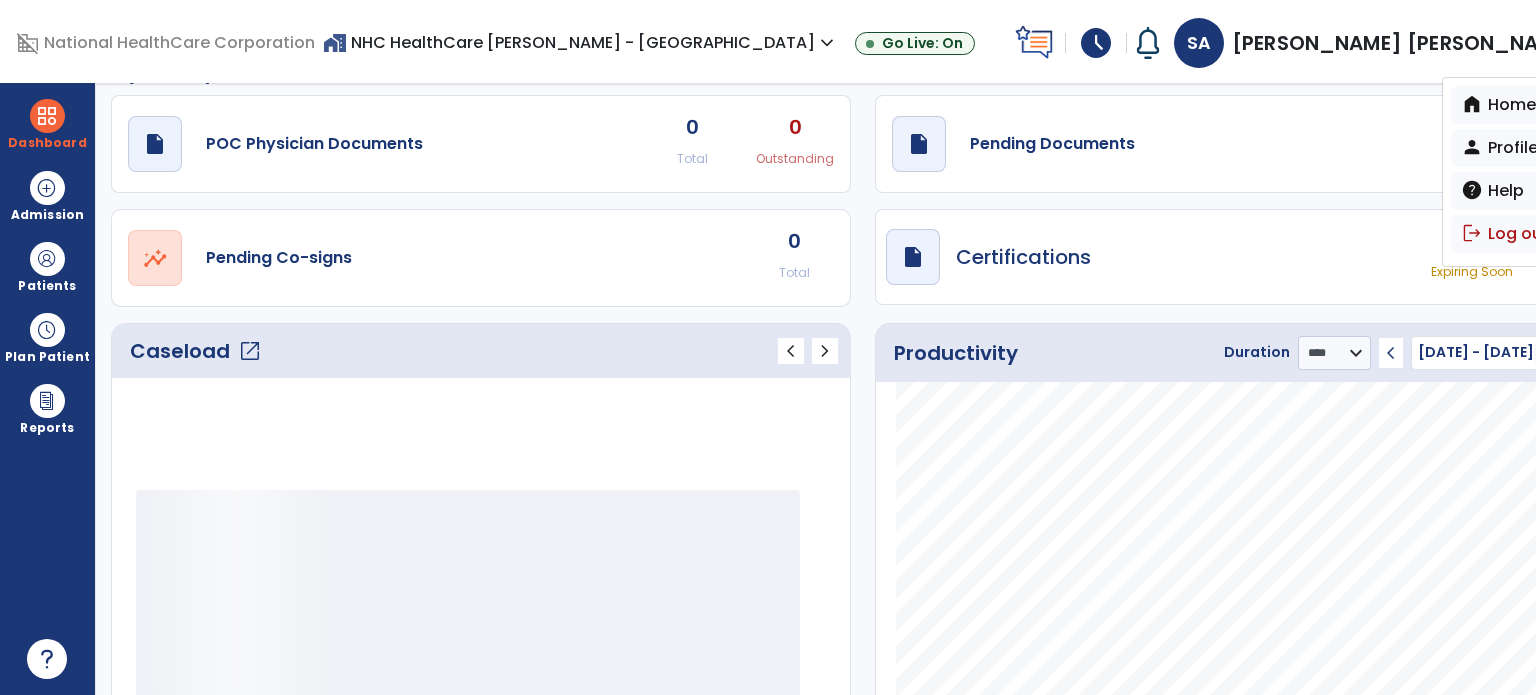 click on "logout   Log out" at bounding box center [1522, 234] 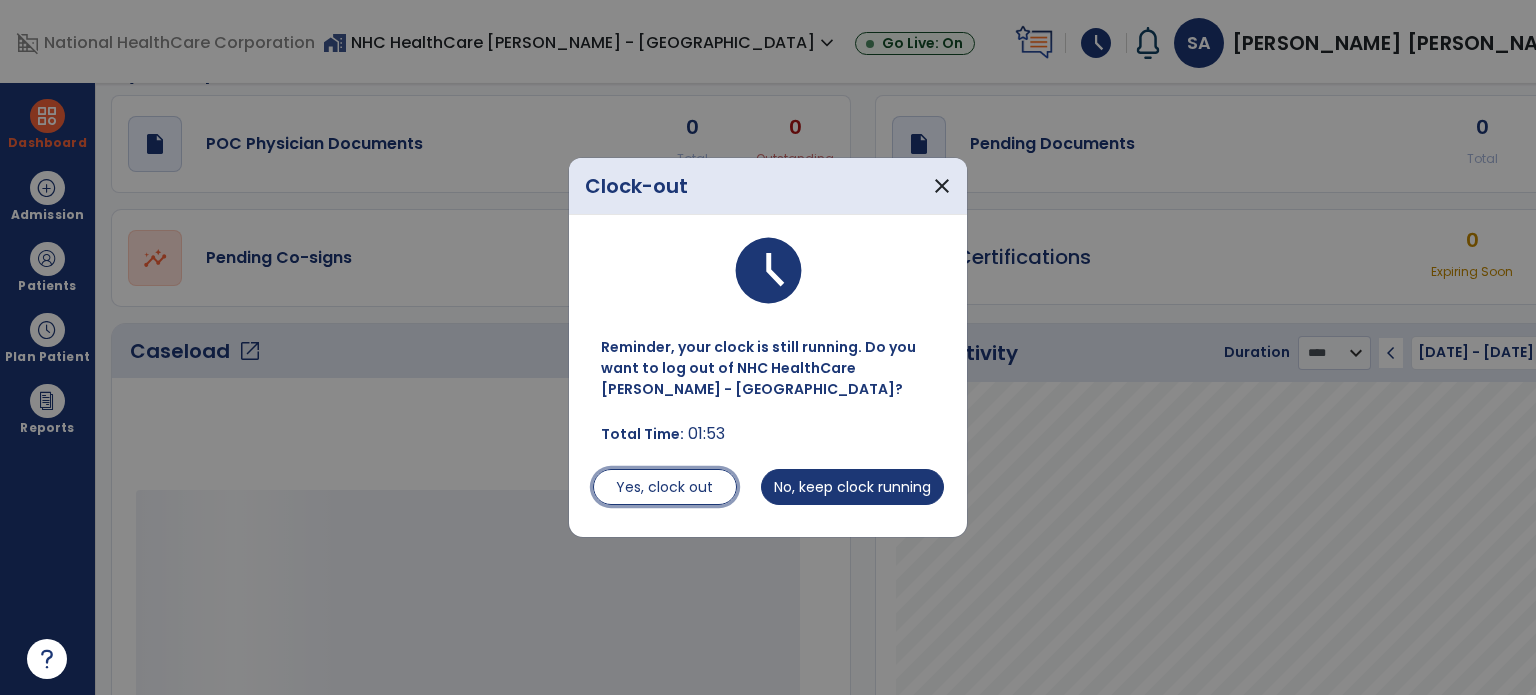 click on "Yes, clock out" at bounding box center (665, 487) 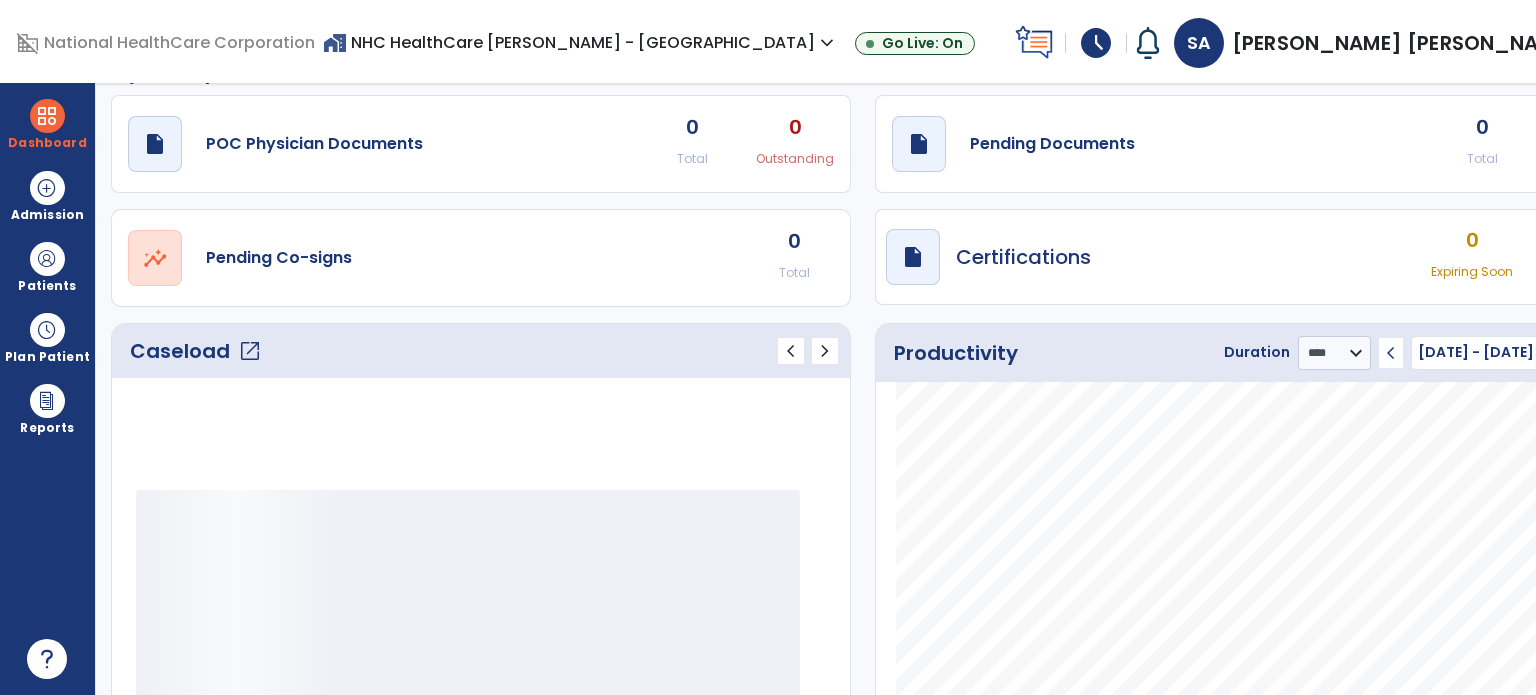 click on "draft   open_in_new  POC Physician Documents 0 Total 0 Outstanding  draft   open_in_new  Pending Documents 0 Total 0 Past Due  open_in_new  Pending Co-signs 0 Total  draft   open_in_new  Certifications 0 Expiring Soon 0 Expired" 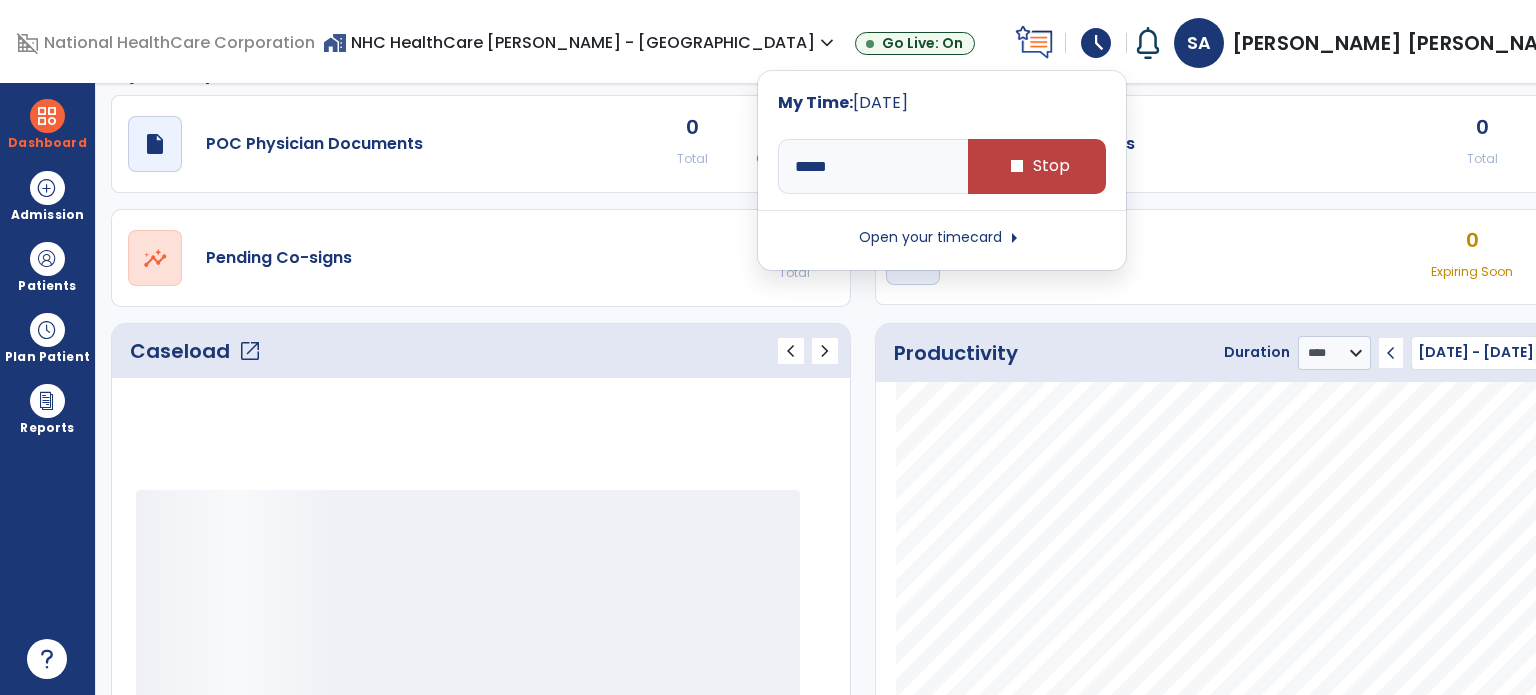 click on "My Therapist Dashboard   draft   open_in_new  POC Physician Documents 0 Total 0 Outstanding  draft   open_in_new  Pending Documents 0 Total 0 Past Due  open_in_new  Pending Co-signs 0 Total  draft   open_in_new  Certifications 0 Expiring Soon 0 Expired  Caseload   open_in_new   chevron_left   chevron_right  Productivity Duration  ******** **** *** chevron_left [DATE] - [DATE]  ********  calendar_today  chevron_right" 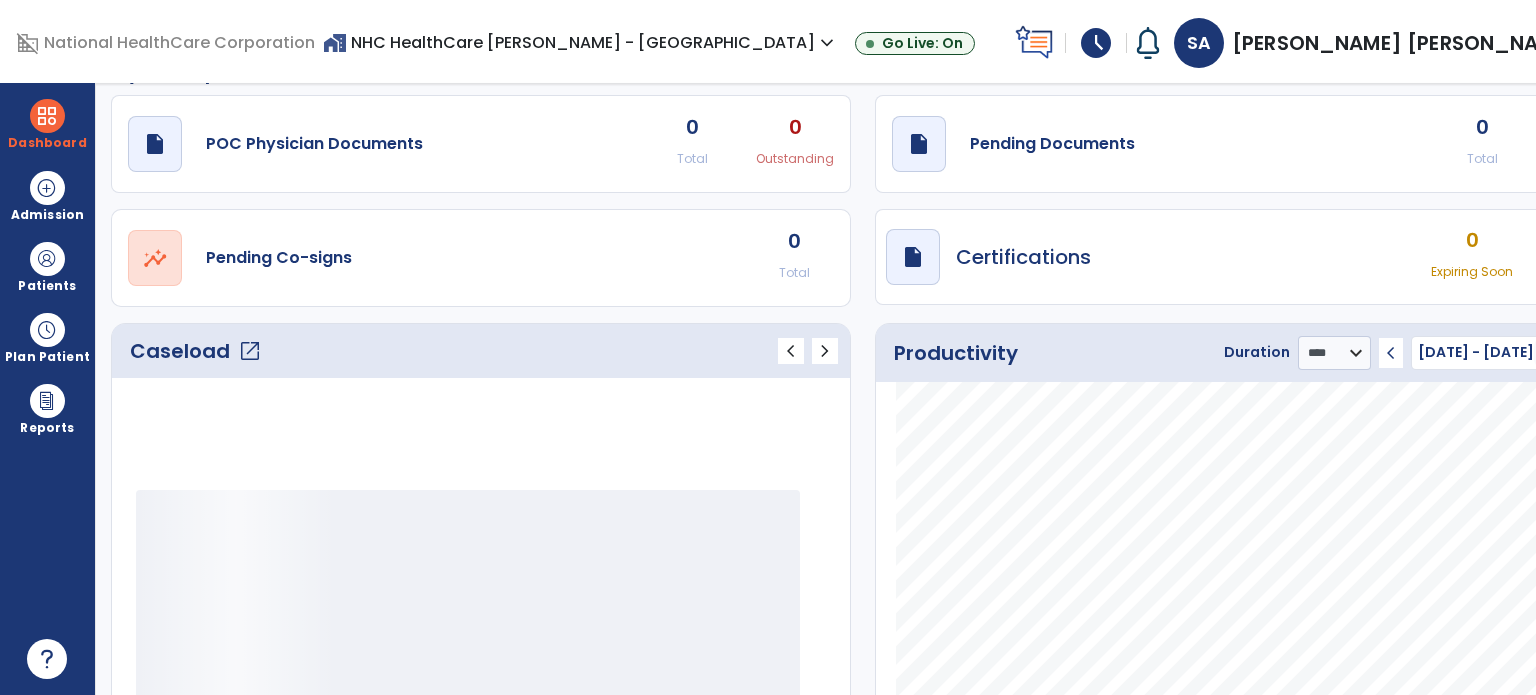 click on "[PERSON_NAME] [PERSON_NAME]" at bounding box center [1404, 43] 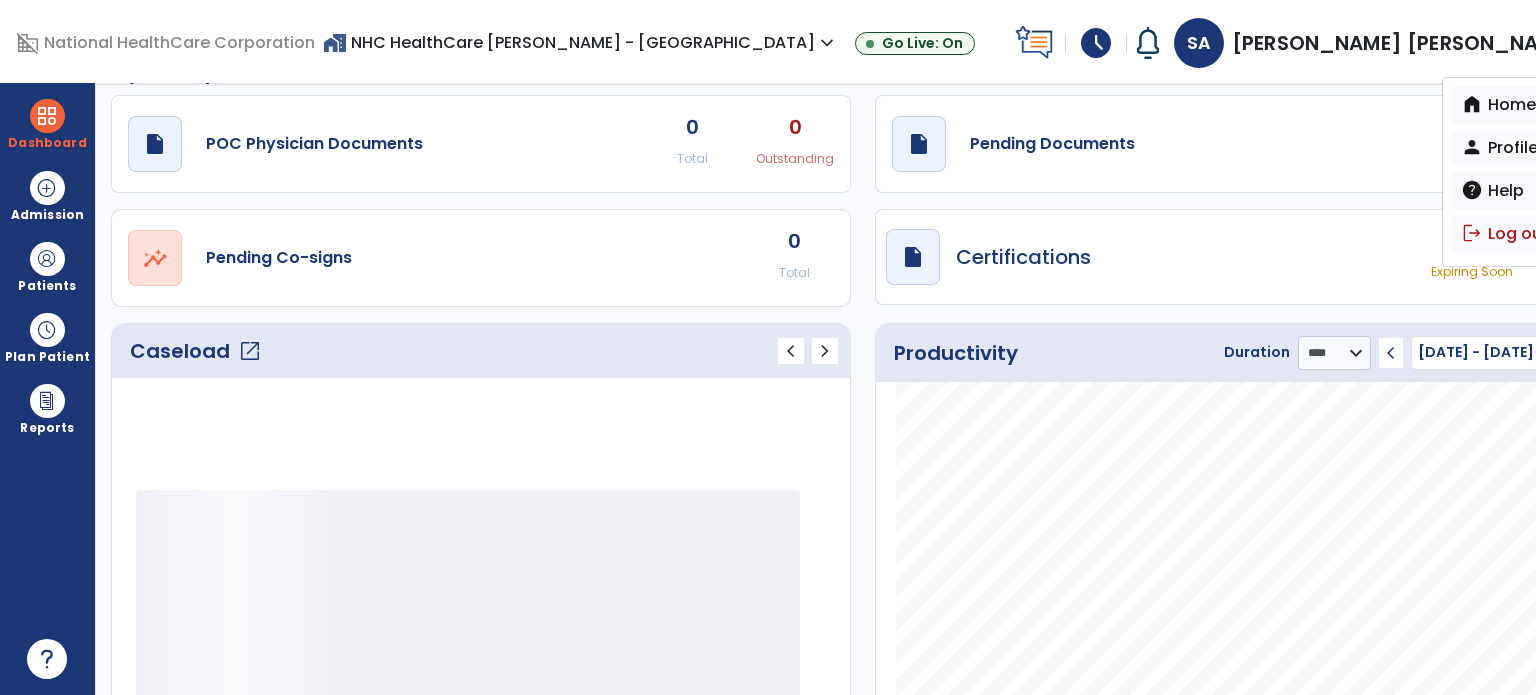 click on "logout" at bounding box center (1472, 233) 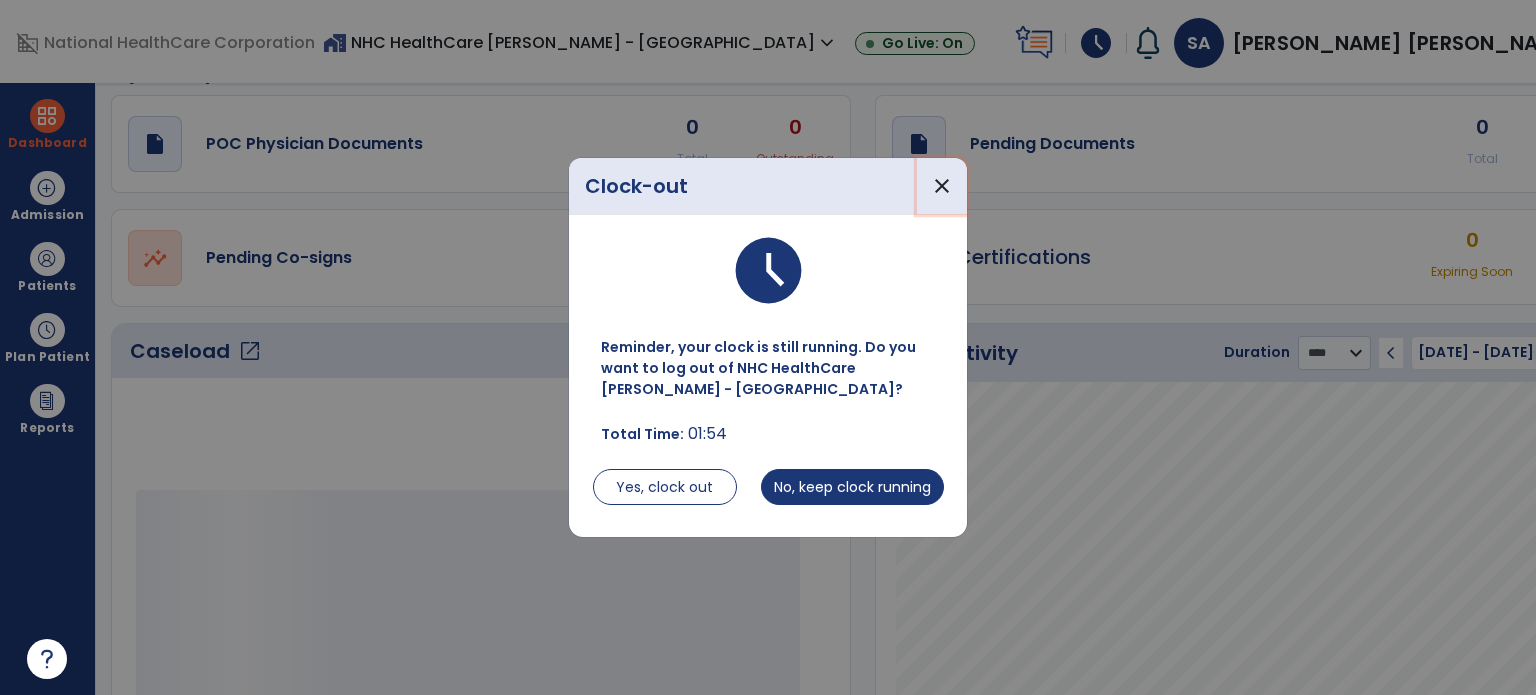 click on "close" at bounding box center [942, 186] 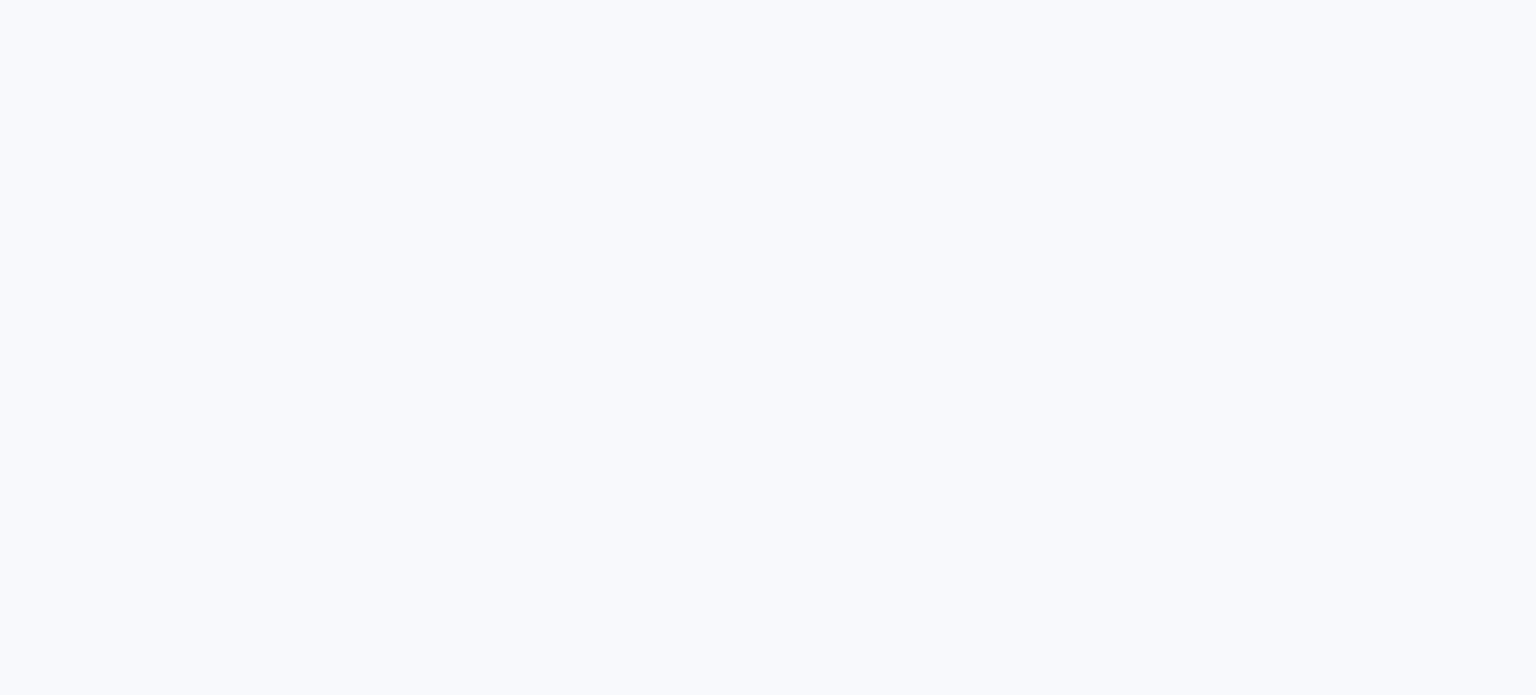 scroll, scrollTop: 0, scrollLeft: 0, axis: both 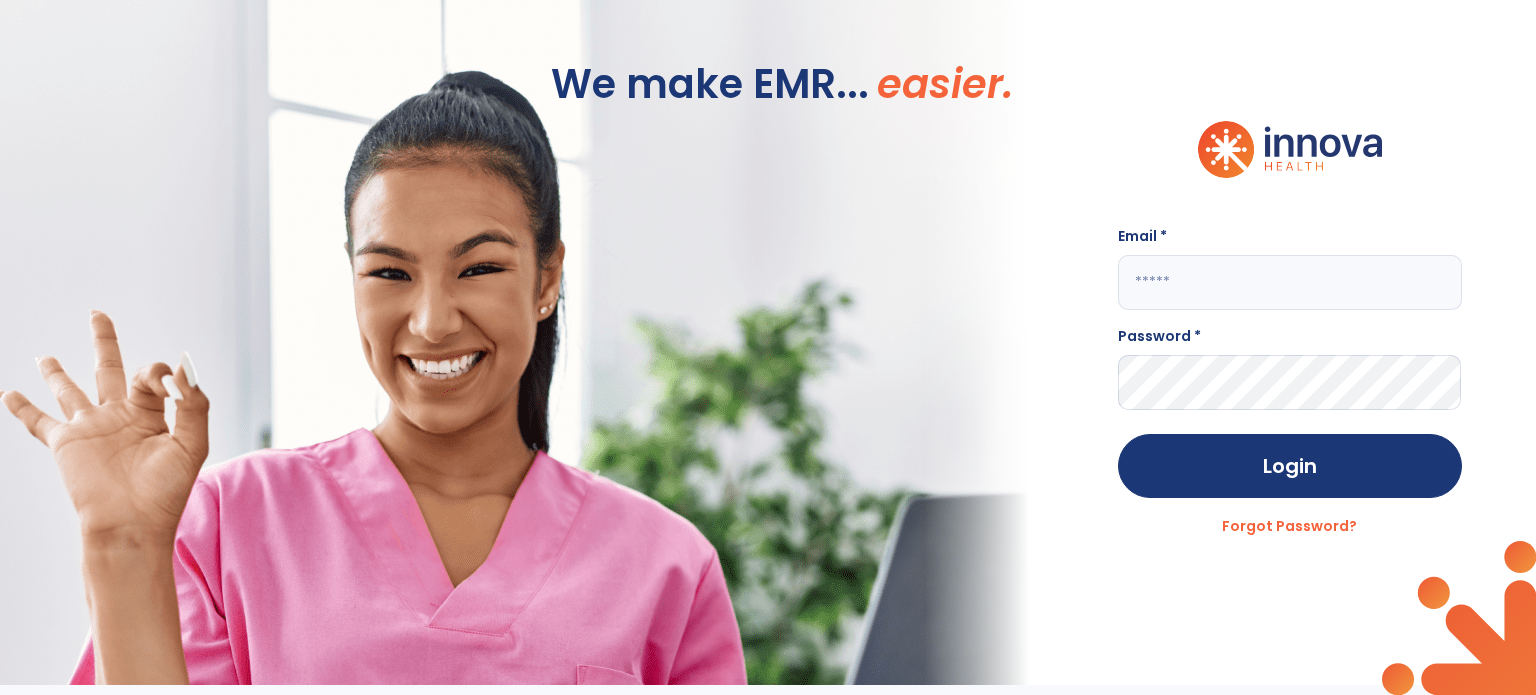click 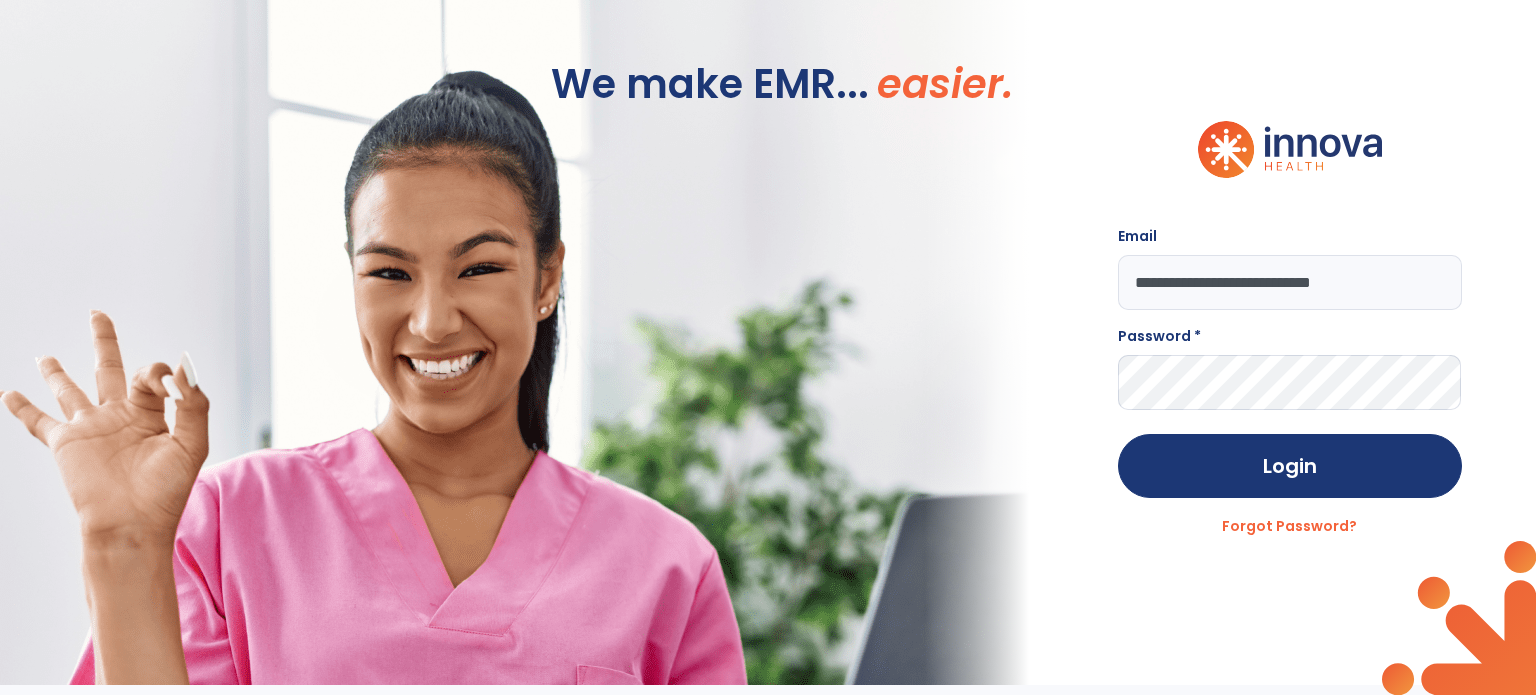 type on "**********" 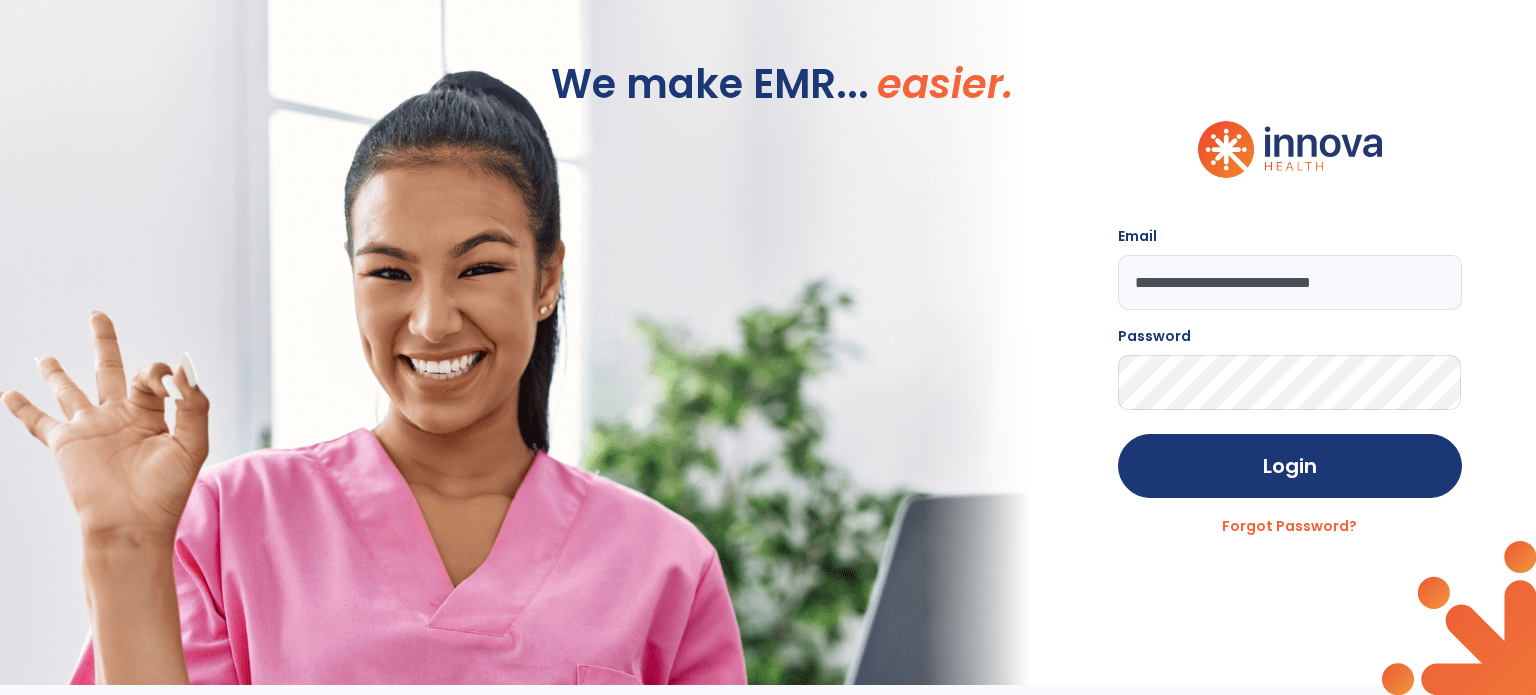 click on "Login" 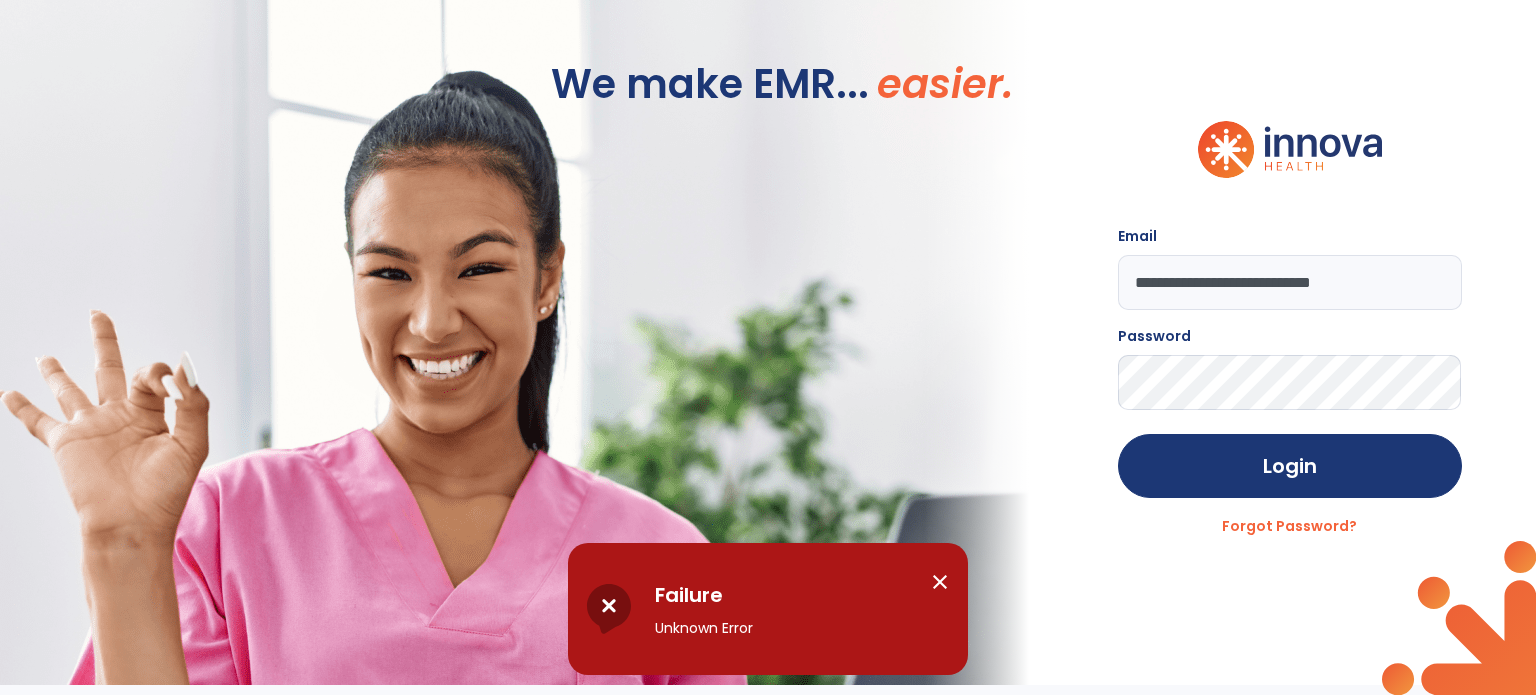 click on "**********" 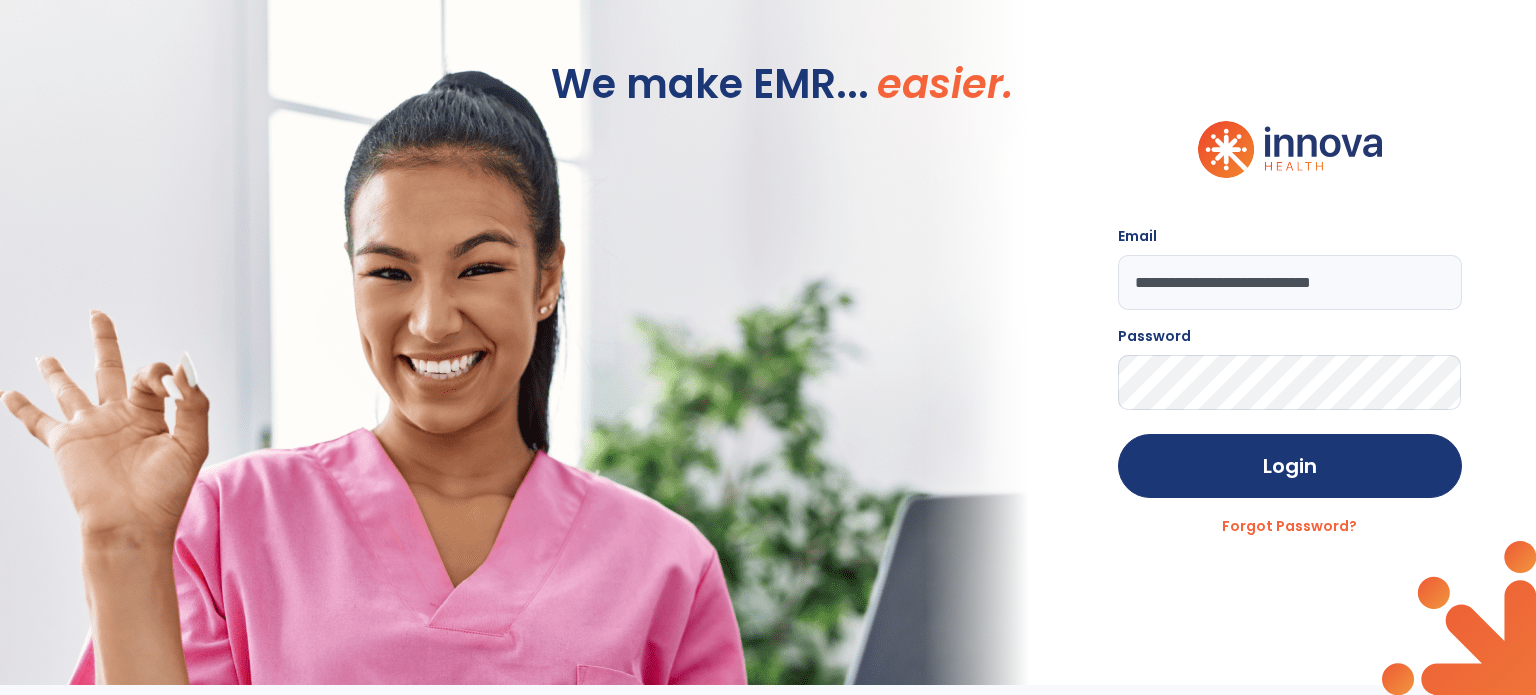 click on "Login" 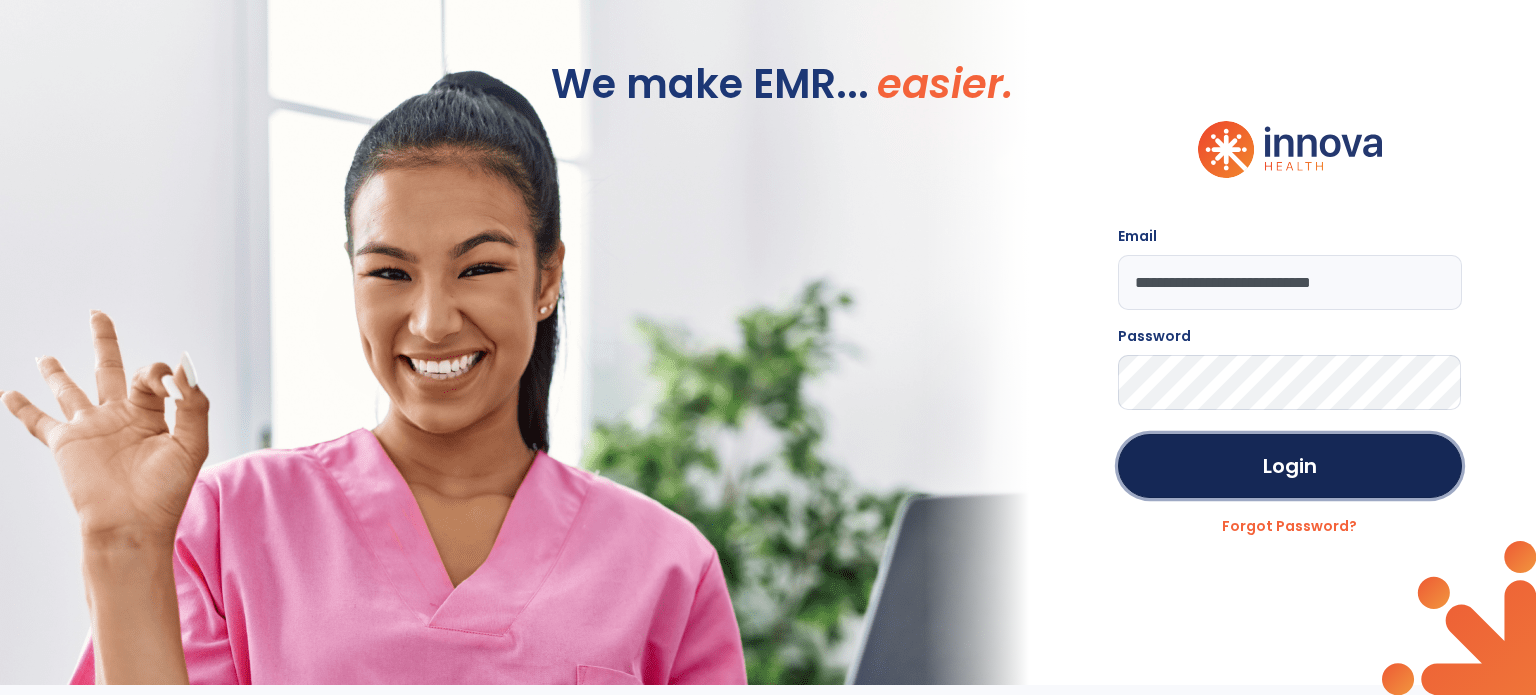 click on "Login" 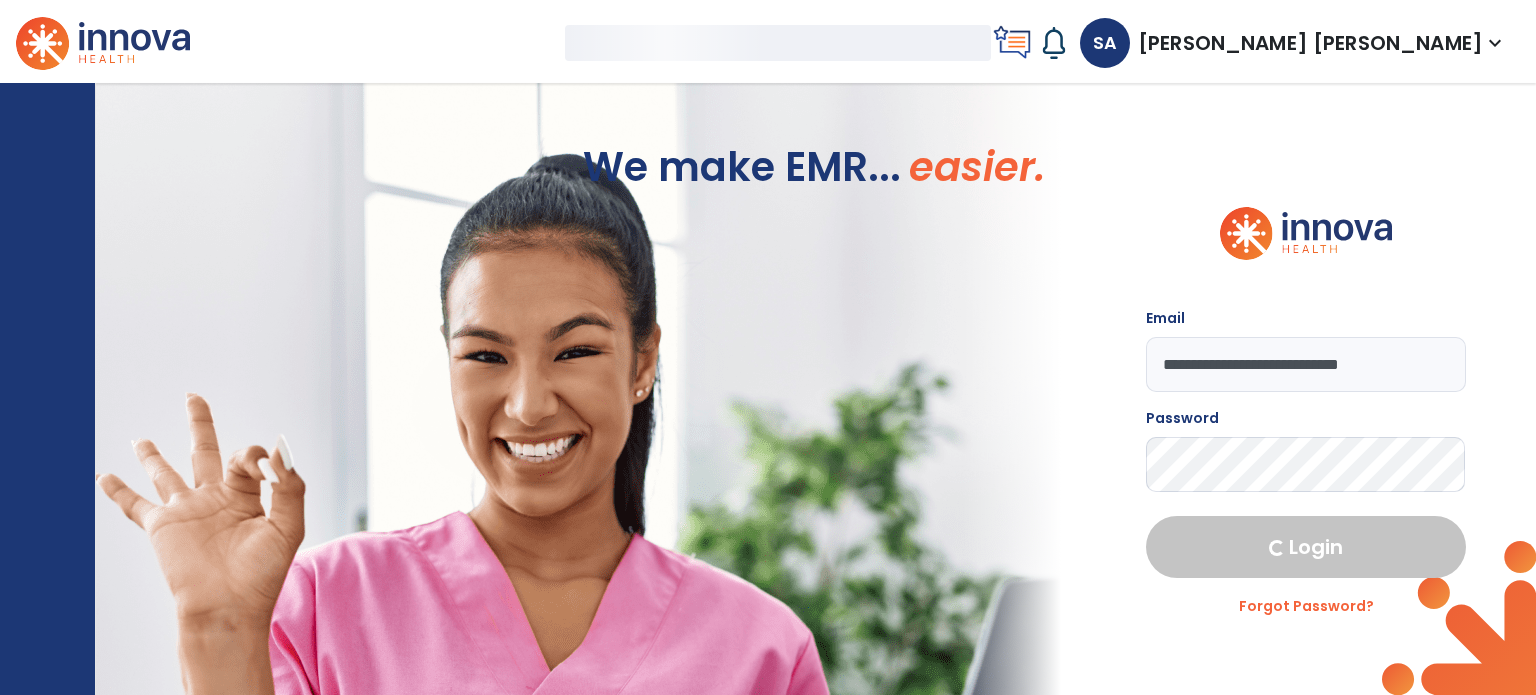 select on "****" 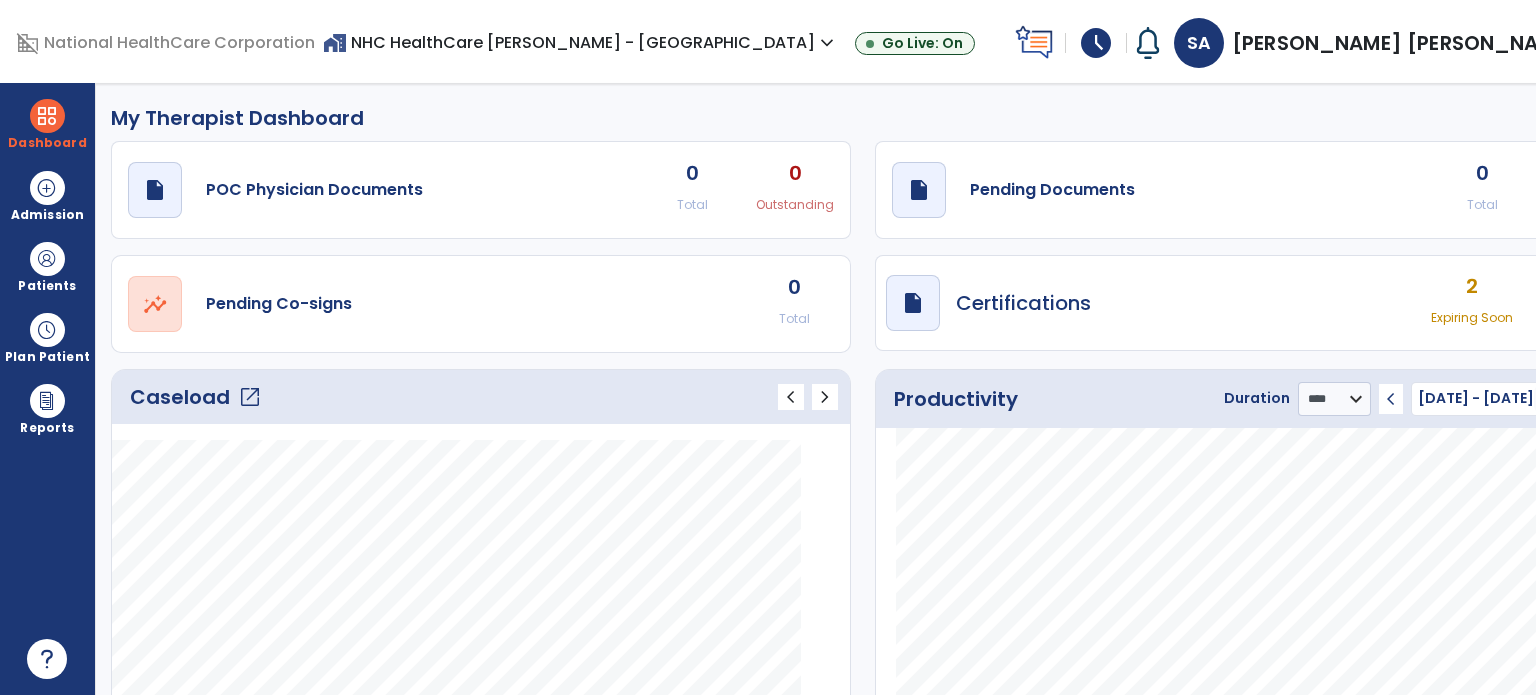 click on "Pending Documents" 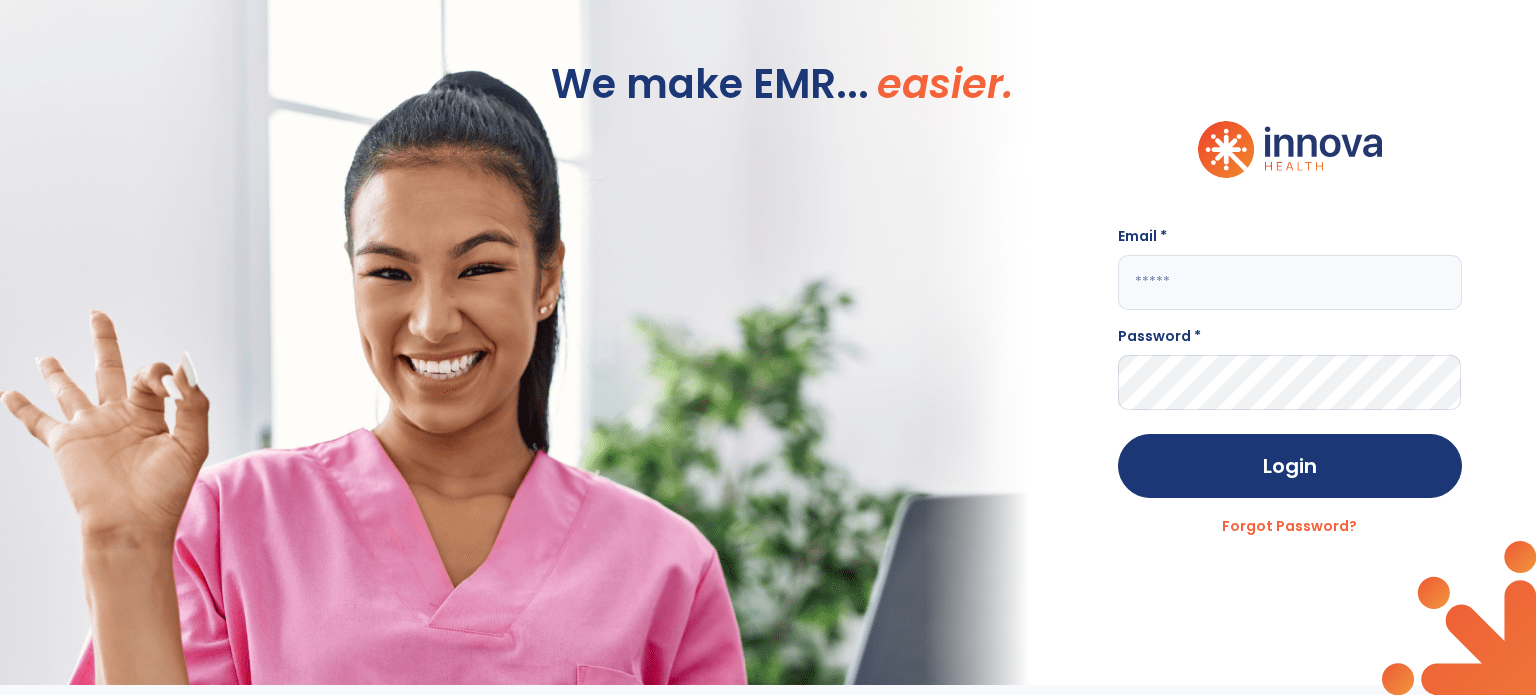 click on "We make EMR... easier. Email * Password * Login Forgot Password?" 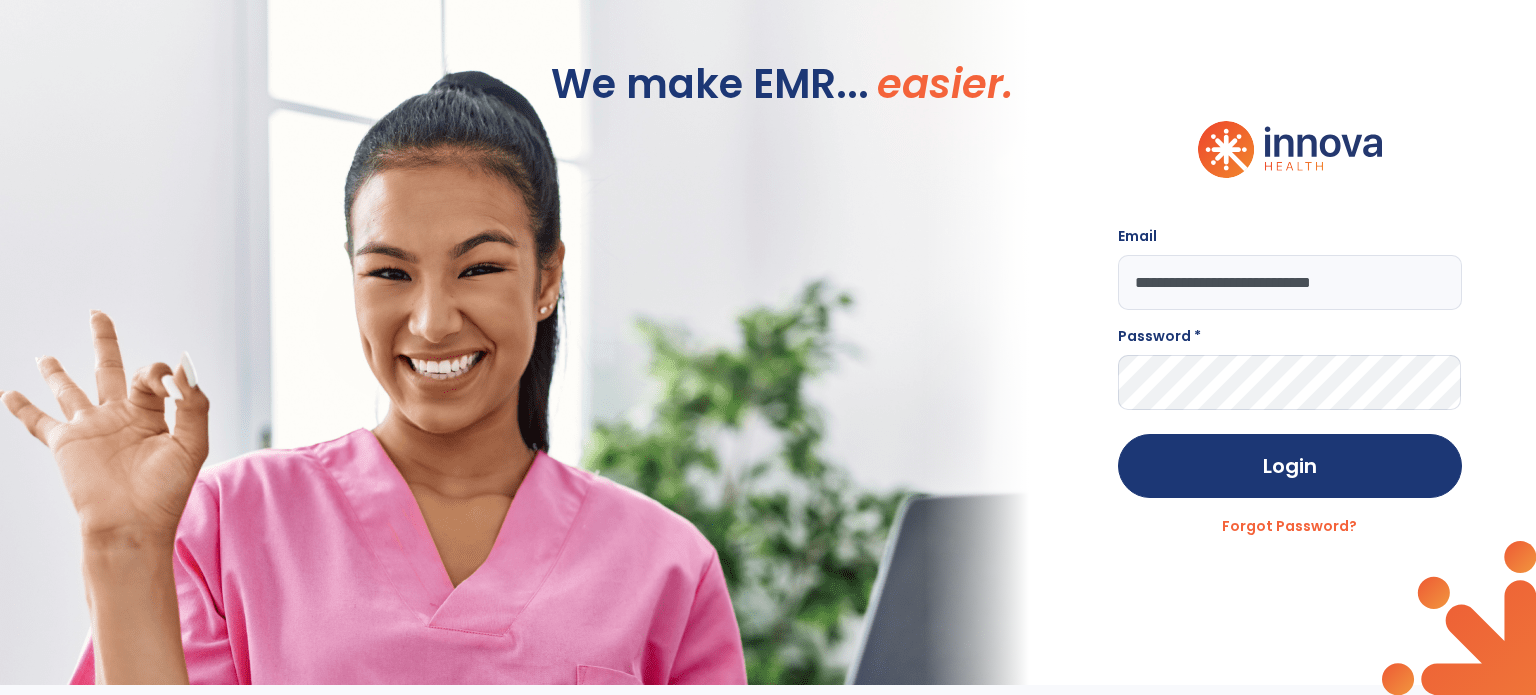 type on "**********" 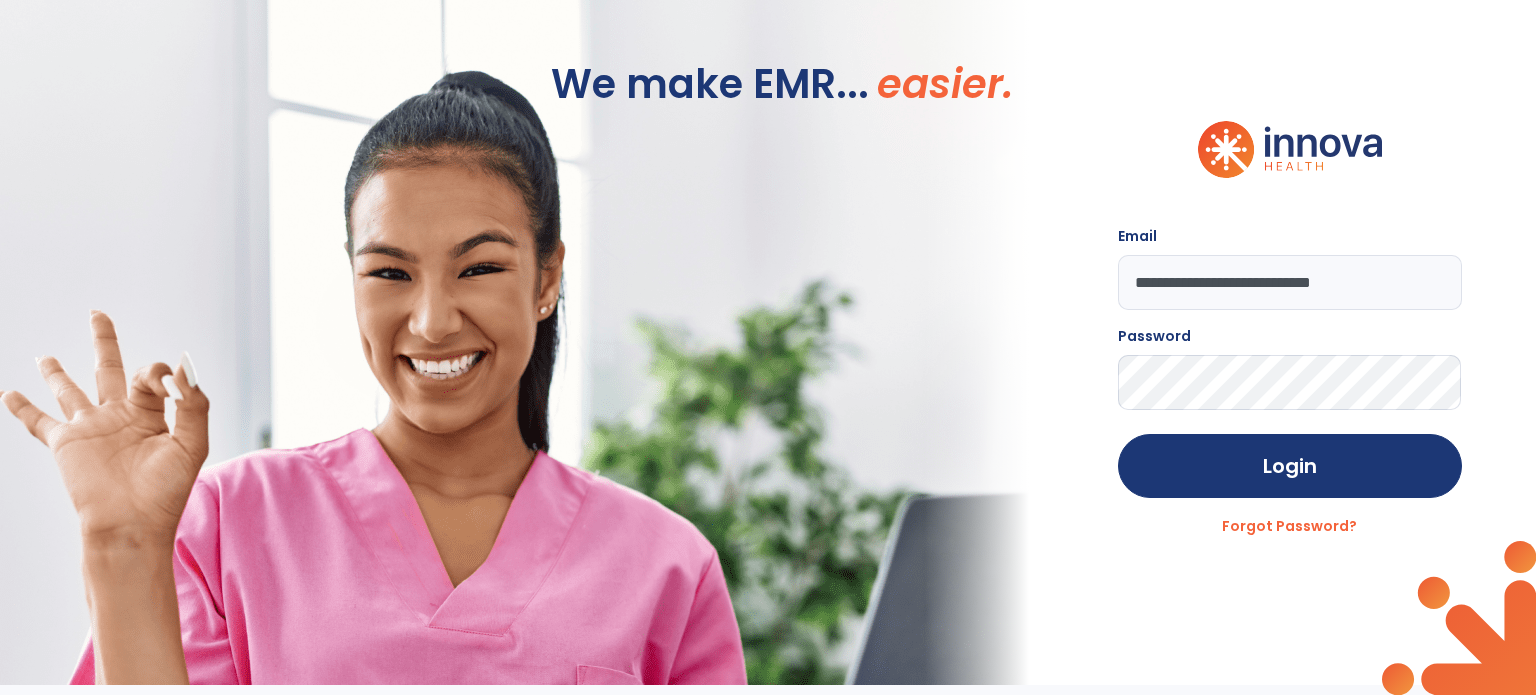 click on "Login" 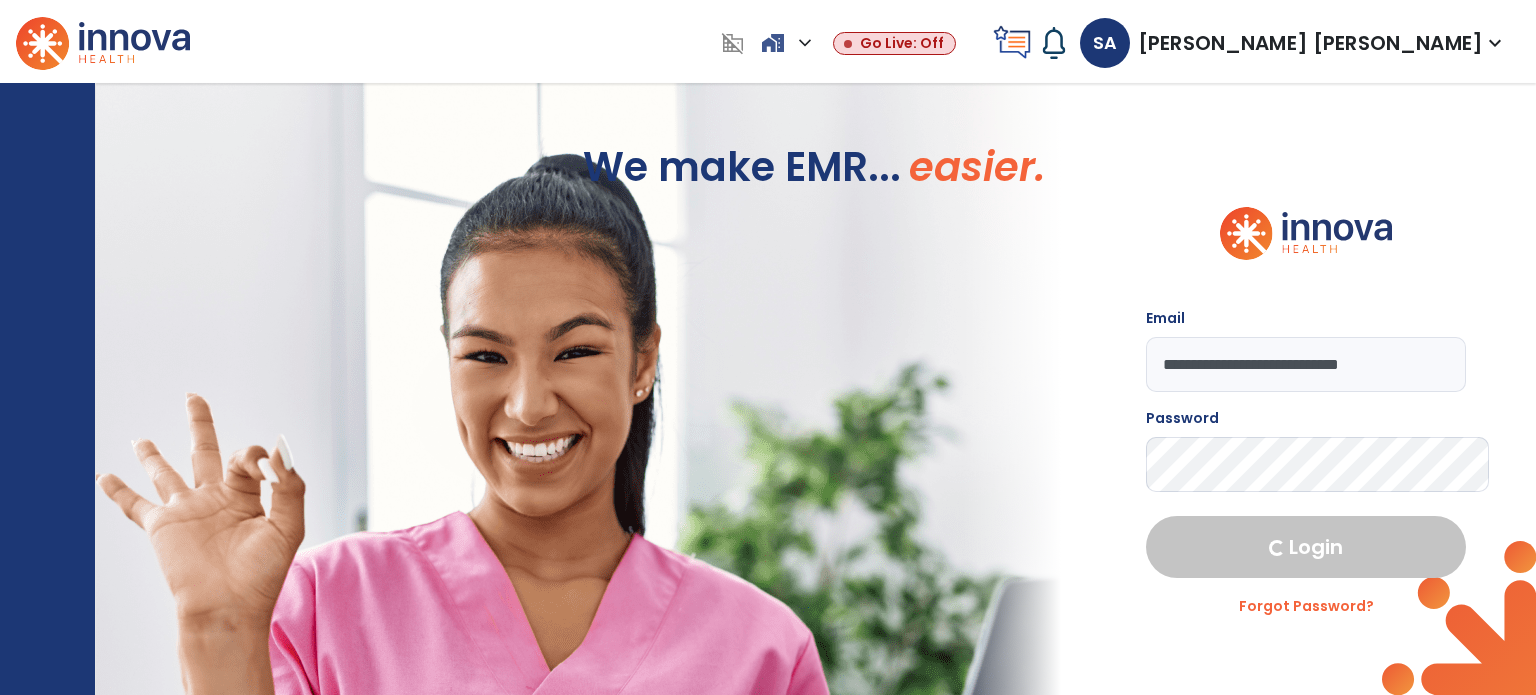select on "****" 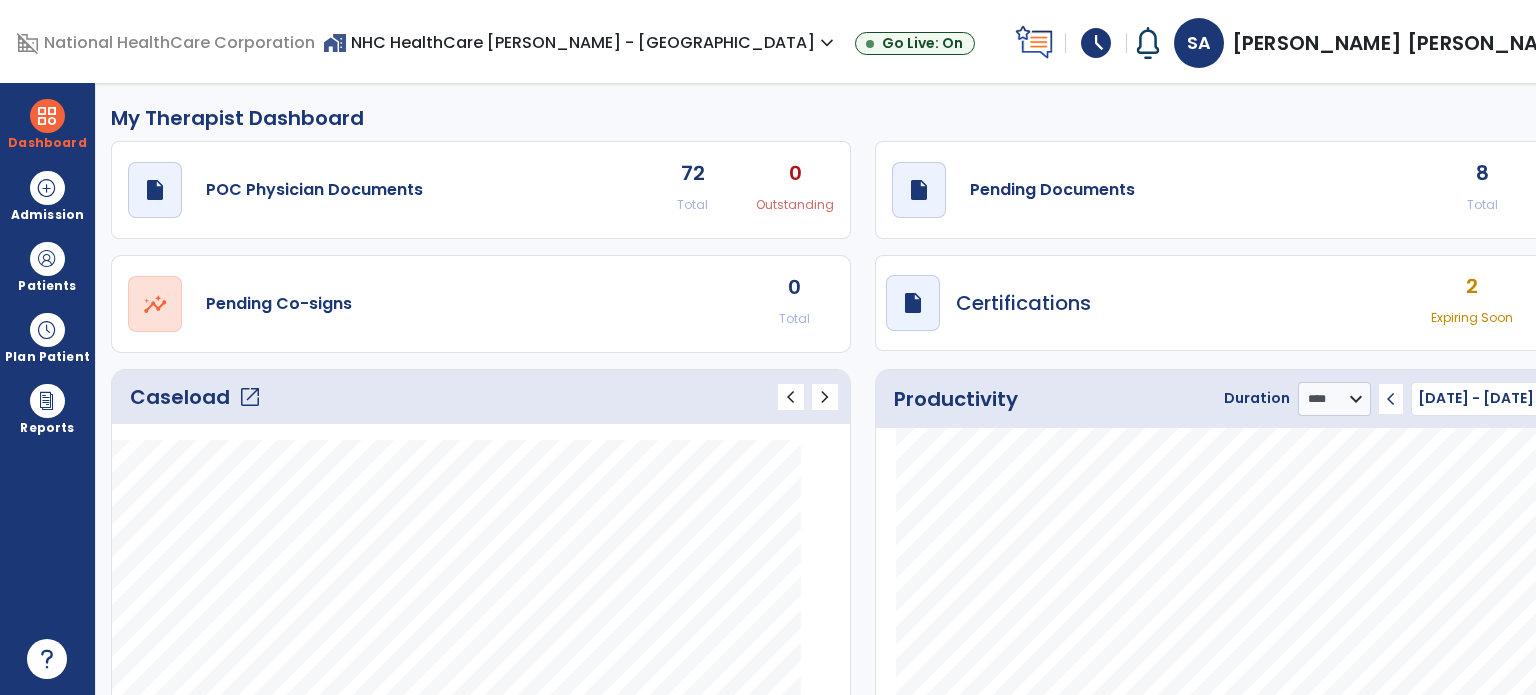 click on "draft   open_in_new  Pending Documents 8 Total 0 Past Due" 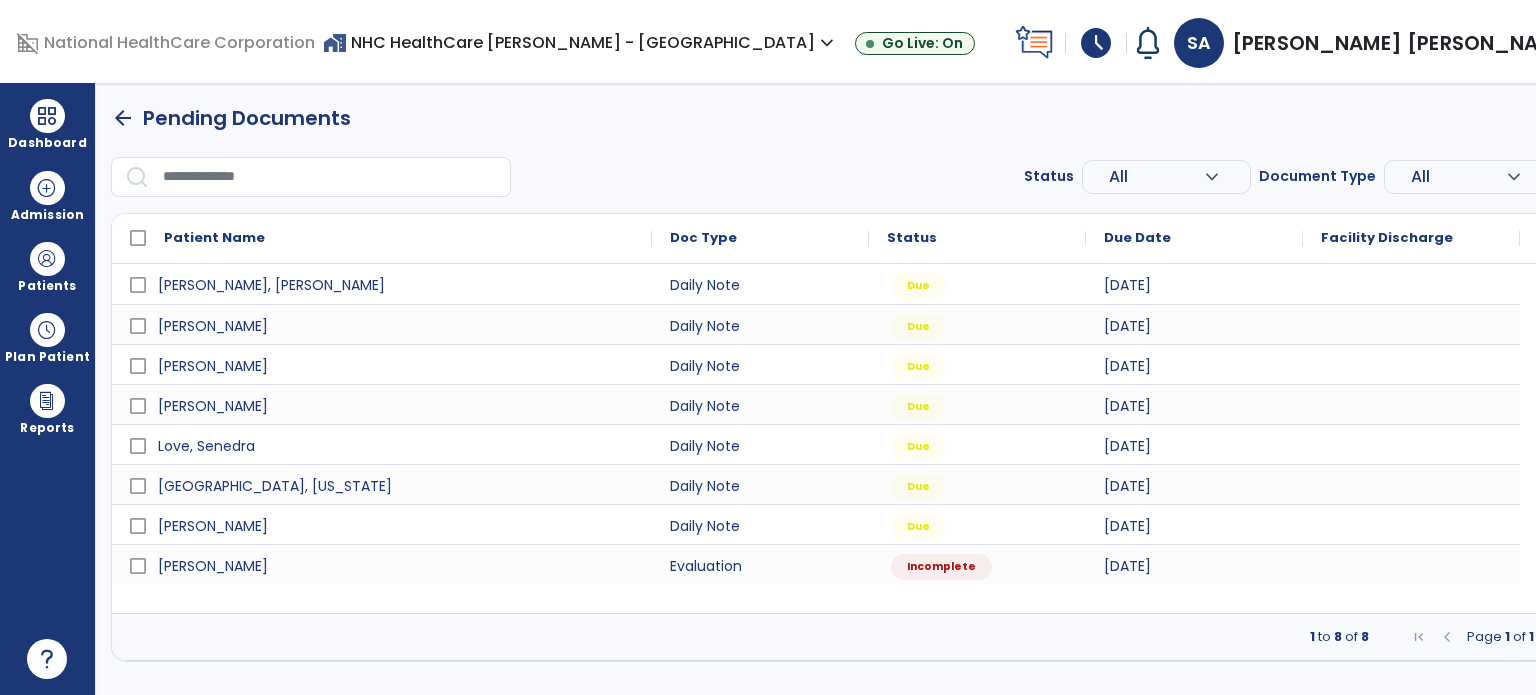 click on "arrow_back   Pending Documents  Status All  expand_more  ALL Due Past Due Incomplete Document Type All  expand_more  ALL Daily Note Progress Note Evaluation Discharge Note Recertification  menu   Export List   Print List
Patient Name
Doc Type
Status 1" at bounding box center [863, 382] 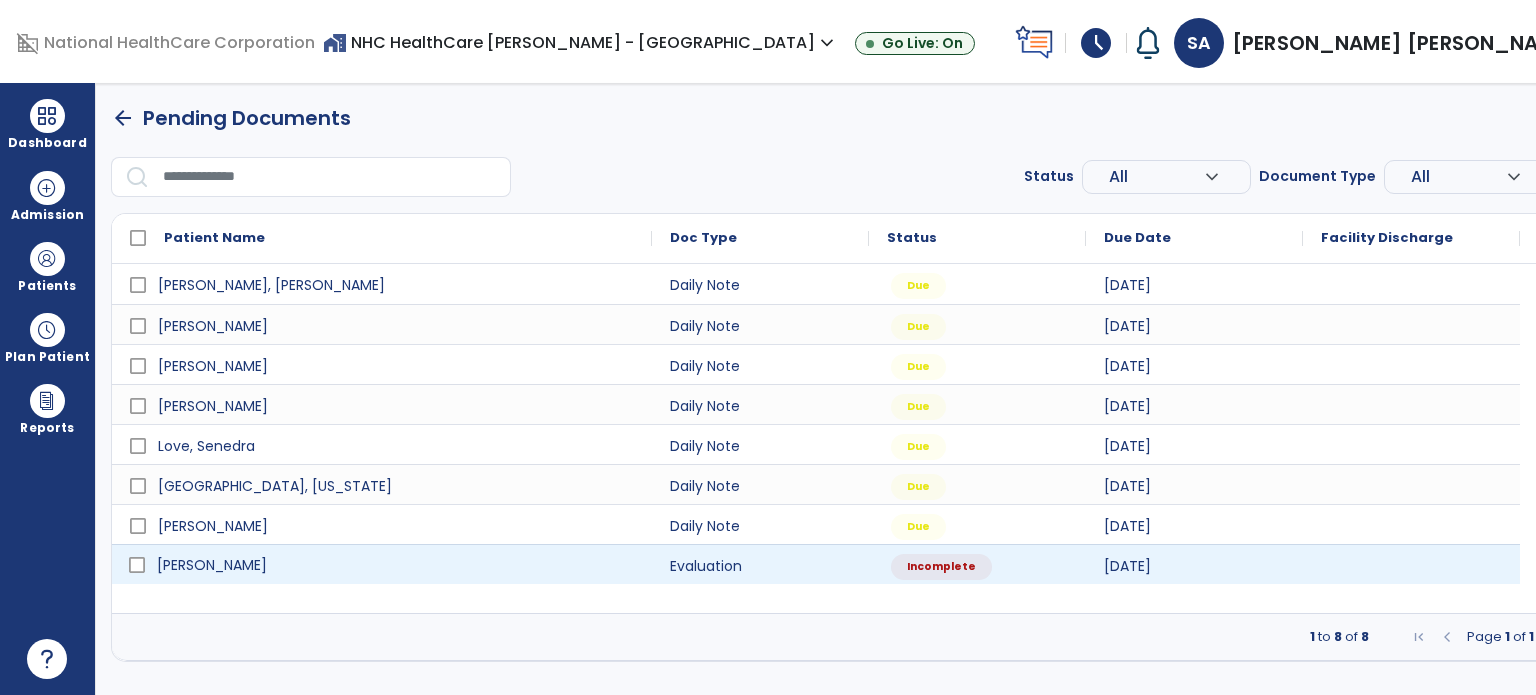 click on "[PERSON_NAME]" at bounding box center (396, 565) 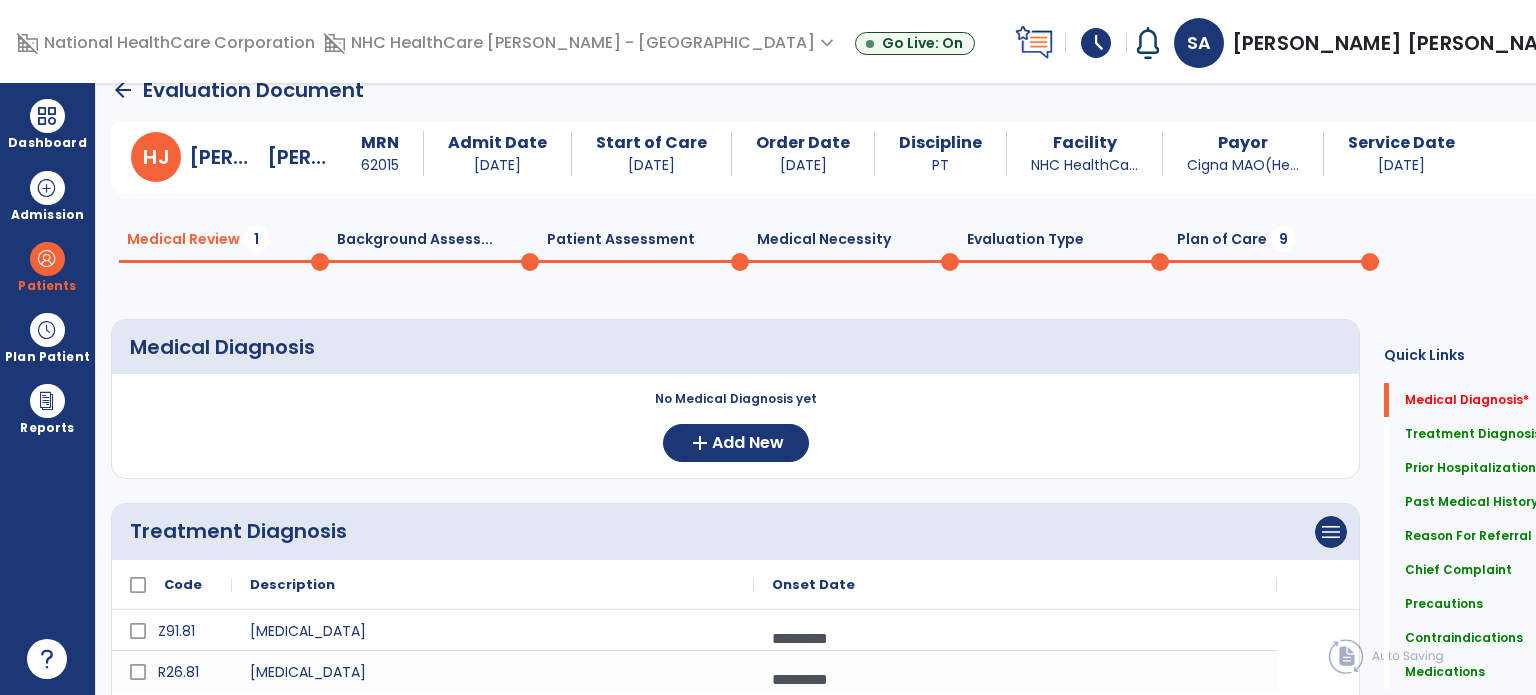 scroll, scrollTop: 28, scrollLeft: 0, axis: vertical 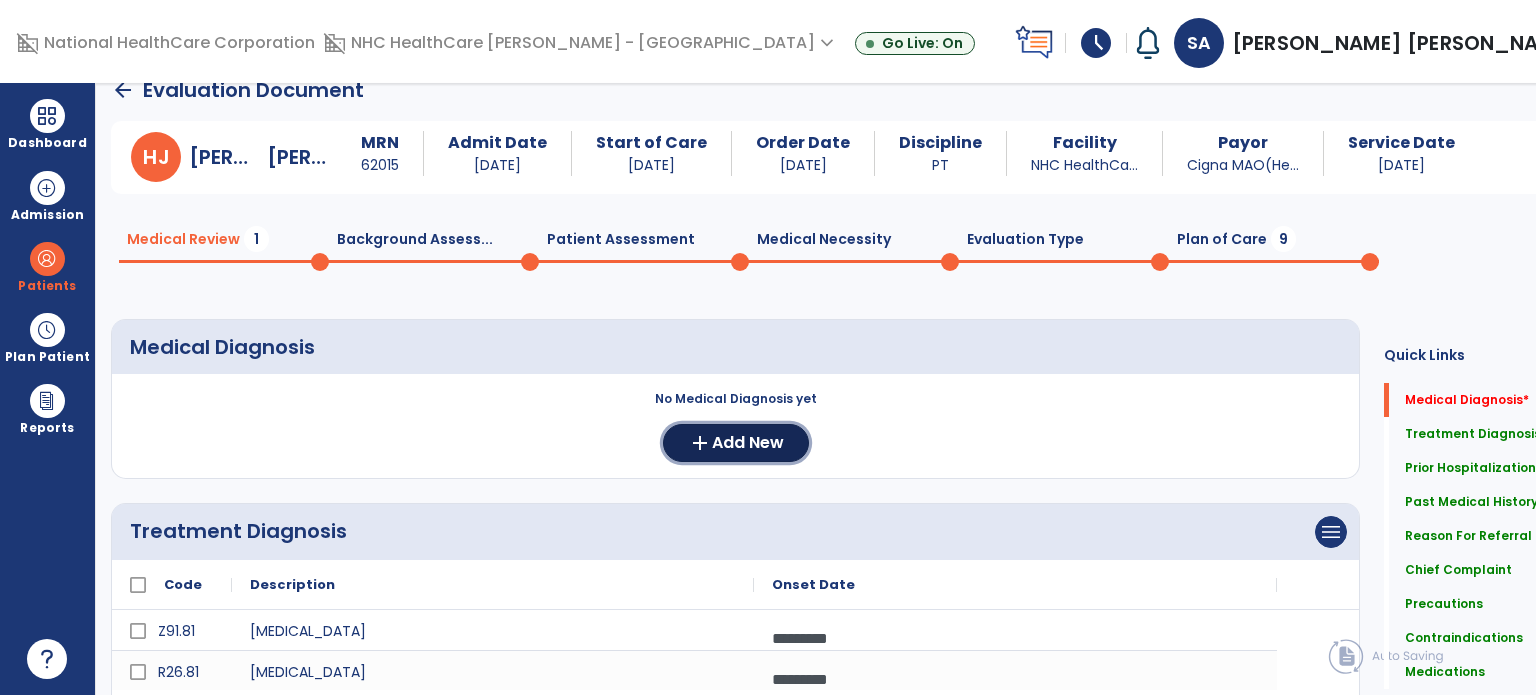 click on "add  Add New" 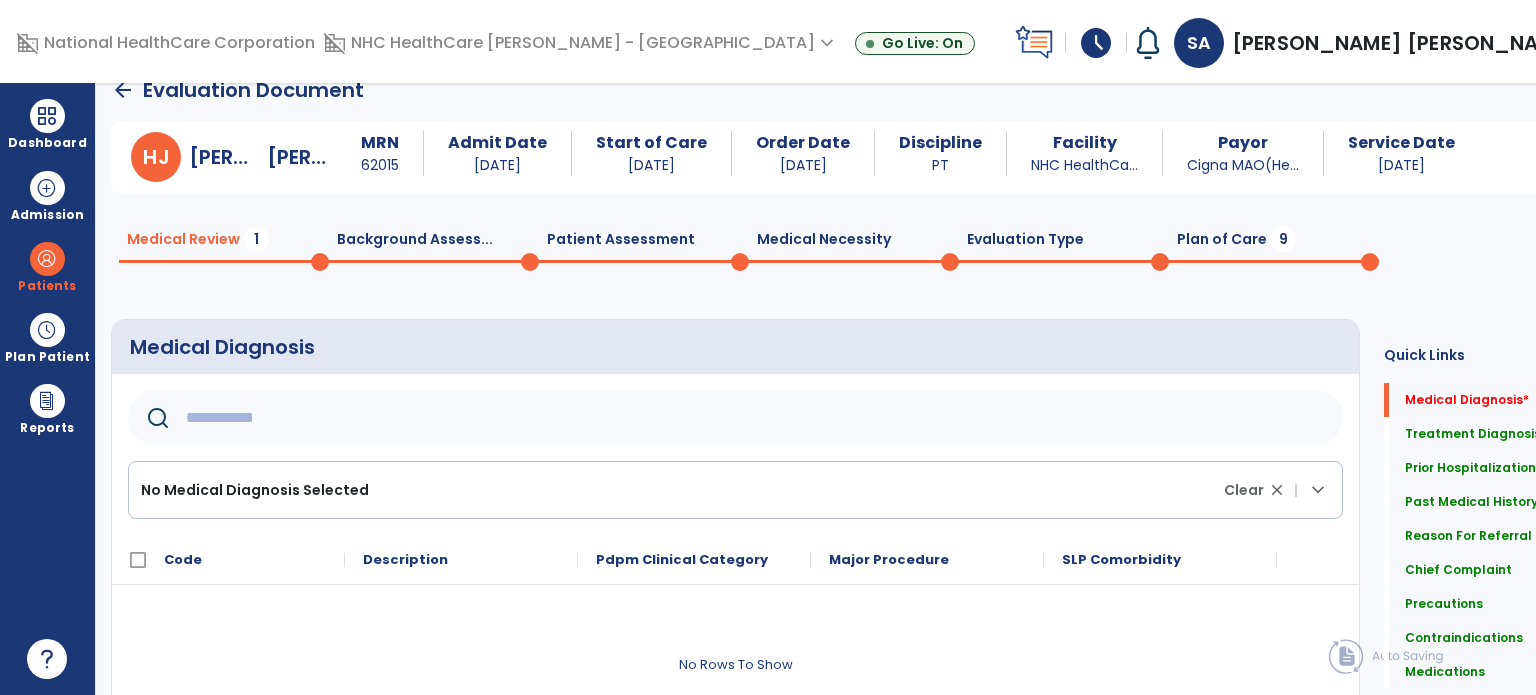 click 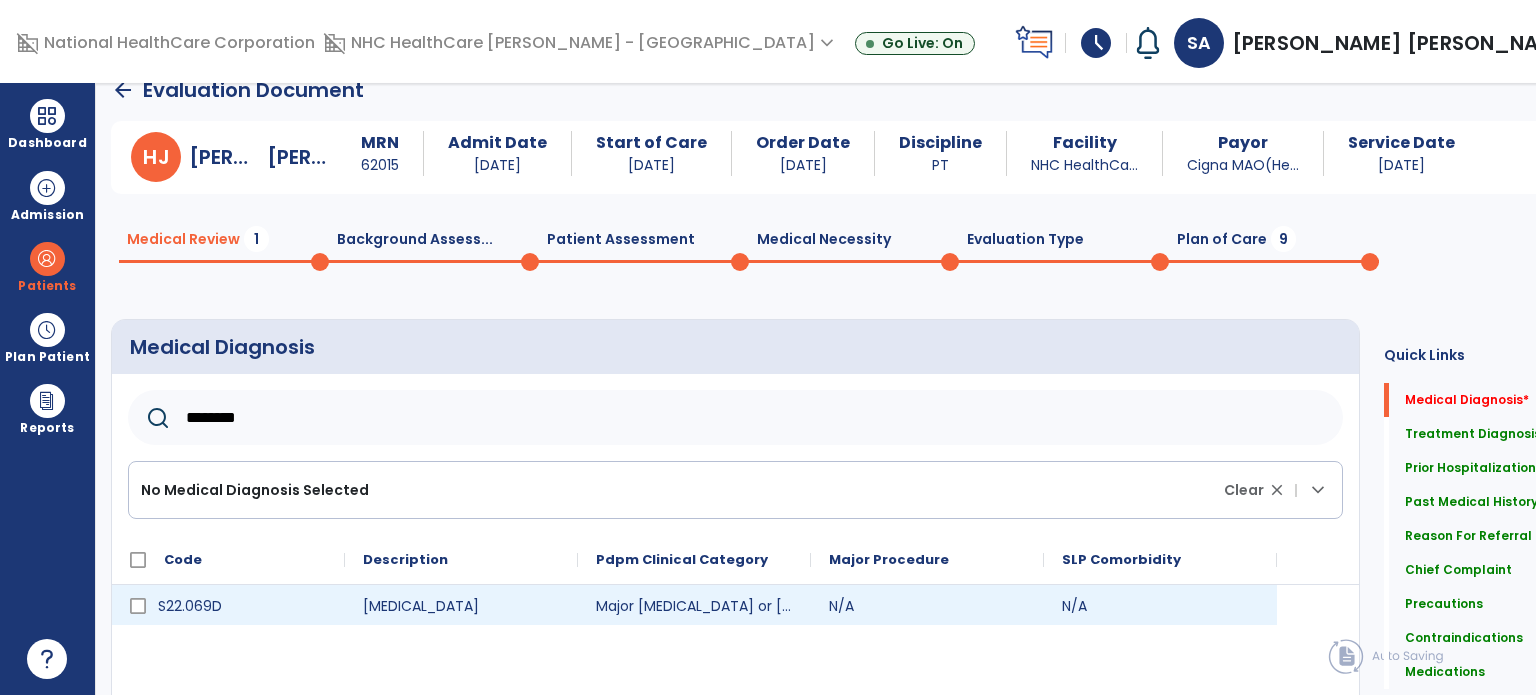 type on "********" 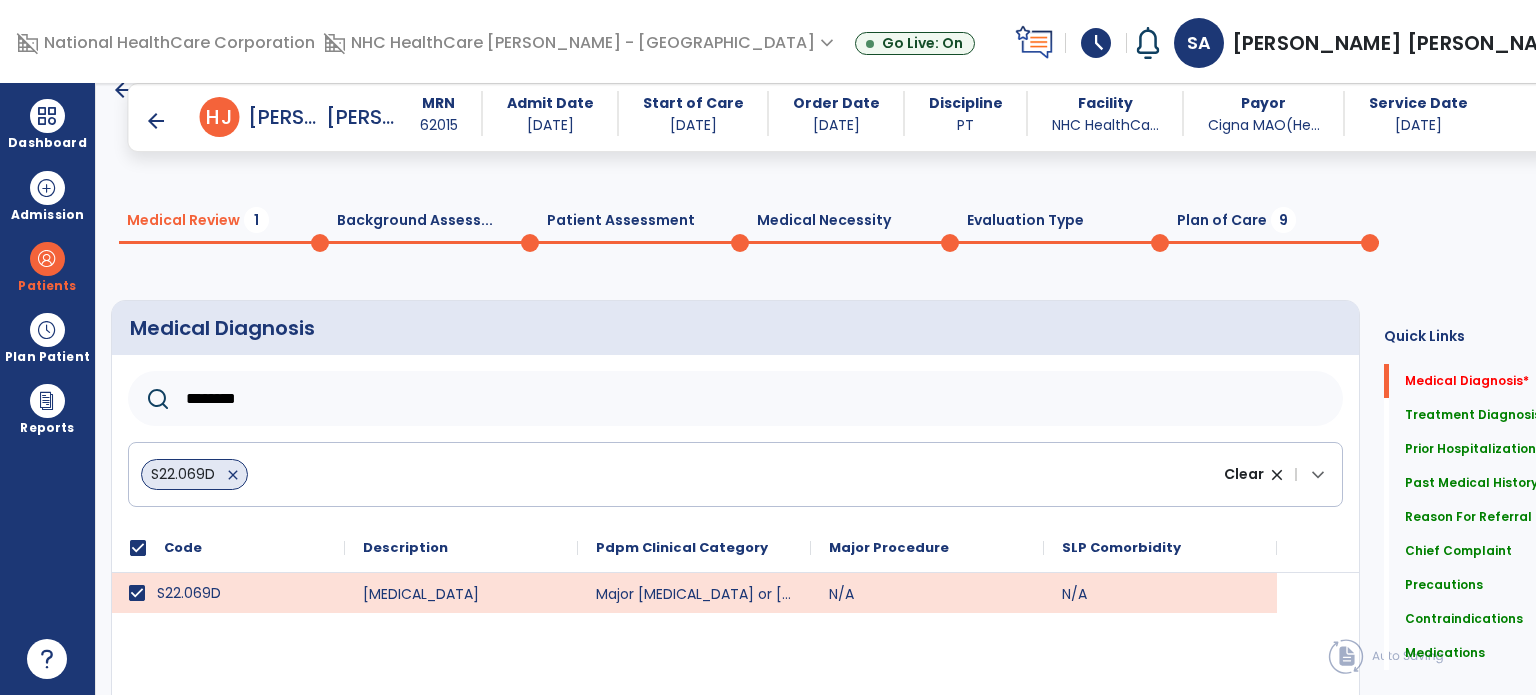 scroll, scrollTop: 204, scrollLeft: 0, axis: vertical 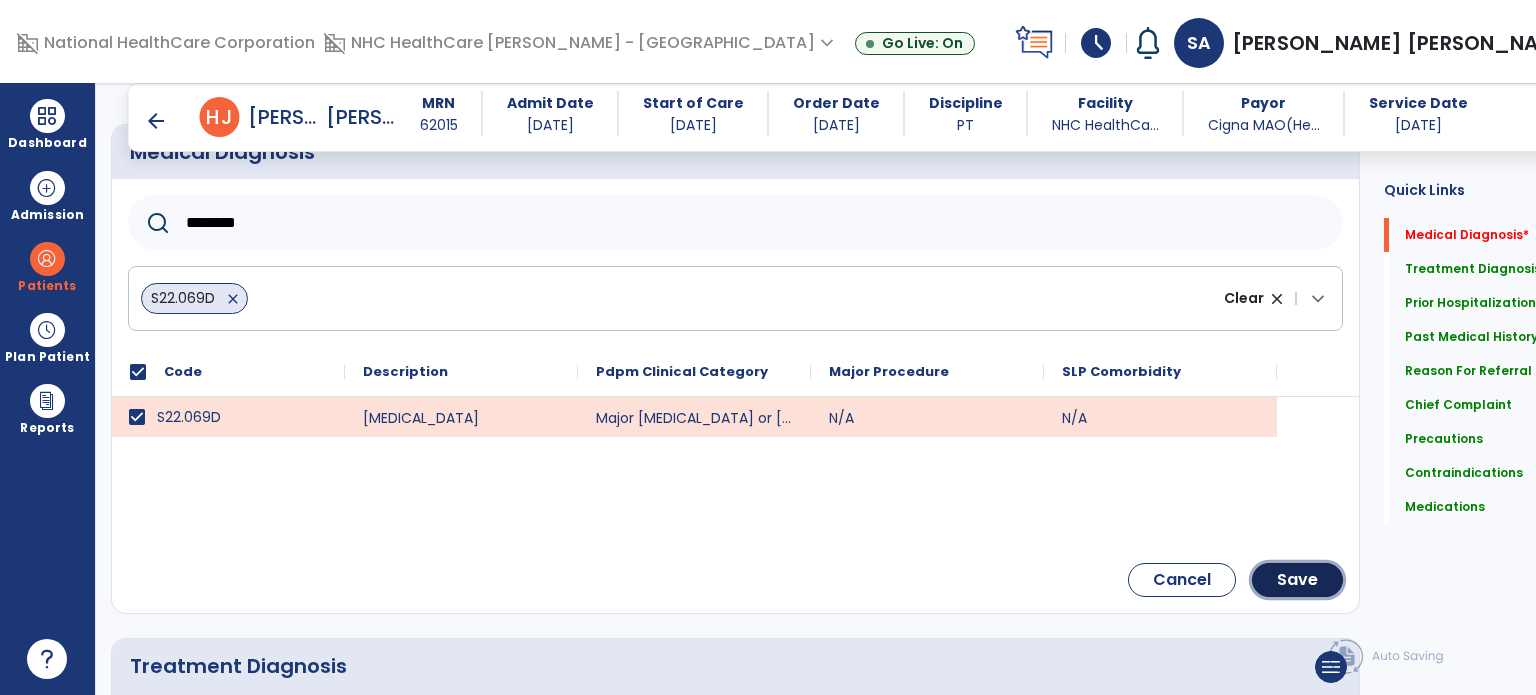 click on "Save" 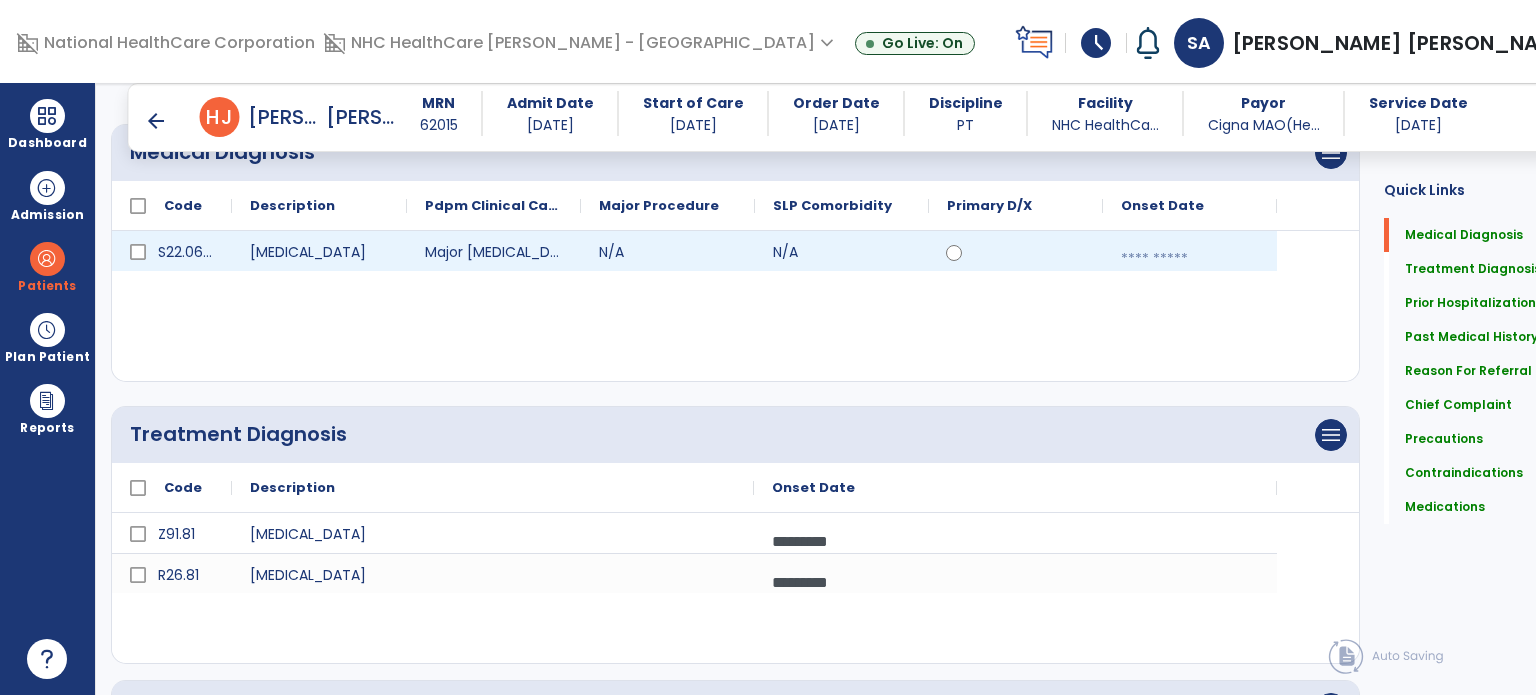click at bounding box center [1190, 259] 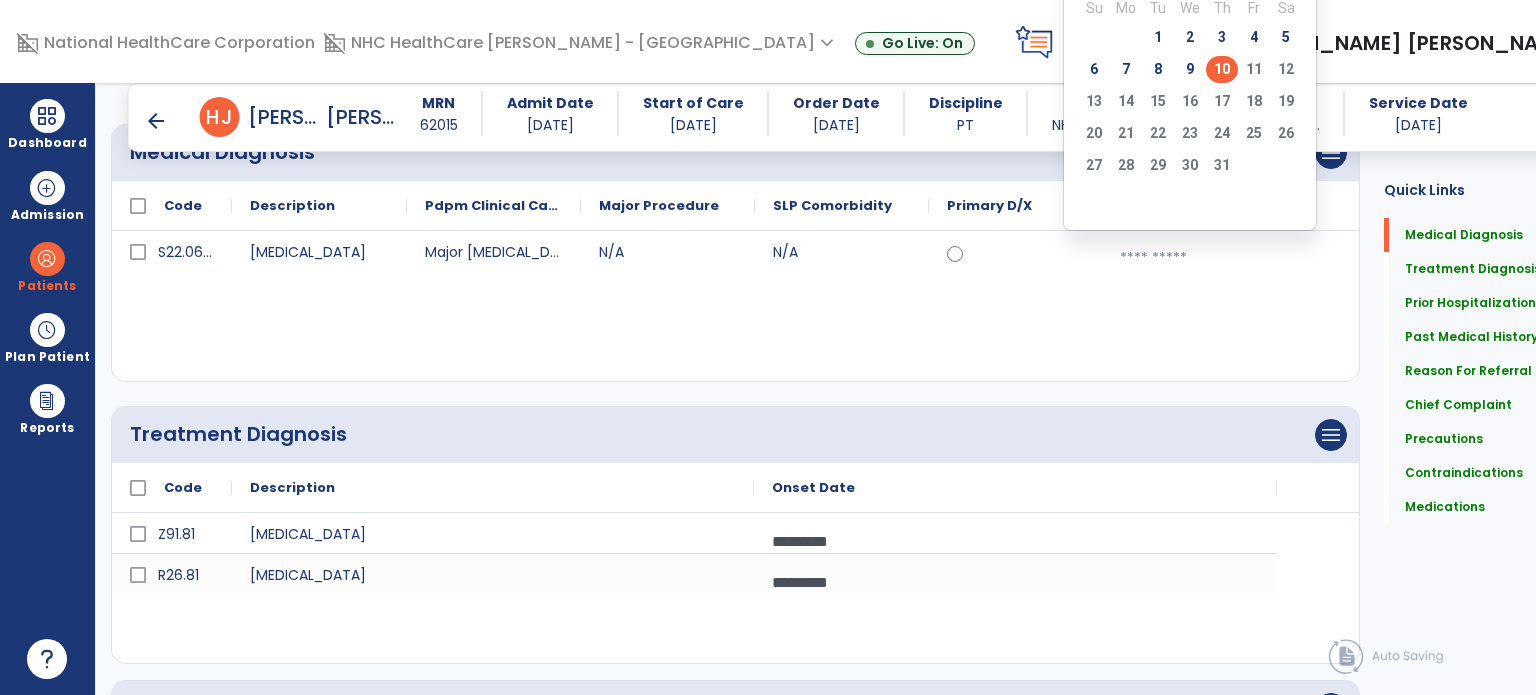 click on "9" 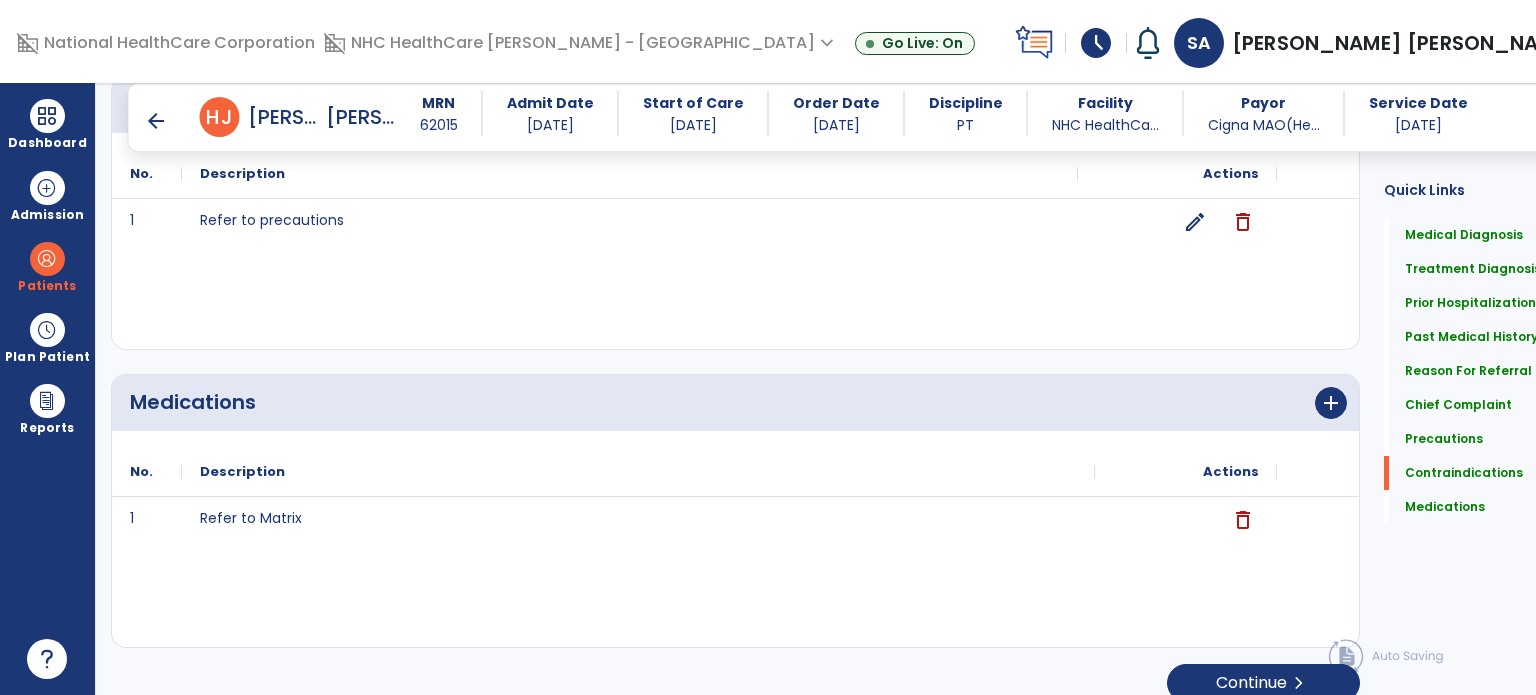 scroll, scrollTop: 2308, scrollLeft: 0, axis: vertical 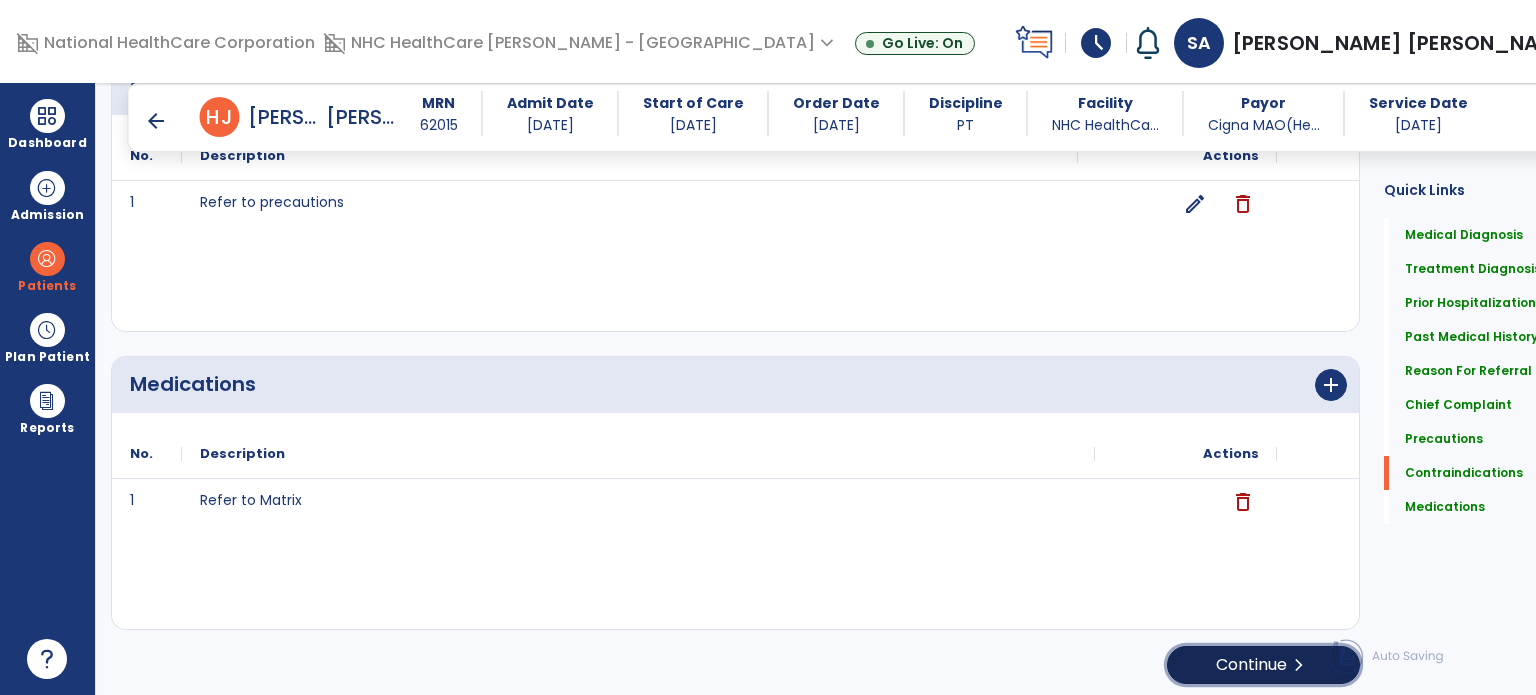 click on "Continue  chevron_right" 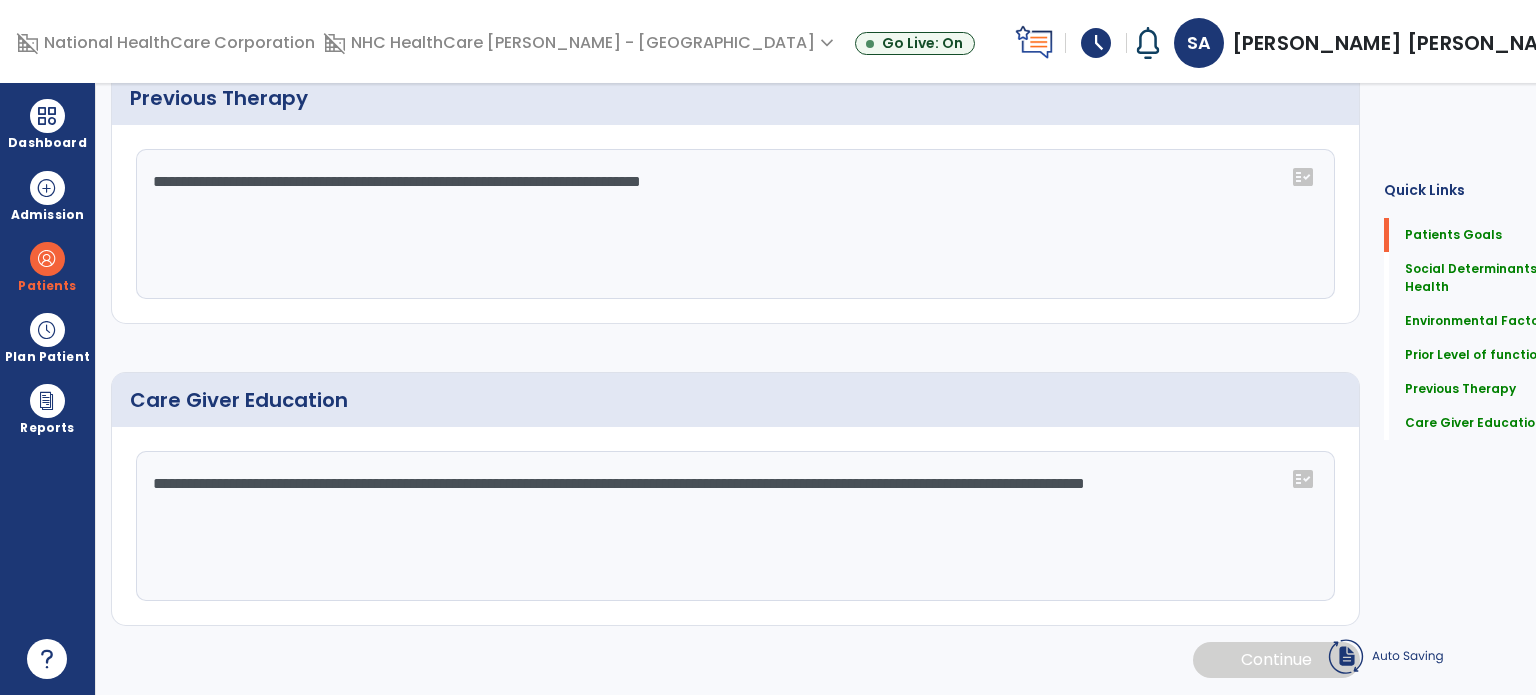 scroll, scrollTop: 8, scrollLeft: 0, axis: vertical 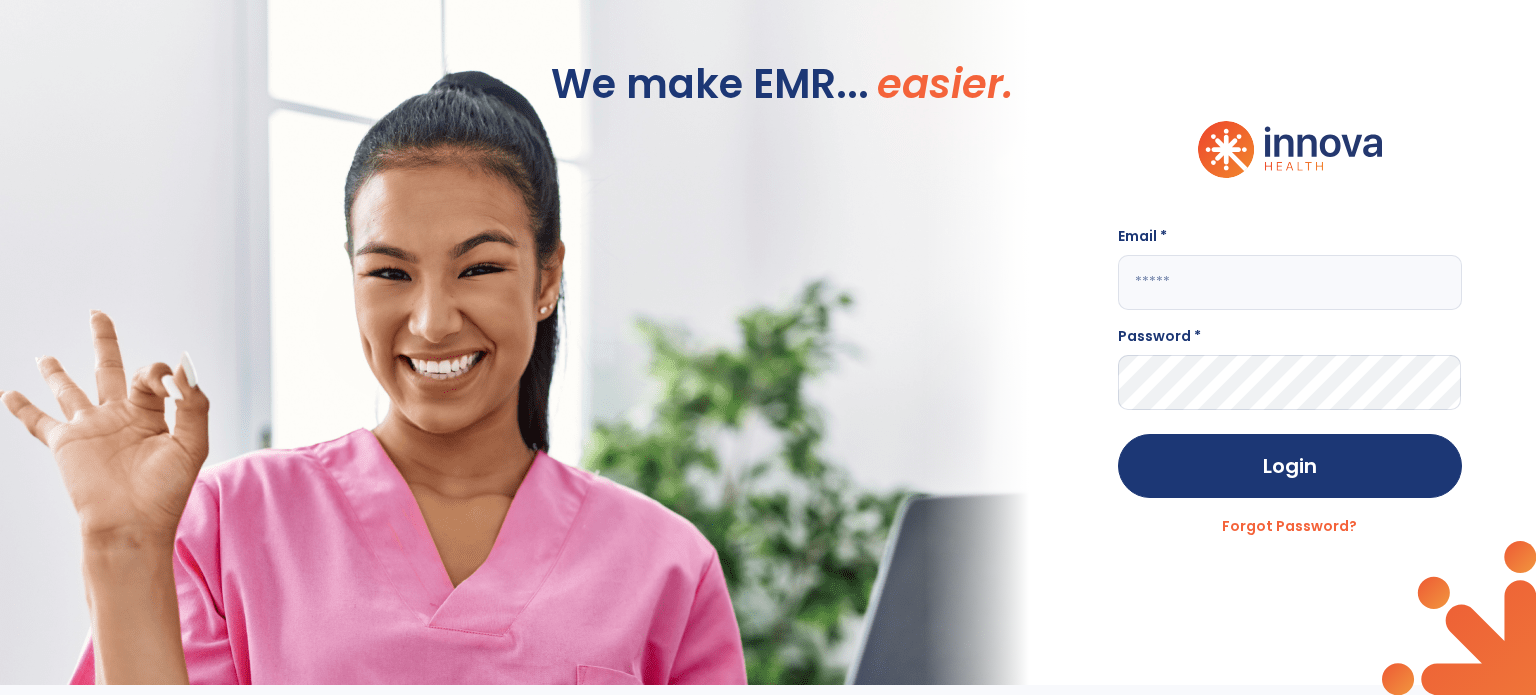click on "We make EMR... easier." 